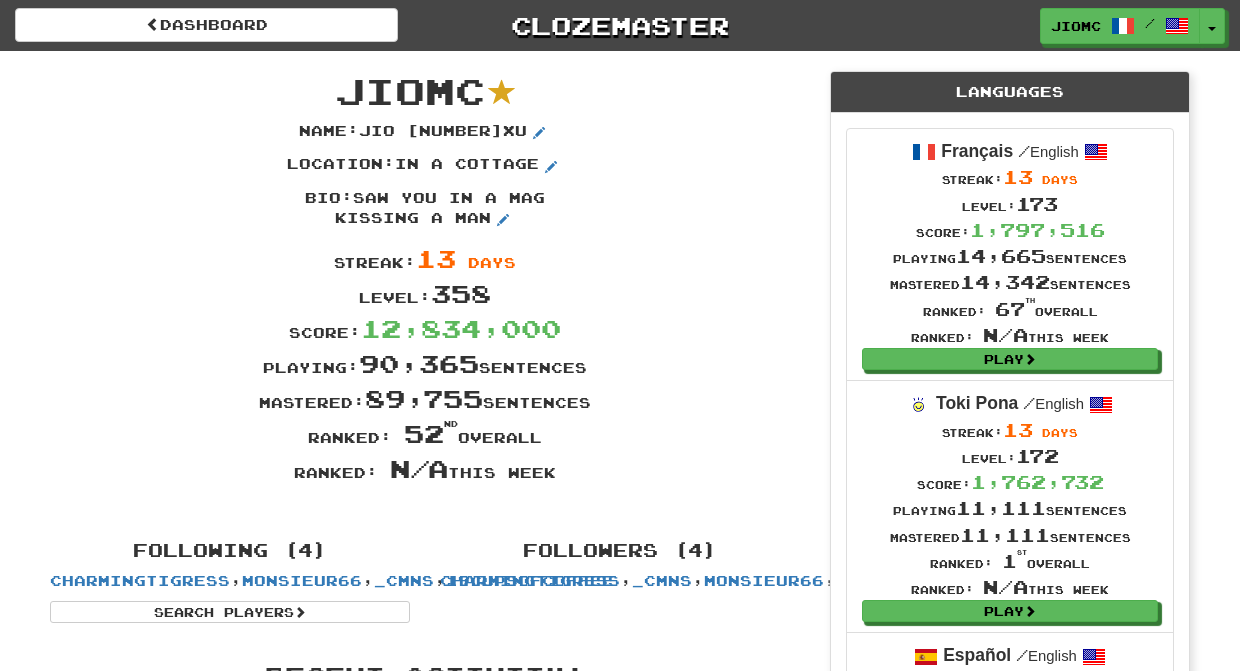 scroll, scrollTop: 0, scrollLeft: 0, axis: both 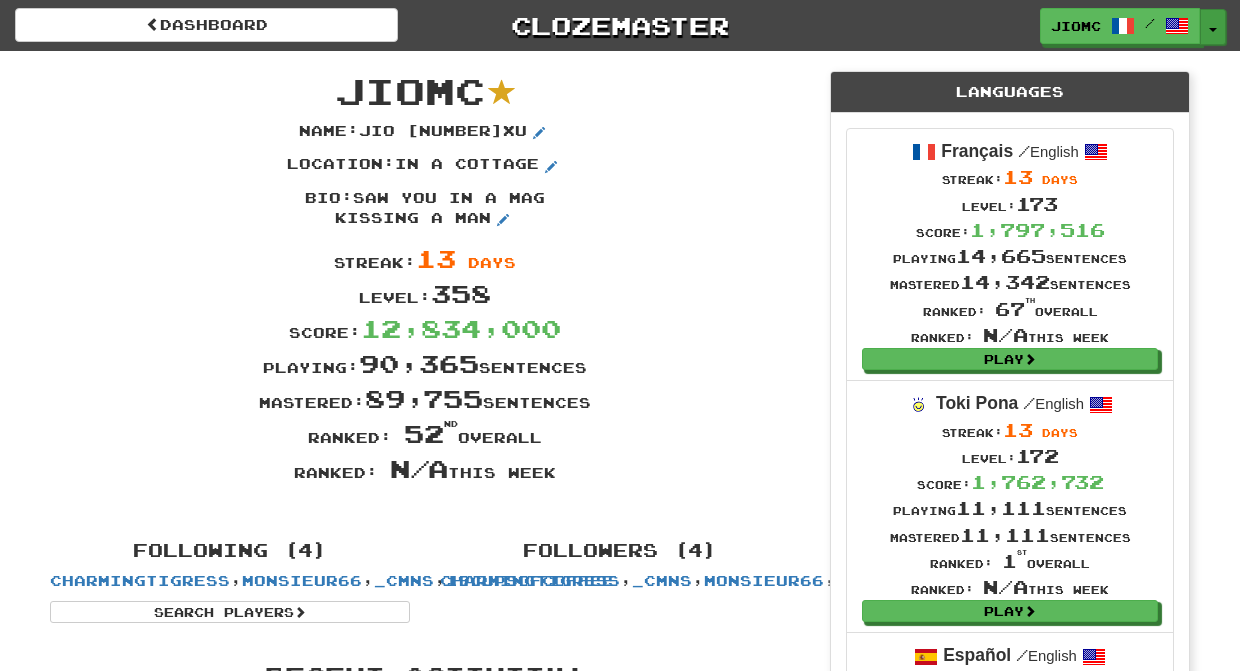 click on "Toggle Dropdown" at bounding box center (1213, 27) 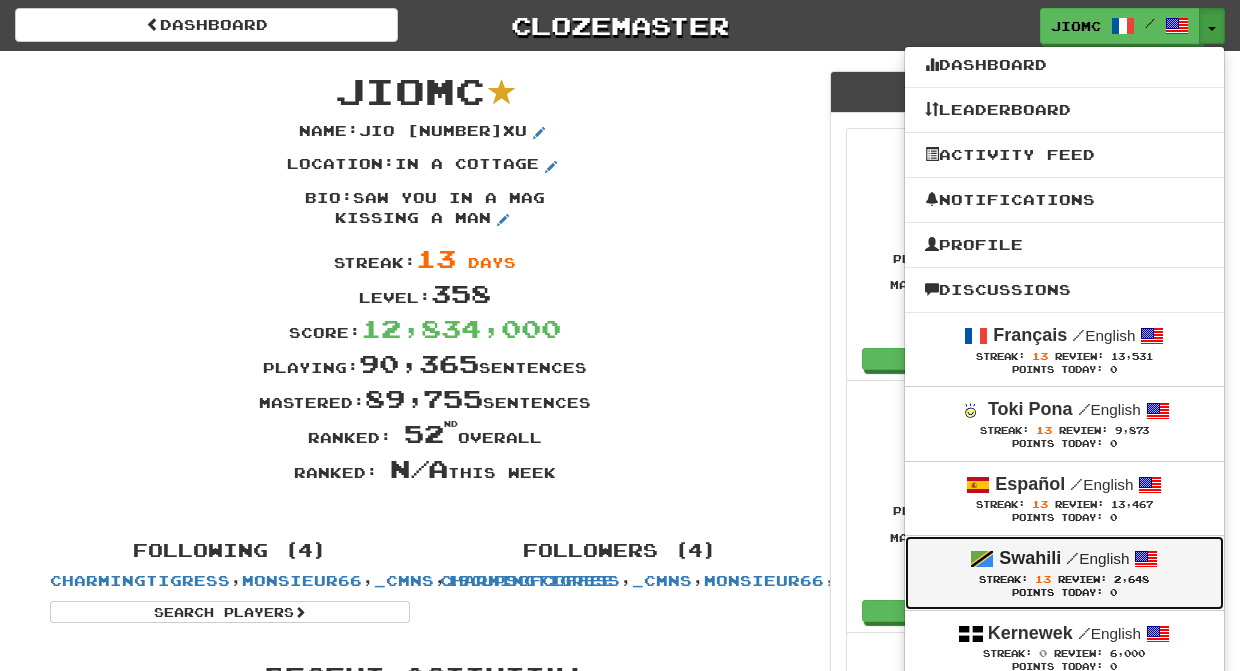 click on "Streak:
13
Review:
2,648" at bounding box center (1064, 579) 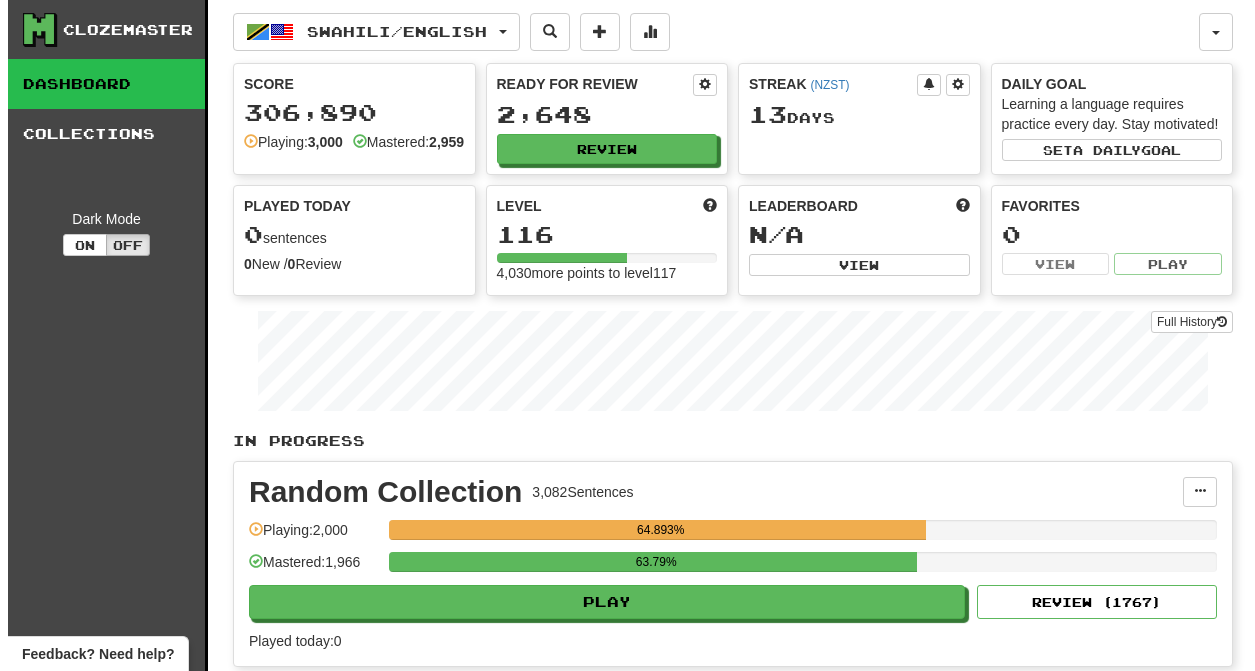 scroll, scrollTop: 0, scrollLeft: 0, axis: both 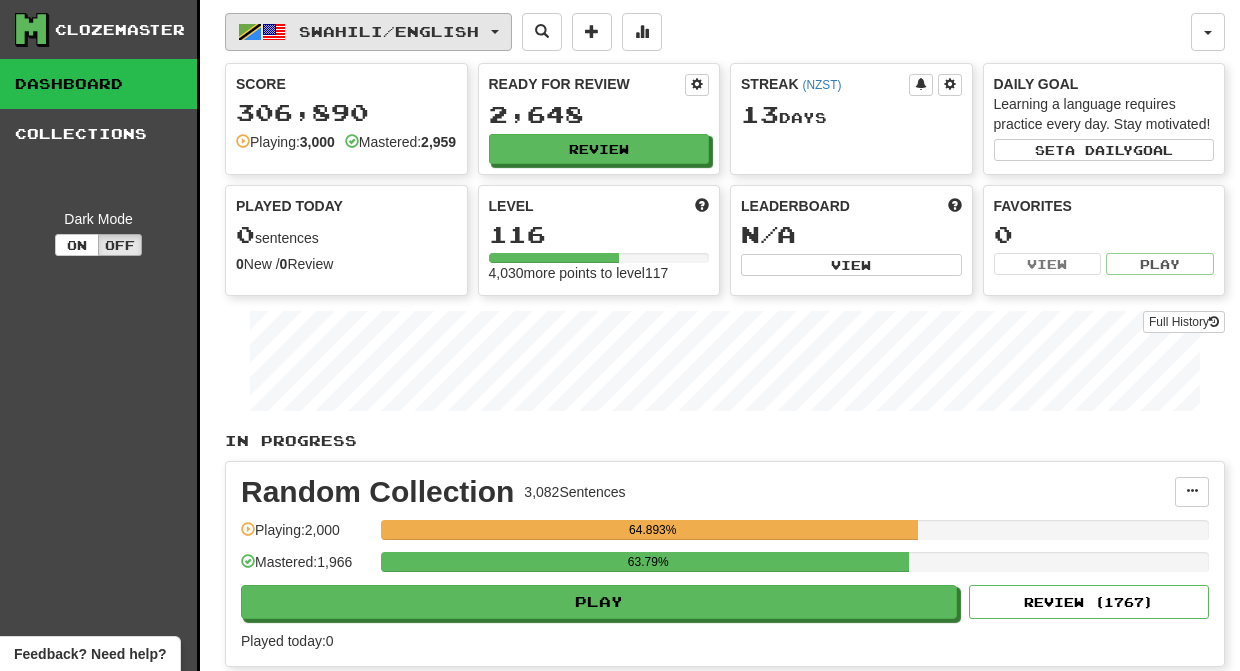 click on "Swahili  /  English" at bounding box center [389, 31] 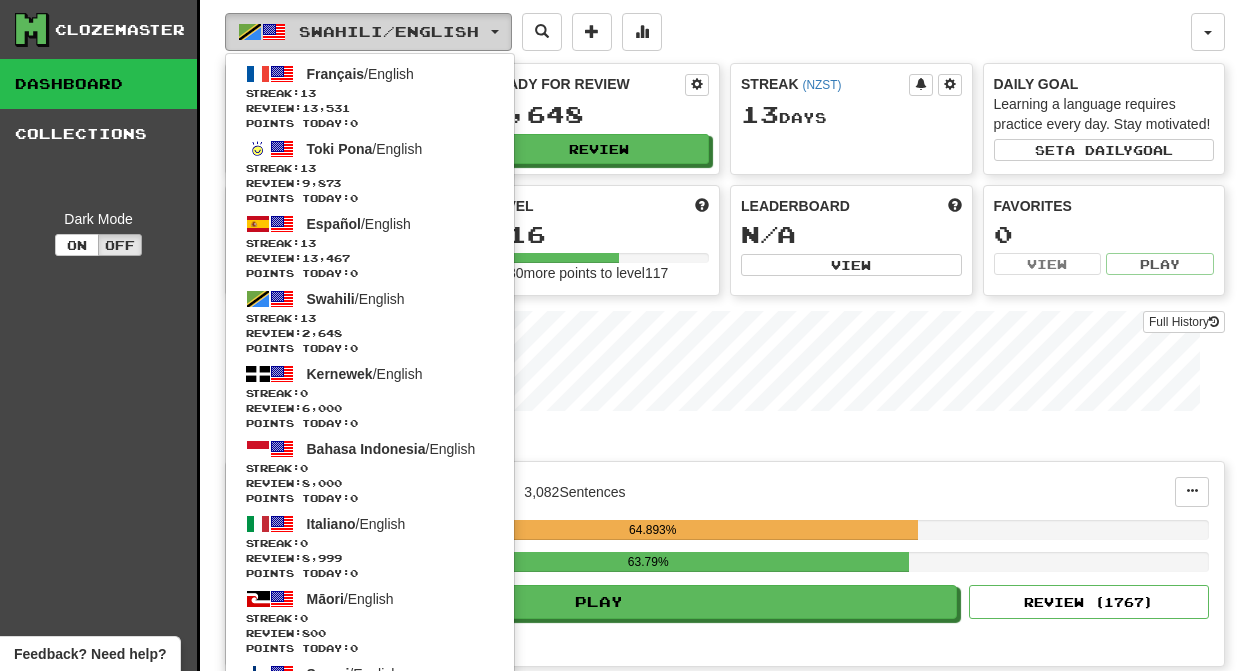 click on "Swahili  /  English" at bounding box center (389, 31) 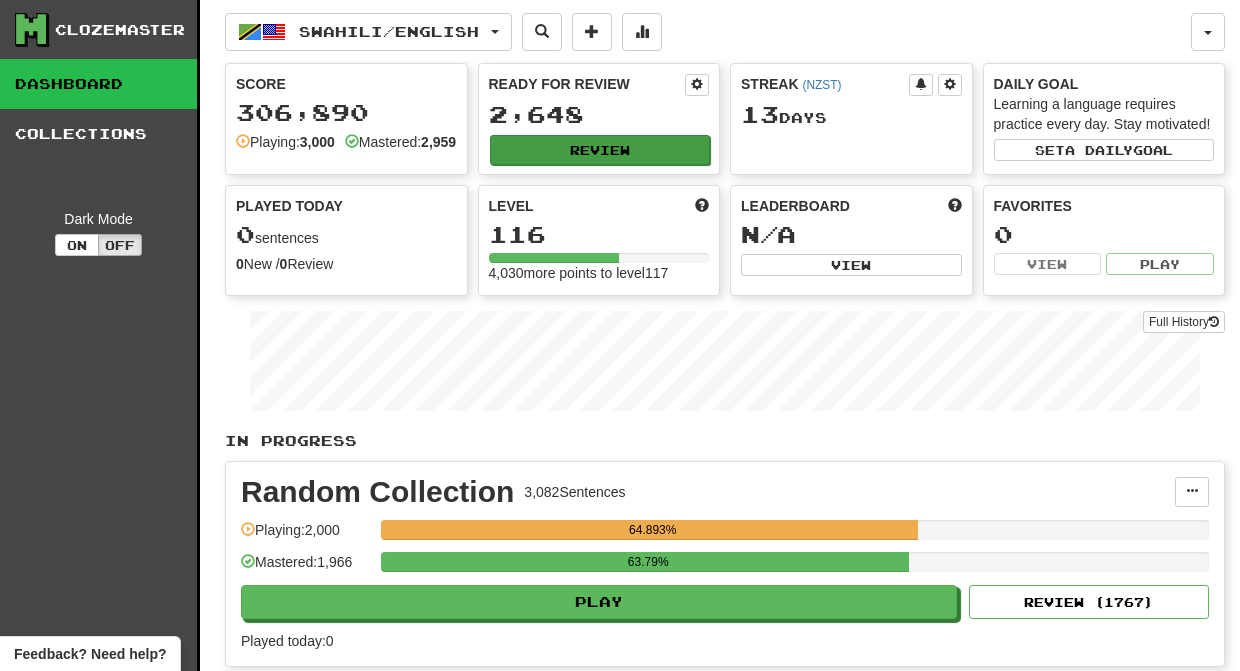 click on "Review" at bounding box center (600, 150) 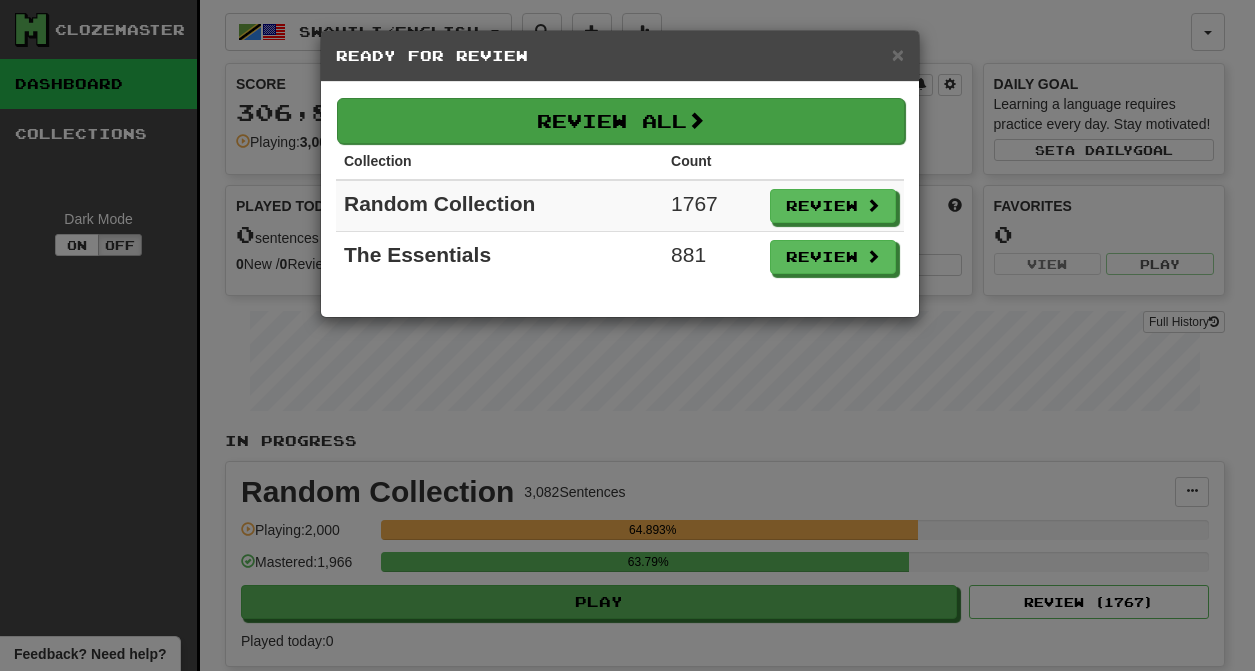 click on "Review All" at bounding box center (621, 121) 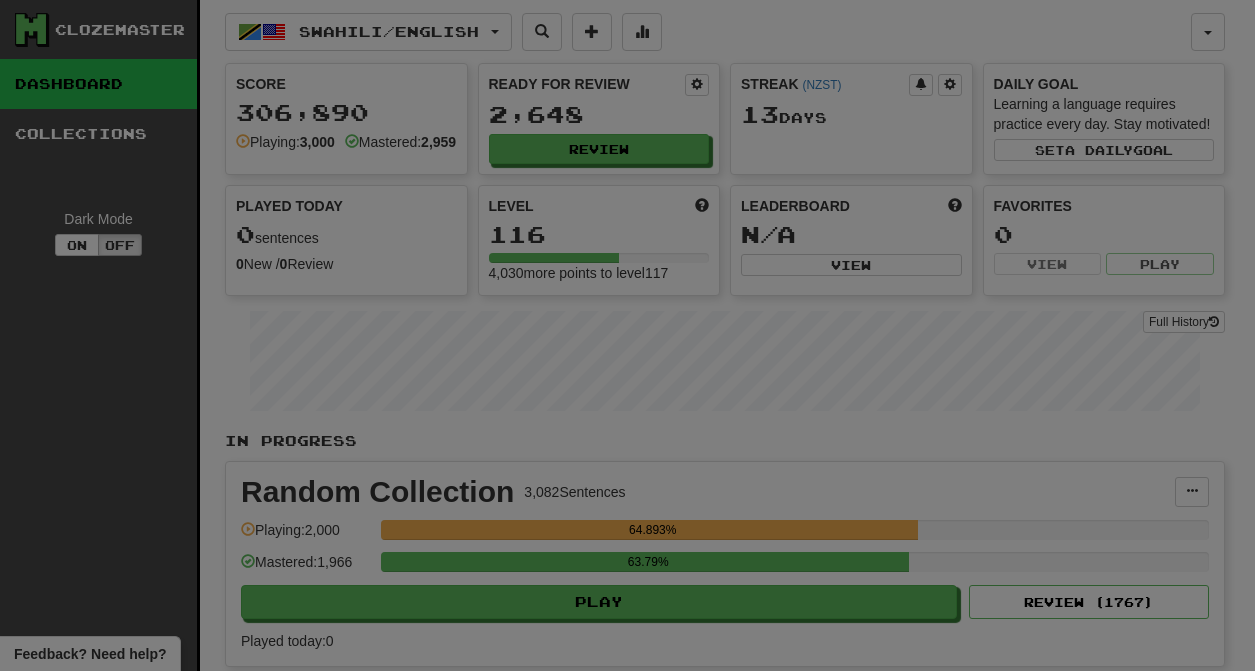 select on "********" 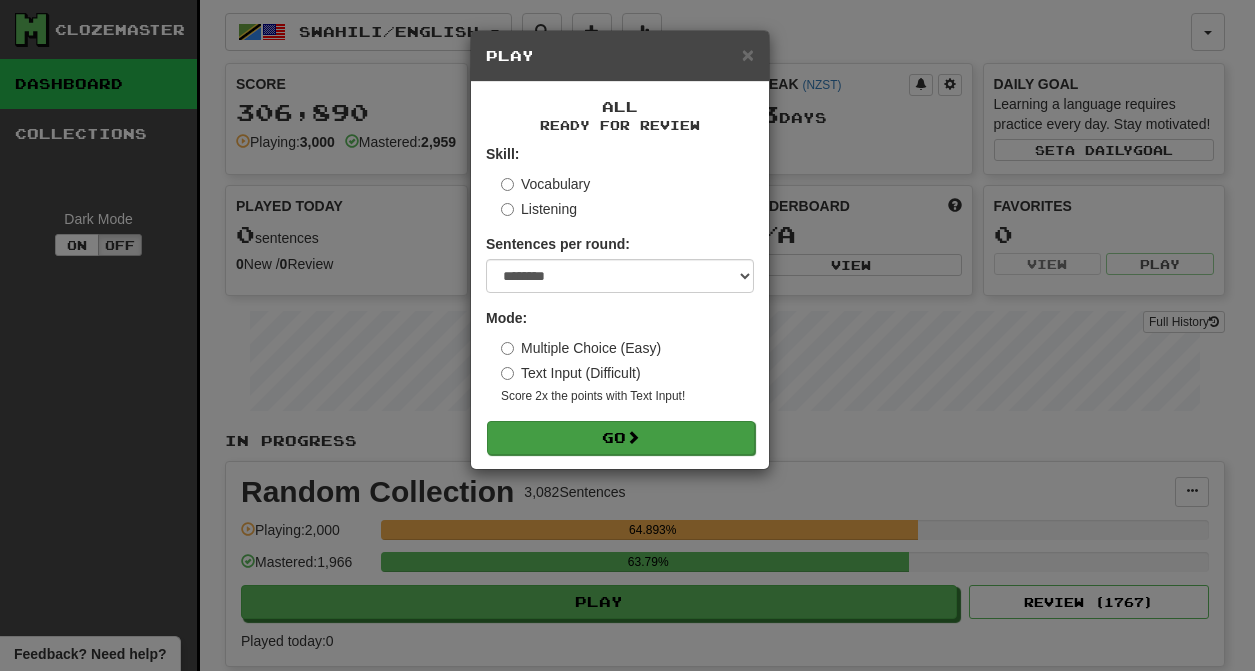 click at bounding box center (633, 437) 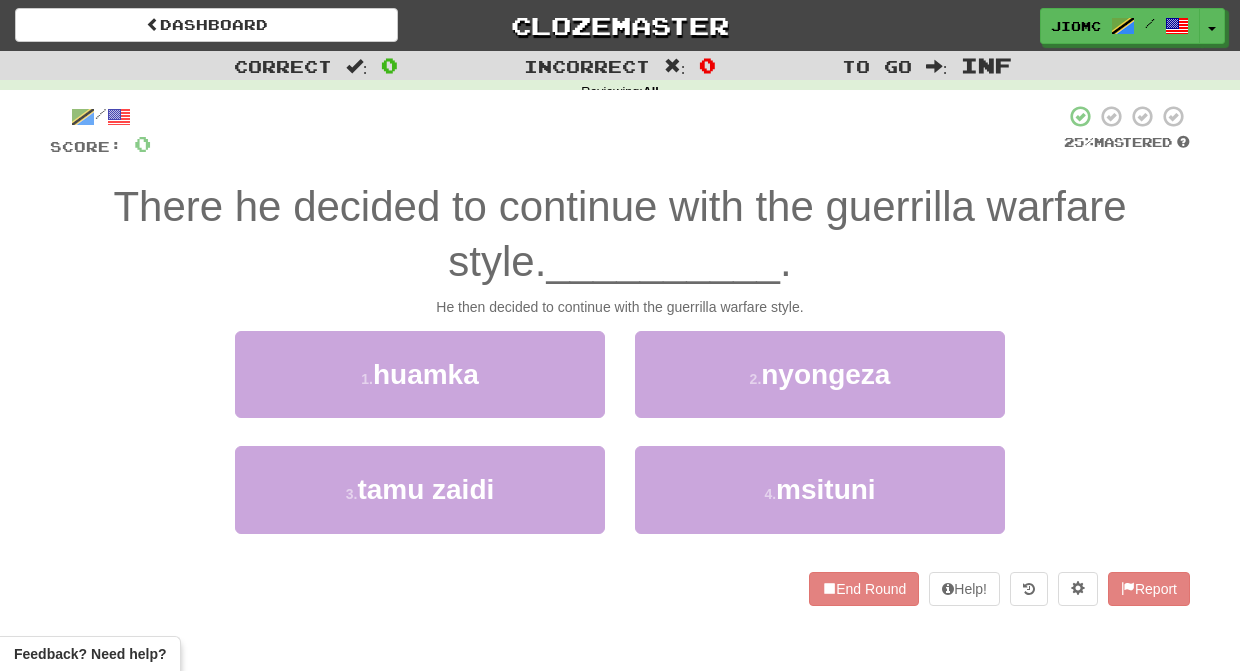 scroll, scrollTop: 0, scrollLeft: 0, axis: both 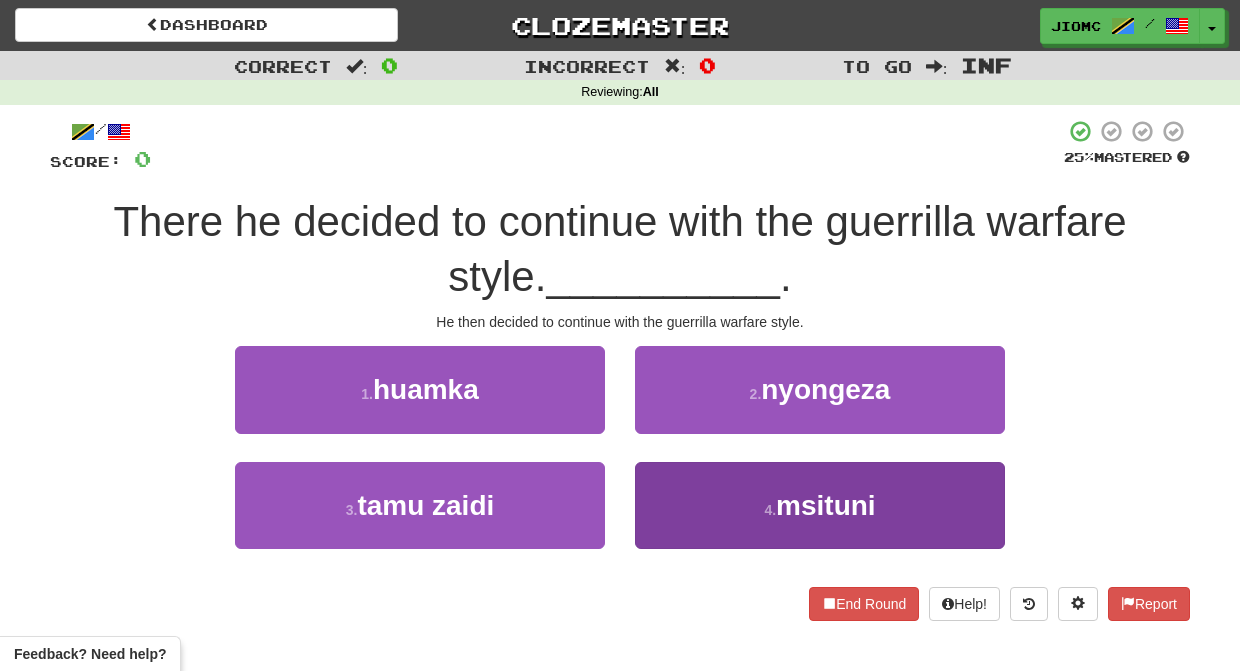 click on "4 .  msituni" at bounding box center [820, 505] 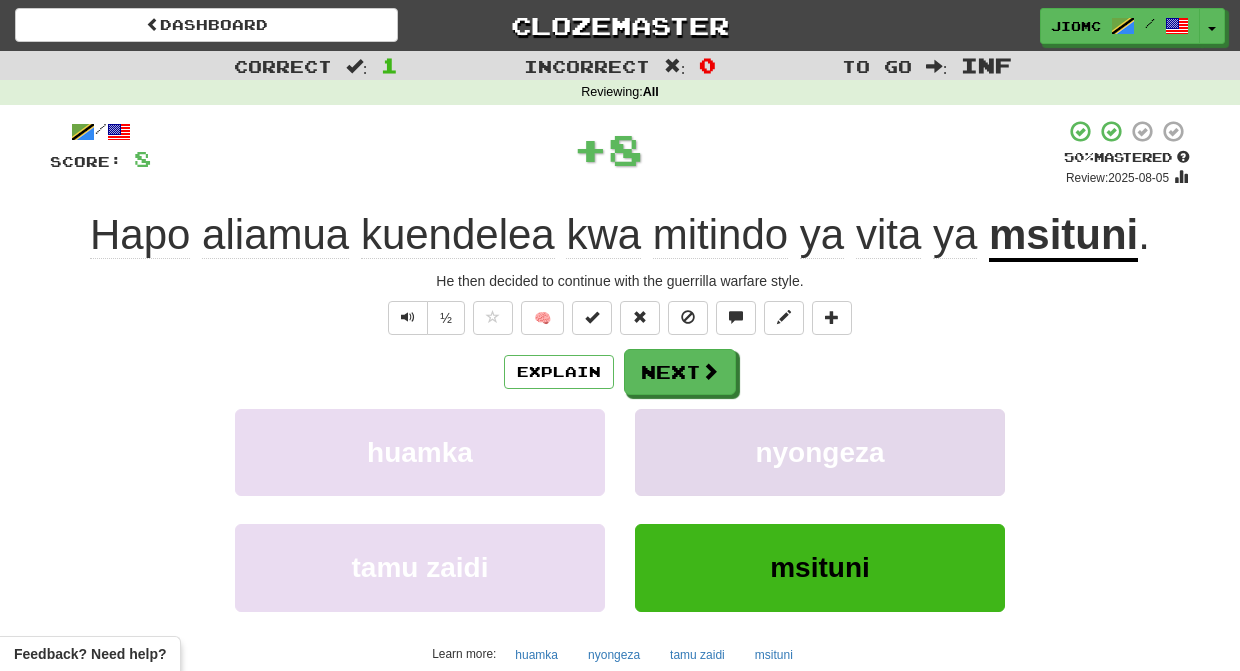 click on "nyongeza" at bounding box center [820, 452] 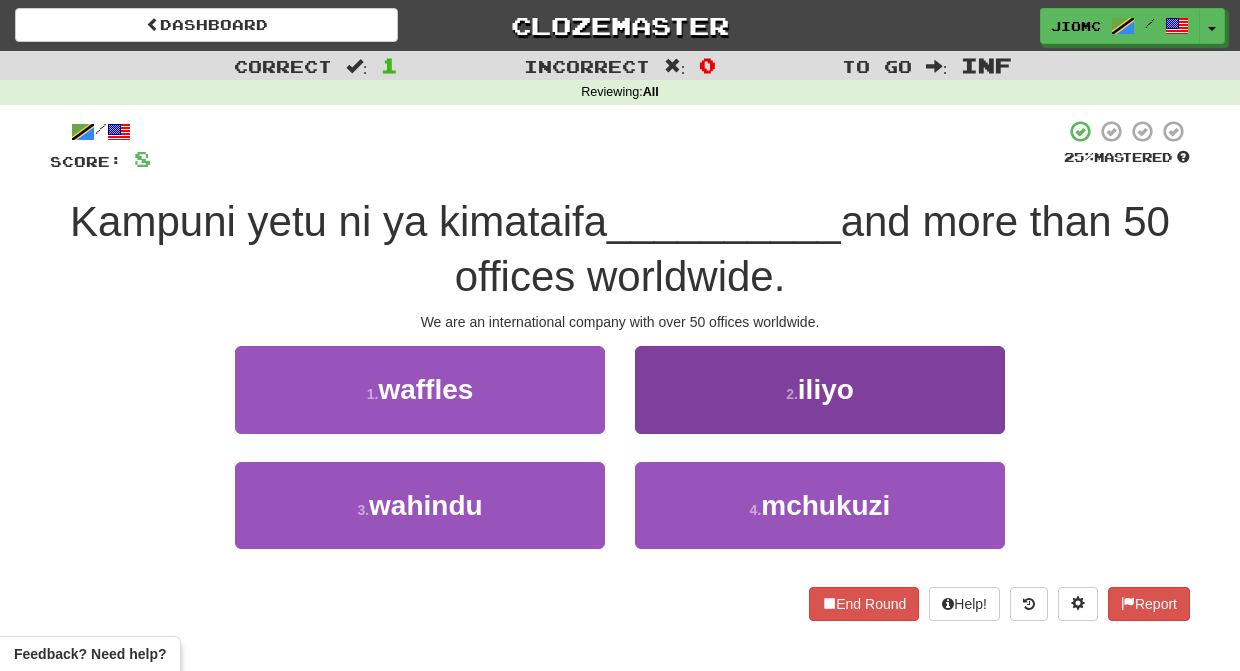click on "2 .  iliyo" at bounding box center [820, 389] 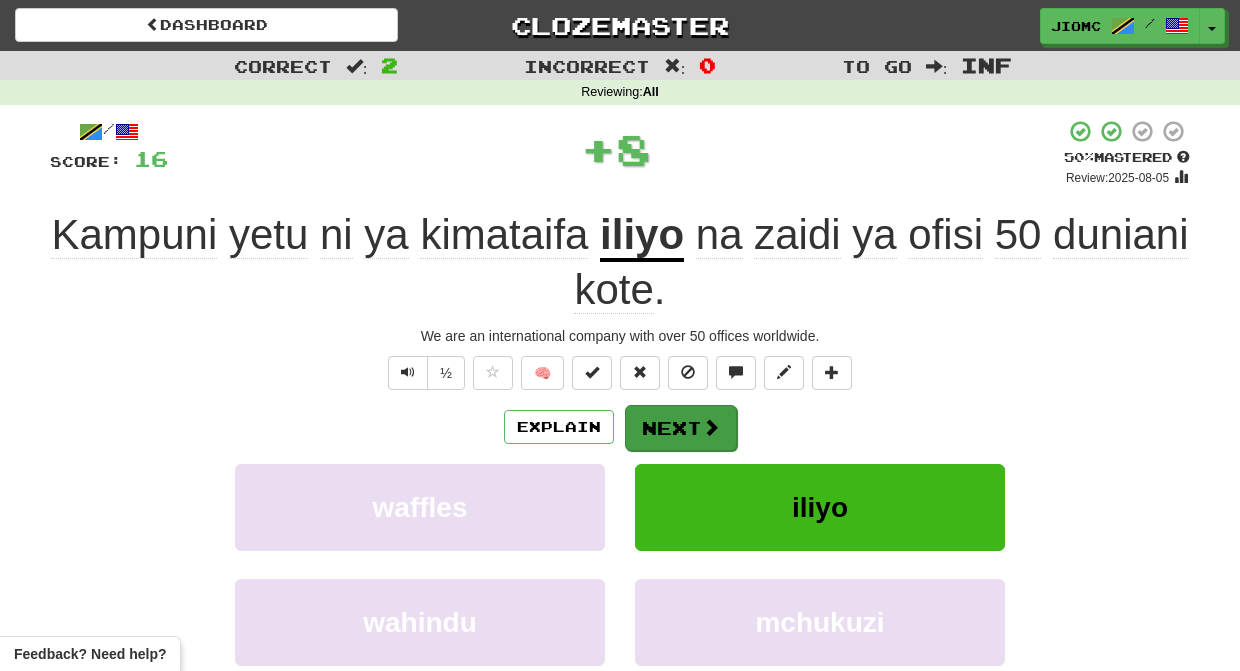 click on "Next" at bounding box center [681, 428] 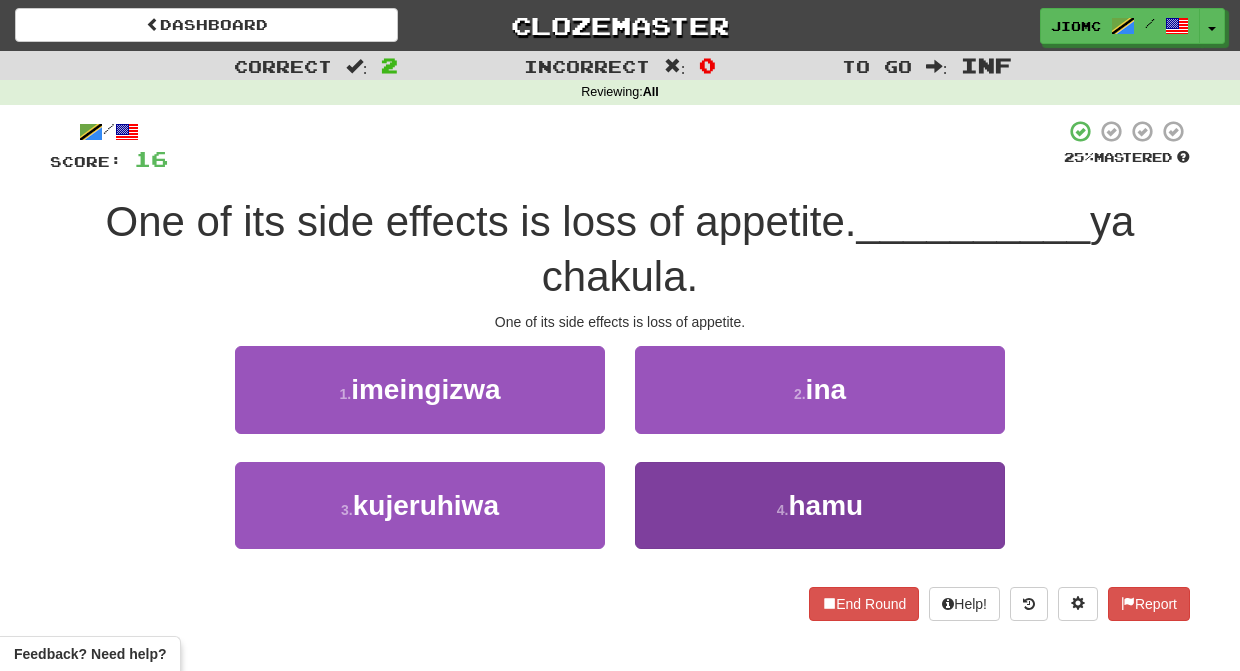 click on "4 .  hamu" at bounding box center [820, 505] 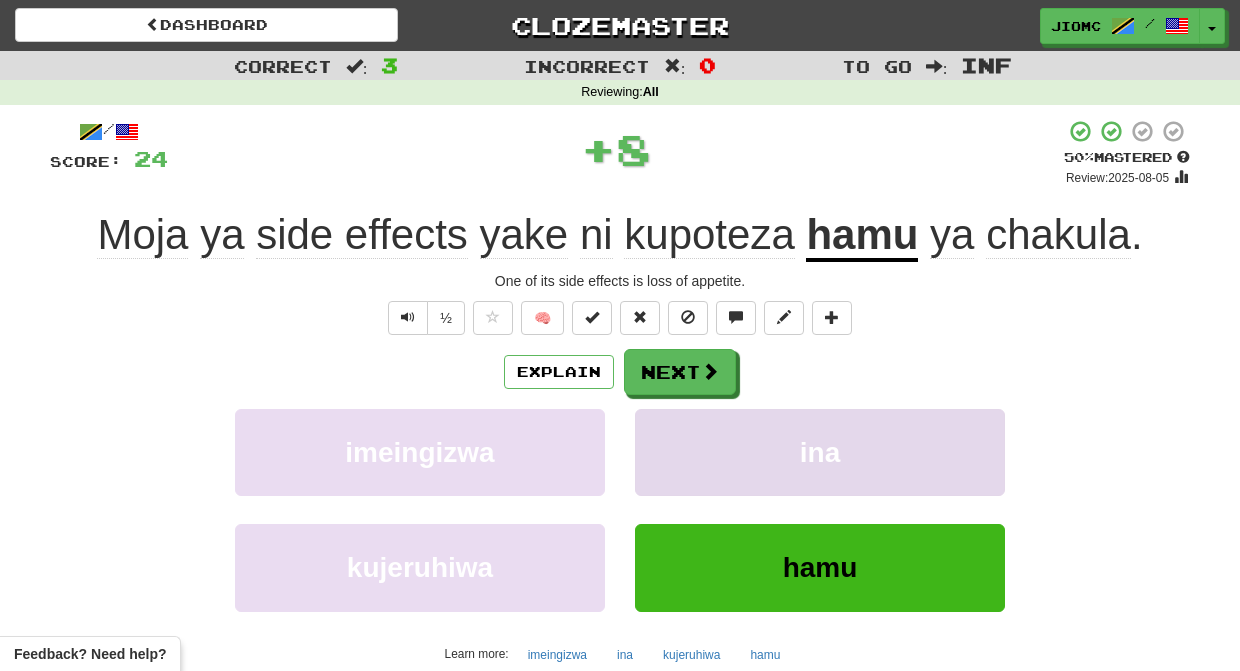 click on "ina" at bounding box center (820, 452) 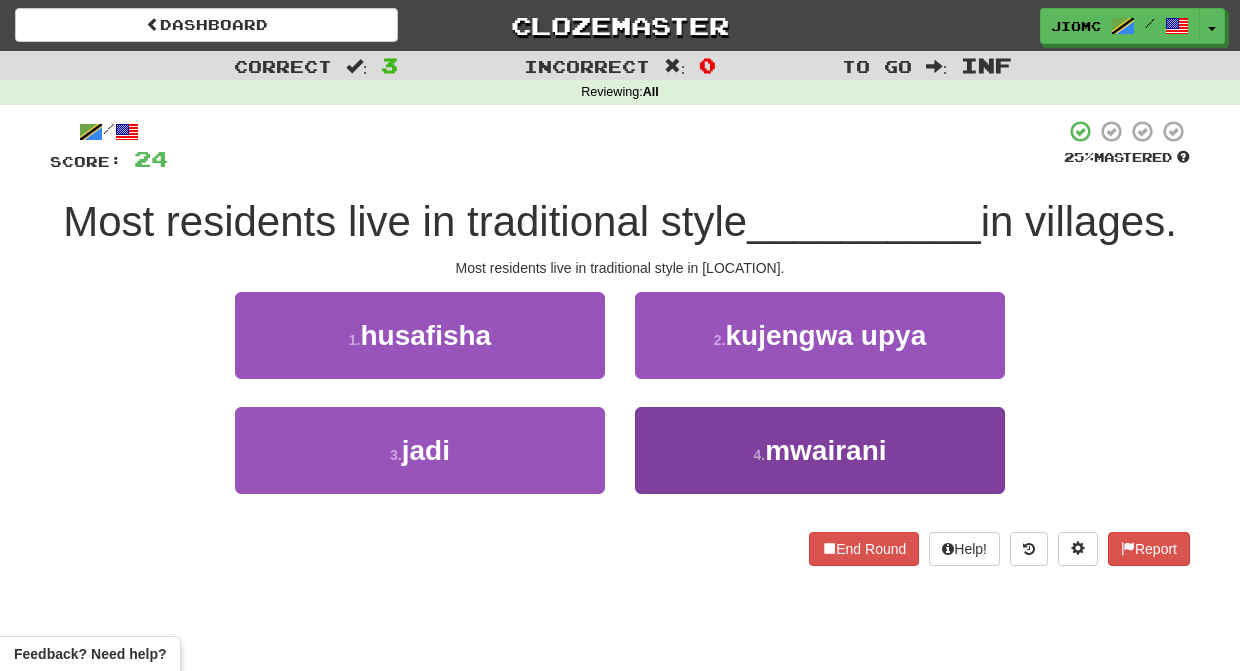 click on "4 .  mwairani" at bounding box center (820, 450) 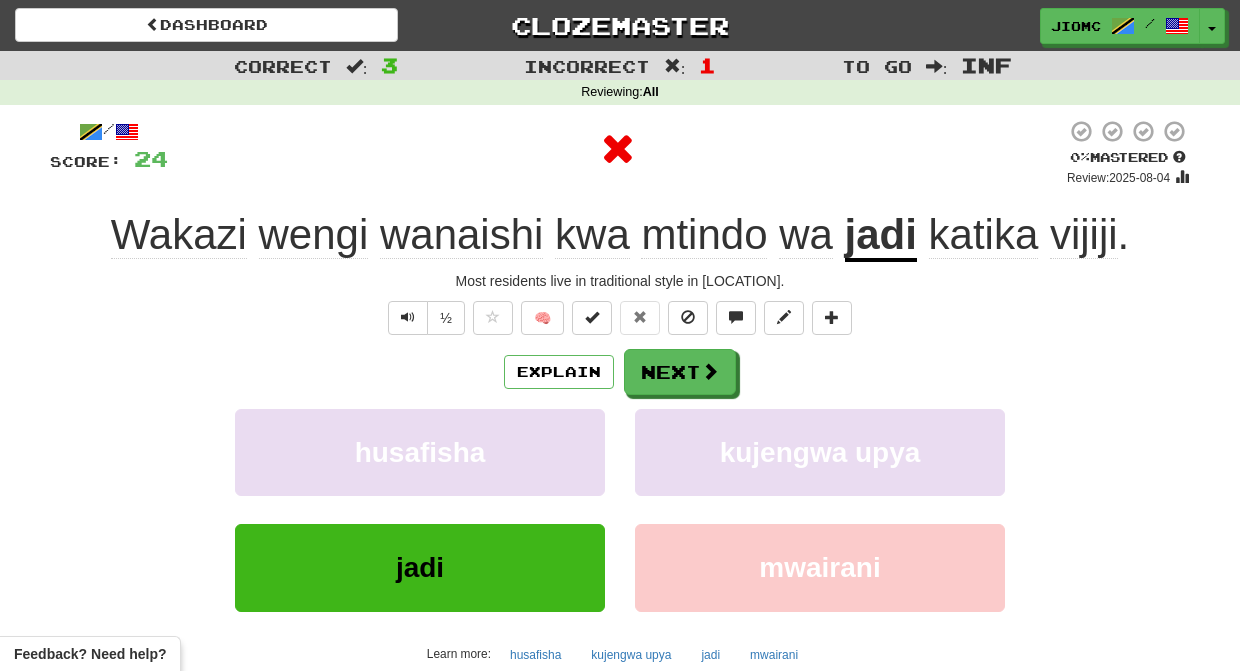 click on "kujengwa upya" at bounding box center (820, 466) 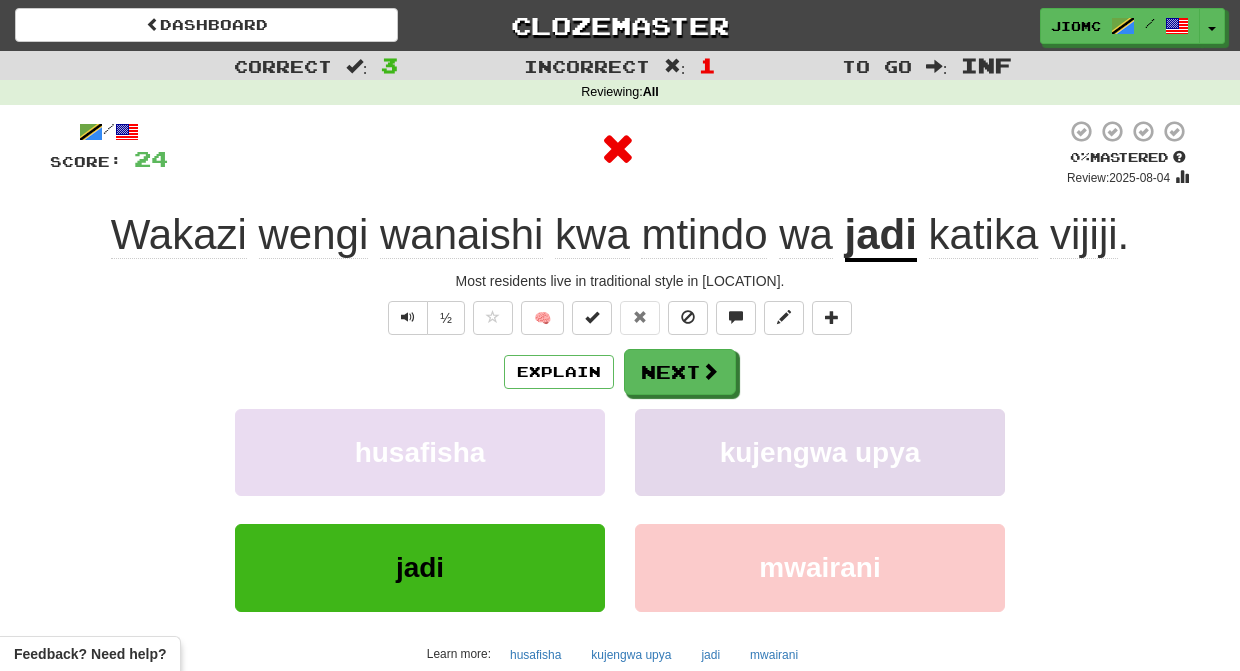 click on "kujengwa upya" at bounding box center (820, 452) 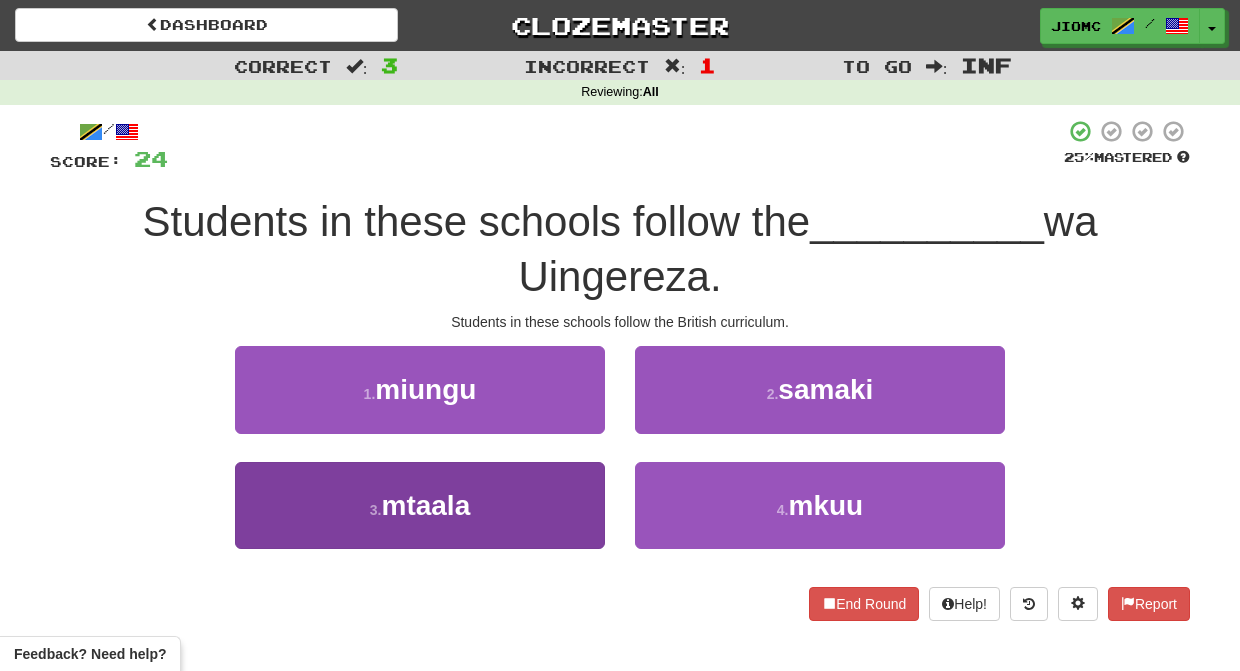 click on "3 .  mtaala" at bounding box center [420, 505] 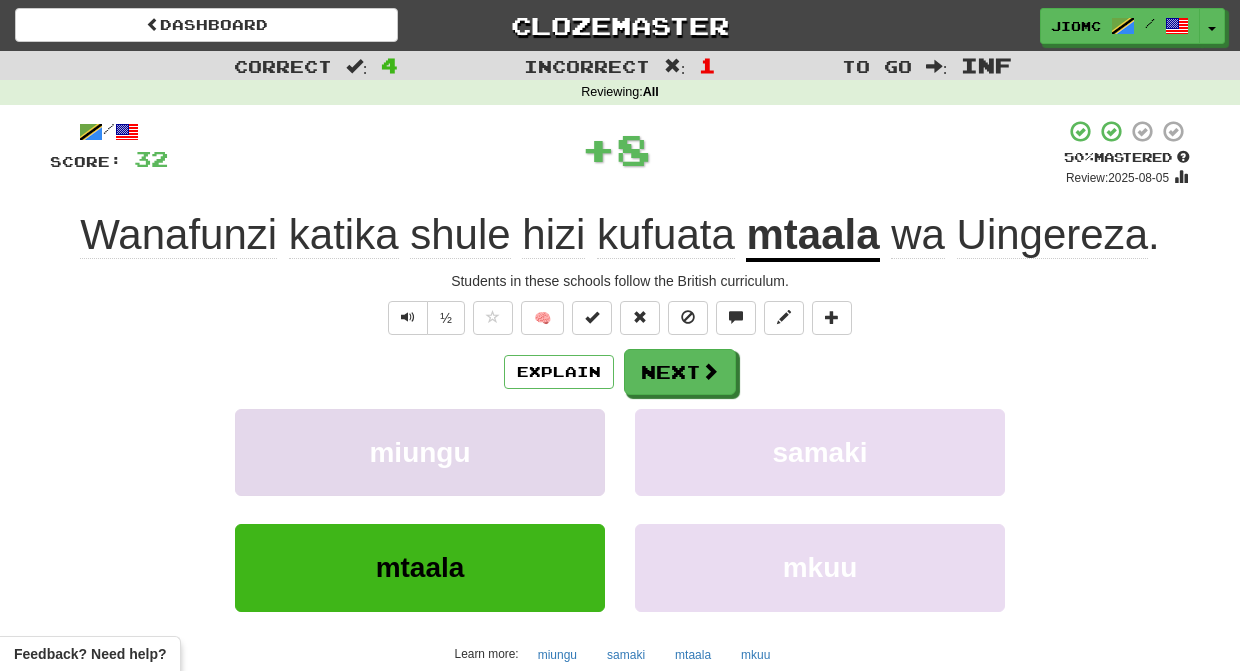 click on "miungu" at bounding box center [420, 452] 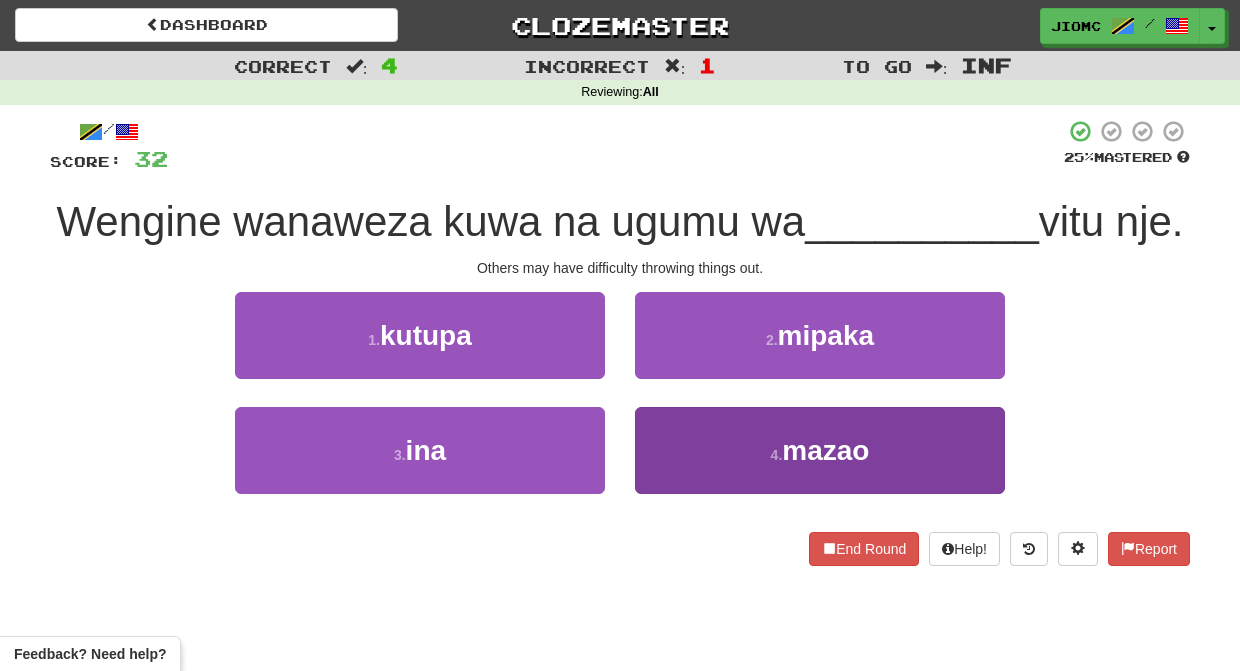 click on "4 .  mazao" at bounding box center [820, 450] 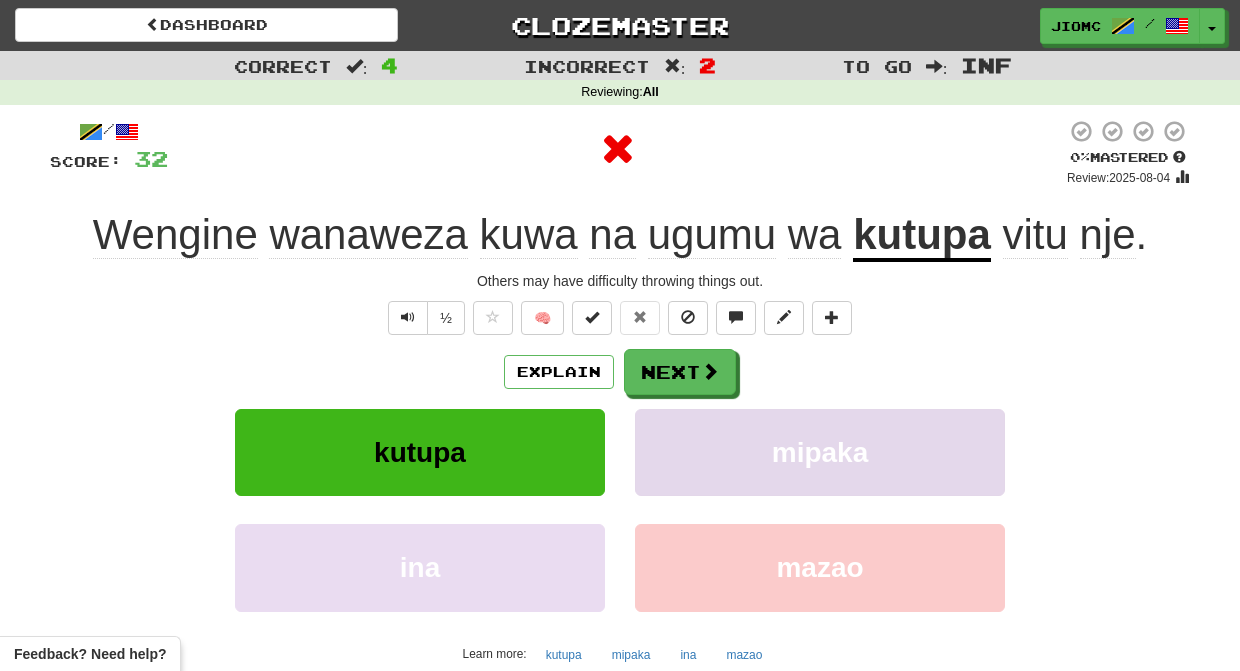 click on "mipaka" at bounding box center (820, 452) 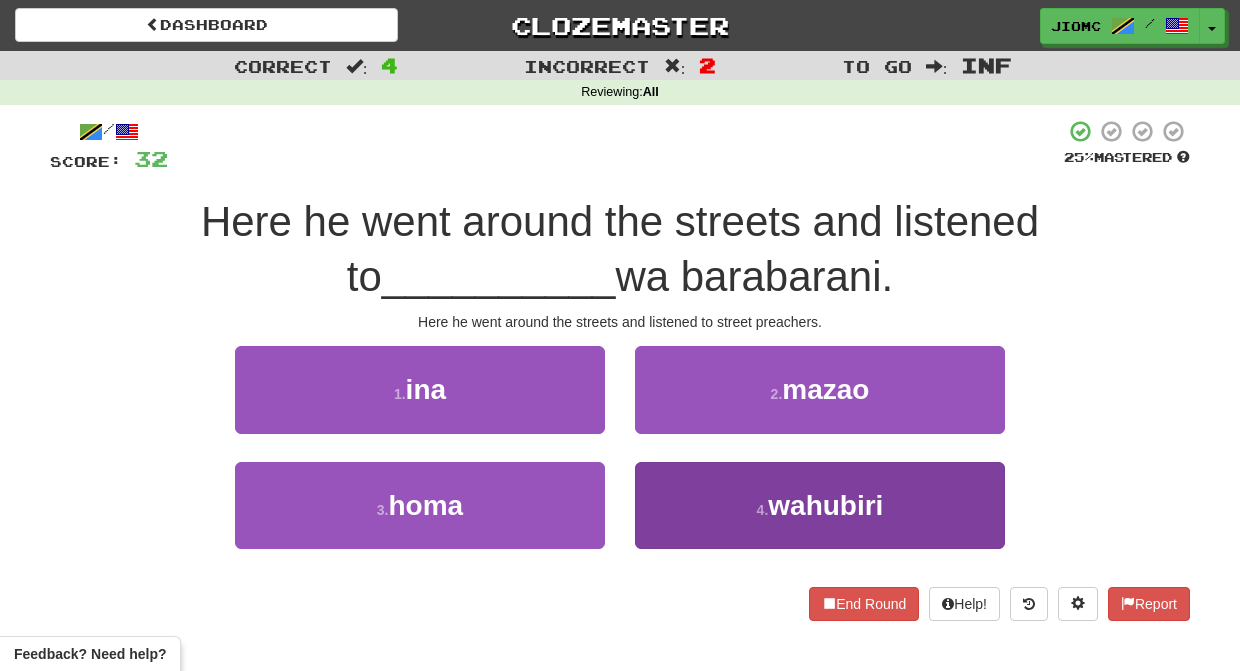 click on "4 .  wahubiri" at bounding box center (820, 505) 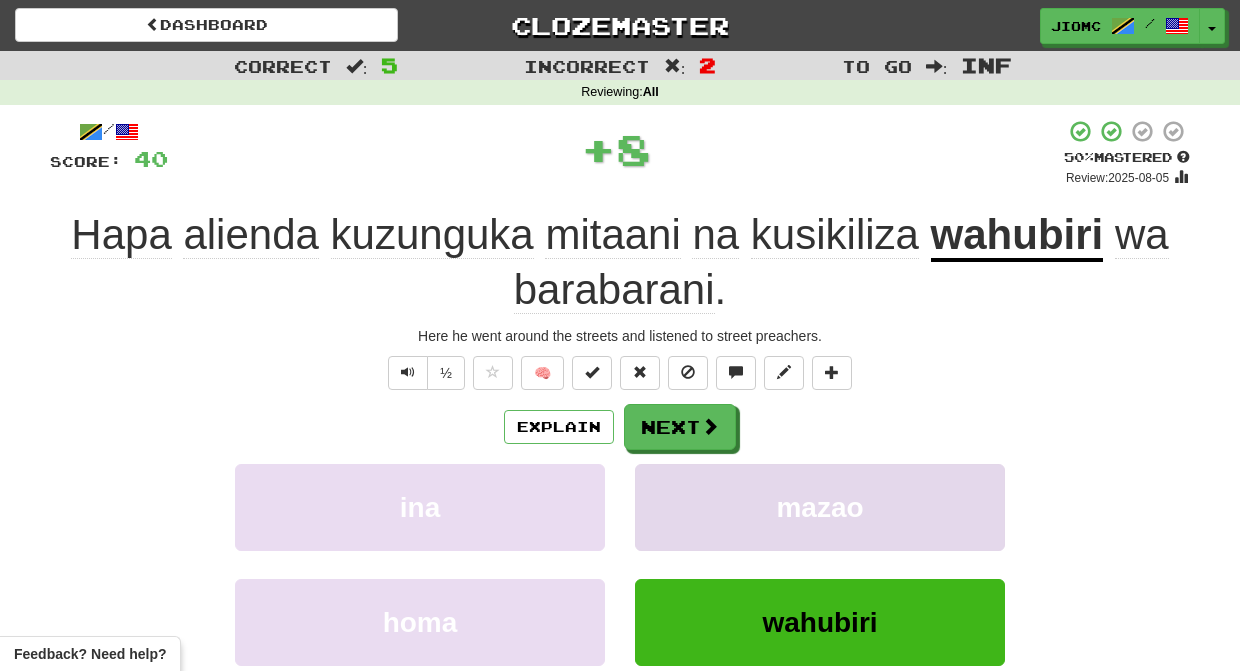 click on "mazao" at bounding box center (820, 507) 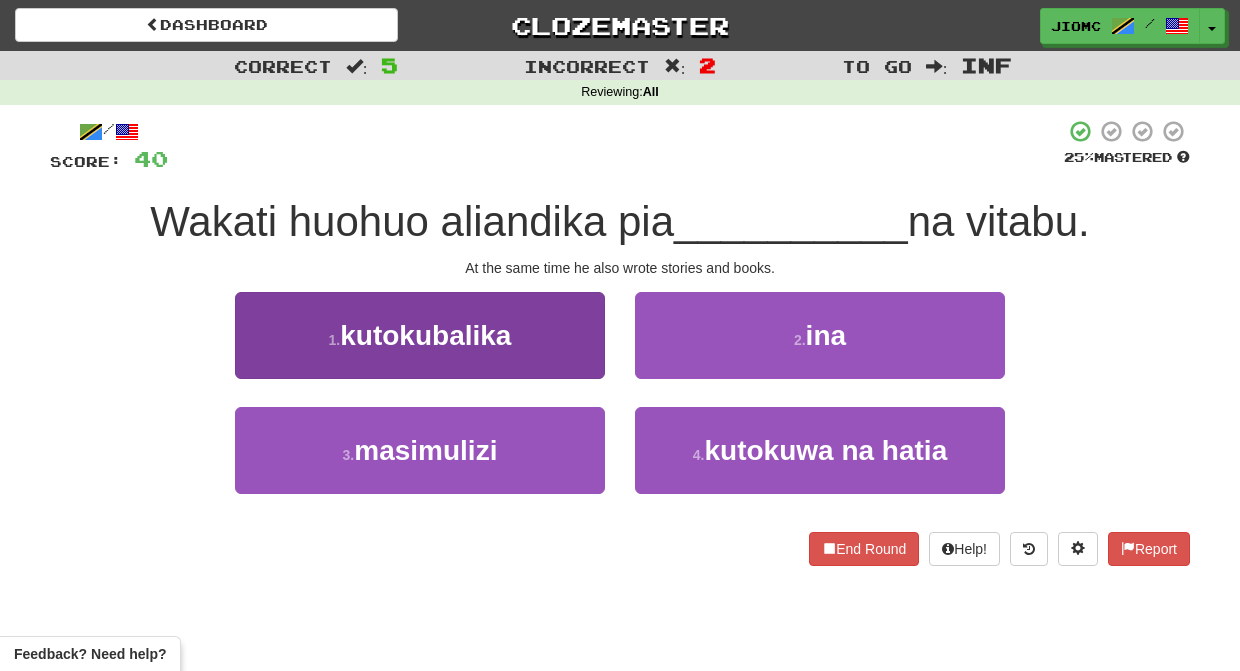 click on "1 .  kutokubalika" at bounding box center (420, 335) 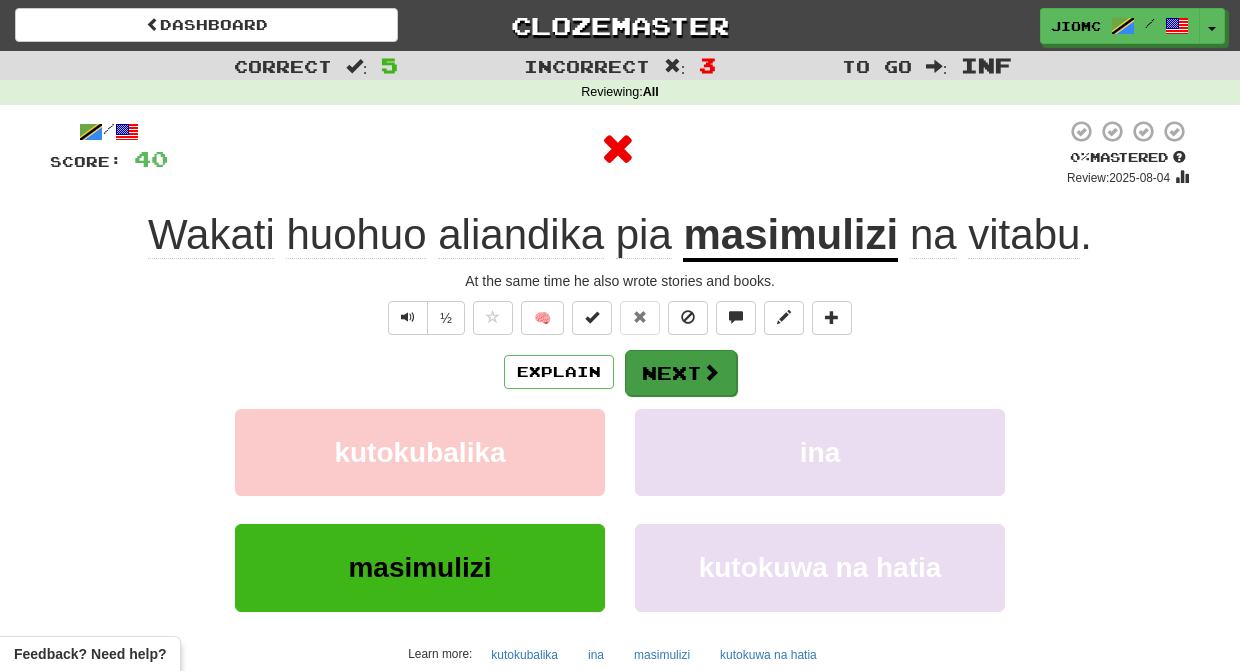 click on "Next" at bounding box center [681, 373] 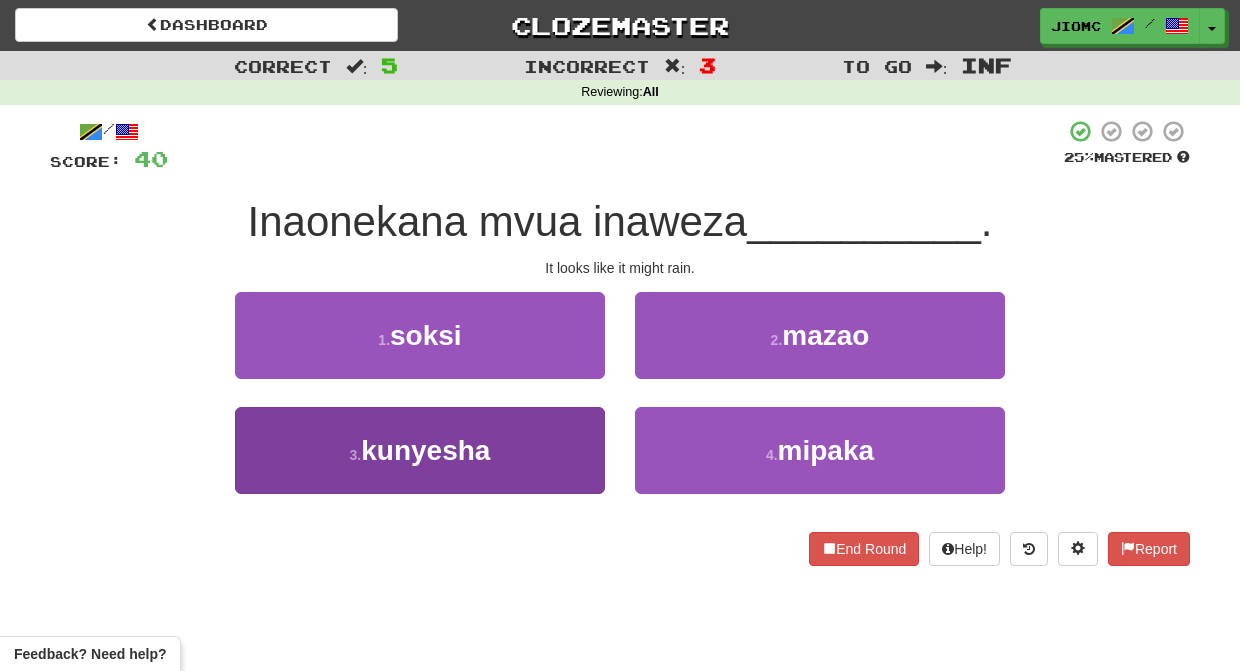 click on "3 .  kunyesha" at bounding box center [420, 450] 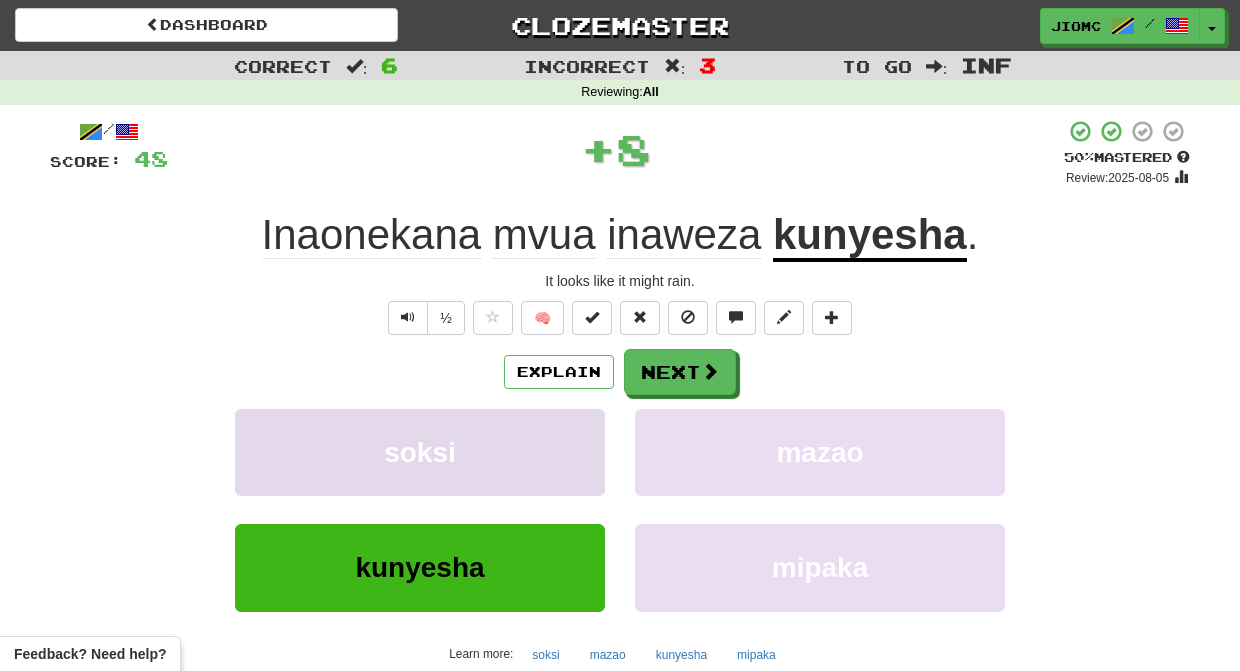 click on "soksi" at bounding box center (420, 452) 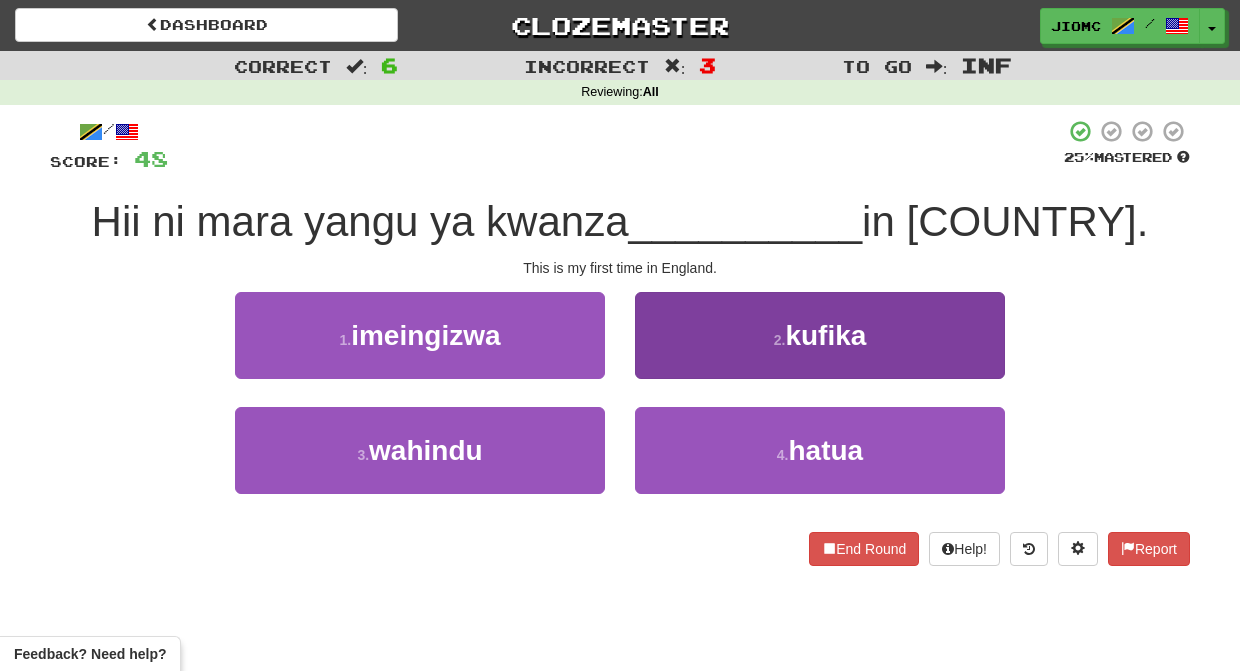 click on "2 .  kufika" at bounding box center [820, 335] 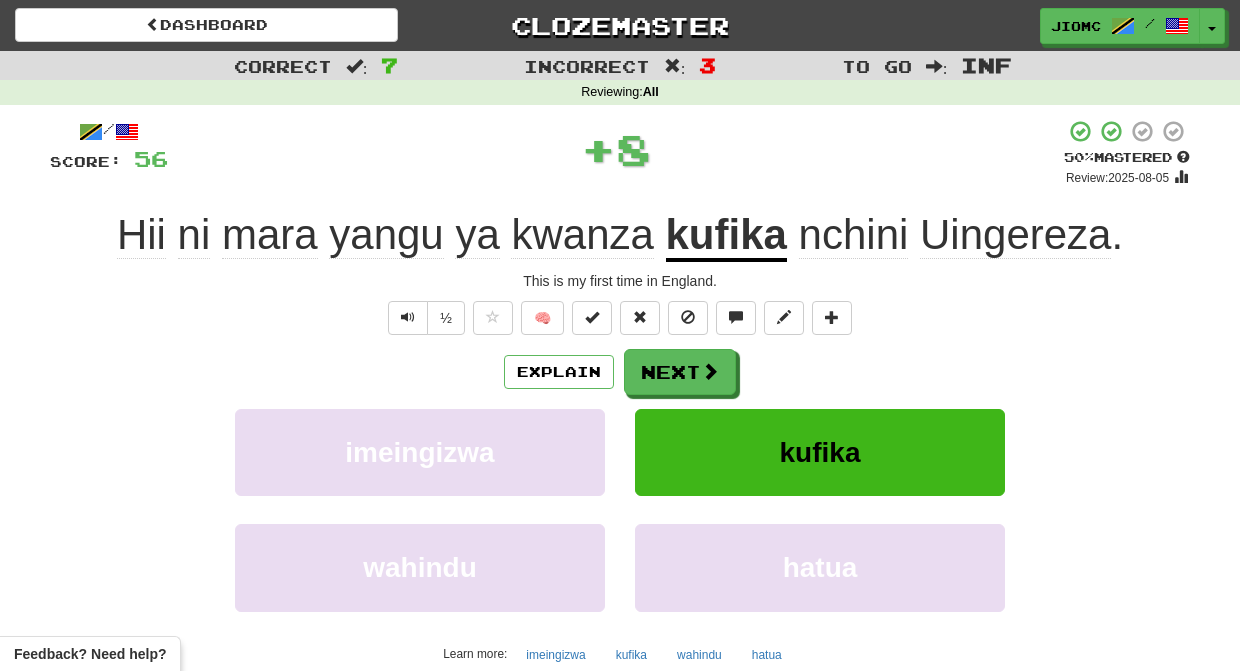 click on "Next" at bounding box center (680, 372) 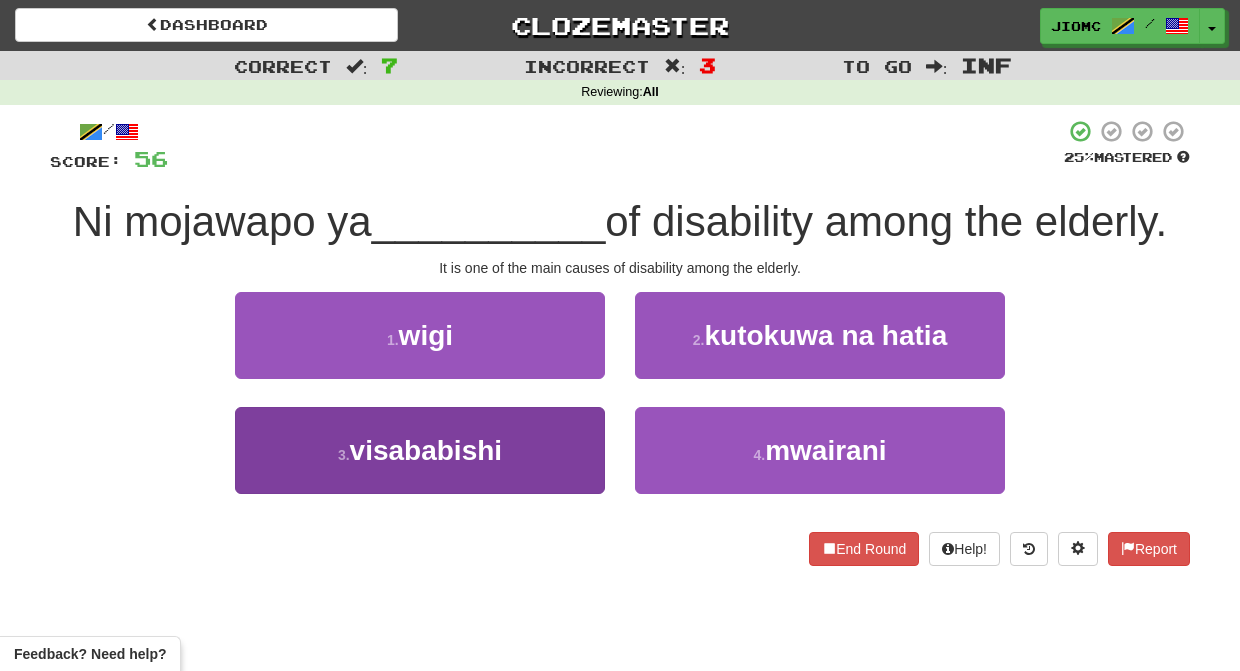 click on "3 .  visababishi" at bounding box center [420, 450] 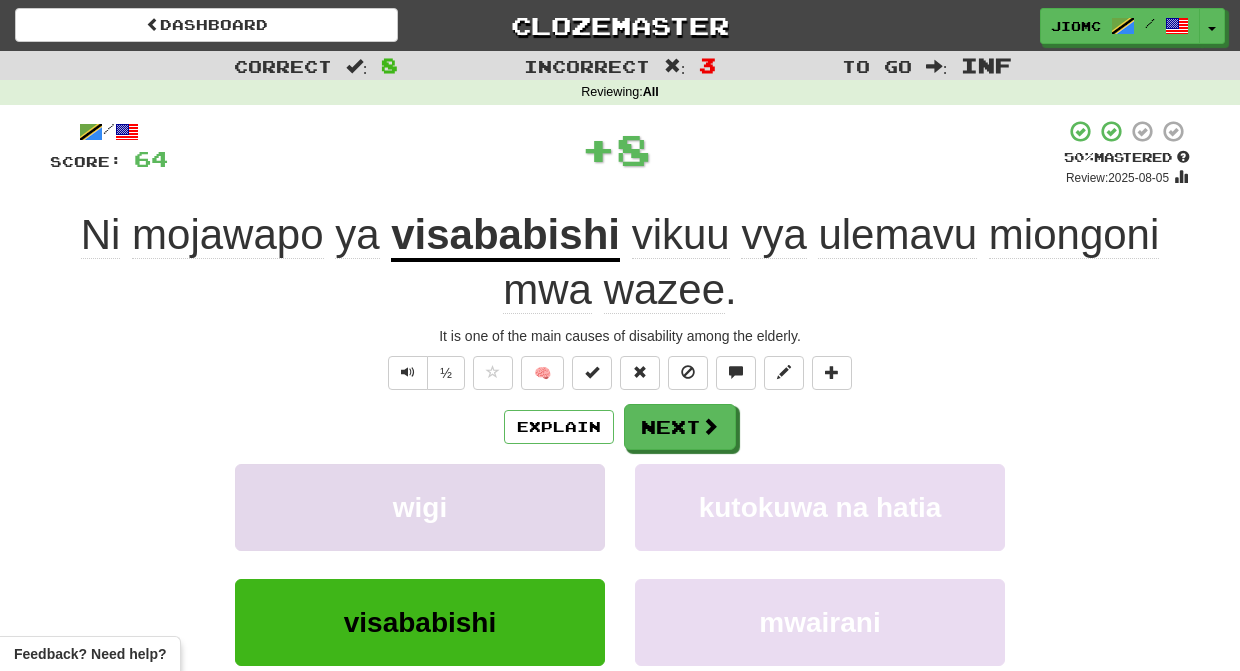 click on "wigi" at bounding box center (420, 507) 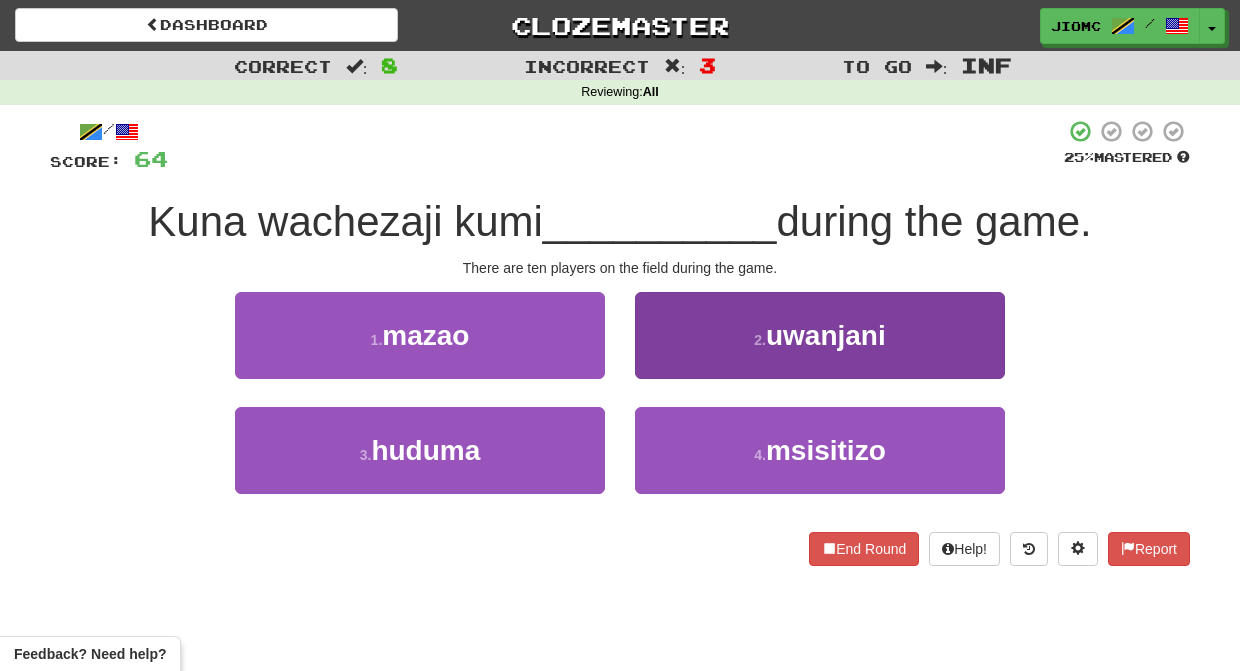 click on "2 .  uwanjani" at bounding box center [820, 335] 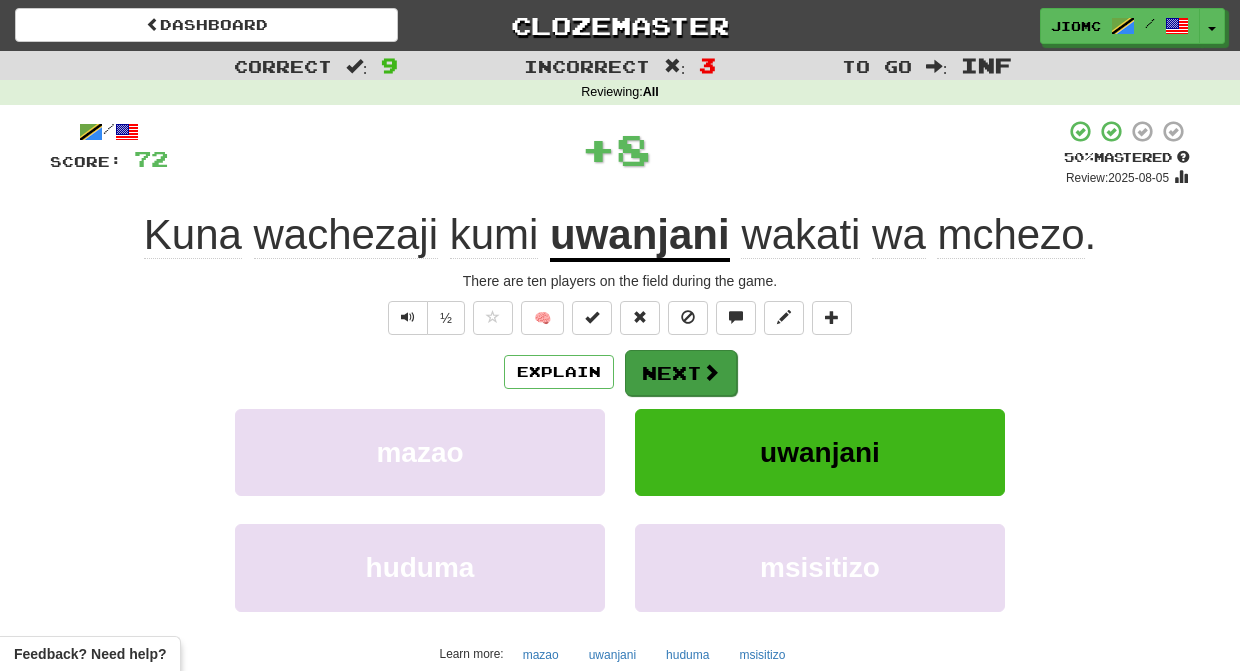click on "Next" at bounding box center [681, 373] 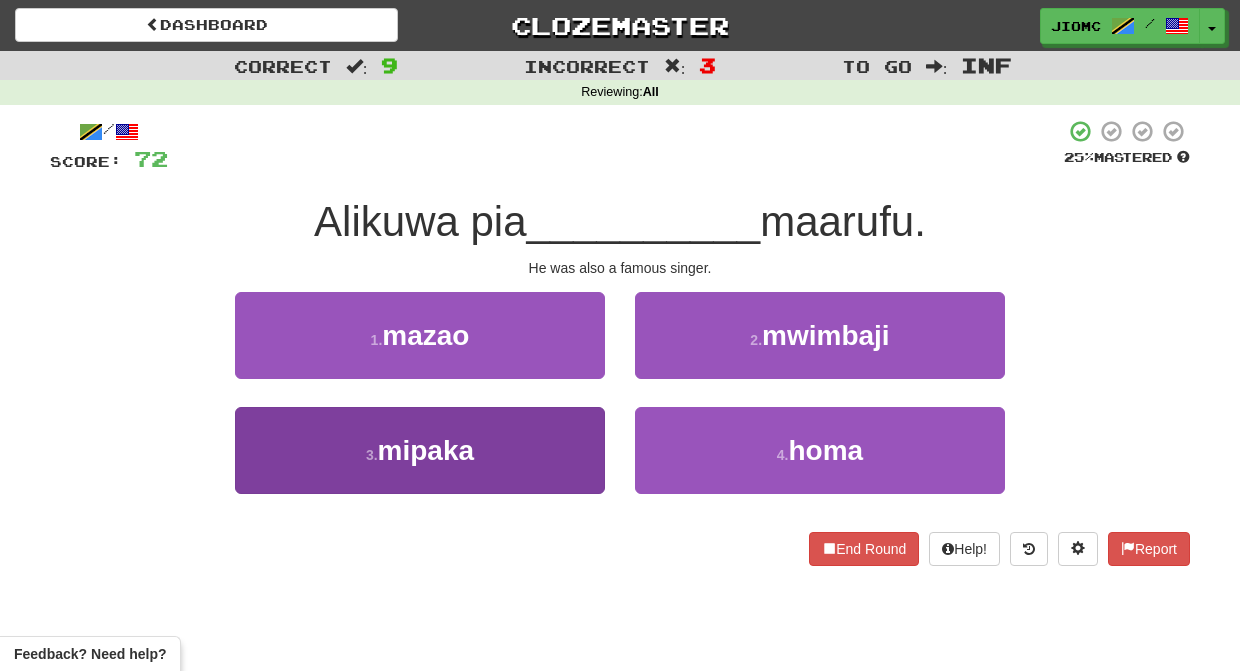 click on "3 .  mipaka" at bounding box center [420, 450] 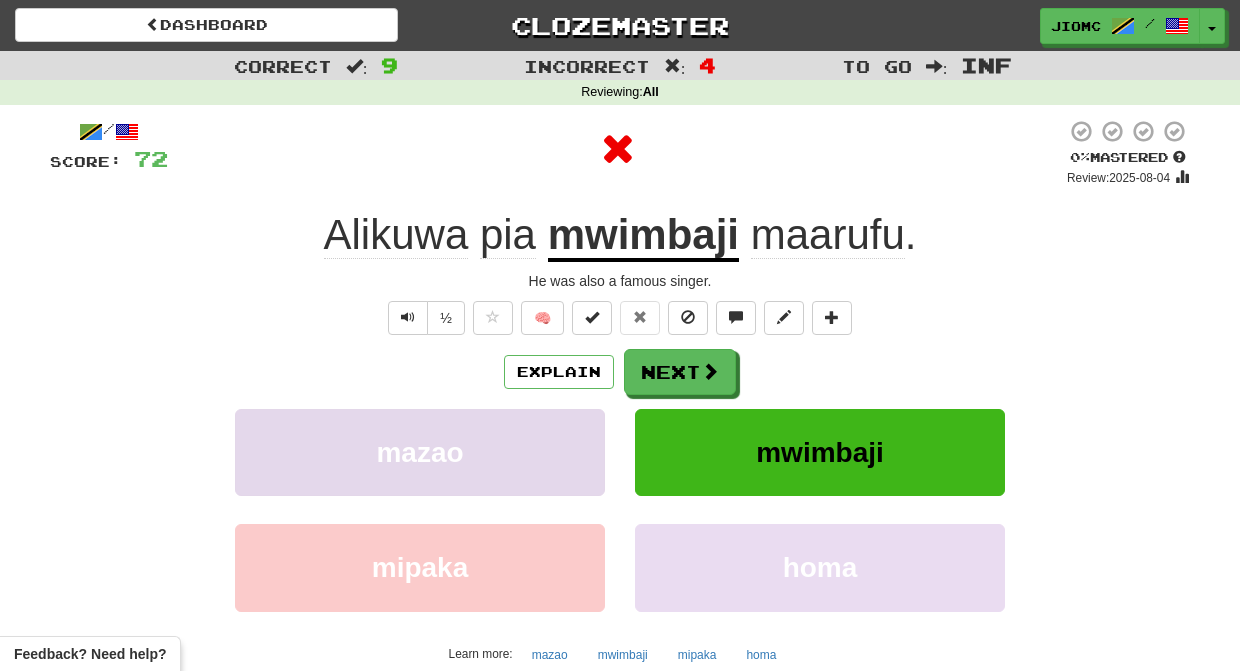 click on "mazao" at bounding box center (420, 452) 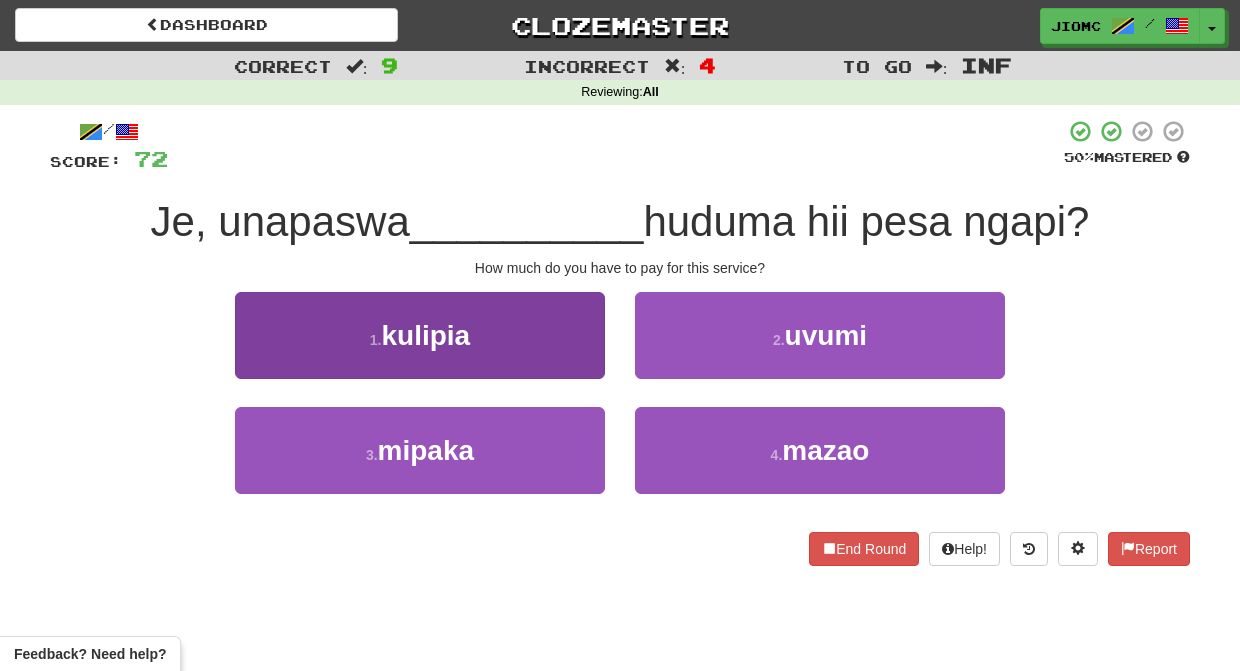 click on "1 .  kulipia" at bounding box center [420, 335] 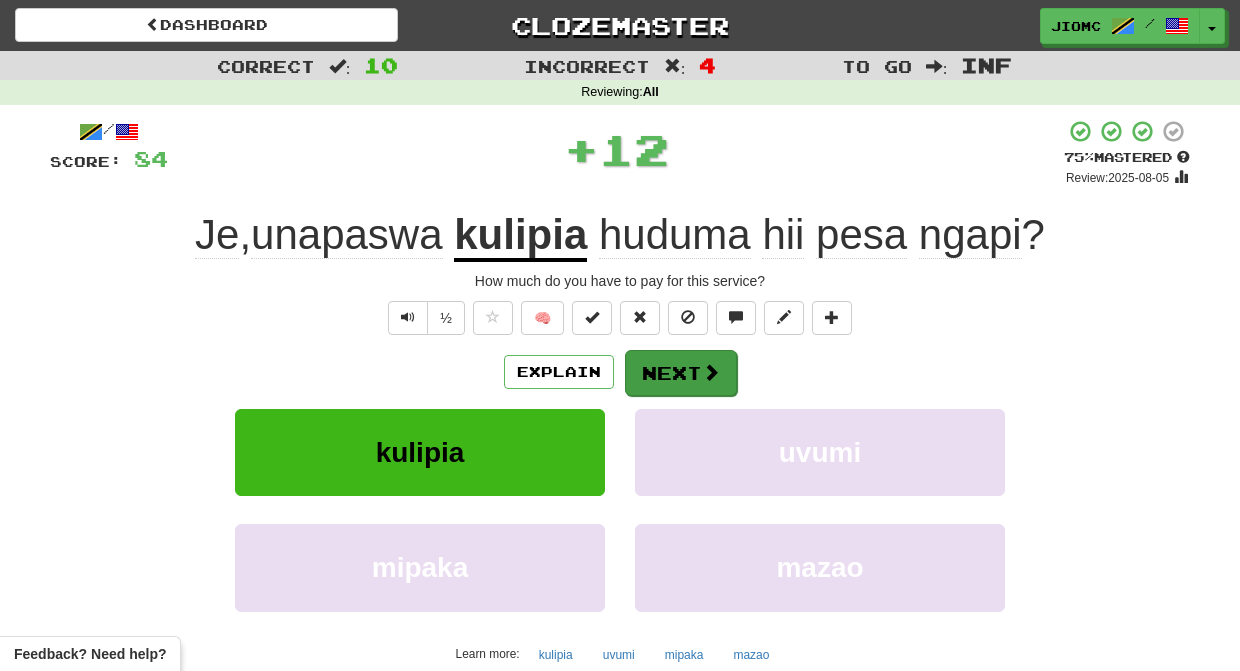 click on "Next" at bounding box center (681, 373) 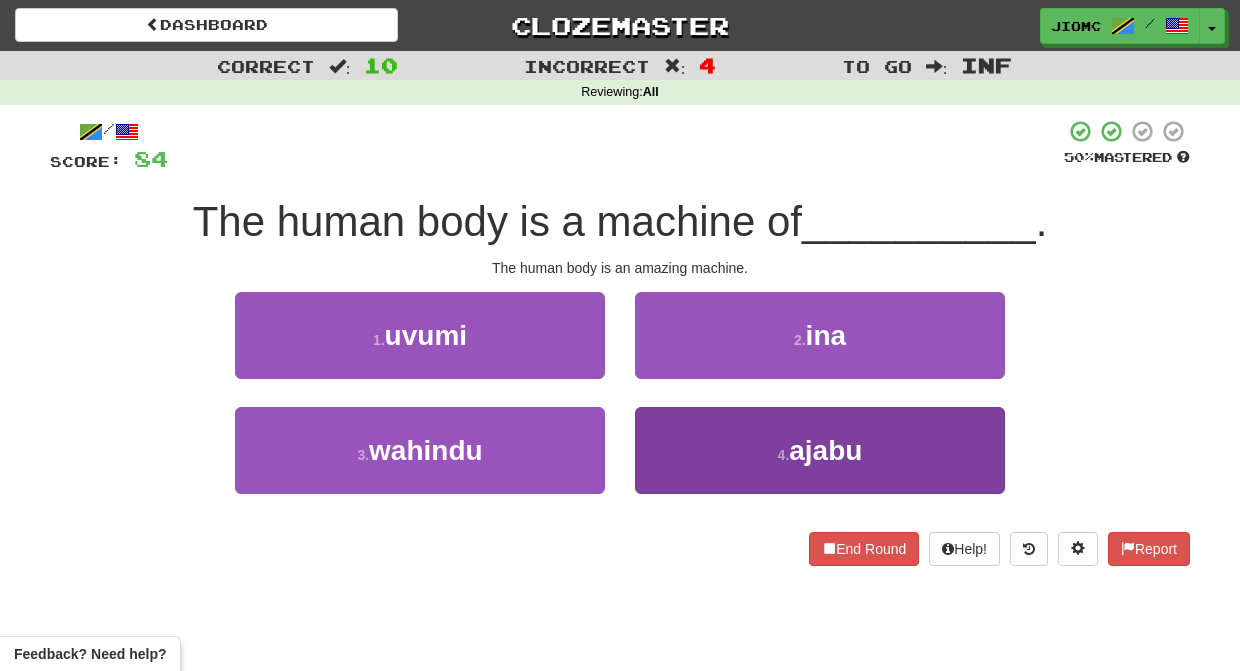 click on "4 .  ajabu" at bounding box center [820, 450] 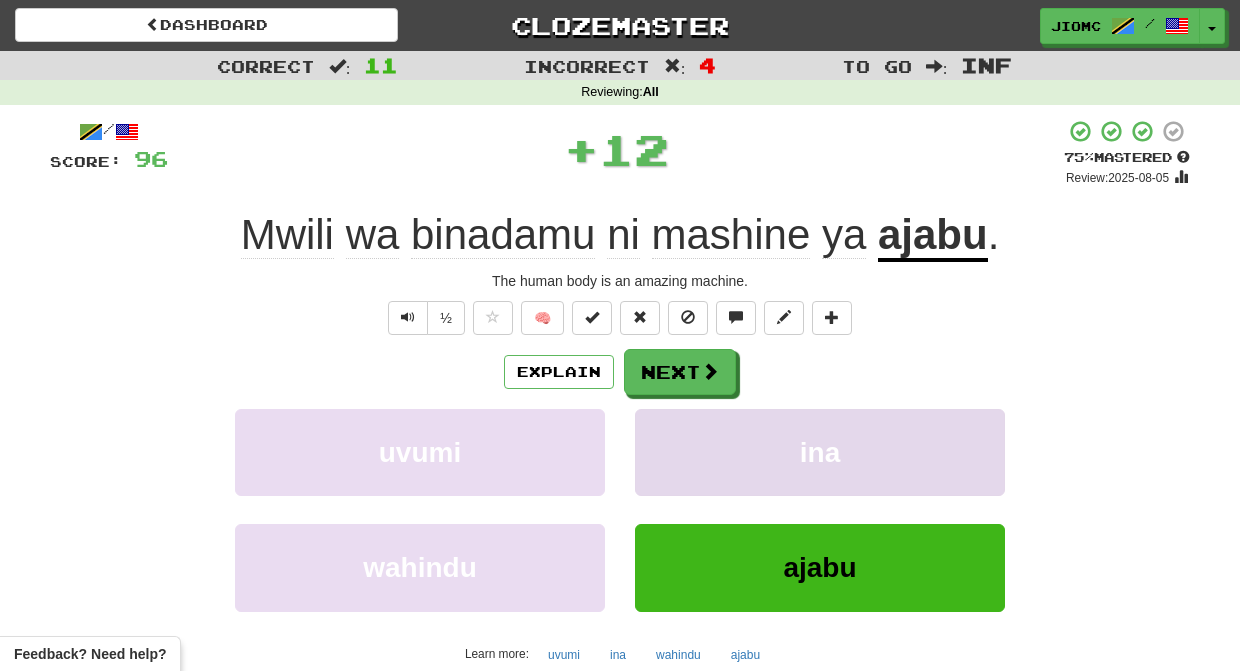 click on "ina" at bounding box center [820, 452] 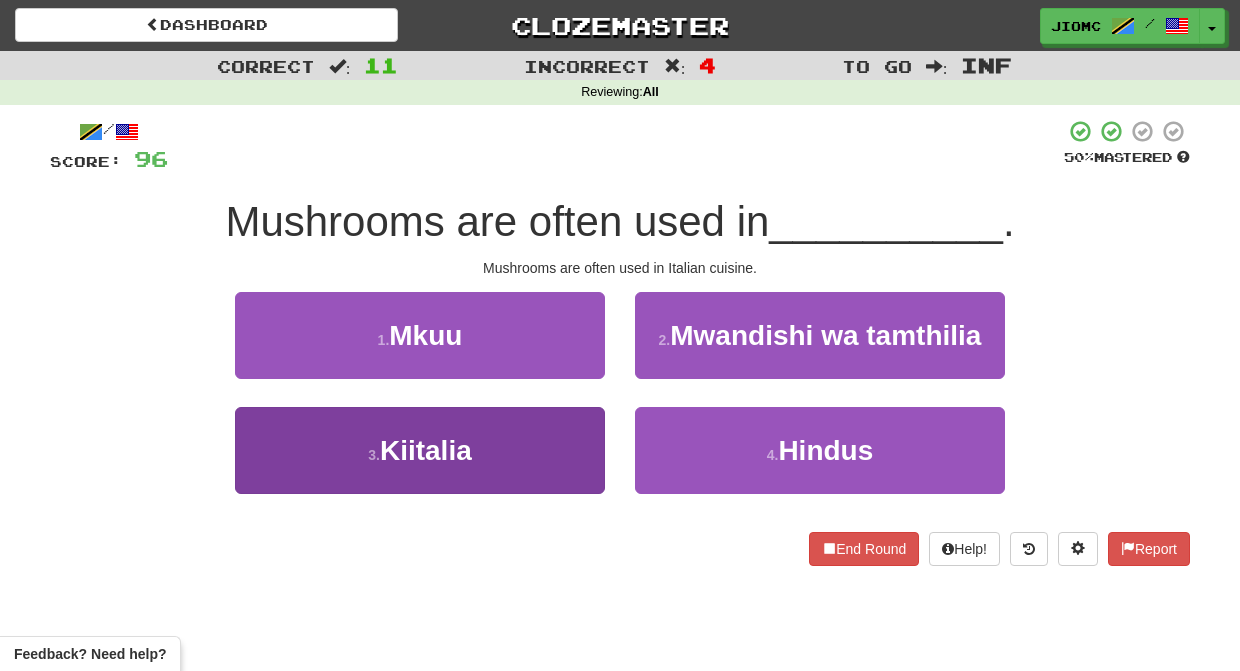 click on "3 .  Kiitalia" at bounding box center [420, 450] 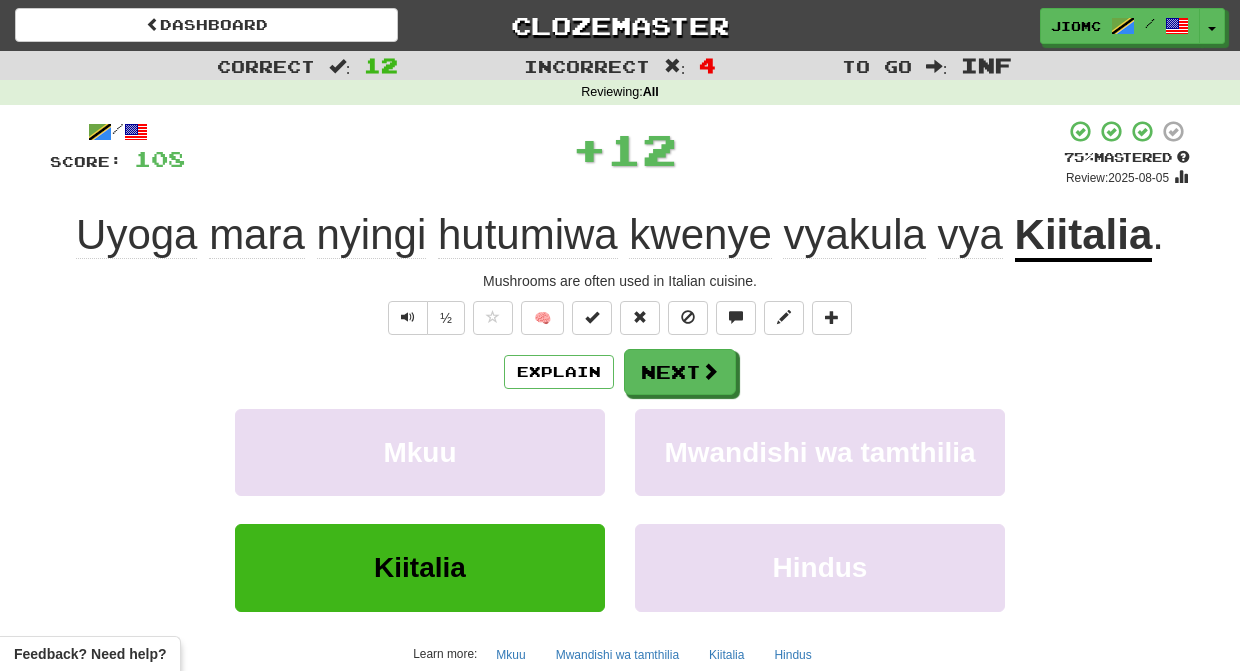 click on "Mkuu" at bounding box center [420, 466] 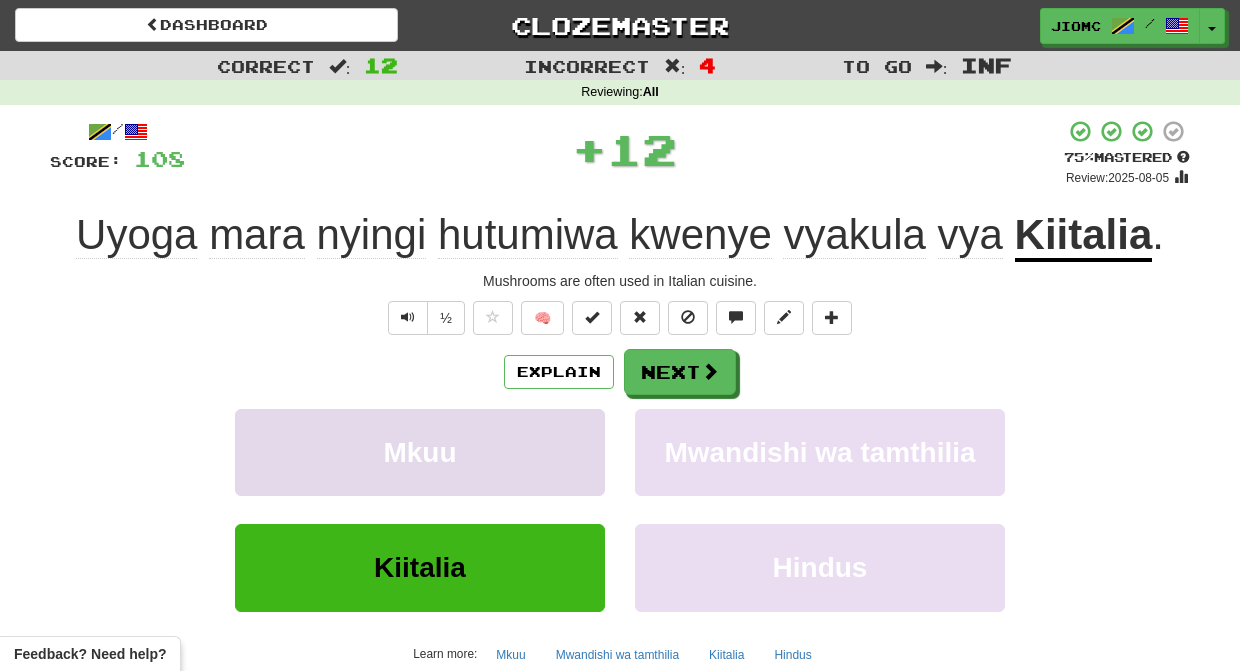 click on "Mkuu" at bounding box center (420, 452) 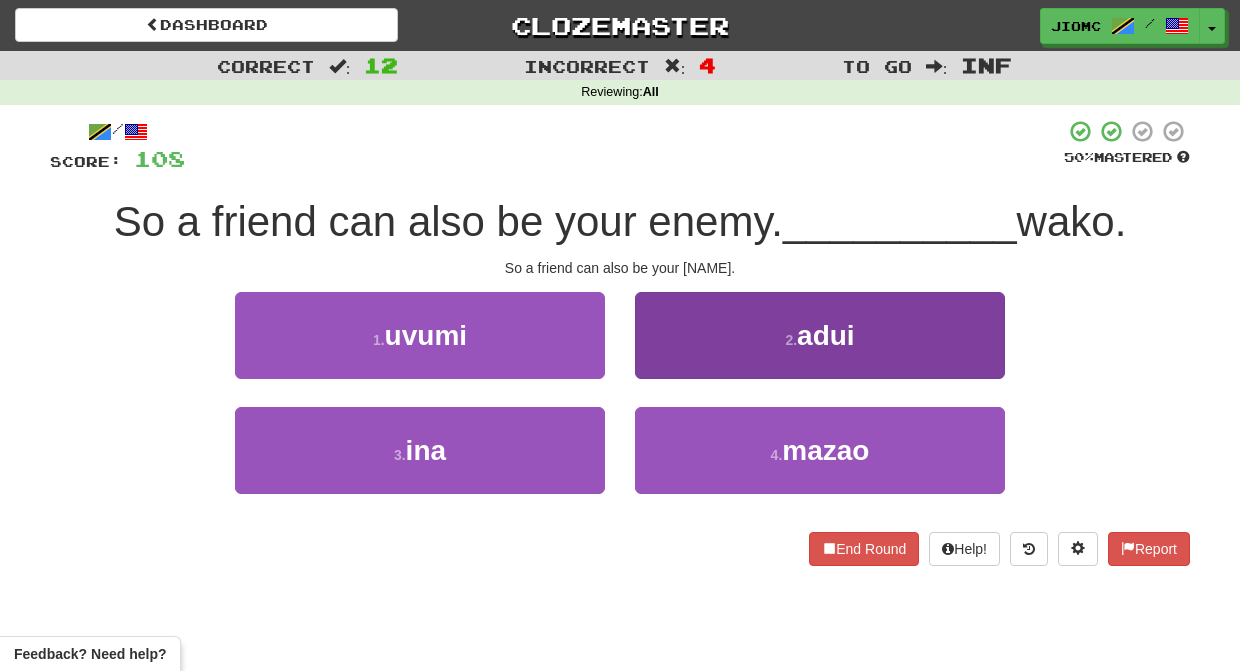 click on "2 .  adui" at bounding box center (820, 335) 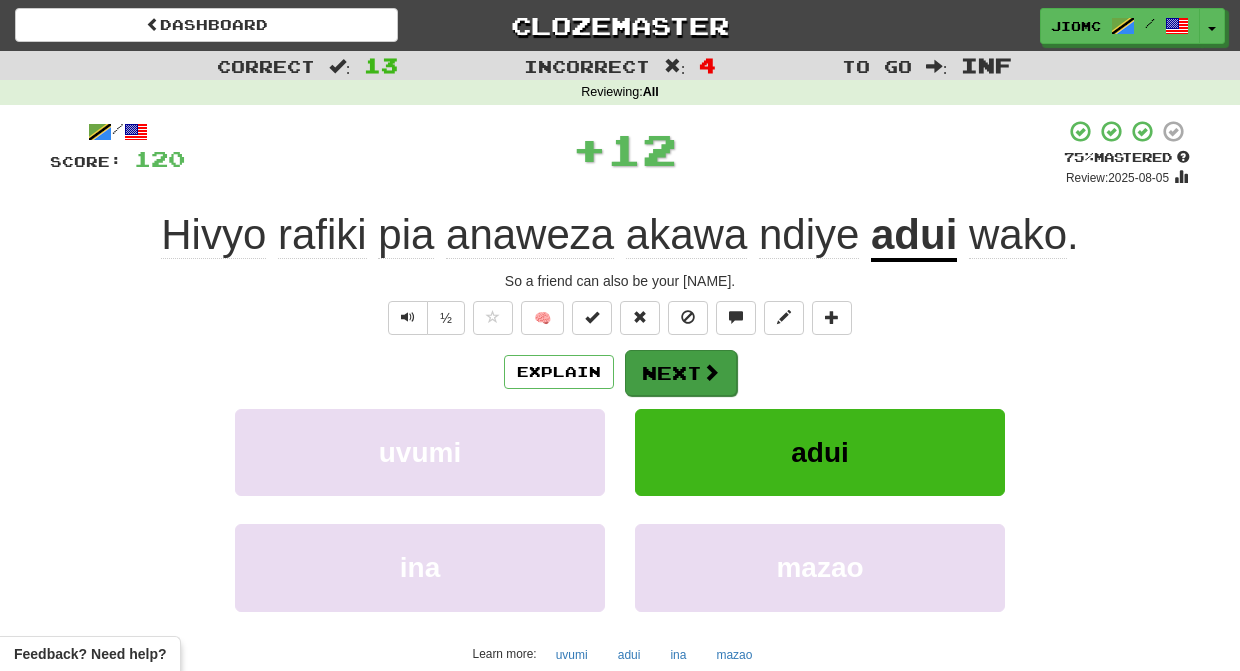 click on "Next" at bounding box center (681, 373) 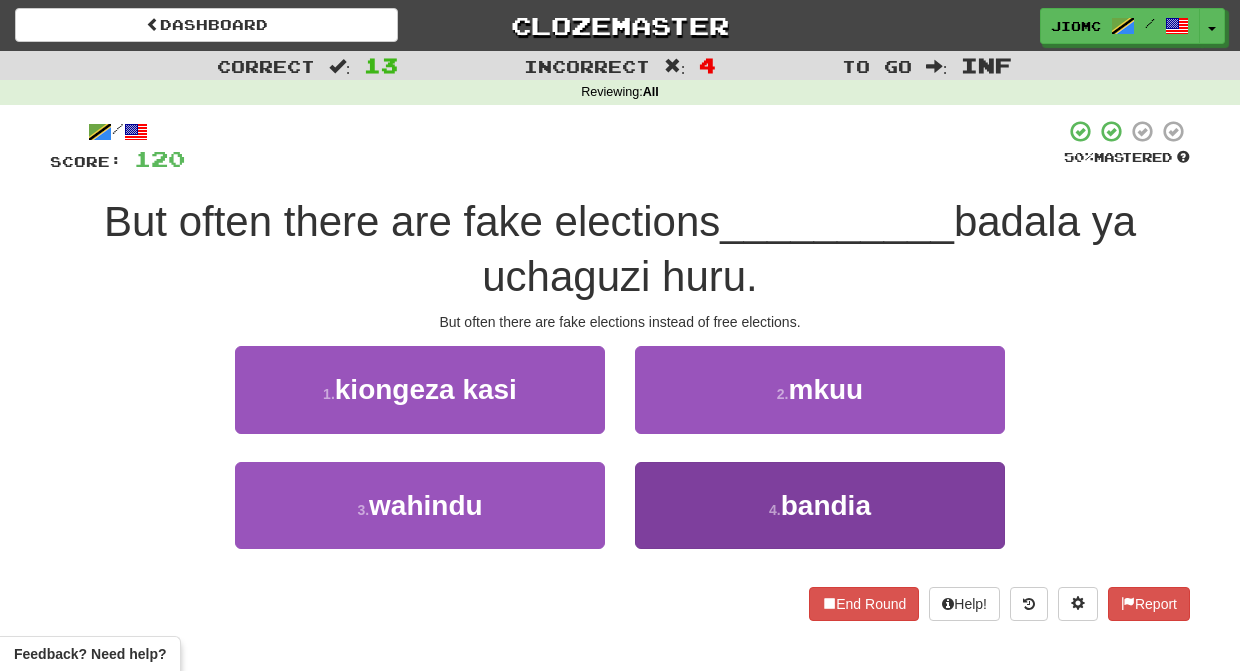 click on "4 .  bandia" at bounding box center [820, 505] 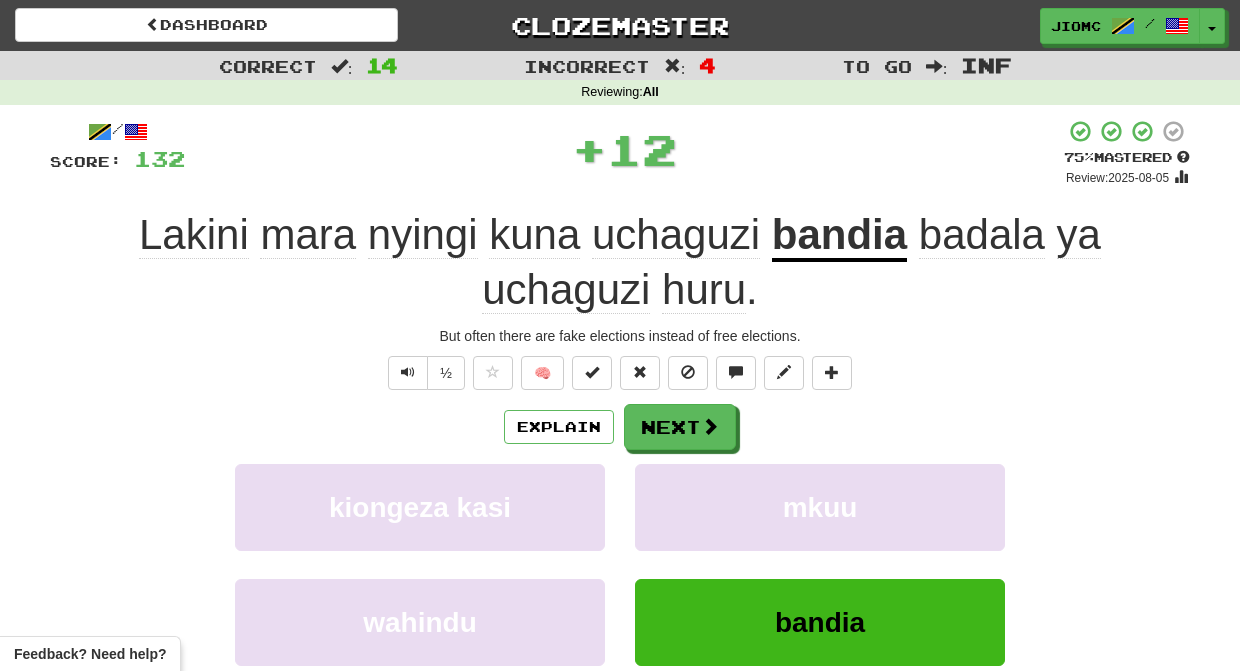 click on "mkuu" at bounding box center [820, 507] 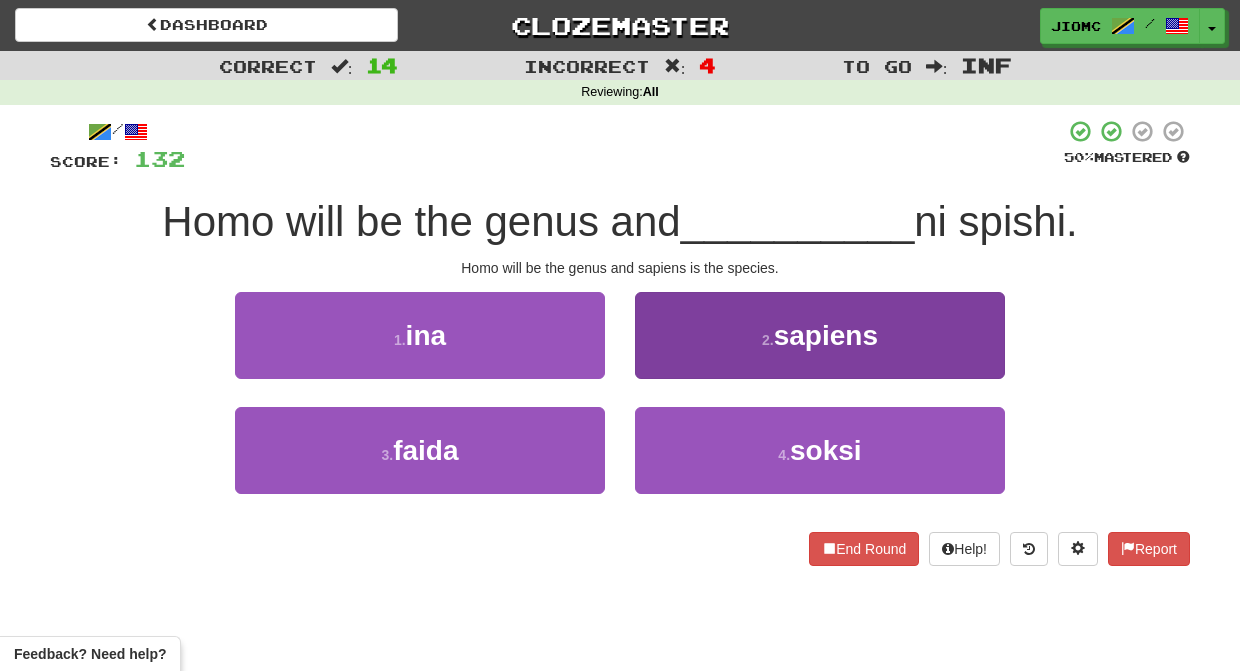 click on "2 .  sapiens" at bounding box center [820, 335] 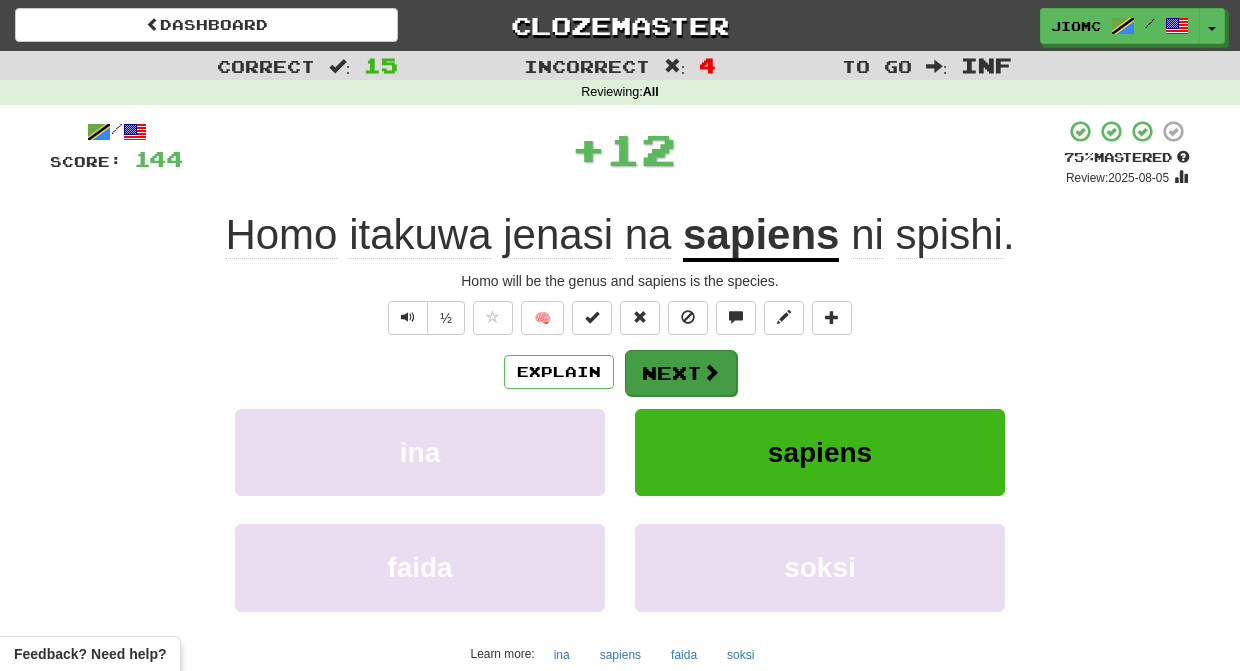 click on "Next" at bounding box center (681, 373) 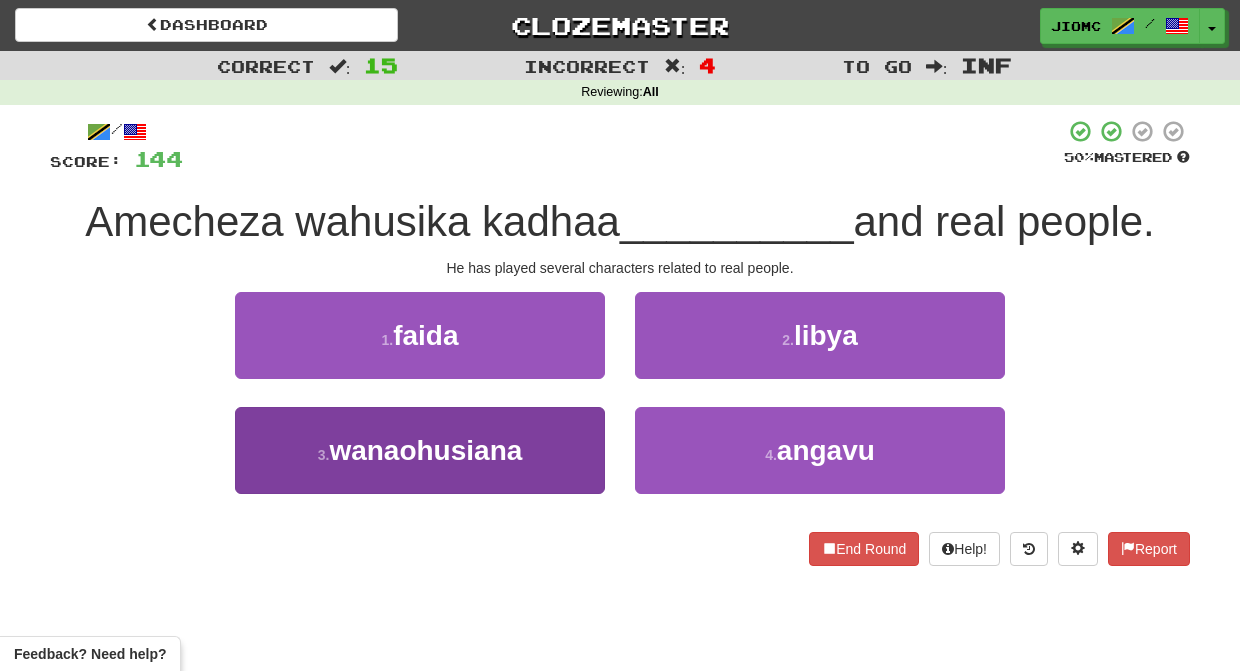 click on "3 .  wanaohusiana" at bounding box center (420, 450) 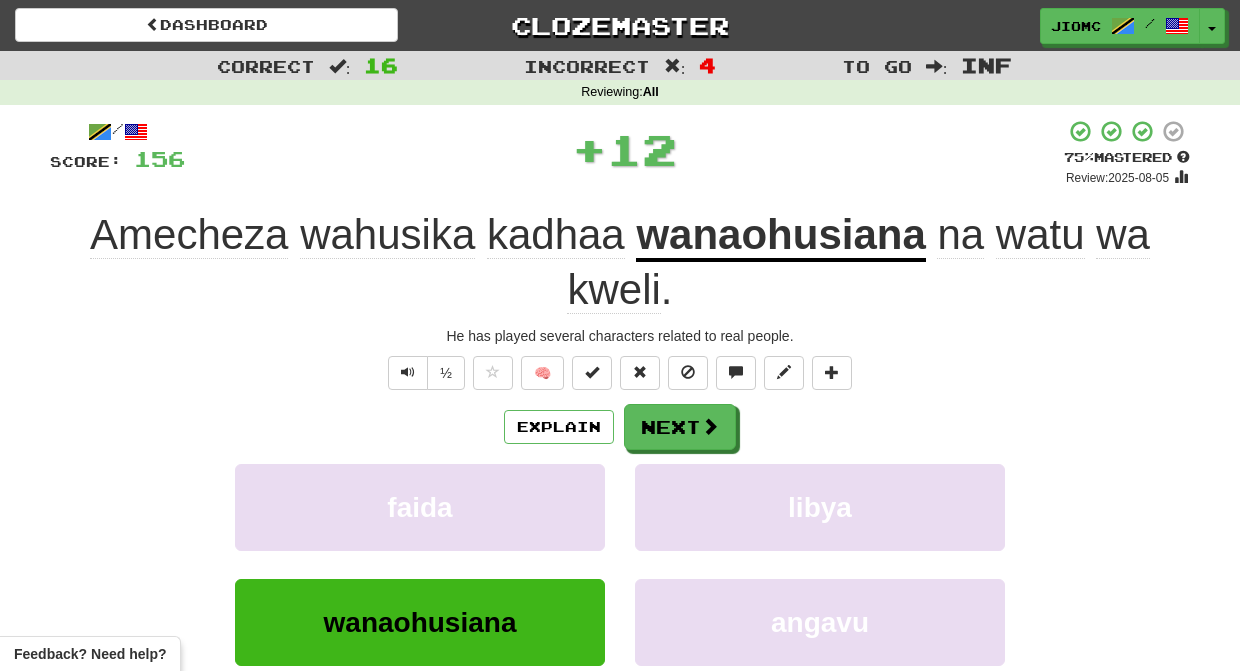 click on "Explain Next faida libya wanaohusiana angavu Learn more: faida libya wanaohusiana angavu" at bounding box center [620, 564] 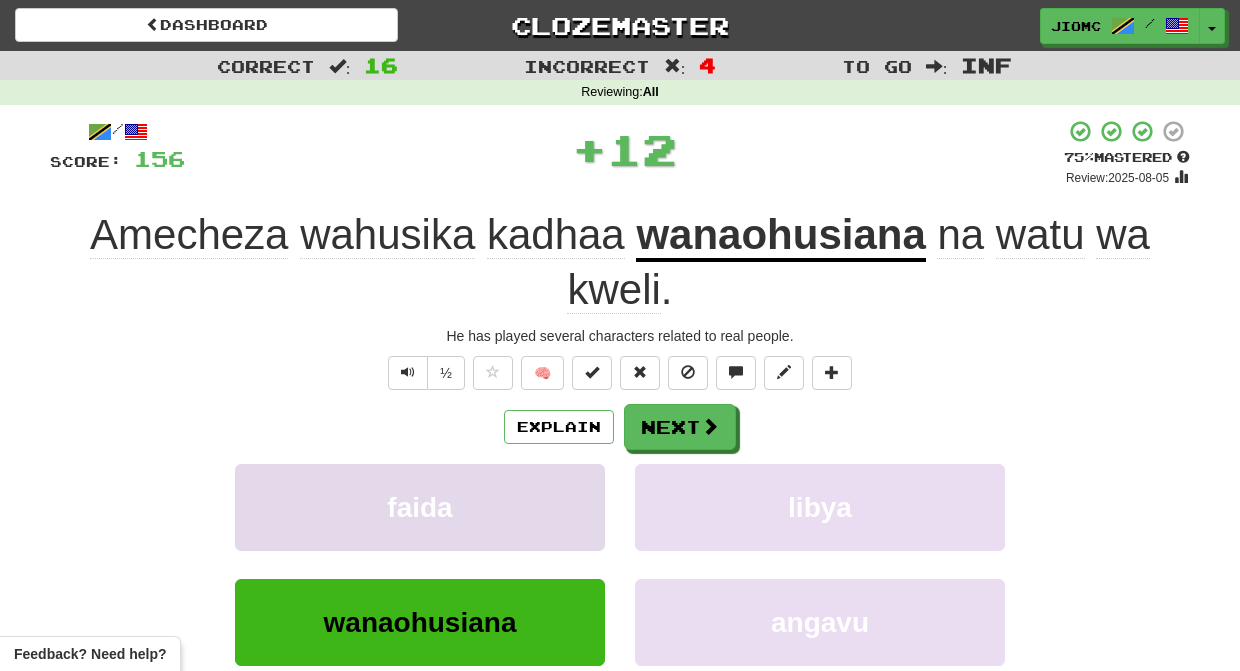 click on "faida" at bounding box center [420, 507] 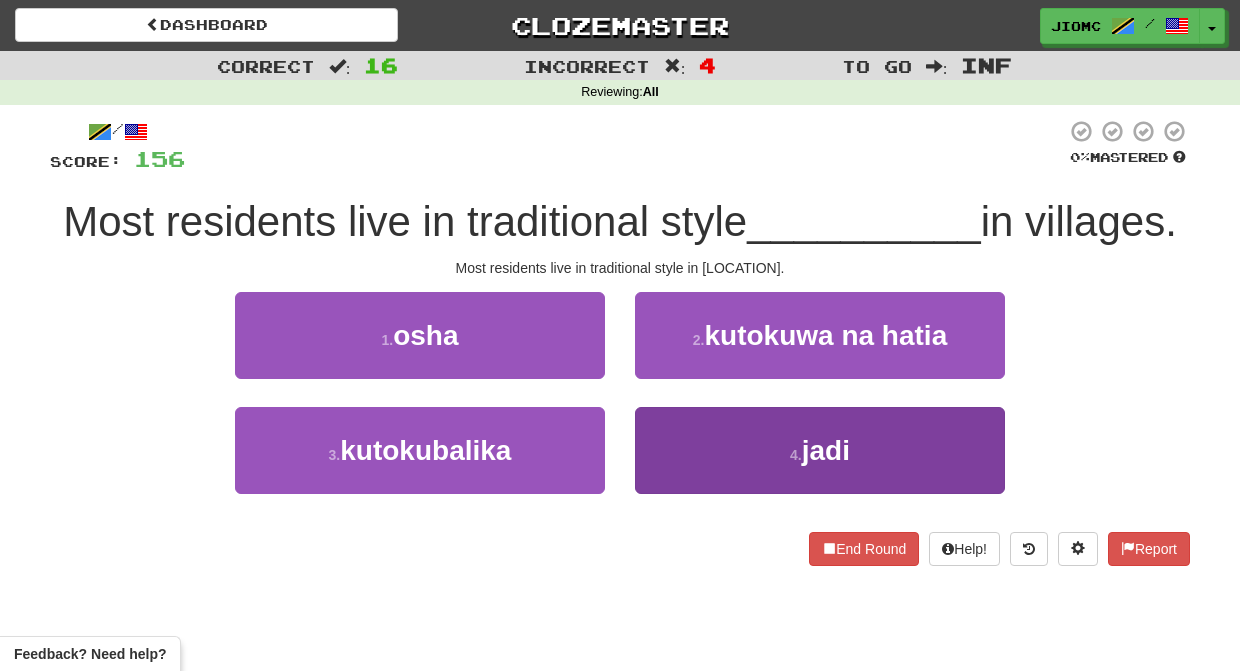 click on "4 .  jadi" at bounding box center (820, 450) 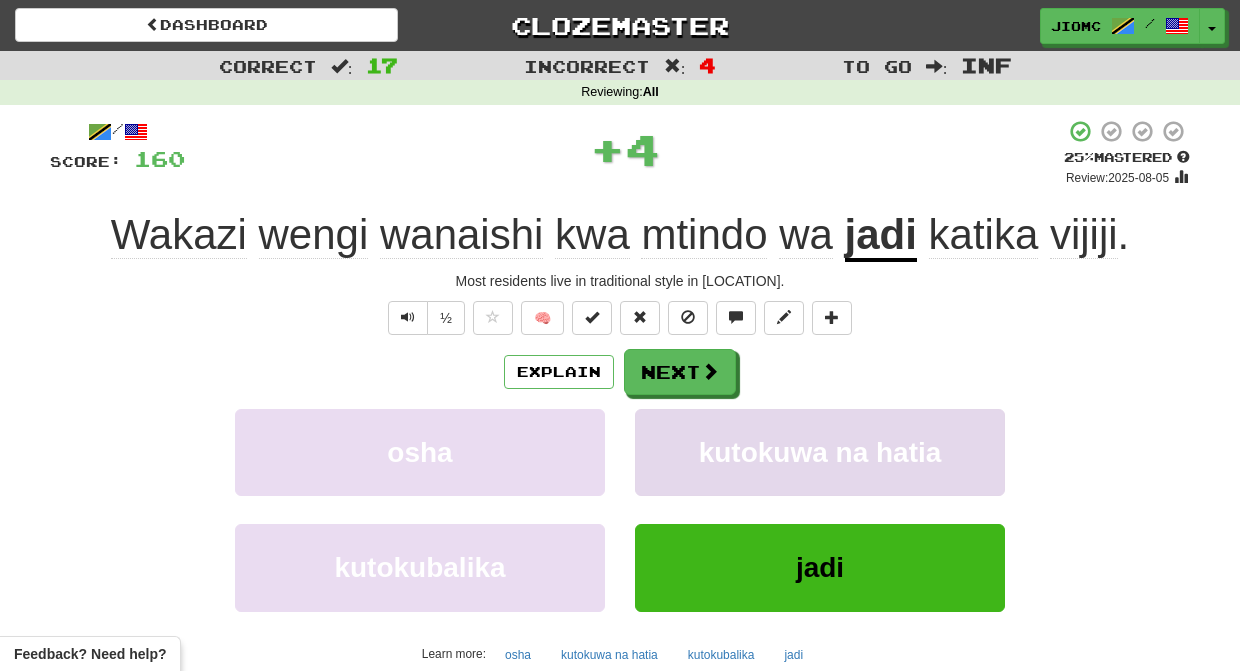 click on "kutokuwa na hatia" at bounding box center [820, 452] 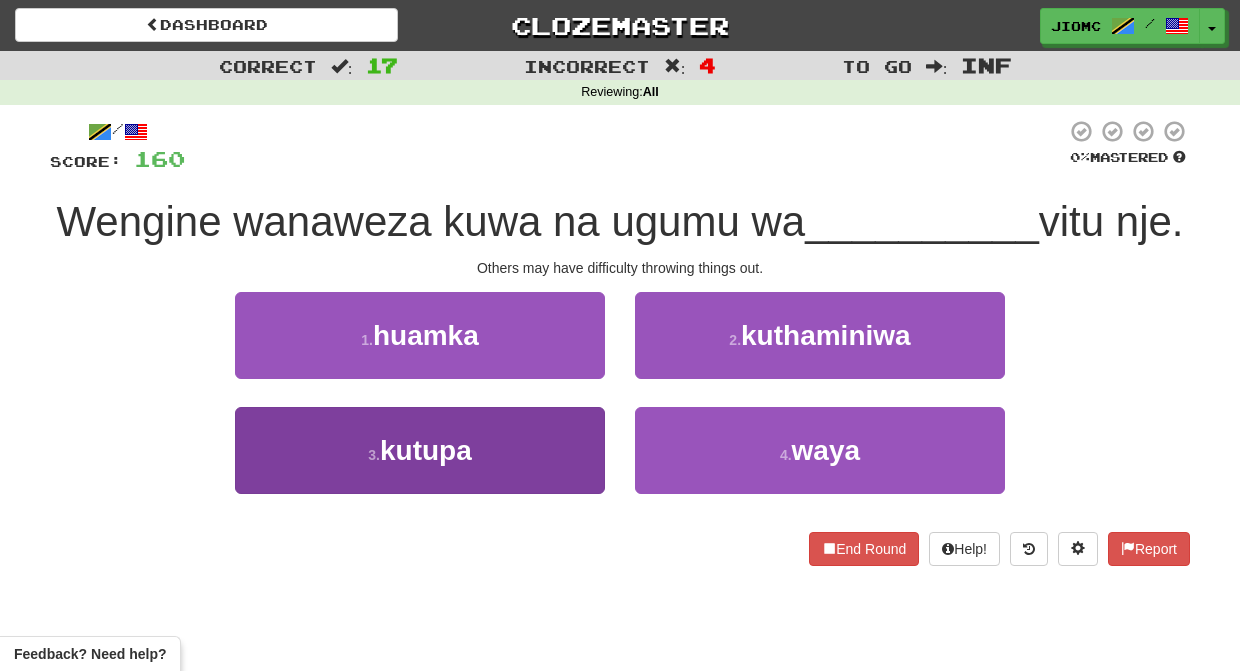 click on "3 .  kutupa" at bounding box center [420, 450] 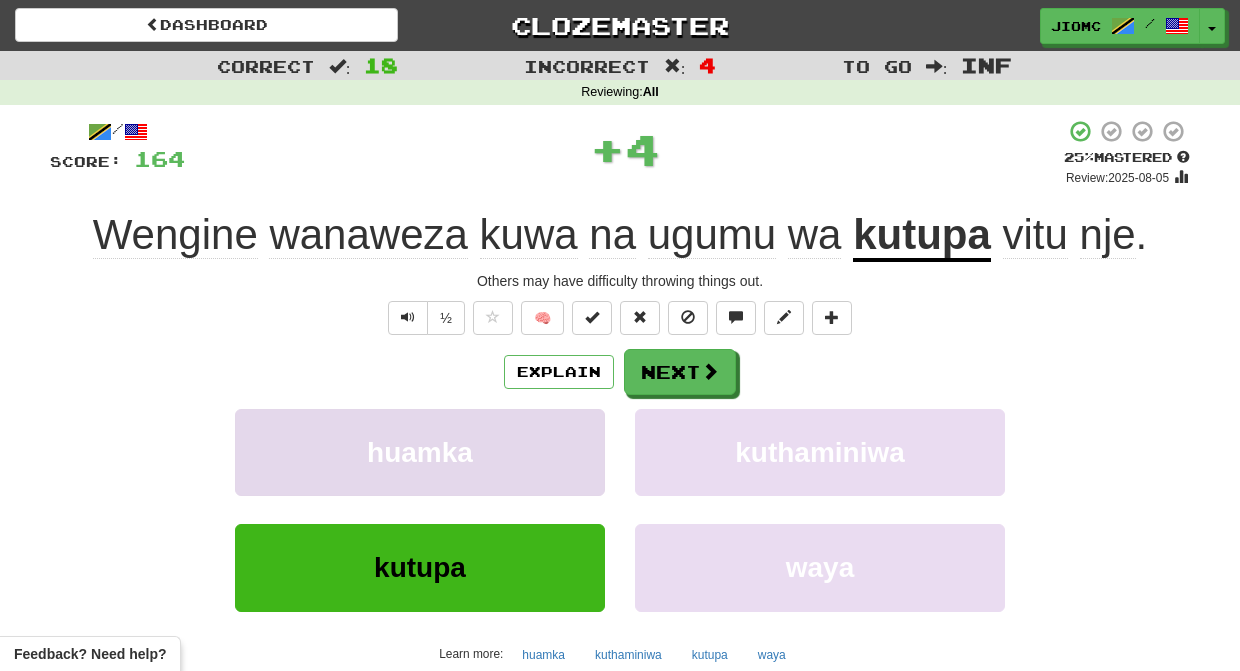 click on "huamka" at bounding box center (420, 452) 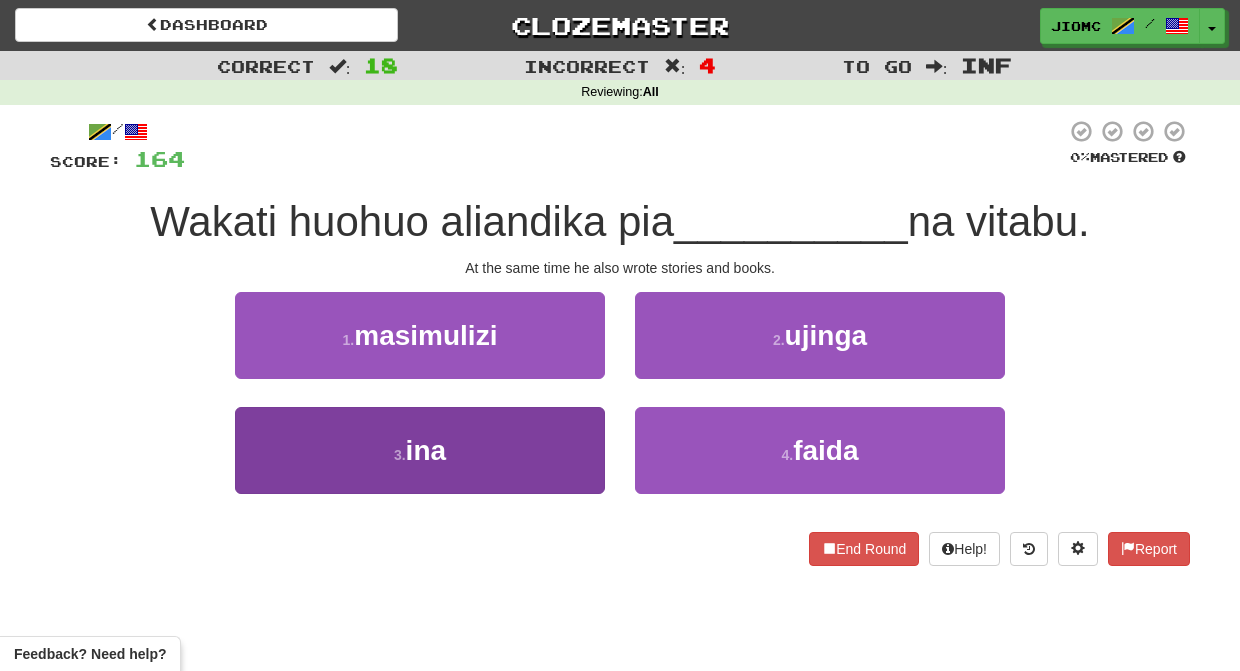 click on "3 .  ina" at bounding box center [420, 450] 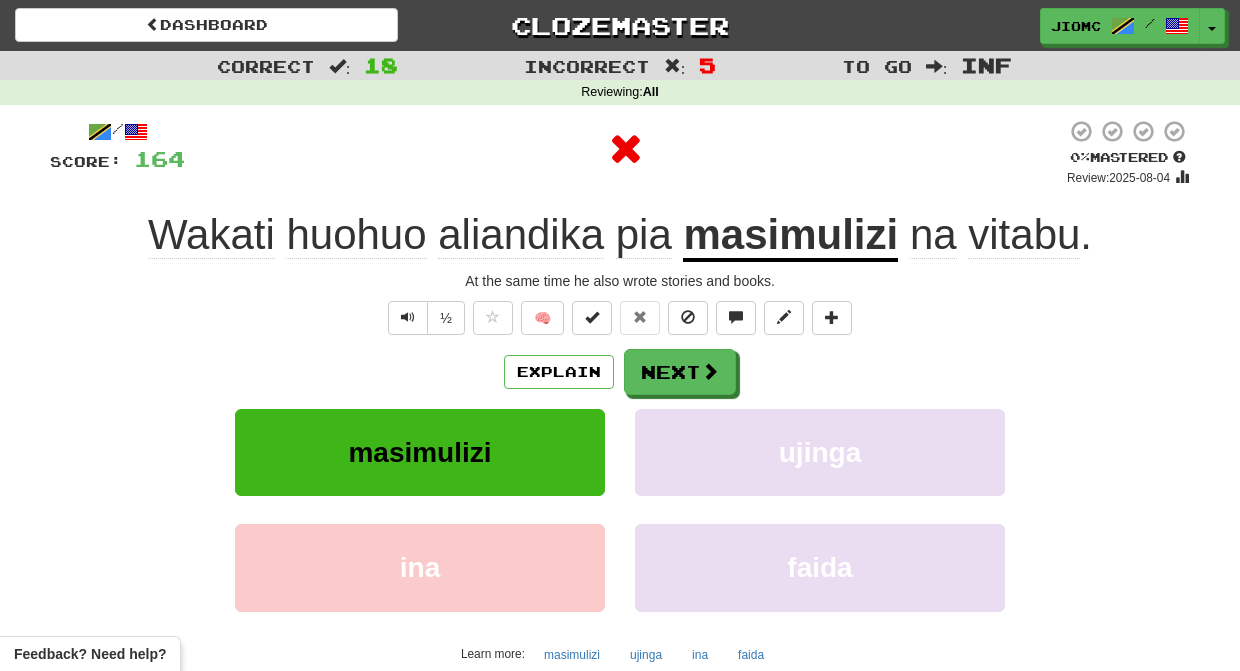 click on "masimulizi" at bounding box center (420, 452) 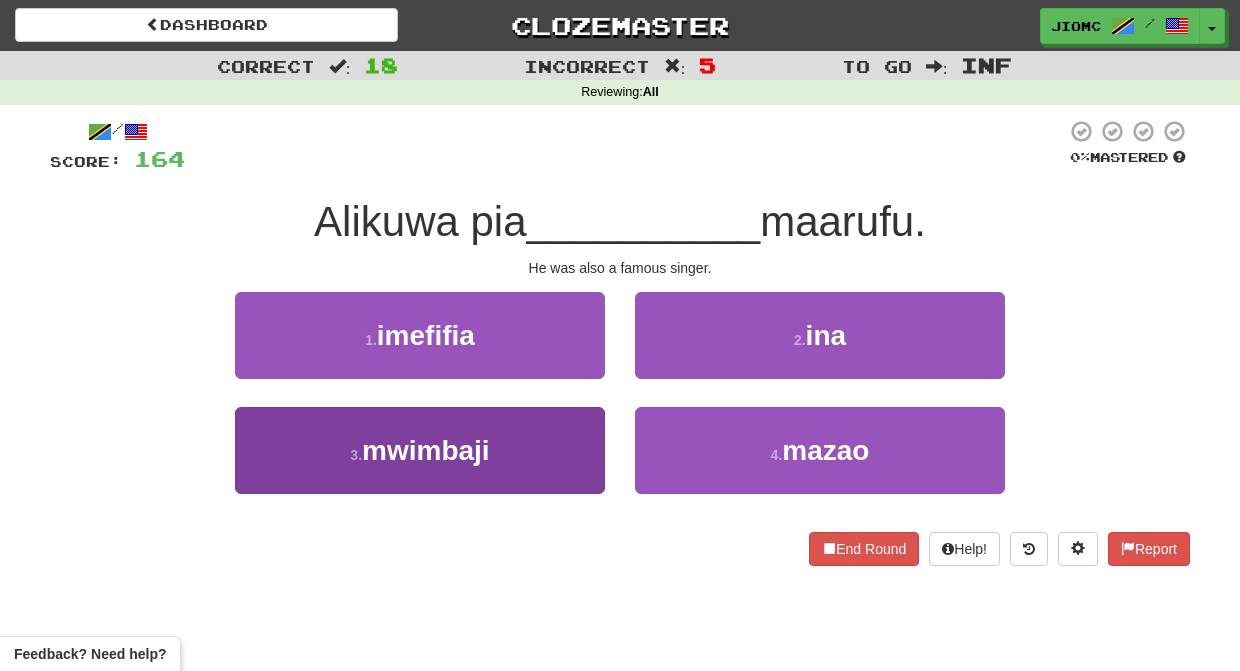 click on "3 .  mwimbaji" at bounding box center [420, 450] 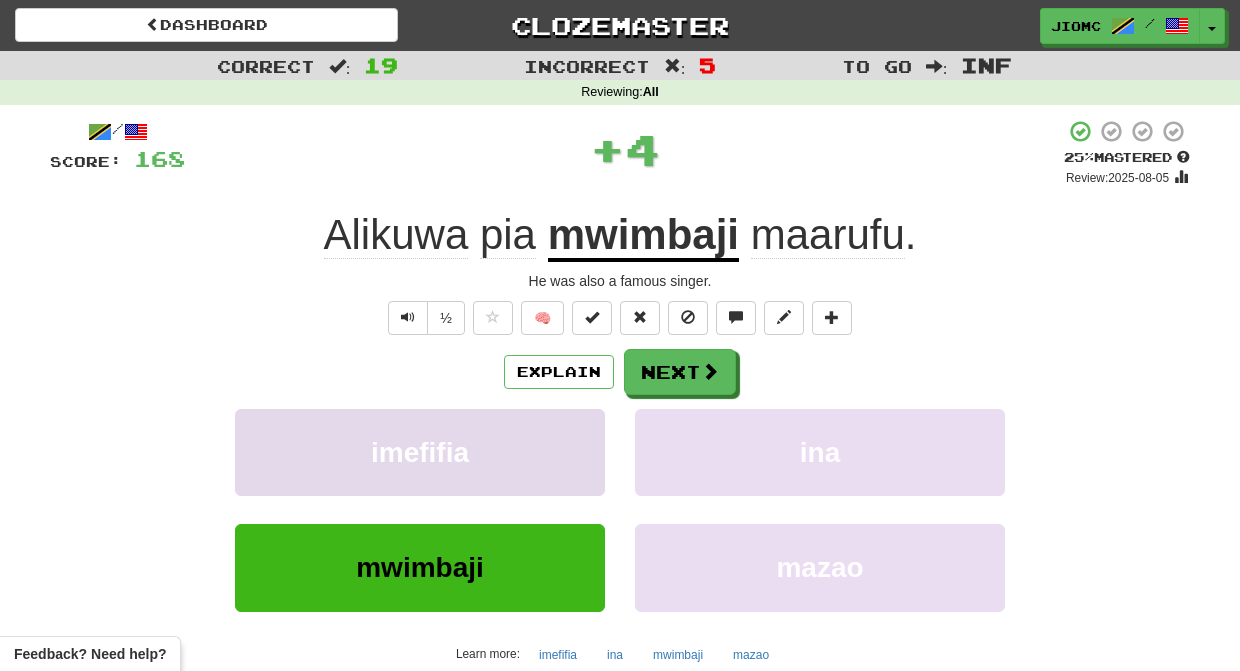click on "imefifia" at bounding box center (420, 452) 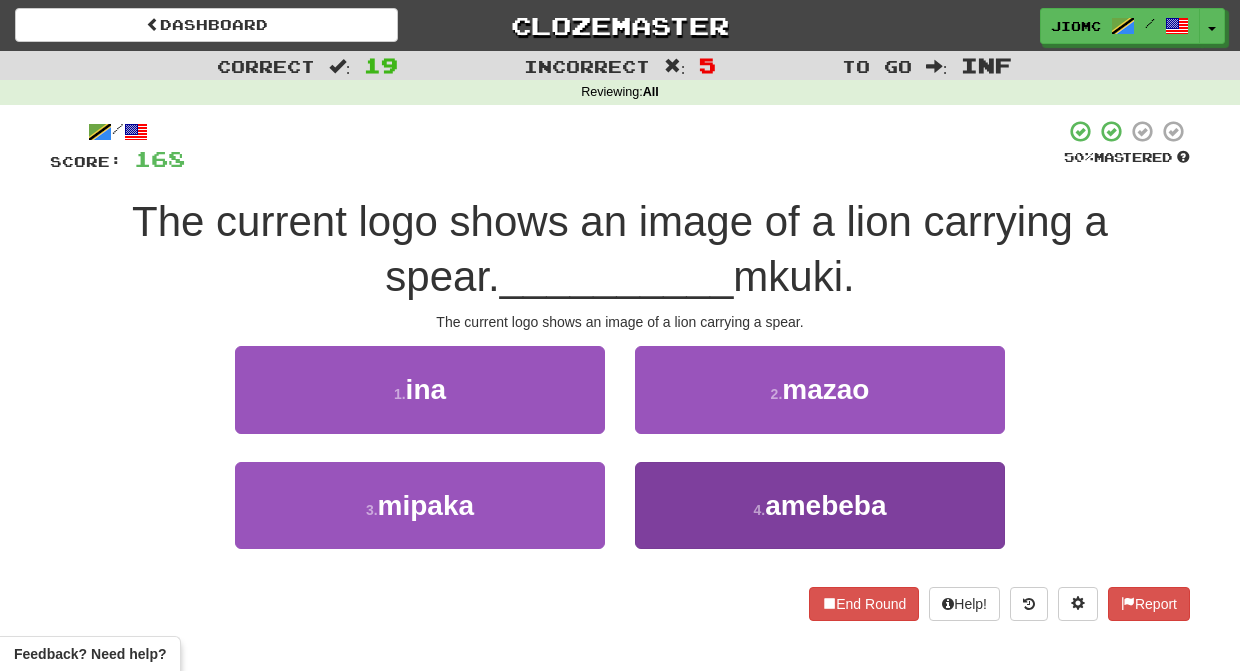 click on "4 .  amebeba" at bounding box center [820, 505] 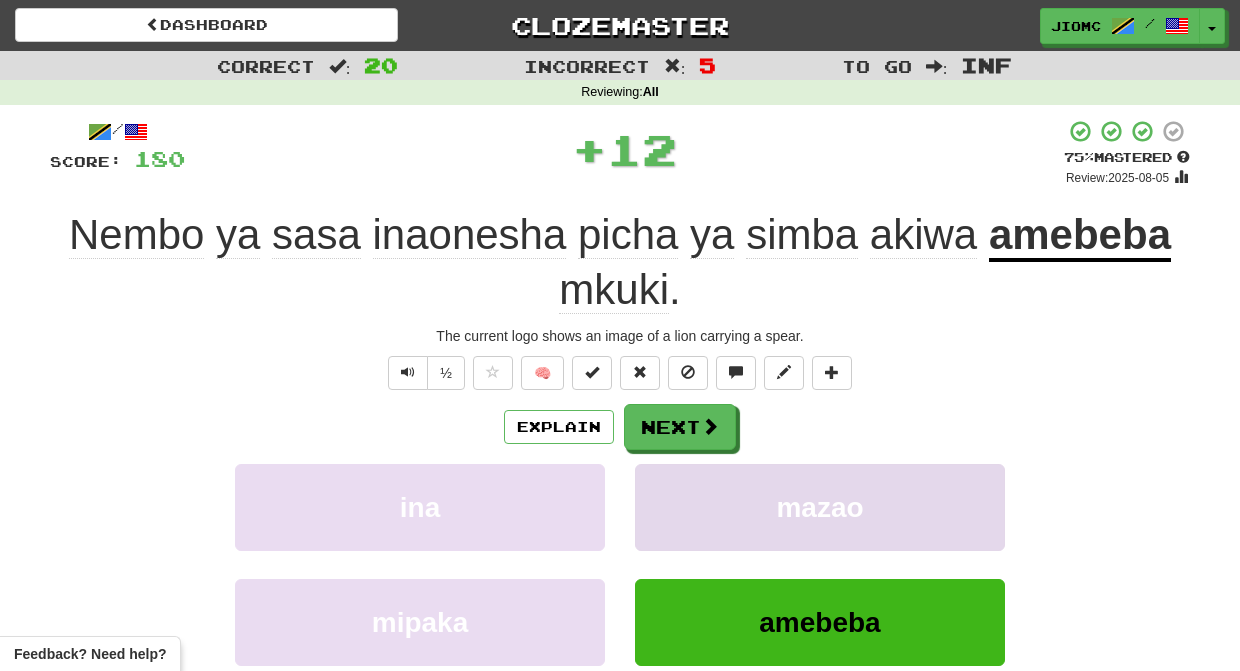 click on "mazao" at bounding box center [820, 507] 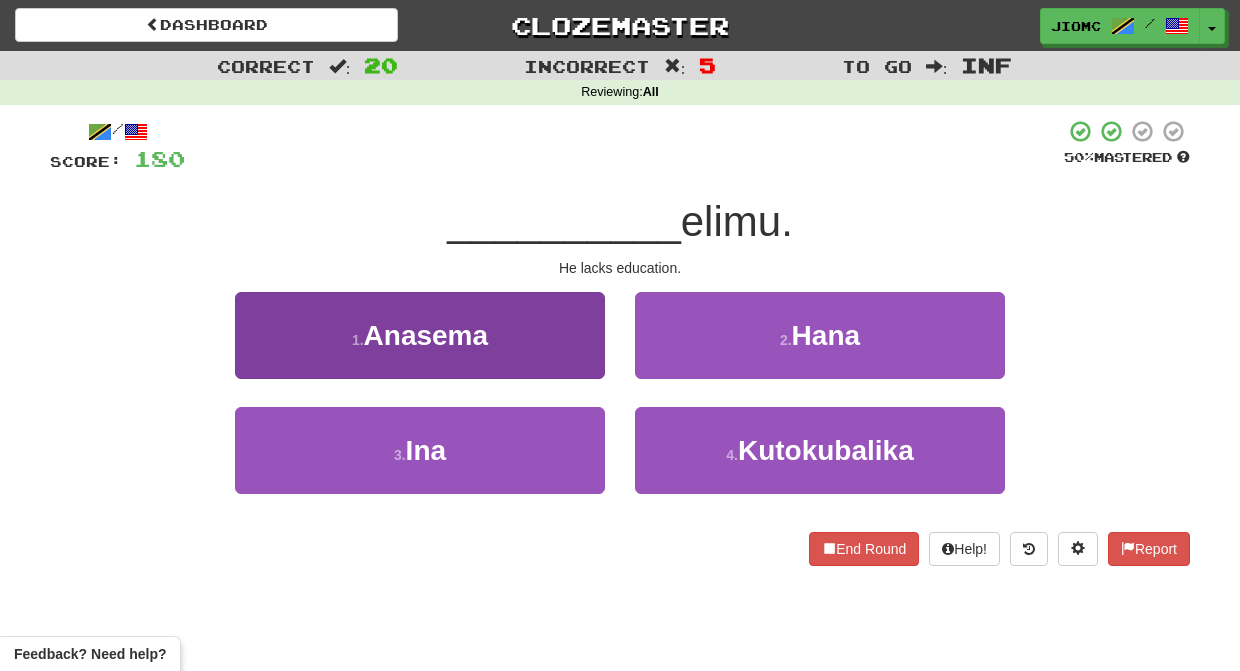 click on "1 .  Anasema" at bounding box center [420, 335] 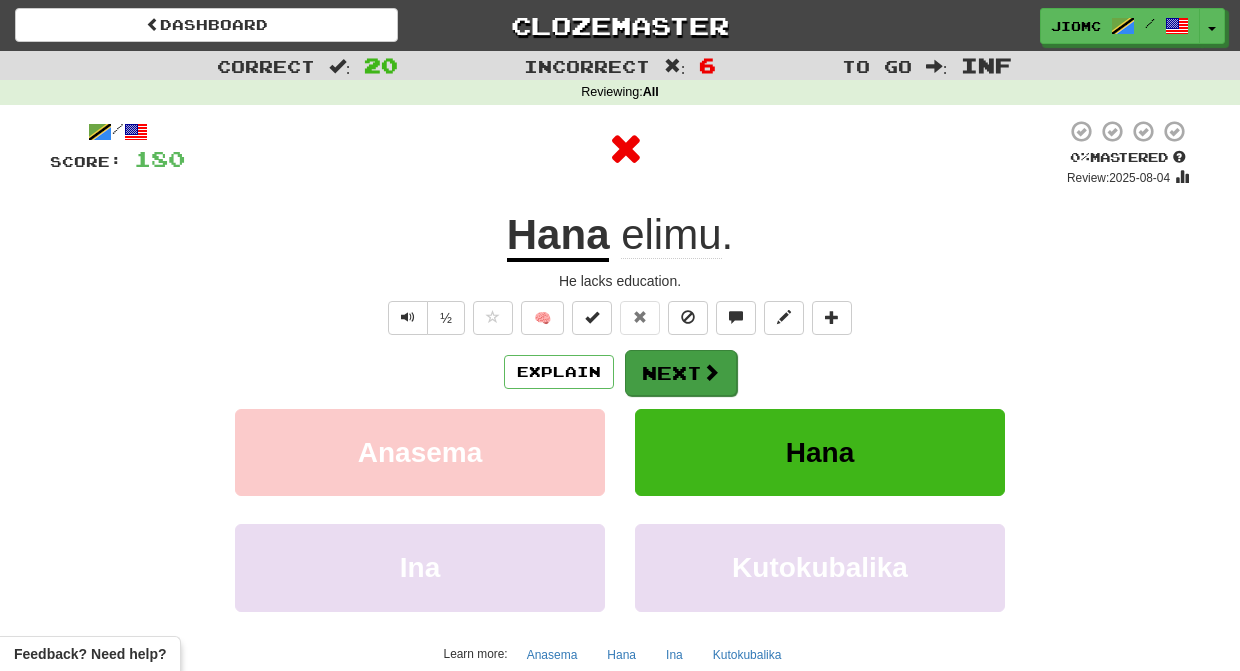 click on "Next" at bounding box center [681, 373] 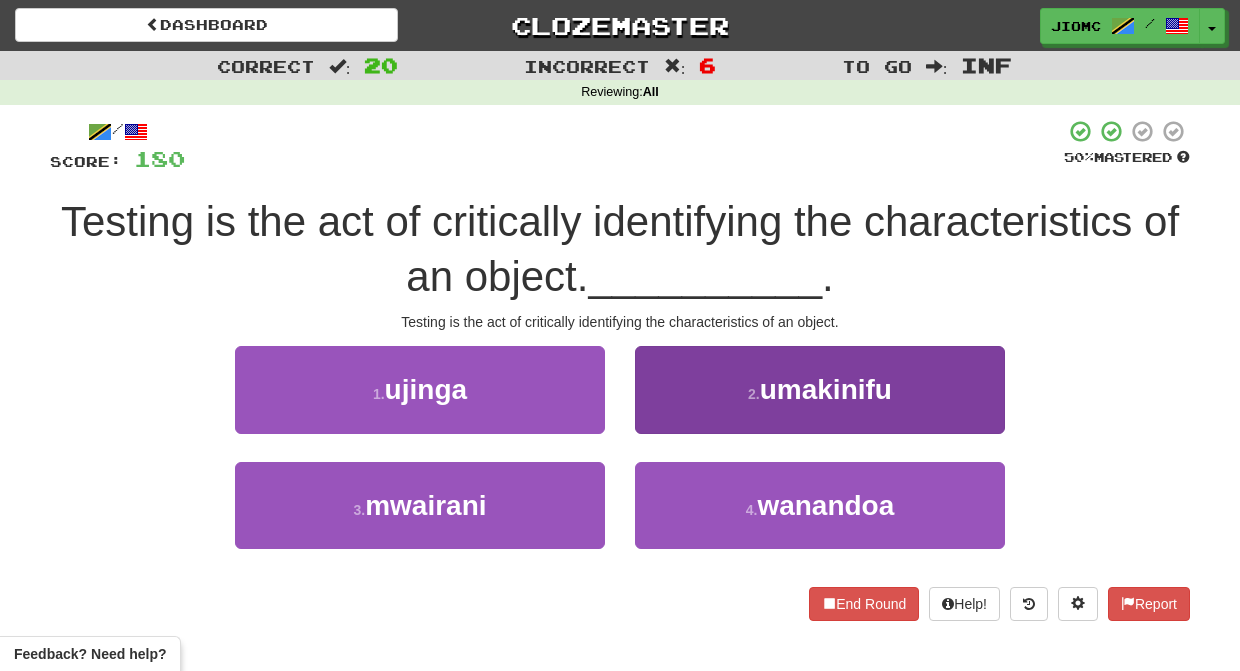 click on "2 .  umakinifu" at bounding box center [820, 389] 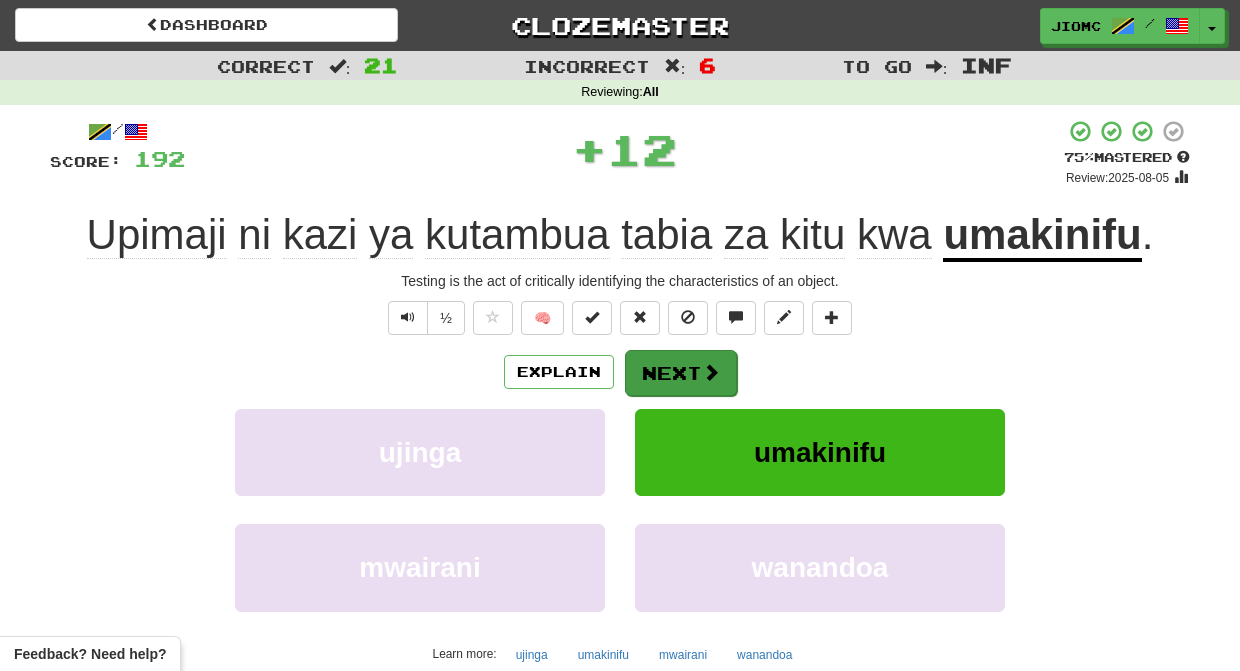 click on "Next" at bounding box center [681, 373] 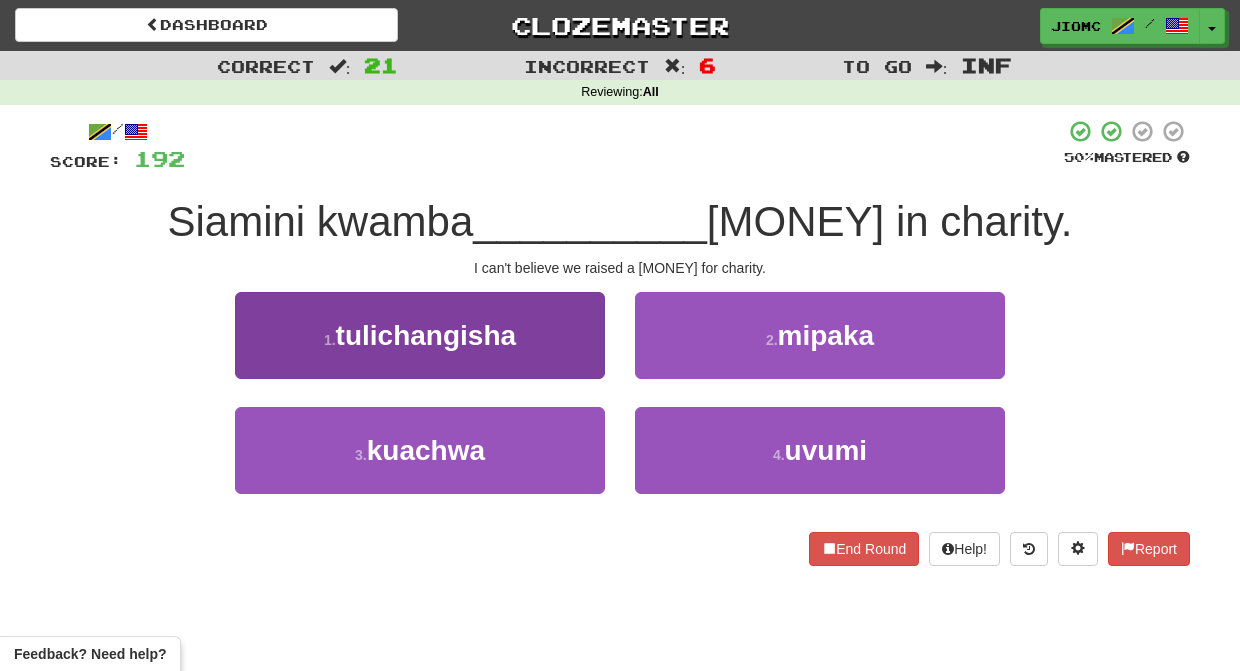 click on "1 .  tulichangisha" at bounding box center [420, 335] 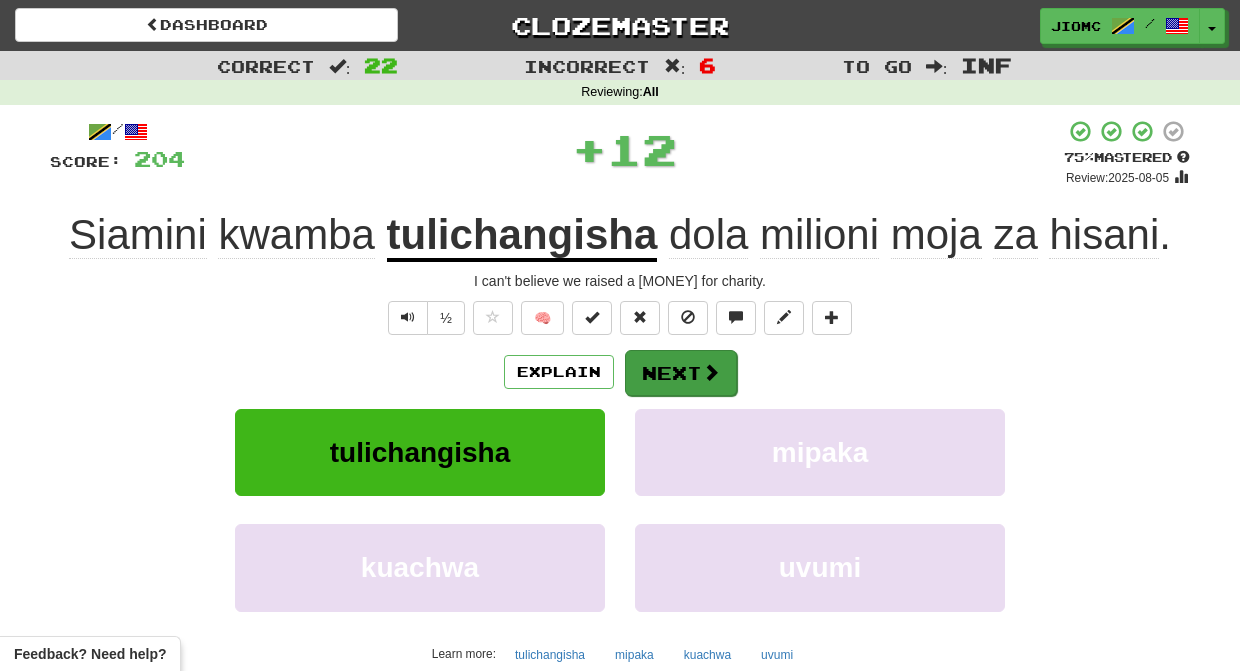 click on "Next" at bounding box center (681, 373) 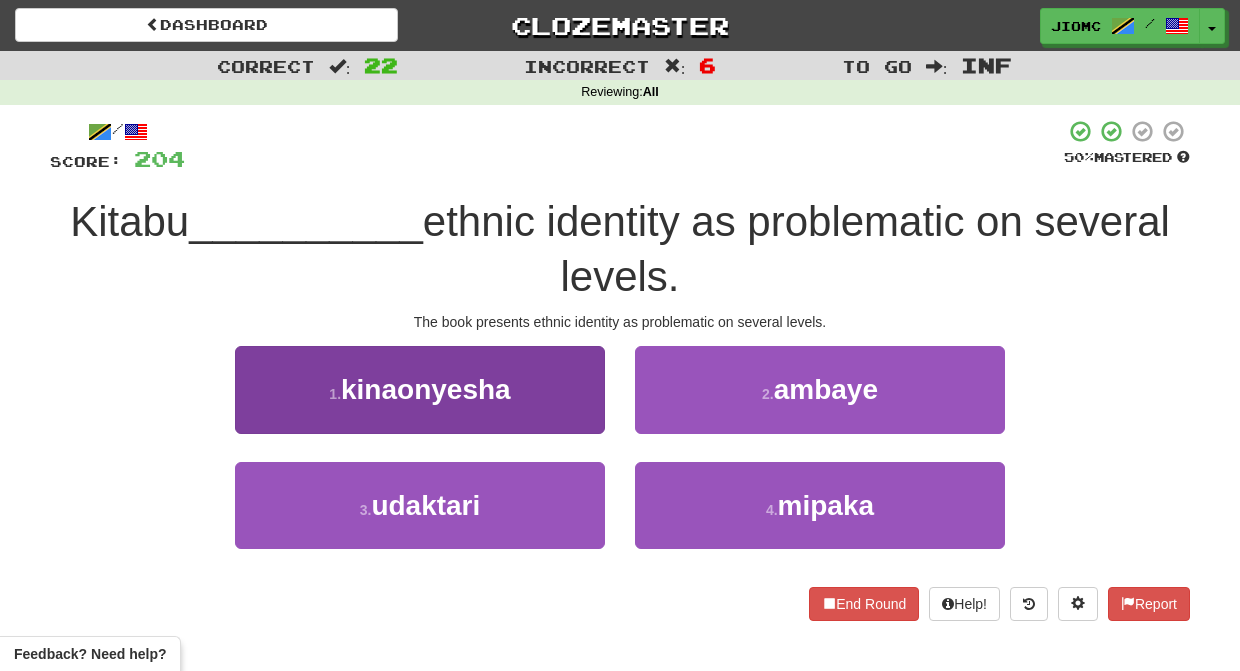 click on "1 .  kinaonyesha" at bounding box center [420, 389] 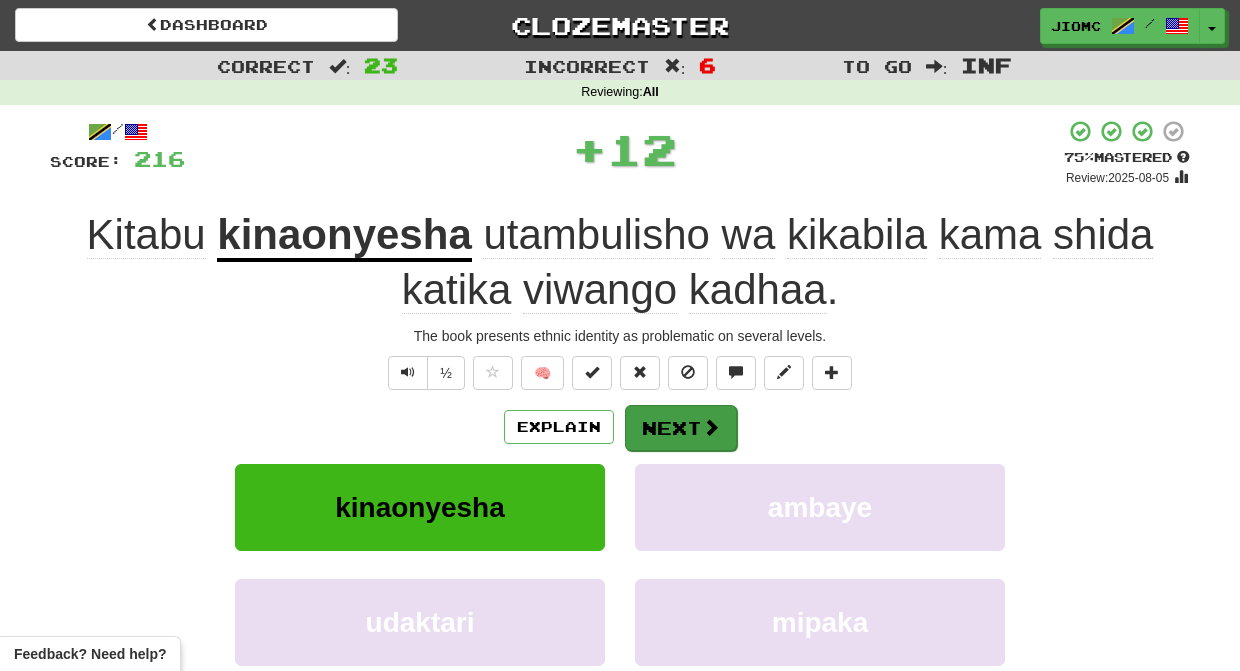 click on "Next" at bounding box center (681, 428) 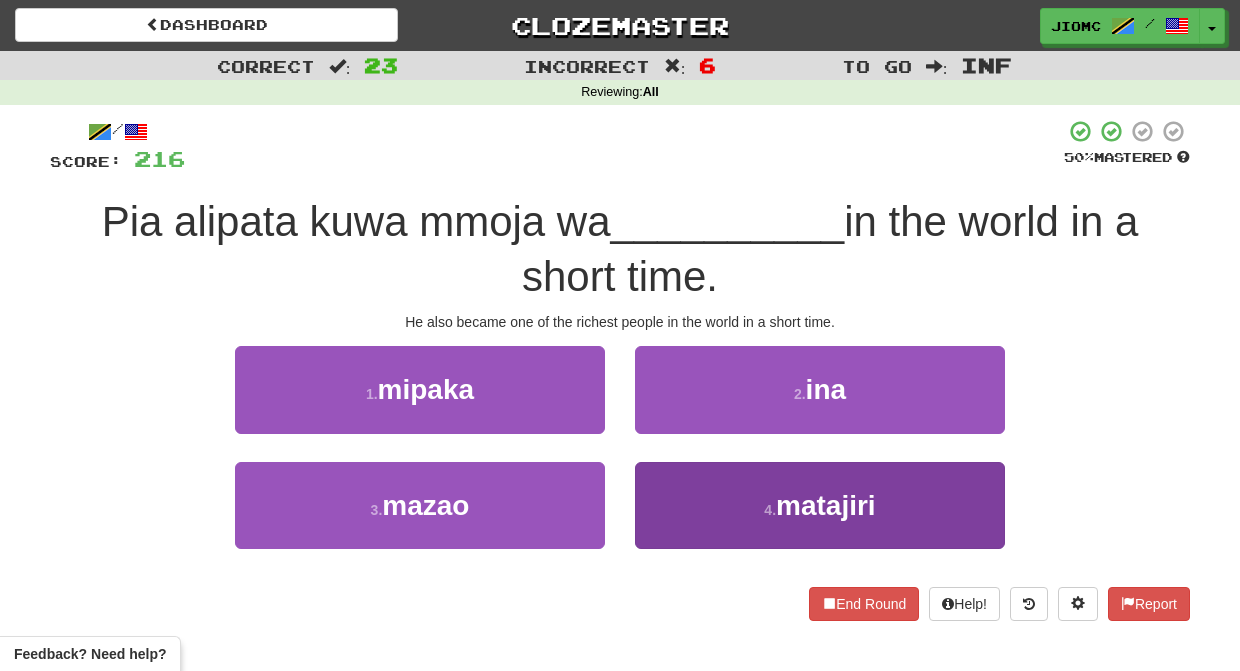 click on "4 .  matajiri" at bounding box center [820, 505] 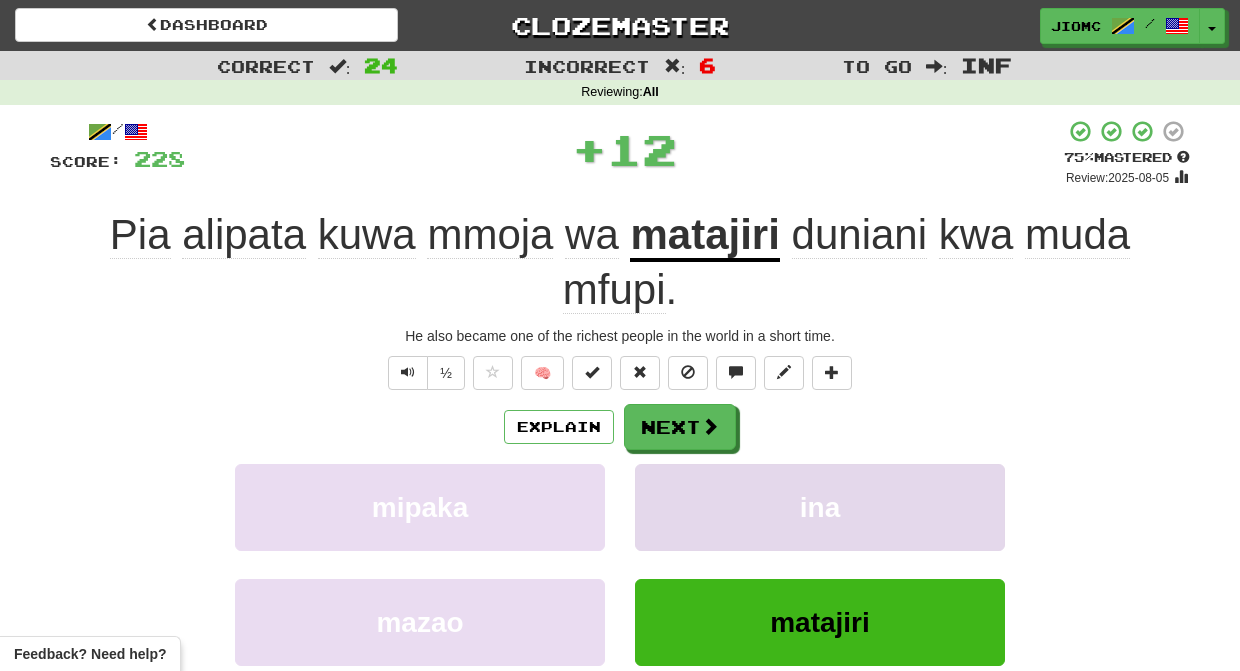 click on "ina" at bounding box center [820, 507] 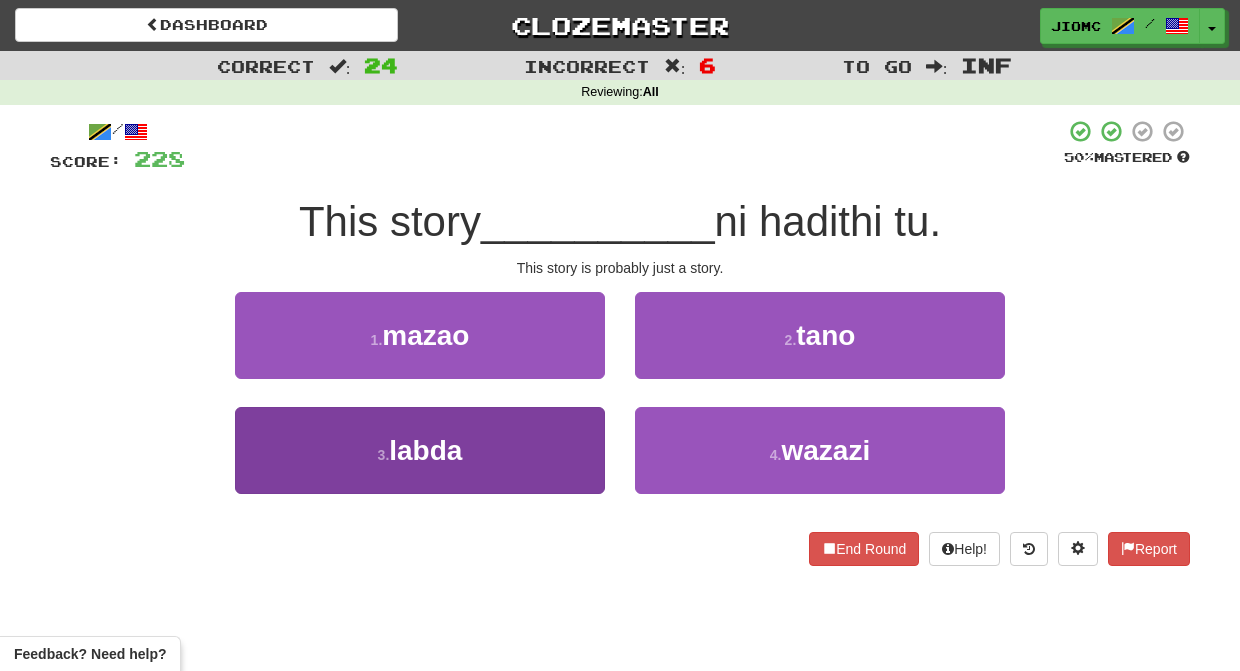 click on "3 .  labda" at bounding box center (420, 450) 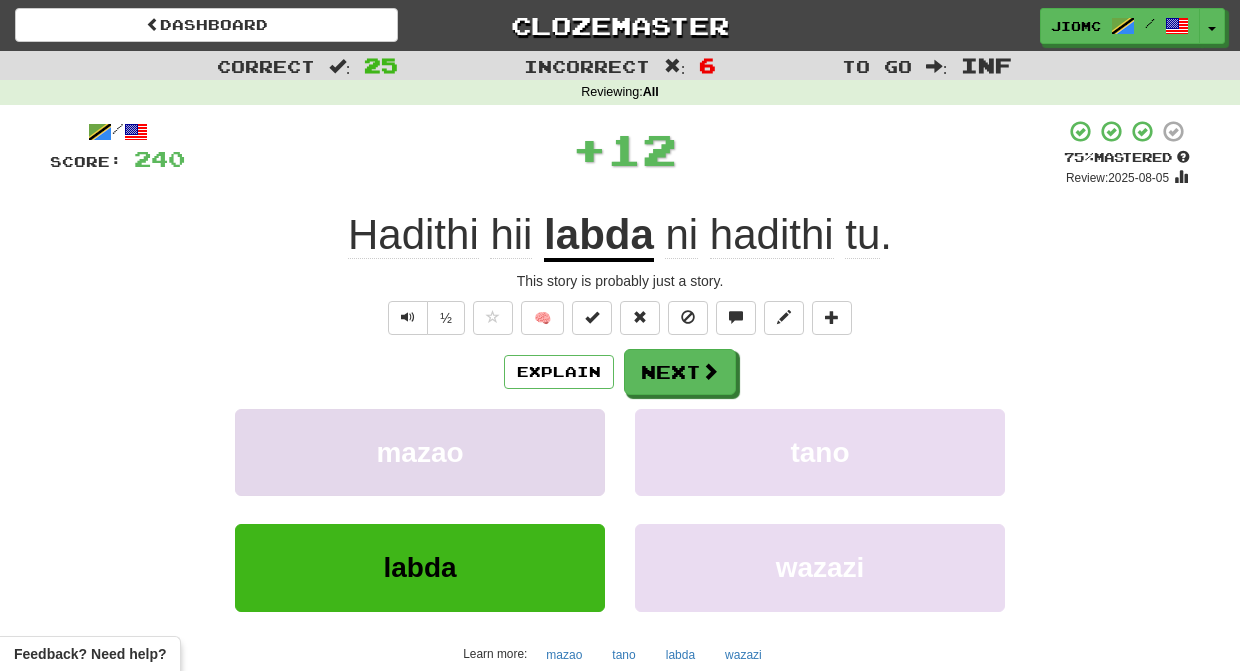 click on "mazao" at bounding box center (420, 452) 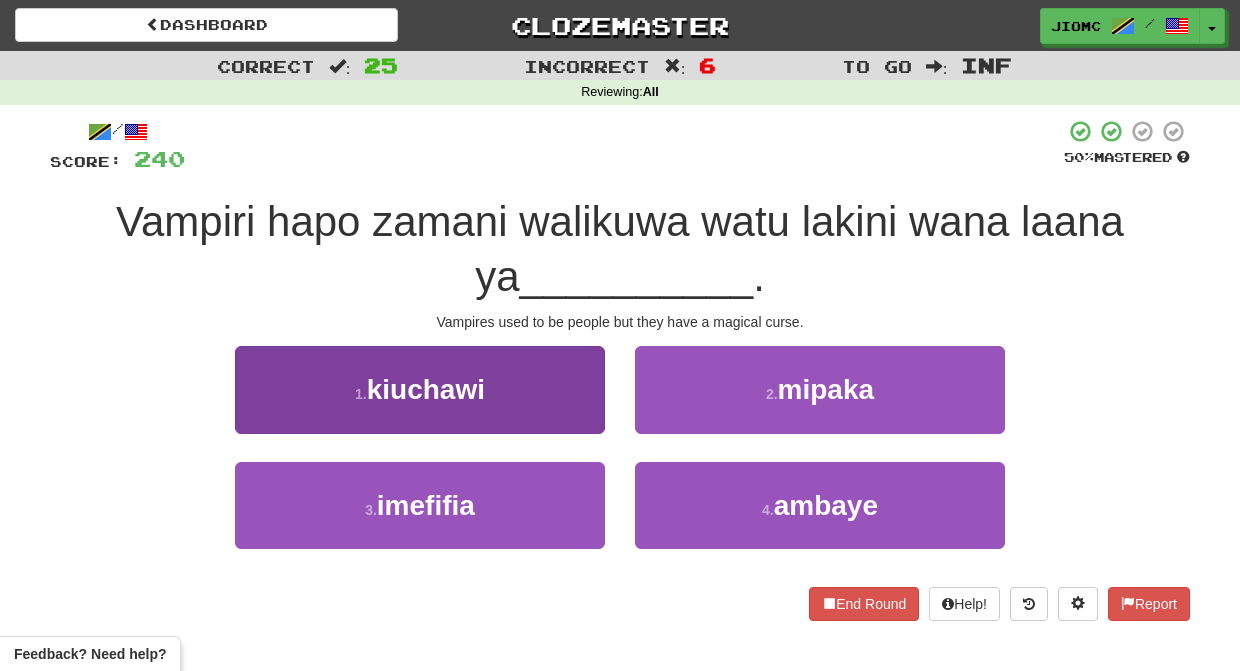 click on "1 .  kiuchawi" at bounding box center [420, 389] 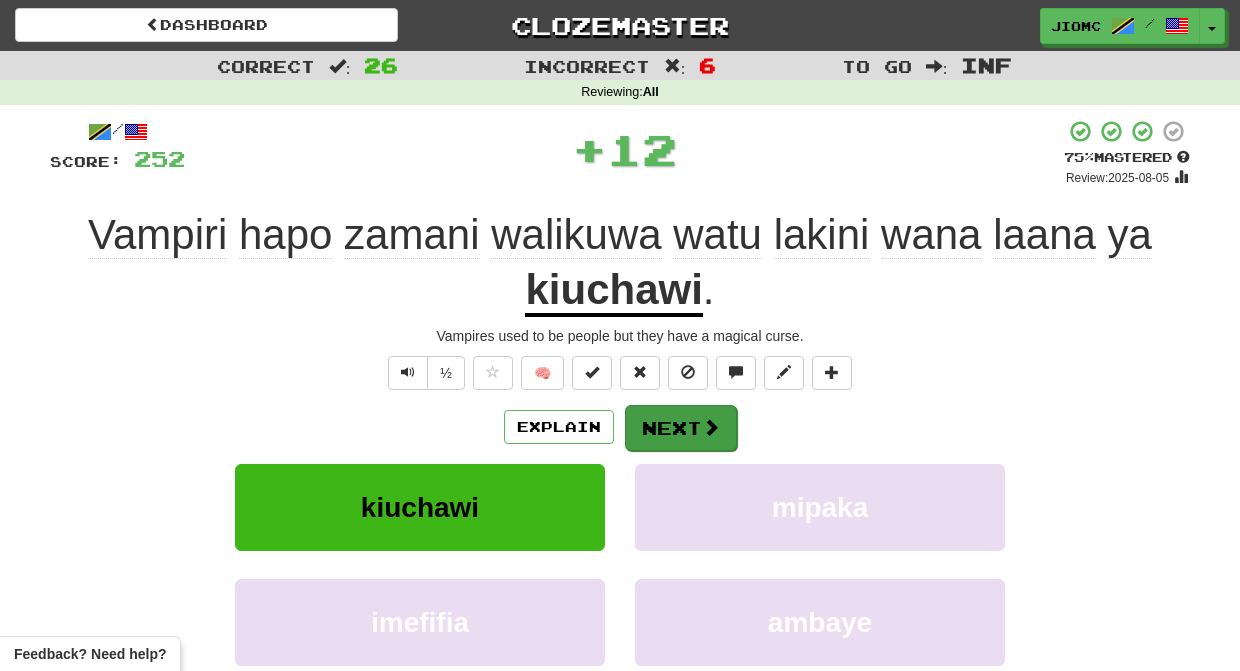click on "Next" at bounding box center [681, 428] 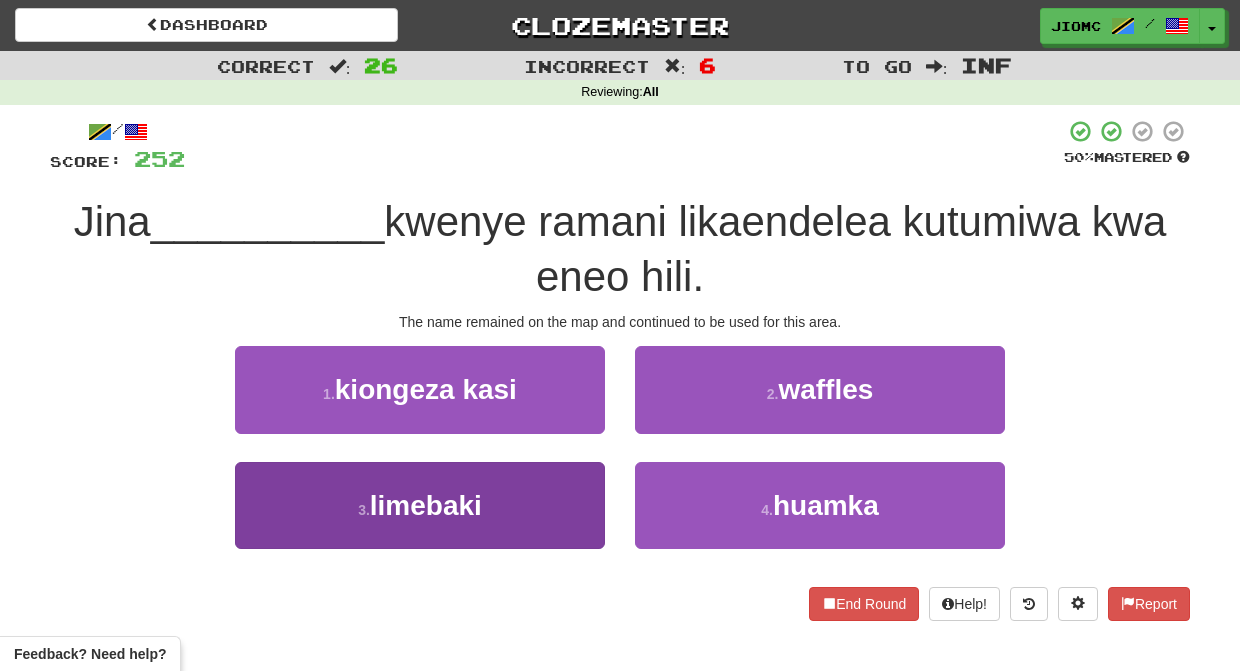 click on "3 .  limebaki" at bounding box center (420, 505) 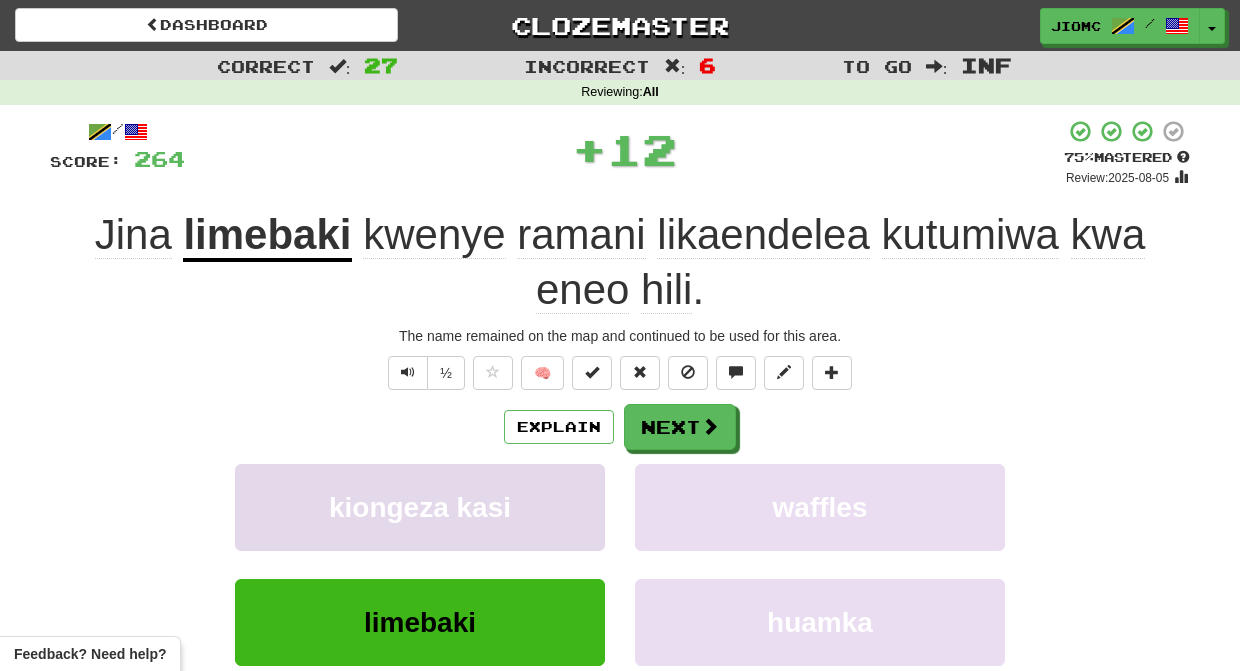 click on "kiongeza kasi" at bounding box center [420, 507] 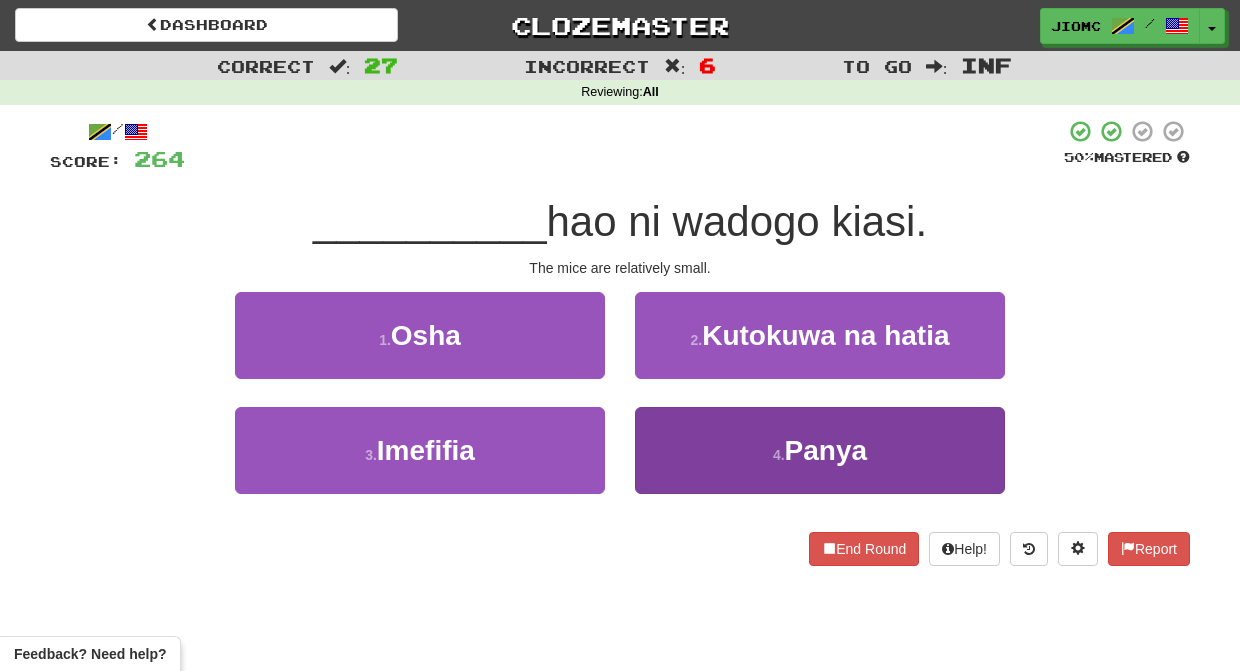 click on "4 .  Panya" at bounding box center (820, 450) 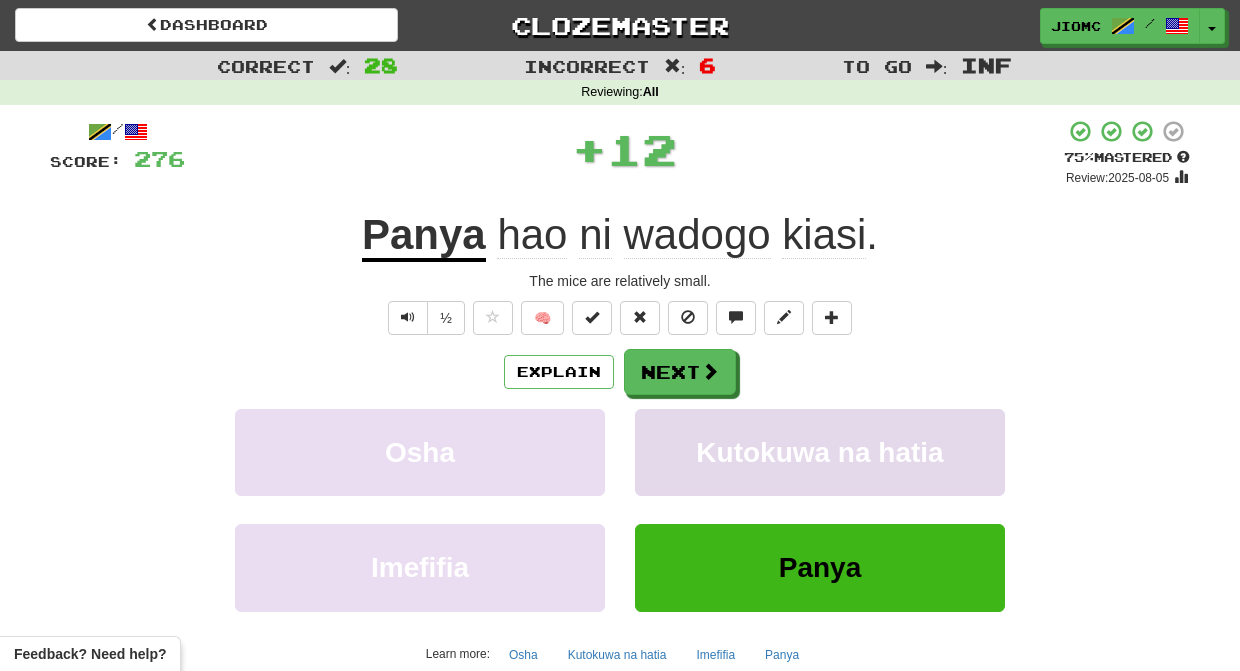 click on "Kutokuwa na hatia" at bounding box center [820, 452] 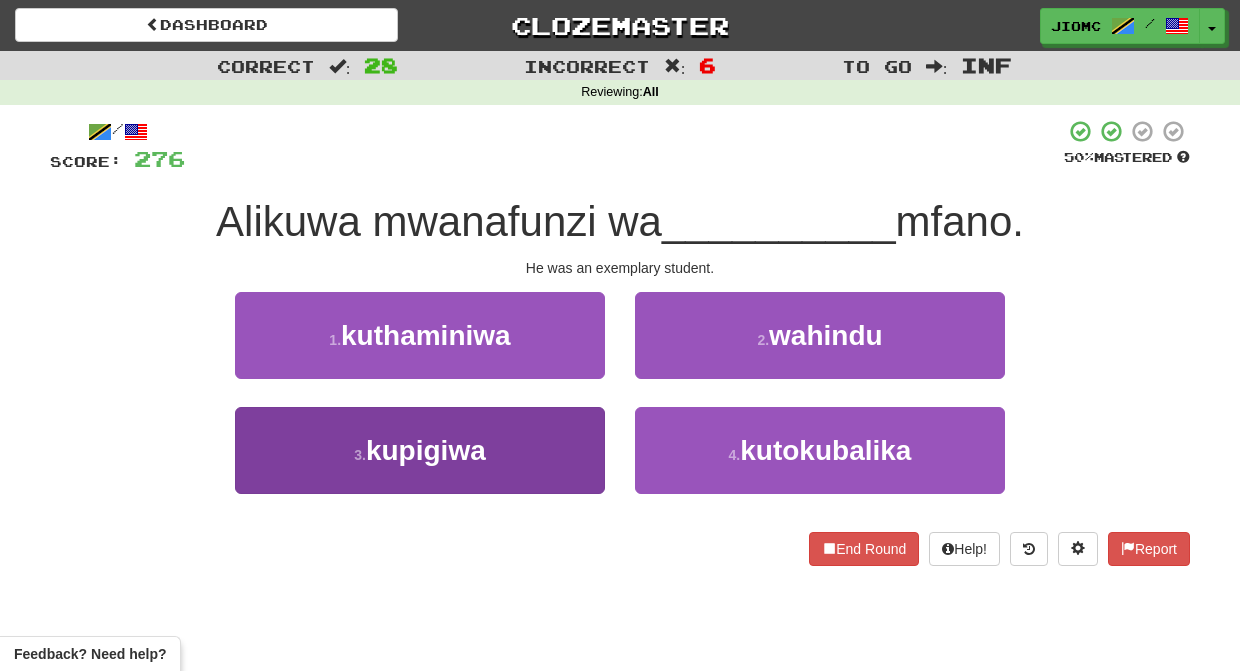 click on "3 .  kupigiwa" at bounding box center (420, 450) 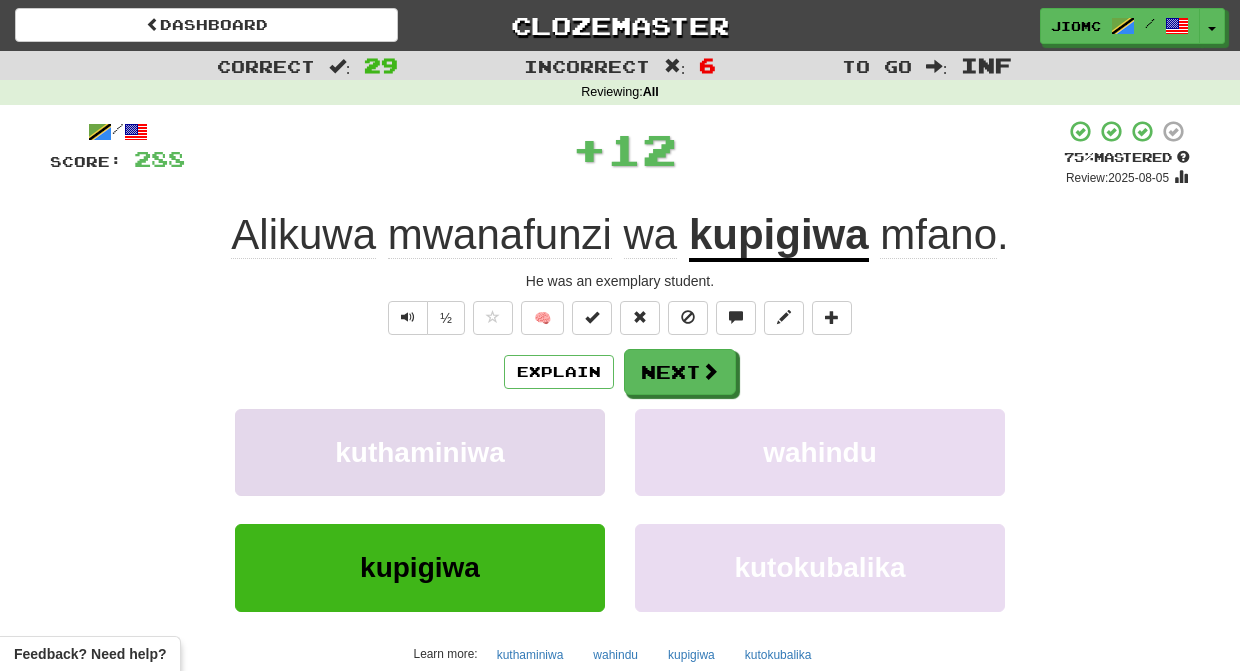 click on "kuthaminiwa" at bounding box center [420, 452] 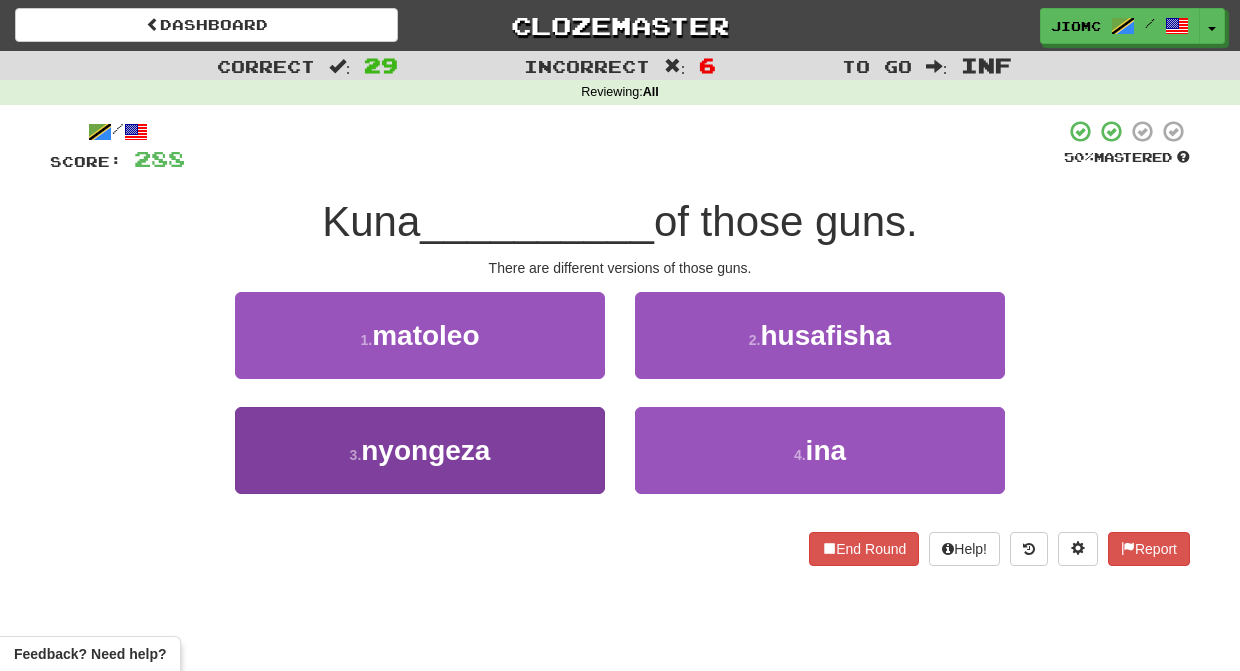 click on "3 .  nyongeza" at bounding box center (420, 450) 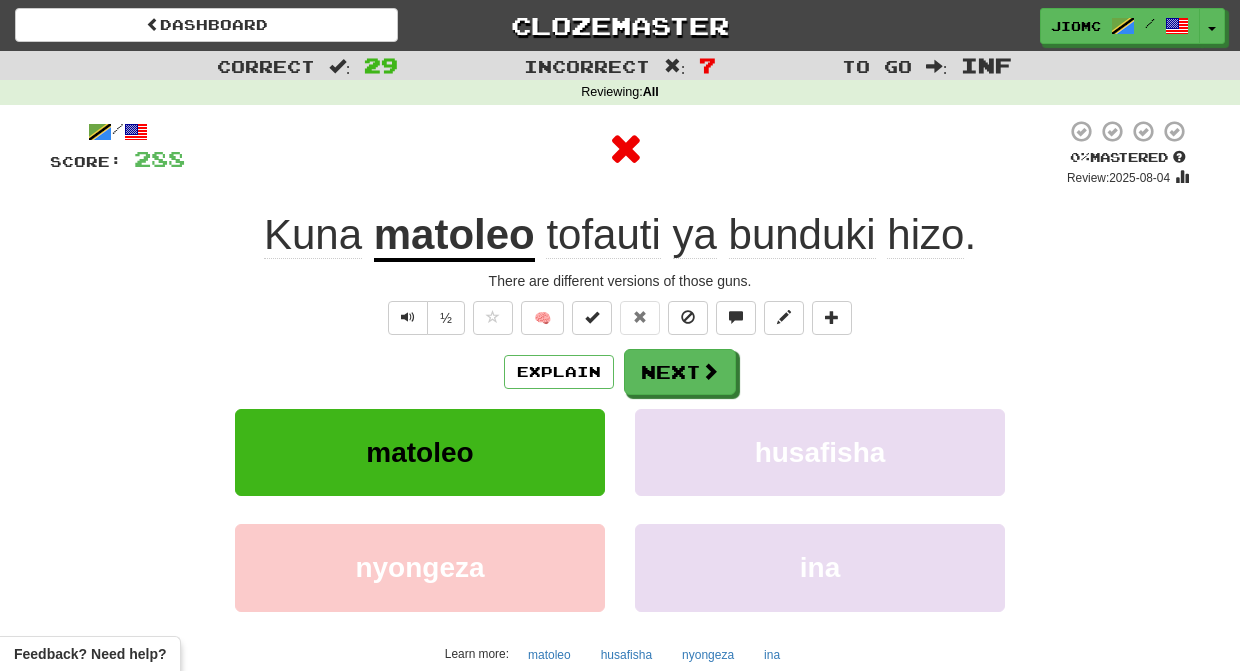 click on "matoleo" at bounding box center (420, 452) 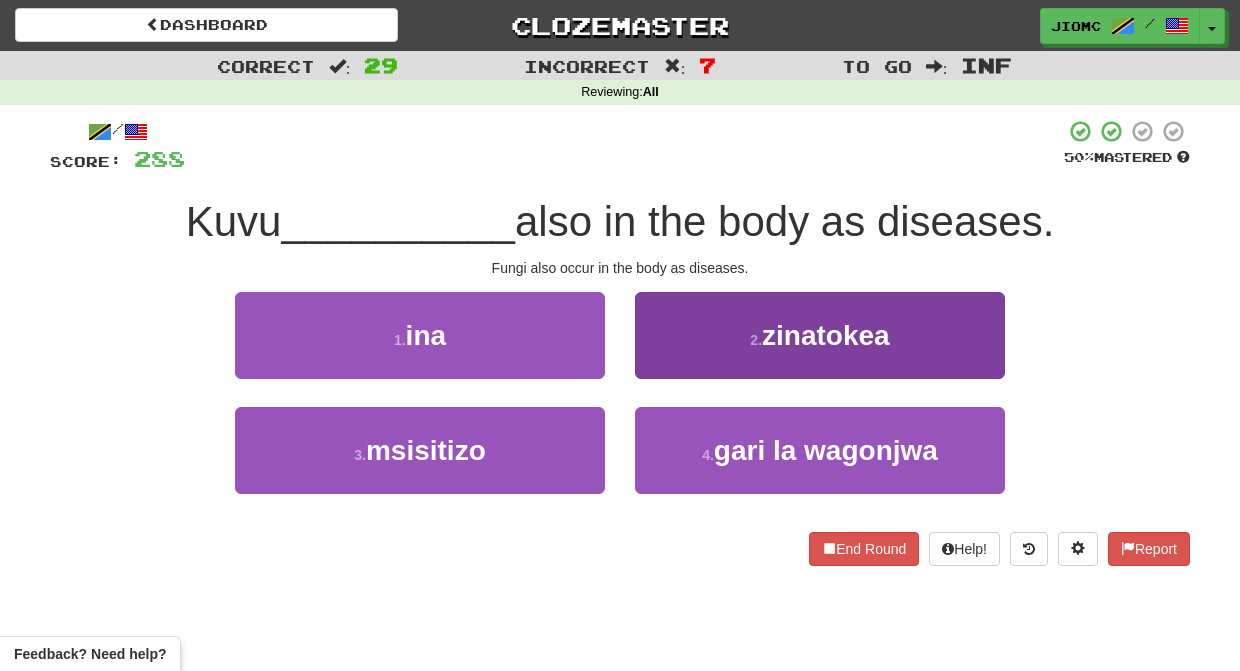 click on "2 .  zinatokea" at bounding box center [820, 335] 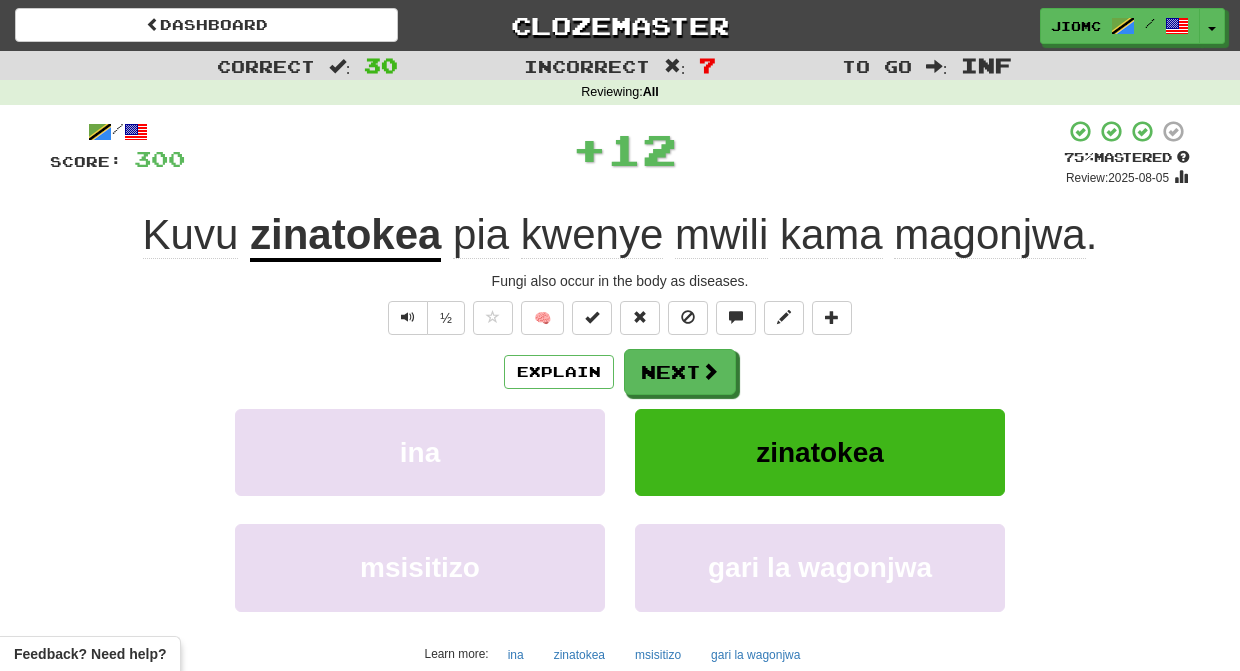 click on "Next" at bounding box center (680, 372) 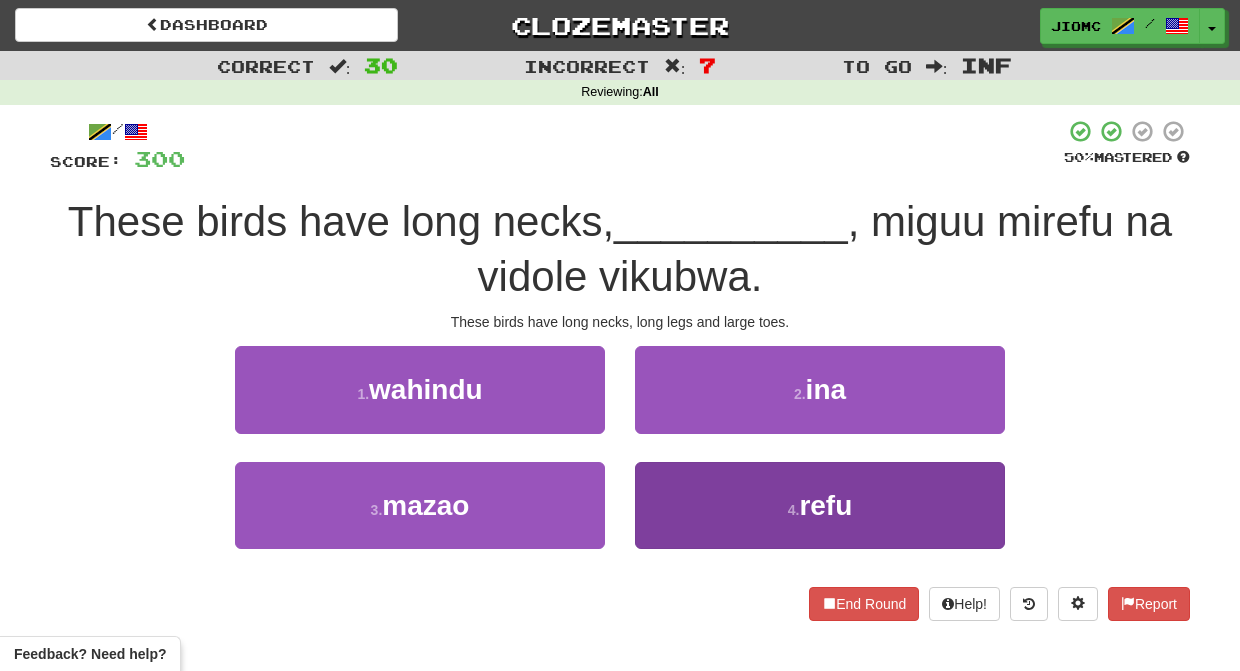 click on "4 .  refu" at bounding box center [820, 505] 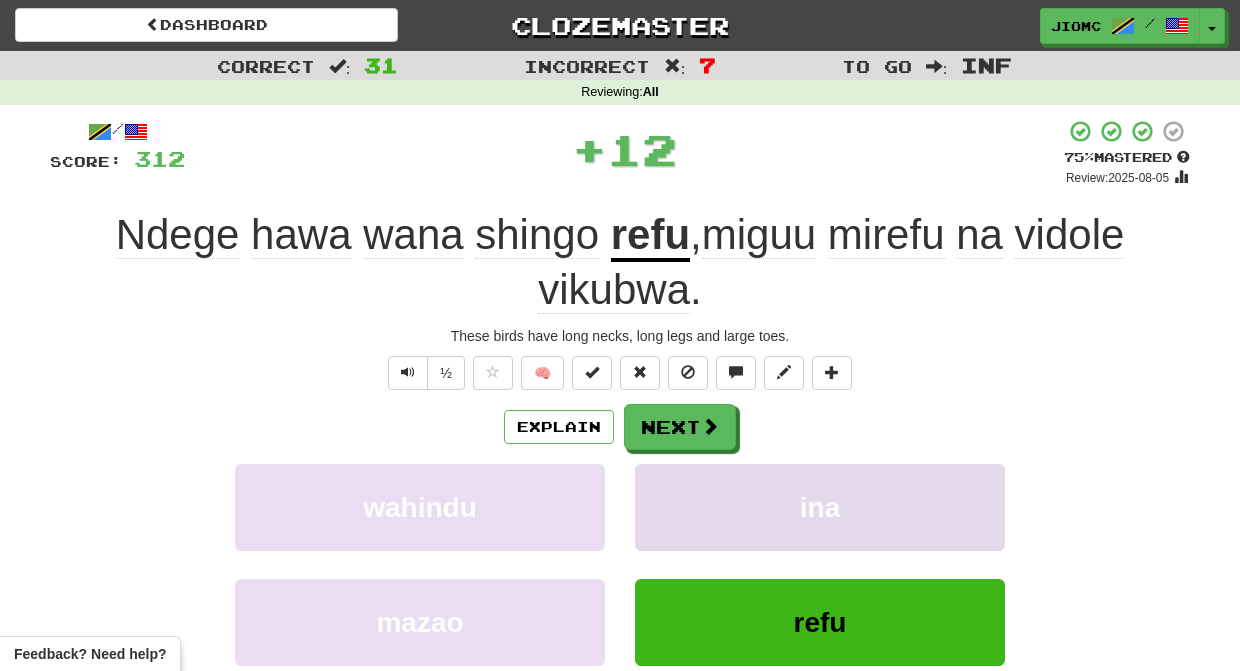 click on "ina" at bounding box center (820, 507) 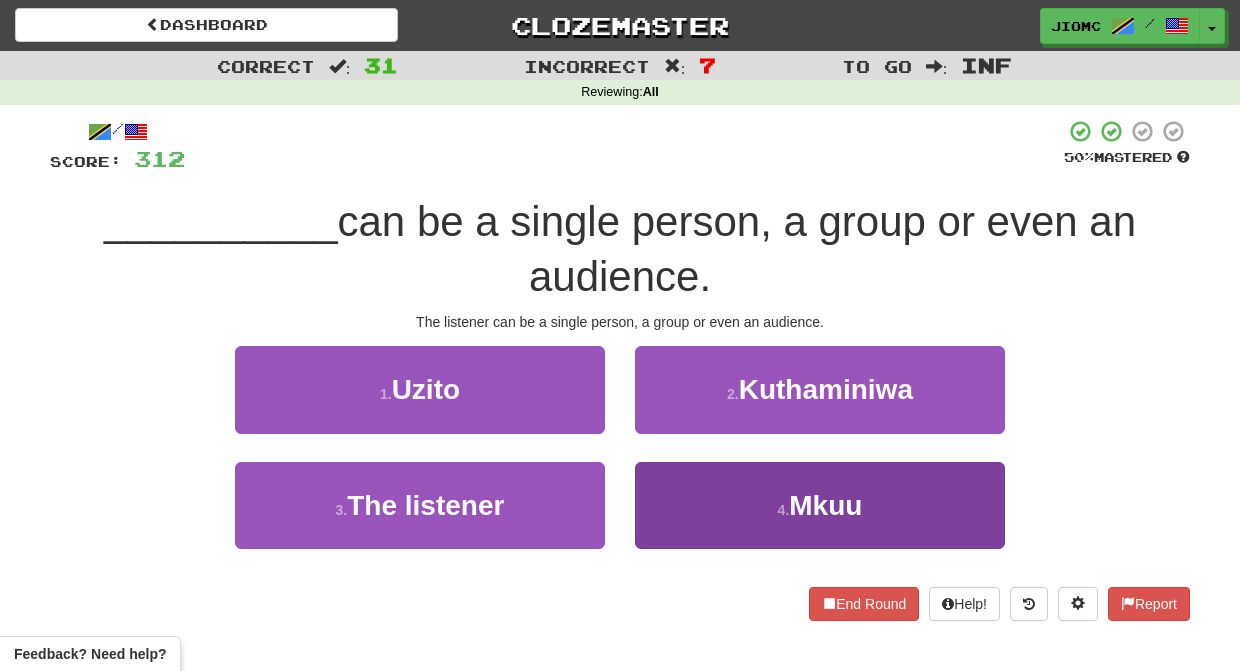 click on "4 .  Mkuu" at bounding box center [820, 505] 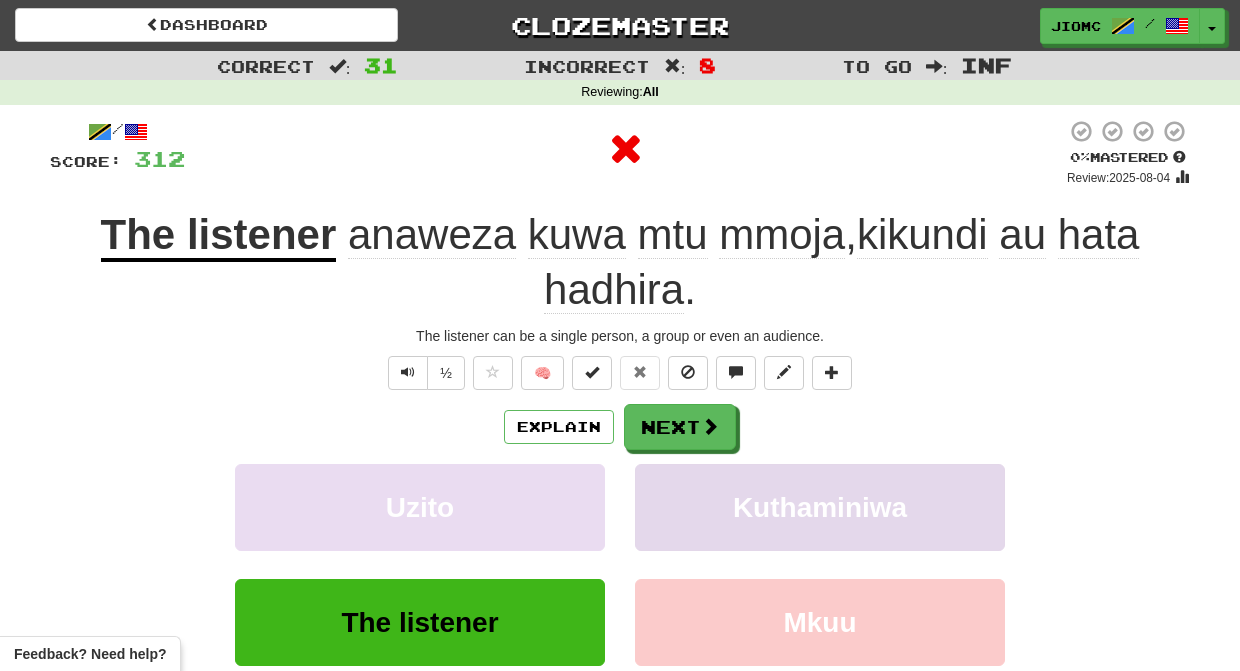 click on "Kuthaminiwa" at bounding box center (820, 507) 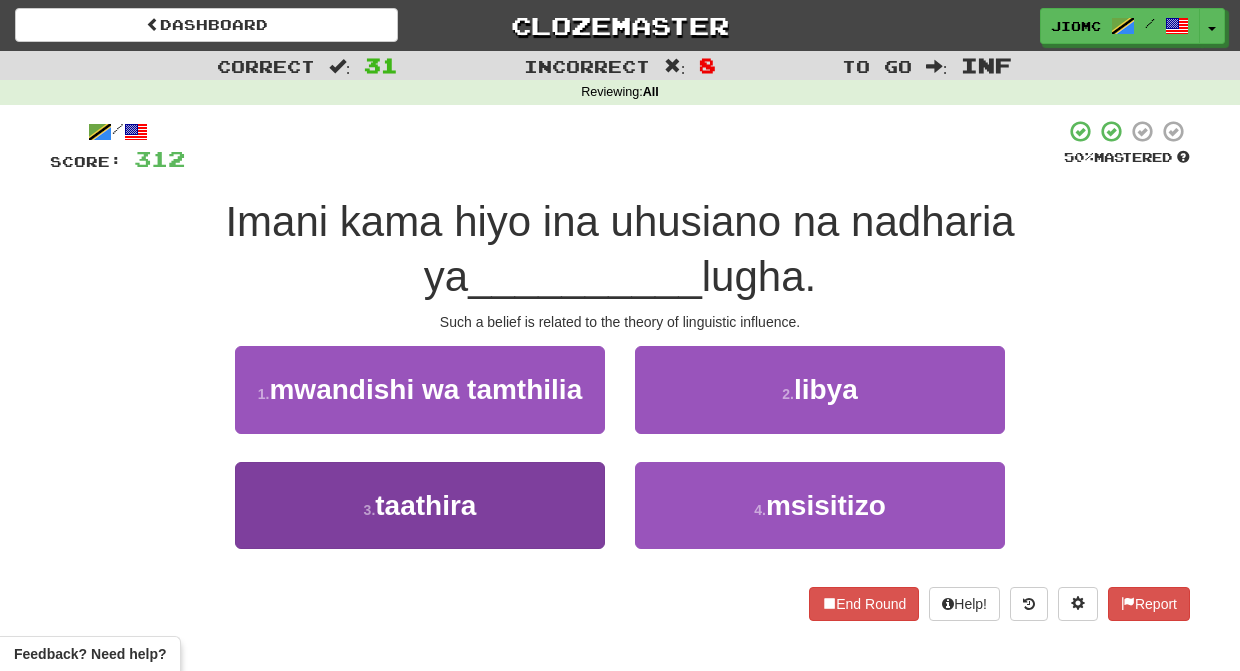 click on "3 .  taathira" at bounding box center (420, 505) 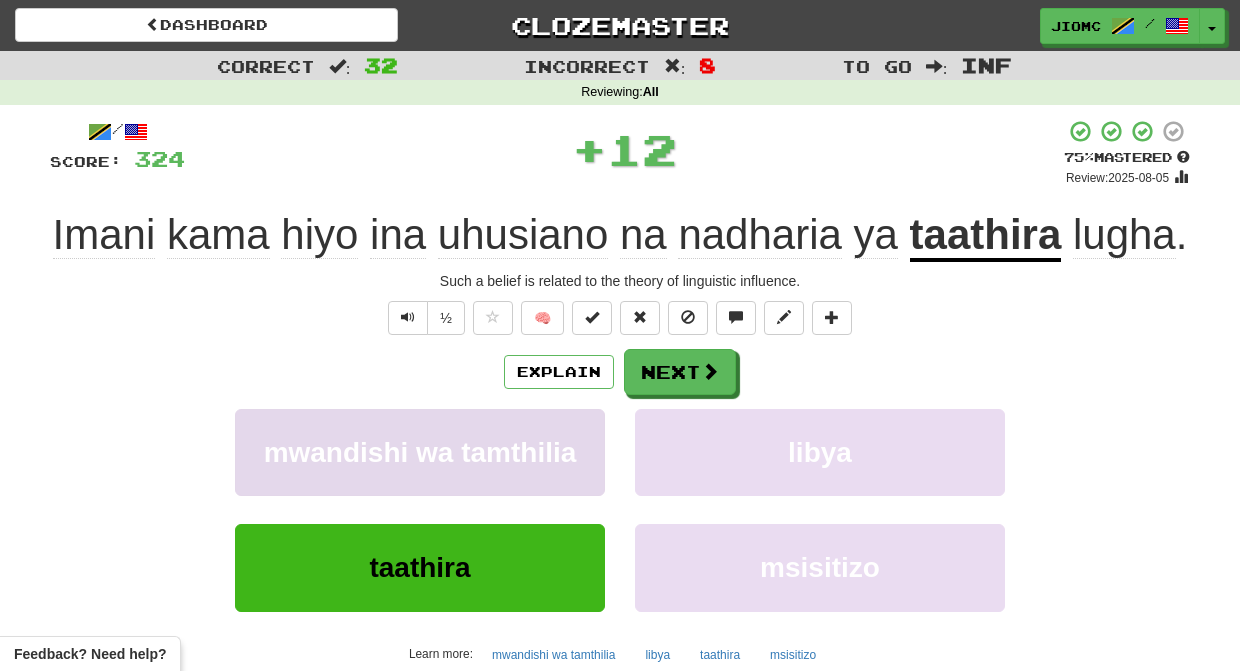 click on "mwandishi wa tamthilia" at bounding box center (420, 452) 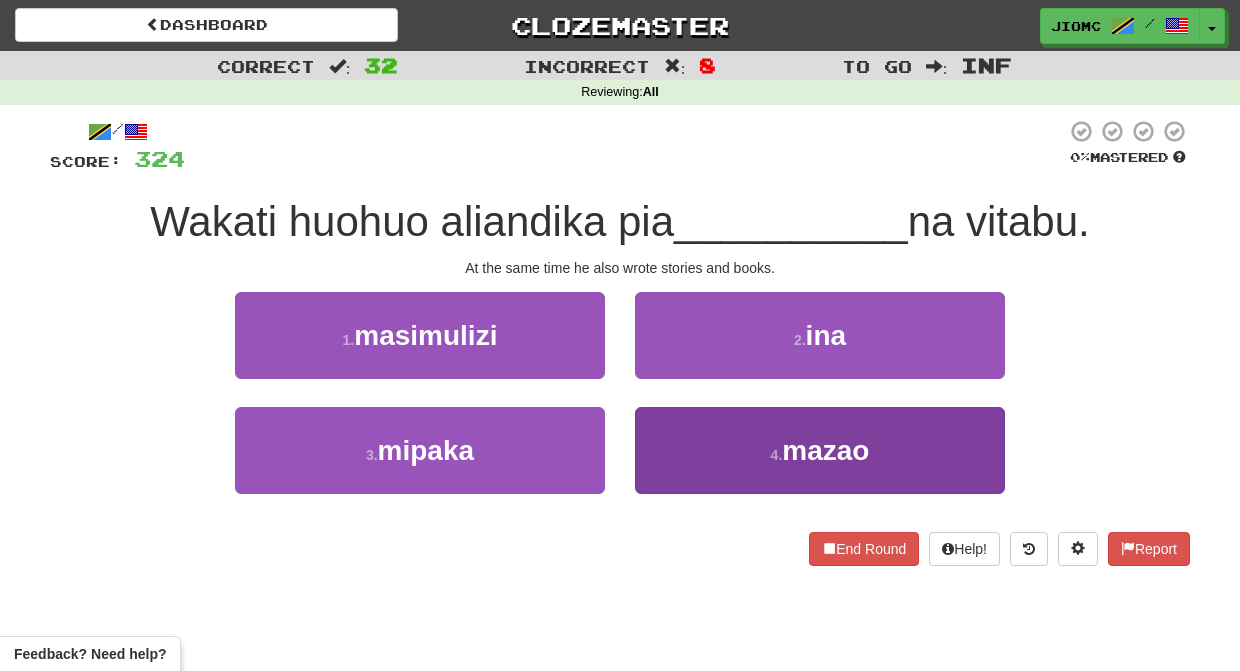 click on "4 .  mazao" at bounding box center [820, 450] 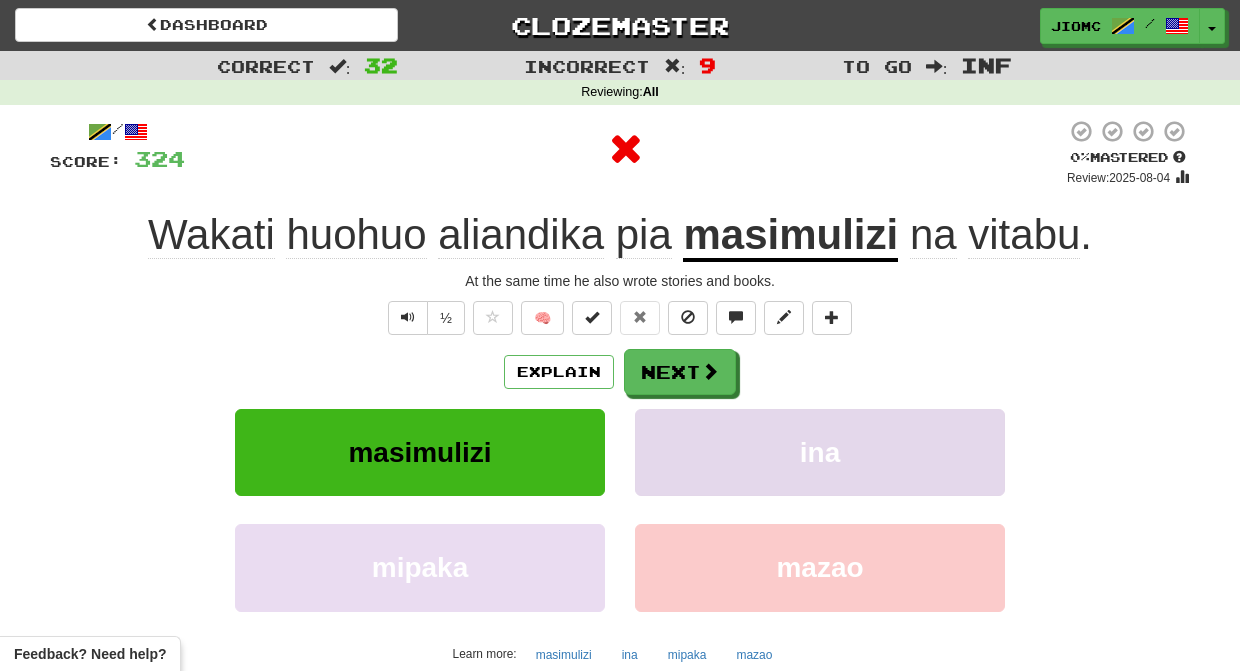 click on "ina" at bounding box center [820, 452] 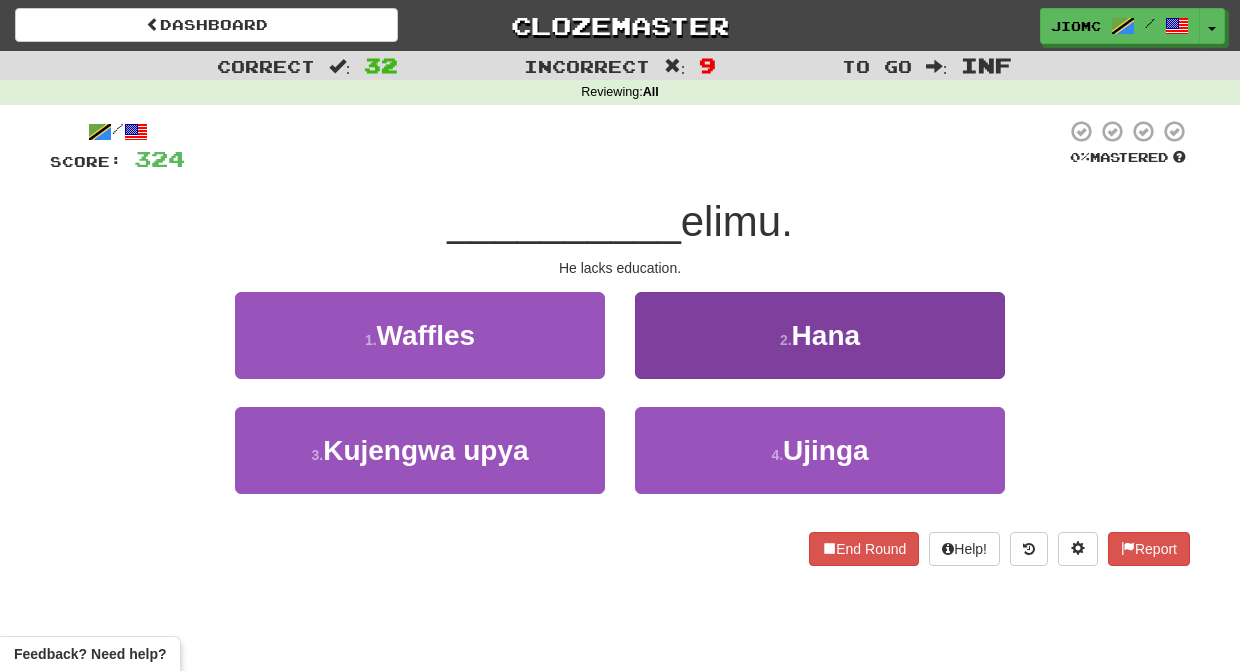 click on "2 .  Hana" at bounding box center [820, 335] 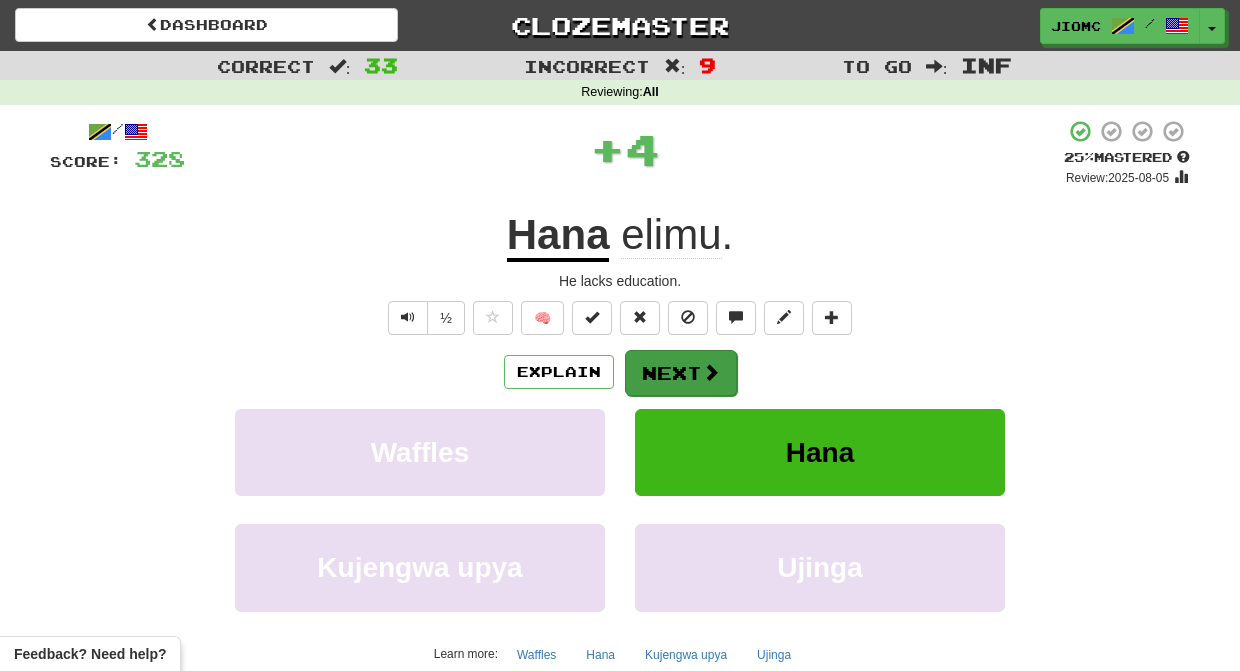 click on "Next" at bounding box center (681, 373) 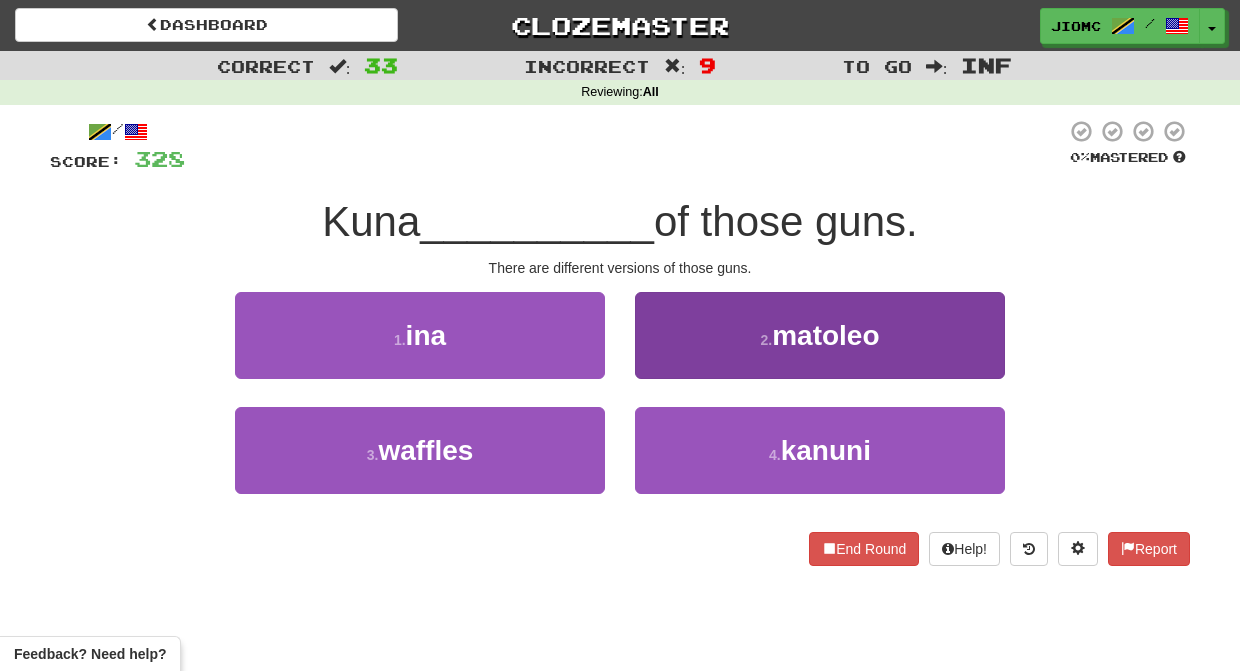 click on "2 .  matoleo" at bounding box center [820, 335] 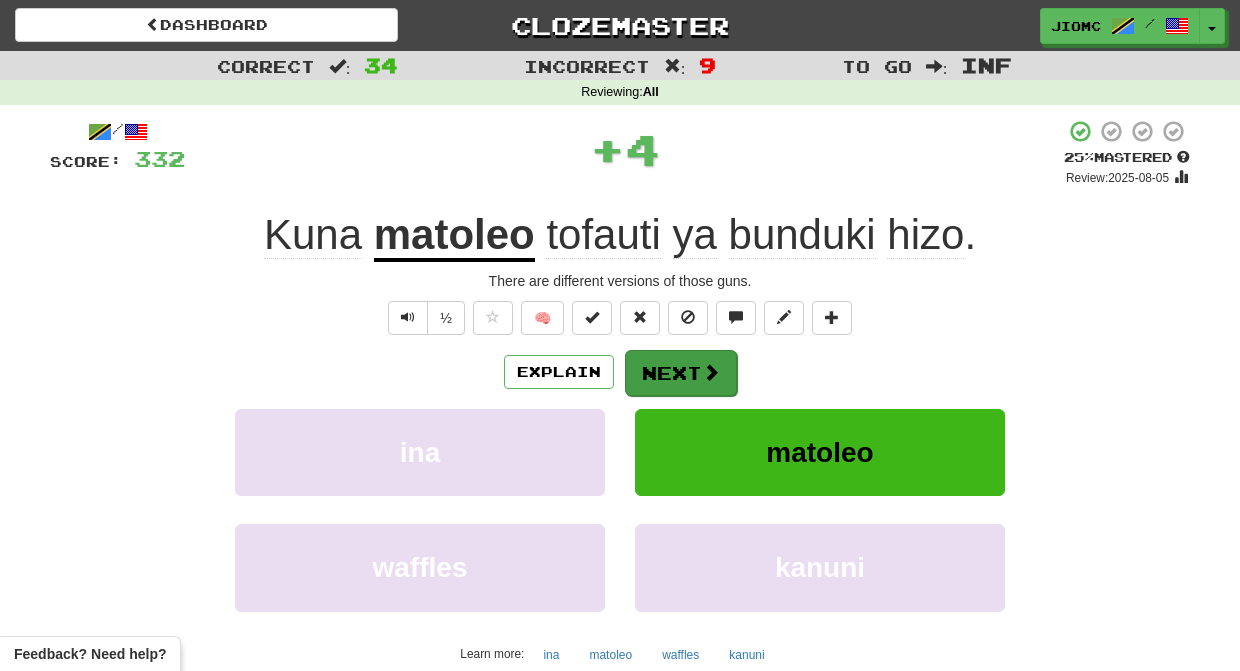 click on "Next" at bounding box center [681, 373] 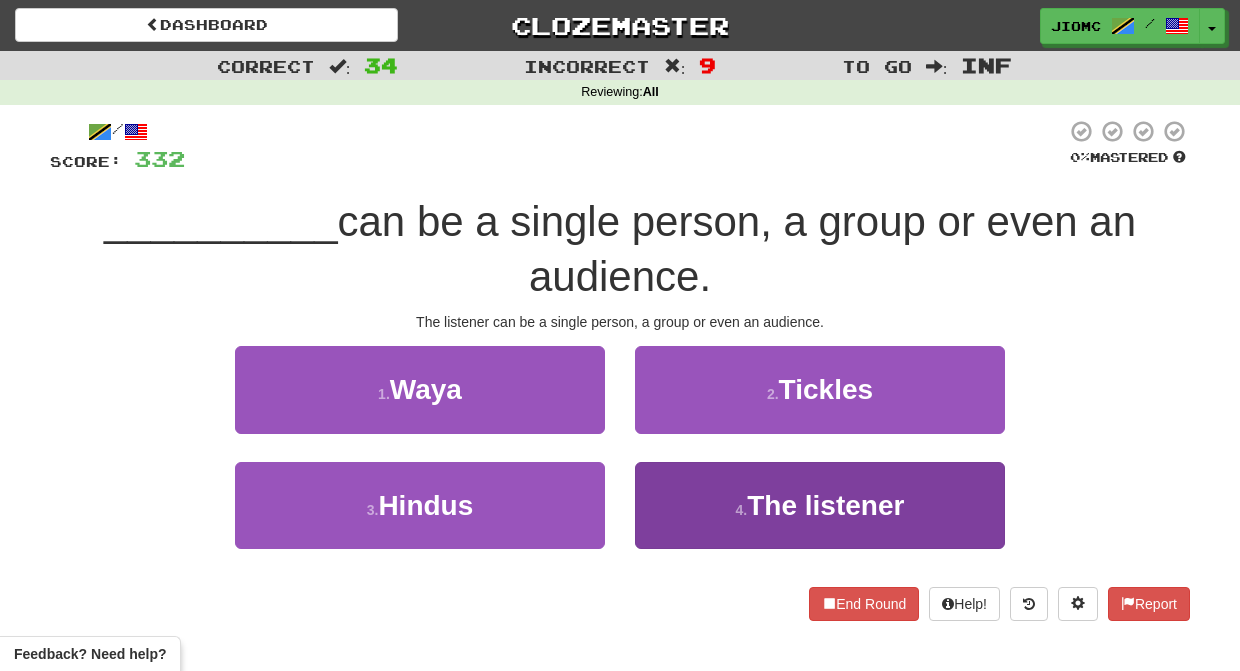 click on "4 .  Msikilizaji" at bounding box center (820, 505) 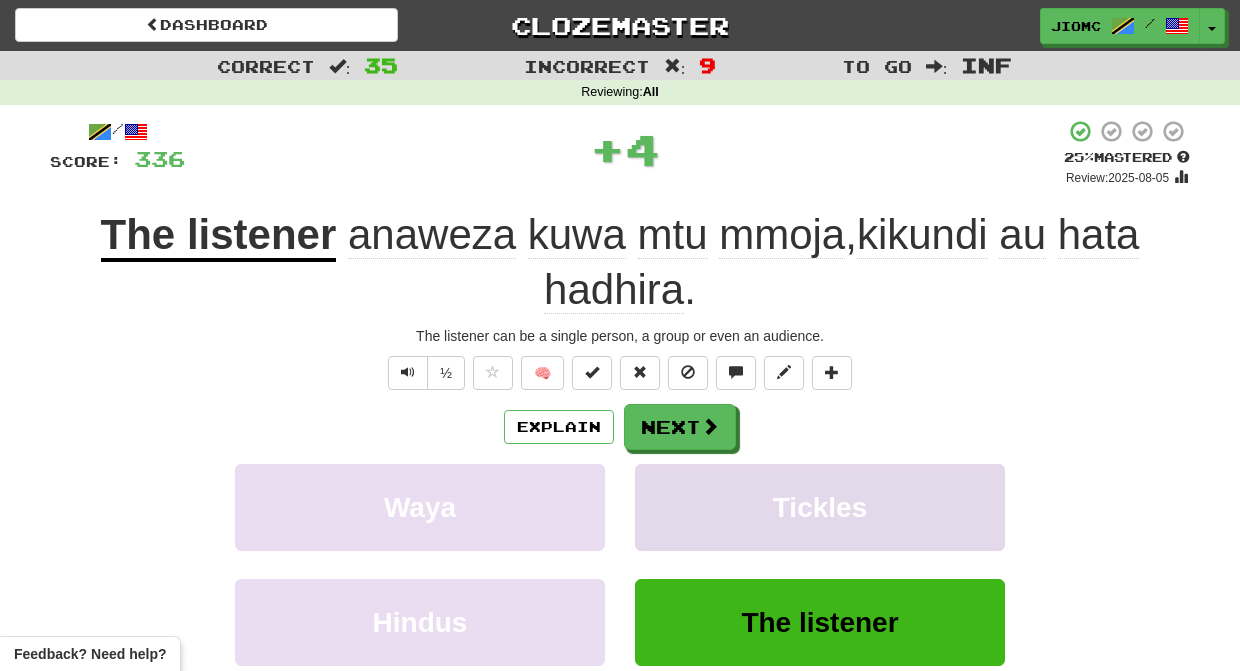 click on "Tickles" at bounding box center (820, 507) 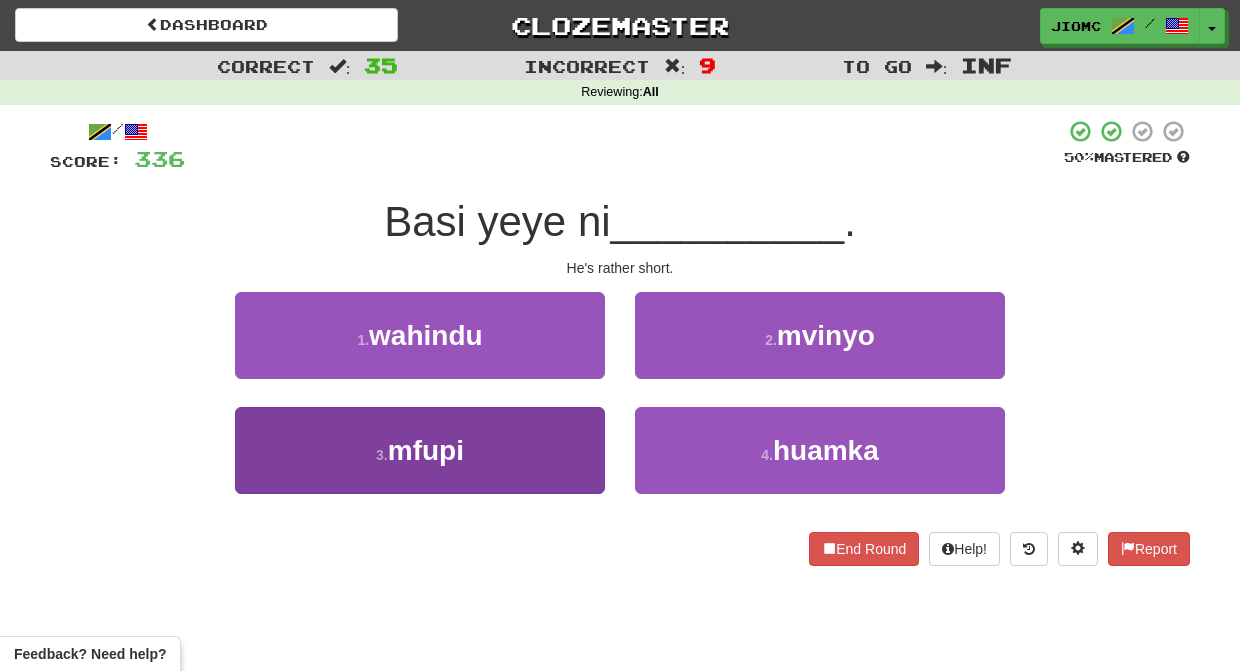 click on "3 .  mfupi" at bounding box center [420, 450] 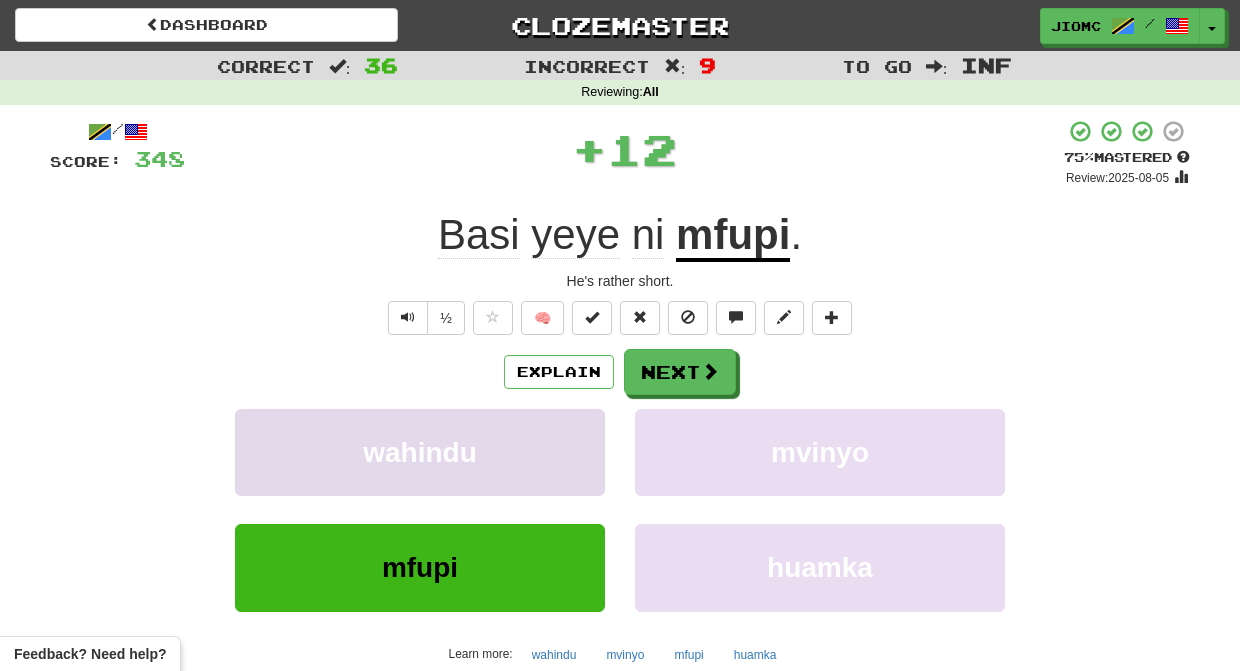 click on "wahindu" at bounding box center [420, 452] 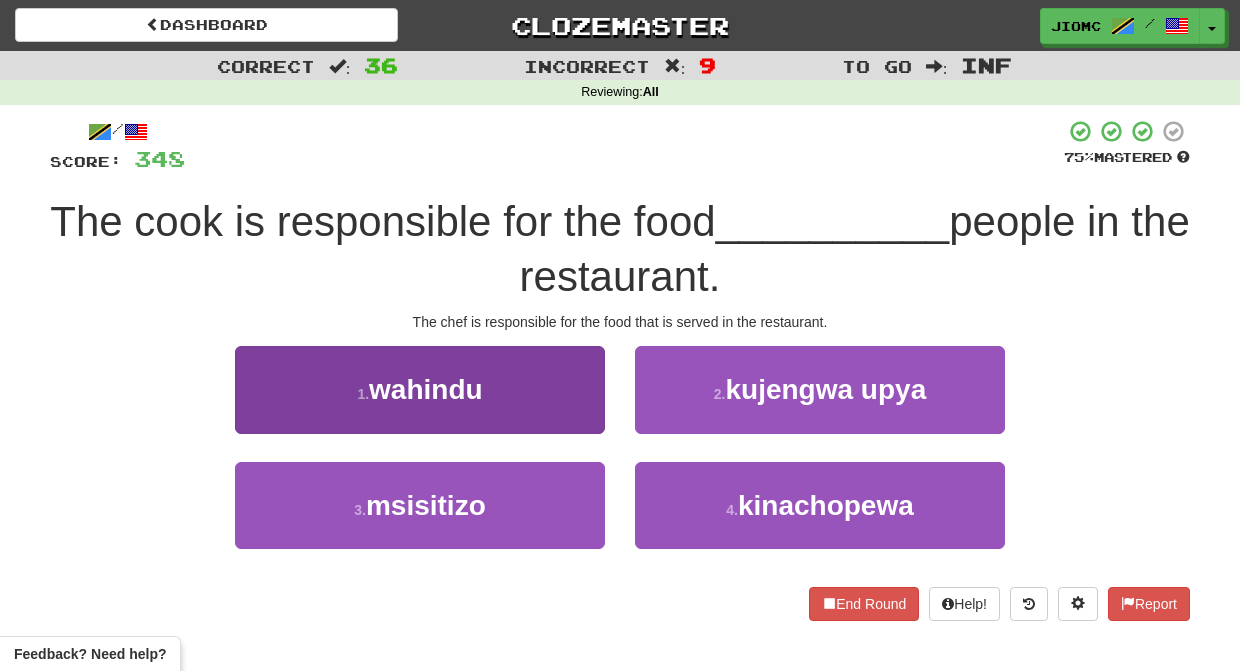 click on "3 .  msisitizo" at bounding box center (420, 505) 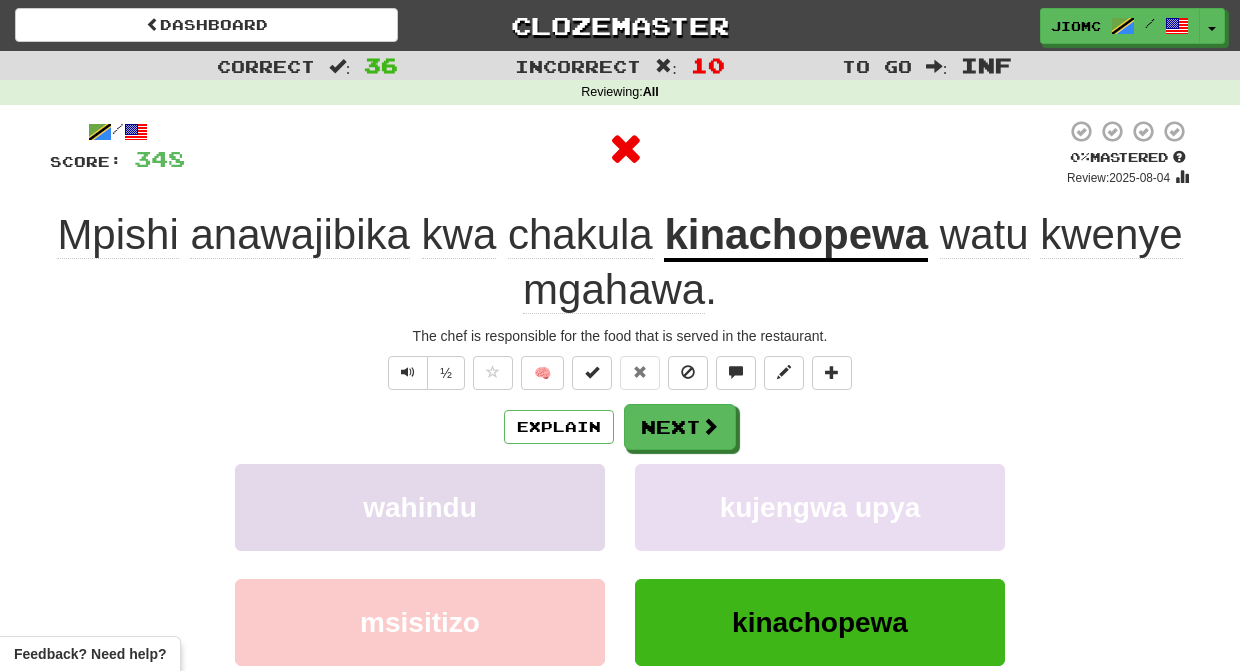 click on "wahindu" at bounding box center [420, 507] 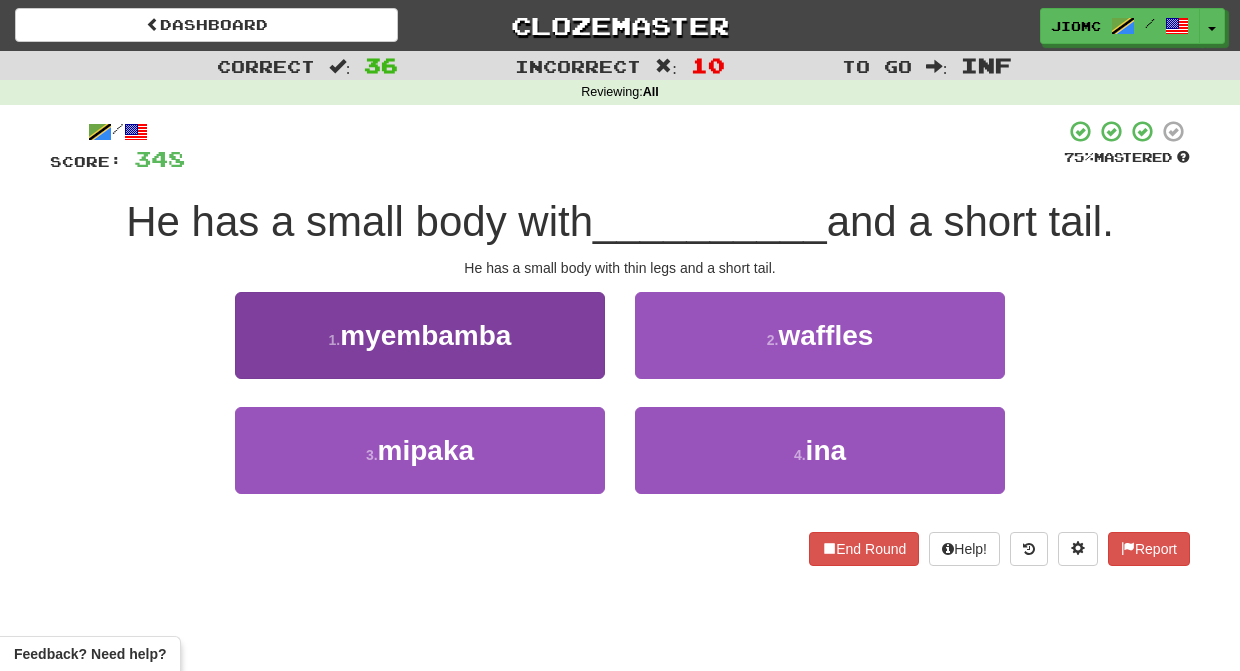 click on "1 .  myembamba" at bounding box center [420, 335] 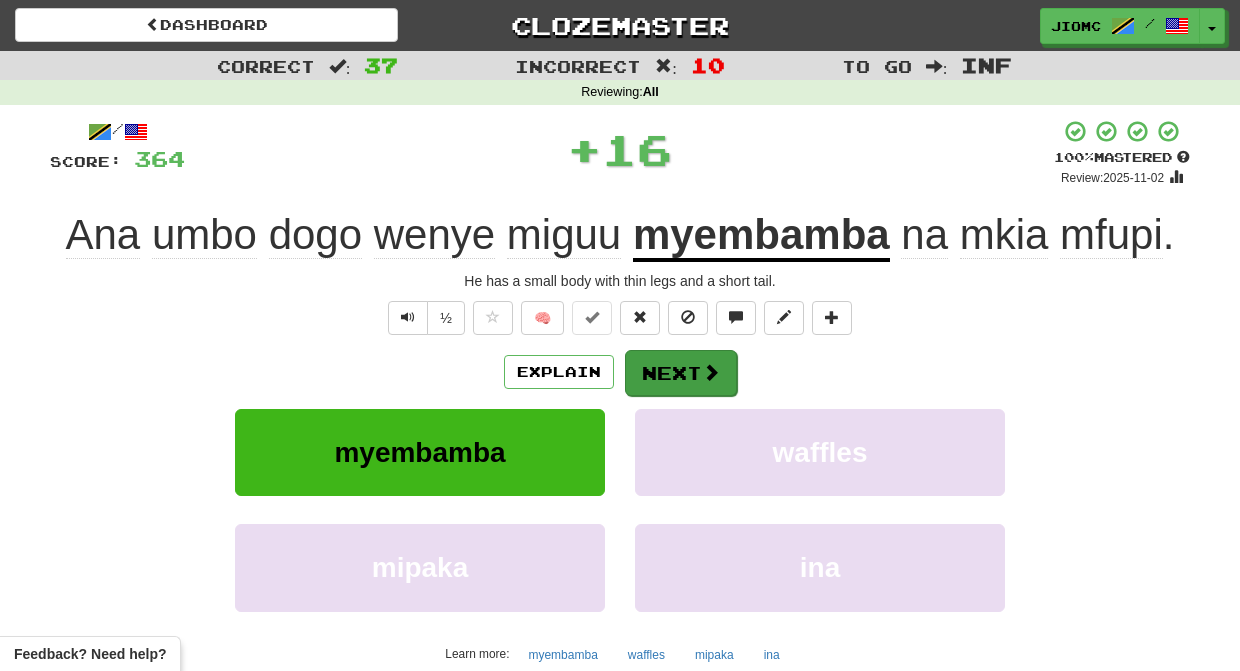 click on "Next" at bounding box center (681, 373) 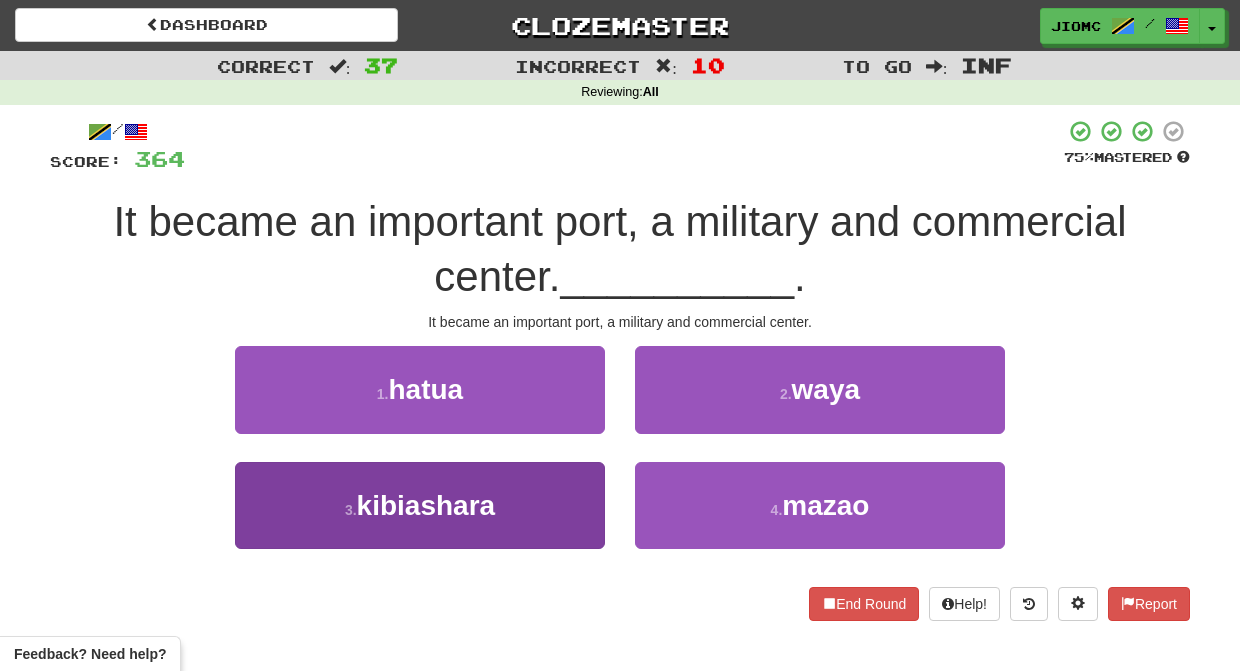click on "3 .  kibiashara" at bounding box center (420, 505) 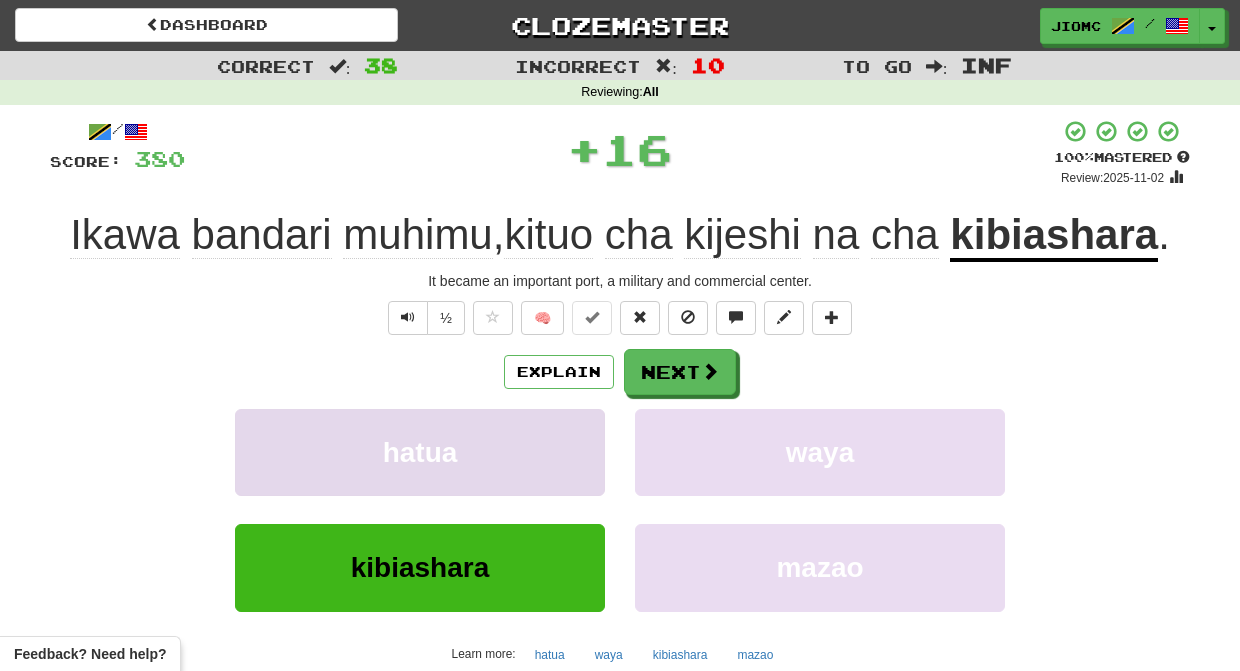 click on "hatua" at bounding box center (420, 452) 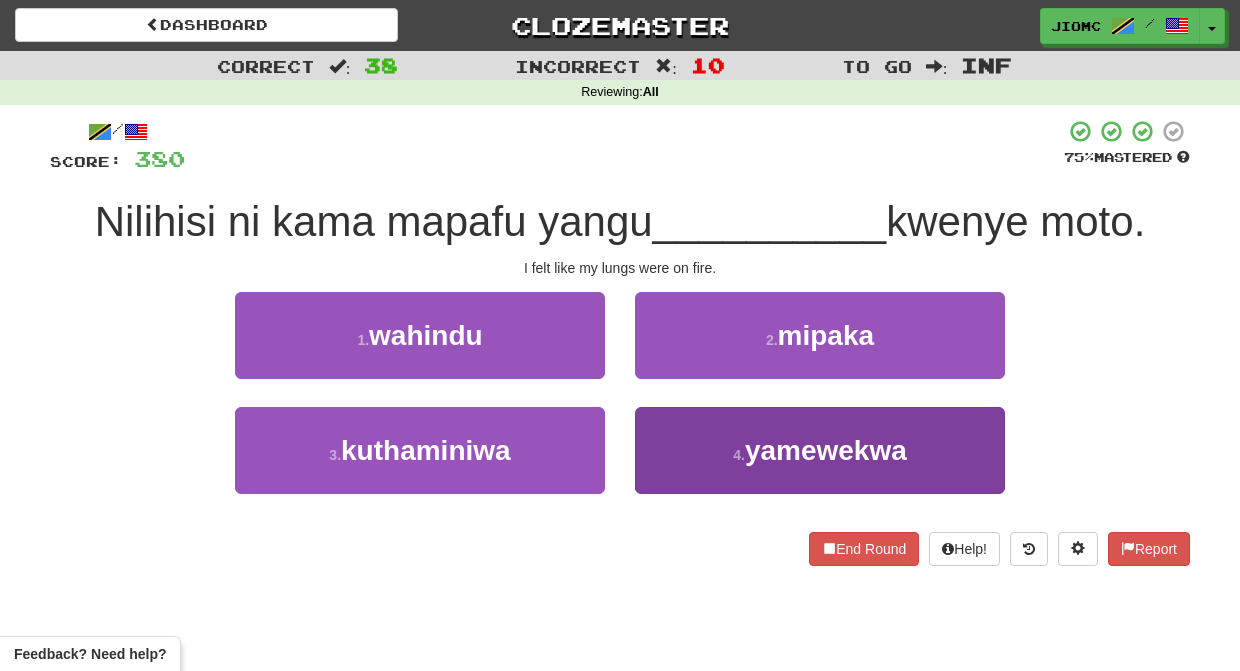 click on "4 .  yamewekwa" at bounding box center (820, 450) 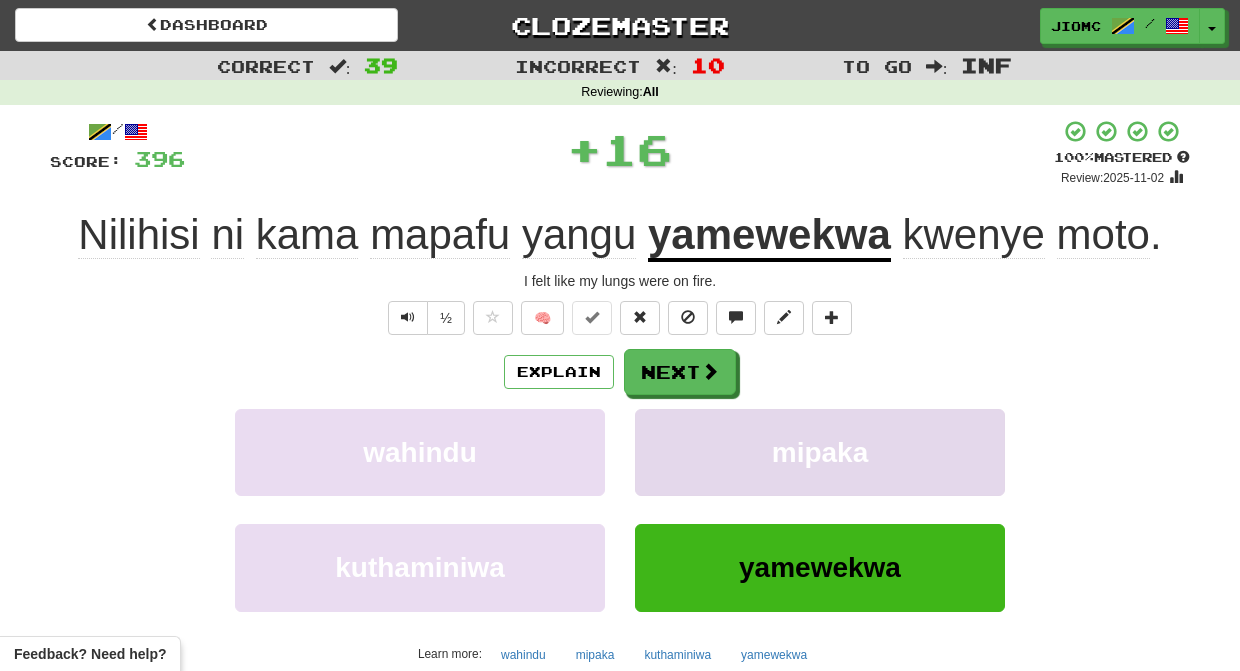 click on "mipaka" at bounding box center (820, 452) 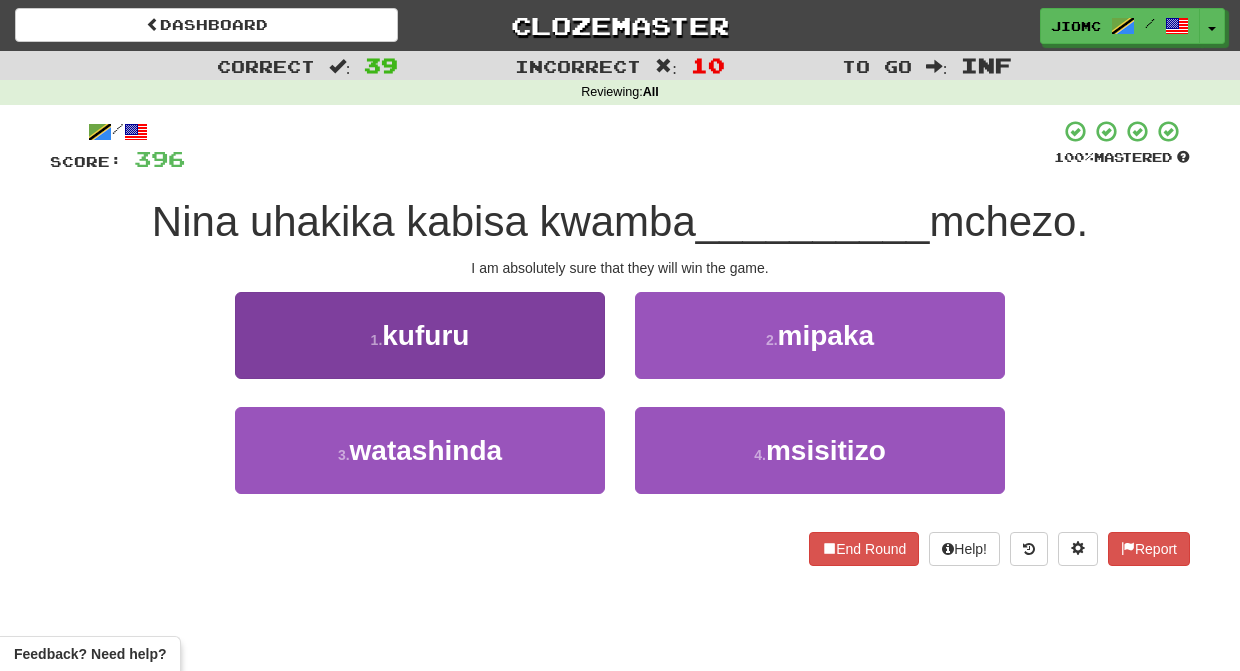 click on "1 .  kufuru" at bounding box center (420, 335) 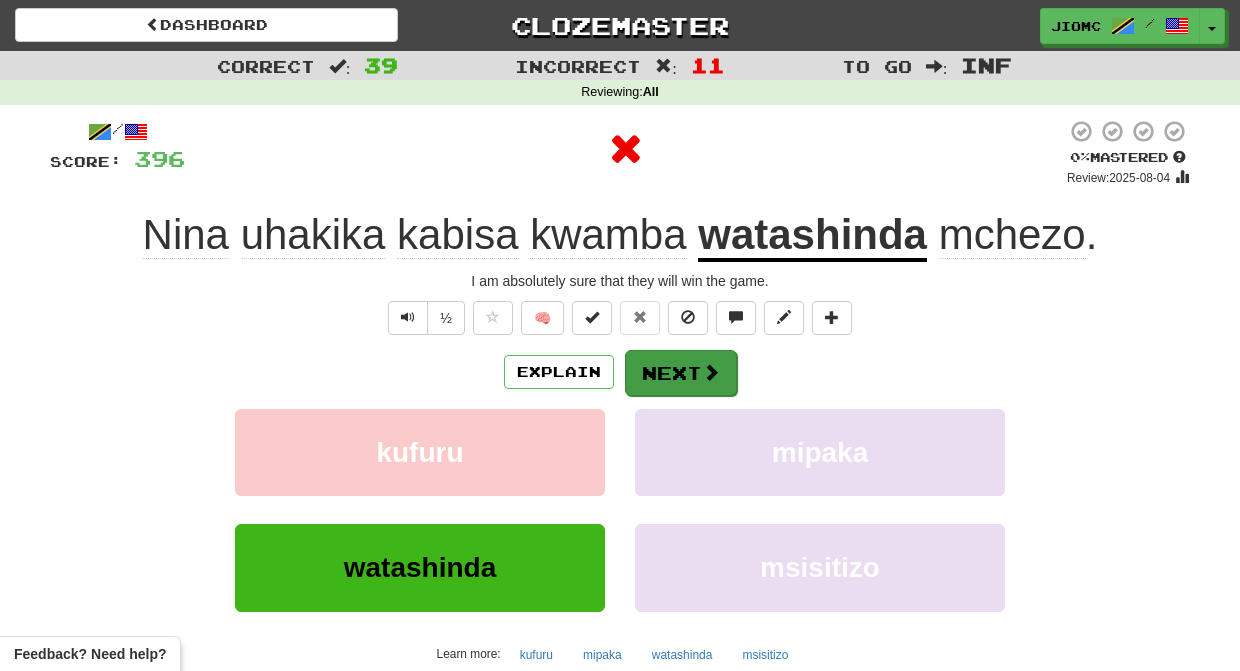 click on "Next" at bounding box center (681, 373) 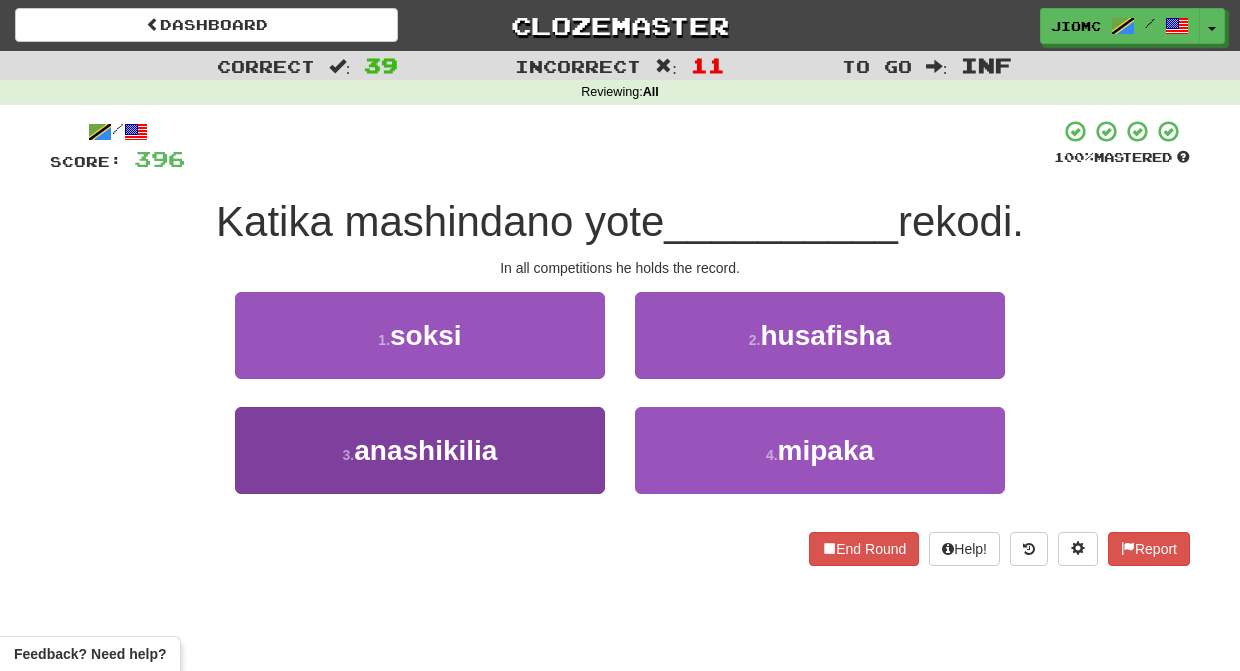 click on "3 .  anashikilia" at bounding box center (420, 450) 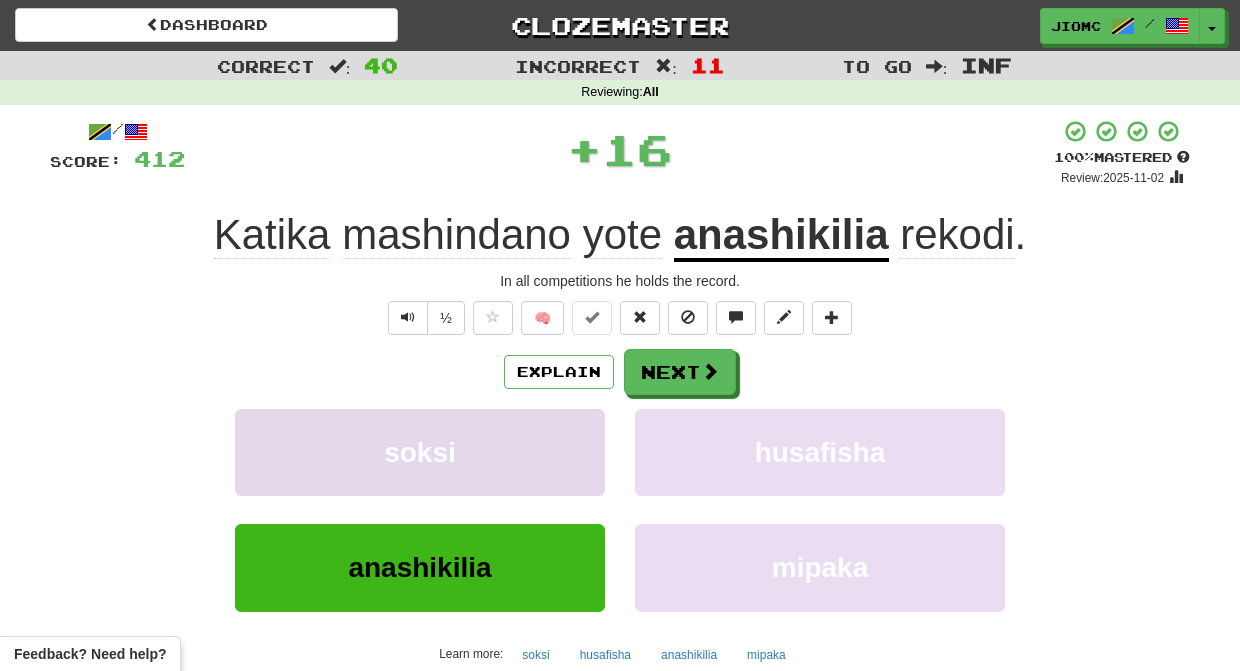 click on "soksi" at bounding box center [420, 452] 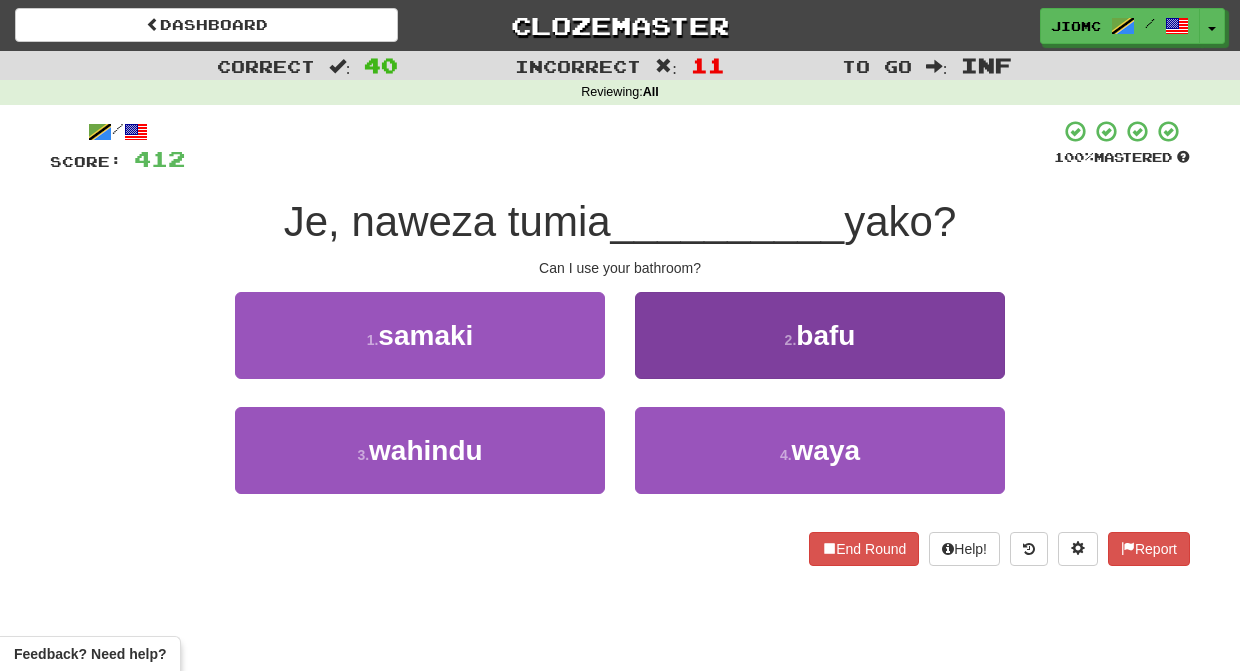 click on "2 .  bafu" at bounding box center (820, 335) 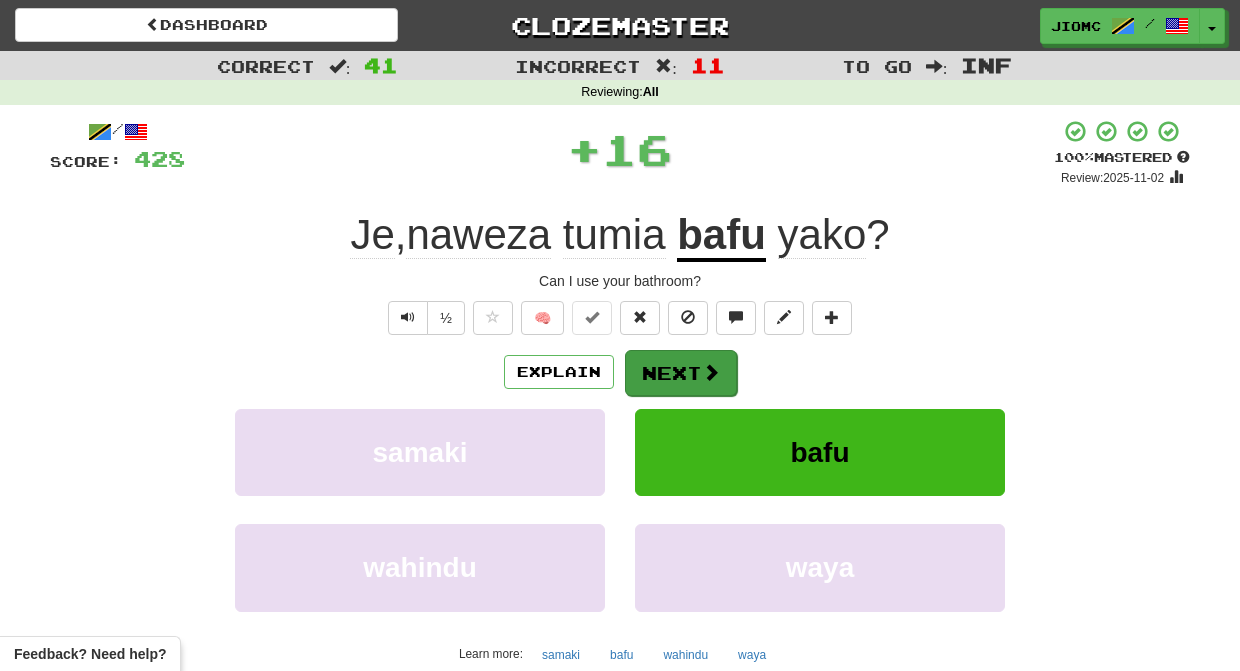 click on "Next" at bounding box center [681, 373] 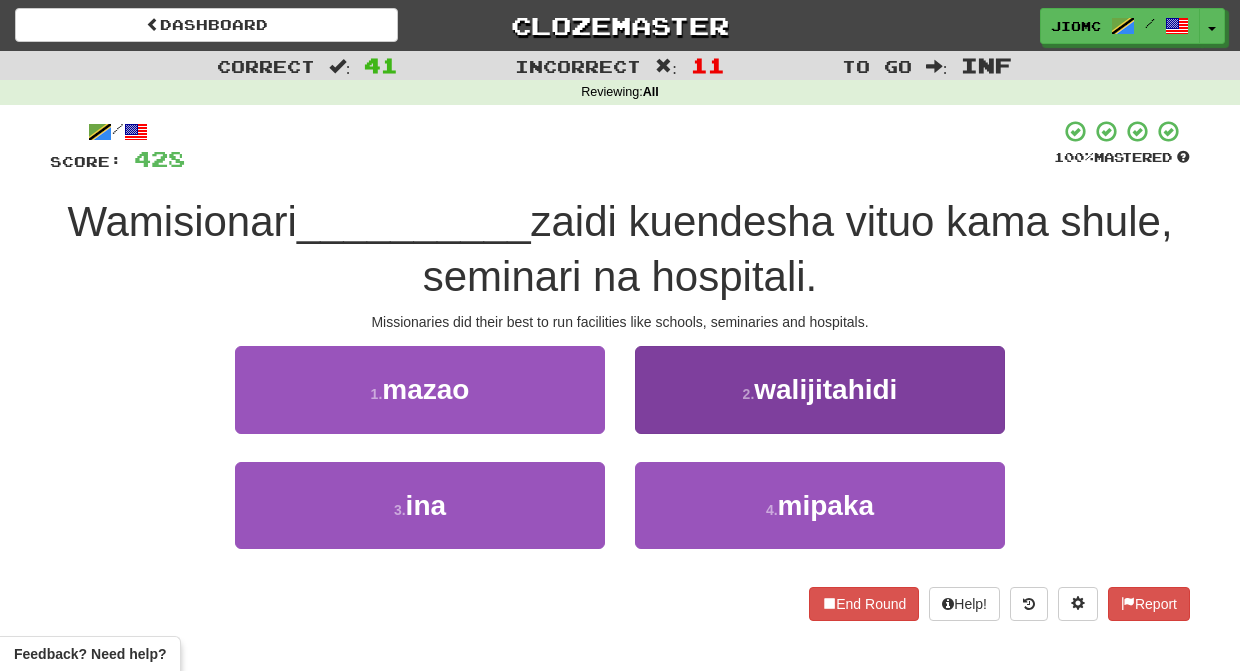 click on "2 .  walijitahidi" at bounding box center [820, 389] 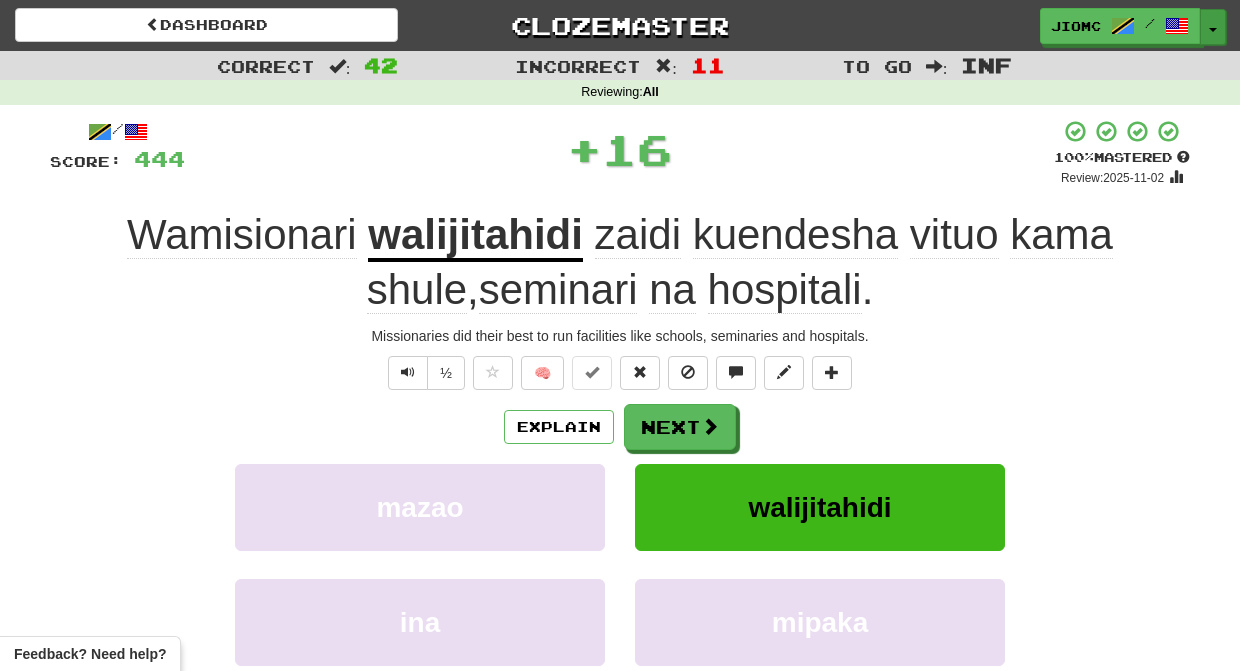 click on "Toggle Dropdown" at bounding box center [1213, 27] 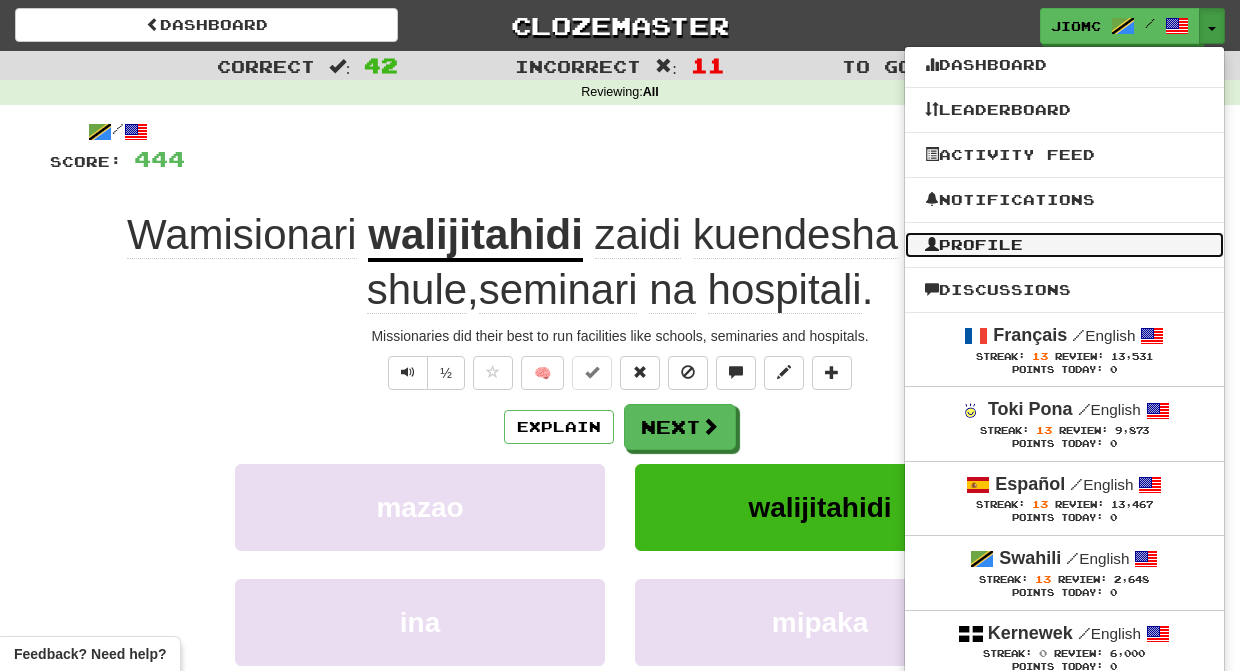 click on "Profile" at bounding box center [1064, 245] 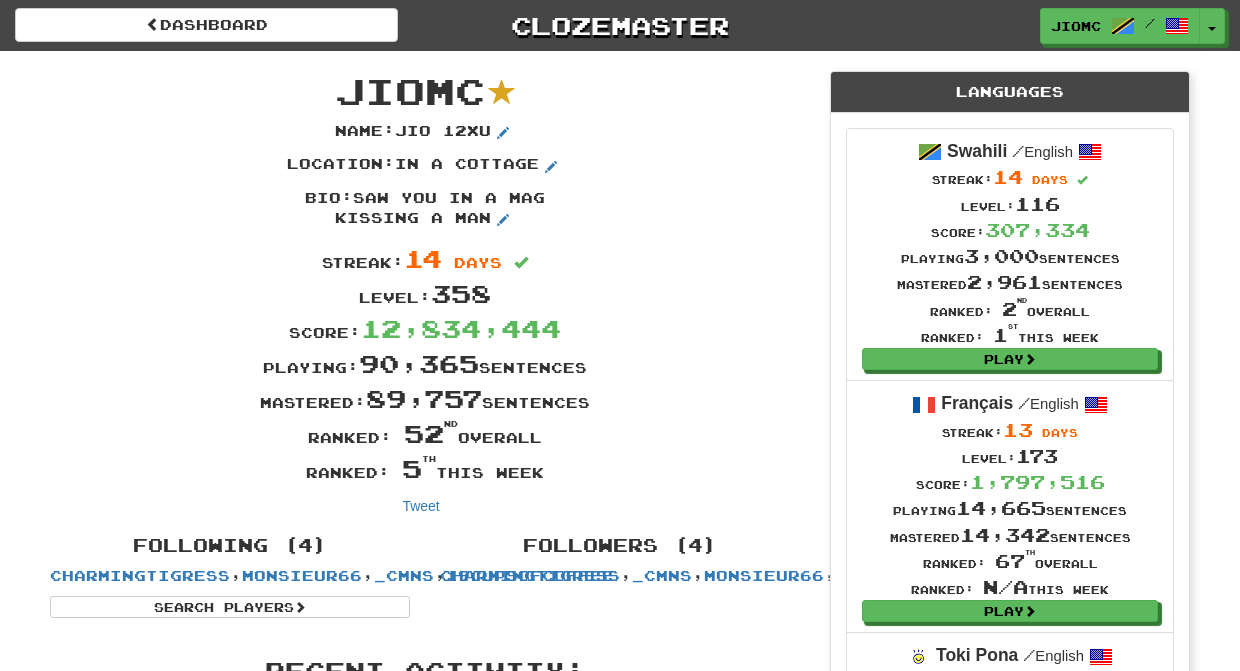 scroll, scrollTop: 0, scrollLeft: 0, axis: both 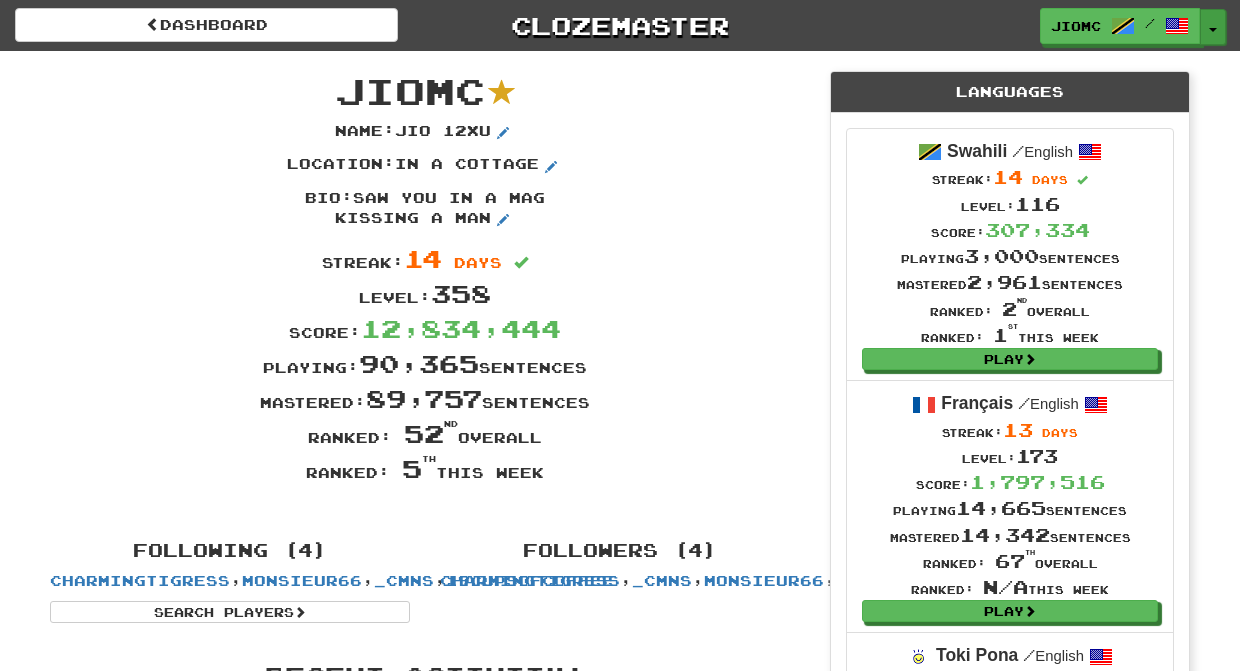 click on "Toggle Dropdown" at bounding box center (1213, 27) 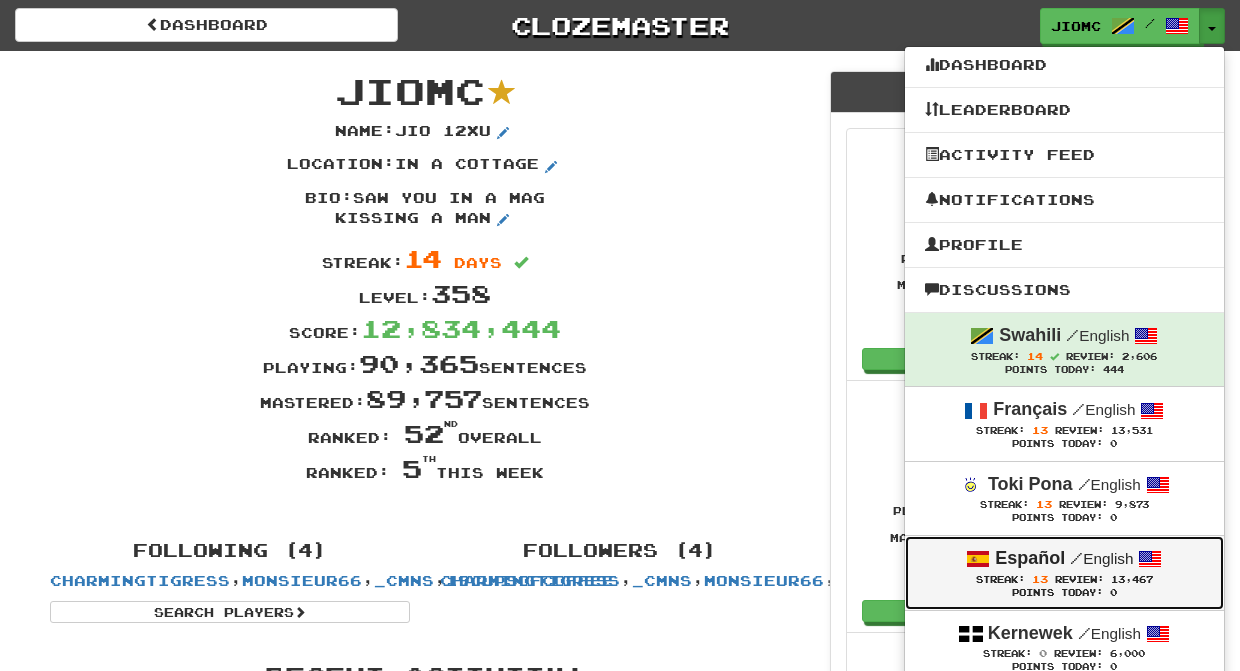 click on "Review:" at bounding box center [1079, 579] 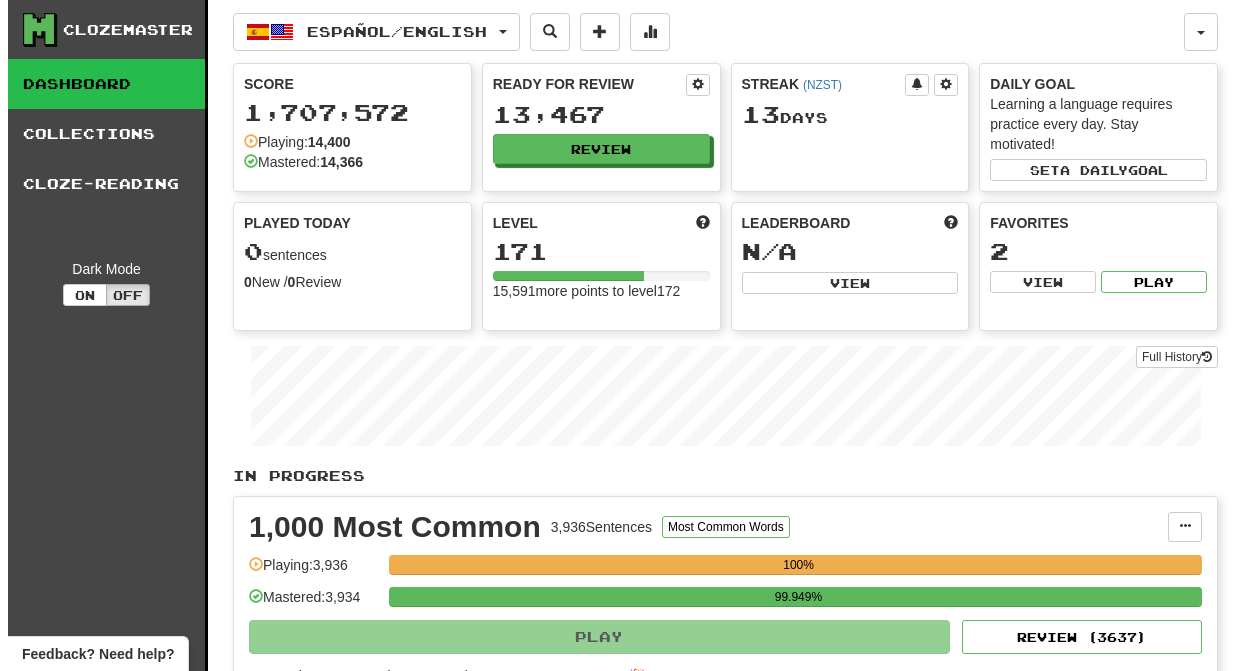 scroll, scrollTop: 0, scrollLeft: 0, axis: both 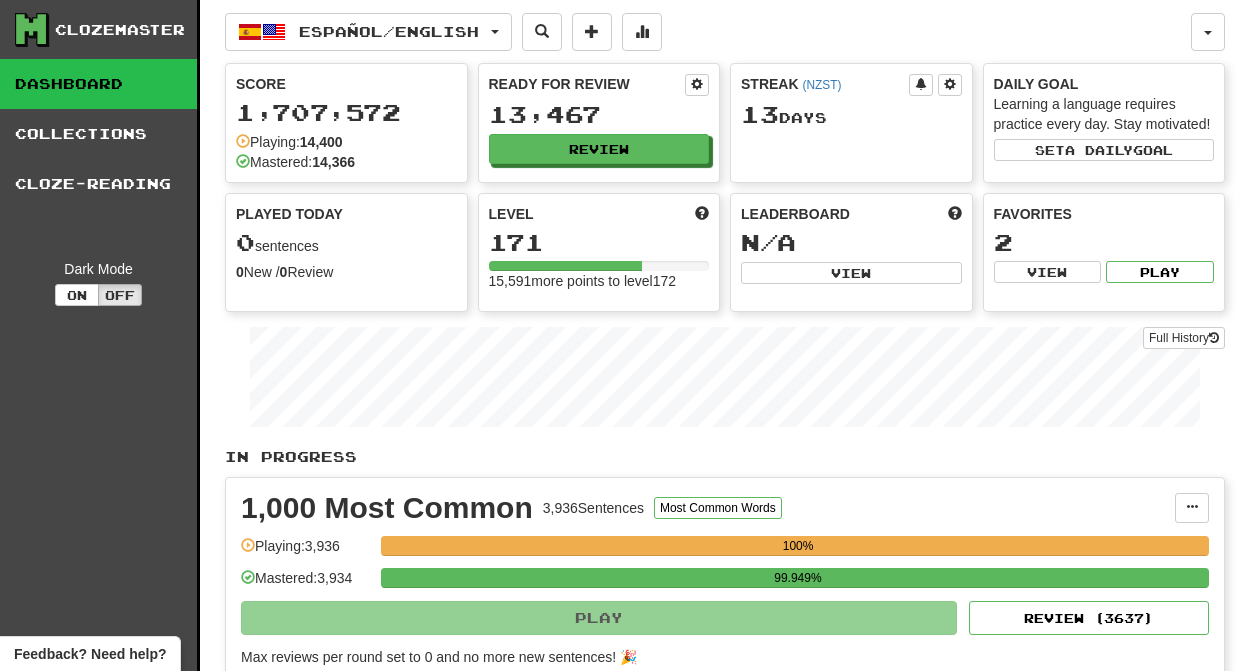 select on "********" 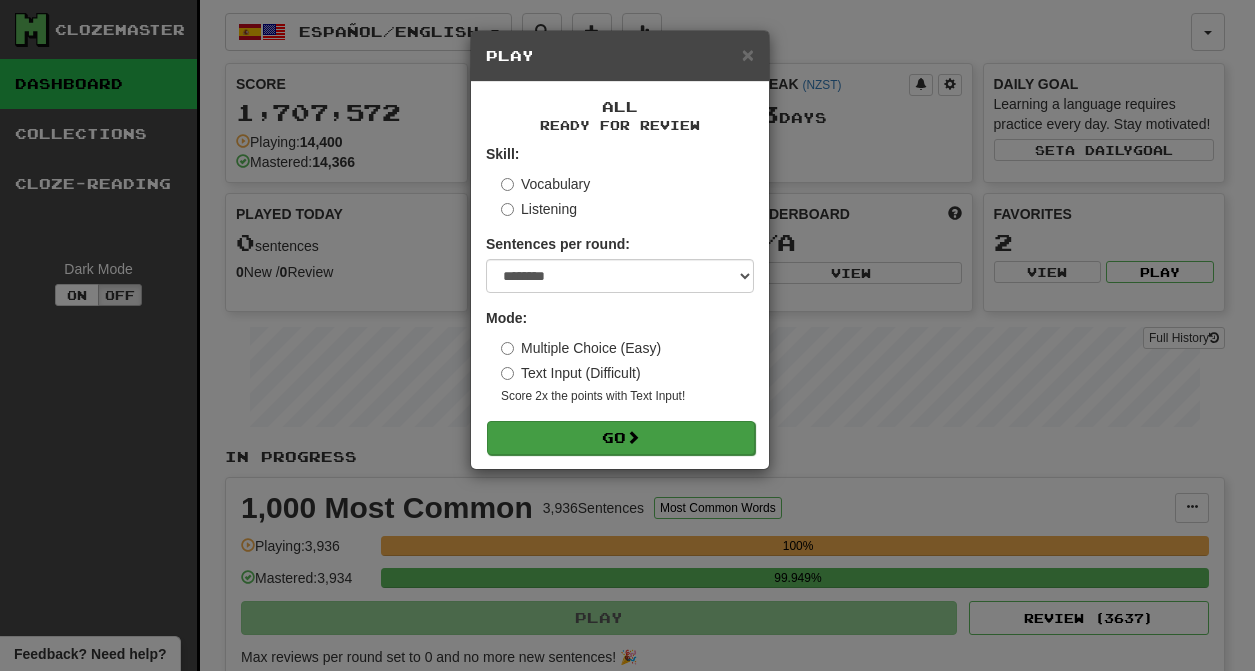 click on "Go" at bounding box center [621, 438] 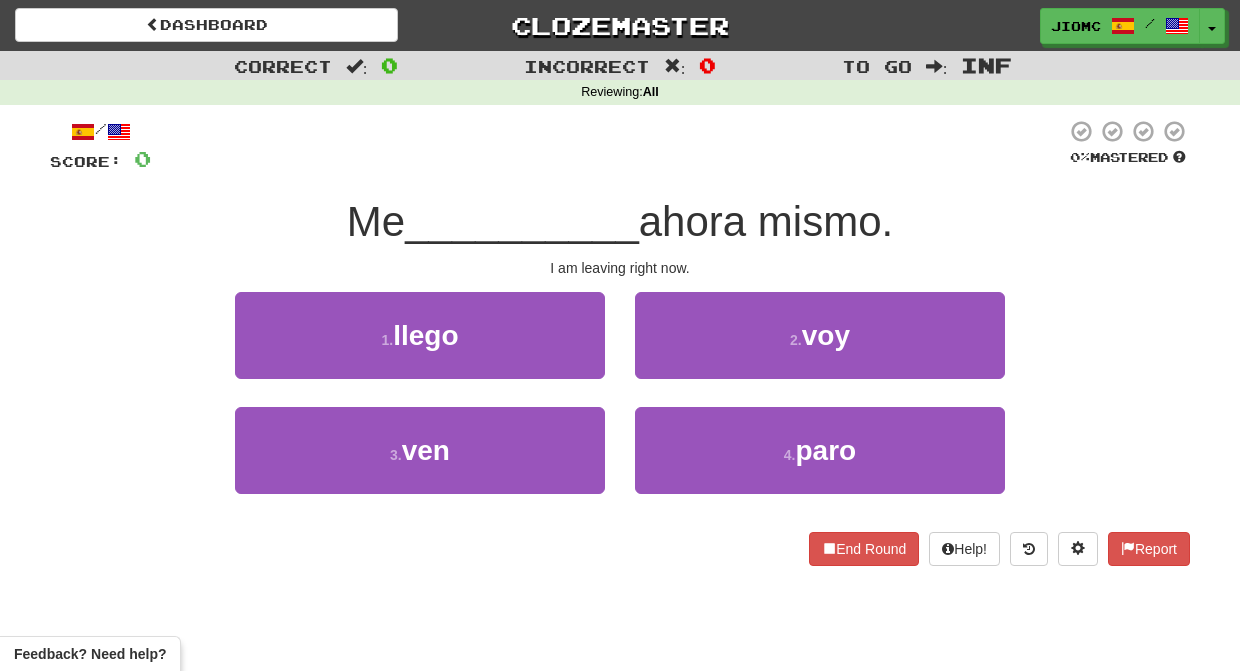 scroll, scrollTop: 0, scrollLeft: 0, axis: both 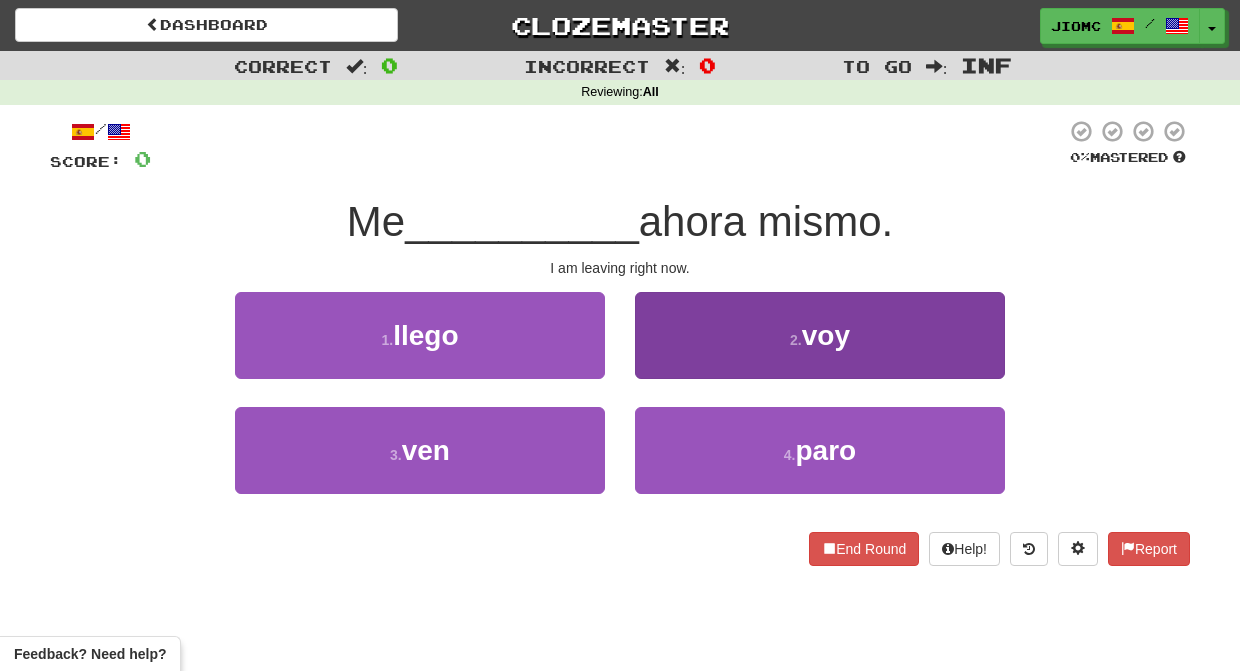 click on "2 .  voy" at bounding box center [820, 335] 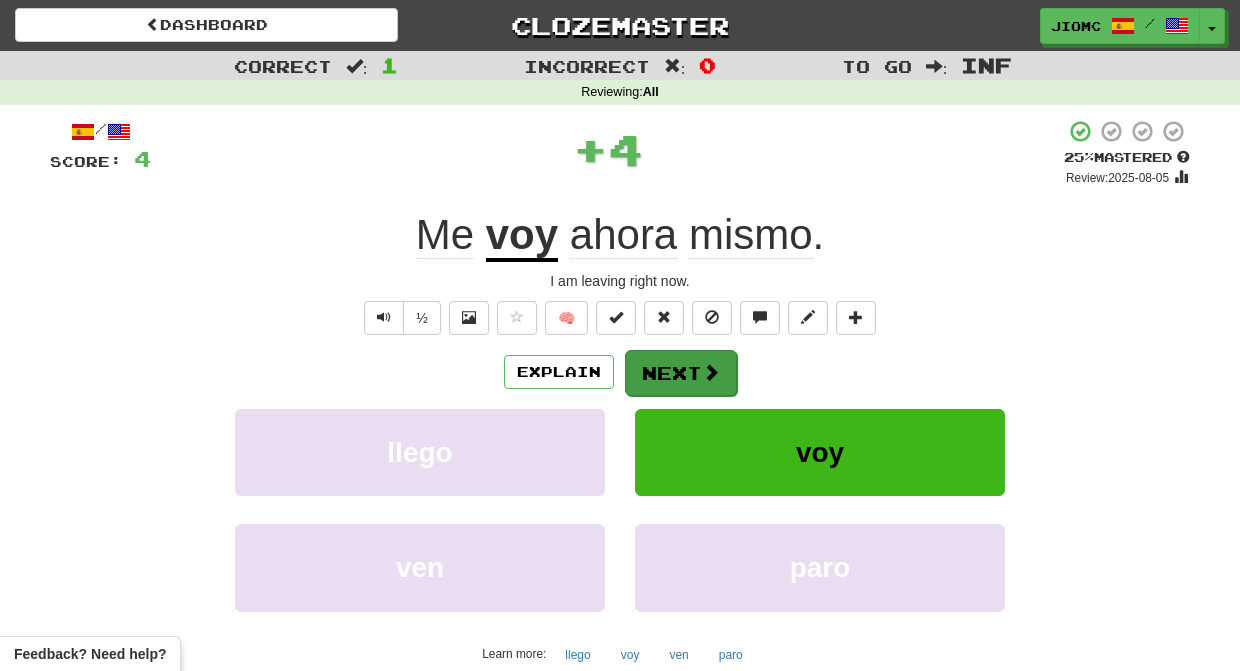 click at bounding box center (711, 372) 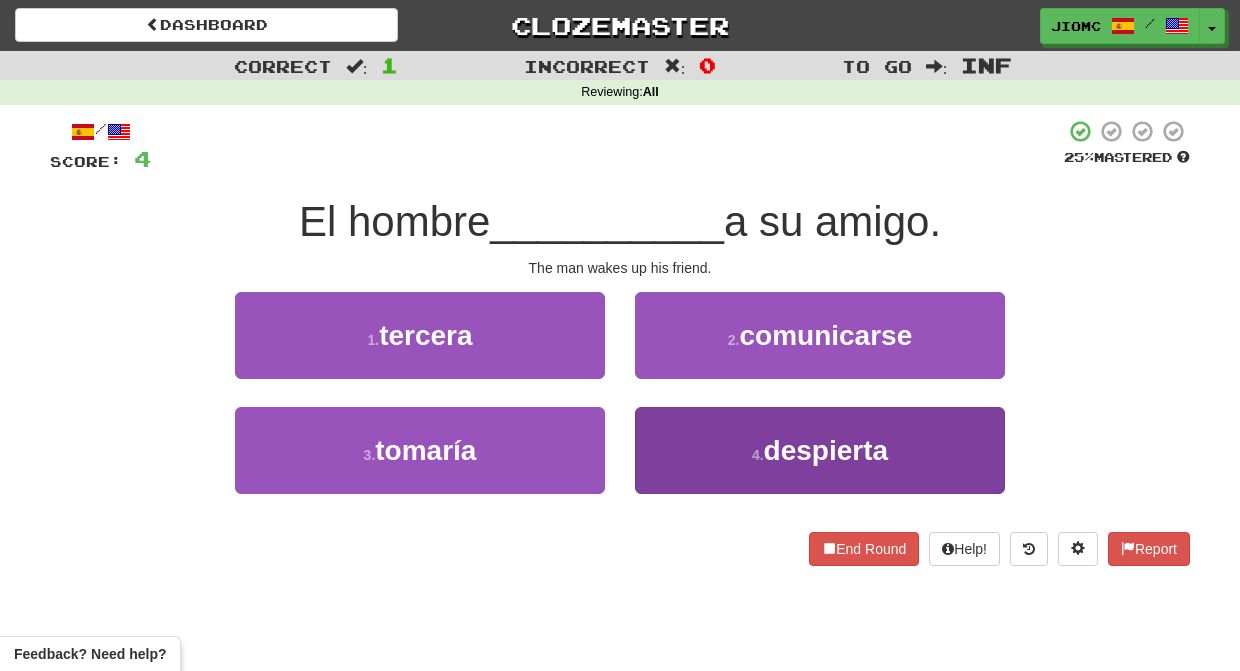 click on "[NUMBER] . despierta" at bounding box center [820, 450] 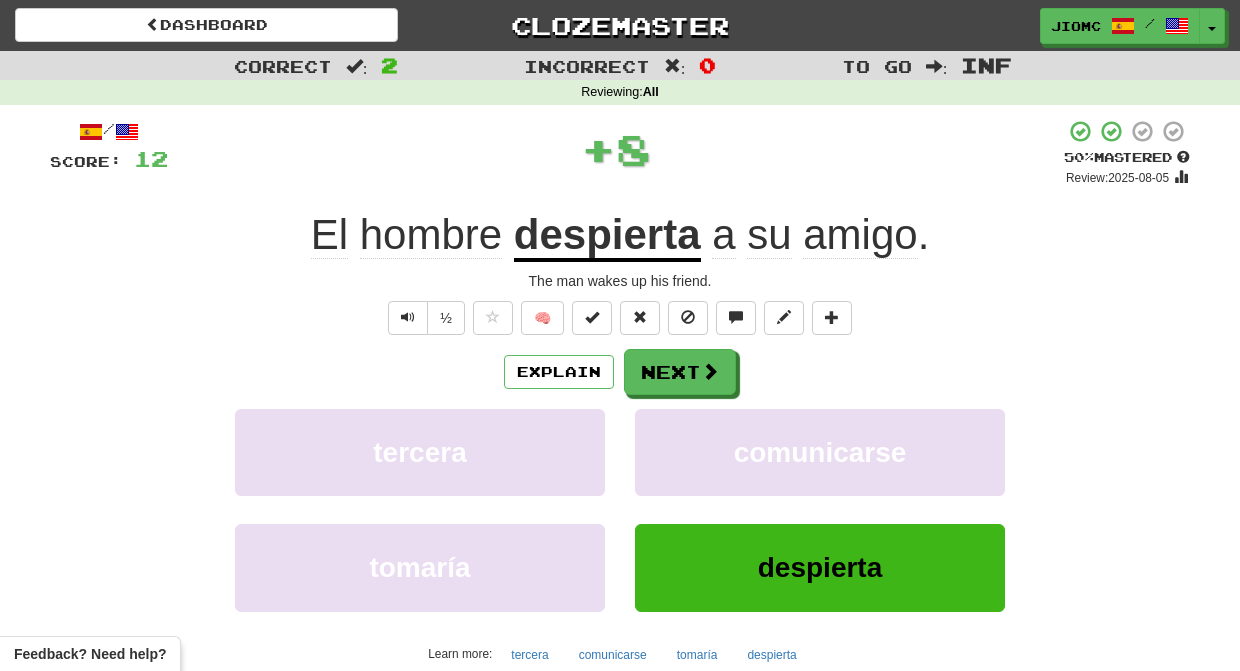 click on "comunicarse" at bounding box center (820, 452) 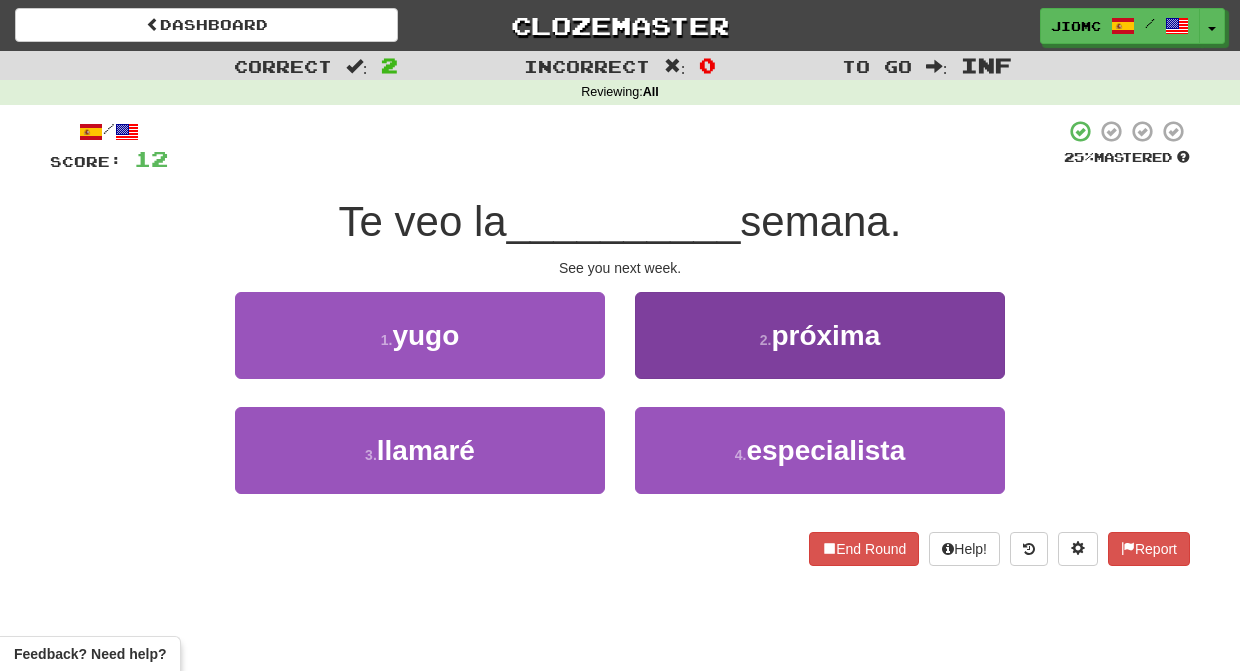 click on "2 .  próxima" at bounding box center (820, 335) 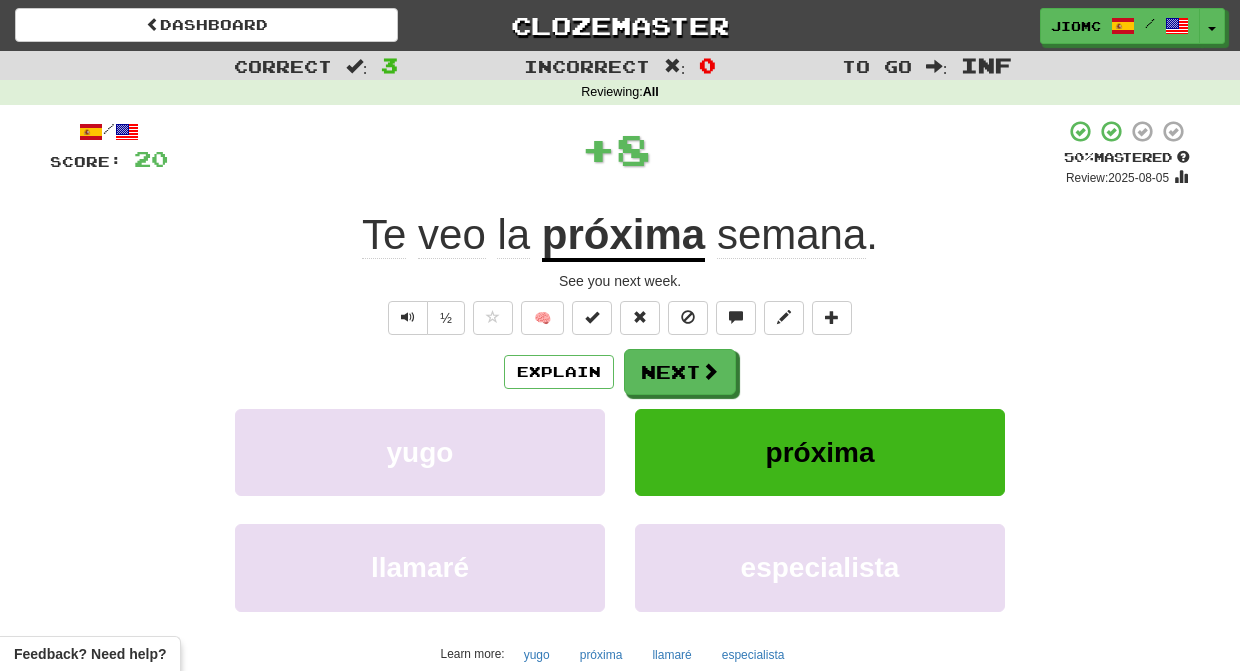 click on "Next" at bounding box center (680, 372) 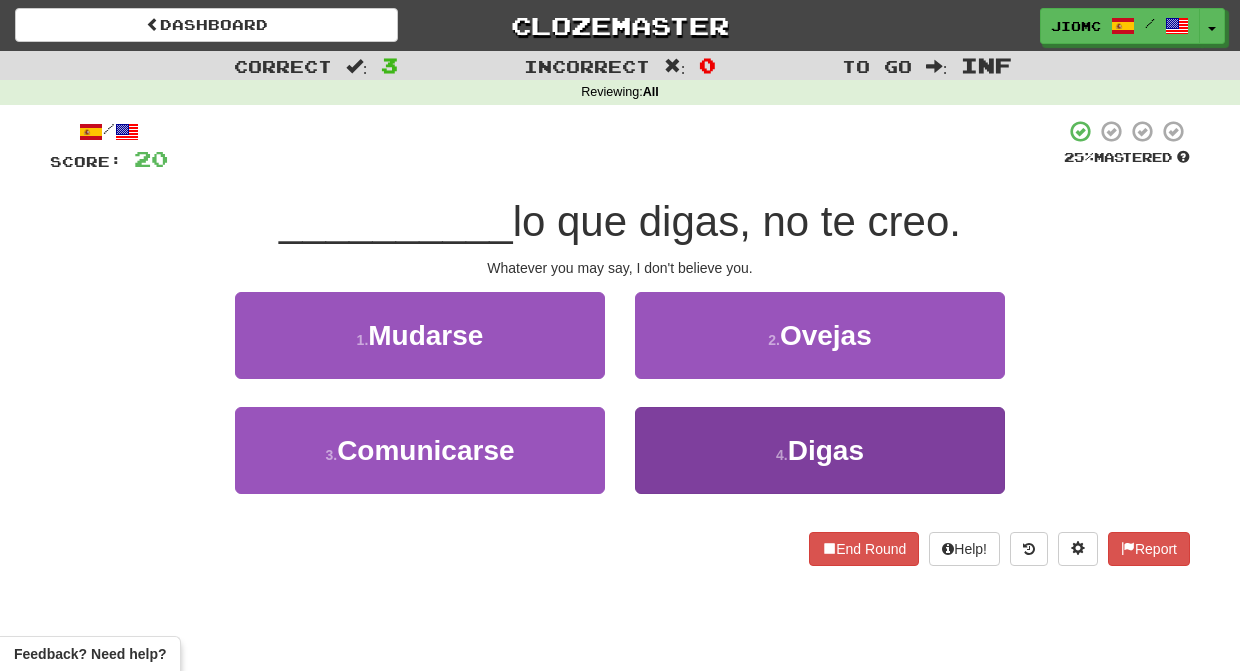click on "[NUMBER] . Digas" at bounding box center [820, 450] 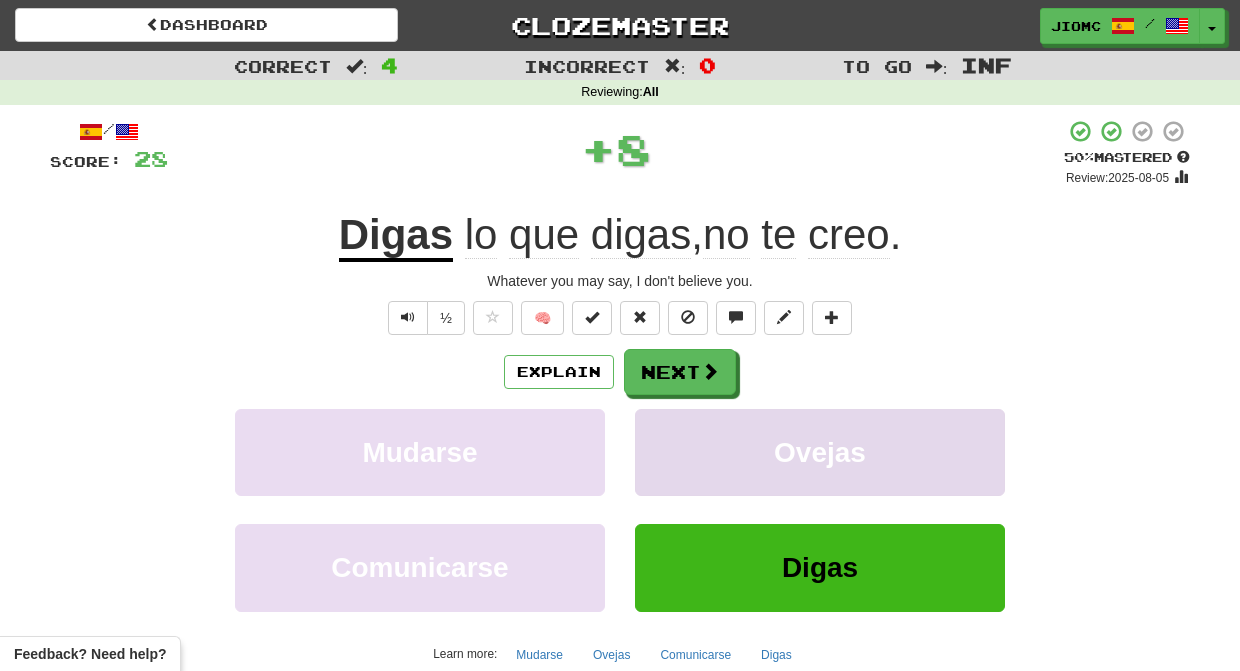 click on "Ovejas" at bounding box center [820, 452] 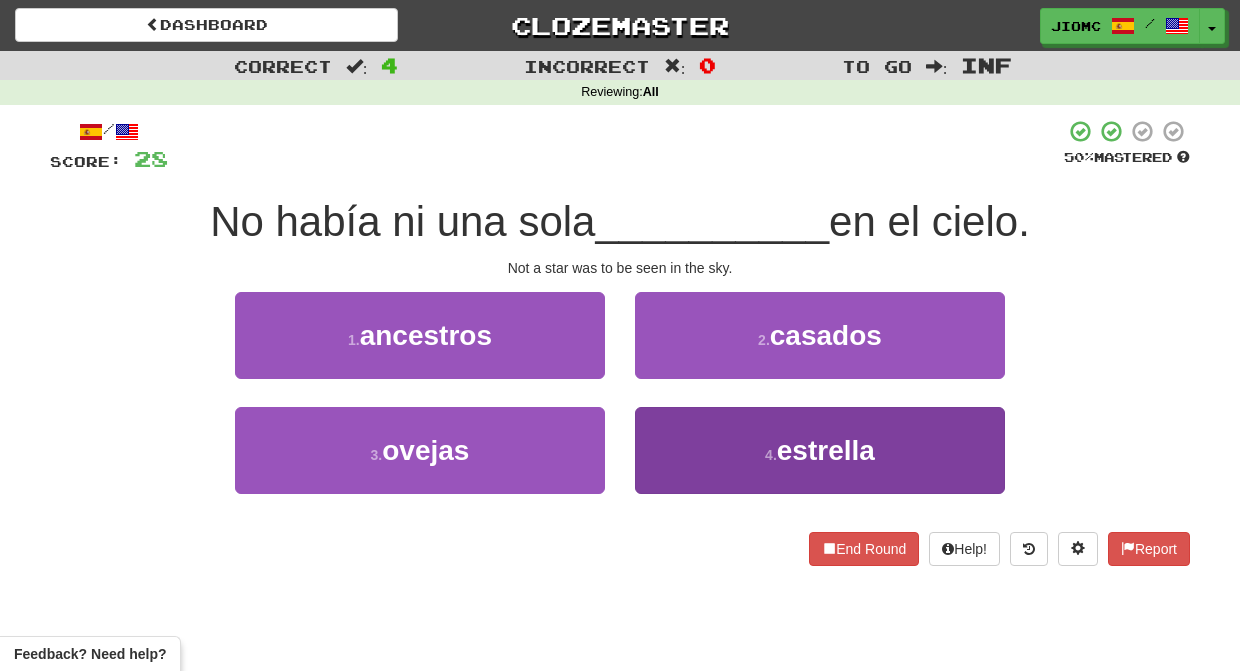 click on "[NUMBER] . estrella" at bounding box center (820, 450) 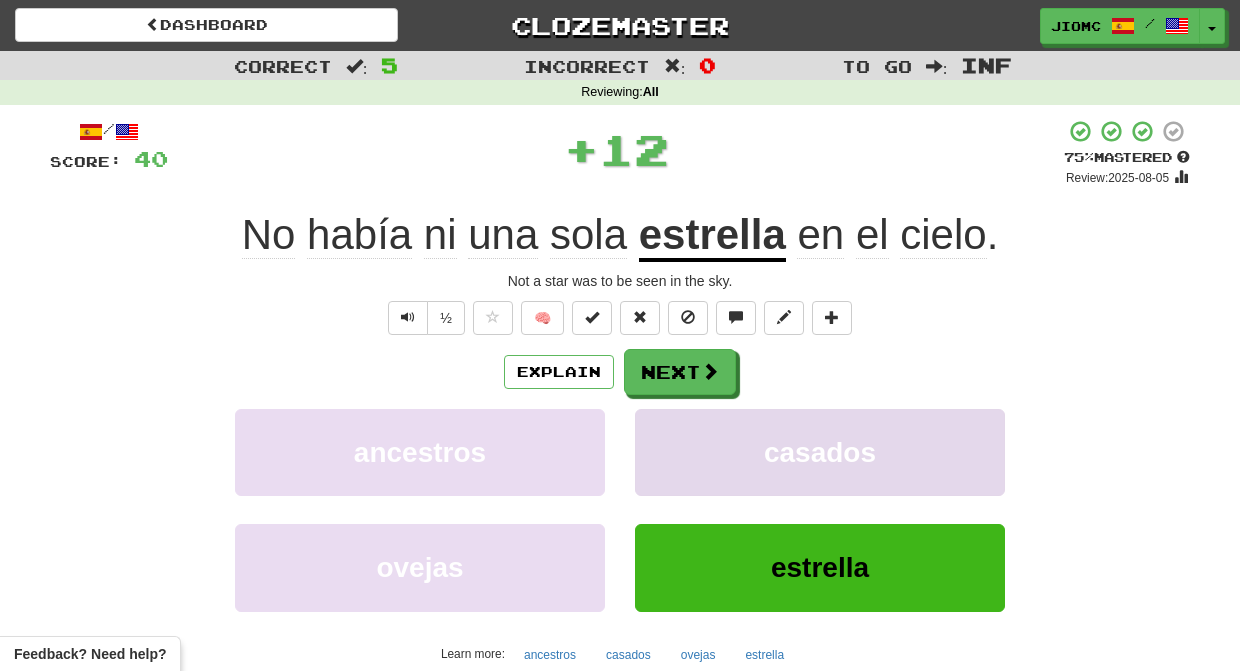 click on "casados" at bounding box center [820, 452] 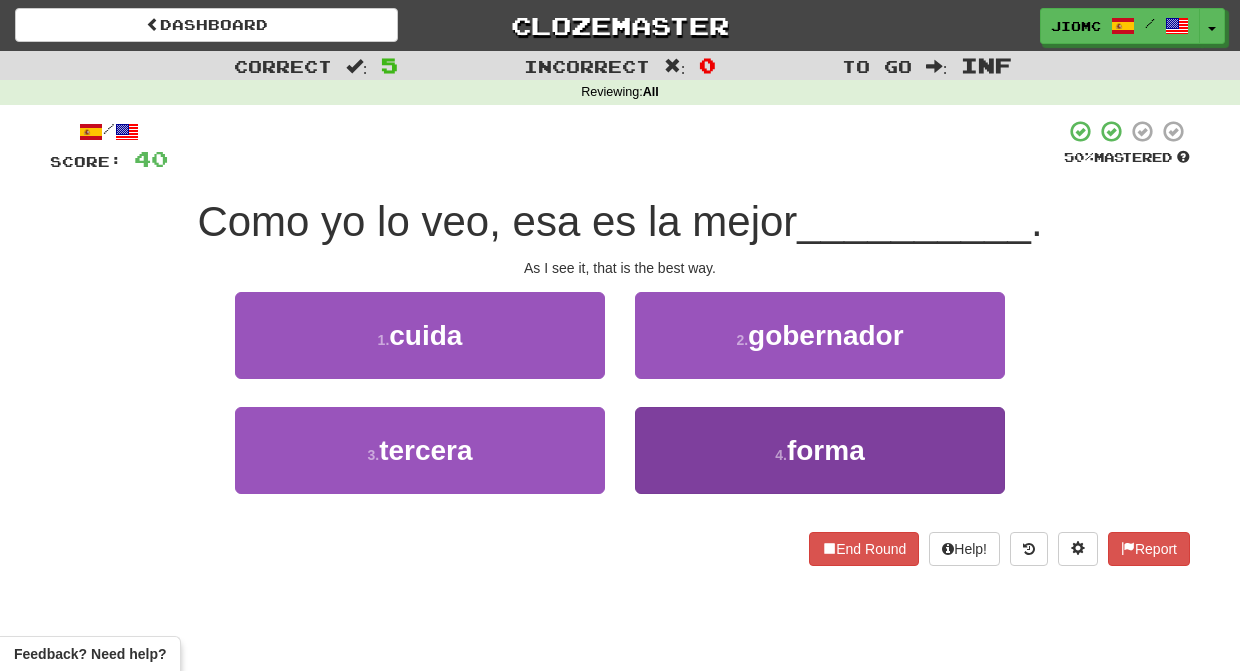 click on "4 .  forma" at bounding box center [820, 450] 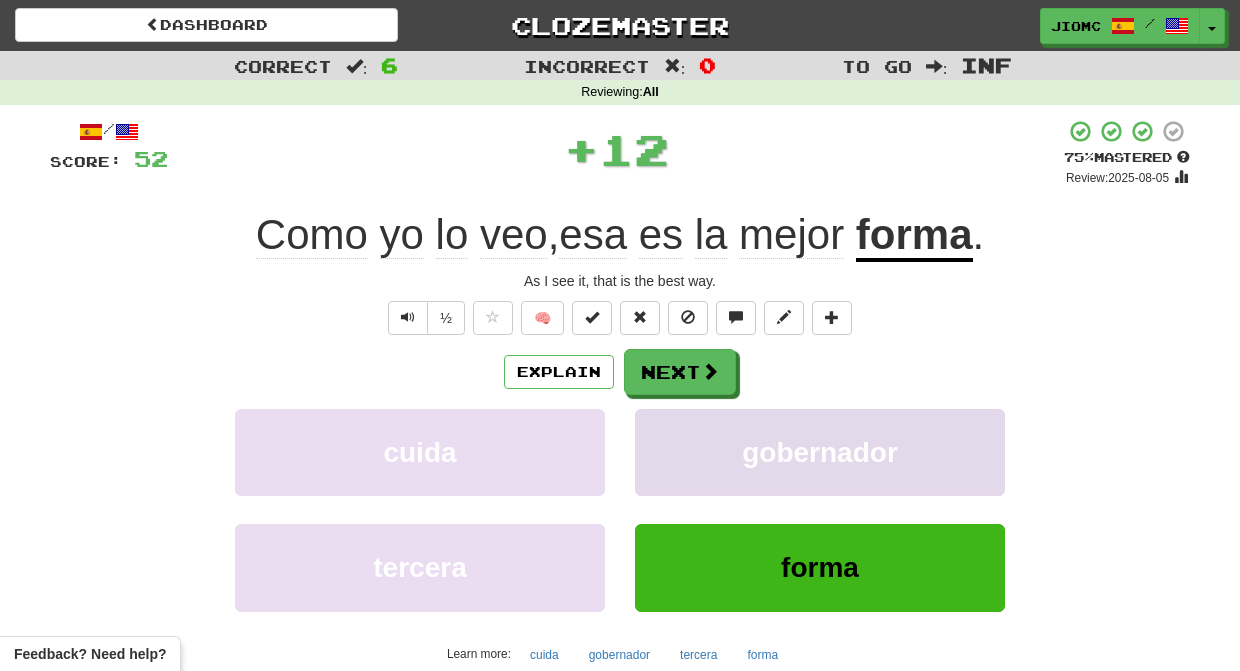 click on "gobernador" at bounding box center [820, 452] 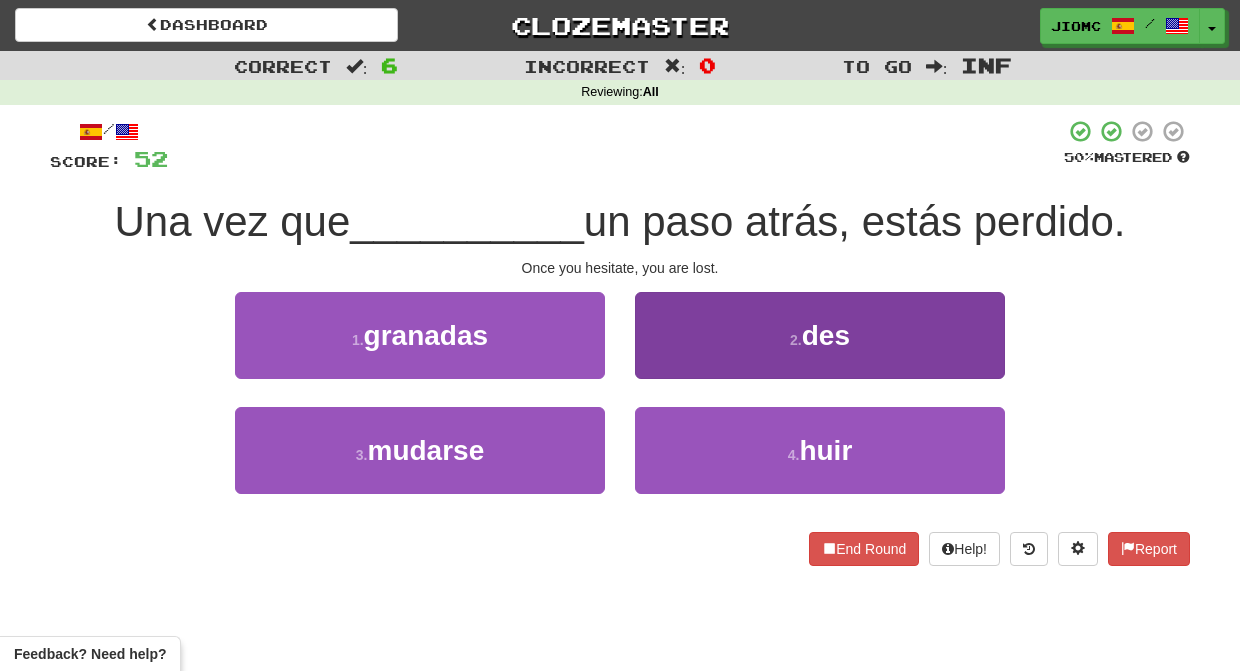 click on "2 .  des" at bounding box center [820, 335] 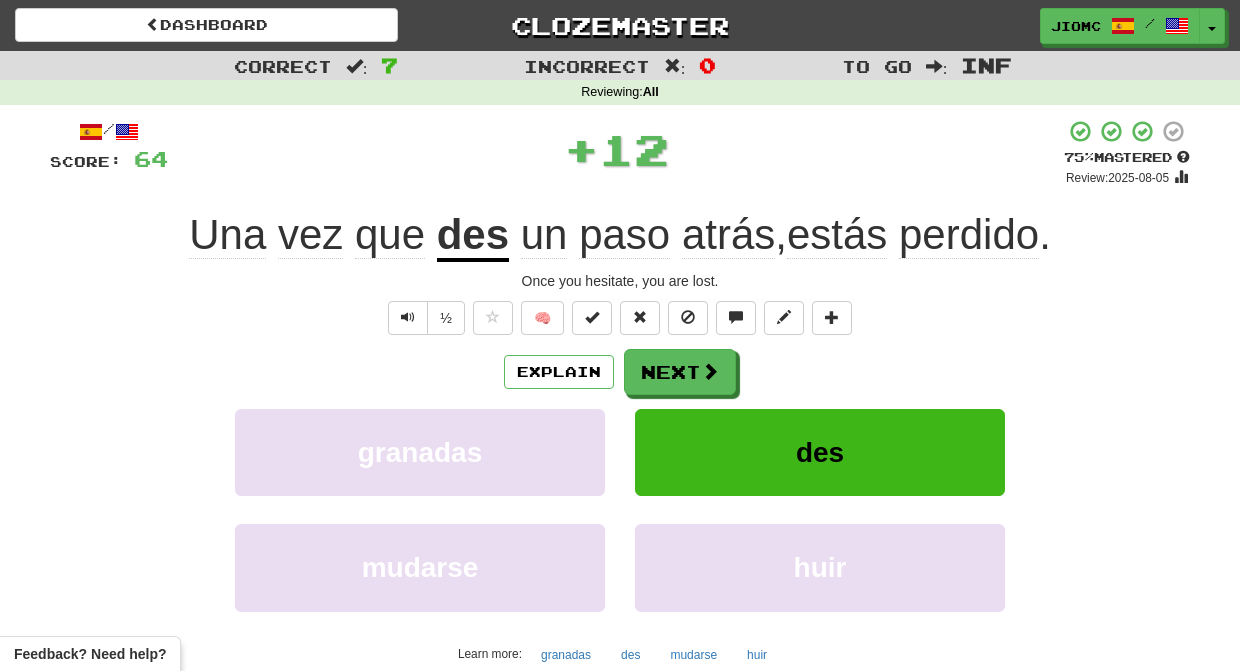 click on "Next" at bounding box center (680, 372) 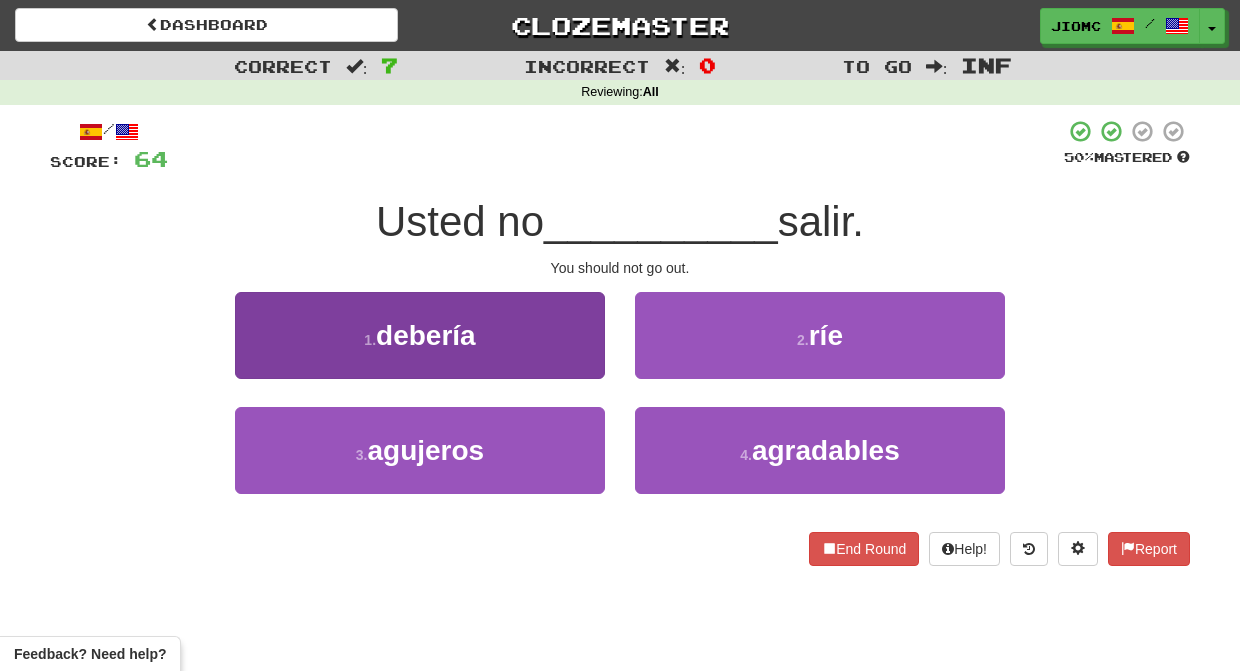 click on "1 .  debería" at bounding box center (420, 335) 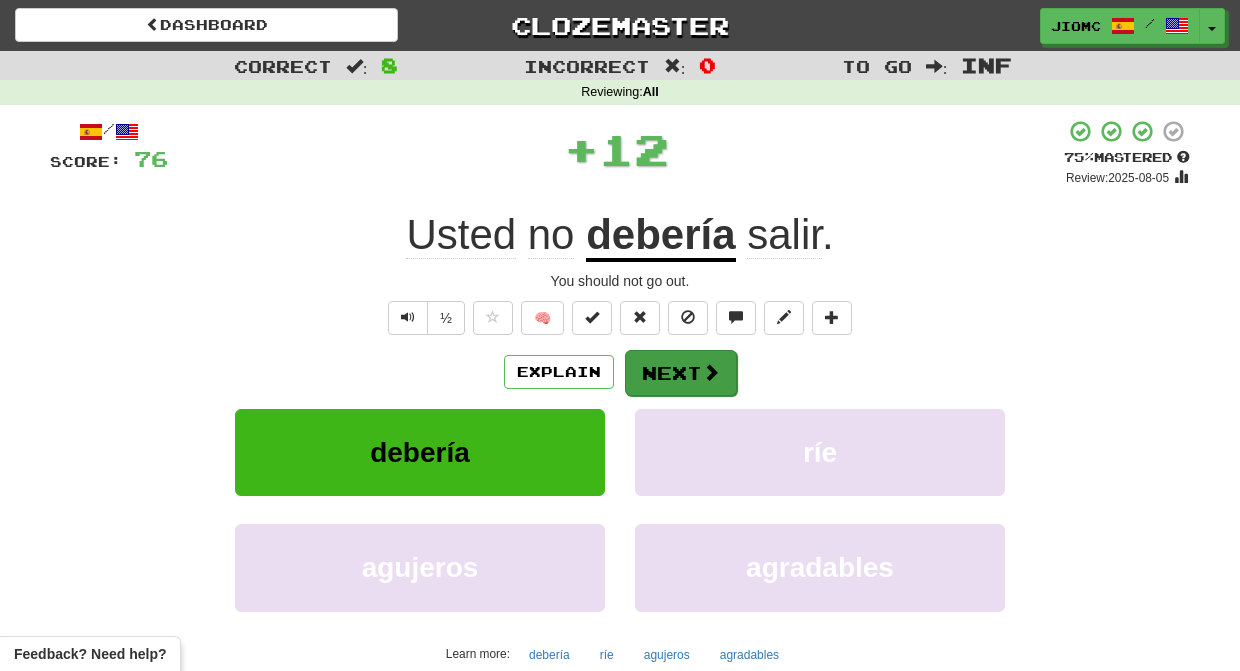 click on "Next" at bounding box center [681, 373] 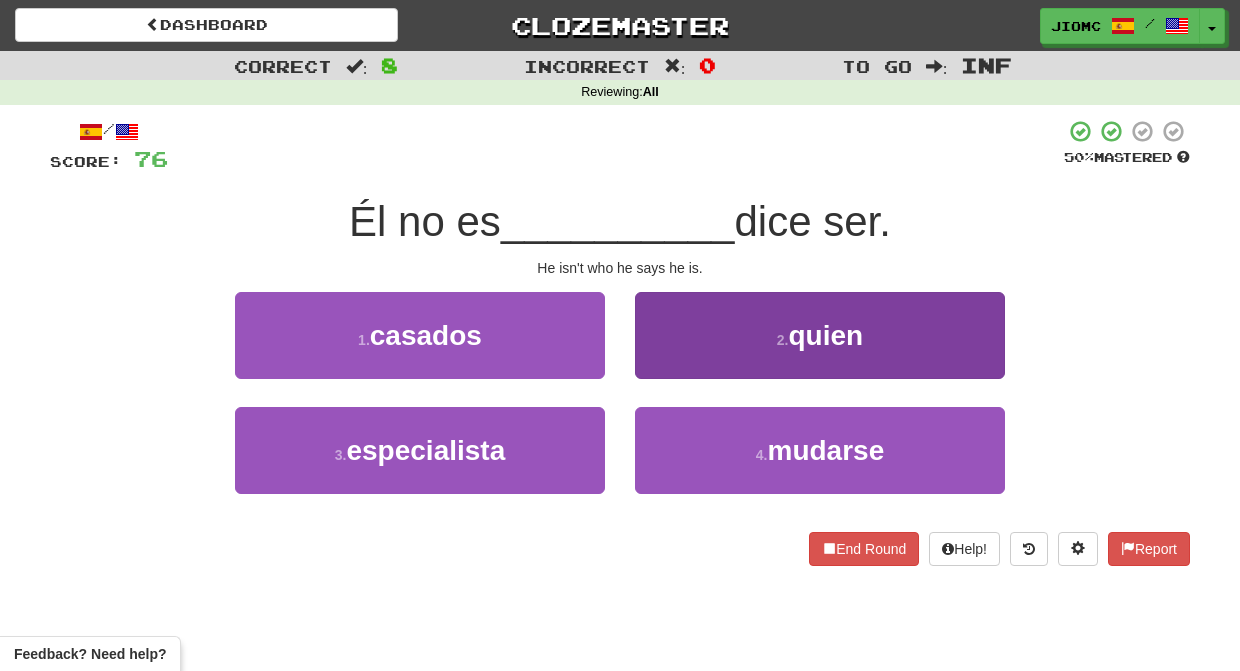 click on "2 .  quien" at bounding box center (820, 335) 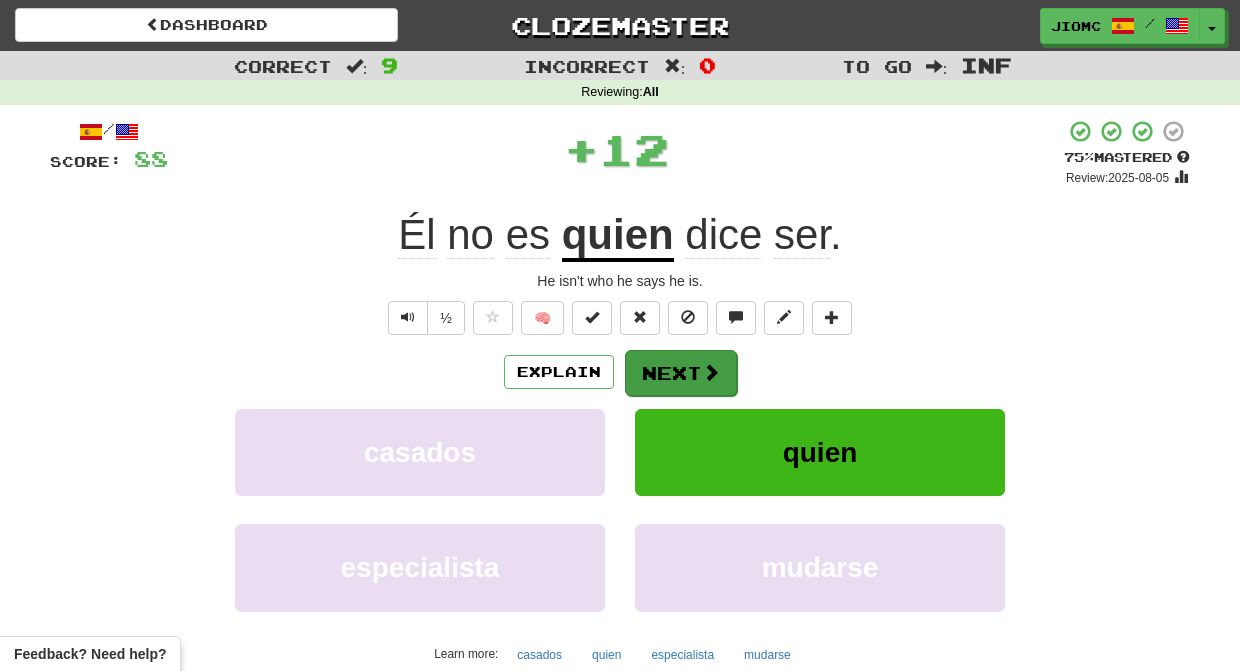 click on "Next" at bounding box center [681, 373] 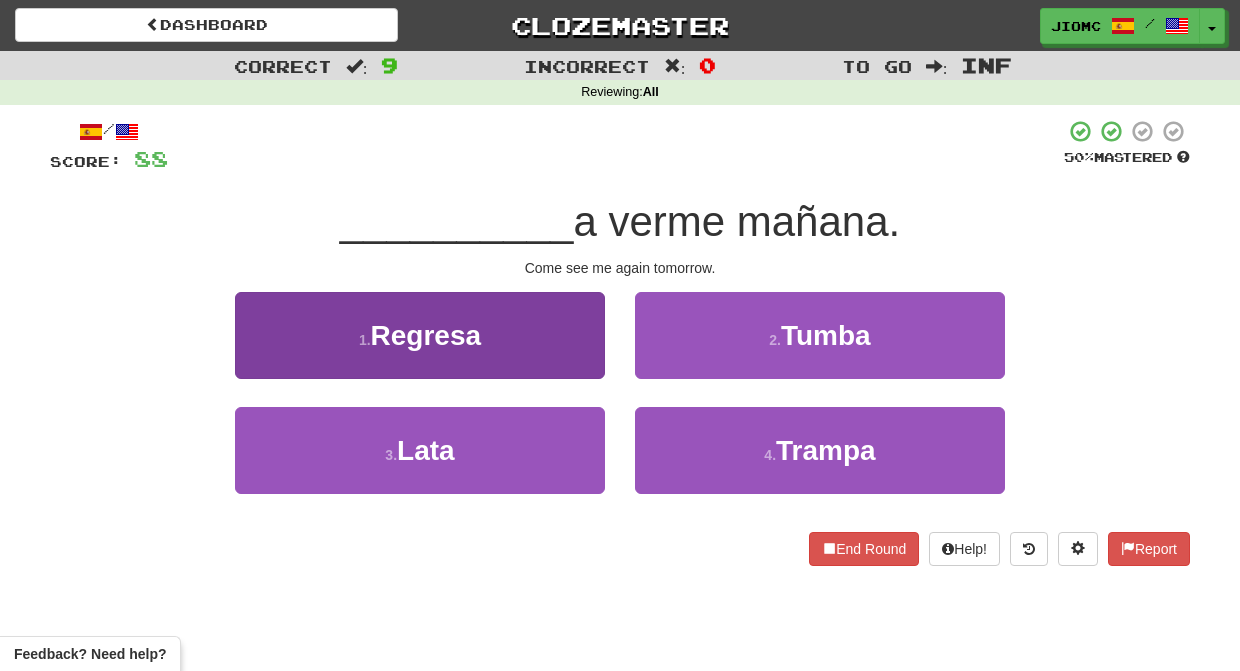 click on "1 .  Regresa" at bounding box center [420, 335] 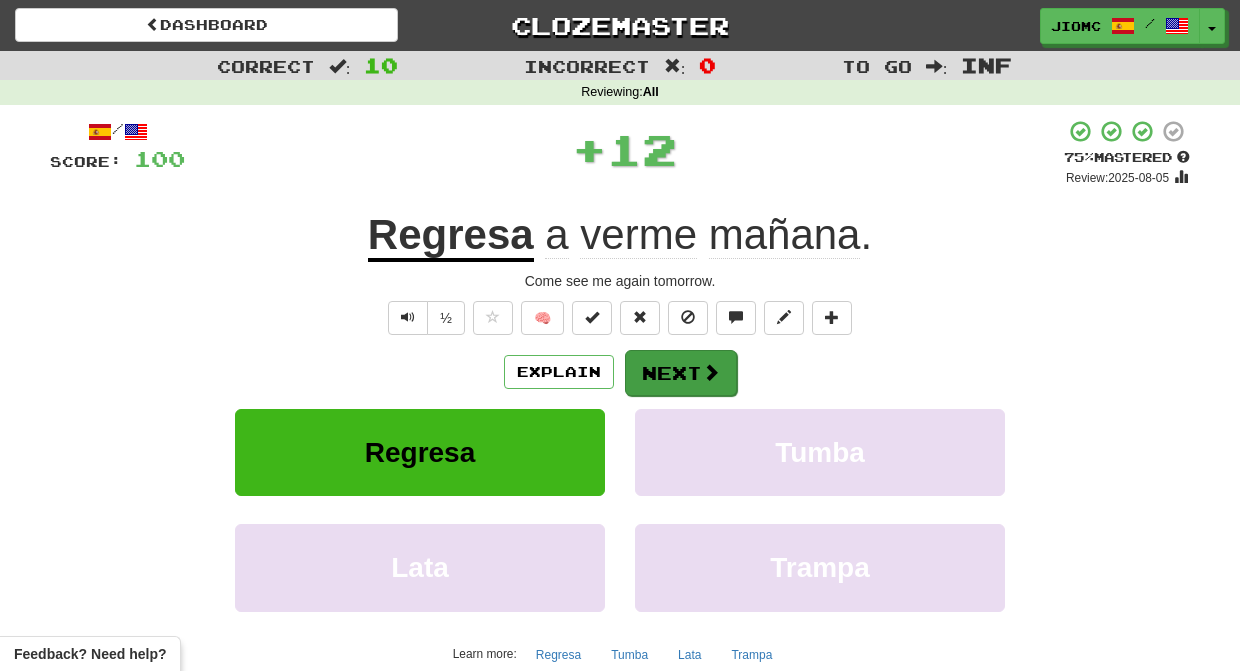 click on "Next" at bounding box center (681, 373) 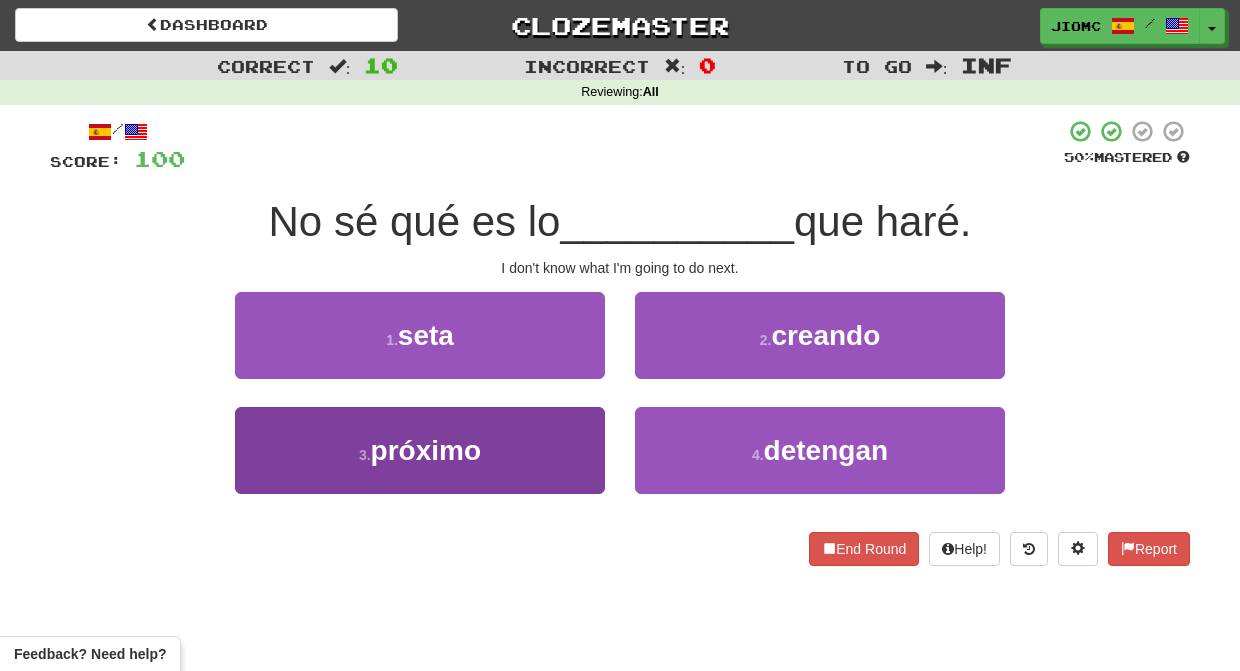 click on "3 .  próximo" at bounding box center [420, 450] 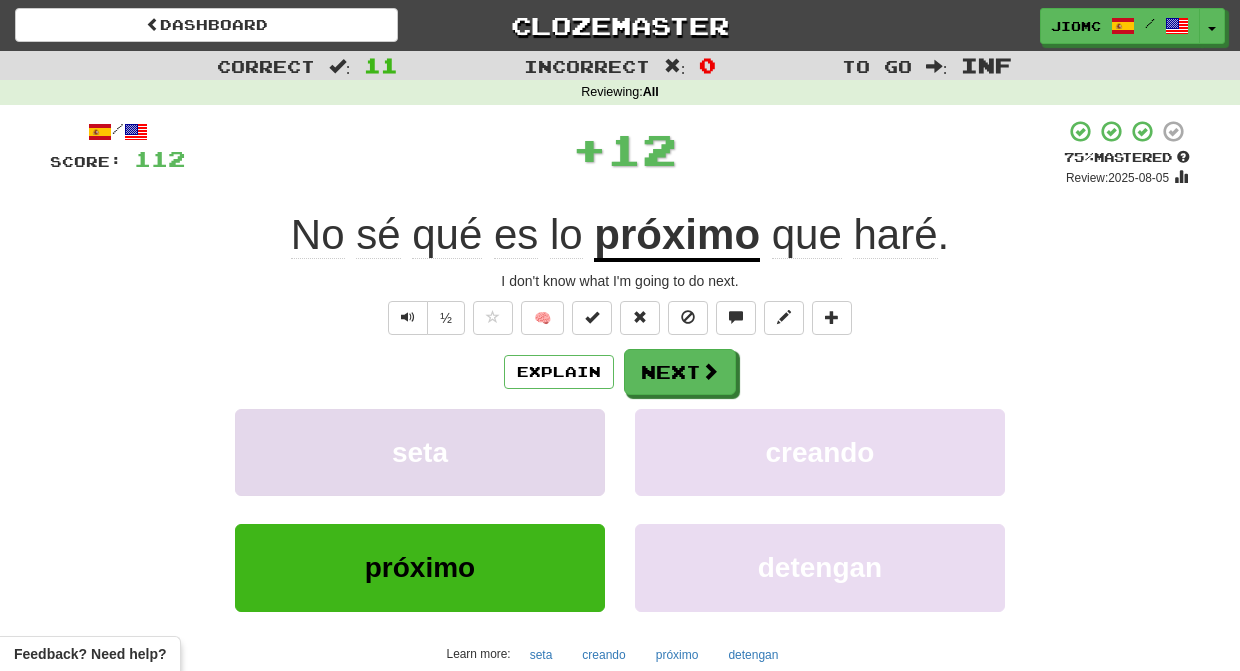 click on "seta" at bounding box center [420, 452] 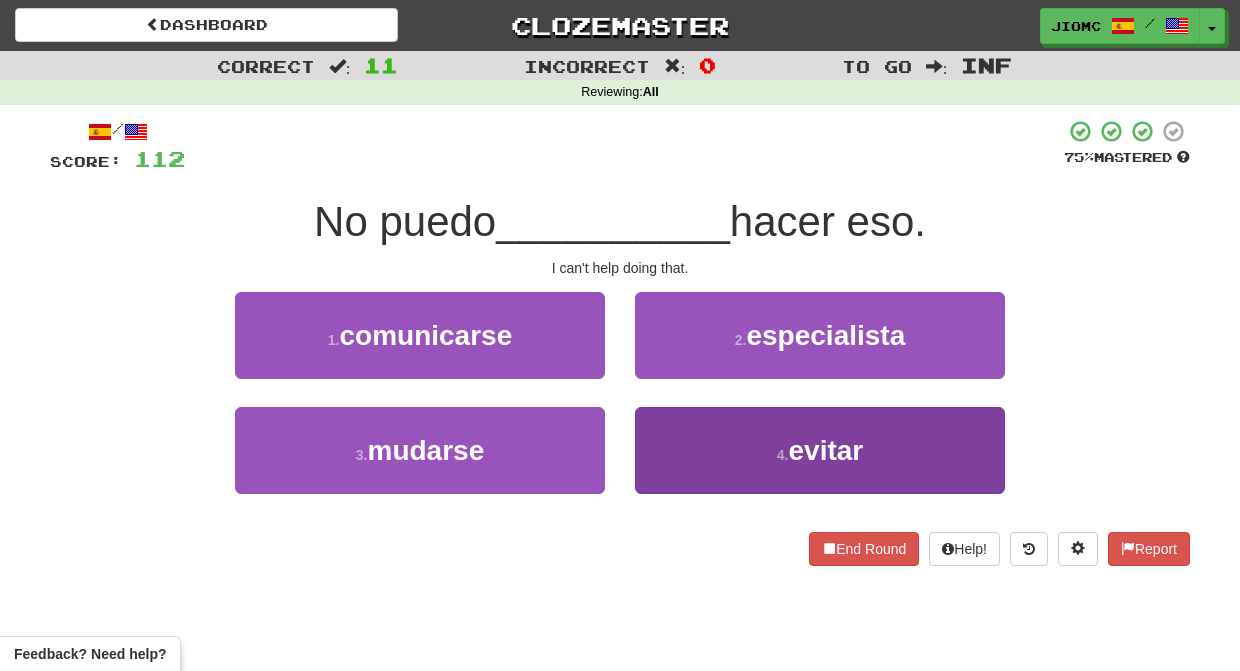 click on "4 .  evitar" at bounding box center (820, 450) 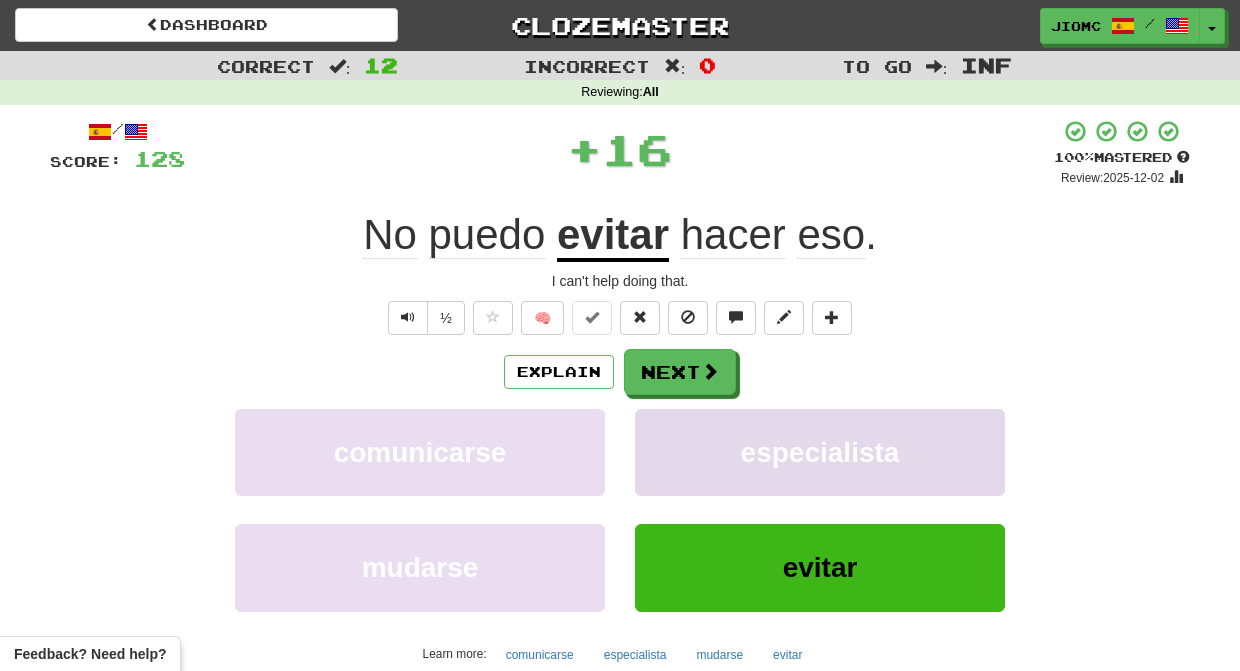 click on "especialista" at bounding box center [820, 452] 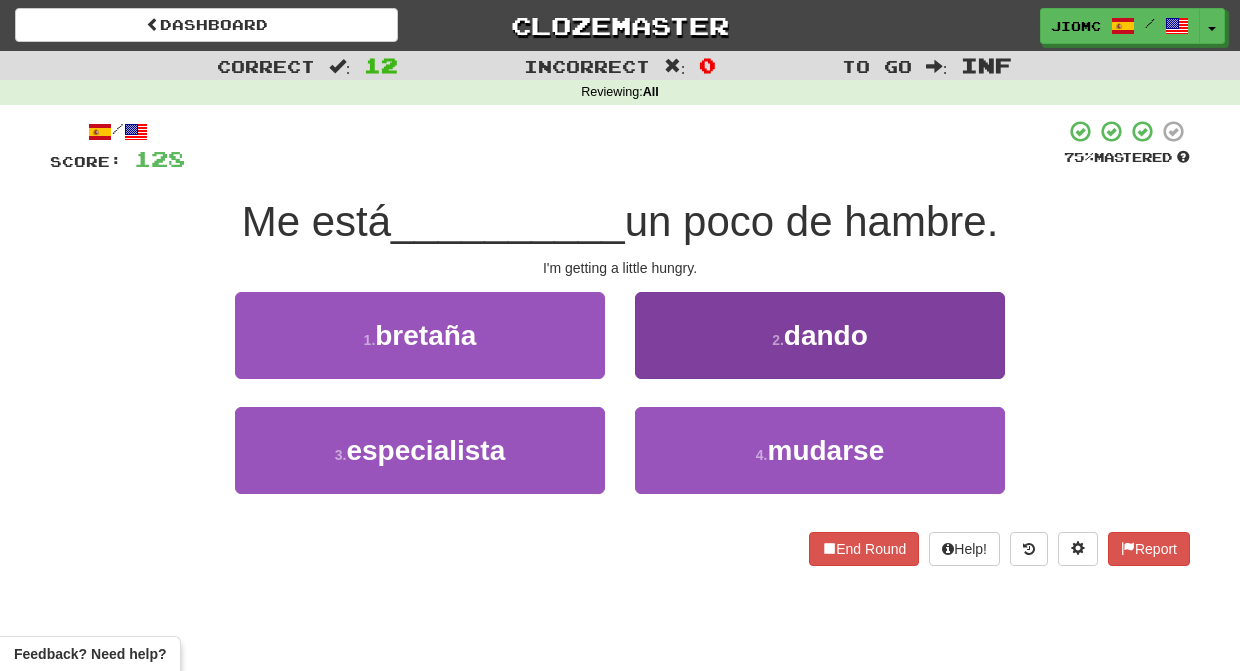 click on "2 .  dando" at bounding box center [820, 335] 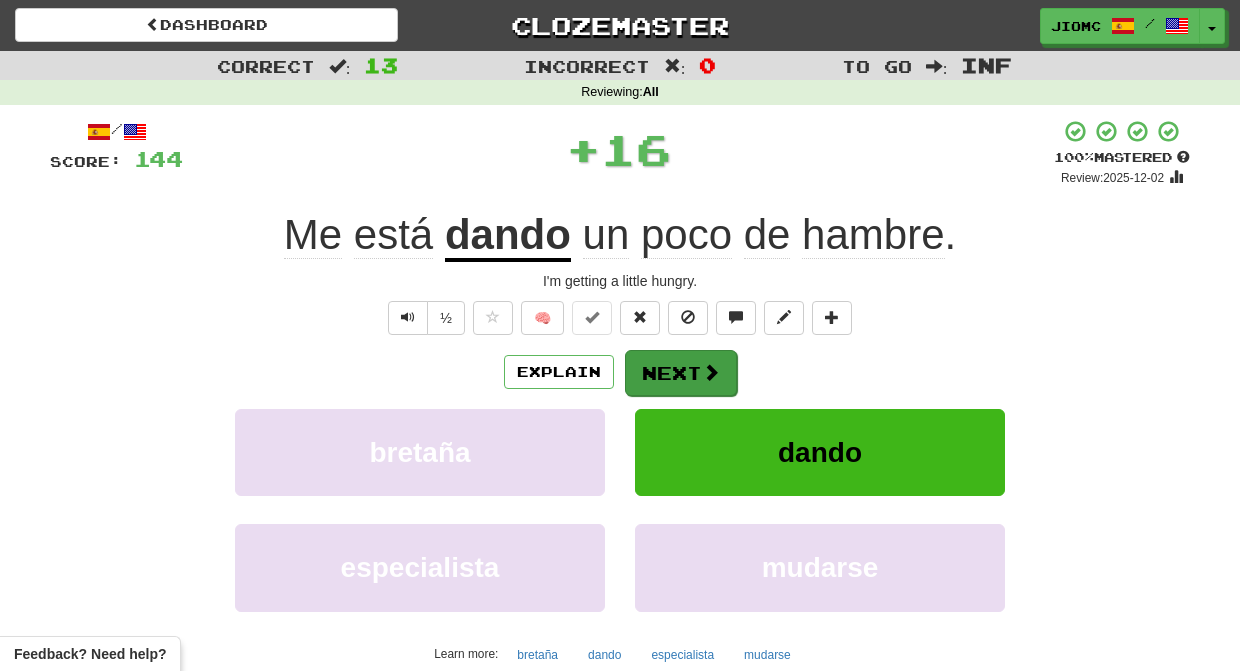 click on "Next" at bounding box center [681, 373] 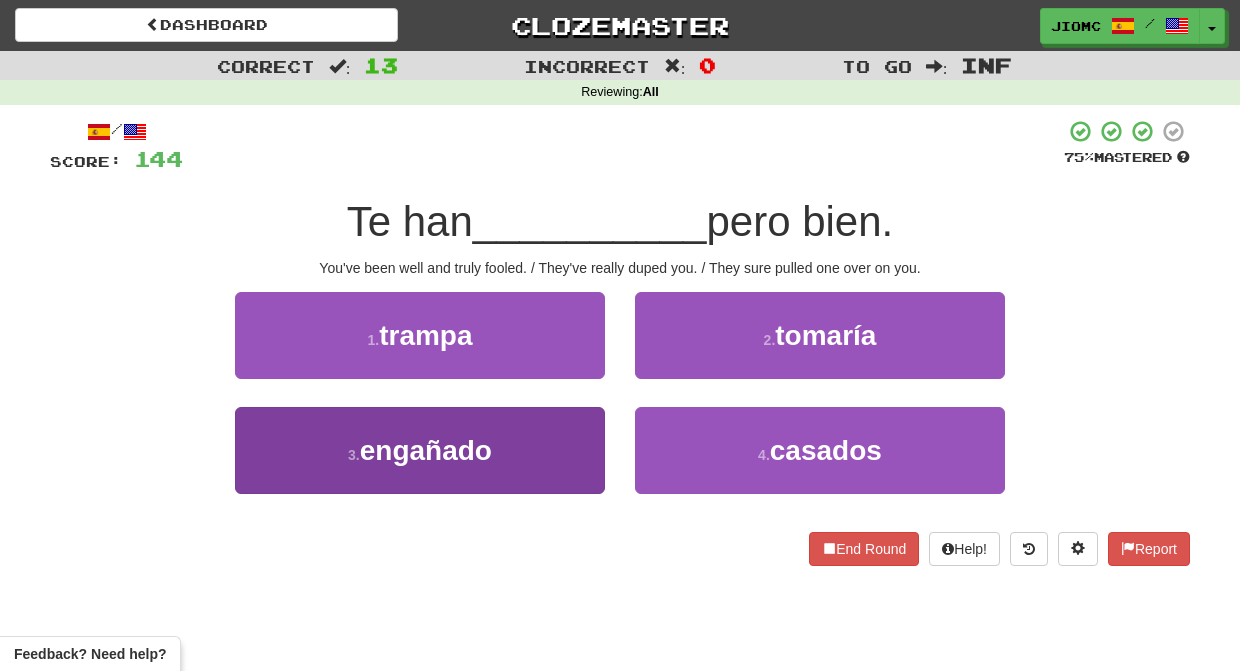click on "3 .  engañado" at bounding box center [420, 450] 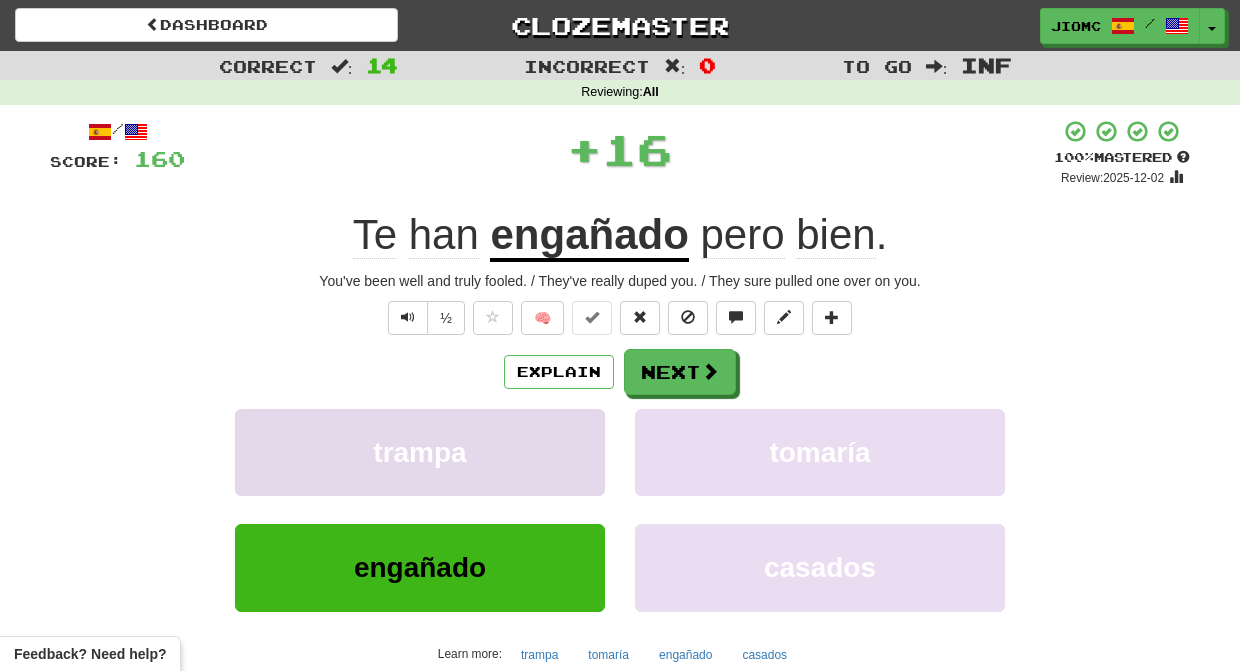 click on "trampa" at bounding box center (420, 452) 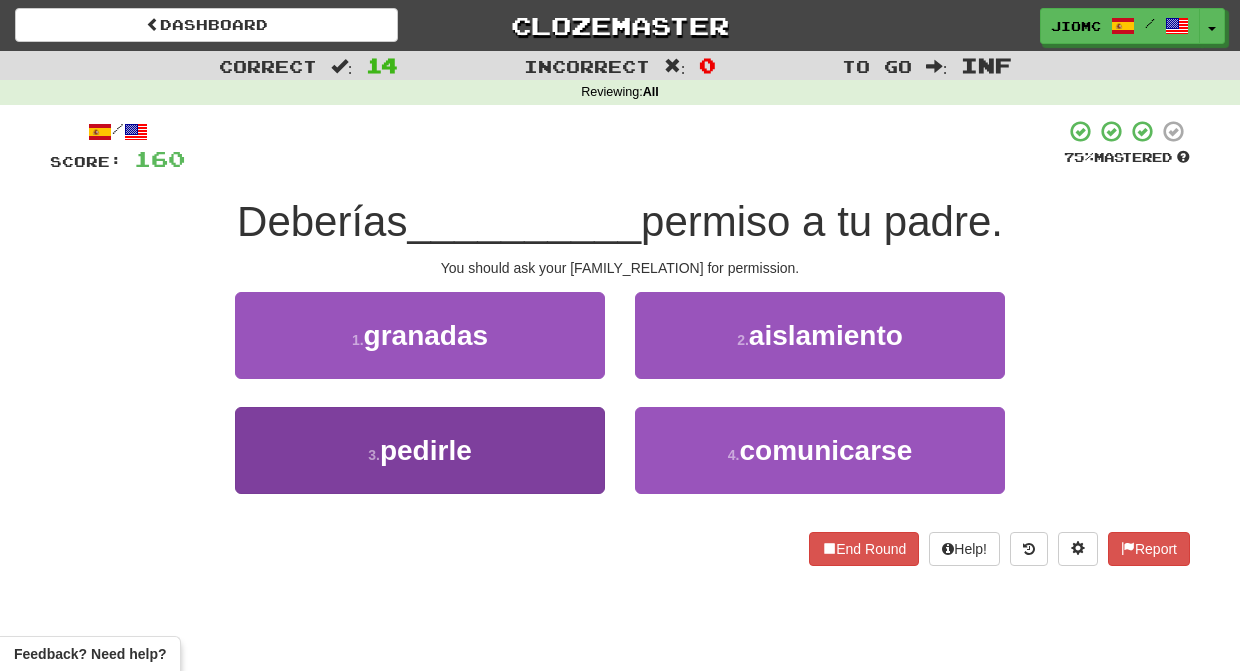 click on "3 .  pedirle" at bounding box center (420, 450) 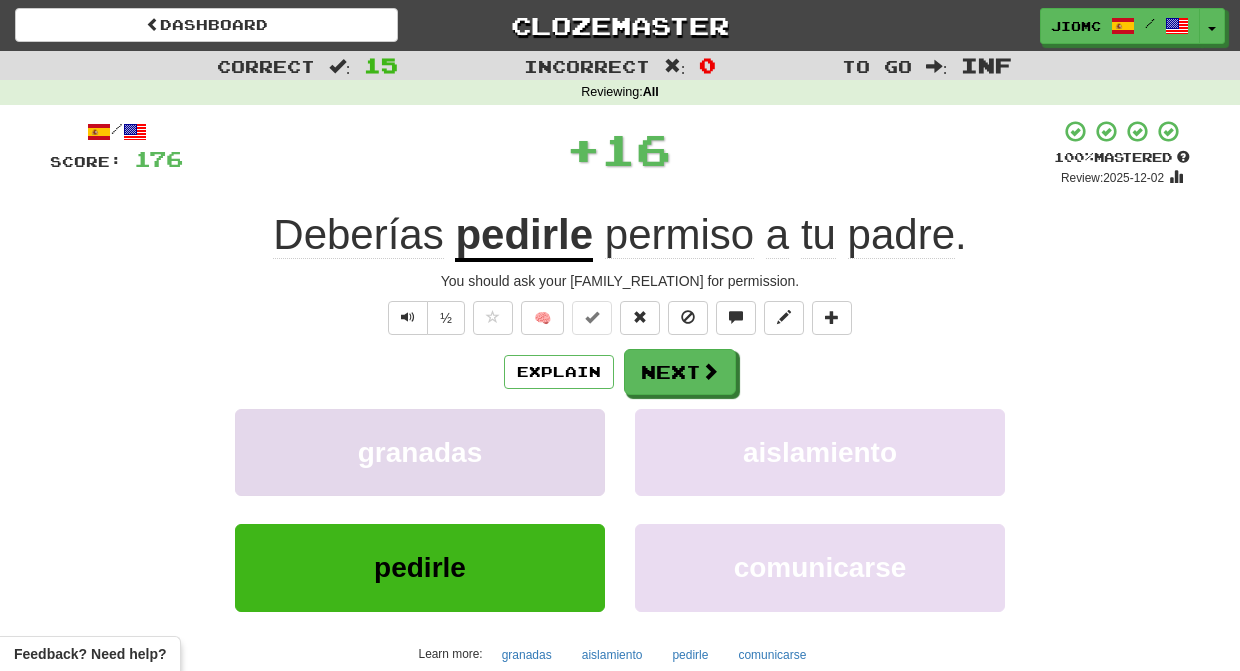 click on "granadas" at bounding box center (420, 452) 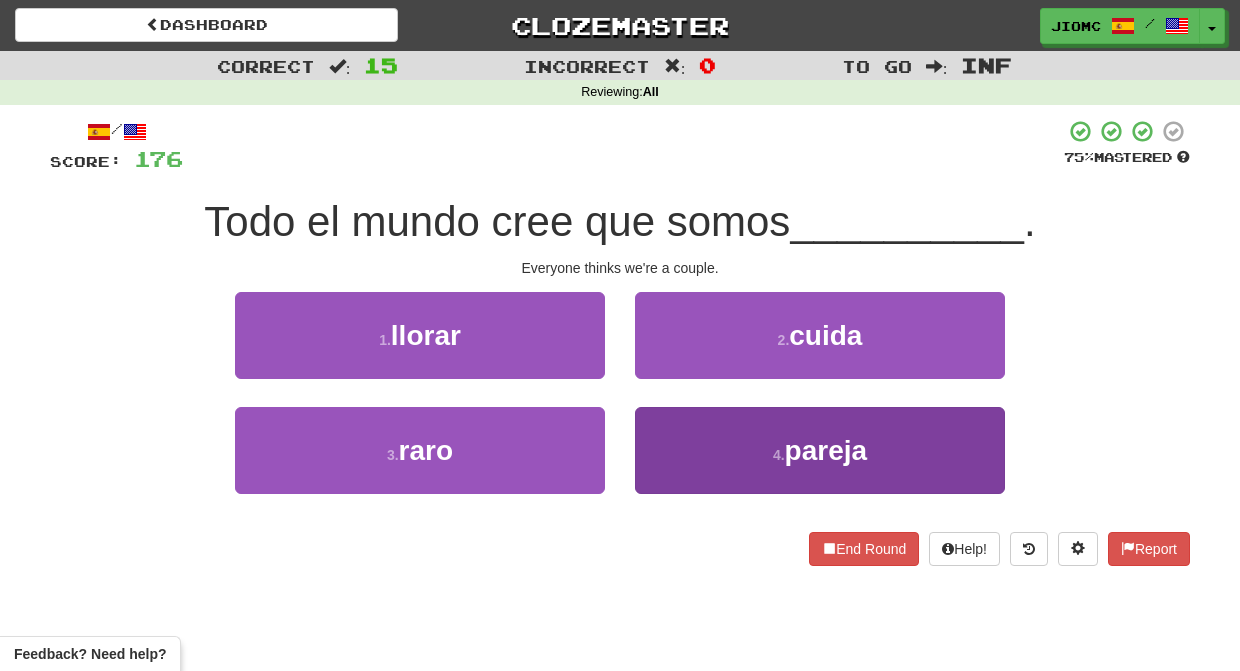 click on "4 .  pareja" at bounding box center [820, 450] 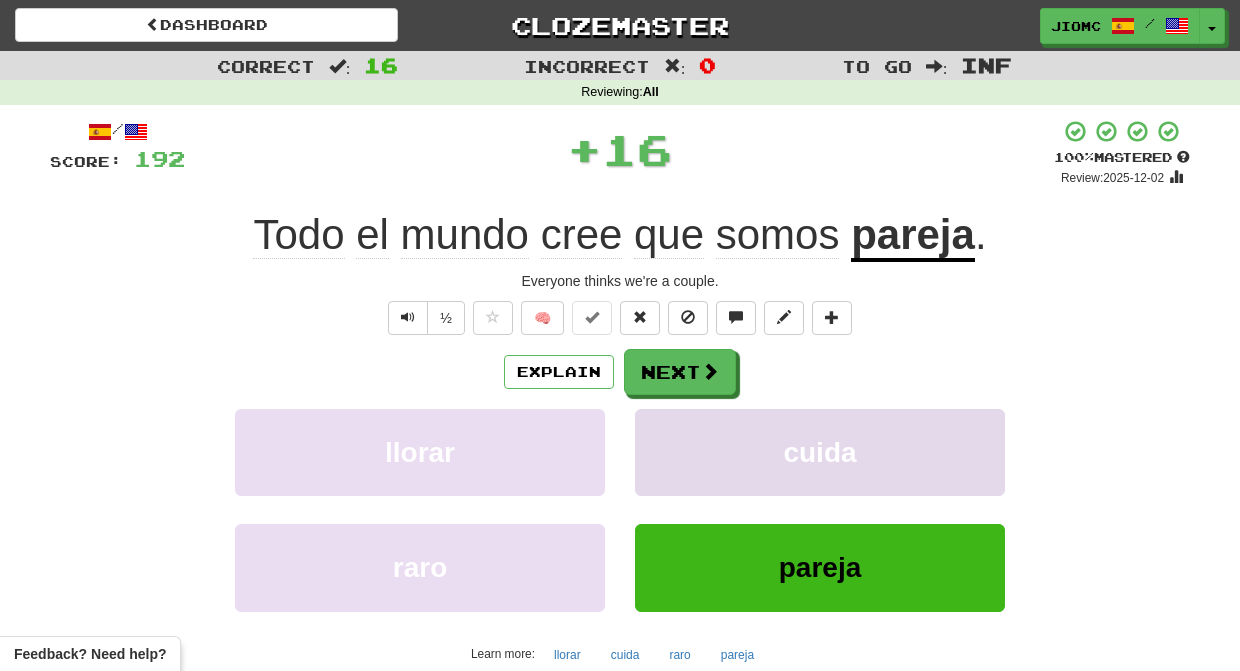 click on "cuida" at bounding box center [820, 452] 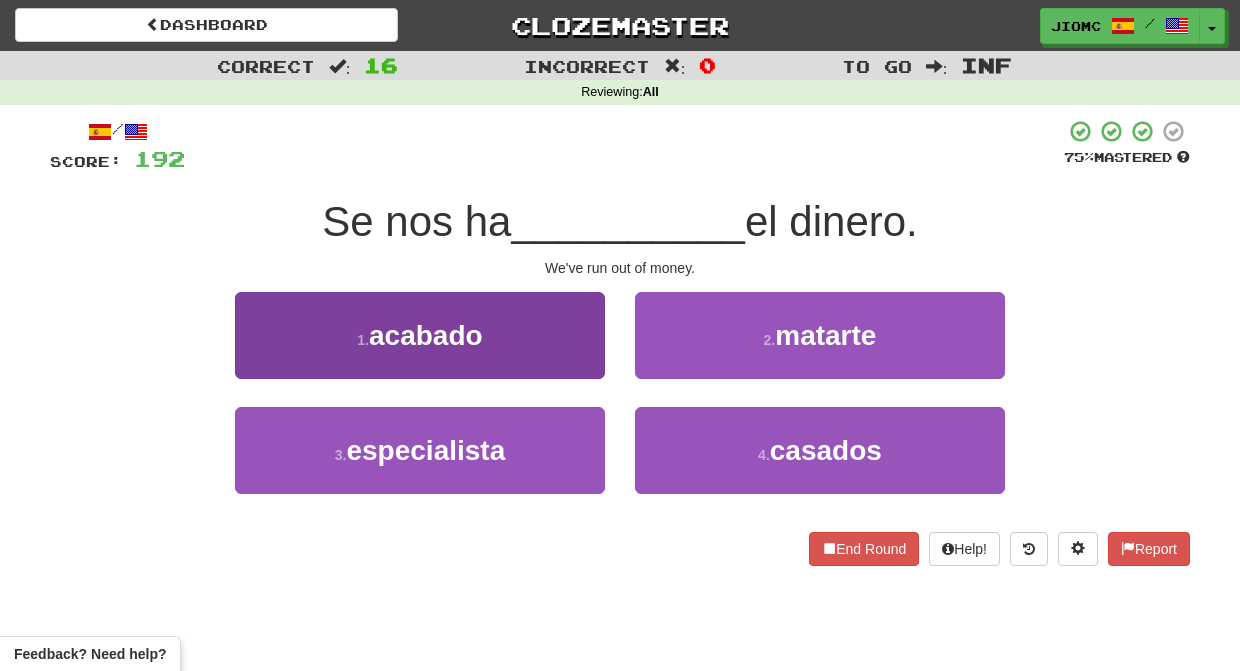 click on "1 .  acabado" at bounding box center [420, 335] 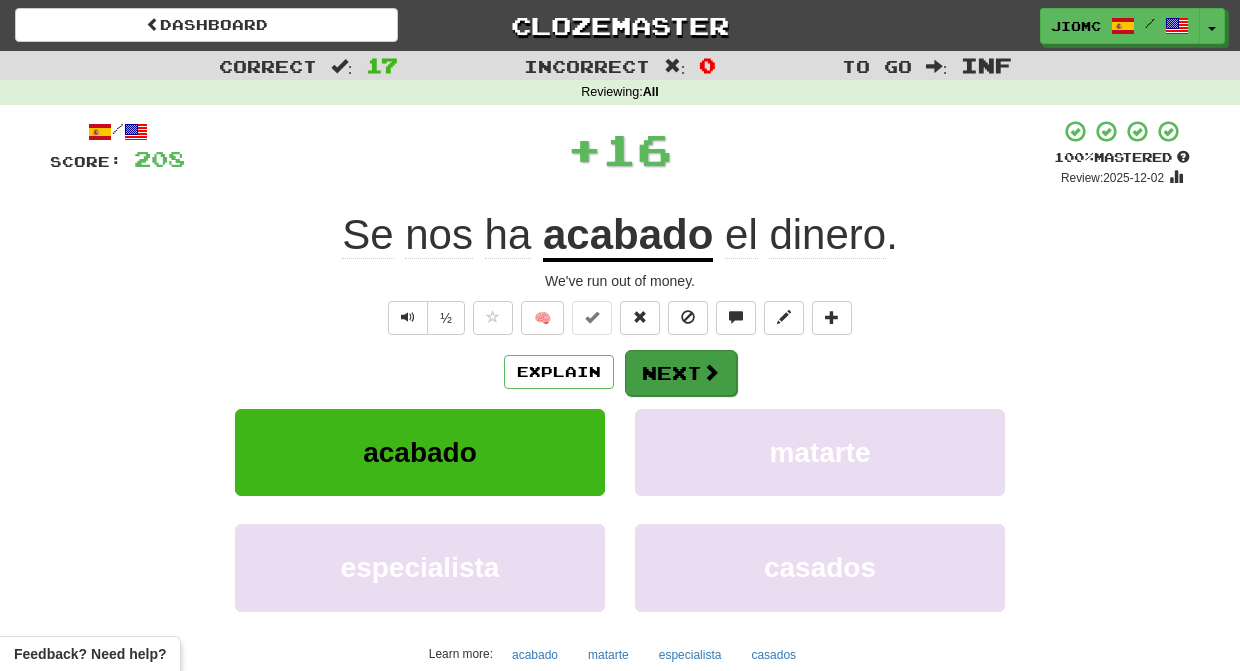 click on "Next" at bounding box center (681, 373) 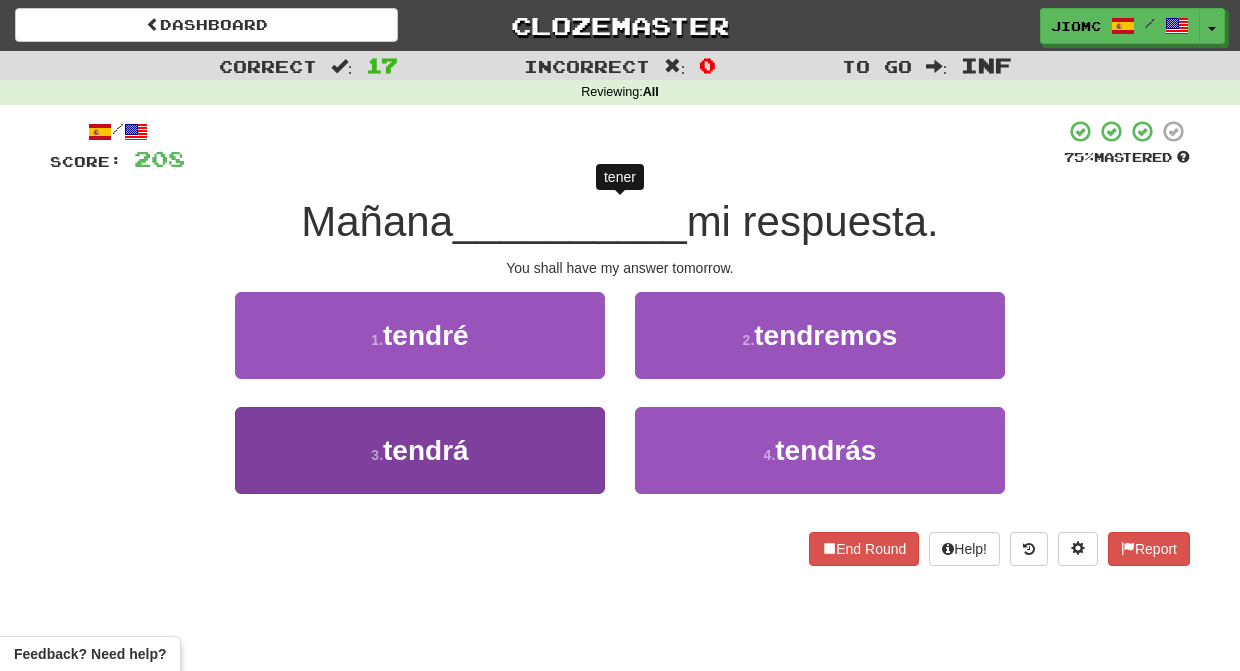 click on "3 .  tendrá" at bounding box center (420, 450) 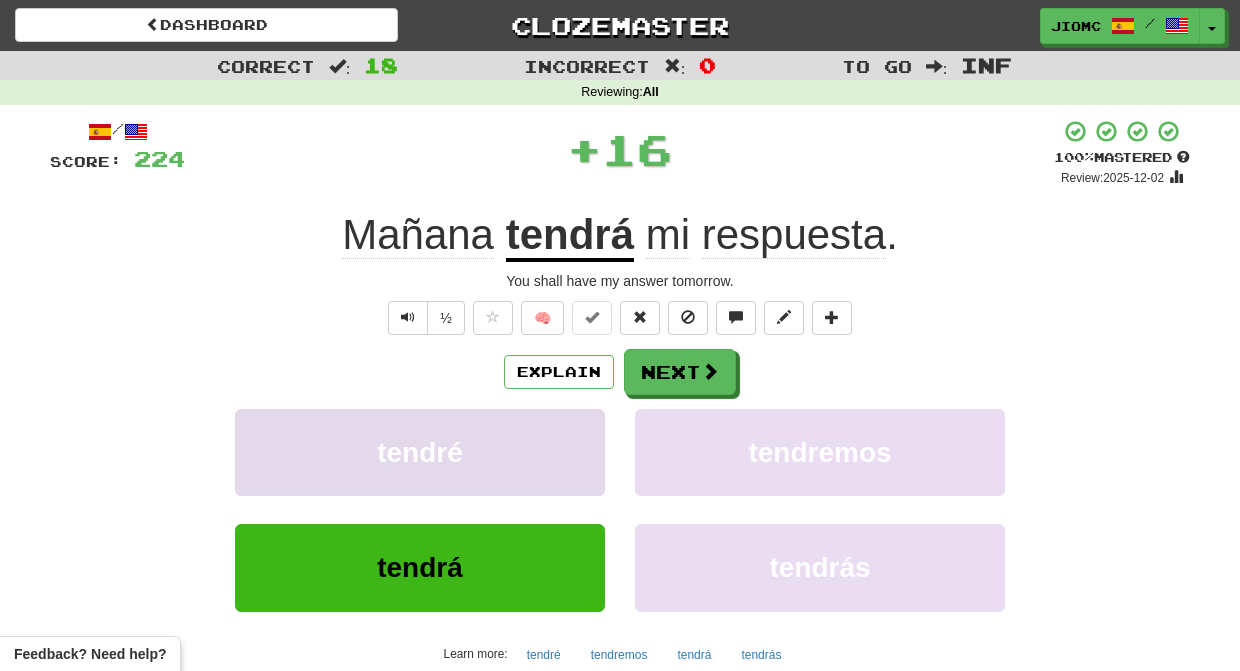 click on "tendré" at bounding box center [420, 452] 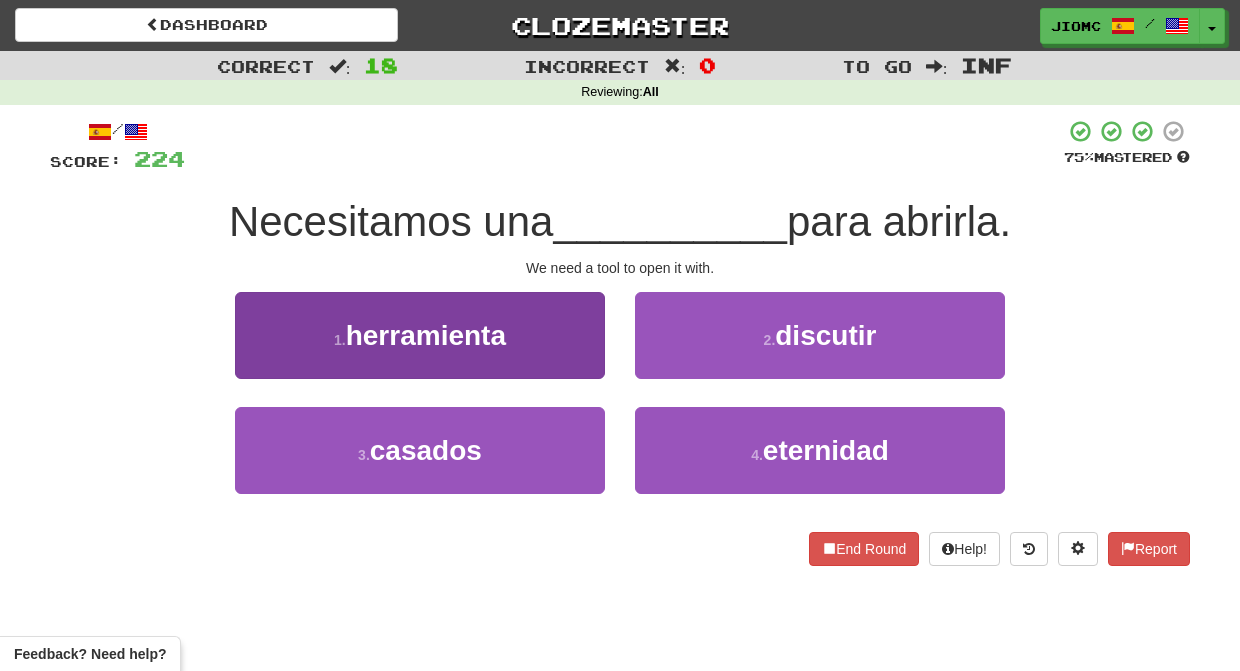 click on "1 .  herramienta" at bounding box center (420, 335) 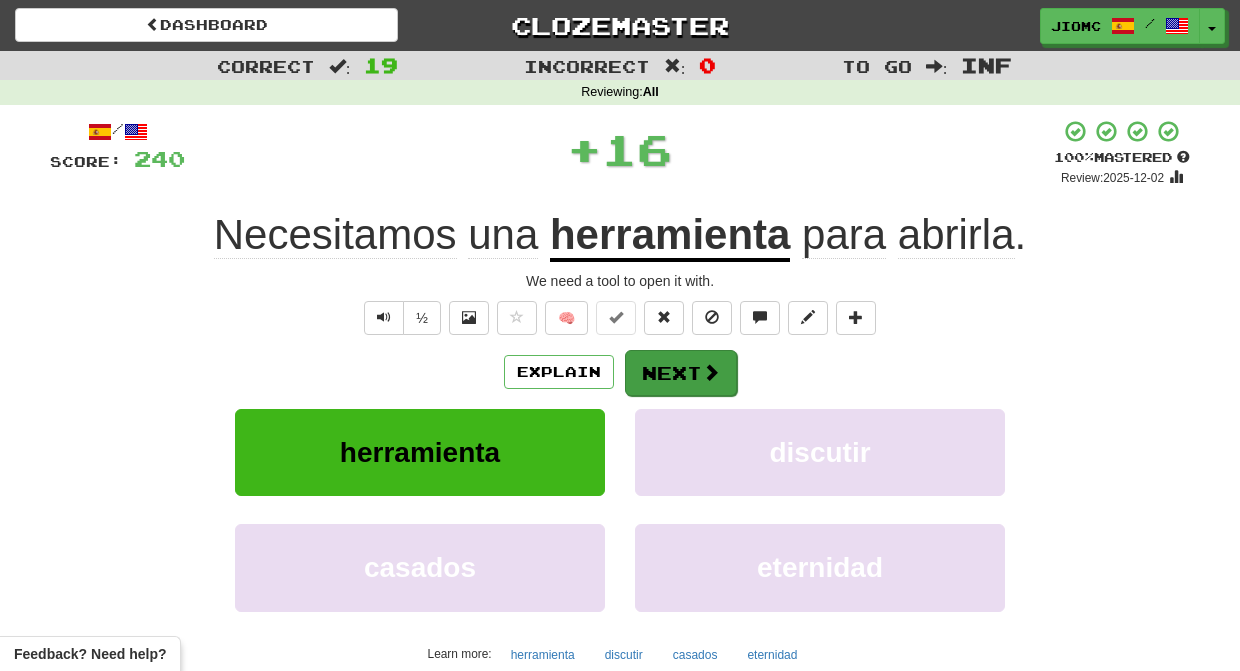 click on "Next" at bounding box center [681, 373] 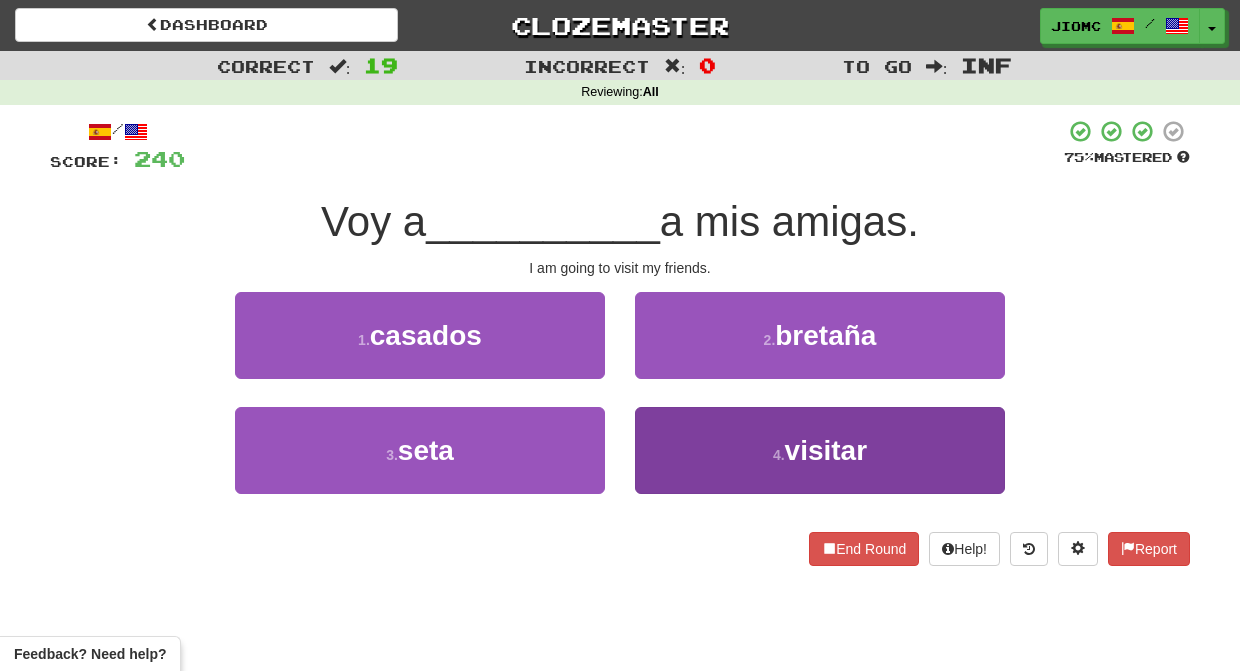 click on "4 .  visitar" at bounding box center [820, 450] 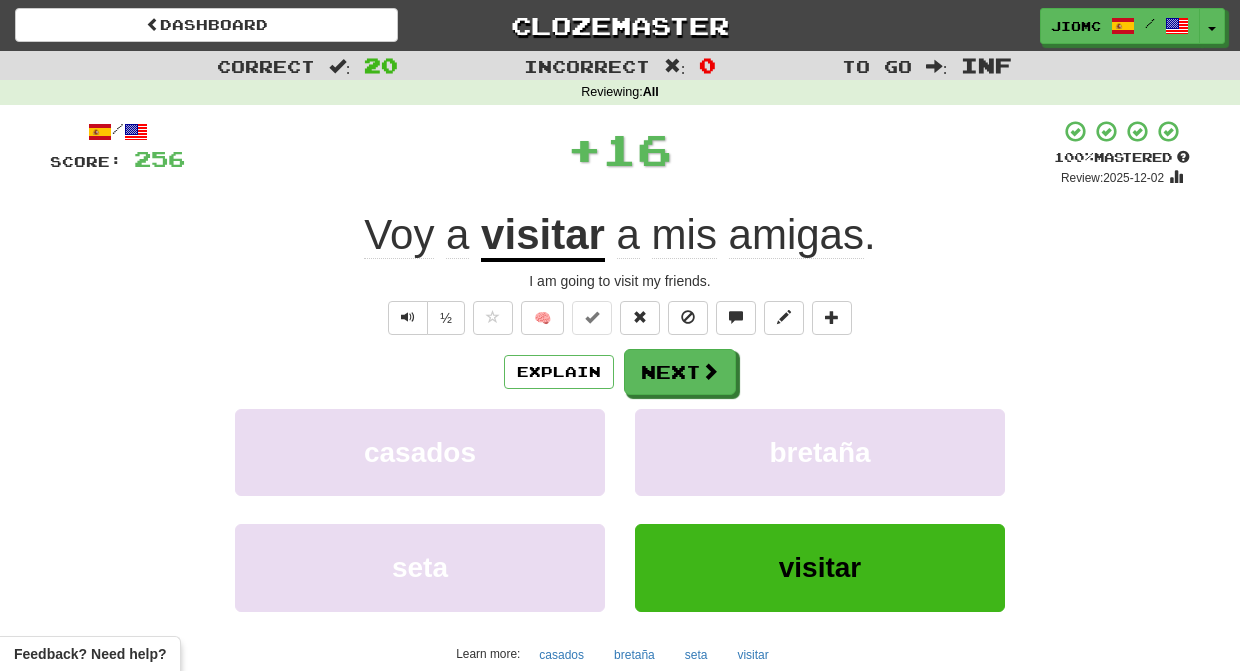 click on "bretaña" at bounding box center [820, 452] 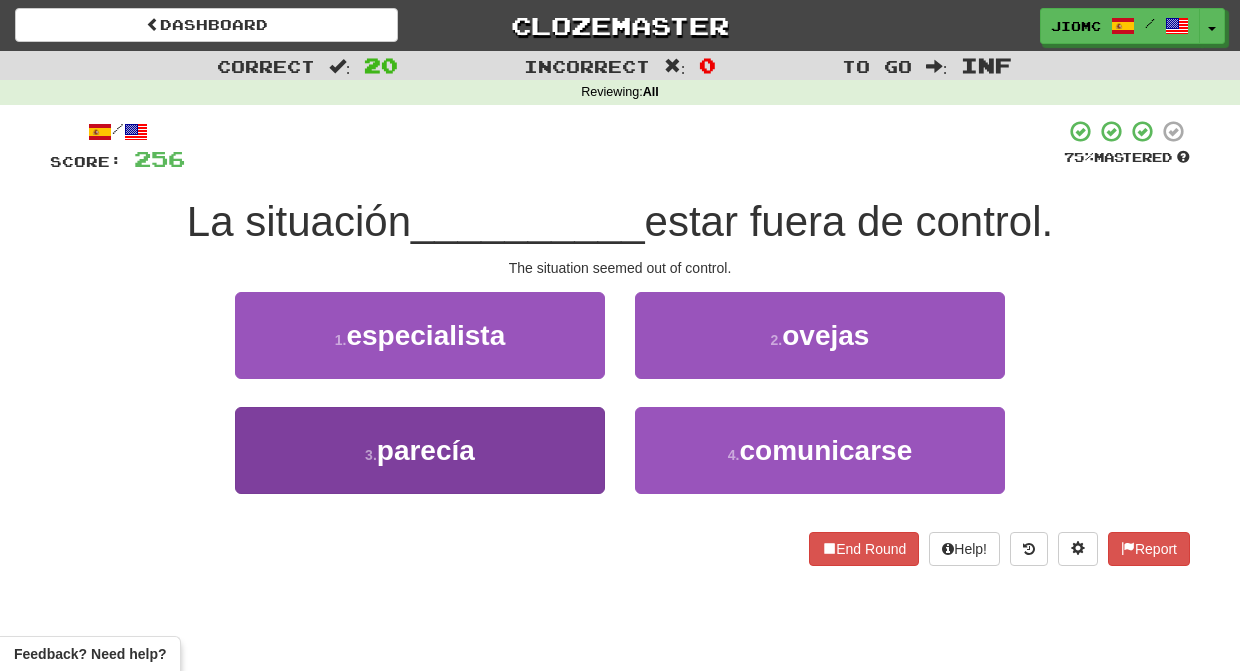click on "3 .  parecía" at bounding box center [420, 450] 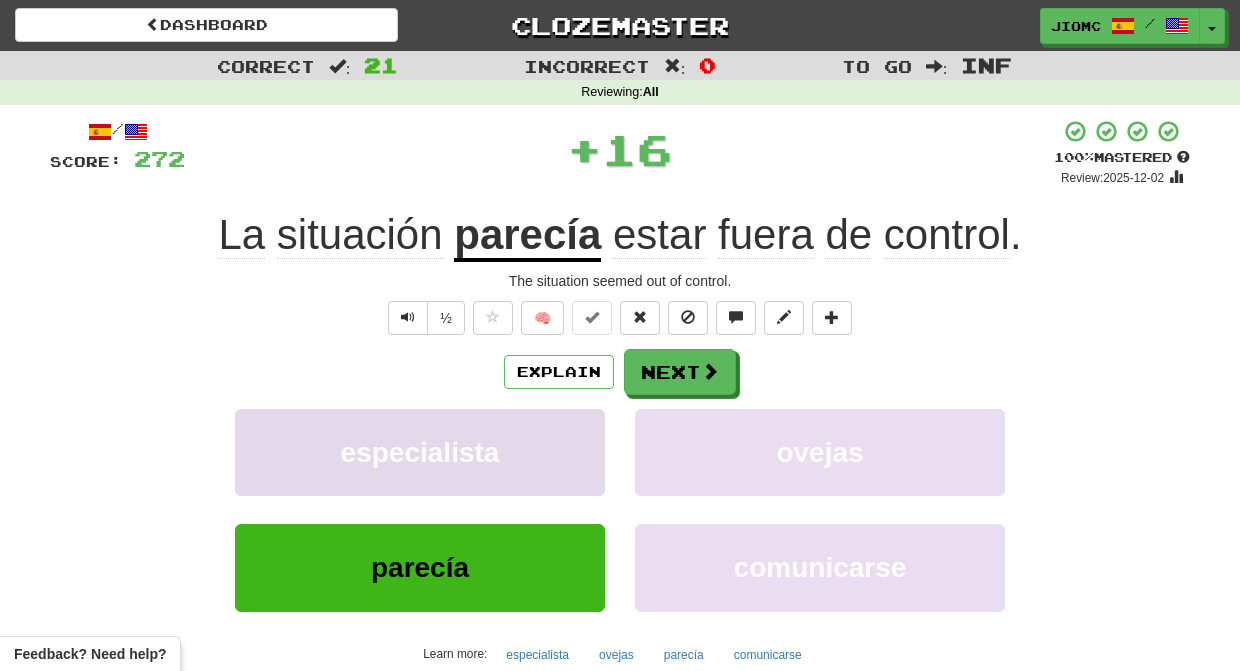 click on "especialista" at bounding box center [420, 452] 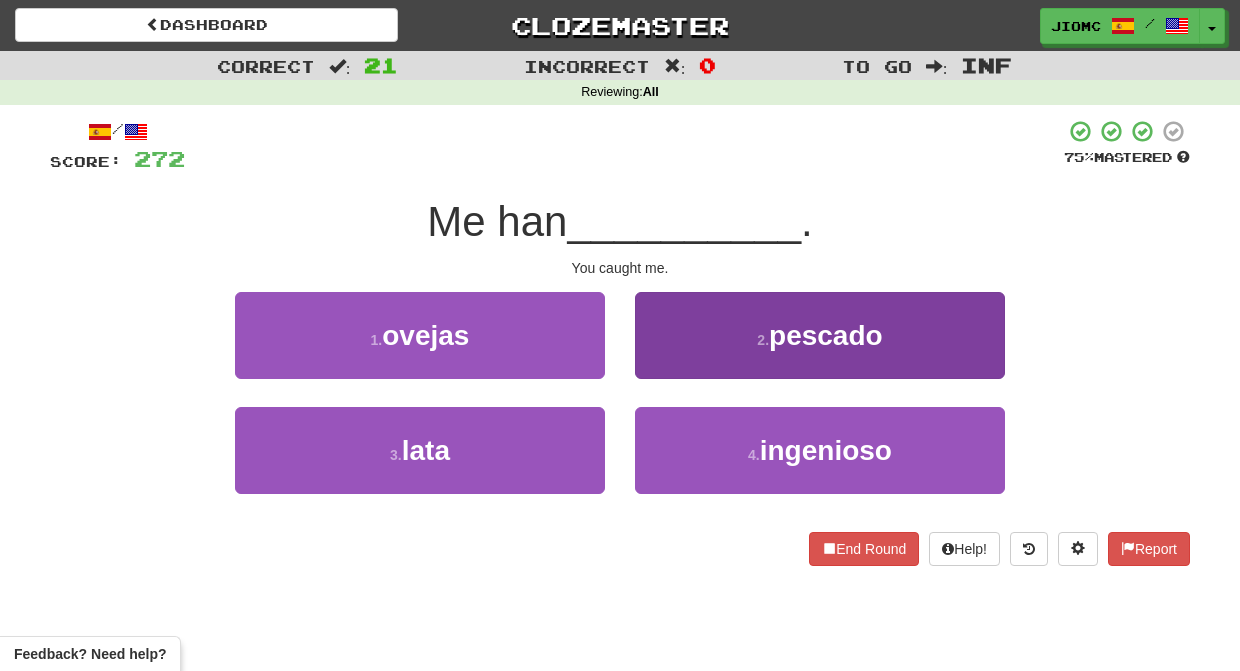 click on "2 .  pescado" at bounding box center (820, 335) 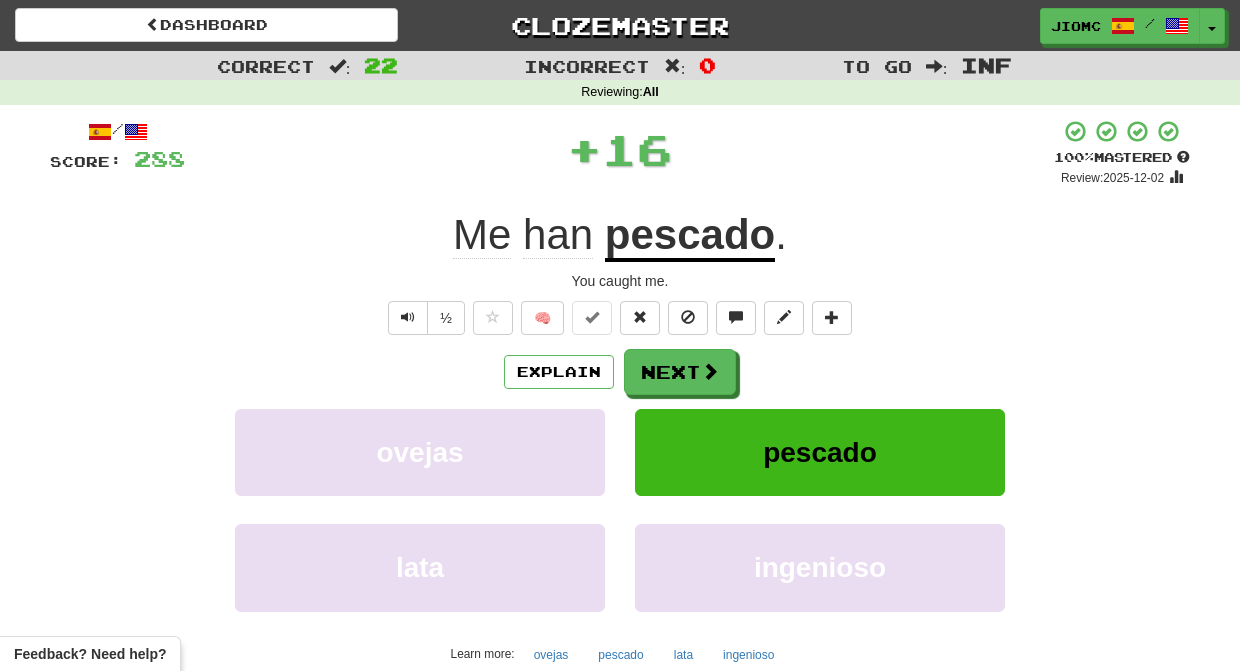click on "Next" at bounding box center [680, 372] 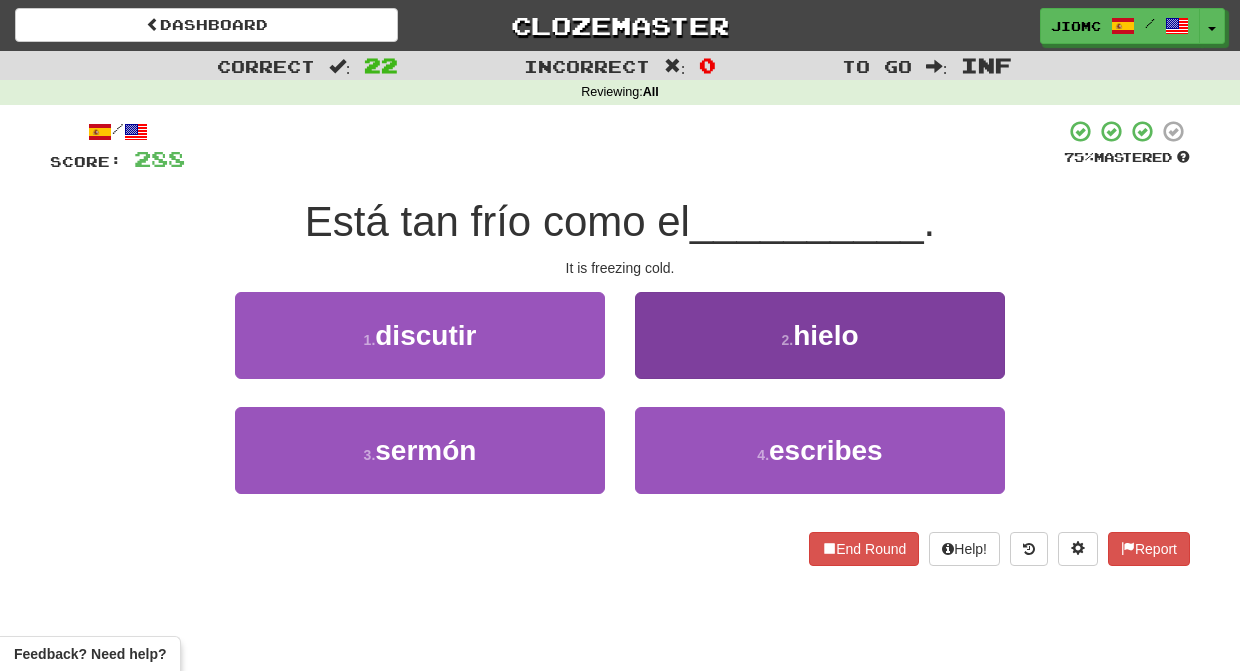 click on "2 .  hielo" at bounding box center (820, 335) 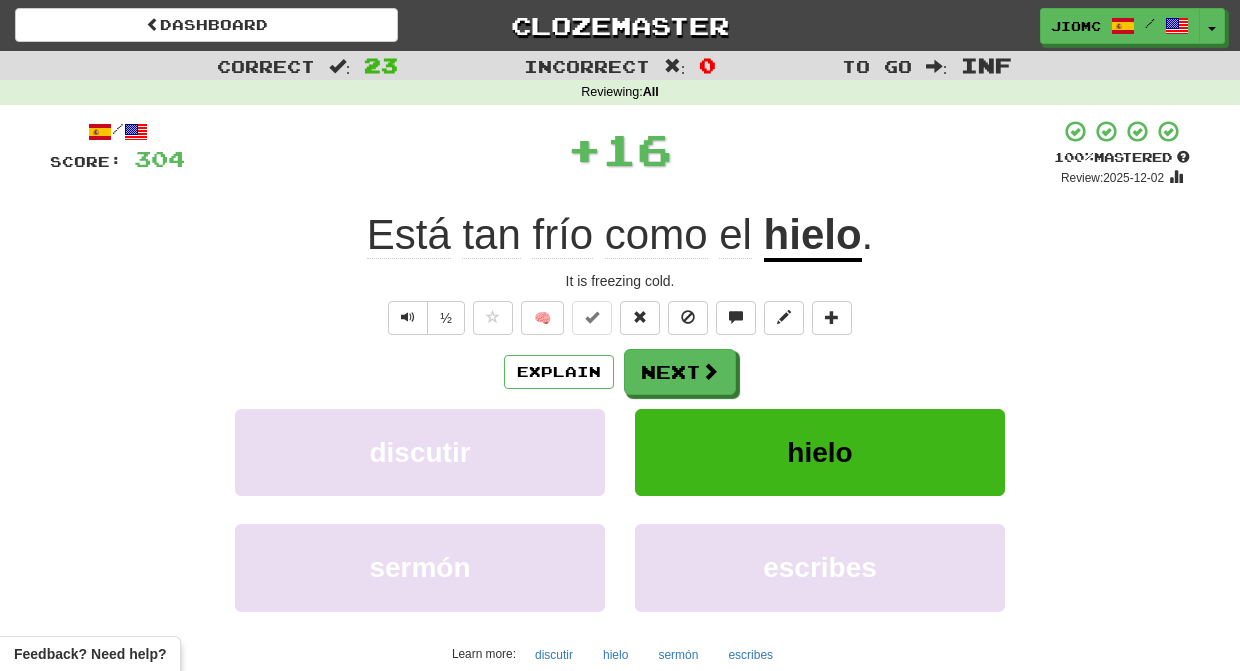 click on "Next" at bounding box center [680, 372] 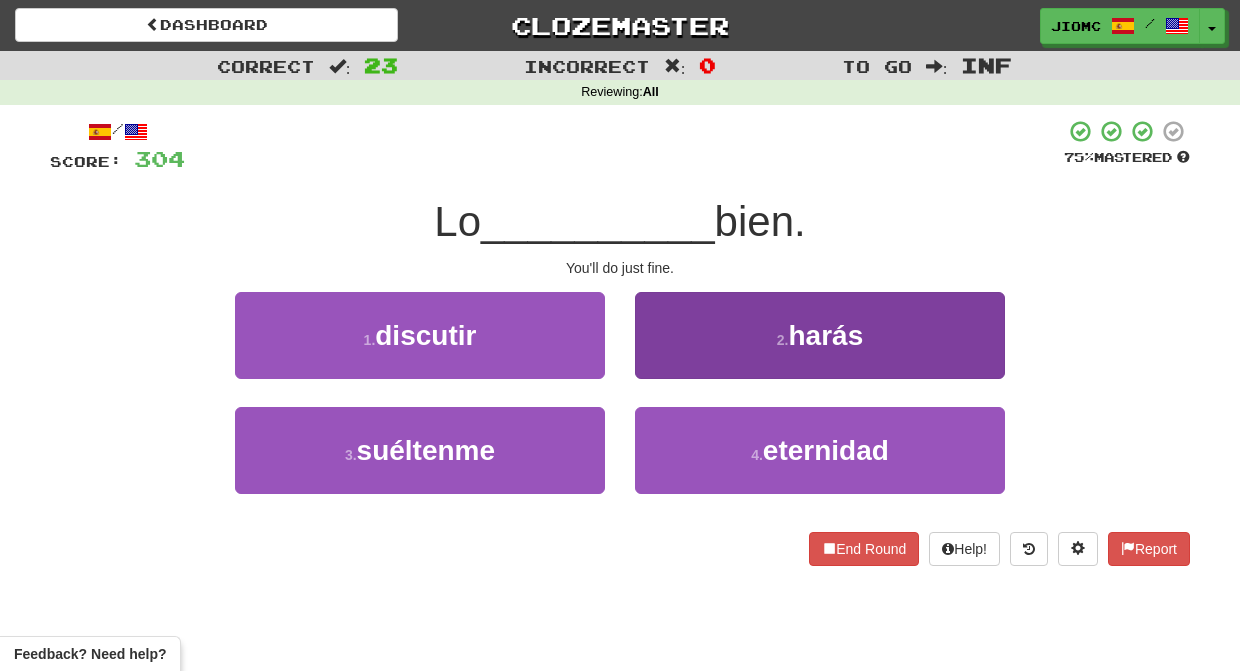 click on "2 .  harás" at bounding box center (820, 335) 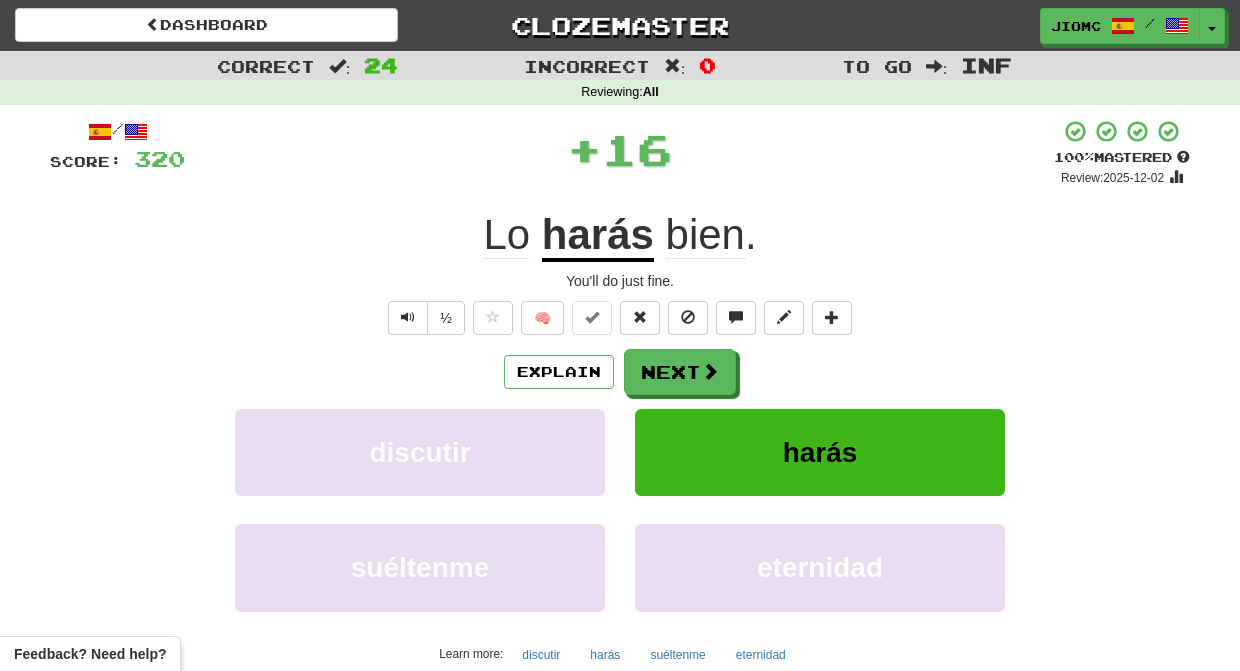 click on "Next" at bounding box center [680, 372] 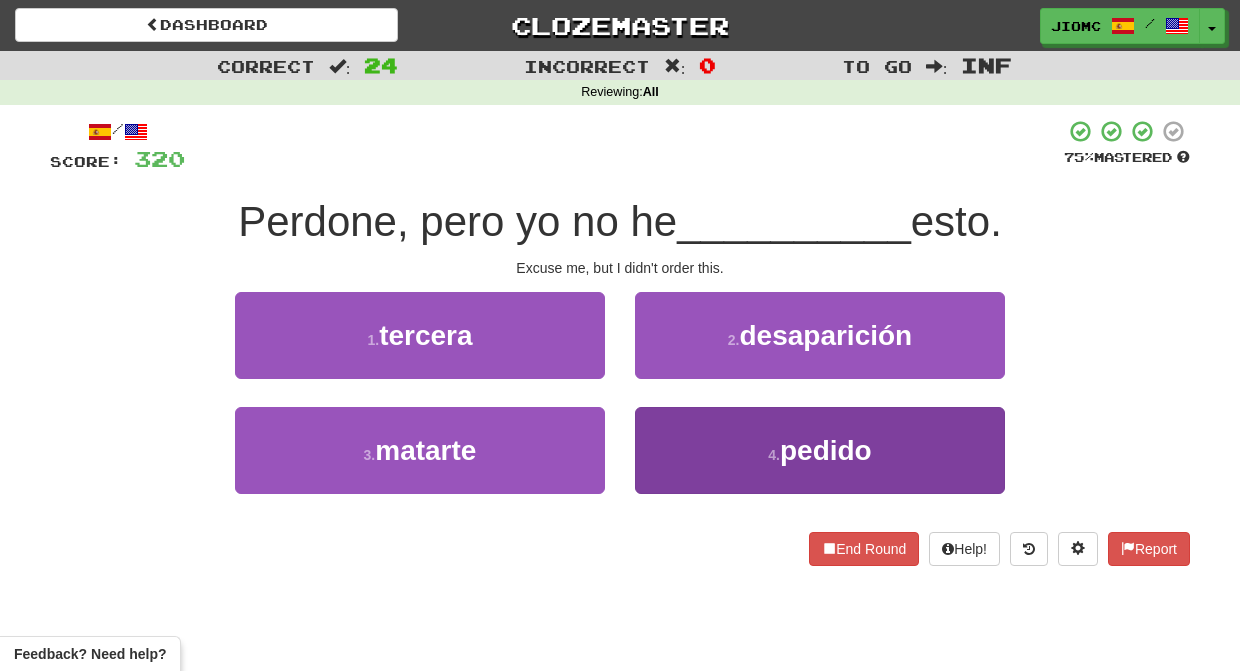 click on "4 .  pedido" at bounding box center [820, 450] 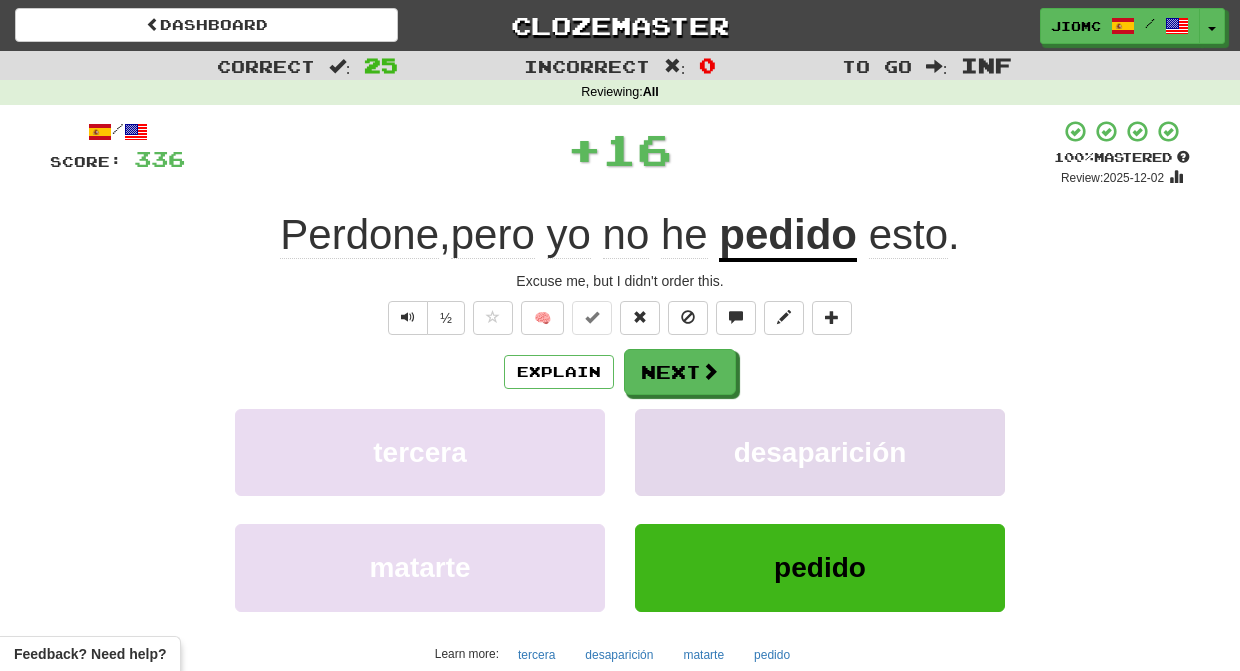 click on "desaparición" at bounding box center [820, 452] 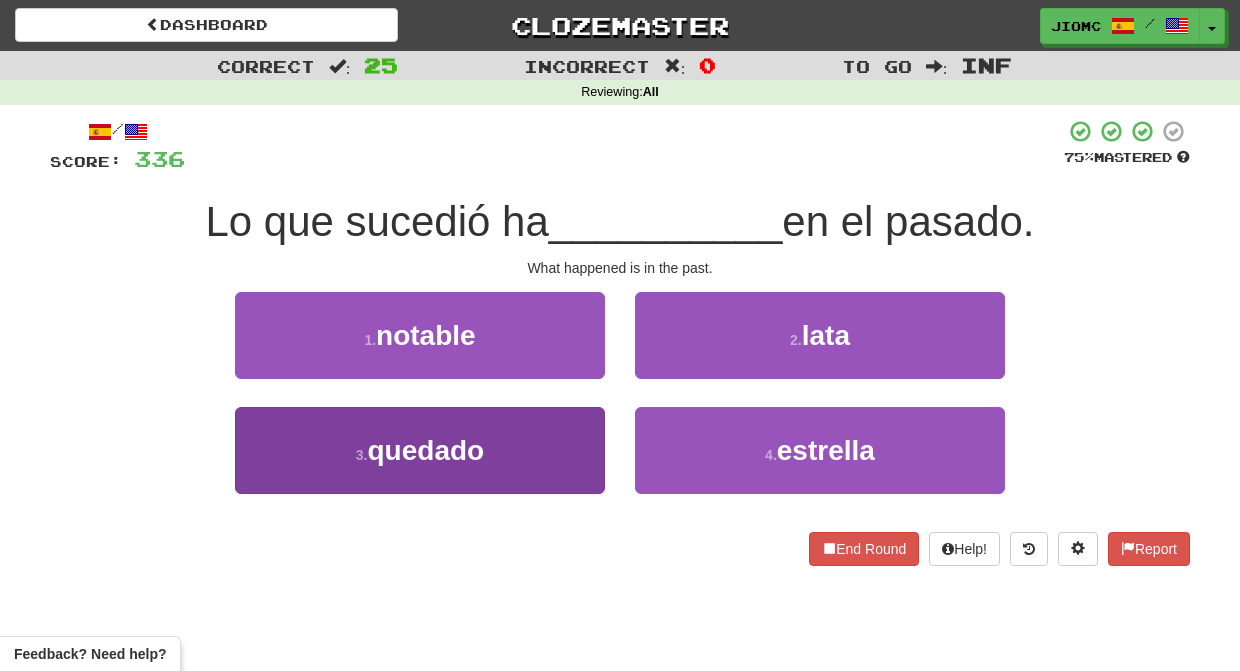 click on "3 .  quedado" at bounding box center (420, 450) 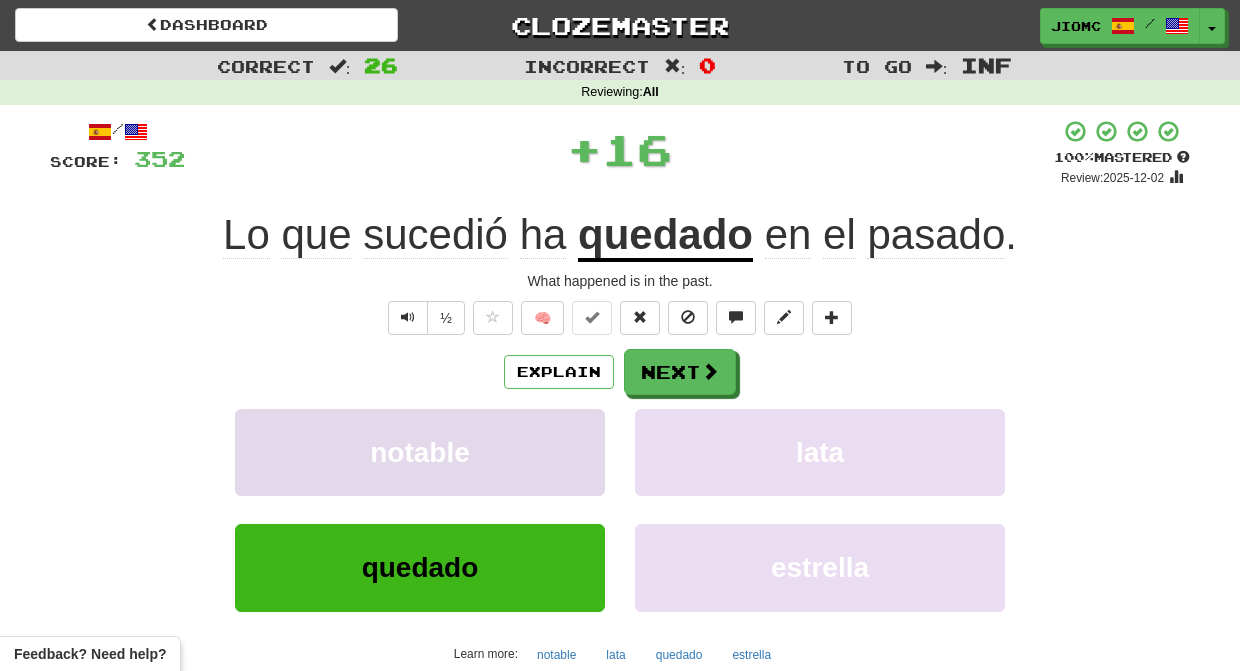 click on "notable" at bounding box center (420, 452) 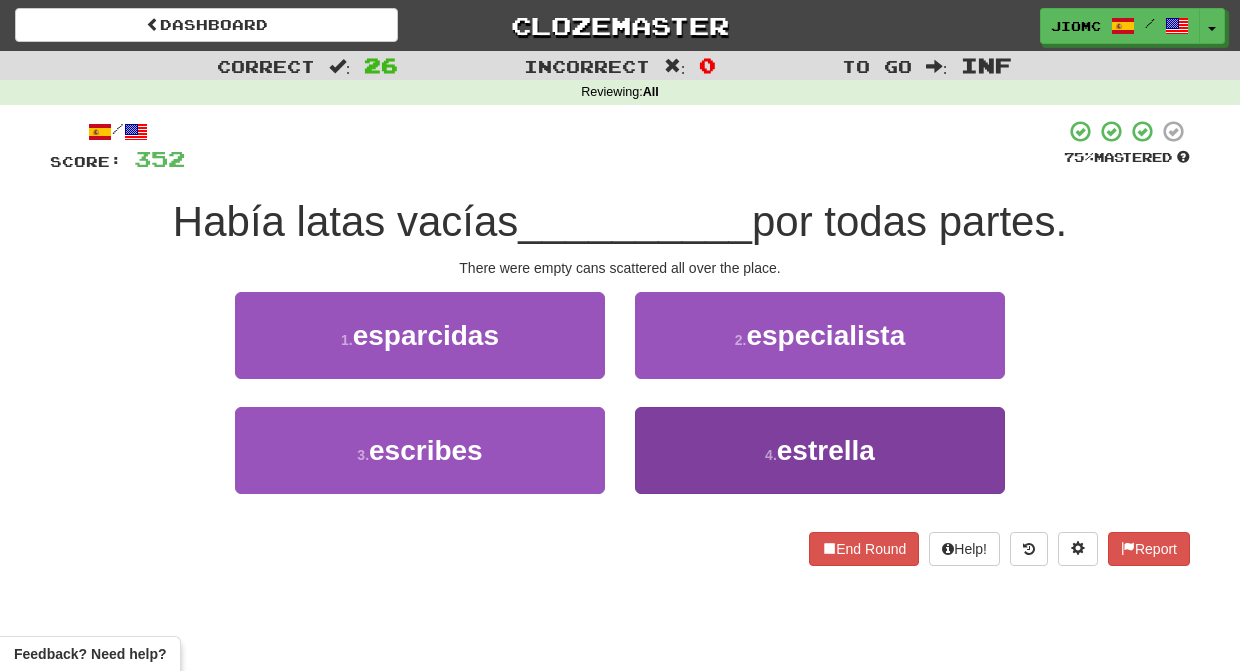 click on "4 .  estrella" at bounding box center [820, 450] 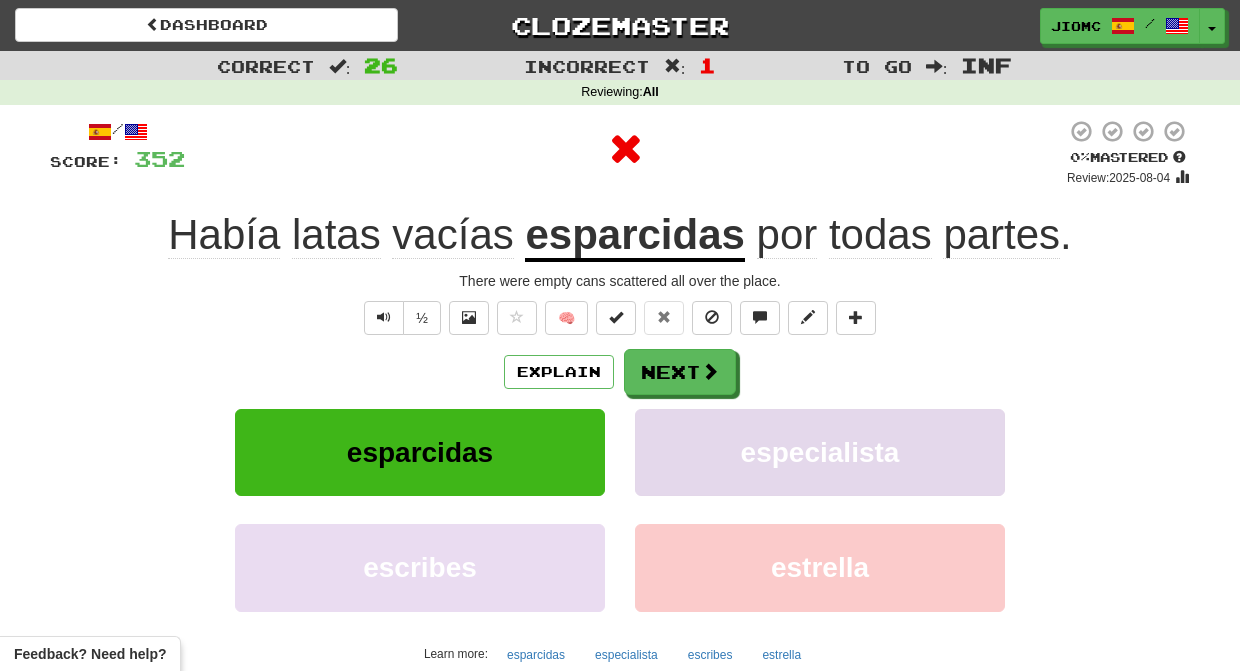 click on "especialista" at bounding box center [820, 452] 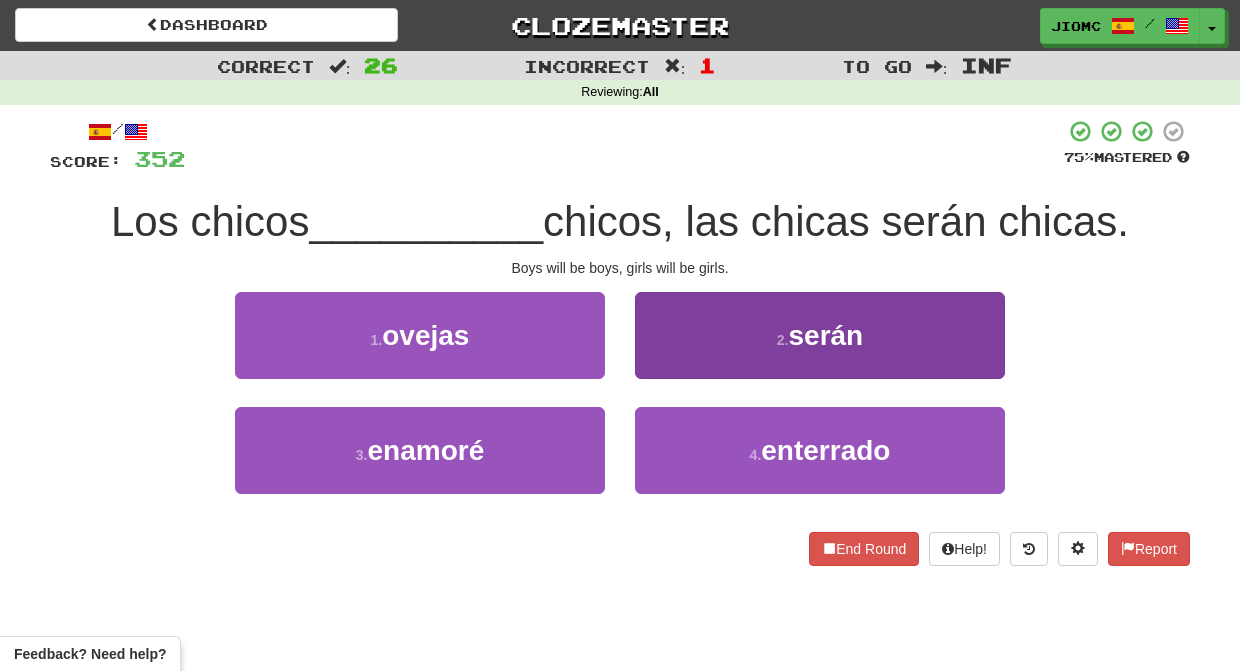 click on "2 .  serán" at bounding box center (820, 335) 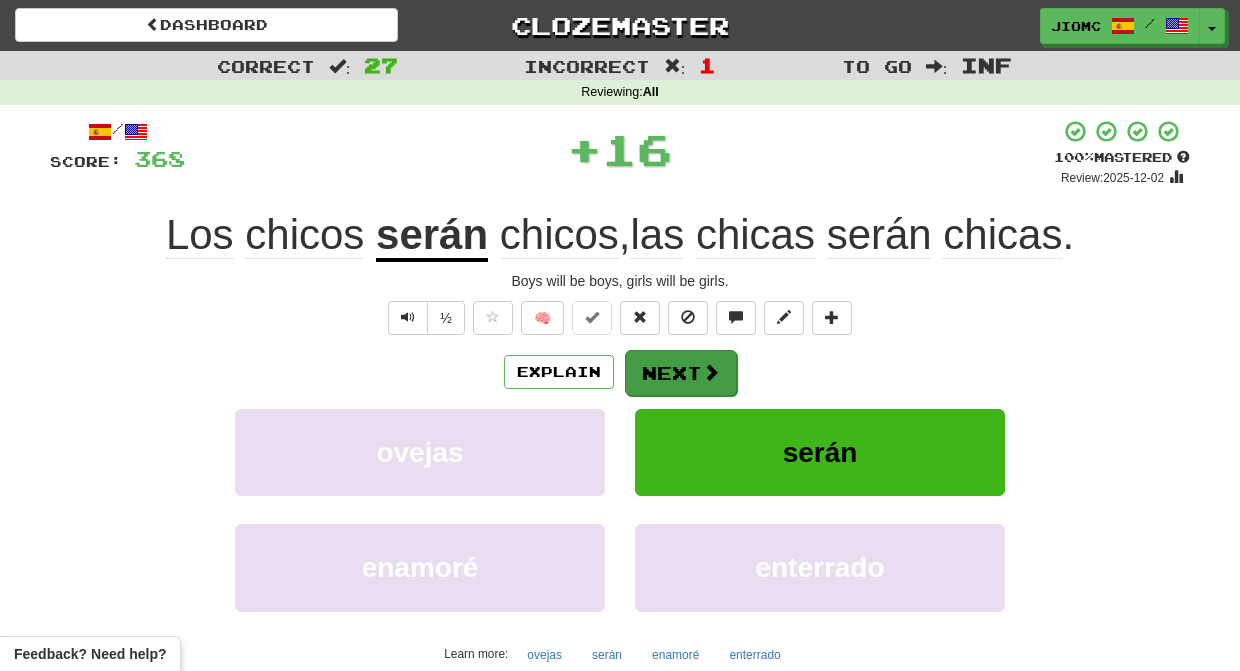 click on "Next" at bounding box center (681, 373) 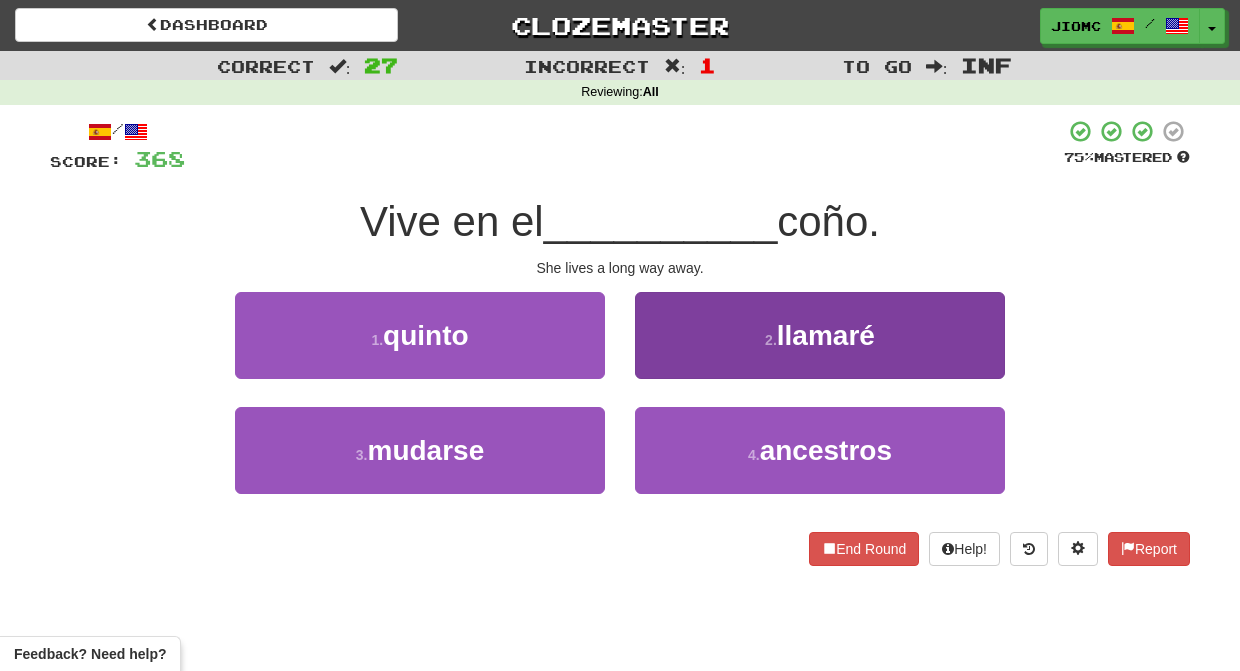 click on "2 .  llamaré" at bounding box center (820, 335) 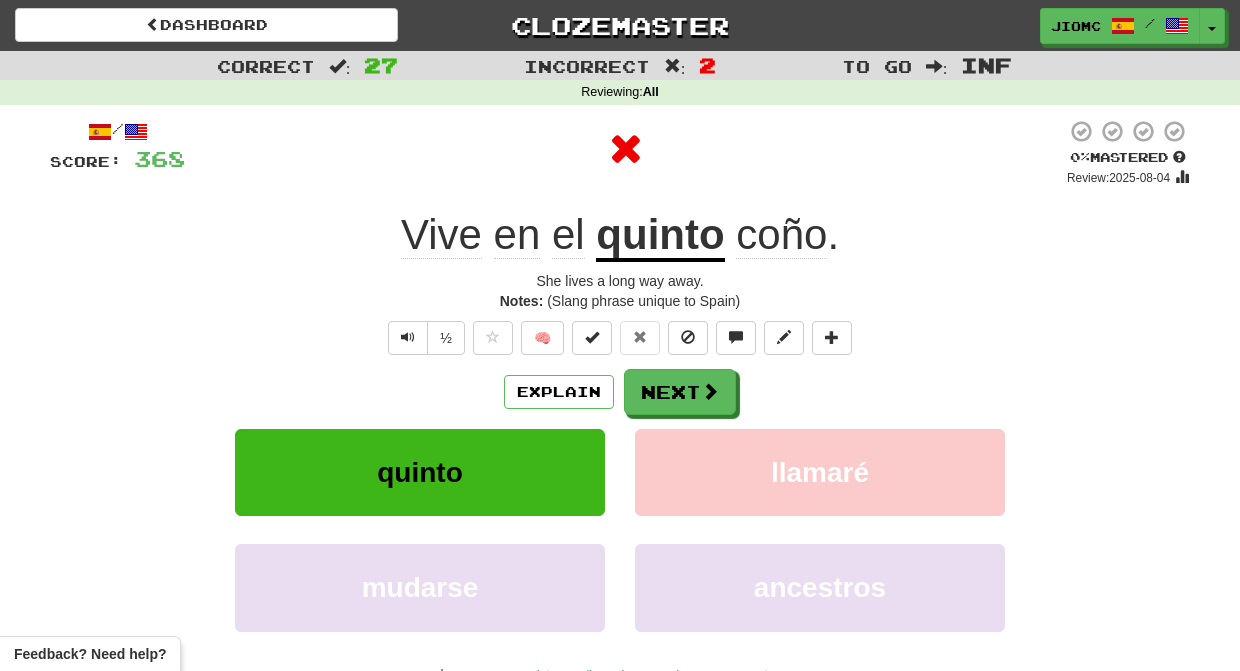 click on "/  Score:   368 0 %  Mastered Review:  2025-08-04 Vive   en   el   quinto   coño . She lives a long way away. Notes:   (Slang phrase unique to Spain) ½ 🧠 Explain Next quinto llamaré mudarse ancestros Learn more: quinto llamaré mudarse ancestros  End Round  Help!  Report Sentence Source" at bounding box center (620, 442) 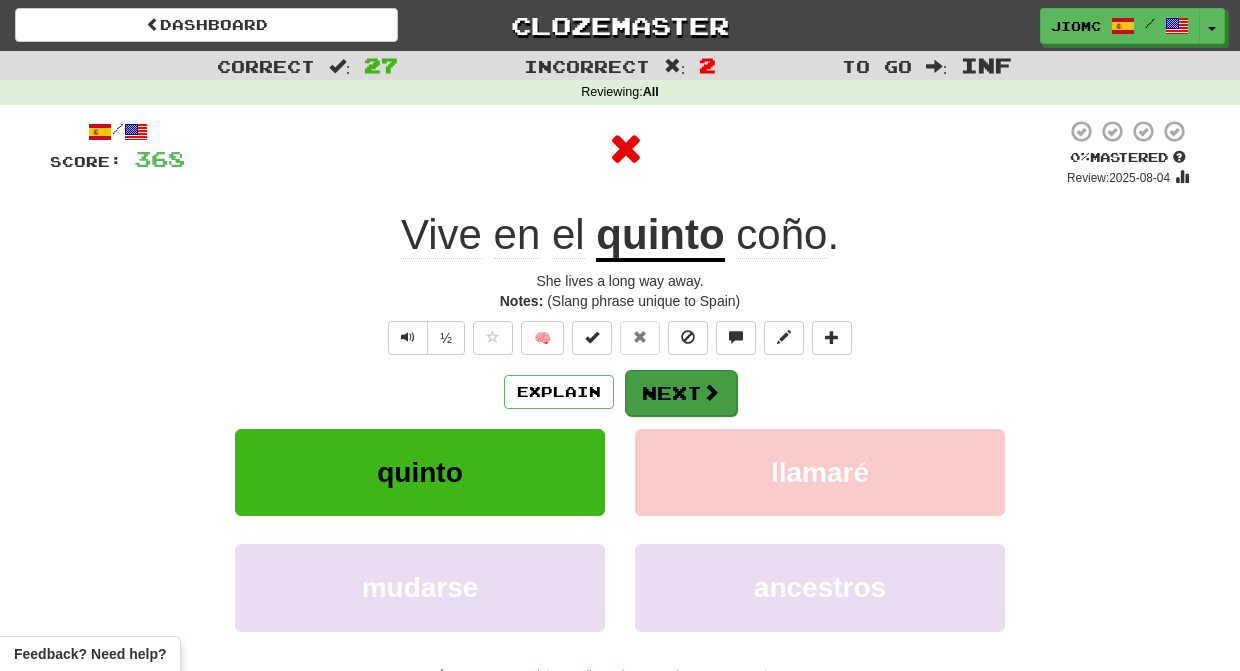 click on "Next" at bounding box center [681, 393] 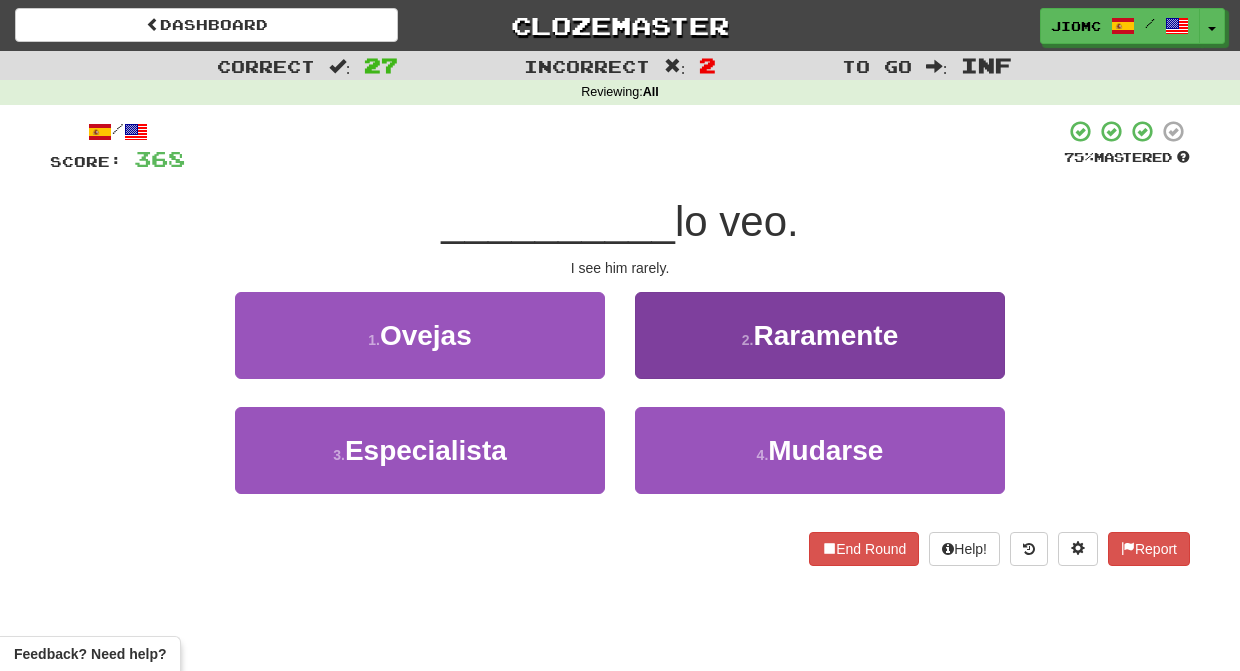 click on "2 .  Raramente" at bounding box center (820, 335) 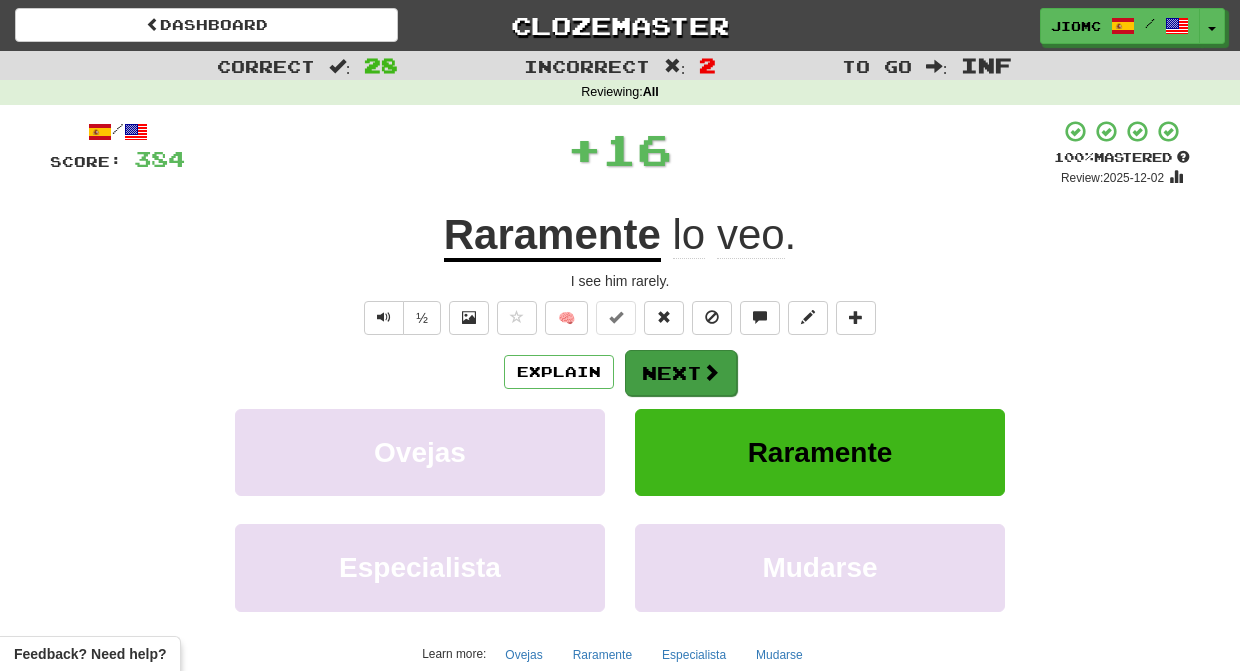click on "Next" at bounding box center (681, 373) 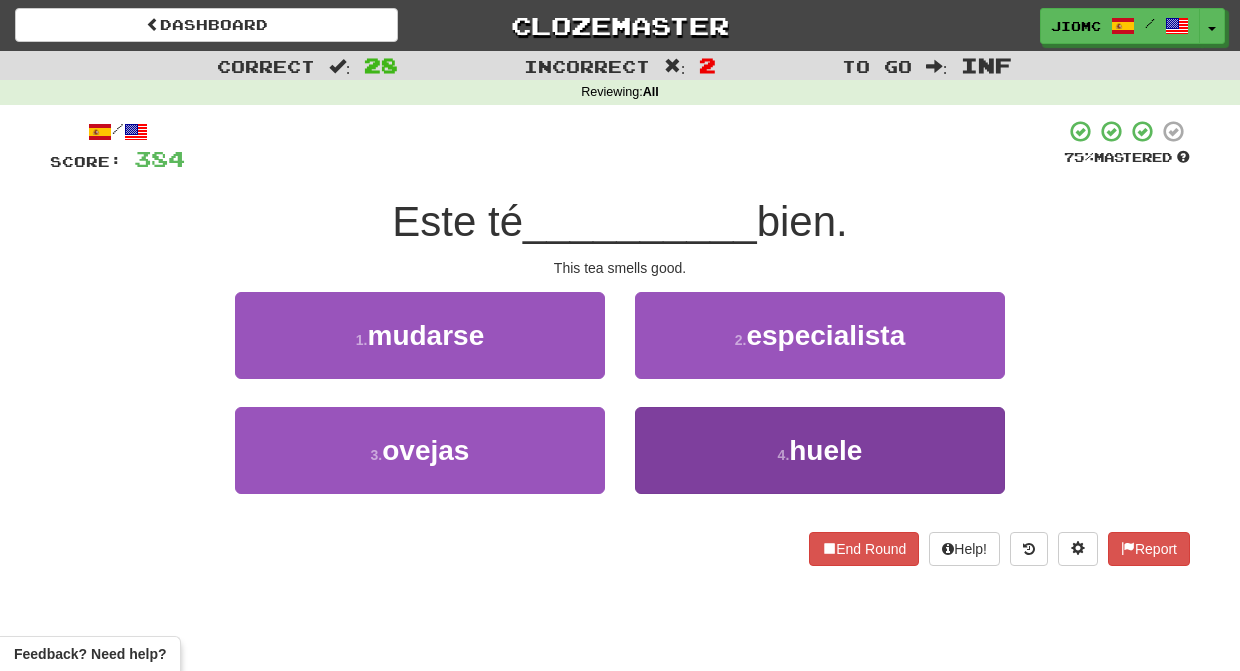 click on "4 .  huele" at bounding box center [820, 450] 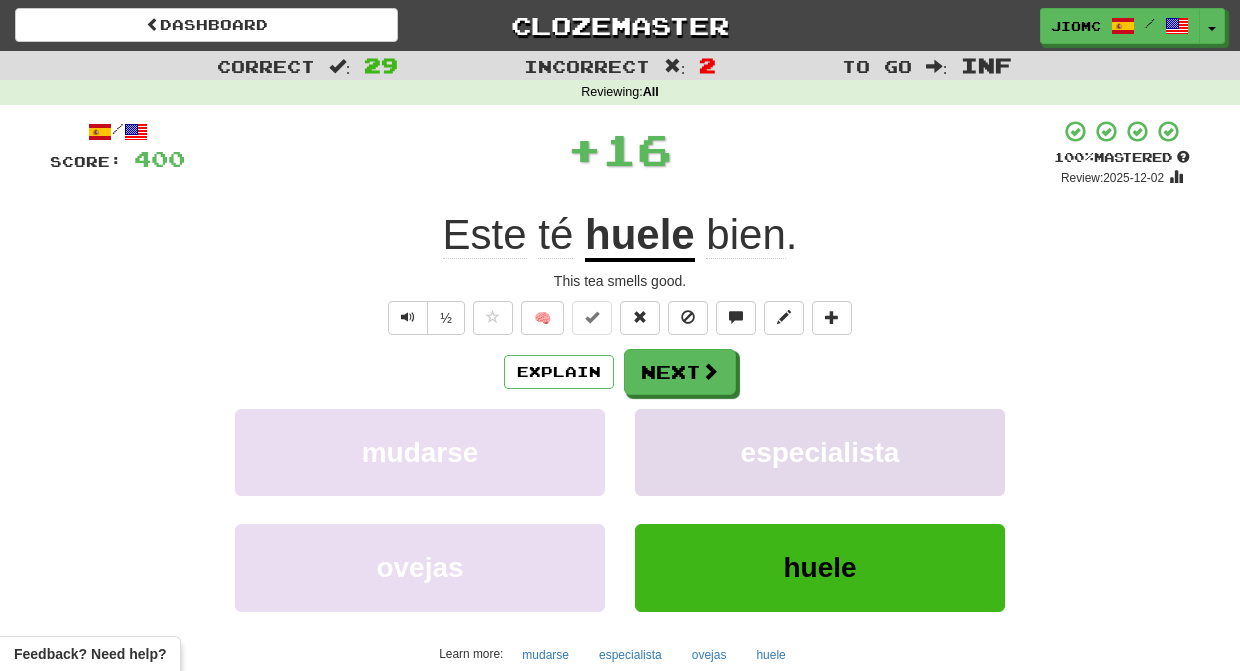 click on "especialista" at bounding box center (820, 452) 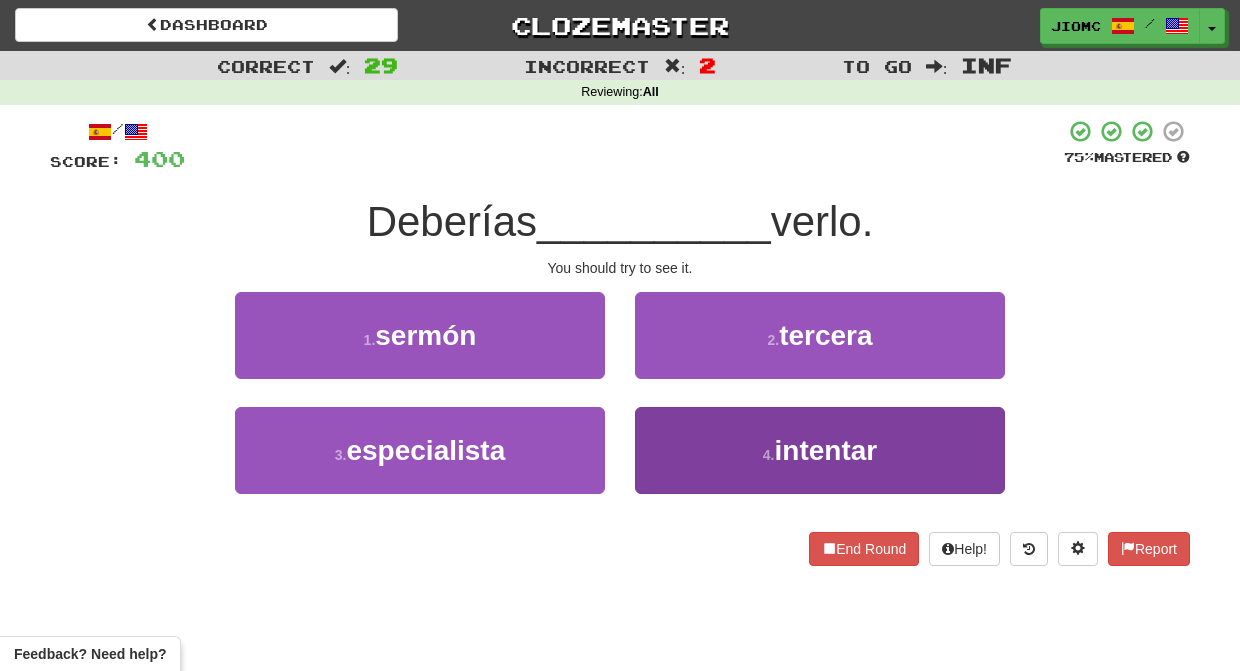click on "4 .  intentar" at bounding box center (820, 450) 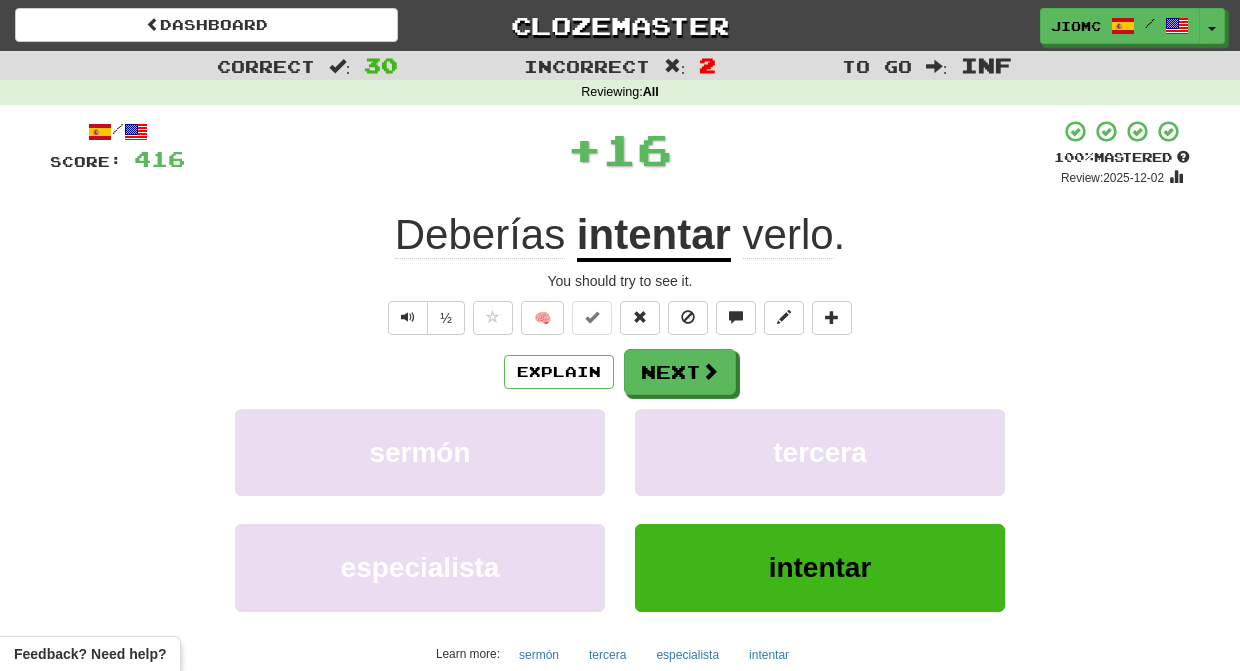 click on "tercera" at bounding box center (820, 452) 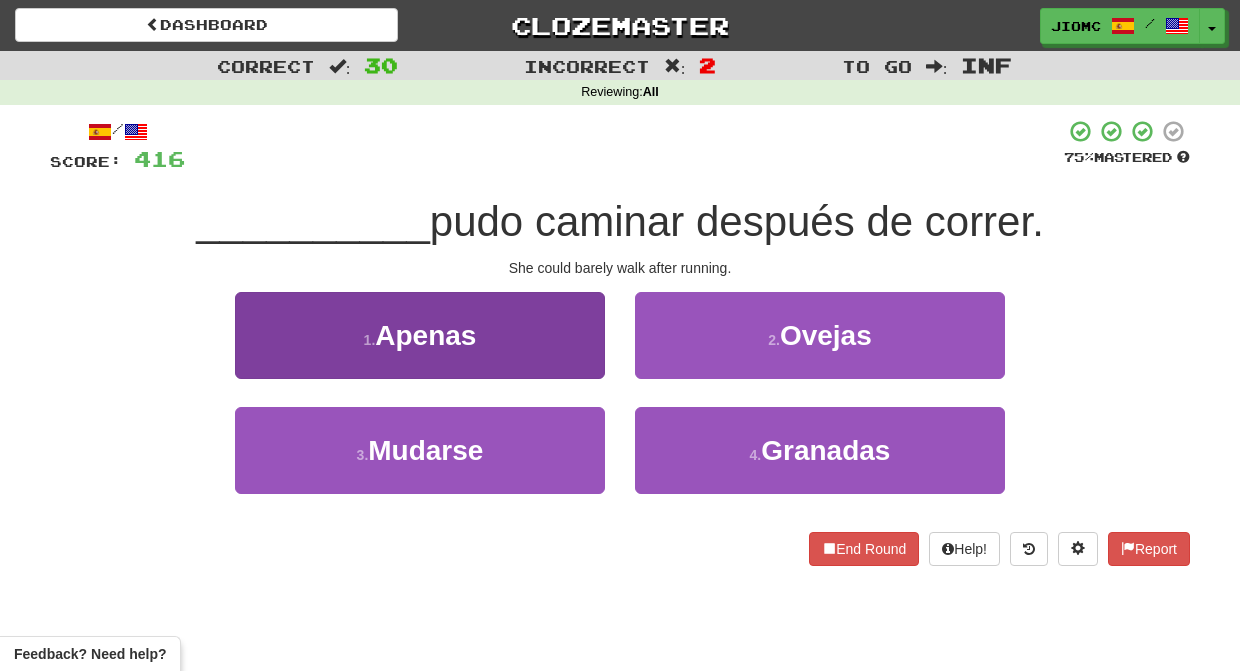 click on "1 .  Apenas" at bounding box center (420, 335) 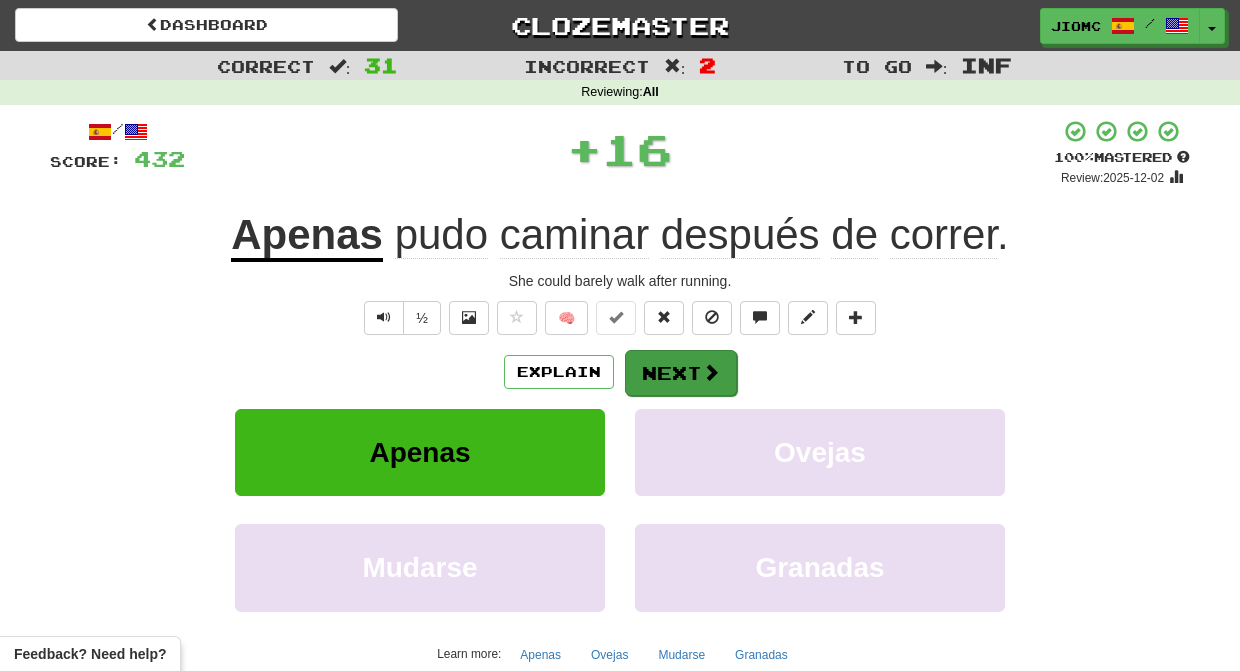 click on "Next" at bounding box center (681, 373) 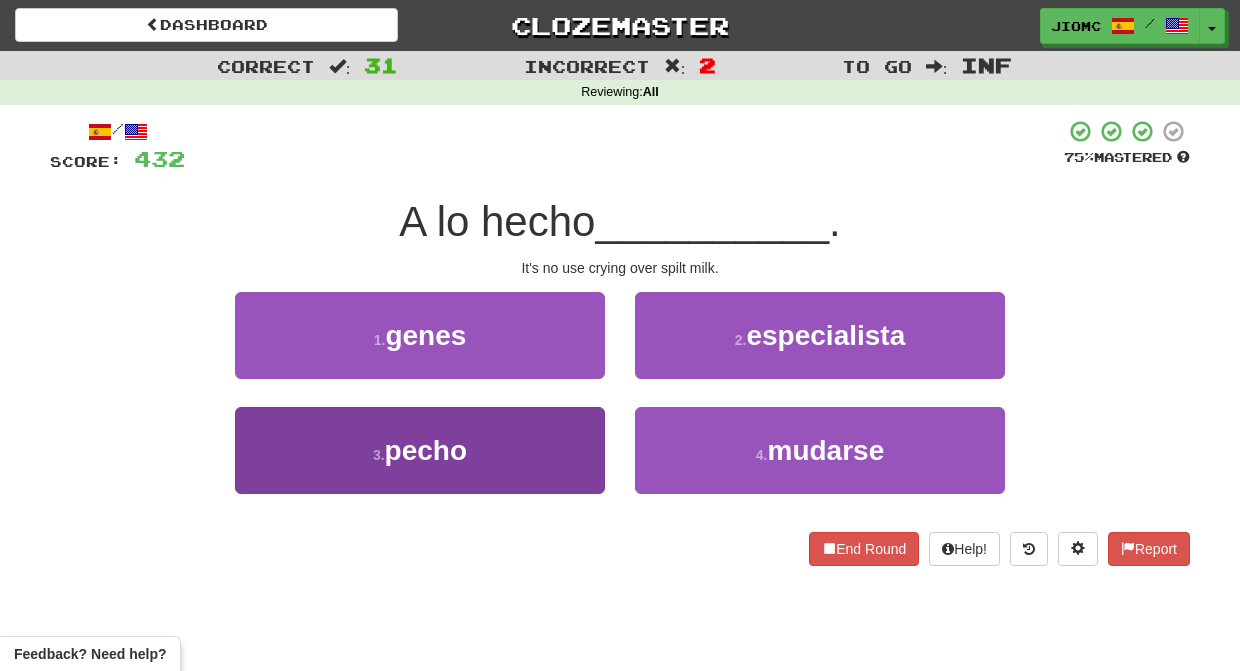 click on "3 .  pecho" at bounding box center [420, 450] 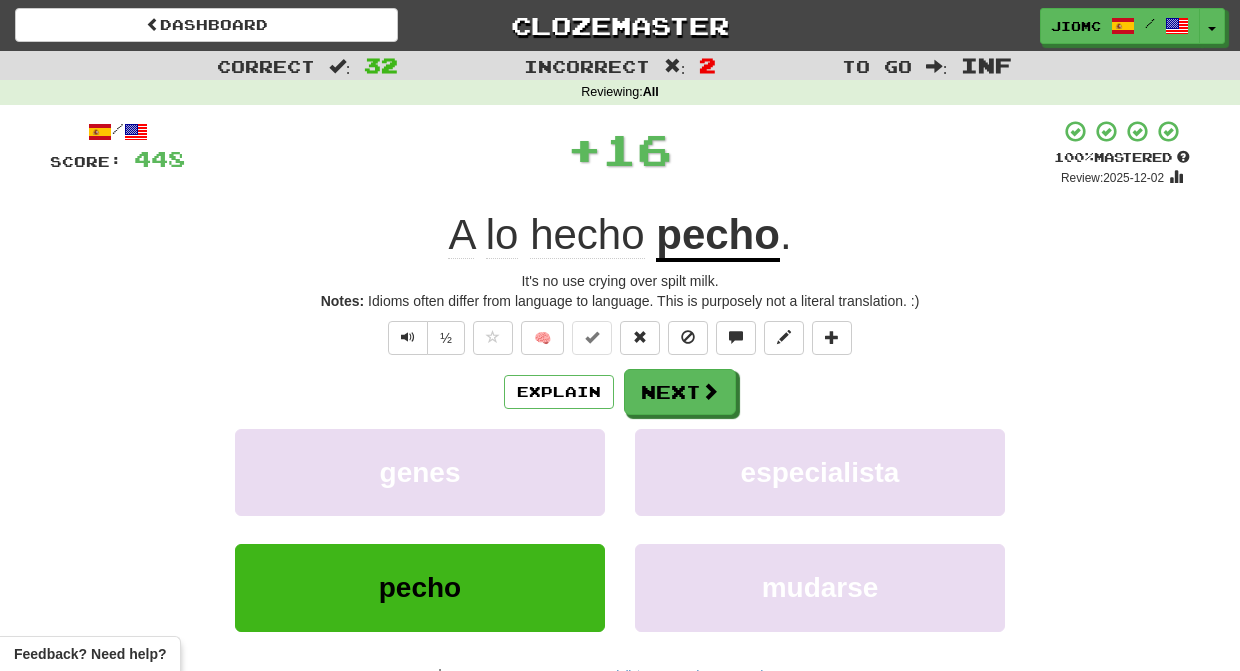 click on "Explain Next genes especialista pecho mudarse Learn more: genes especialista pecho mudarse" at bounding box center (620, 529) 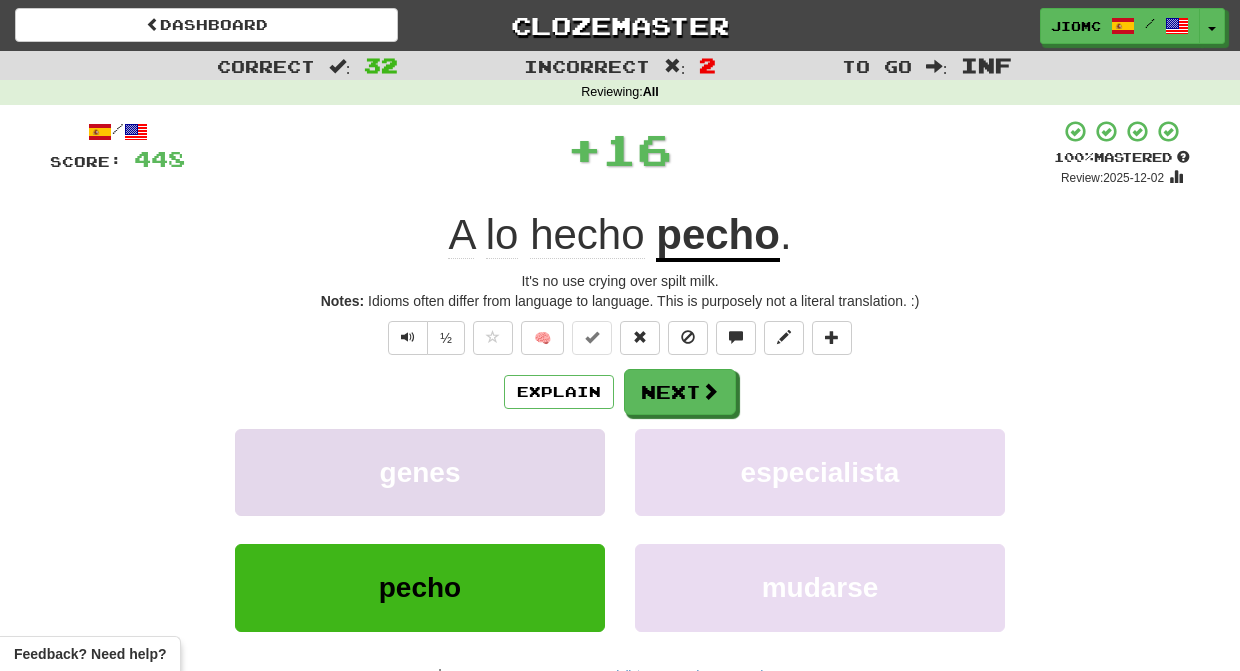 click on "genes" at bounding box center [420, 472] 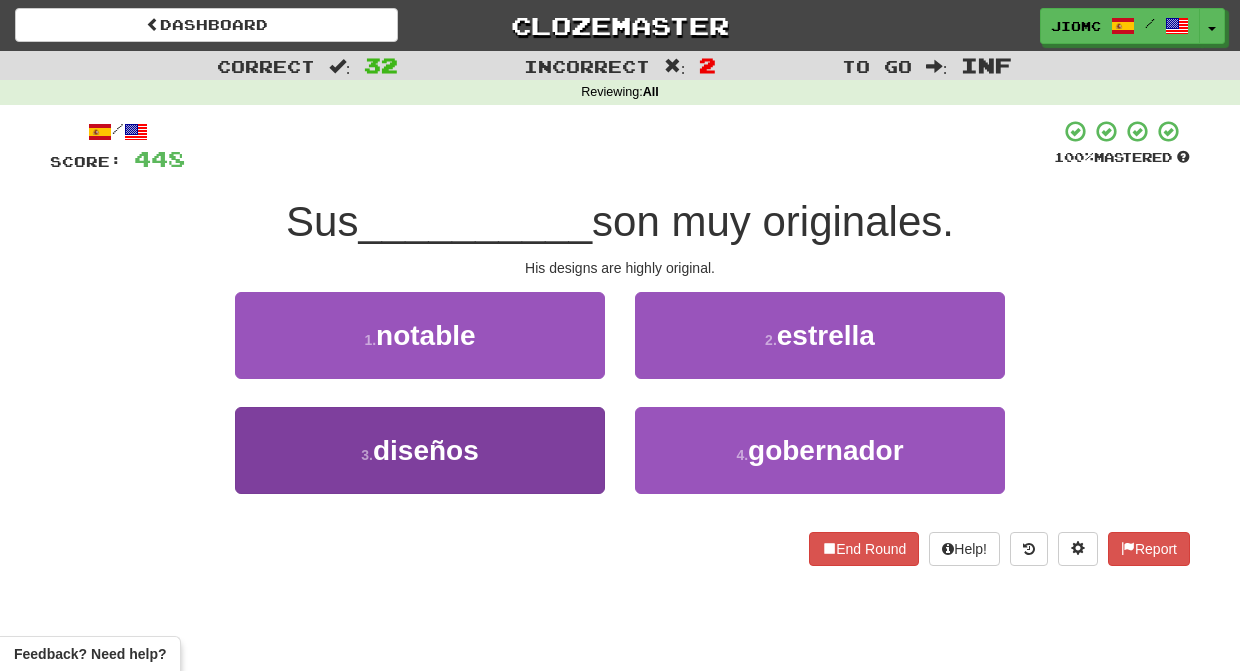 click on "3 .  diseños" at bounding box center (420, 450) 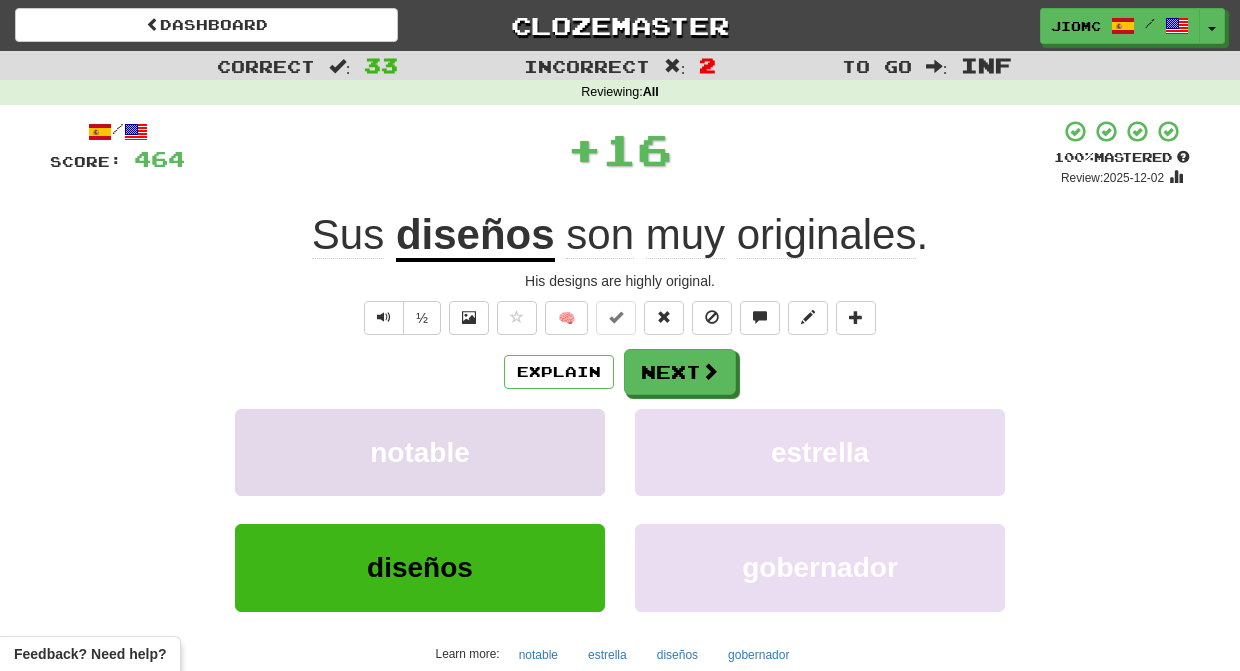 click on "notable" at bounding box center (420, 452) 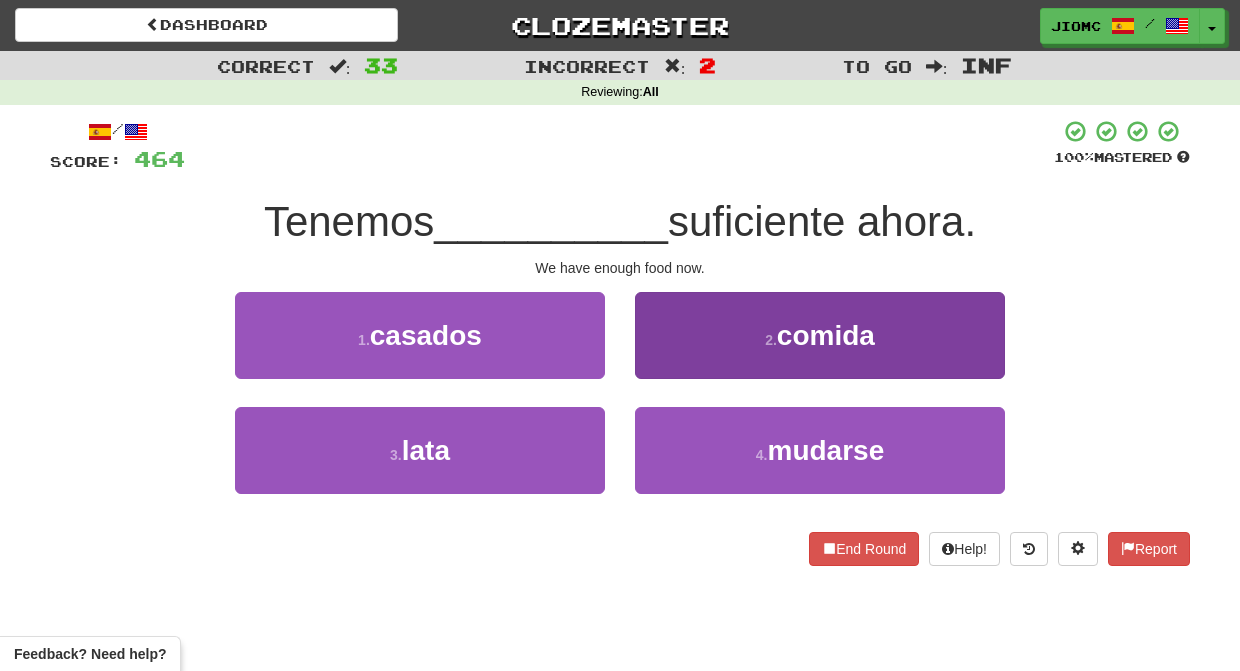 click on "2 .  comida" at bounding box center [820, 335] 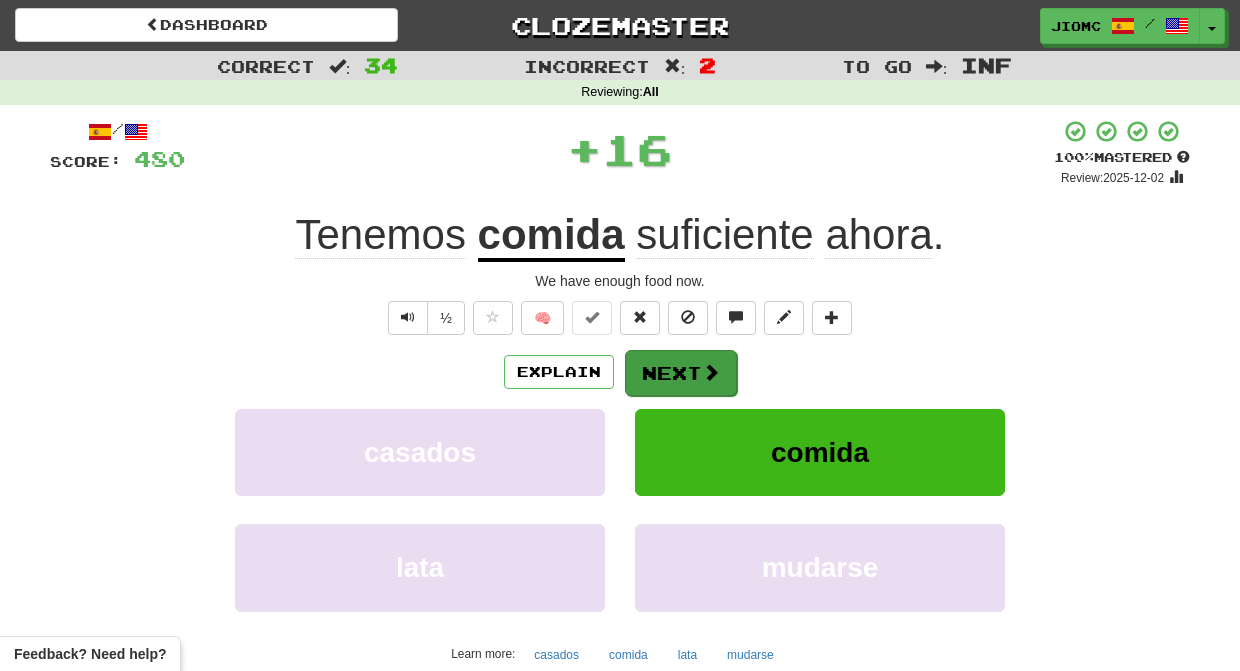 click on "Next" at bounding box center [681, 373] 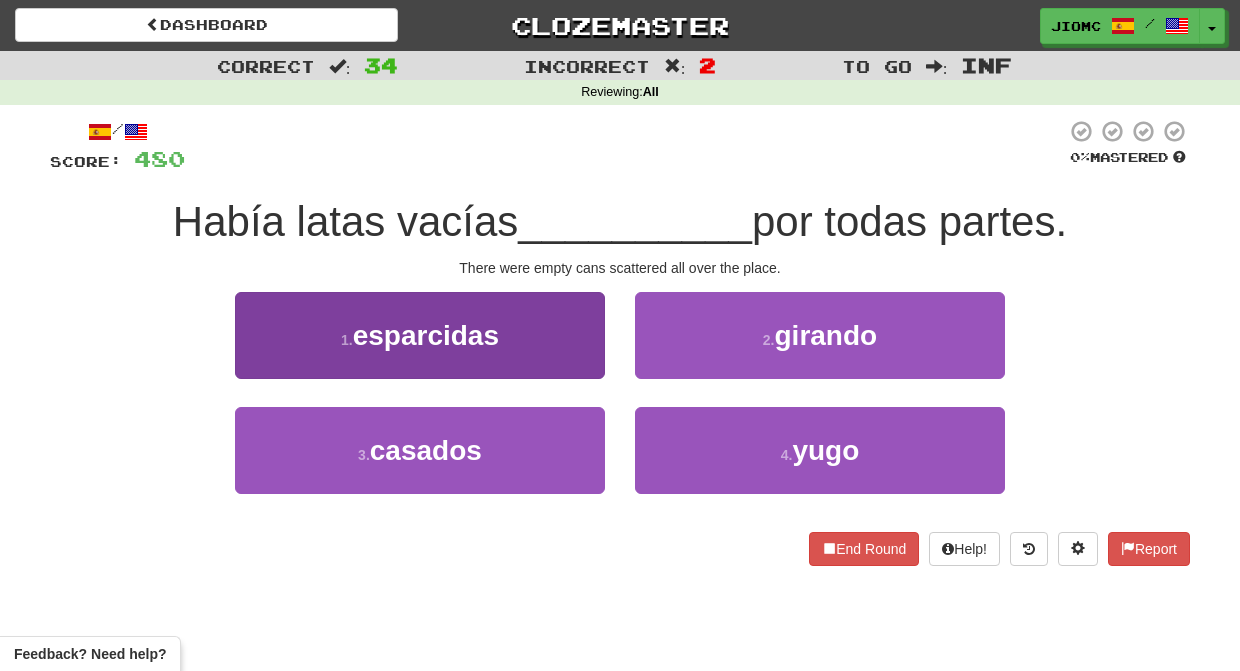click on "1 .  esparcidas" at bounding box center (420, 335) 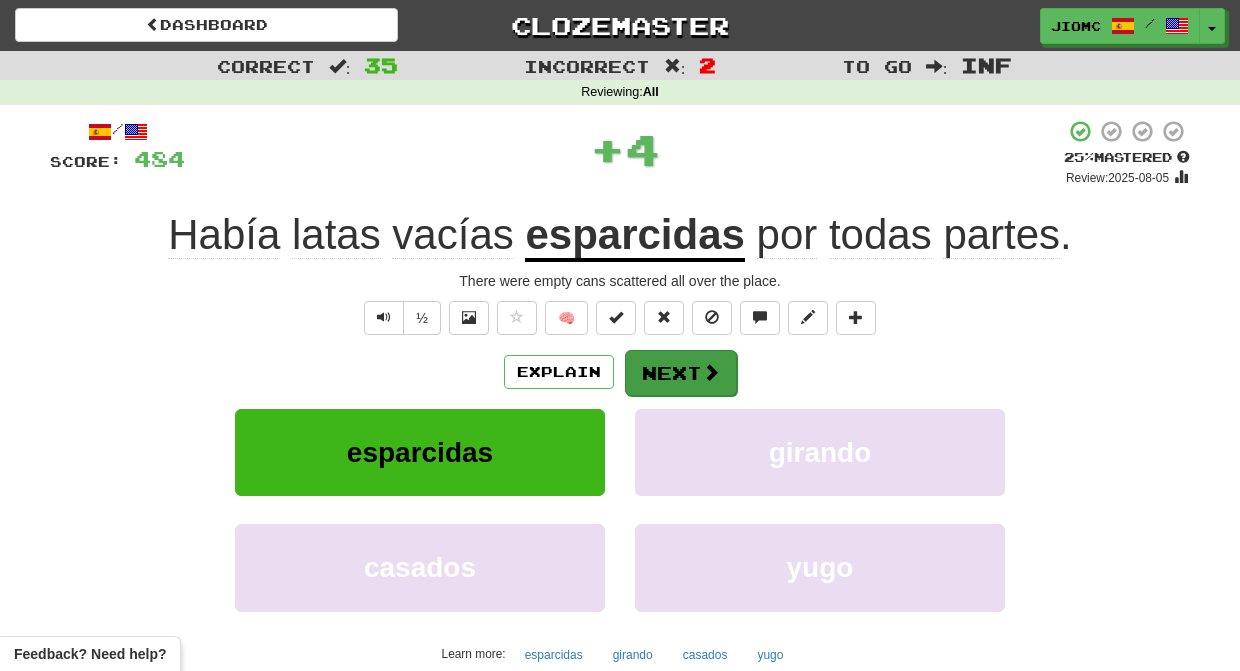 click on "Next" at bounding box center (681, 373) 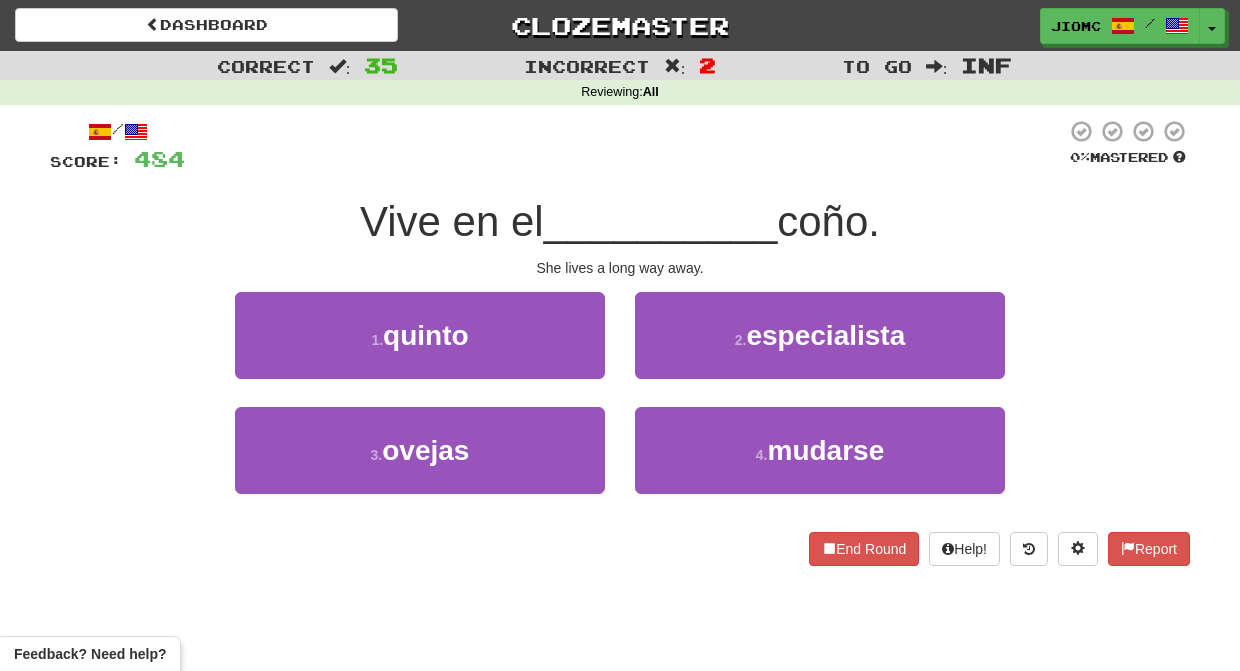 click on "1 .  quinto" at bounding box center [420, 335] 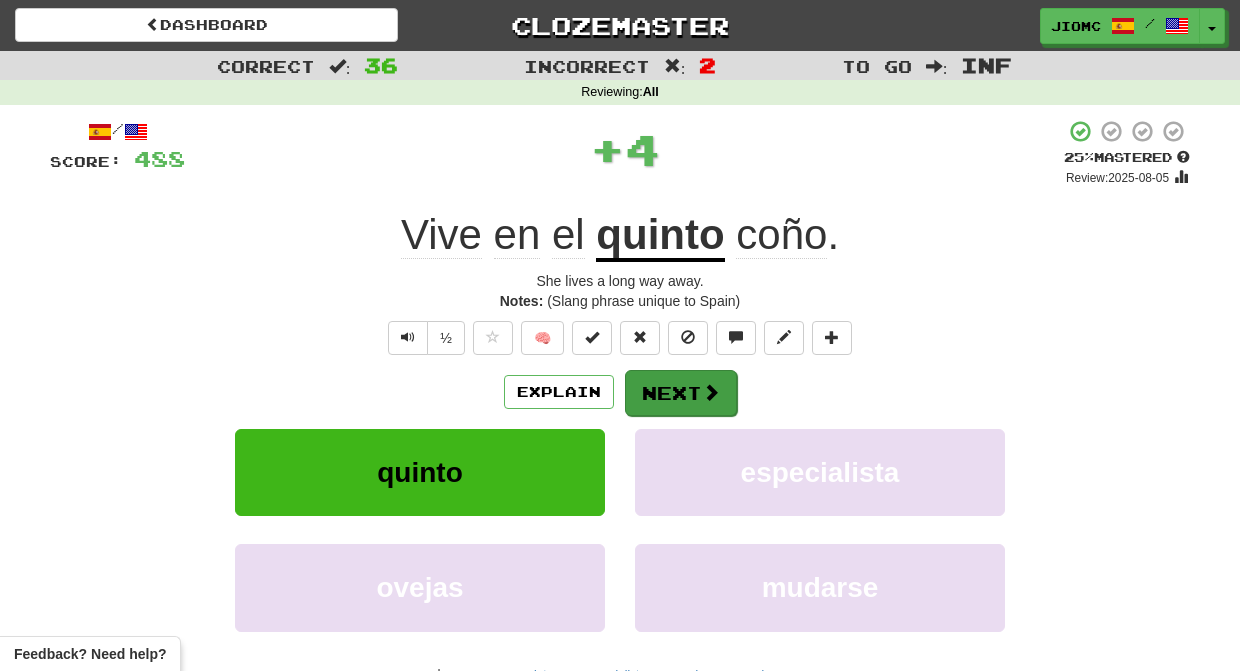 click on "Next" at bounding box center [681, 393] 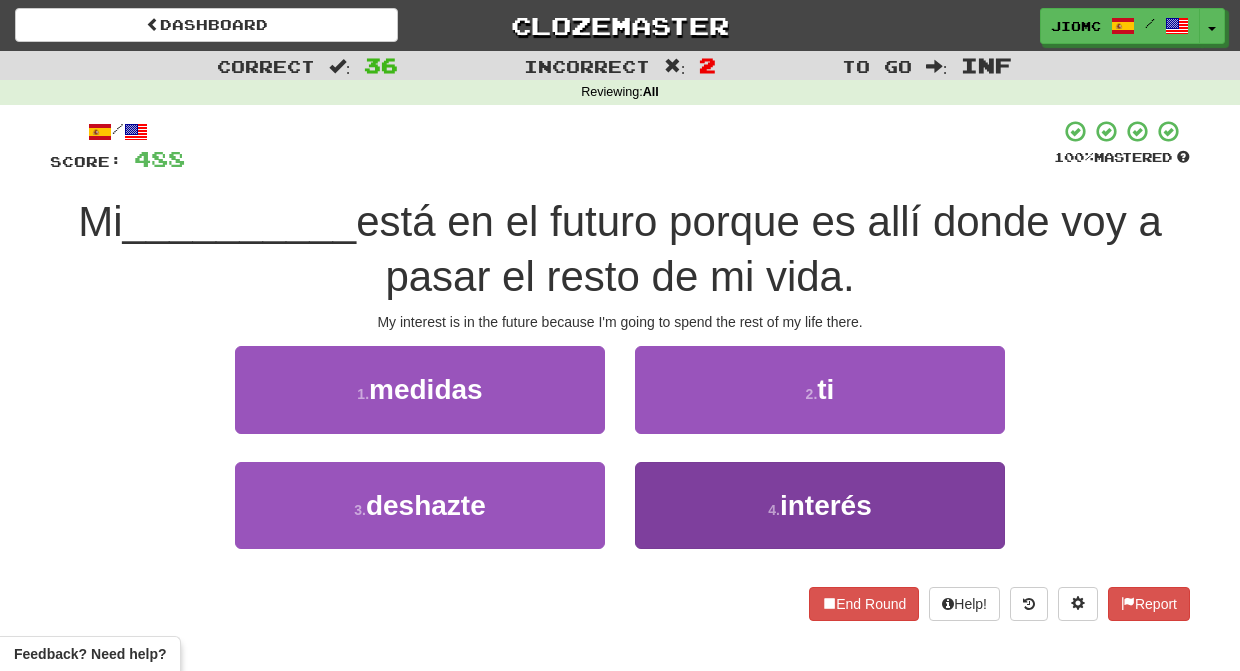 click on "4 .  interés" at bounding box center (820, 505) 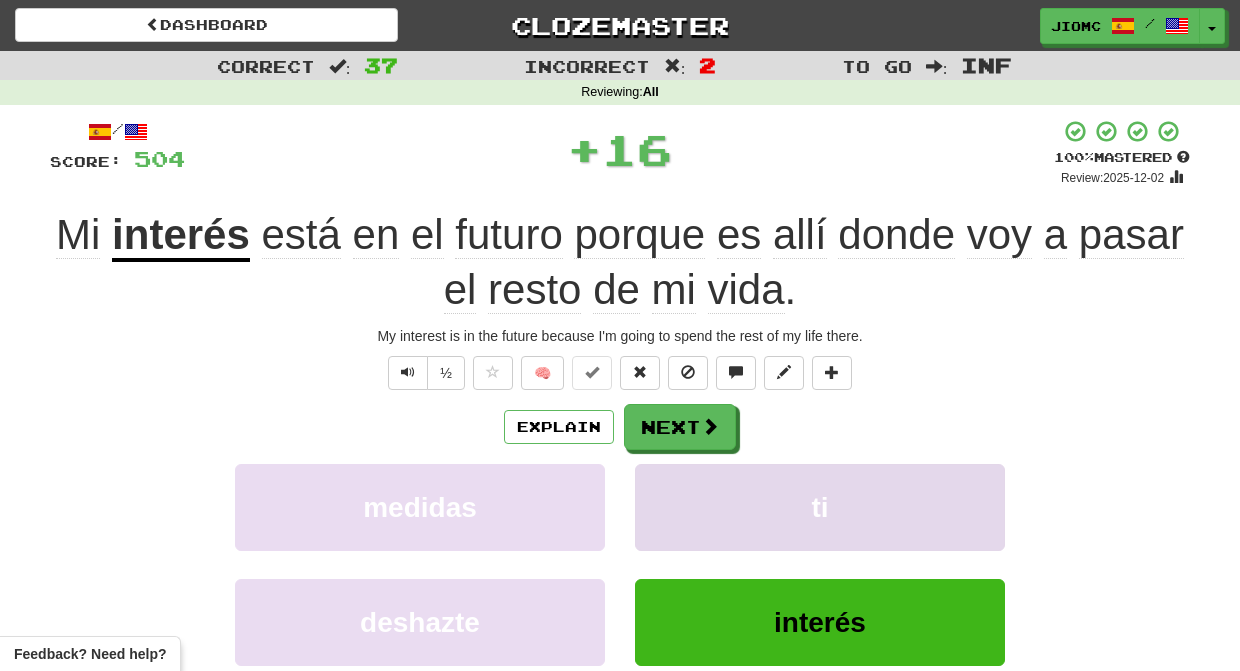 click on "ti" at bounding box center (820, 507) 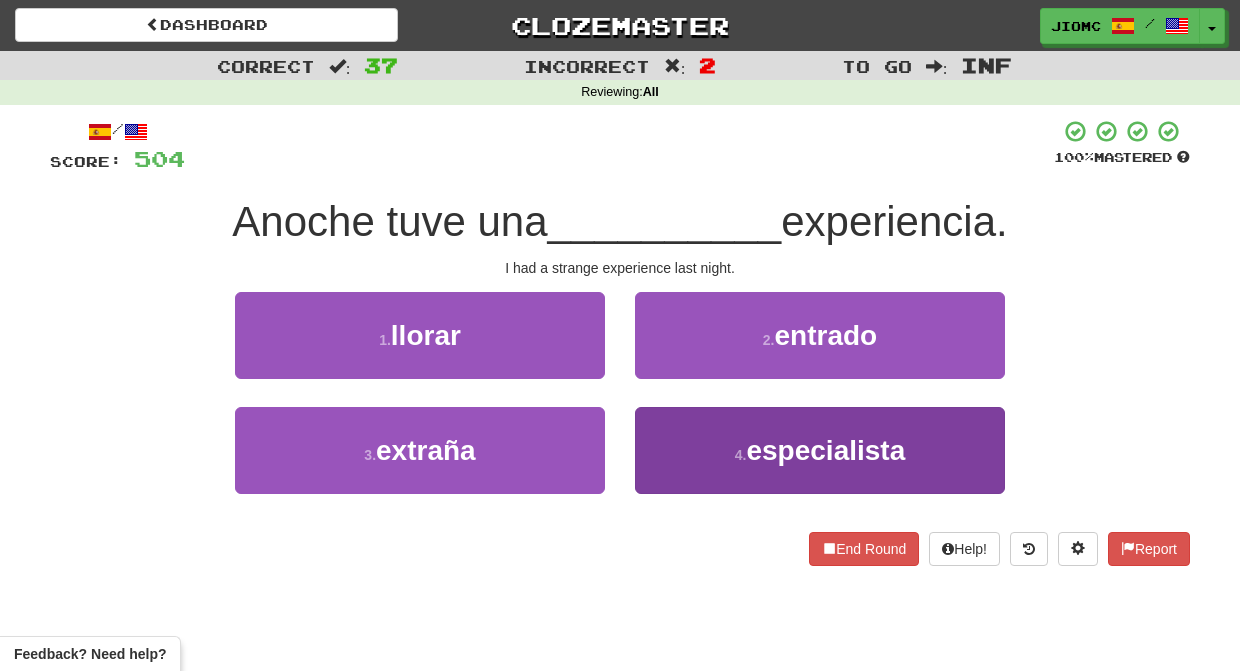 click on "4 .  especialista" at bounding box center (820, 450) 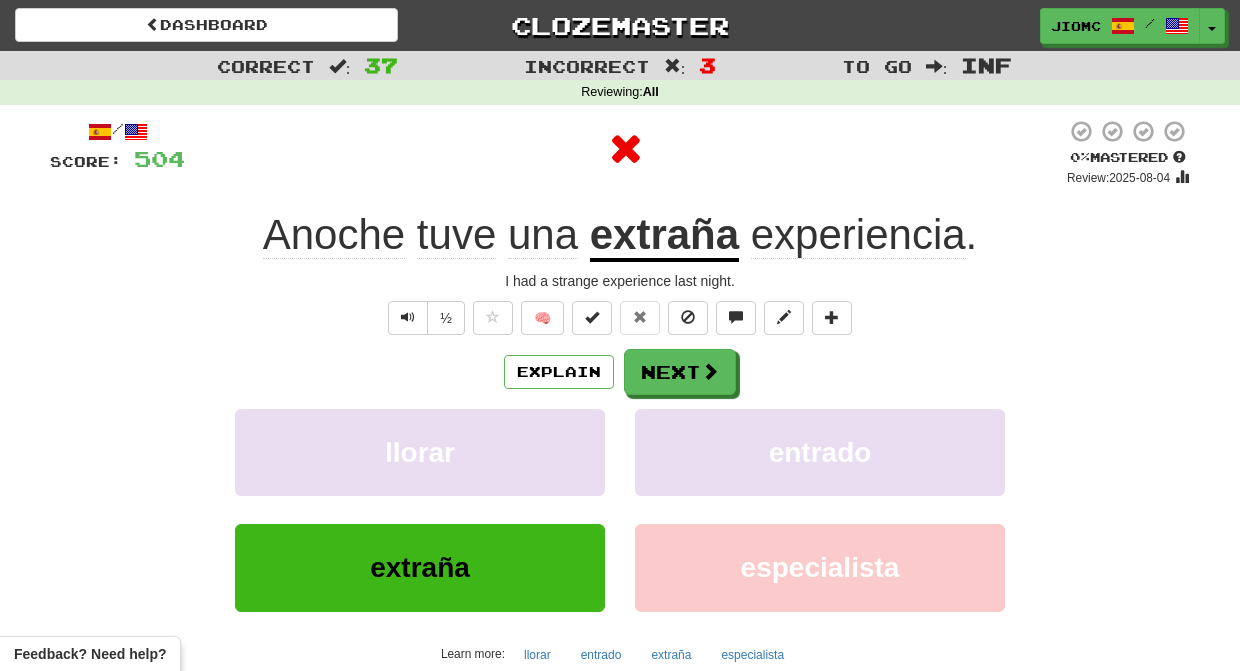 click on "entrado" at bounding box center [820, 452] 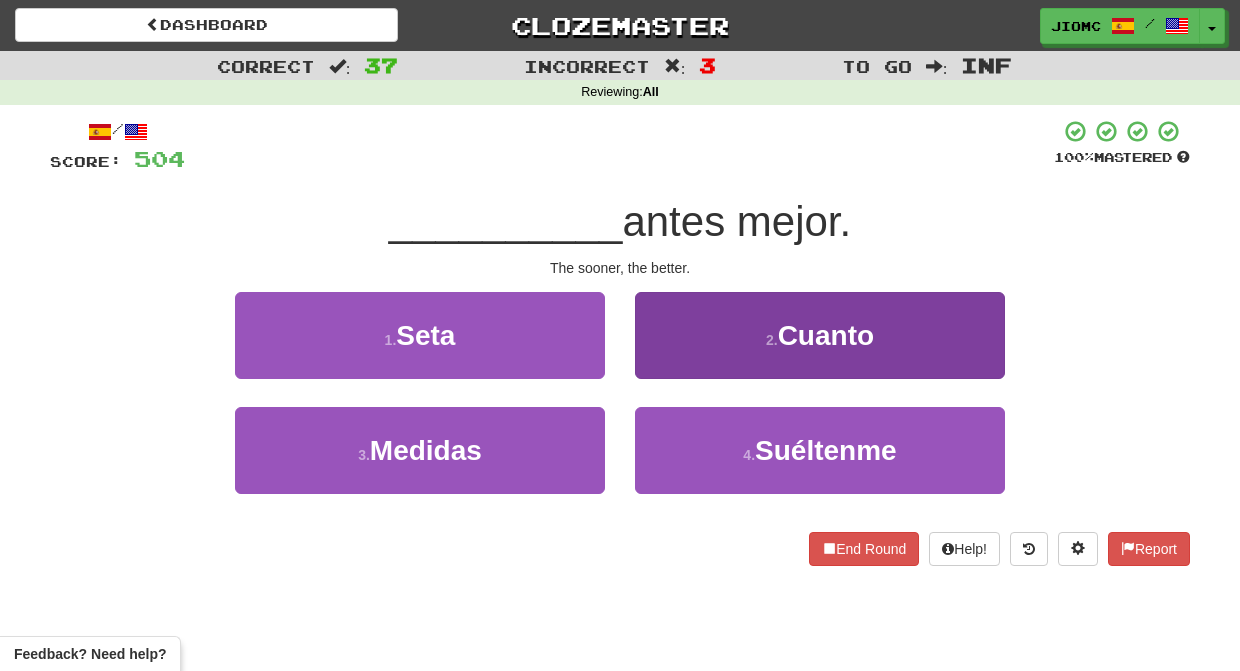 click on "2 .  Cuanto" at bounding box center [820, 335] 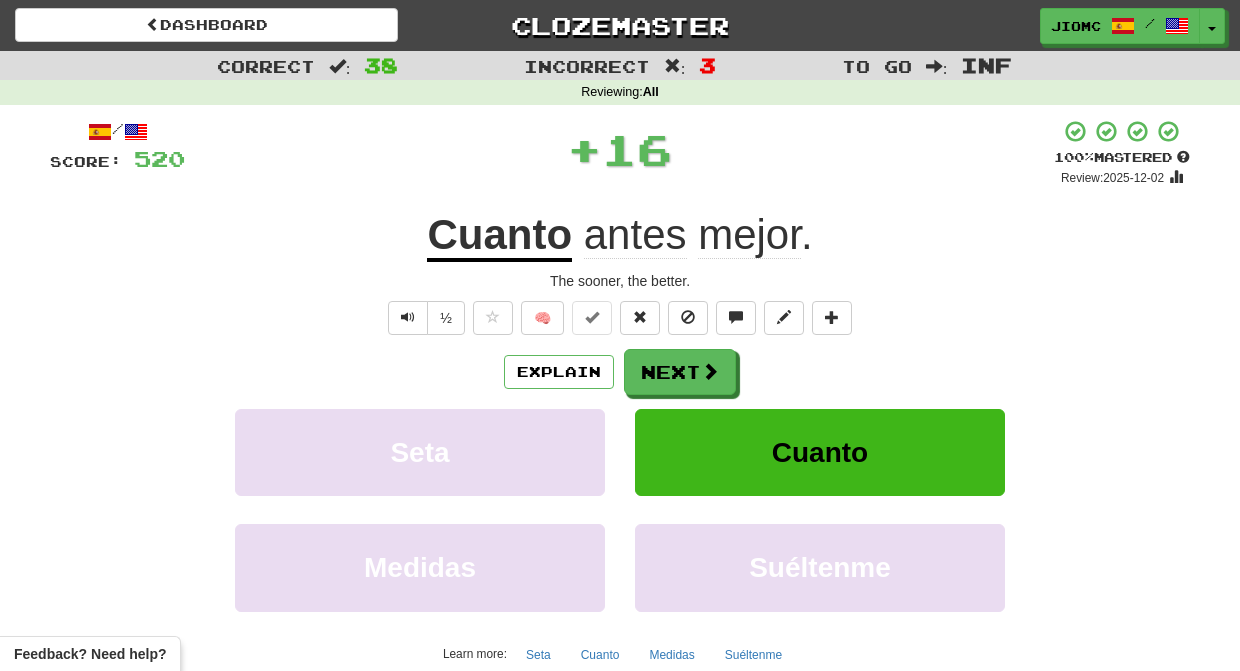 click on "Next" at bounding box center (680, 372) 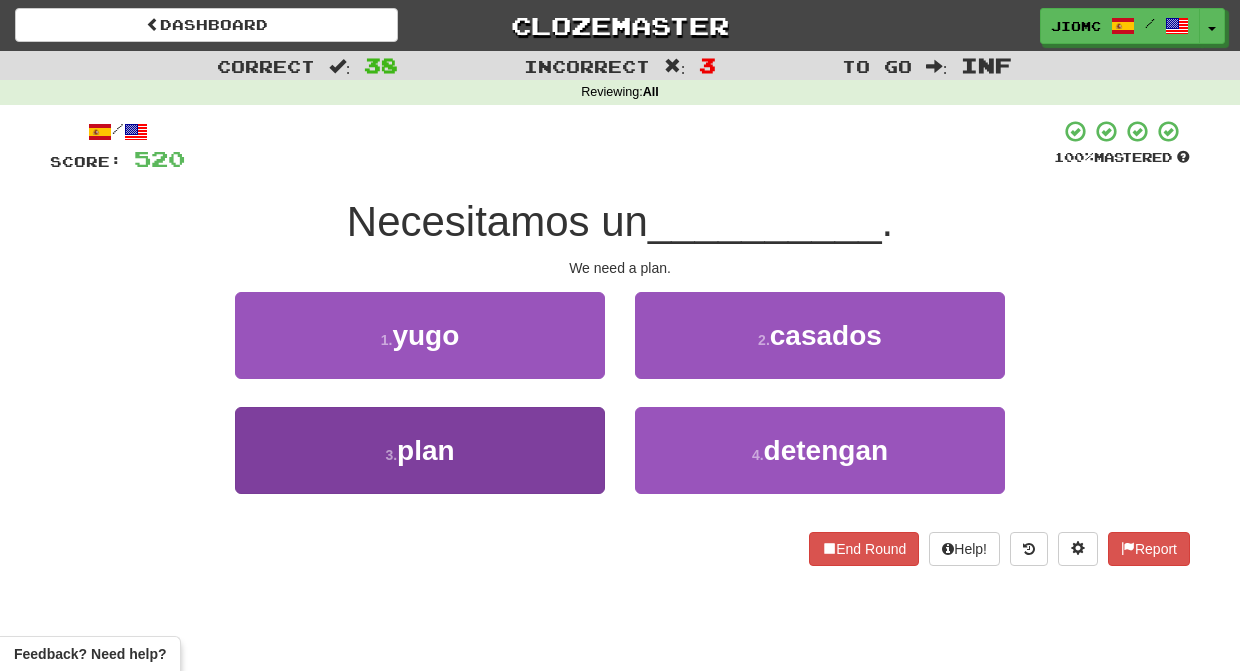 click on "3 .  plan" at bounding box center [420, 450] 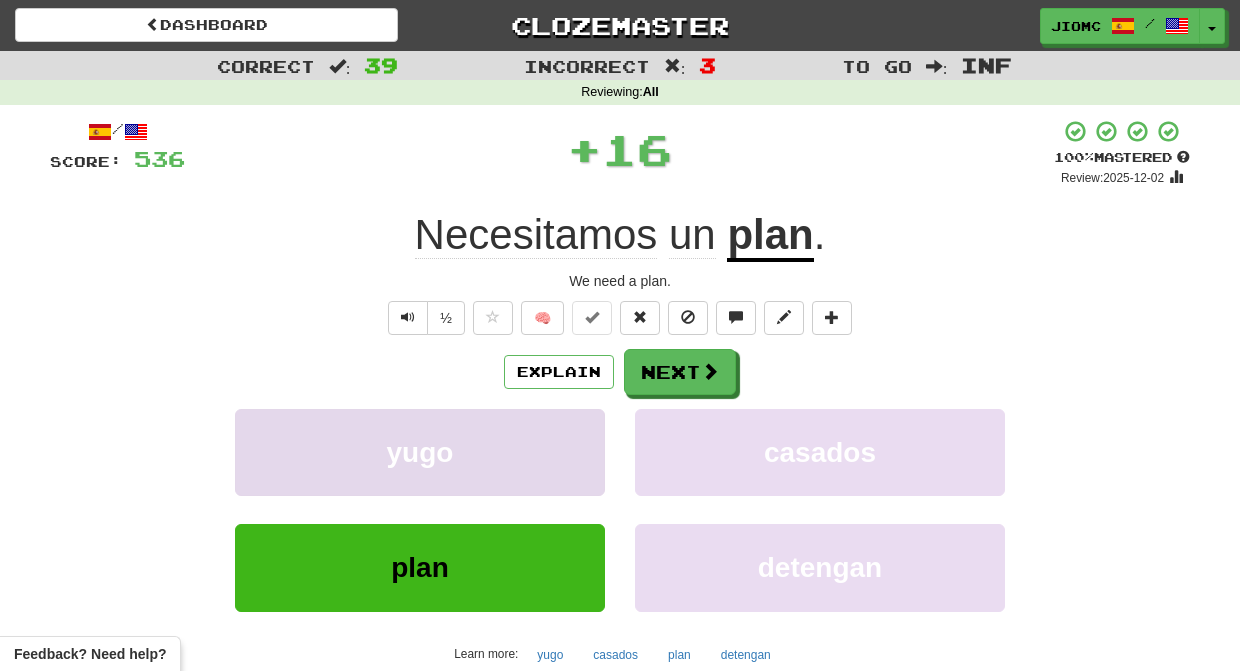 click on "yugo" at bounding box center [420, 452] 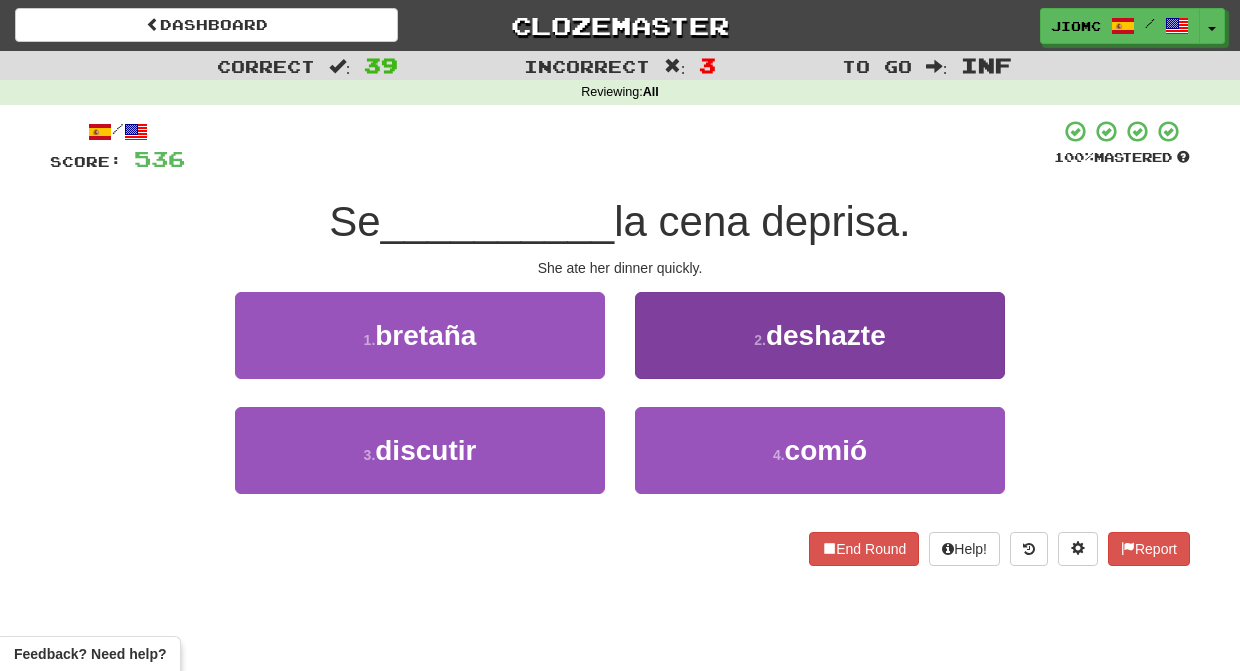 click on "4 .  comió" at bounding box center (820, 450) 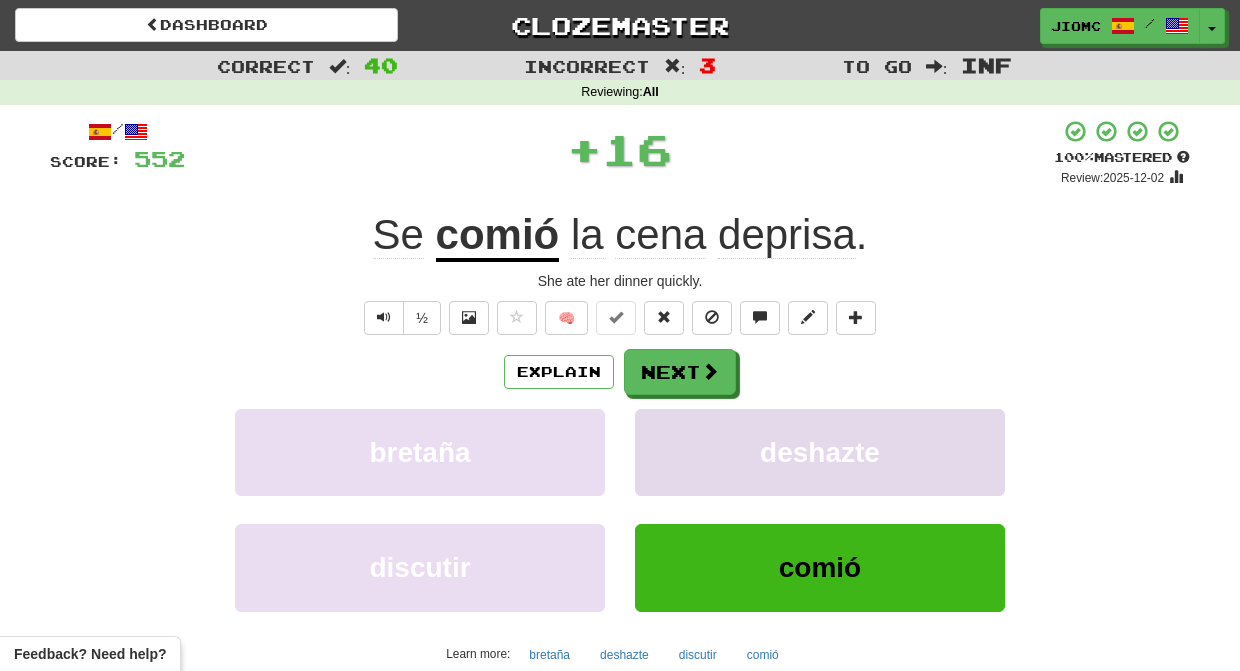 click on "deshazte" at bounding box center [820, 452] 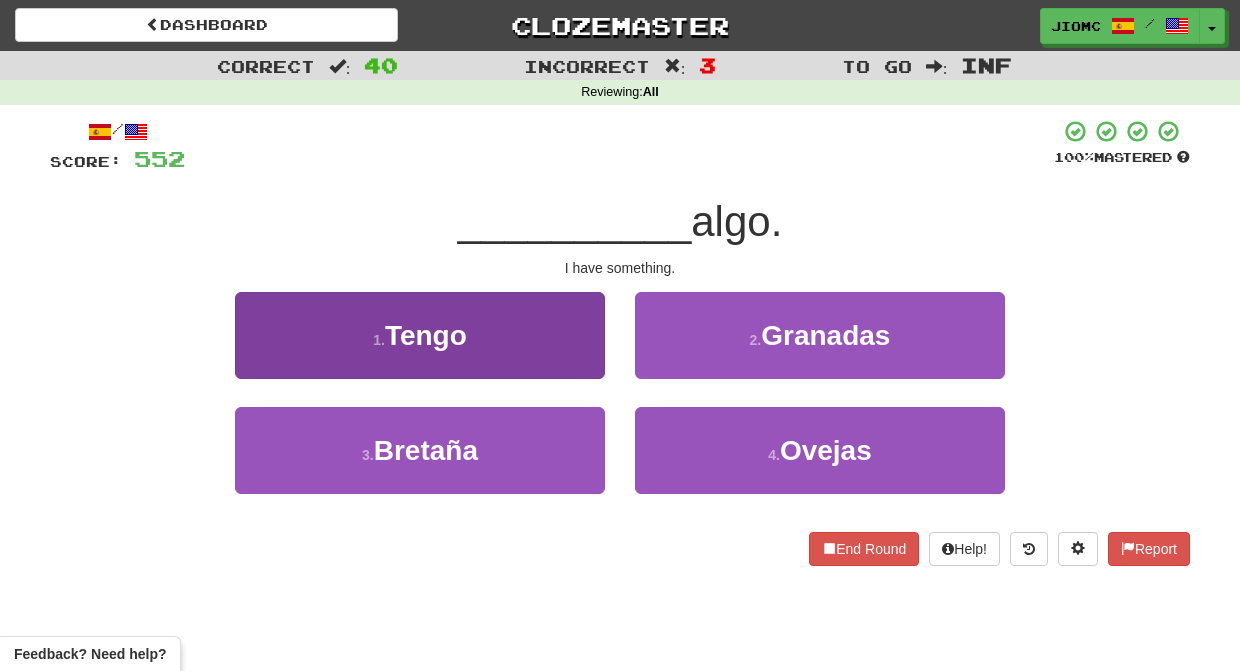click on "1 .  Tengo" at bounding box center (420, 335) 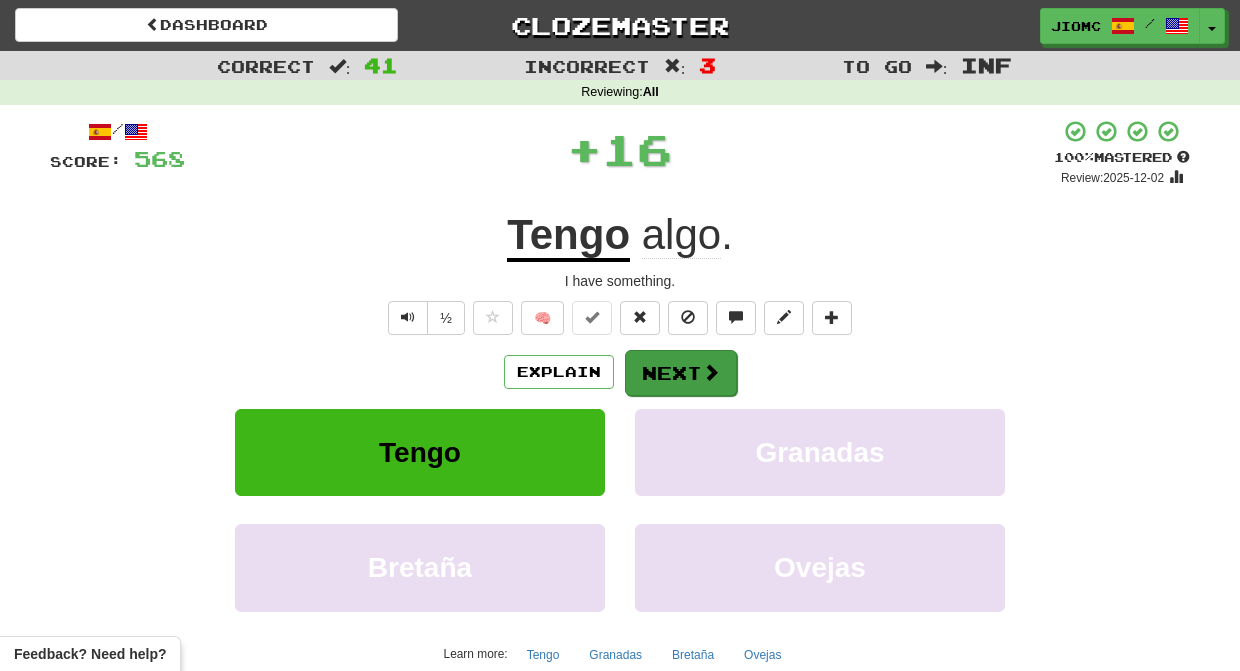 click on "Next" at bounding box center (681, 373) 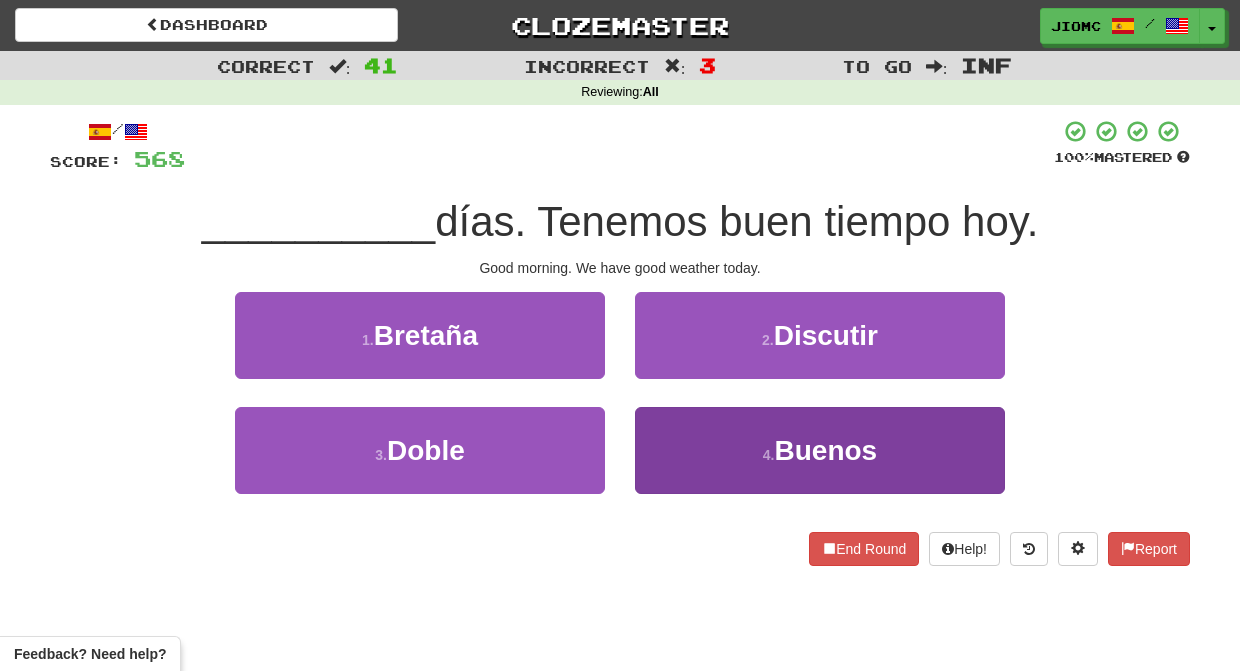 click on "4 .  Buenos" at bounding box center (820, 450) 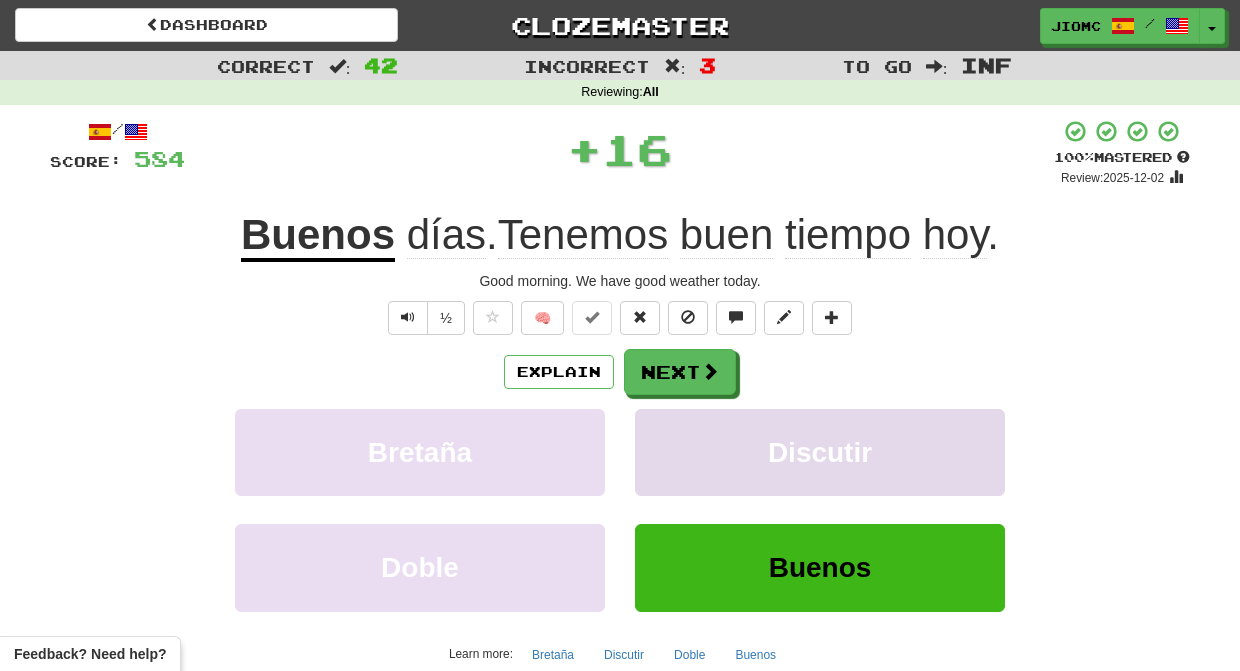 click on "Discutir" at bounding box center (820, 452) 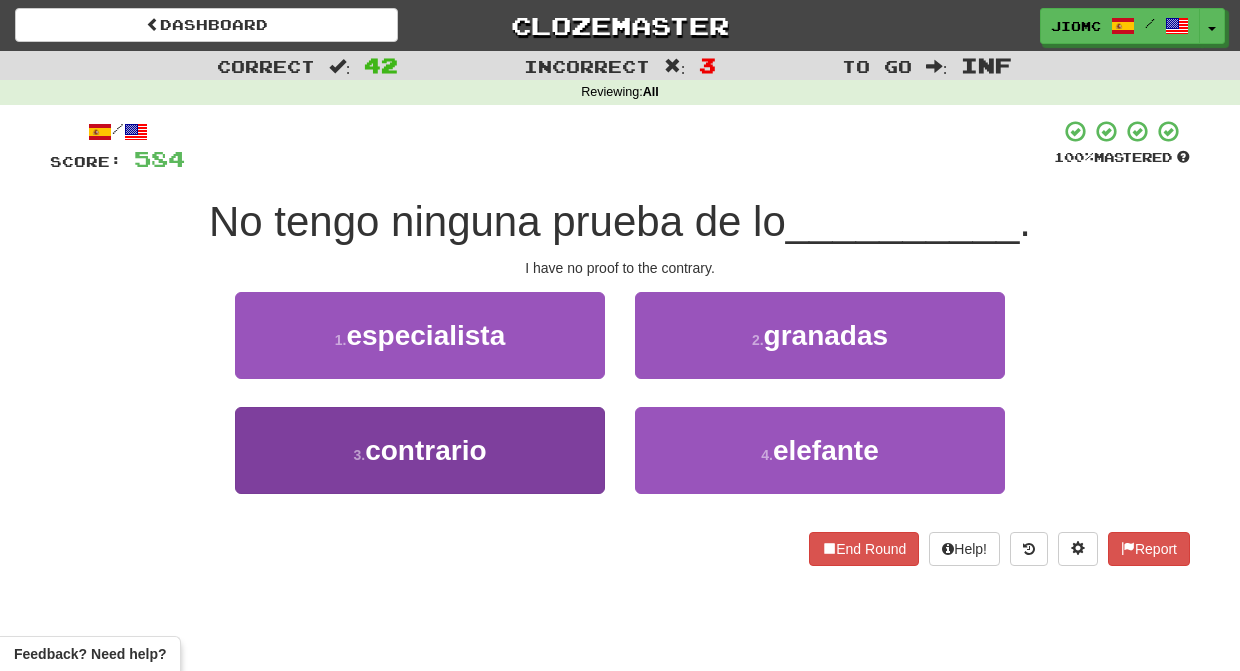click on "3 .  contrario" at bounding box center [420, 450] 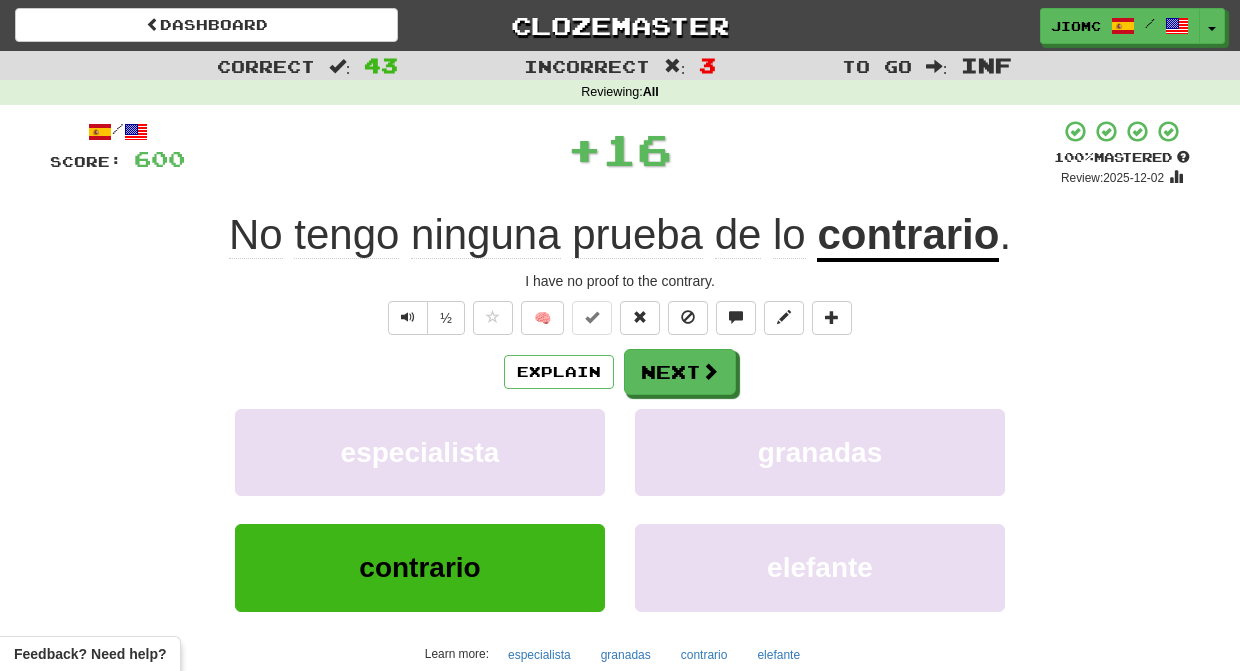 click on "especialista" at bounding box center (420, 452) 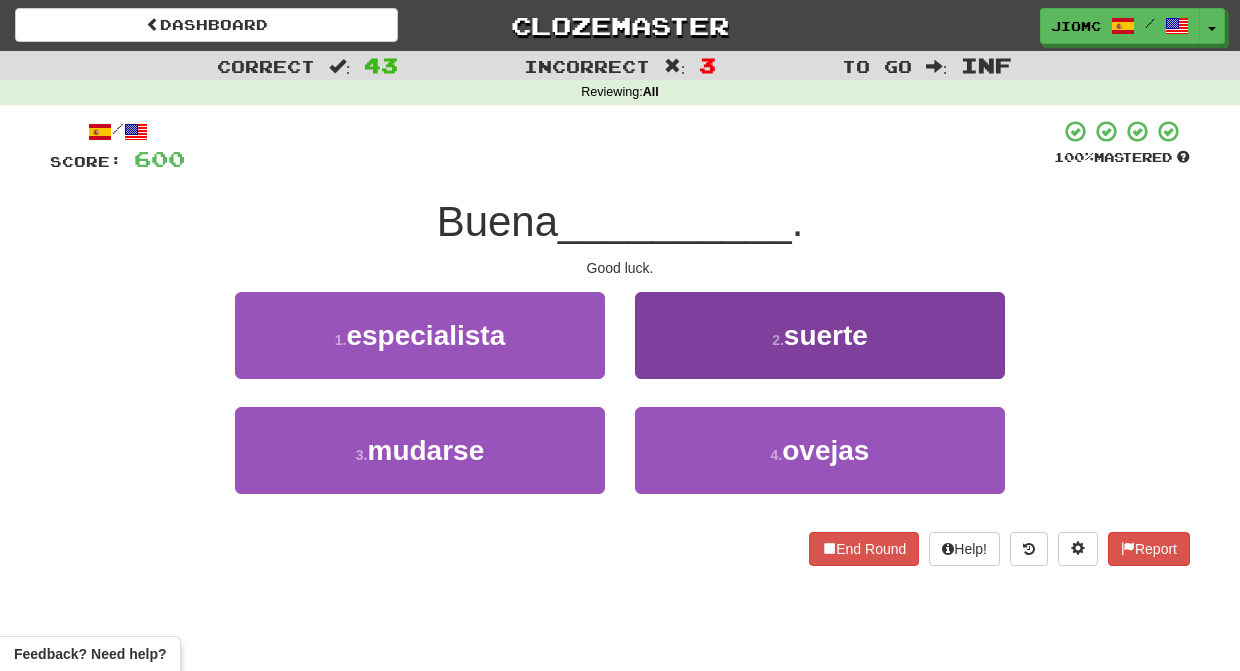 click on "2 .  suerte" at bounding box center [820, 335] 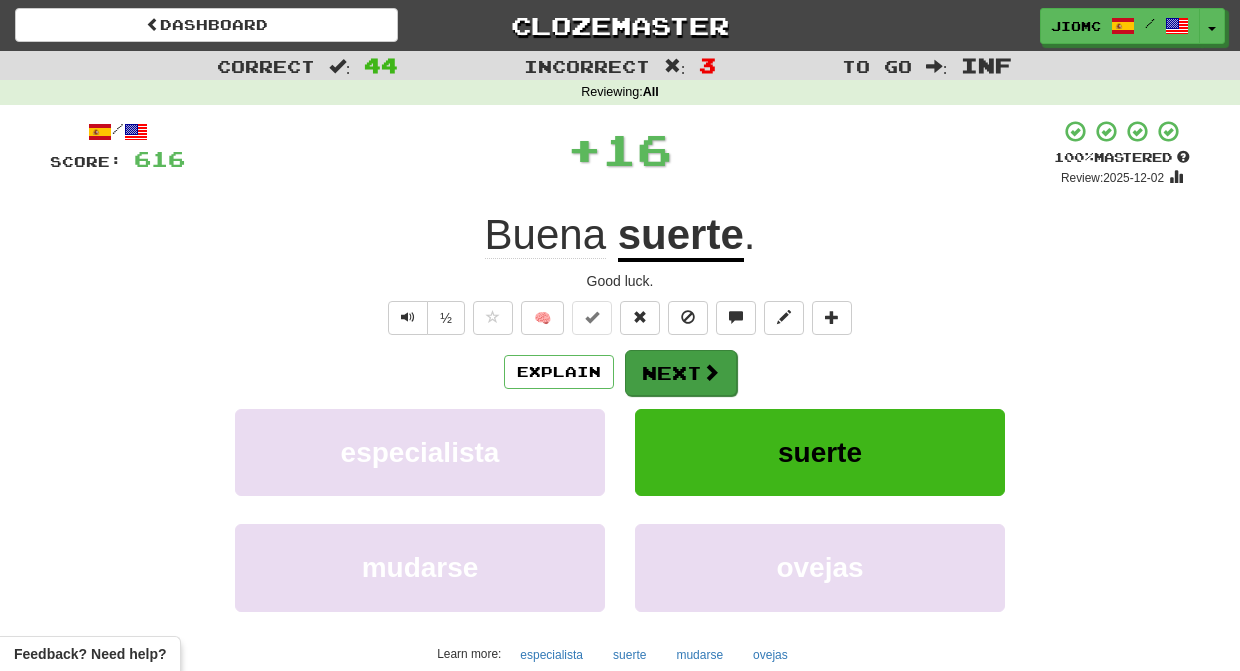 click on "Next" at bounding box center [681, 373] 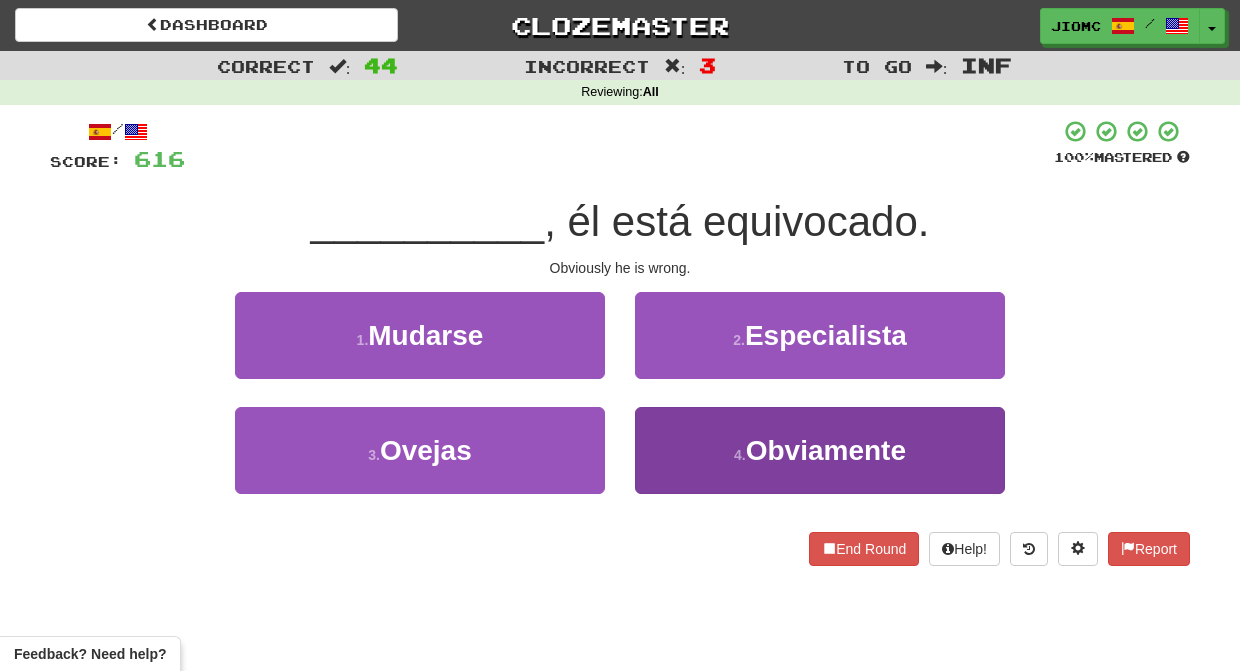 click on "4 .  Obviamente" at bounding box center (820, 450) 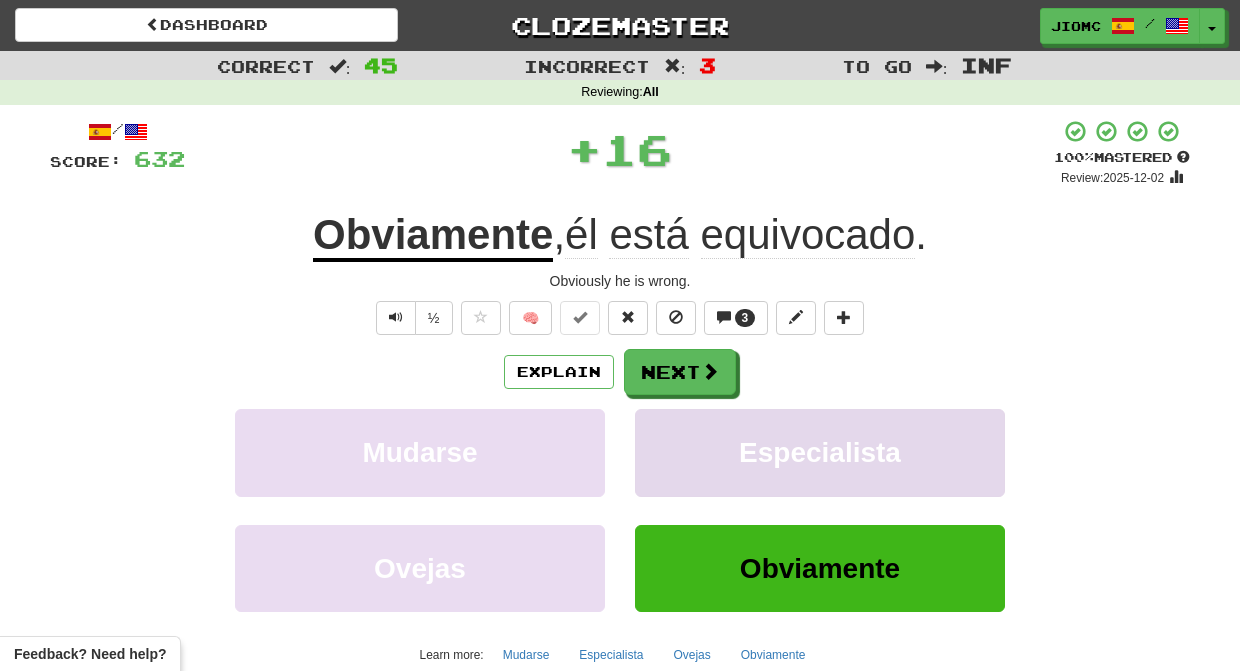 click on "Especialista" at bounding box center [820, 452] 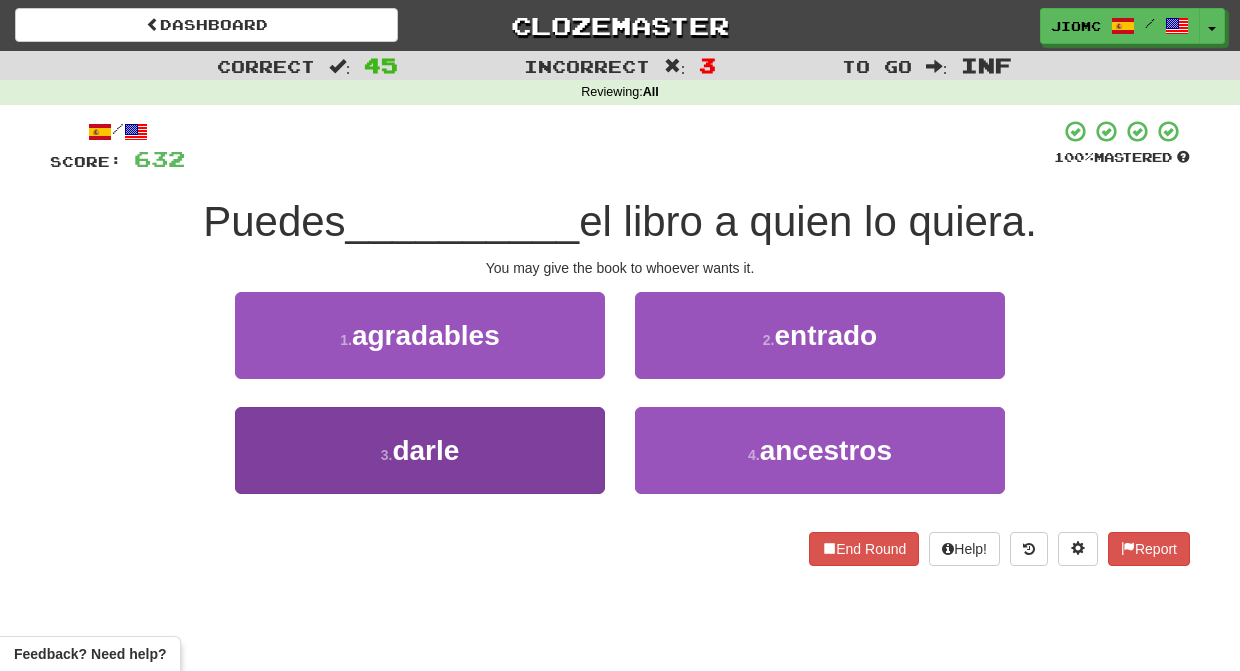 click on "3 .  darle" at bounding box center [420, 450] 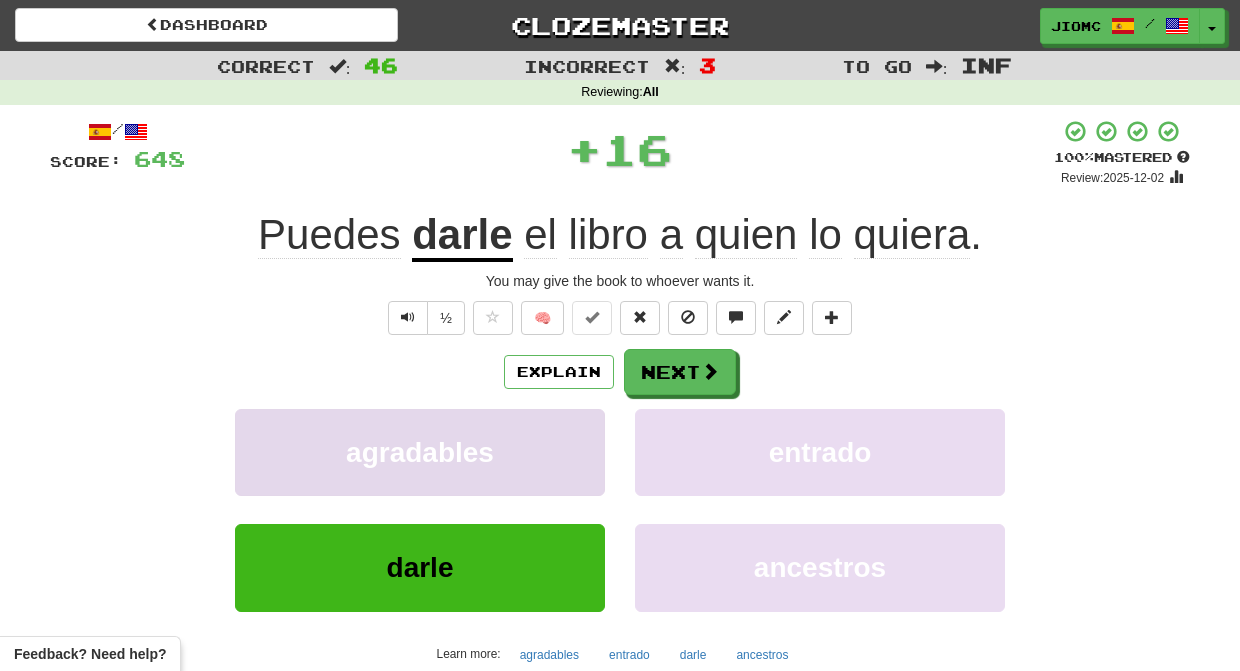 click on "agradables" at bounding box center (420, 452) 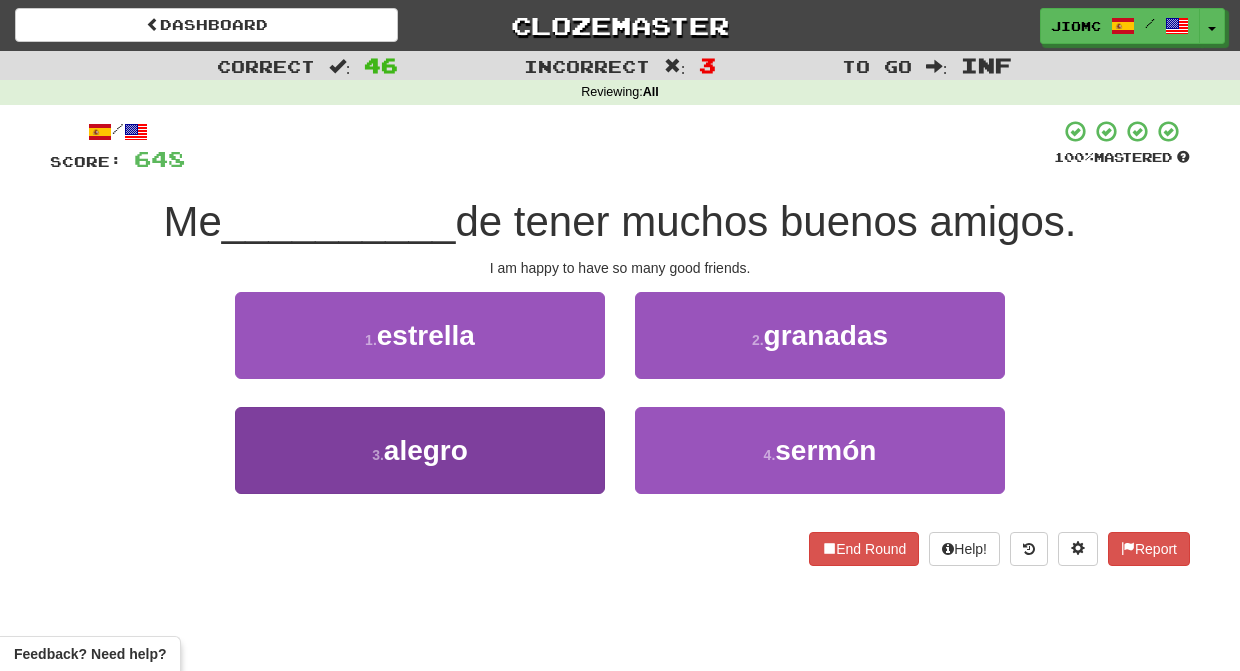 click on "3 .  alegro" at bounding box center [420, 450] 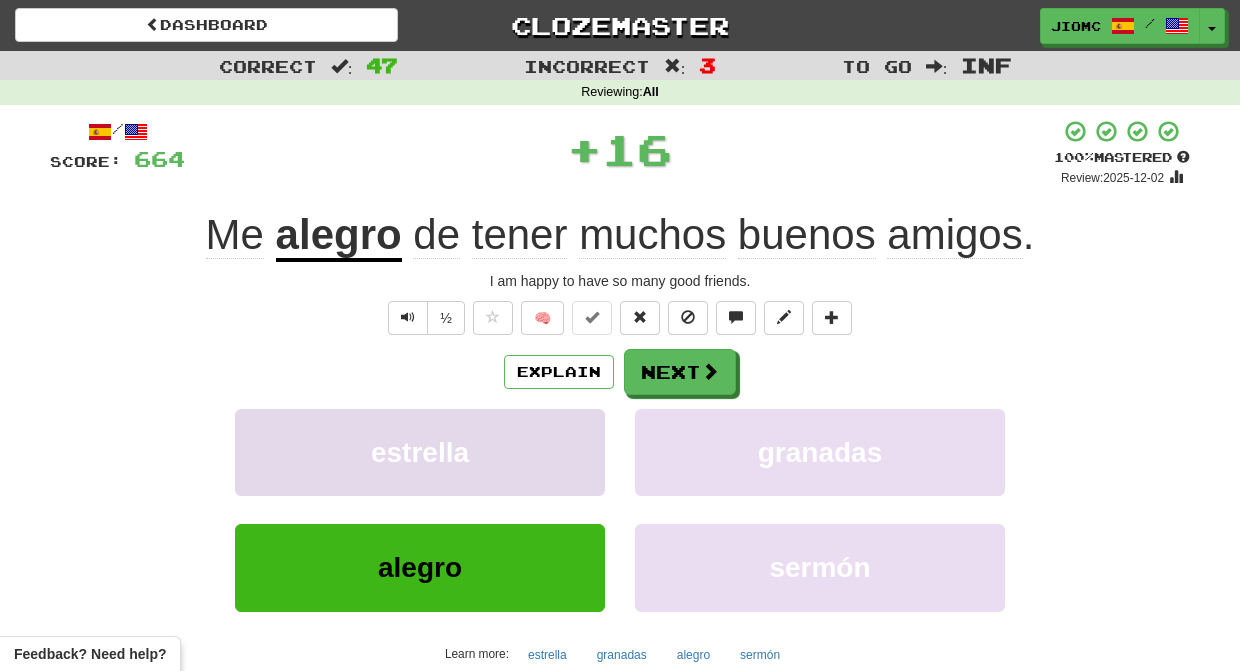 click on "estrella" at bounding box center [420, 452] 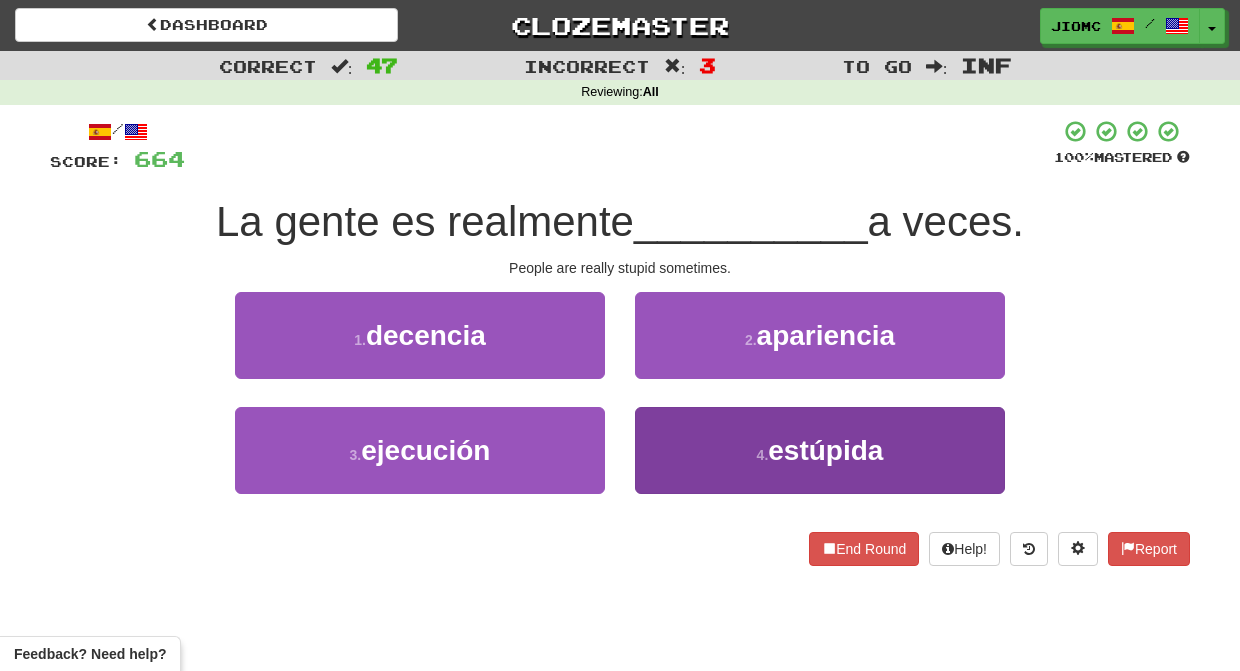 click on "4 .  estúpida" at bounding box center [820, 450] 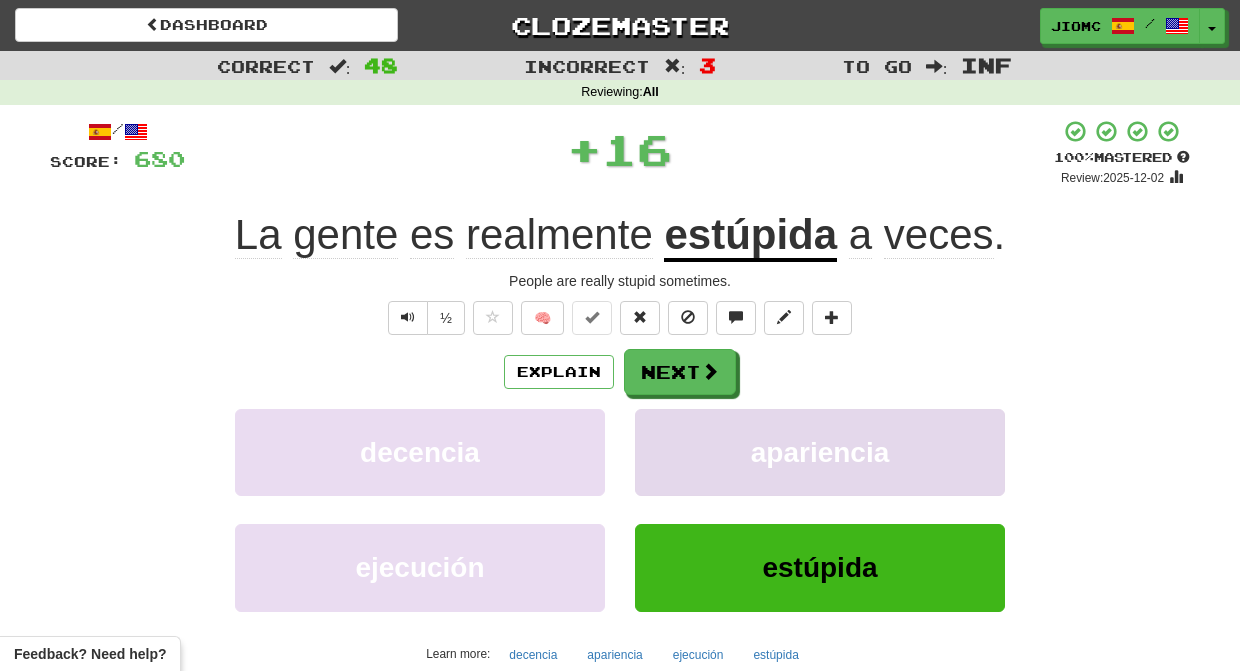 click on "apariencia" at bounding box center (820, 452) 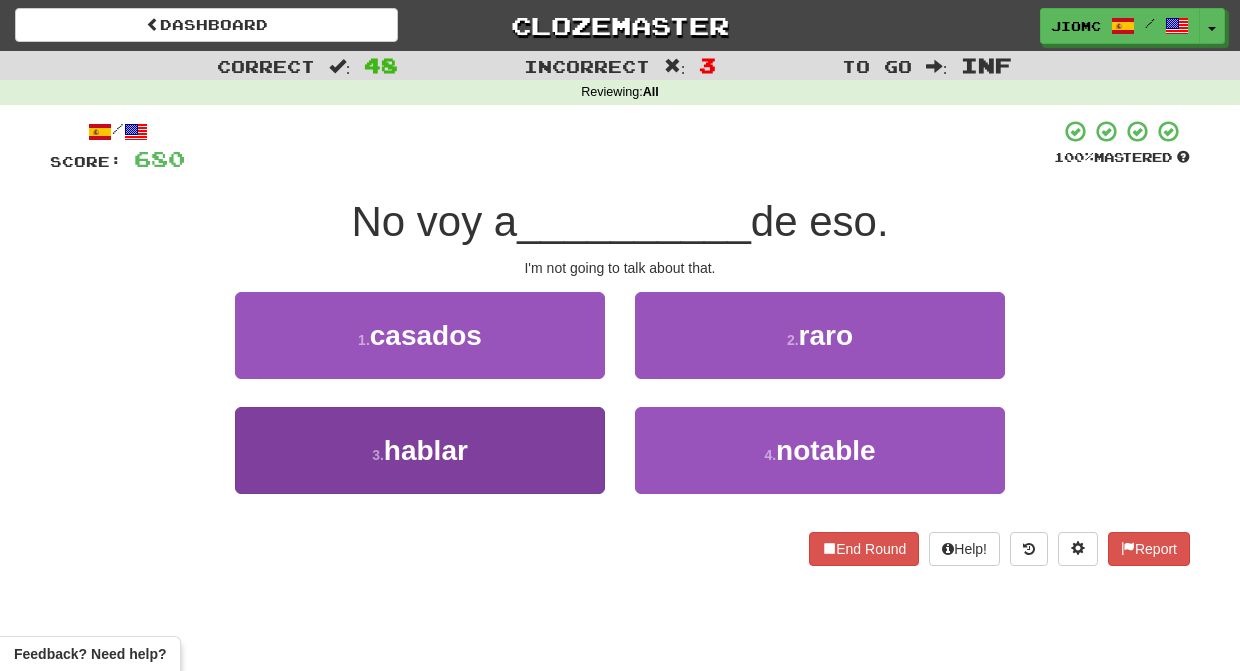 click on "3 .  hablar" at bounding box center (420, 450) 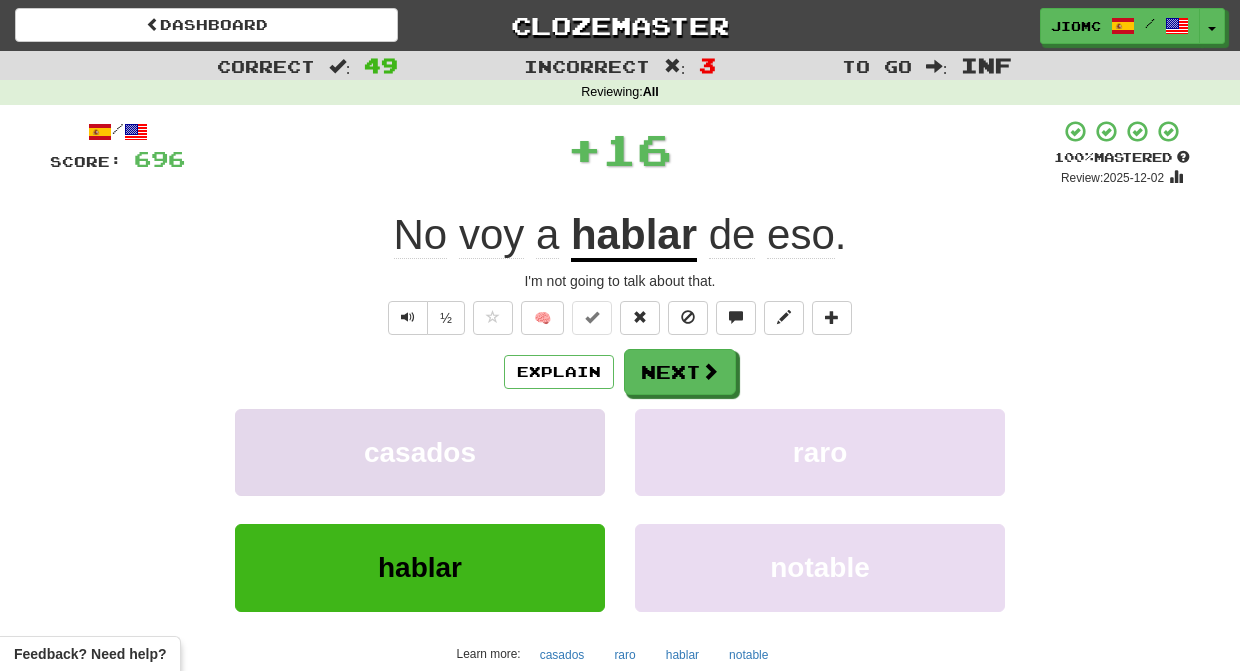 click on "casados" at bounding box center (420, 452) 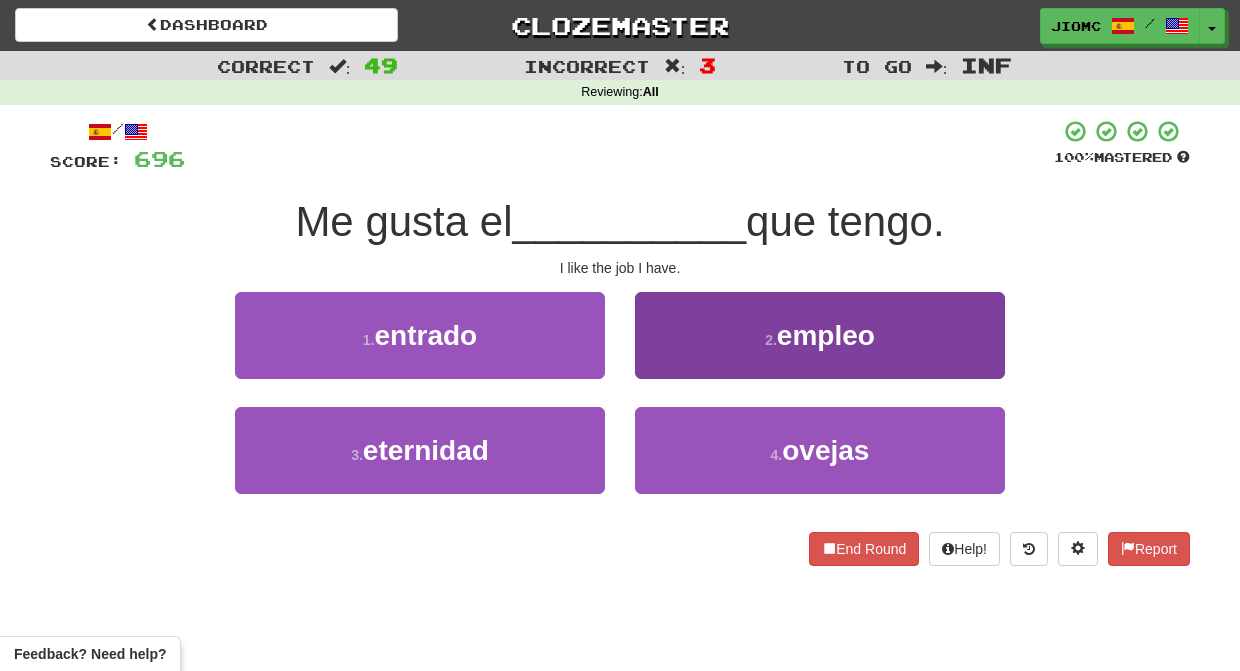 click on "2 .  empleo" at bounding box center [820, 335] 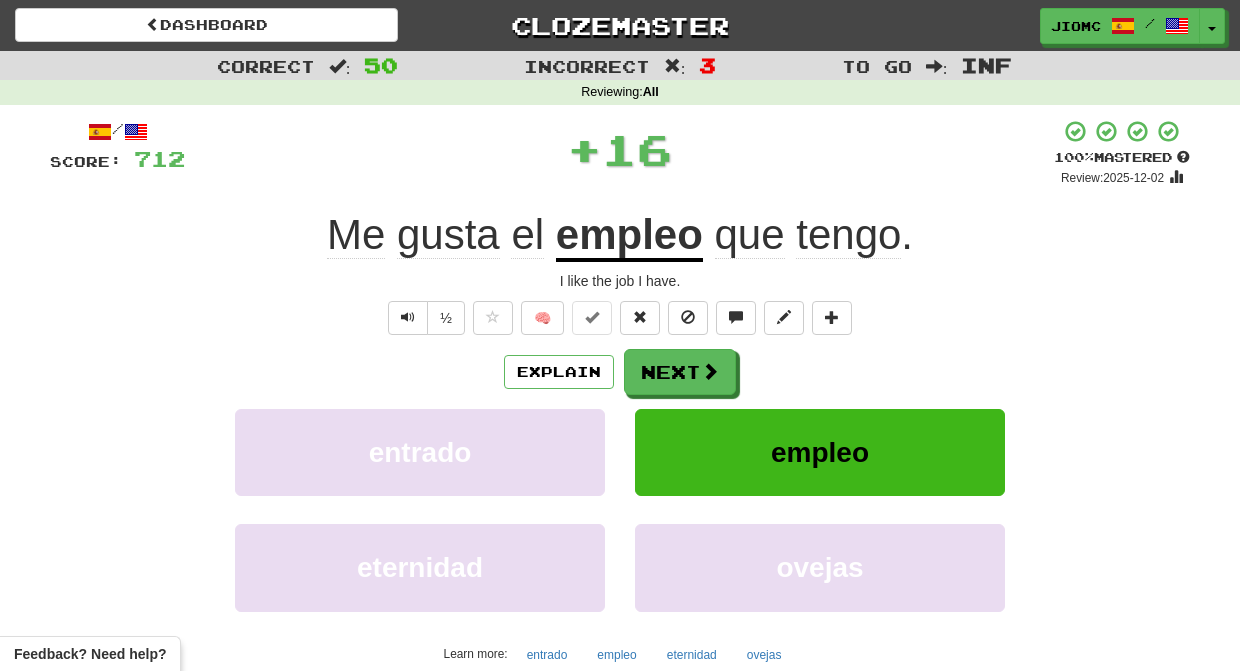 click on "Next" at bounding box center [680, 372] 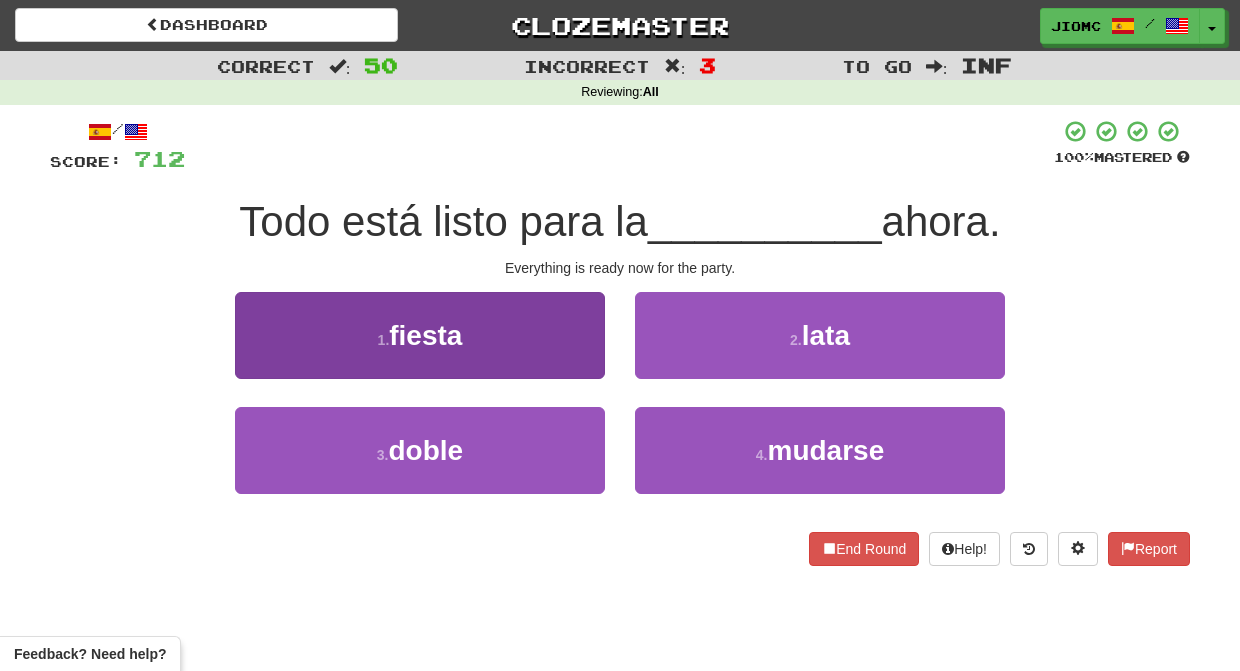 click on "1 .  fiesta" at bounding box center [420, 335] 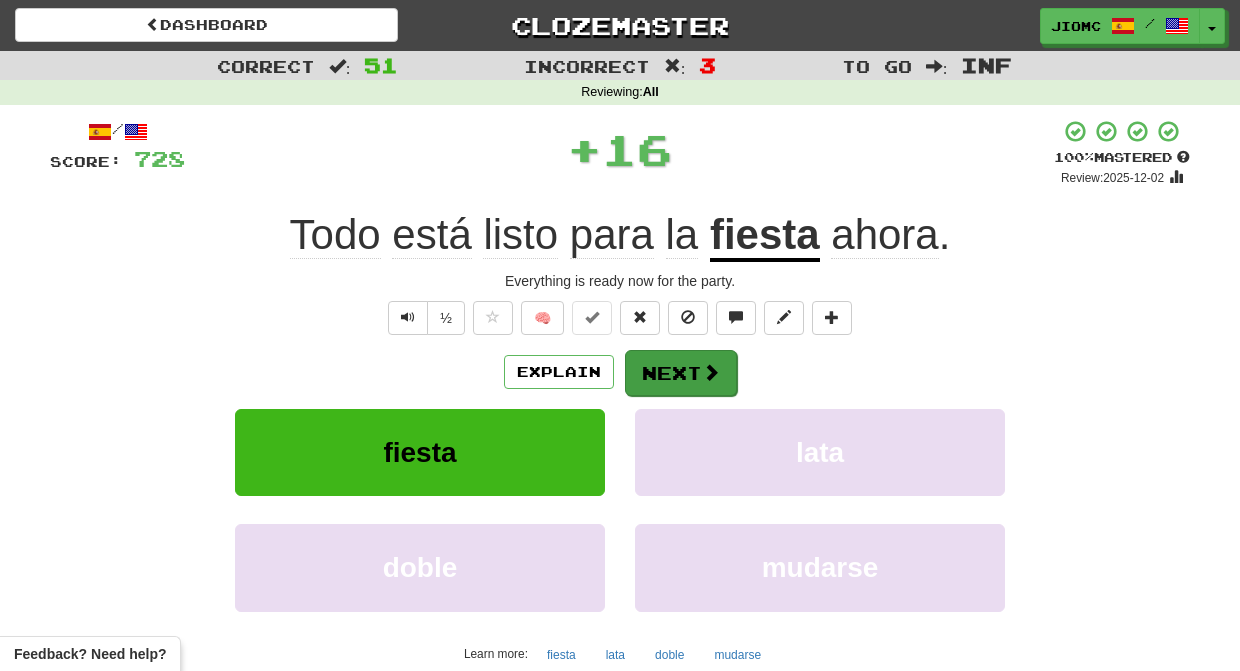 click on "Next" at bounding box center (681, 373) 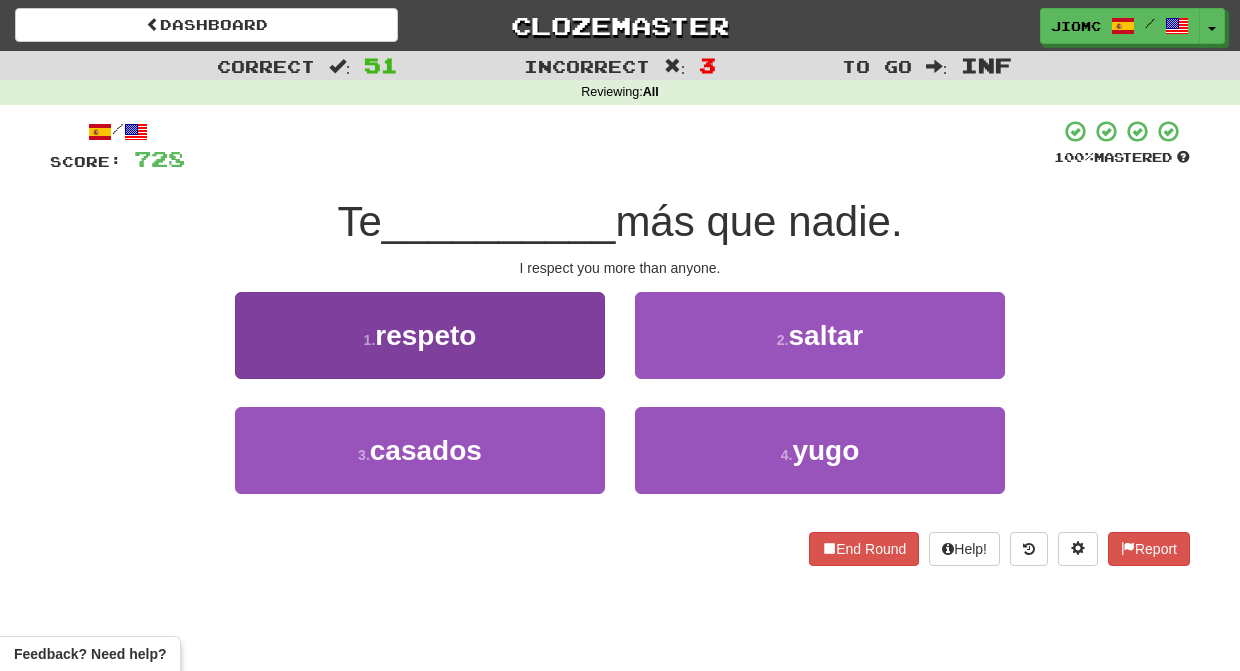 click on "1 .  respeto" at bounding box center (420, 335) 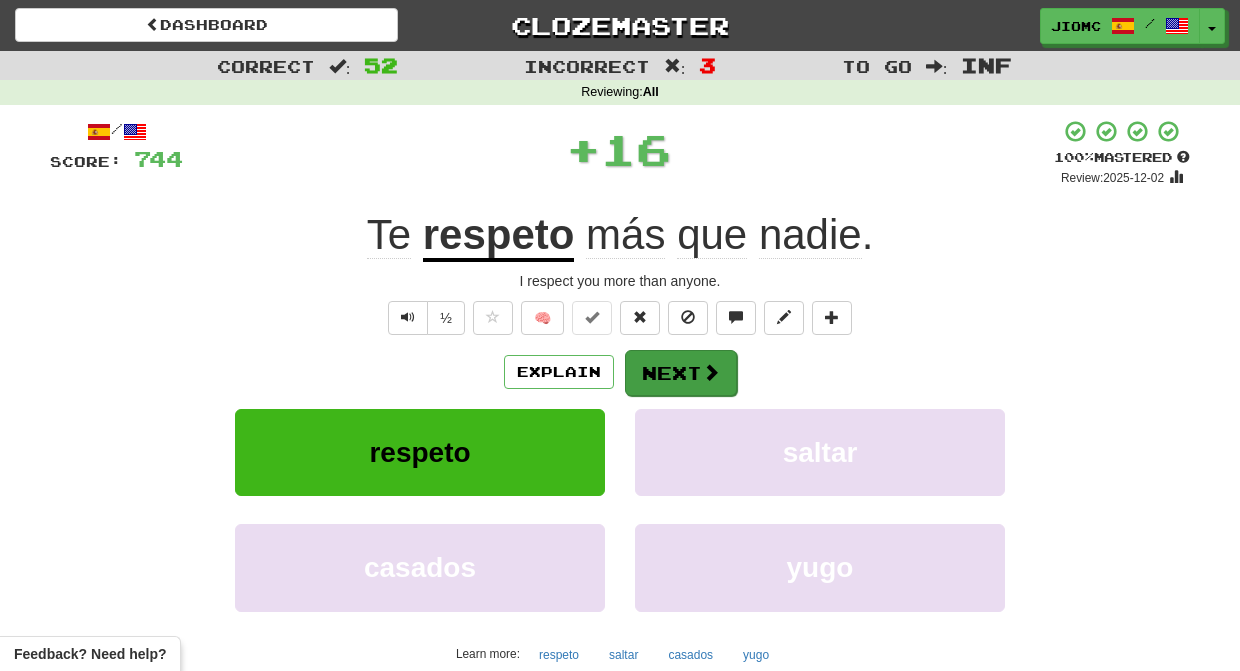 click on "Next" at bounding box center (681, 373) 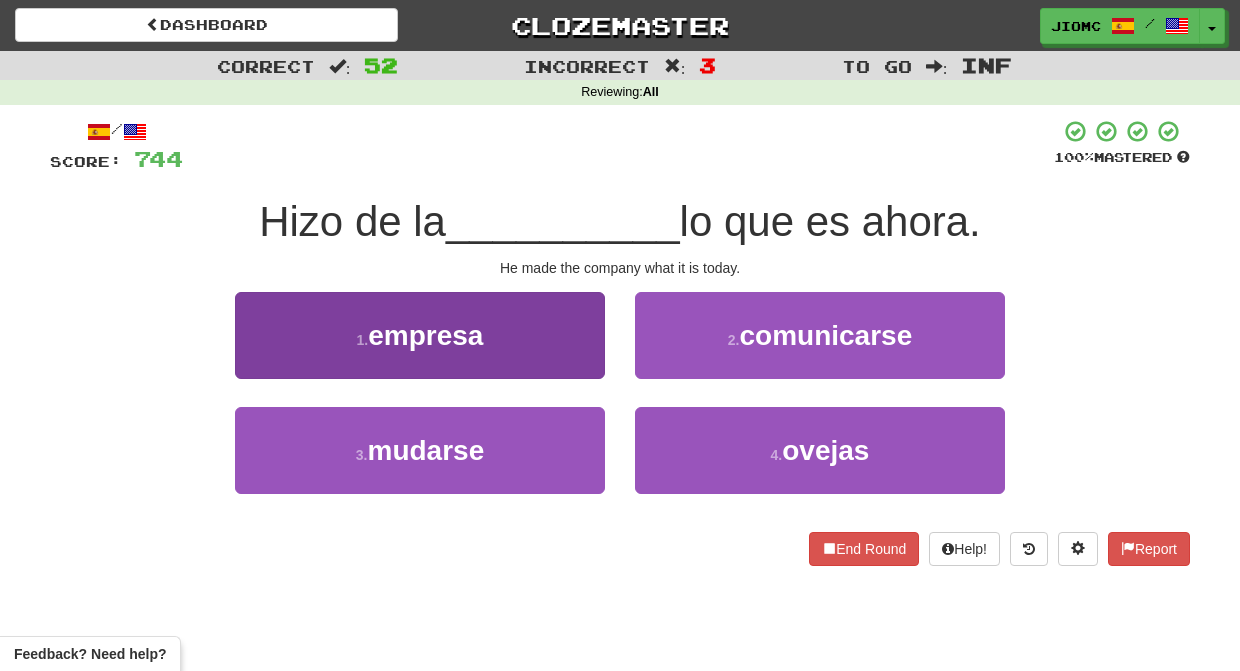 click on "1 .  empresa" at bounding box center [420, 335] 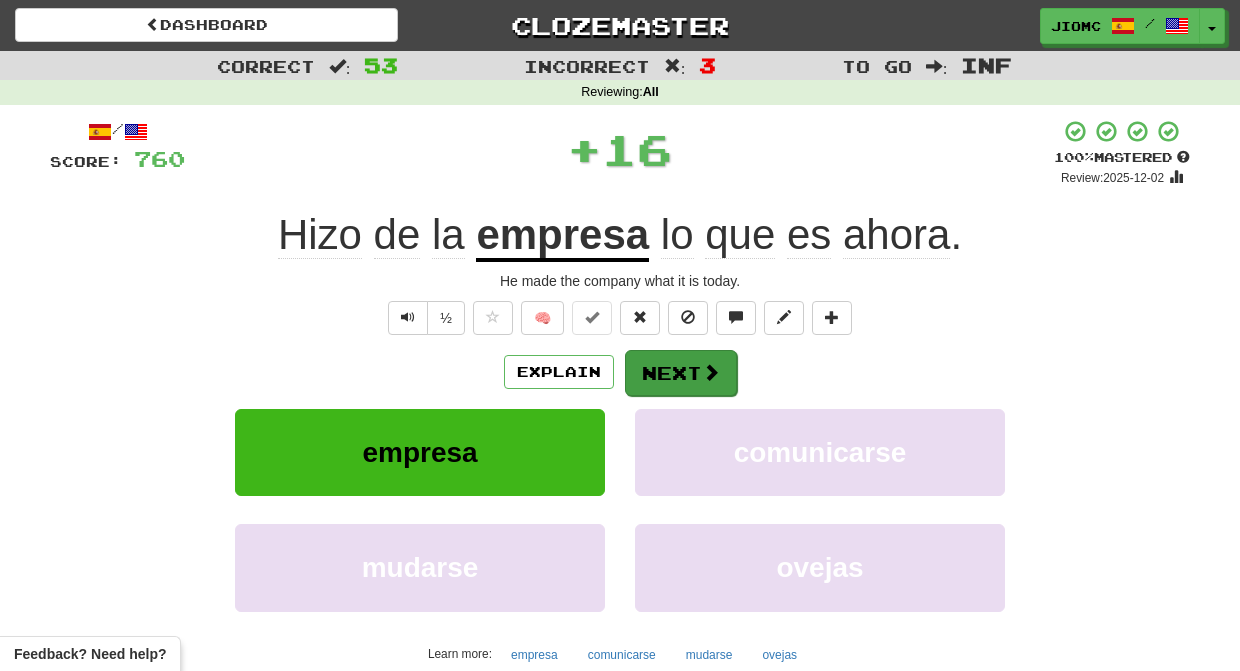 click on "Next" at bounding box center [681, 373] 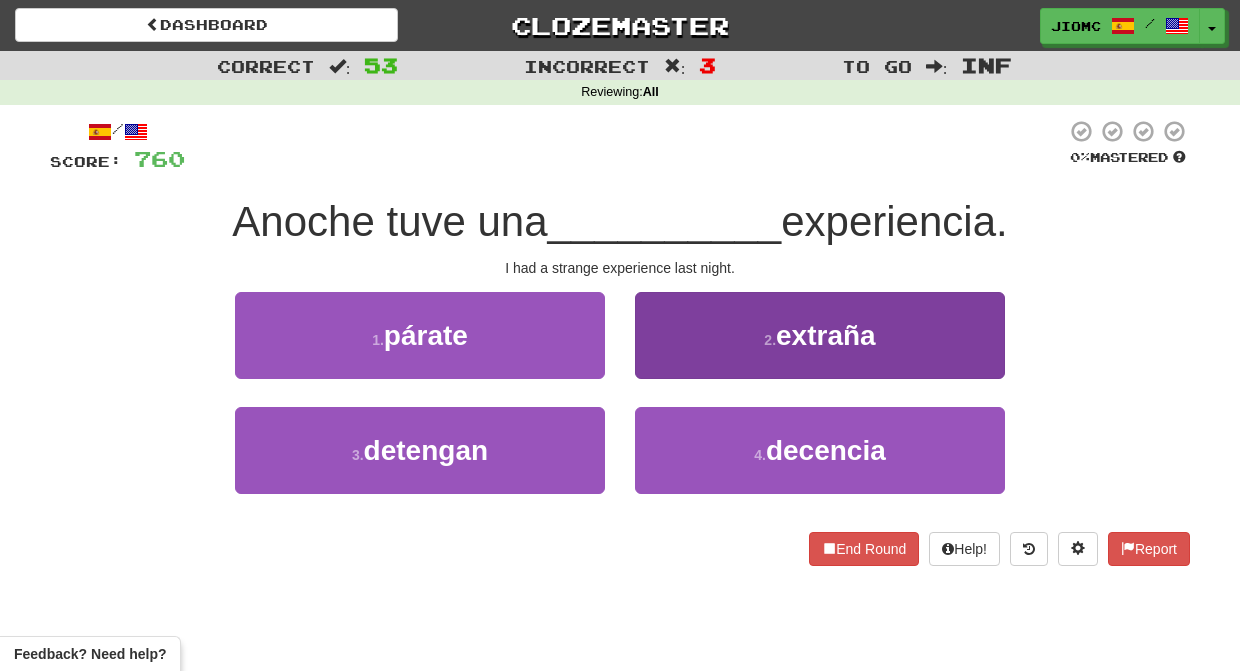 click on "2 .  extraña" at bounding box center [820, 335] 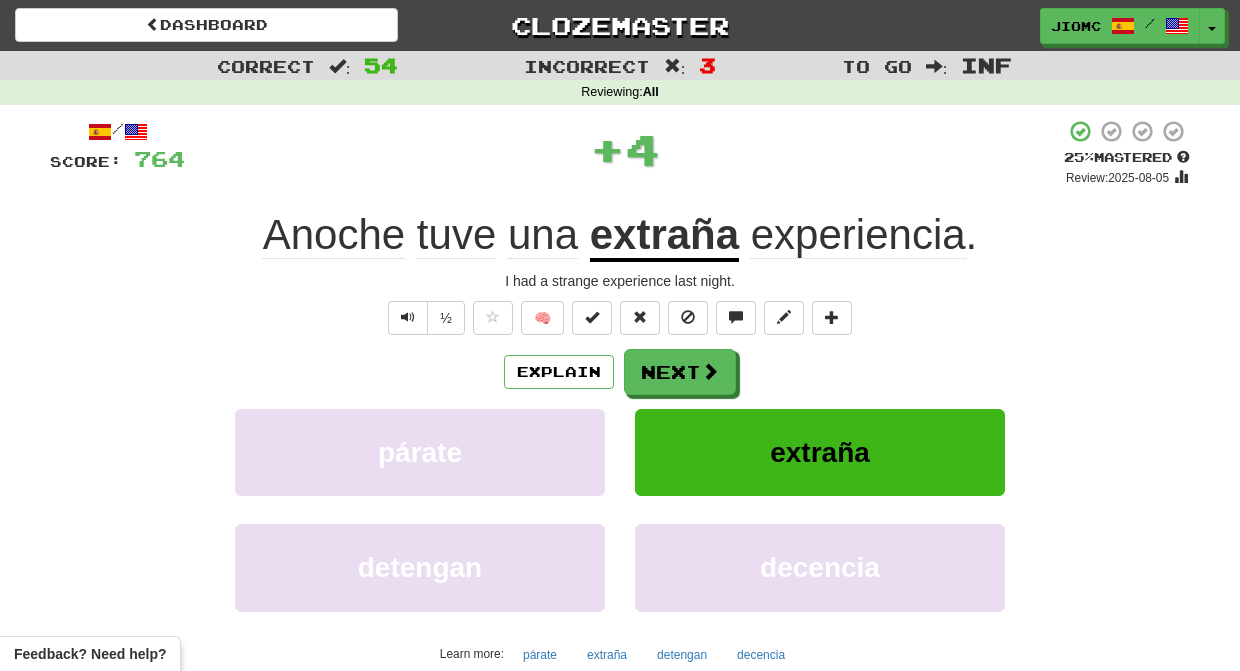 click on "Next" at bounding box center (680, 372) 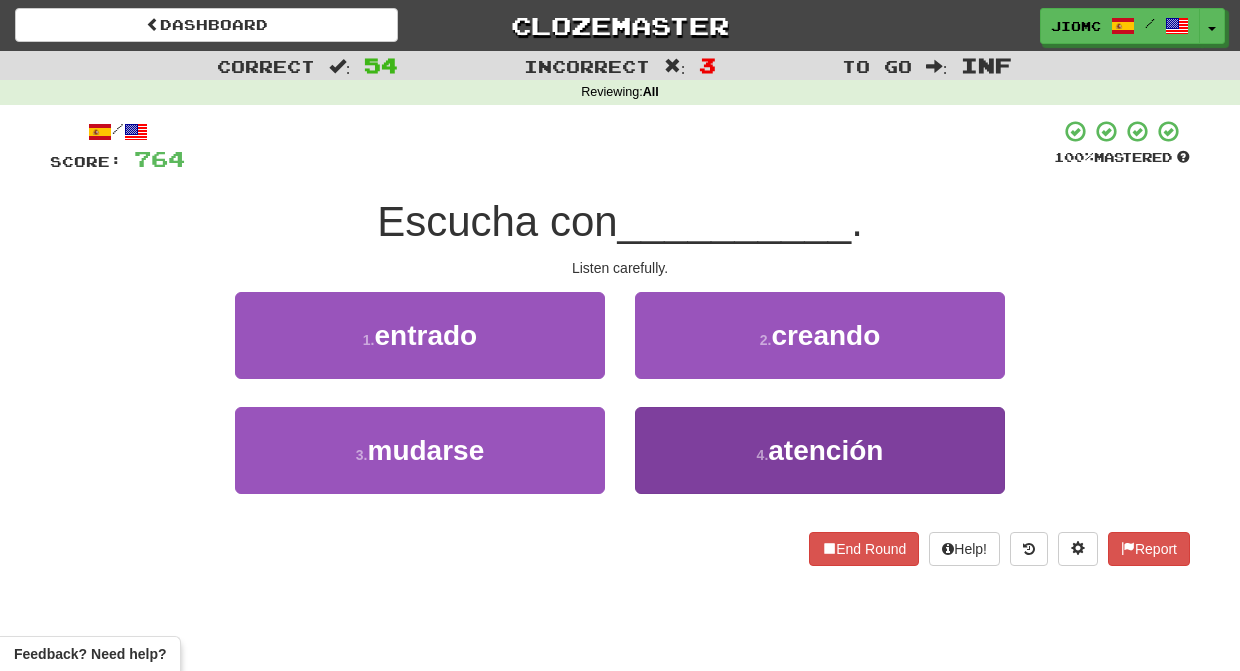 click on "4 .  atención" at bounding box center (820, 450) 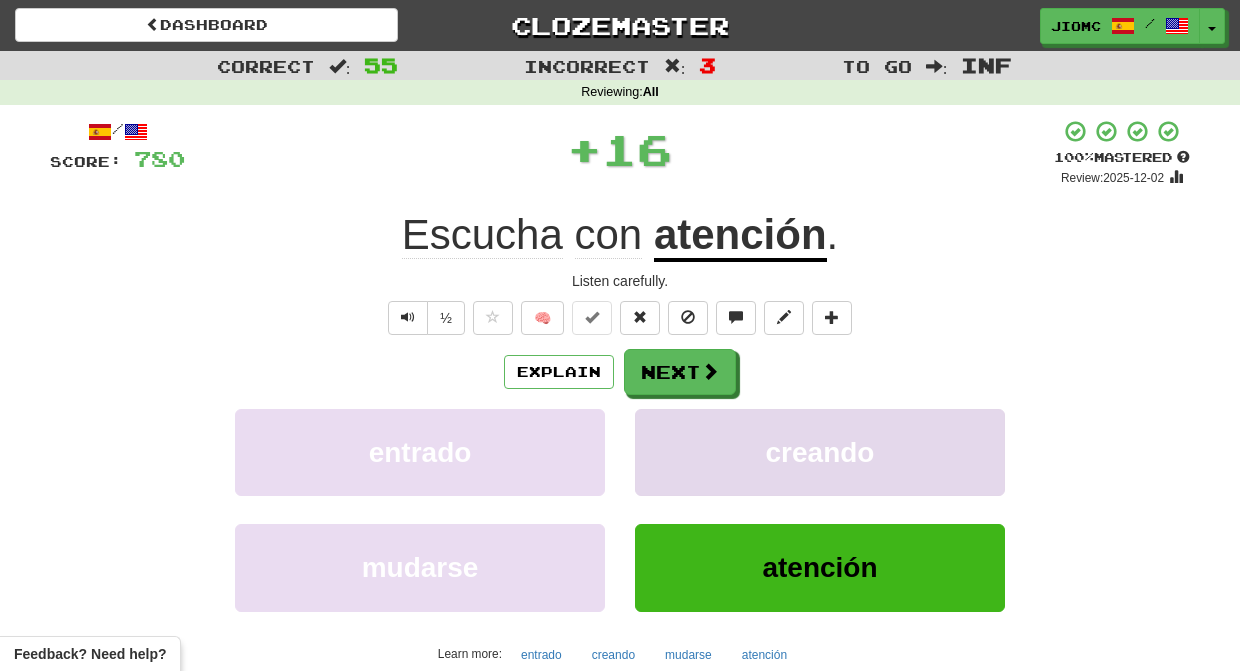 click on "creando" at bounding box center (820, 452) 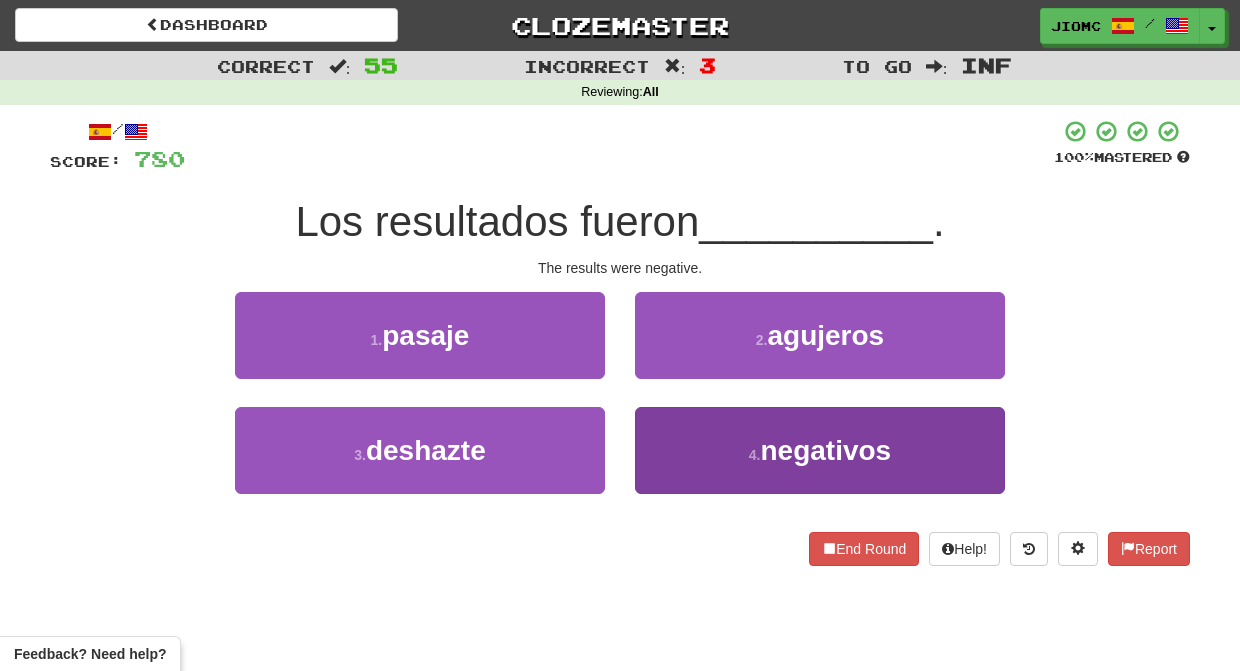 click on "4 .  negativos" at bounding box center [820, 450] 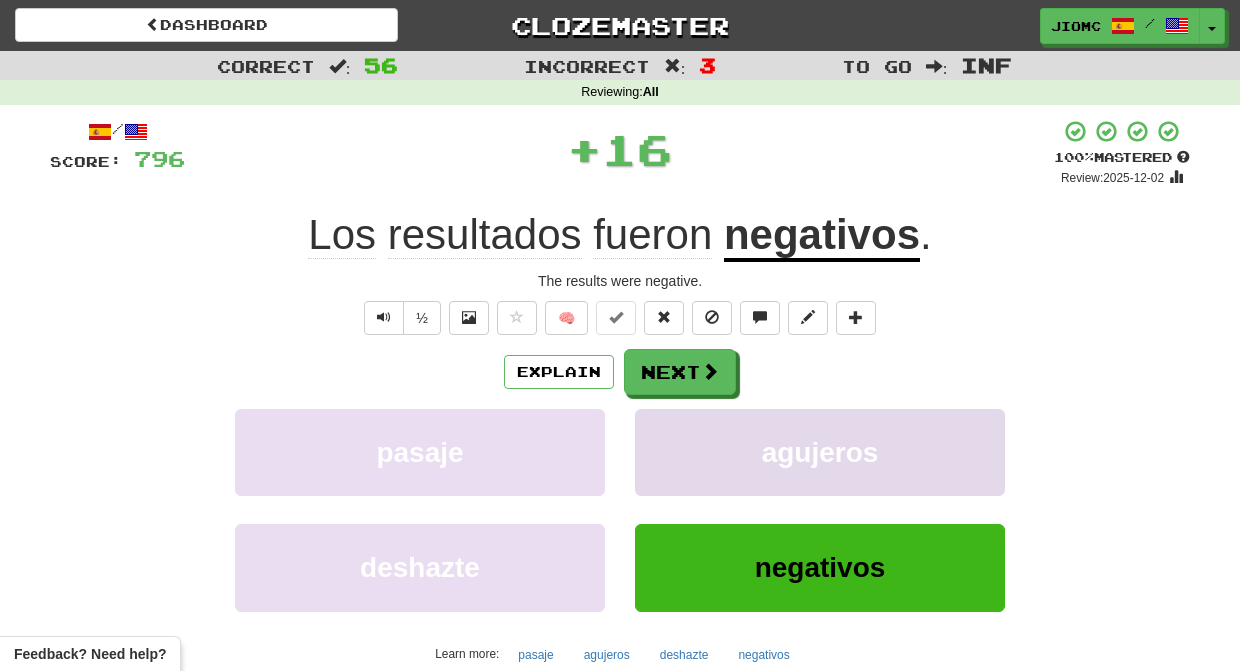 click on "agujeros" at bounding box center (820, 452) 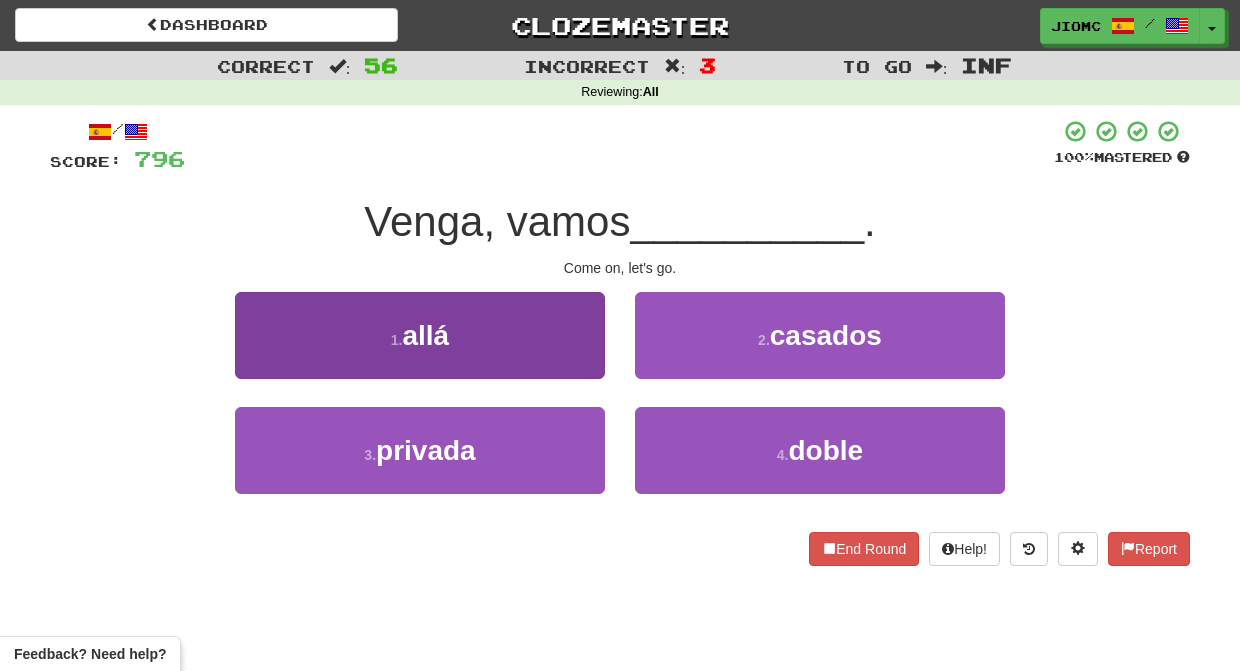 click on "1 .  allá" at bounding box center (420, 335) 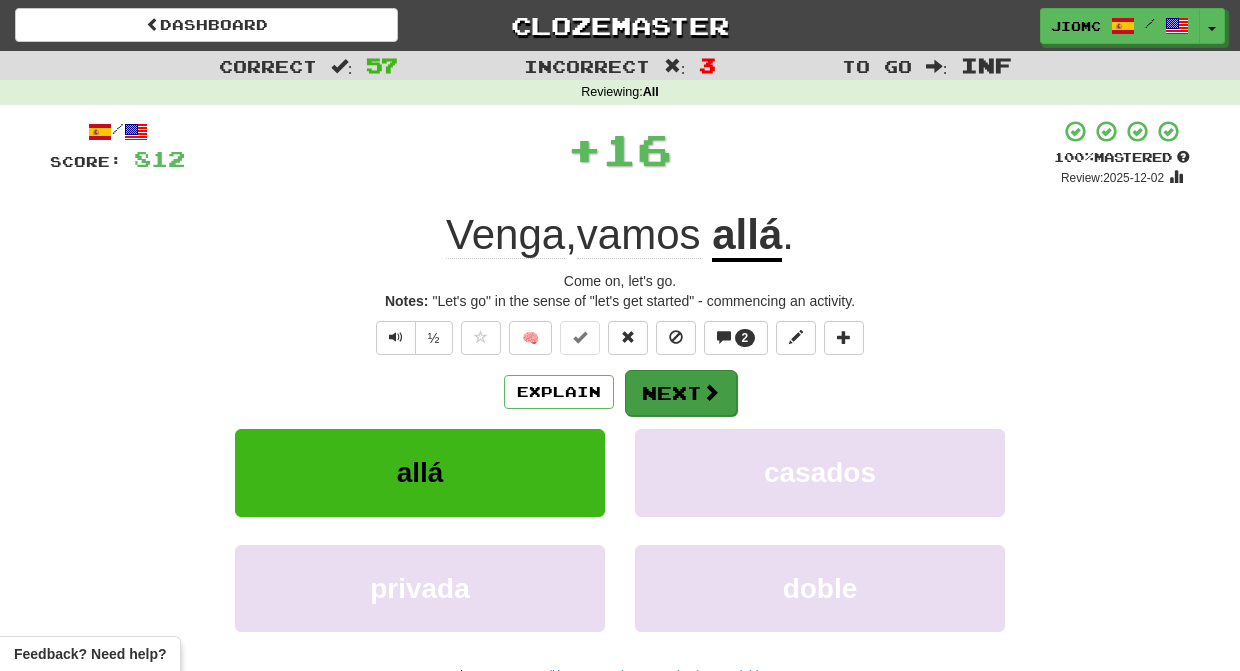 click on "Next" at bounding box center (681, 393) 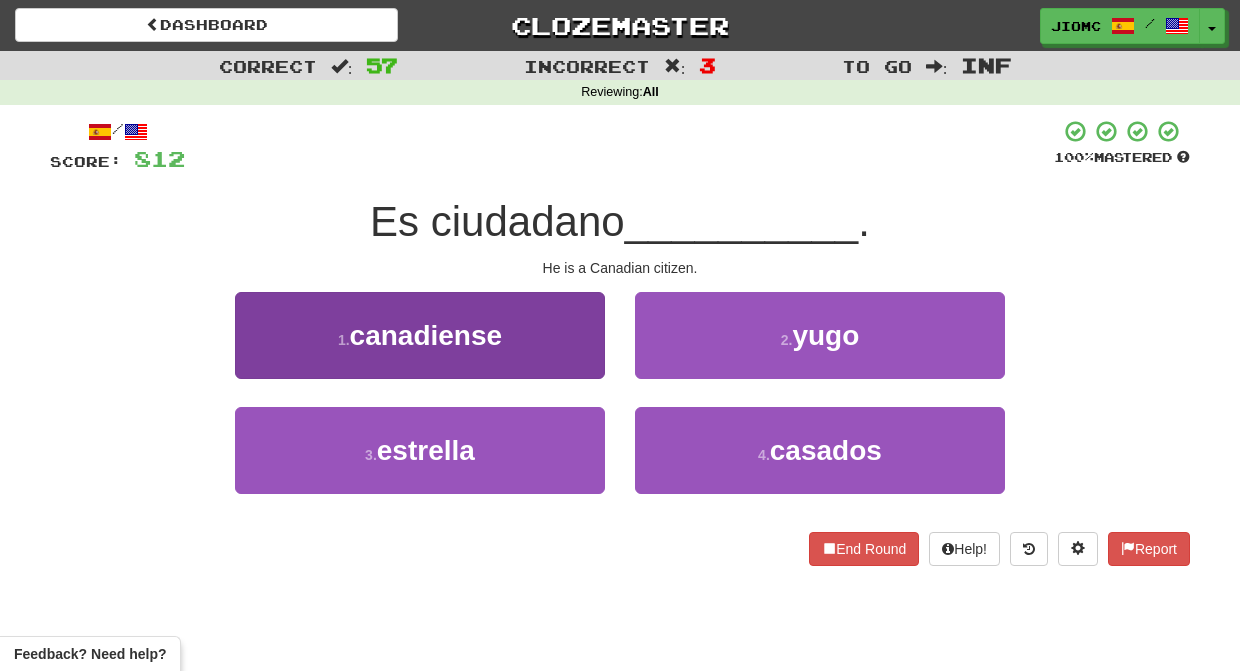 click on "1 .  canadiense" at bounding box center [420, 335] 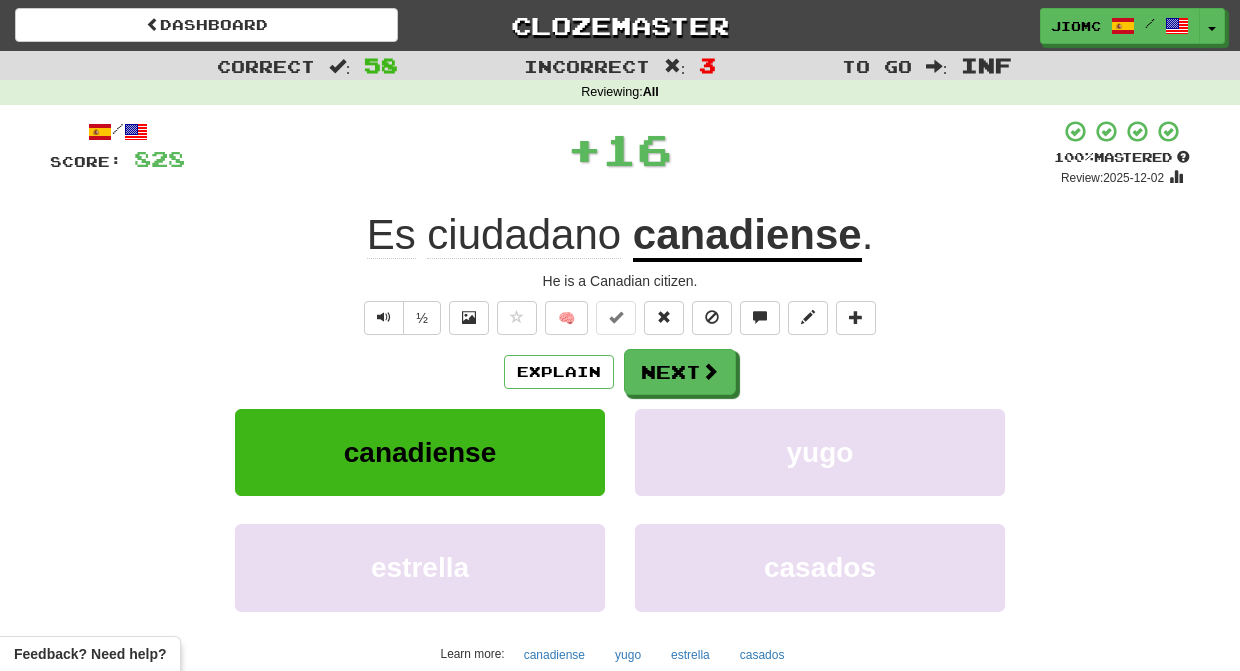 click on "Next" at bounding box center (680, 372) 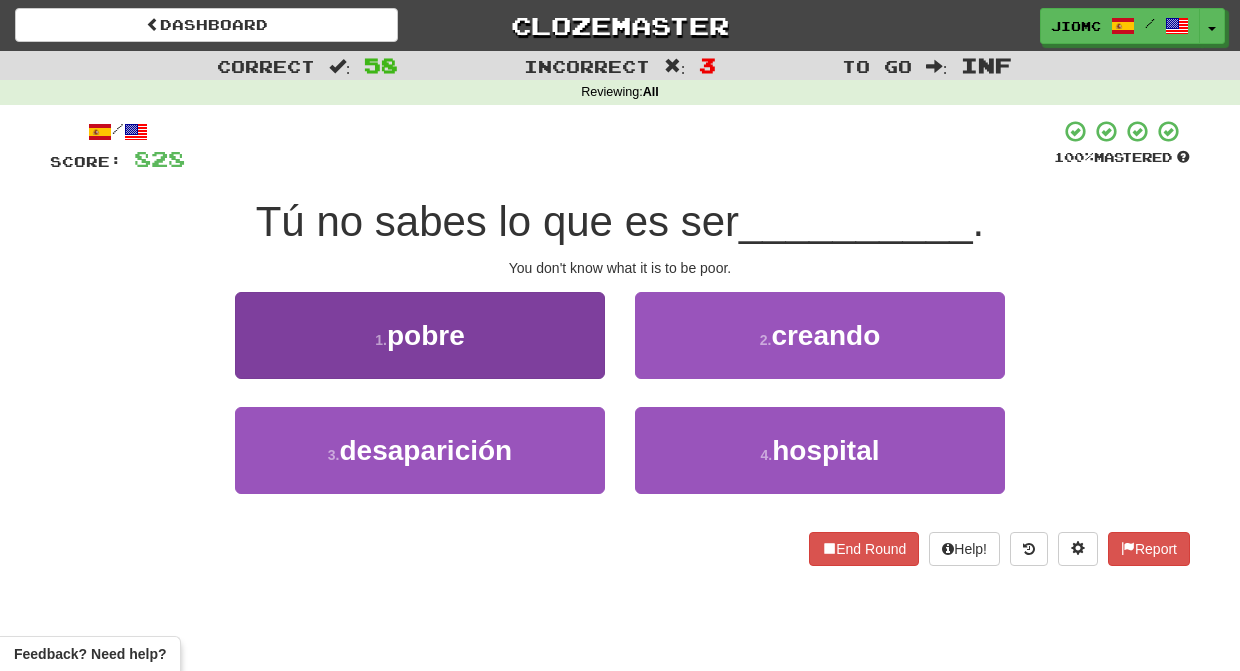click on "1 .  pobre" at bounding box center [420, 335] 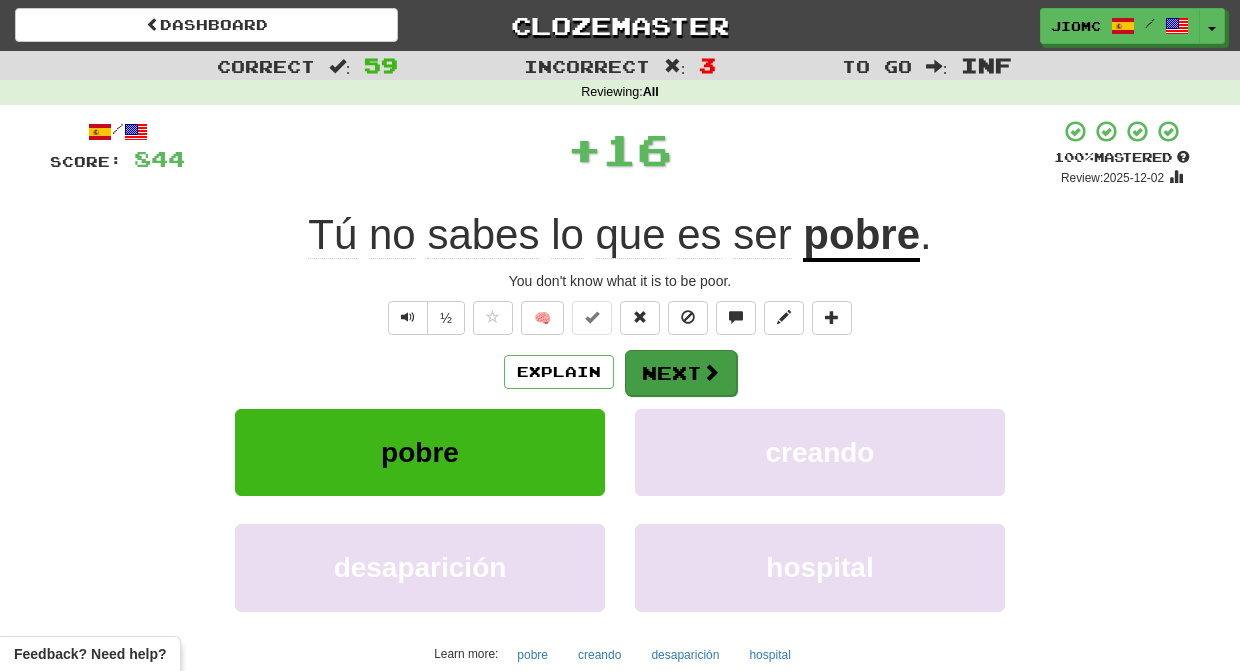 click on "Next" at bounding box center [681, 373] 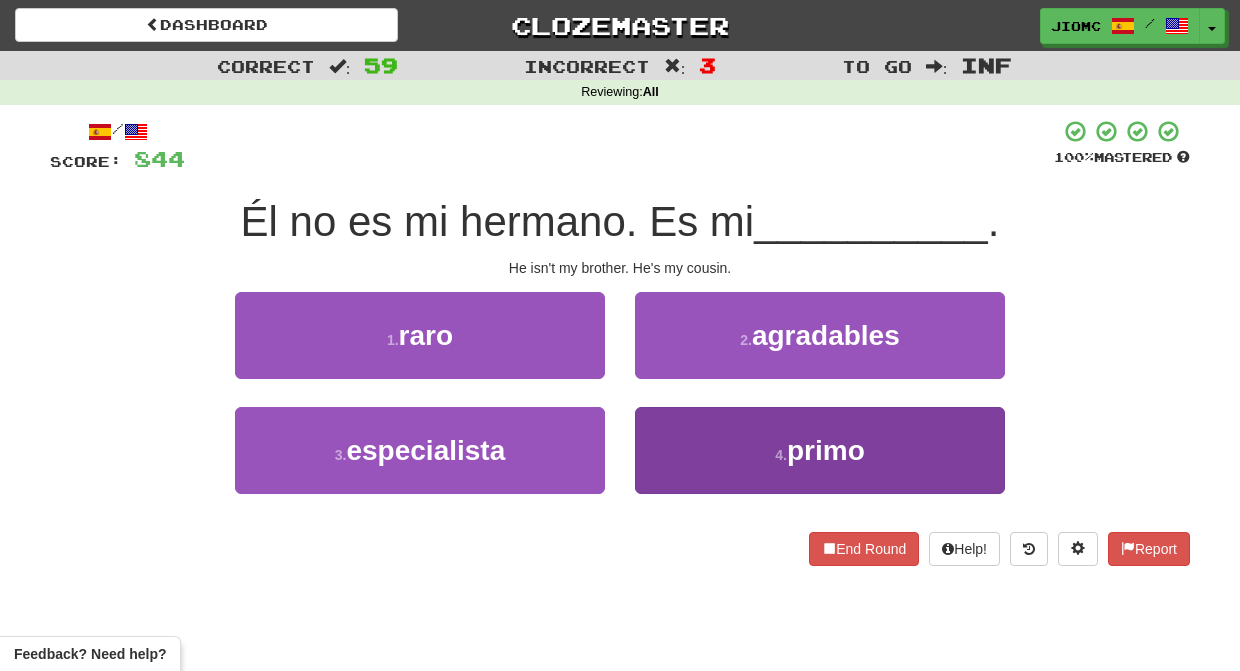 click on "4 .  primo" at bounding box center (820, 450) 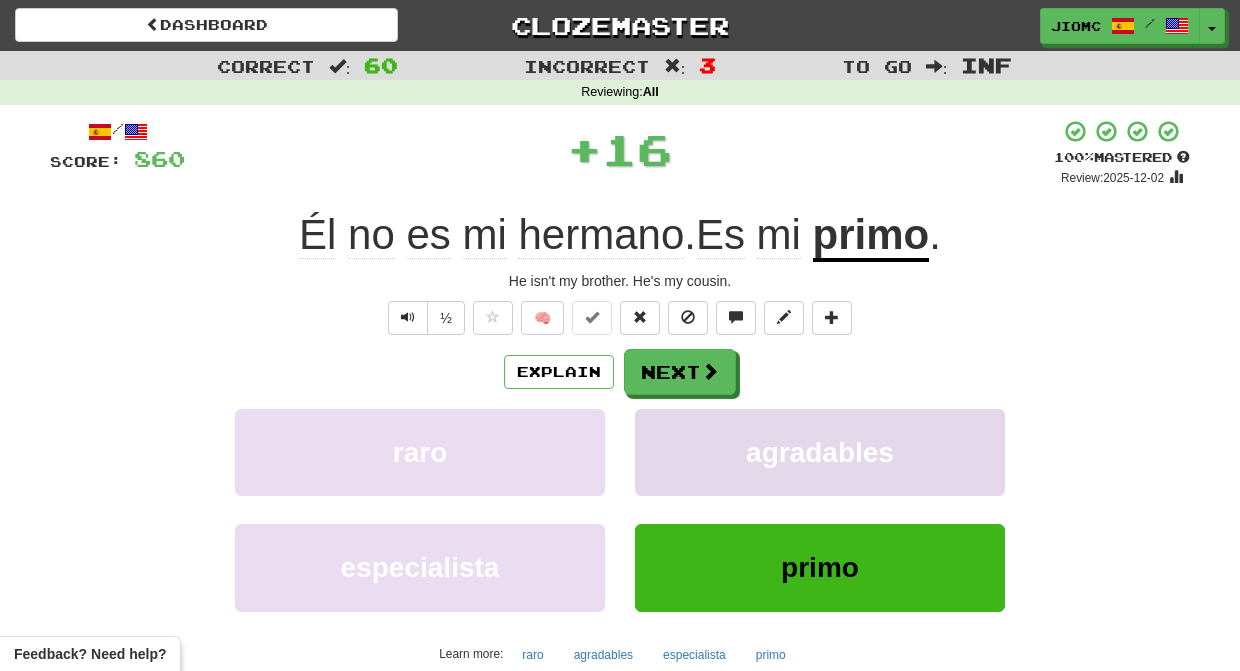 click on "agradables" at bounding box center [820, 452] 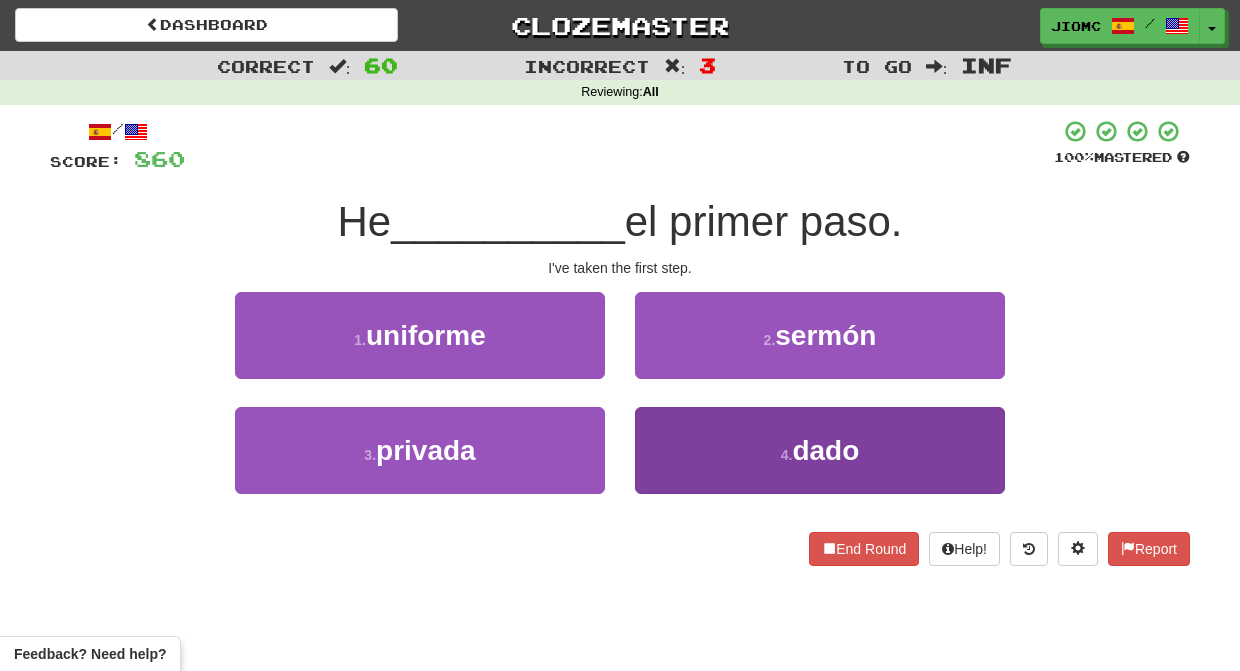 click on "4 .  dado" at bounding box center [820, 450] 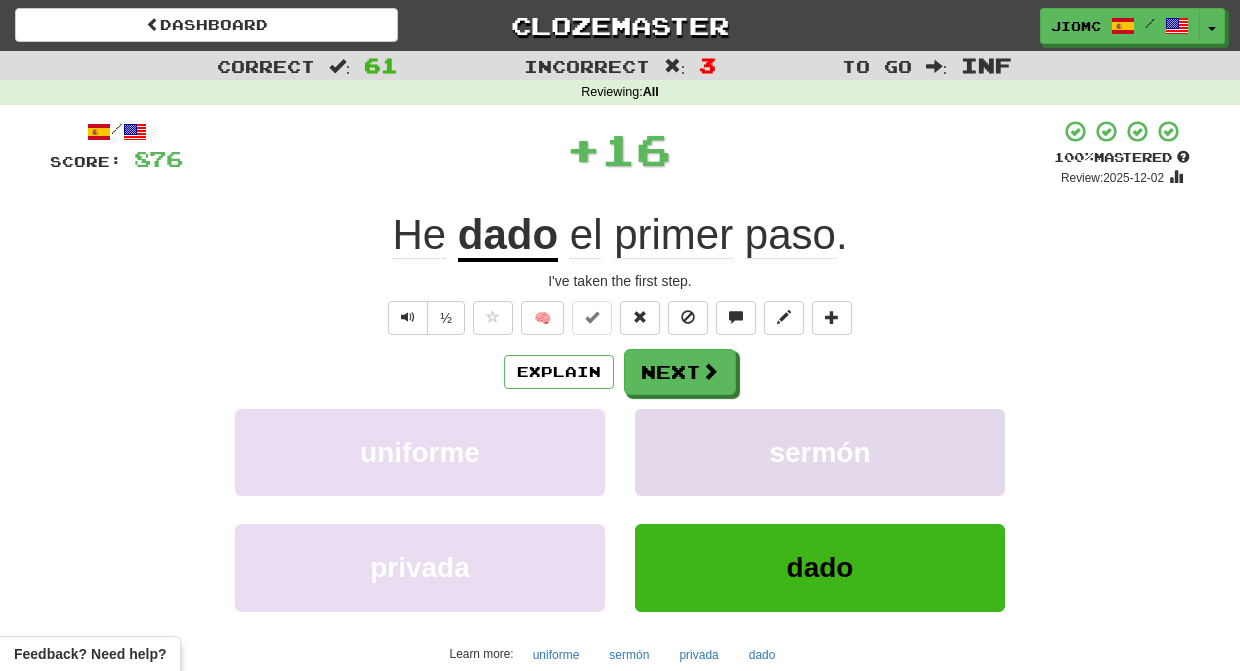 click on "sermón" at bounding box center (820, 452) 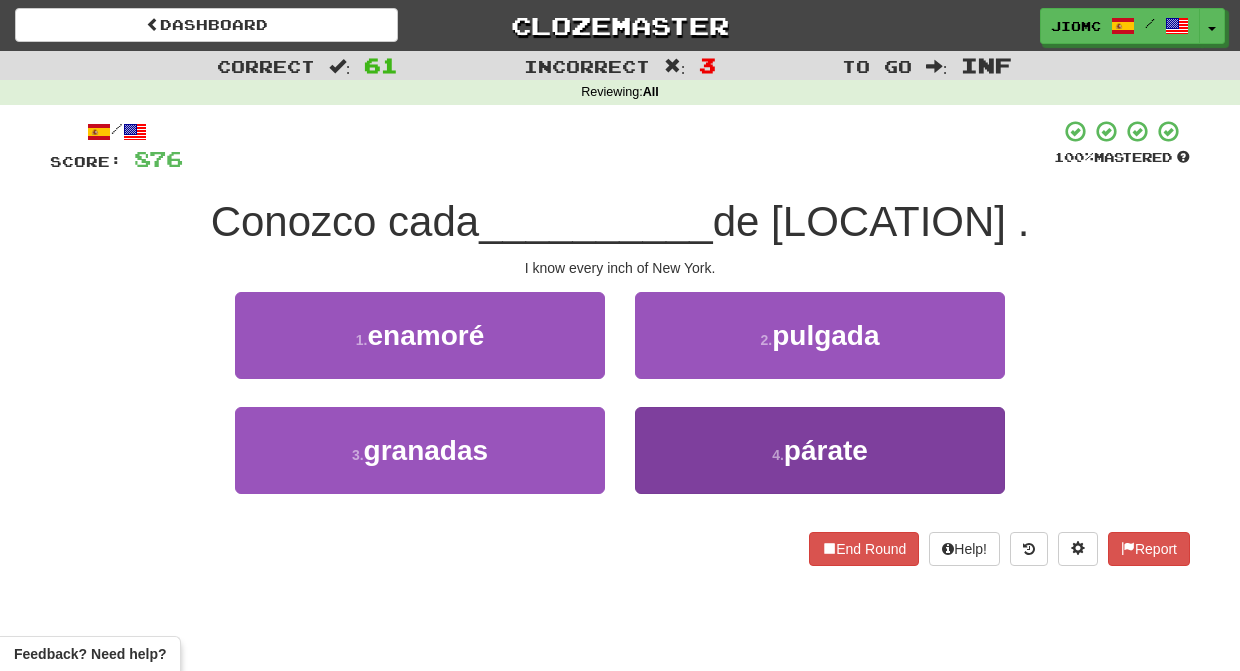 click on "4 .  párate" at bounding box center (820, 450) 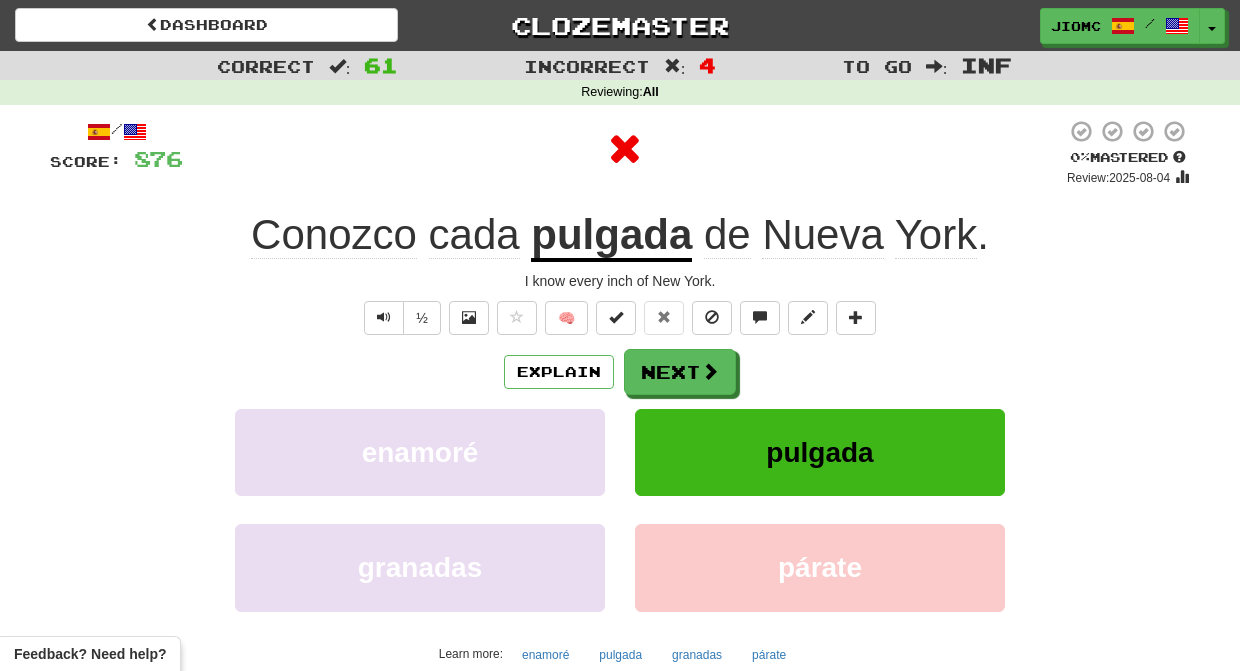click on "pulgada" at bounding box center [820, 452] 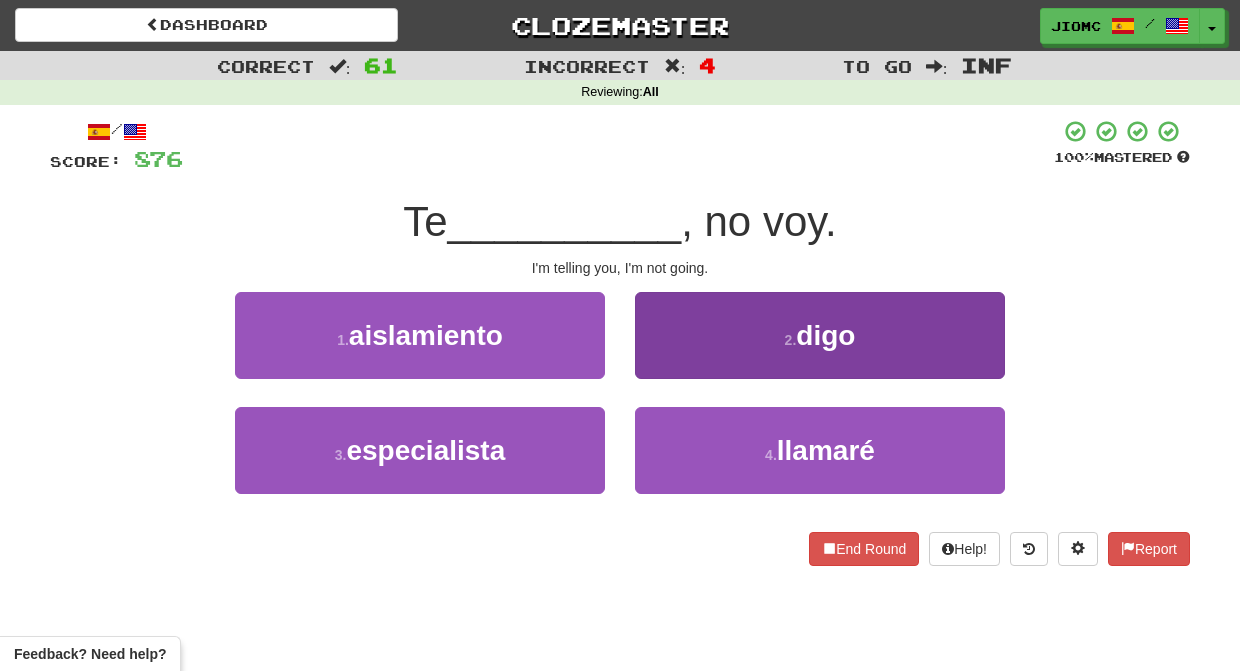 click on "2 .  digo" at bounding box center (820, 335) 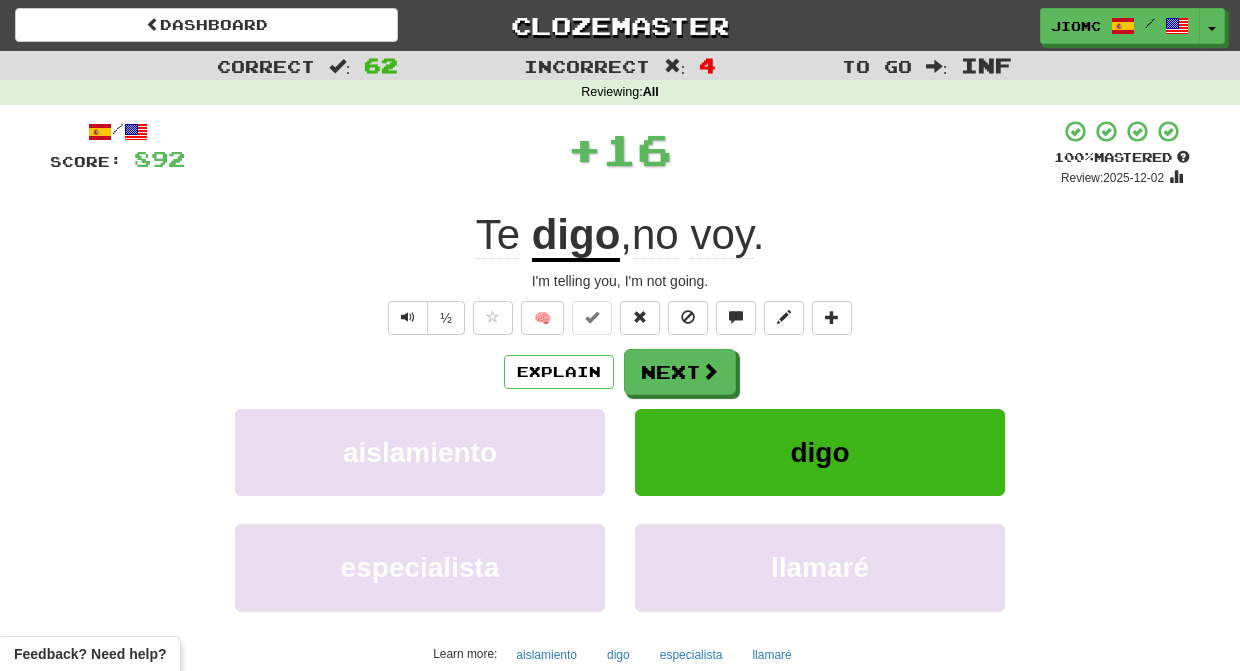 click on "Next" at bounding box center (680, 372) 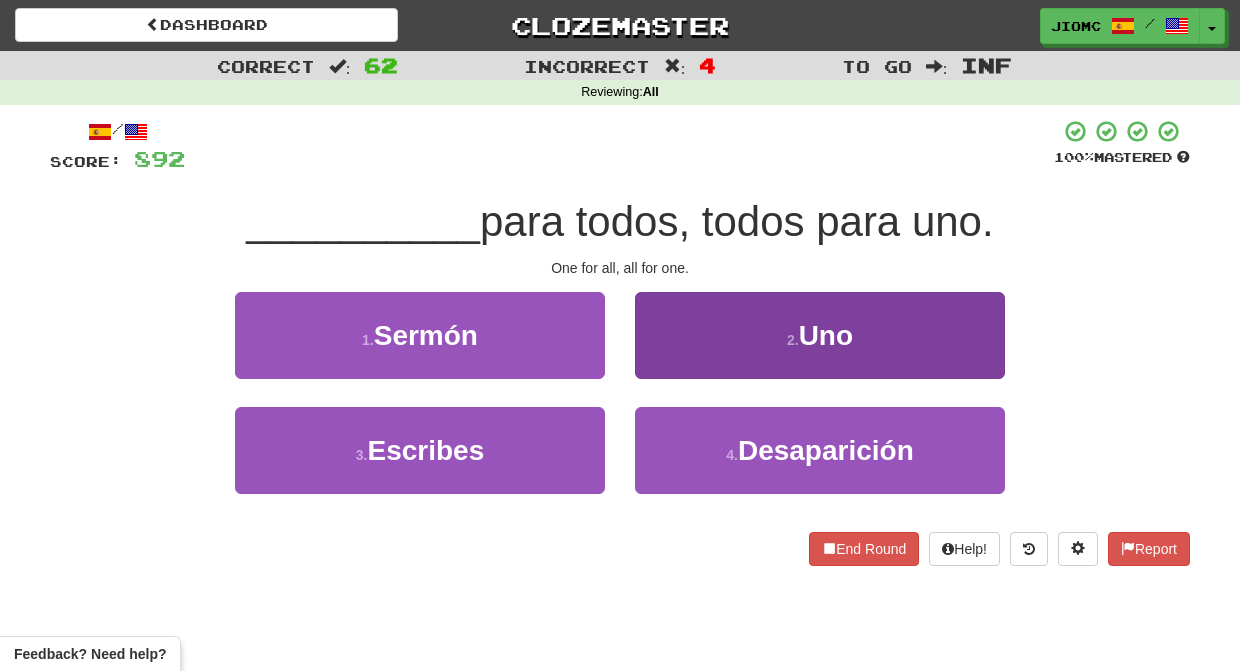 click on "2 .  Uno" at bounding box center (820, 335) 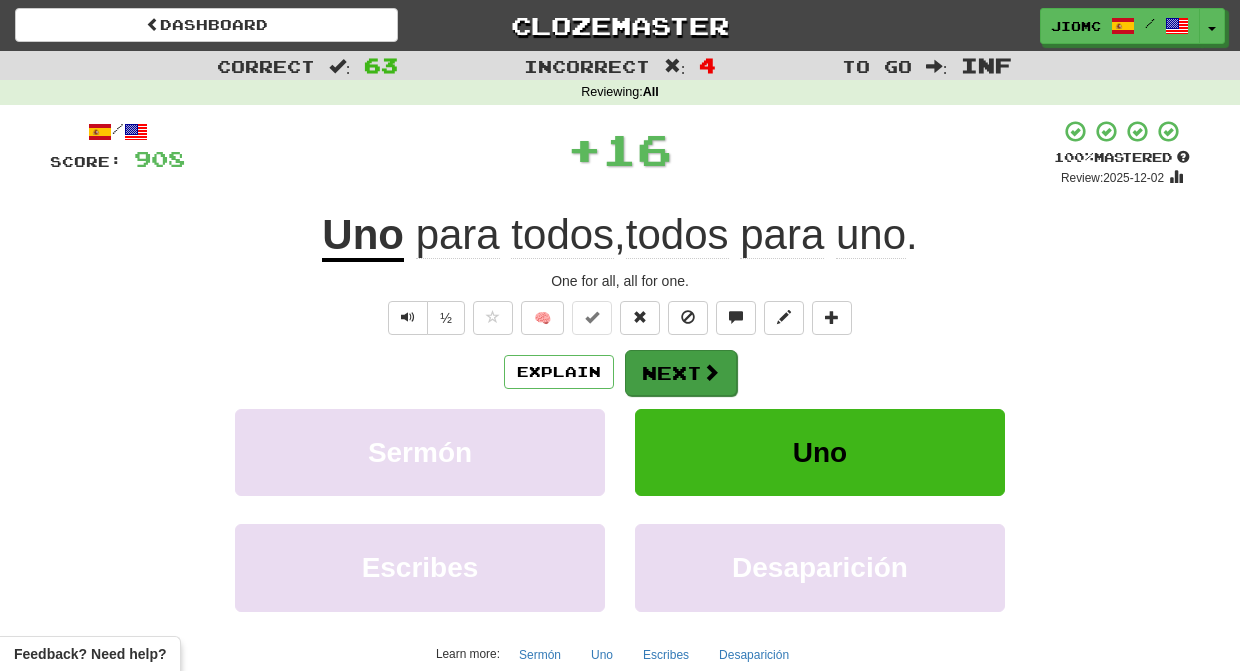 click on "Next" at bounding box center [681, 373] 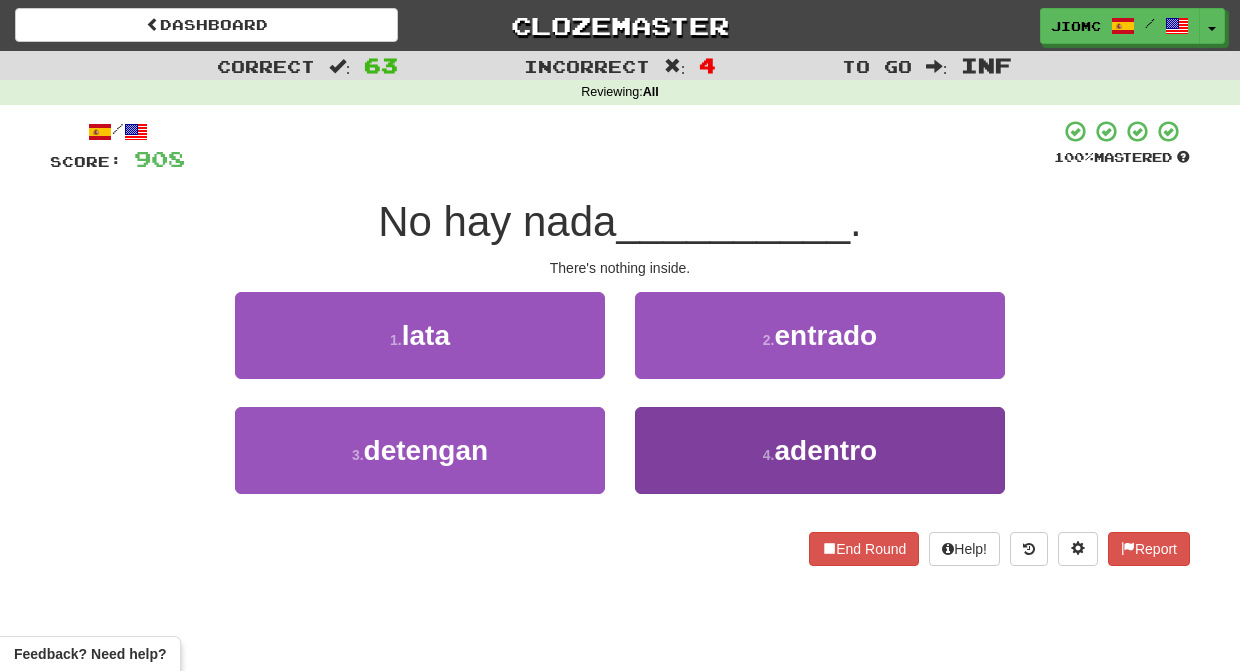 click on "4 .  adentro" at bounding box center (820, 450) 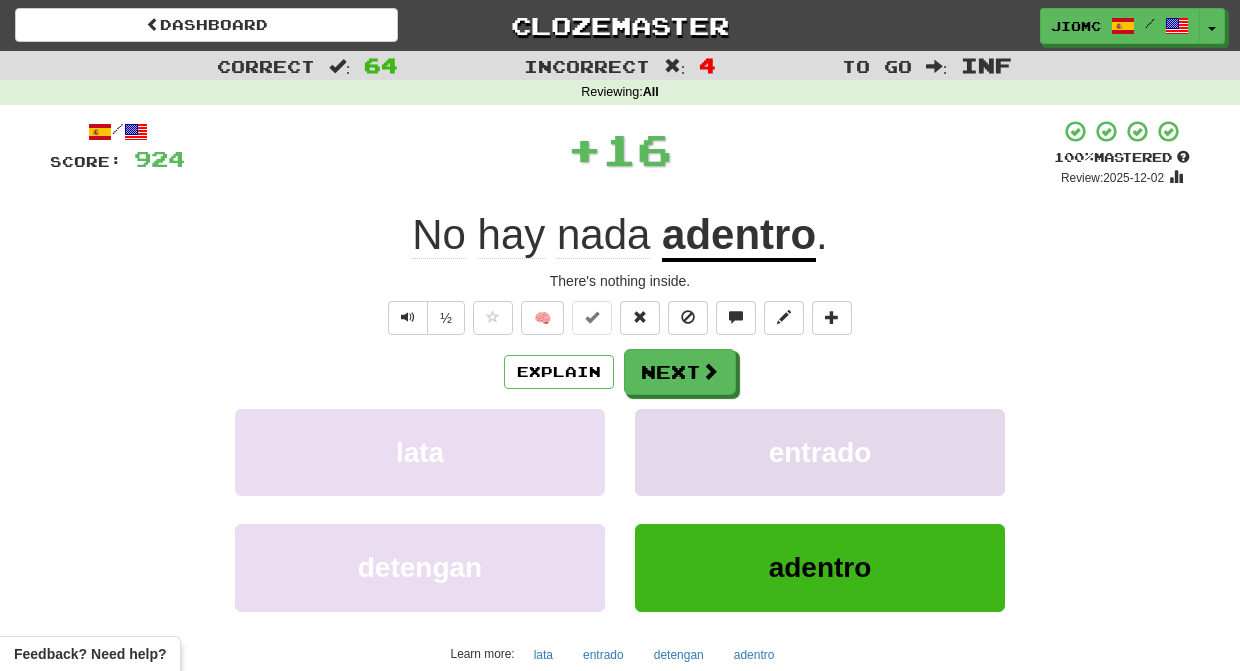click on "entrado" at bounding box center (820, 452) 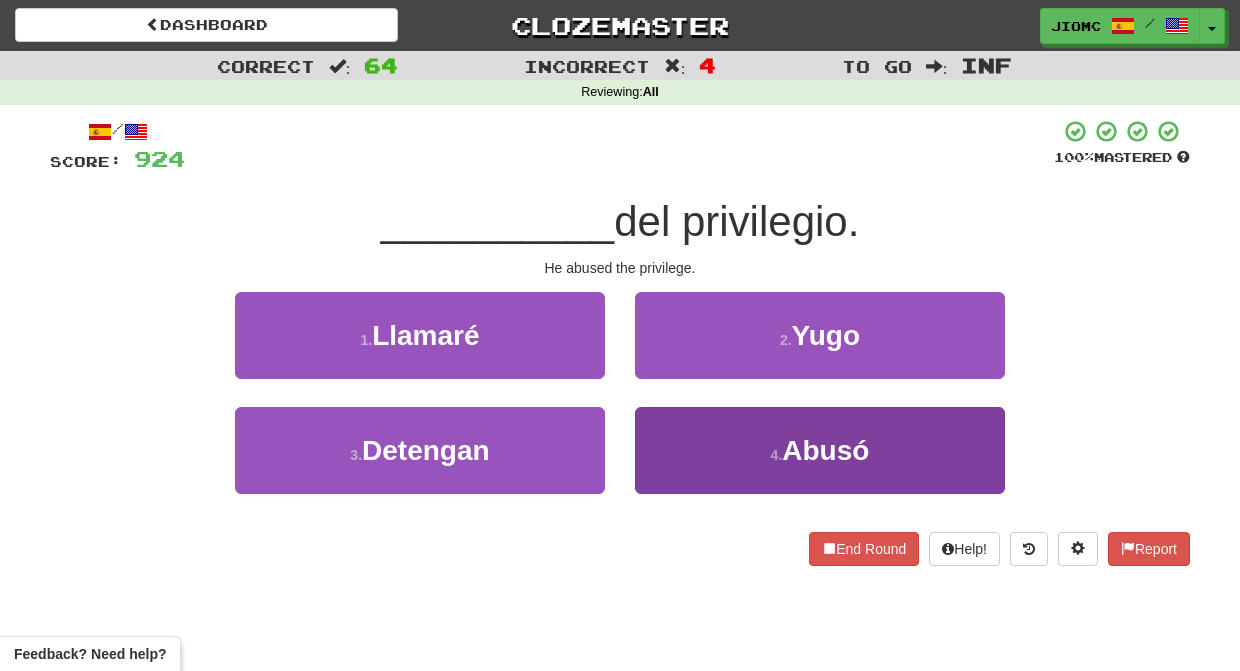 click on "4 .  Abusó" at bounding box center (820, 450) 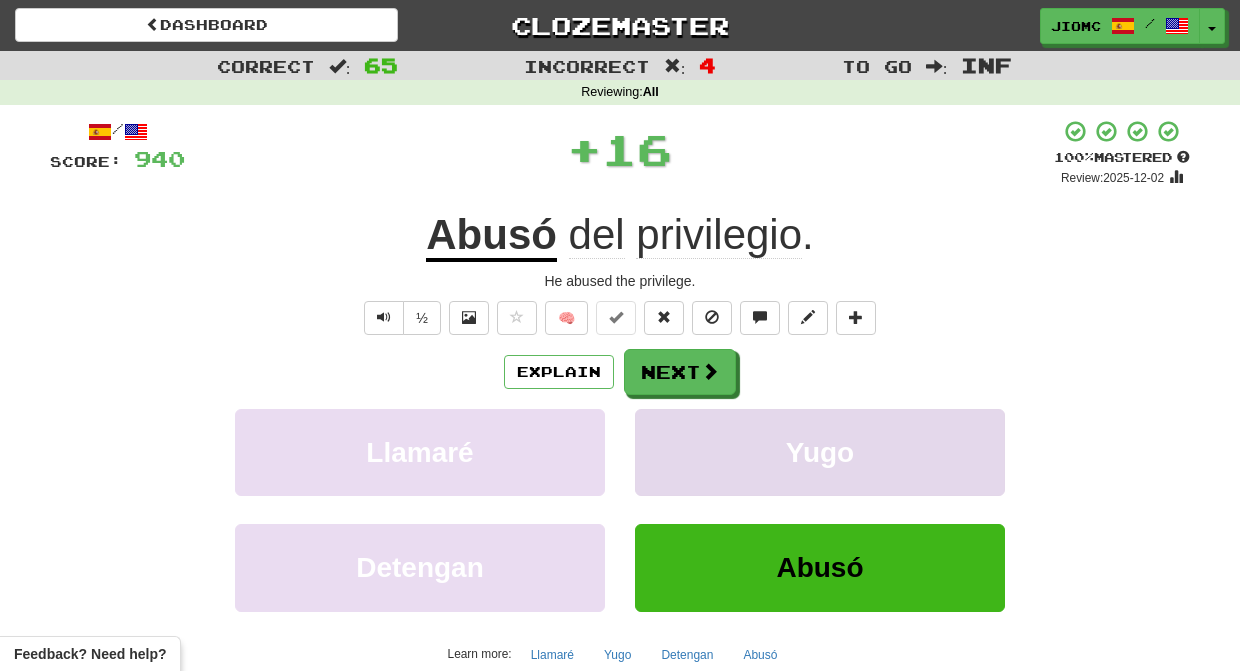 click on "Yugo" at bounding box center (820, 452) 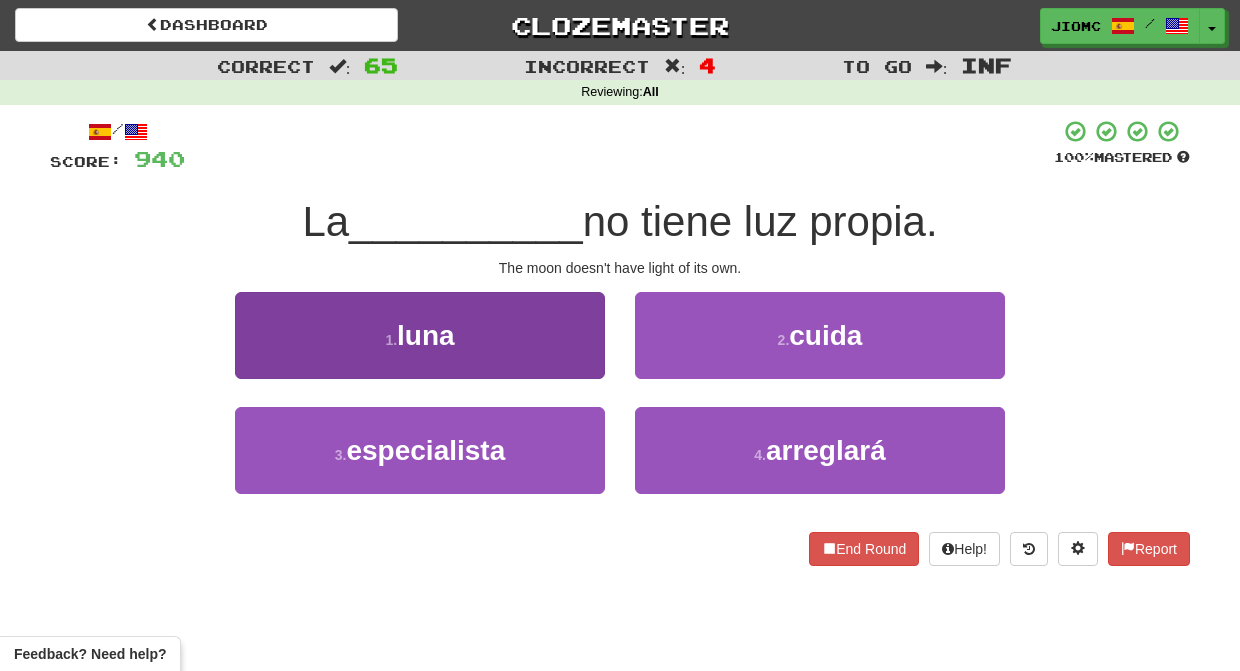 click on "1 .  luna" at bounding box center [420, 335] 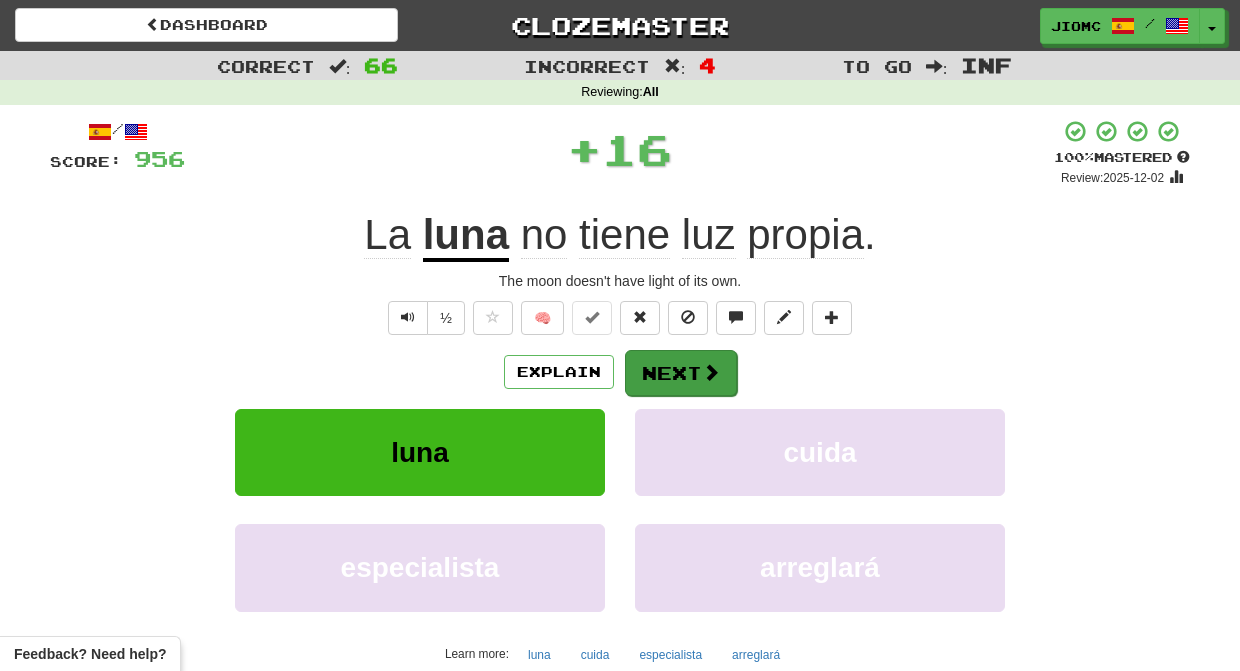 click on "Next" at bounding box center [681, 373] 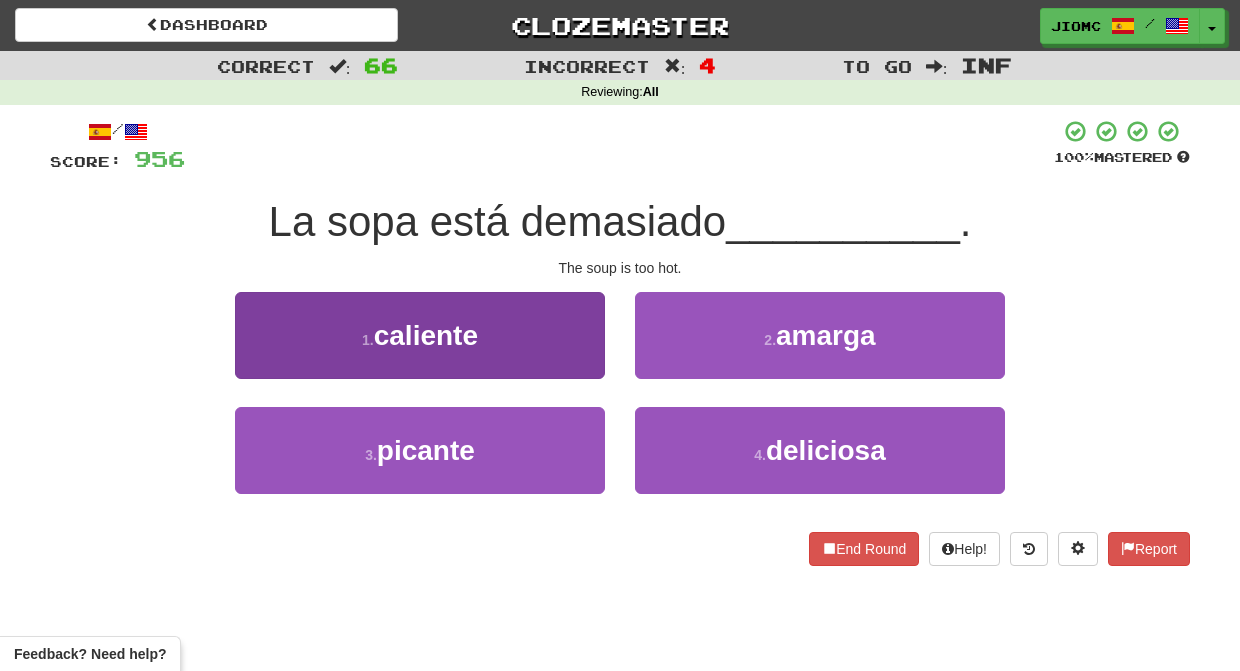 click on "1 .  caliente" at bounding box center (420, 335) 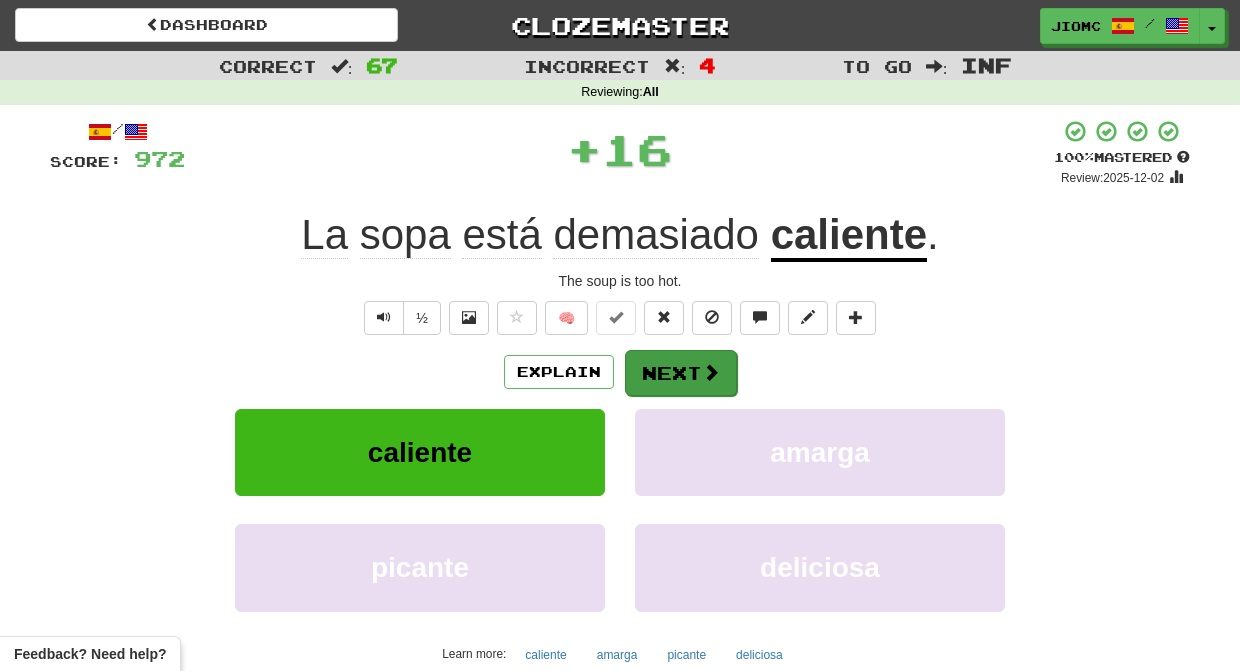 click on "Next" at bounding box center (681, 373) 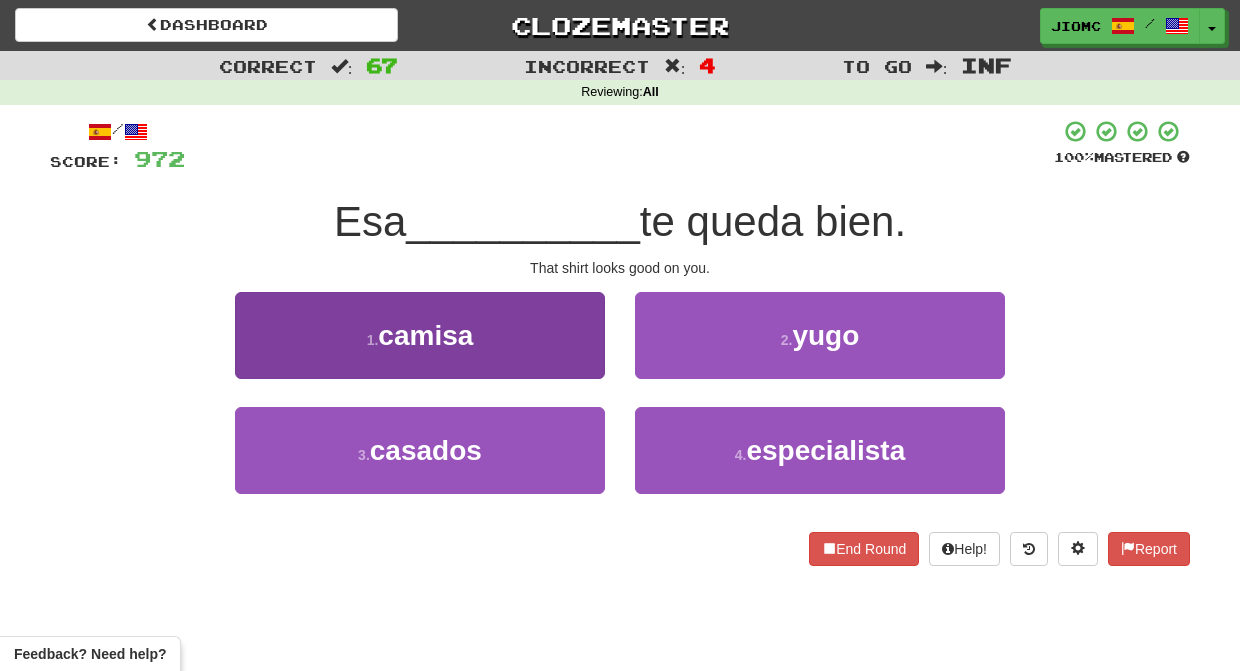 click on "1 .  camisa" at bounding box center [420, 335] 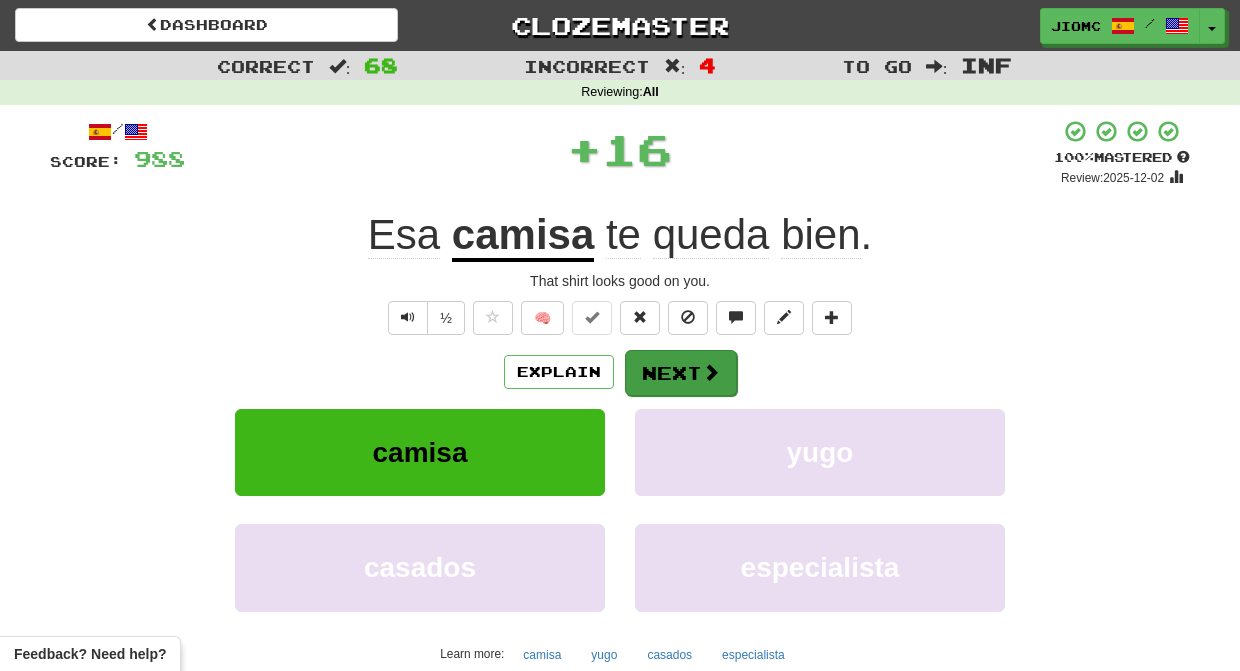 click on "Next" at bounding box center [681, 373] 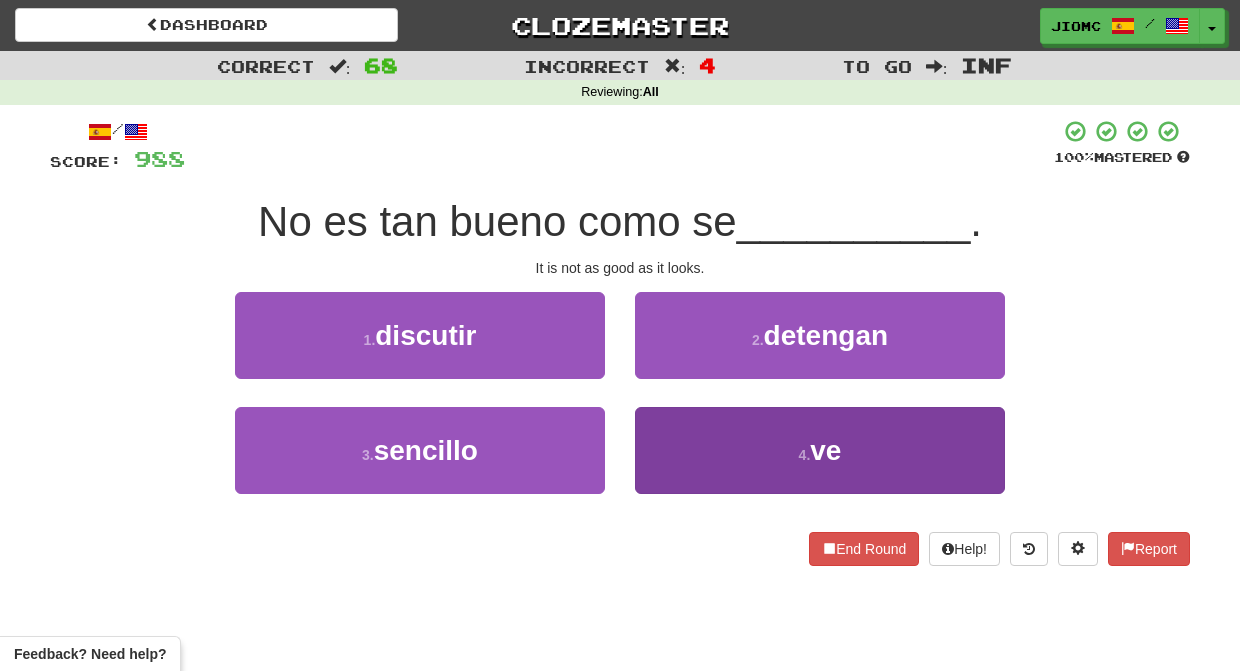 click on "4 .  ve" at bounding box center (820, 450) 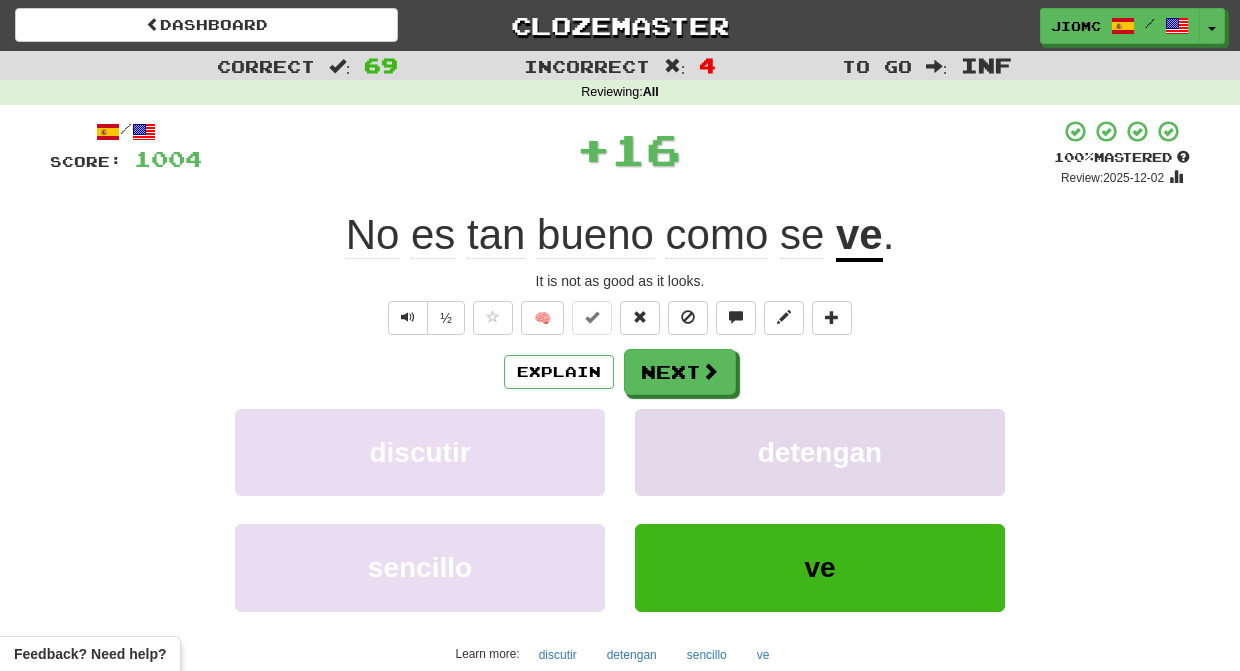 click on "detengan" at bounding box center [820, 452] 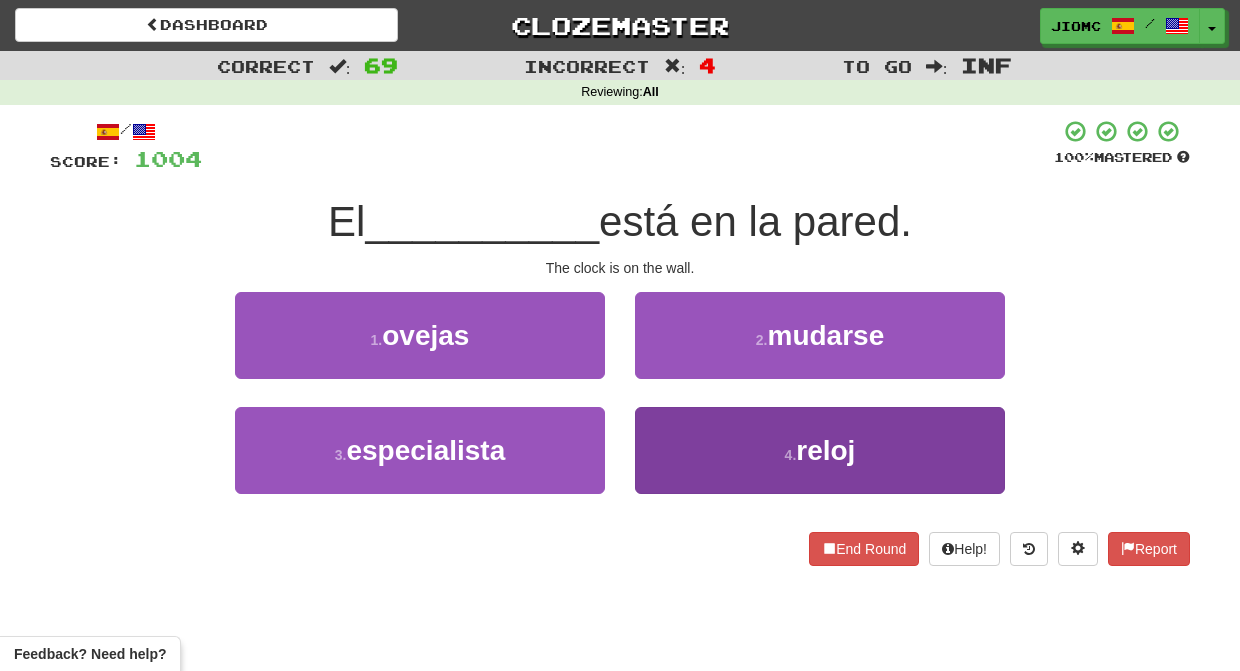 click on "4 .  reloj" at bounding box center (820, 450) 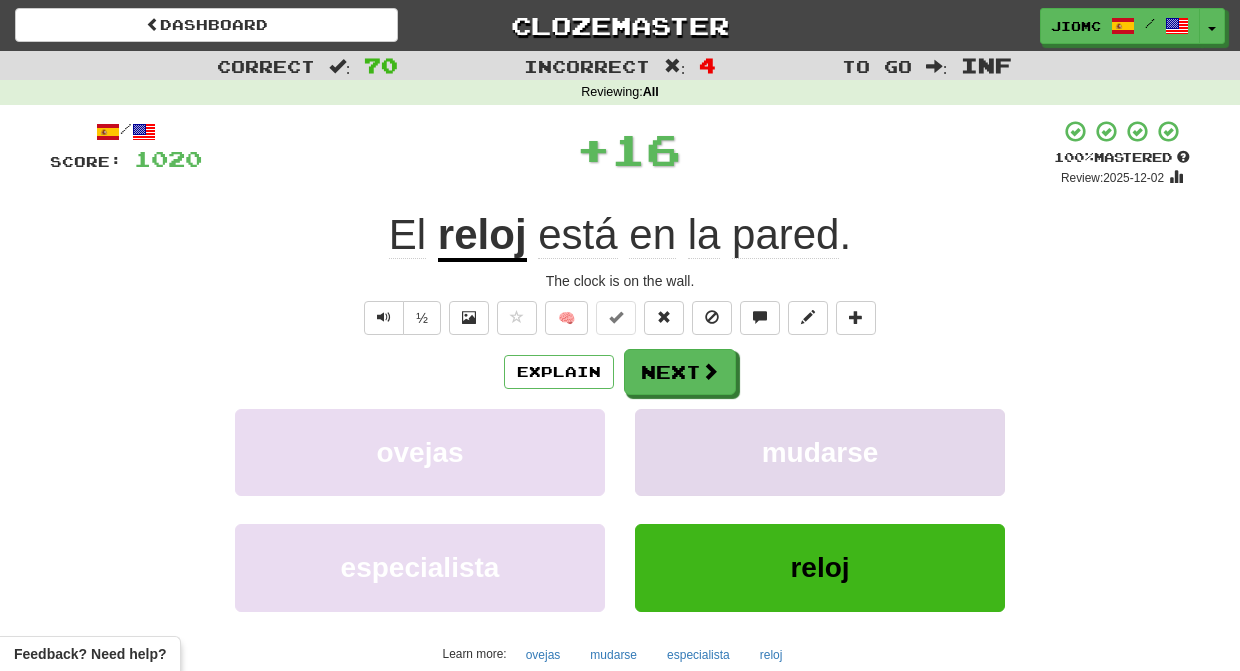 click on "mudarse" at bounding box center [820, 452] 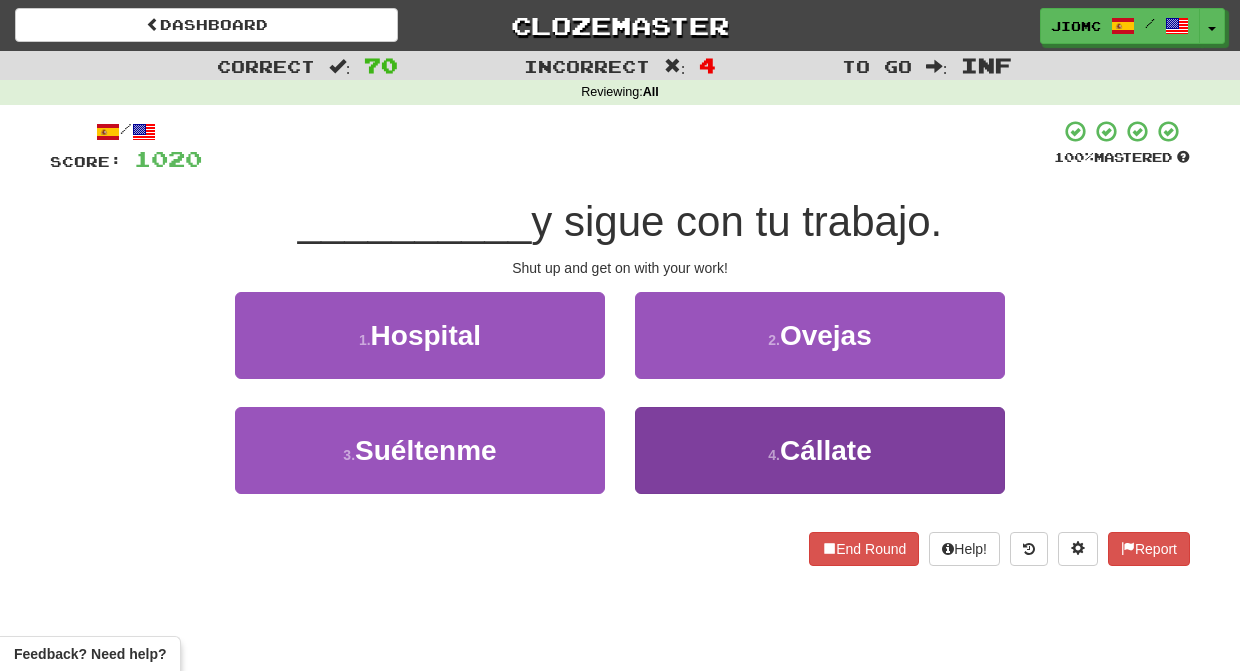 click on "4 .  Cállate" at bounding box center (820, 450) 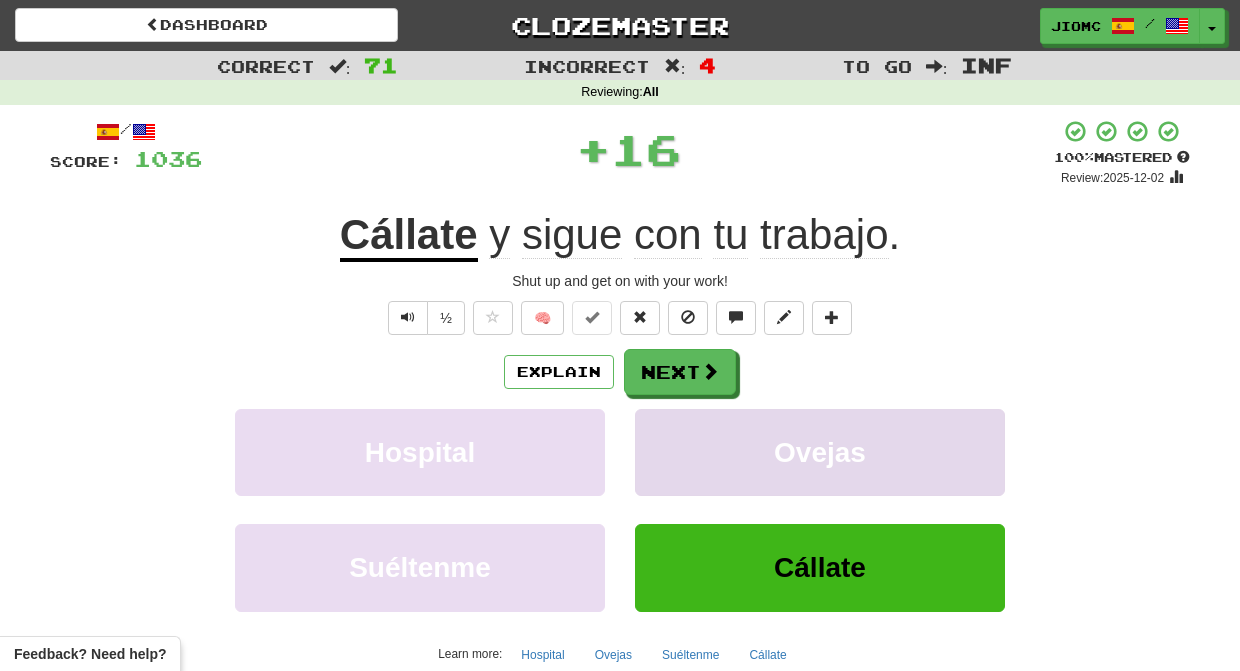 click on "Ovejas" at bounding box center [820, 452] 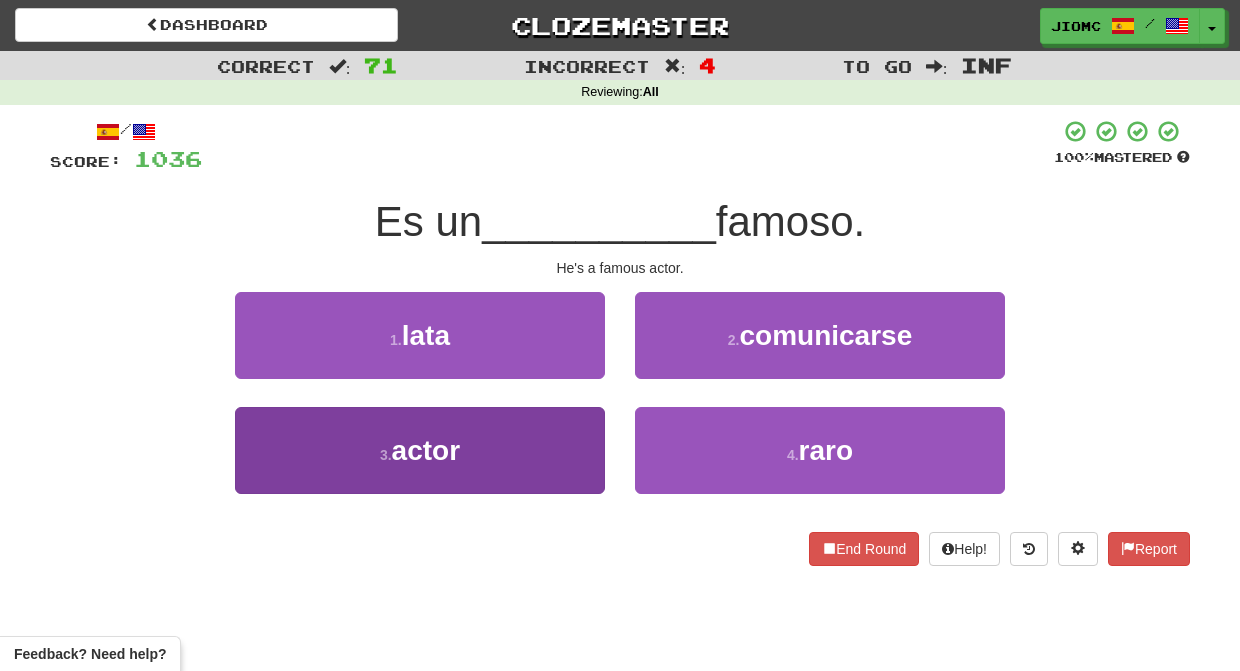 click on "3 .  actor" at bounding box center [420, 450] 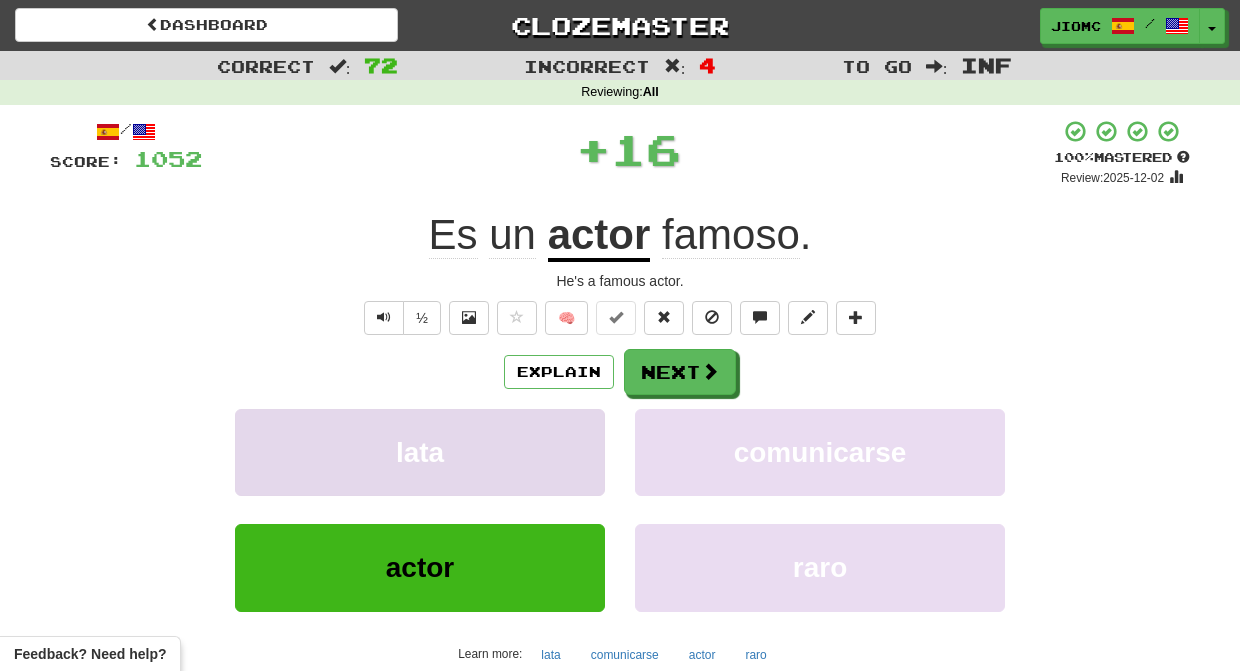 click on "lata" at bounding box center [420, 452] 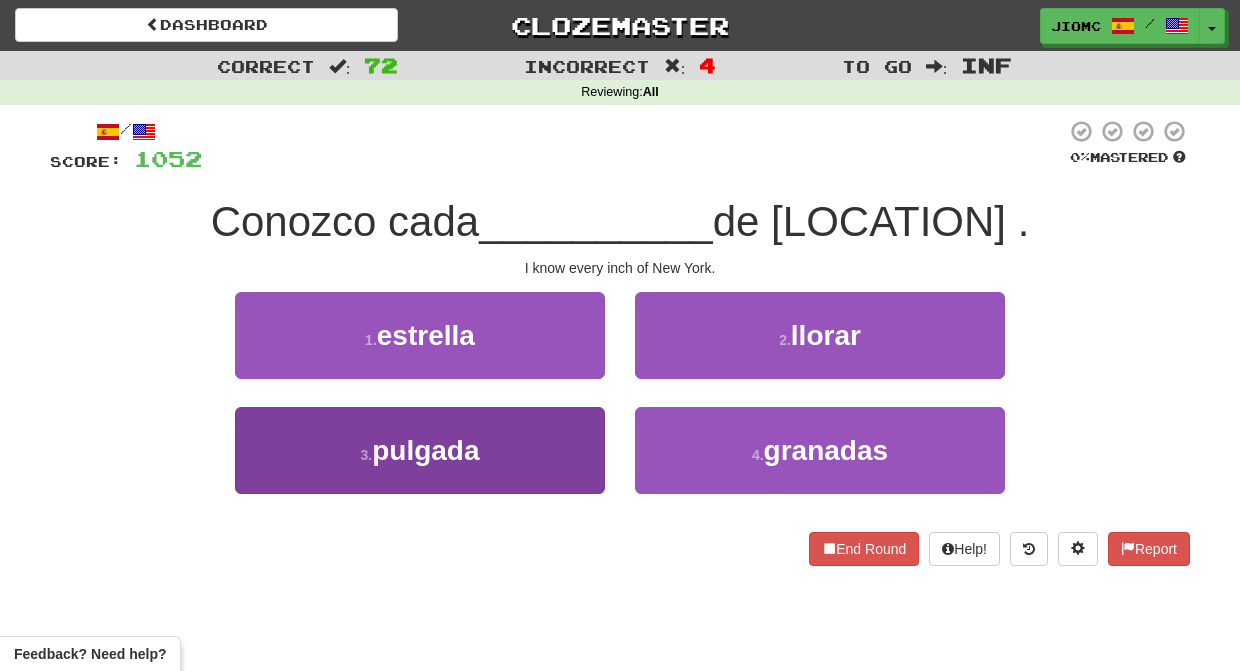 click on "3 .  pulgada" at bounding box center (420, 450) 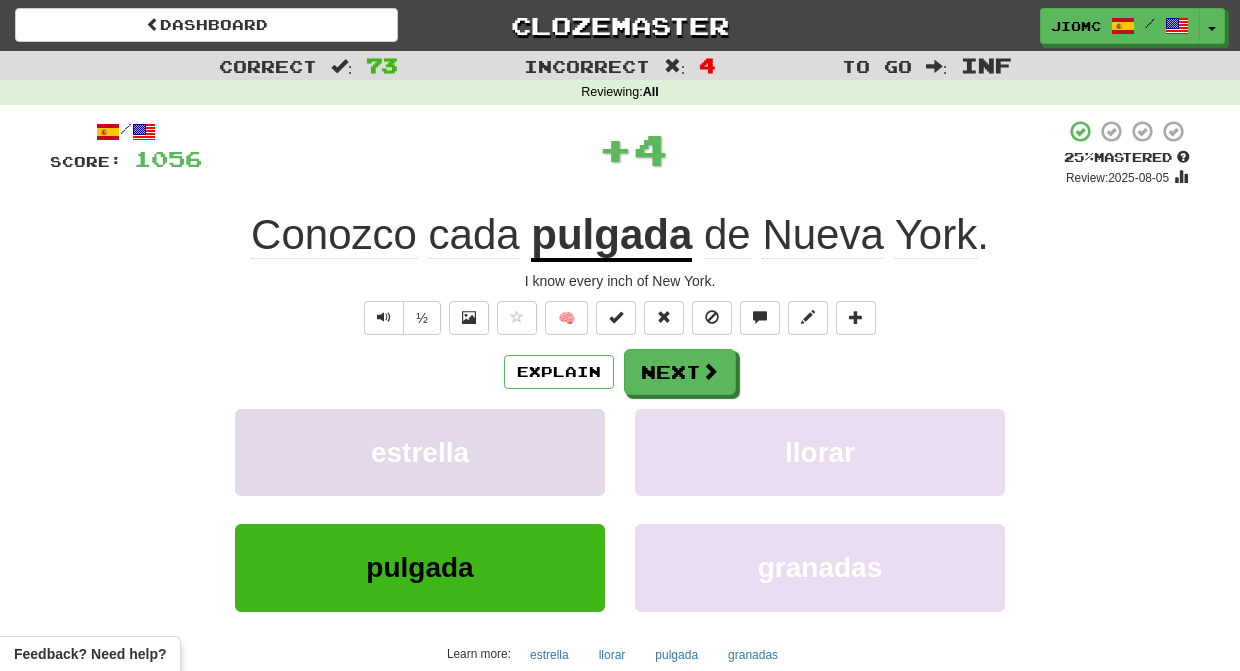 click on "estrella" at bounding box center (420, 452) 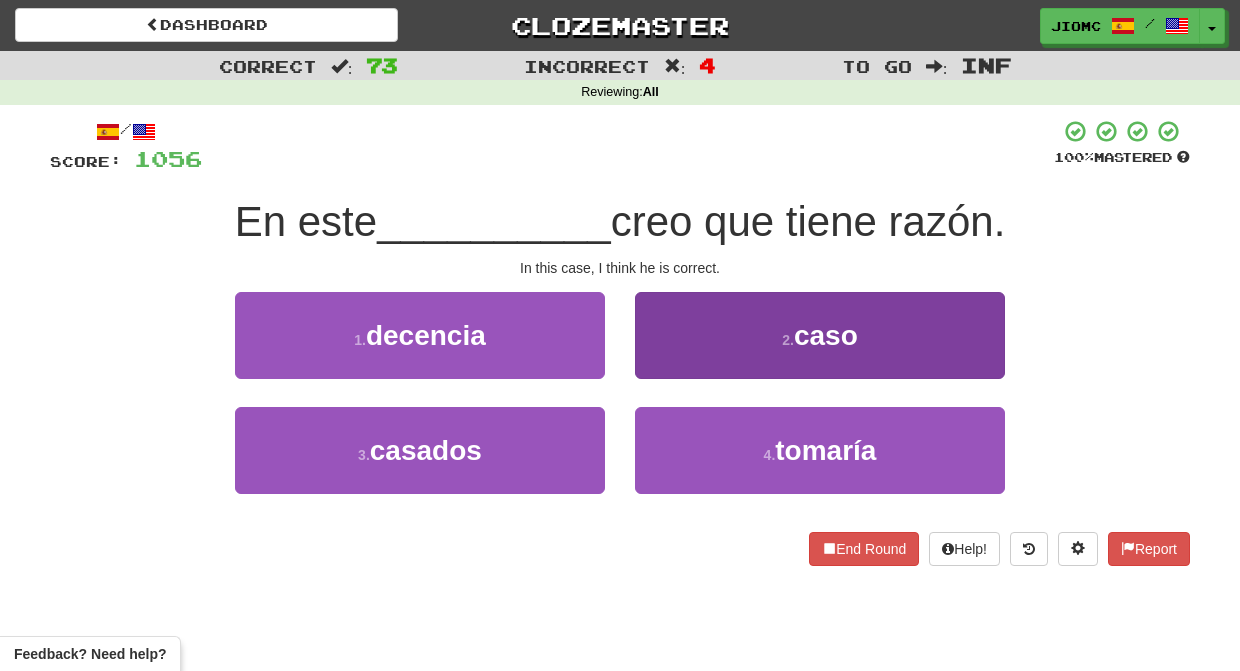 click on "2 .  caso" at bounding box center (820, 335) 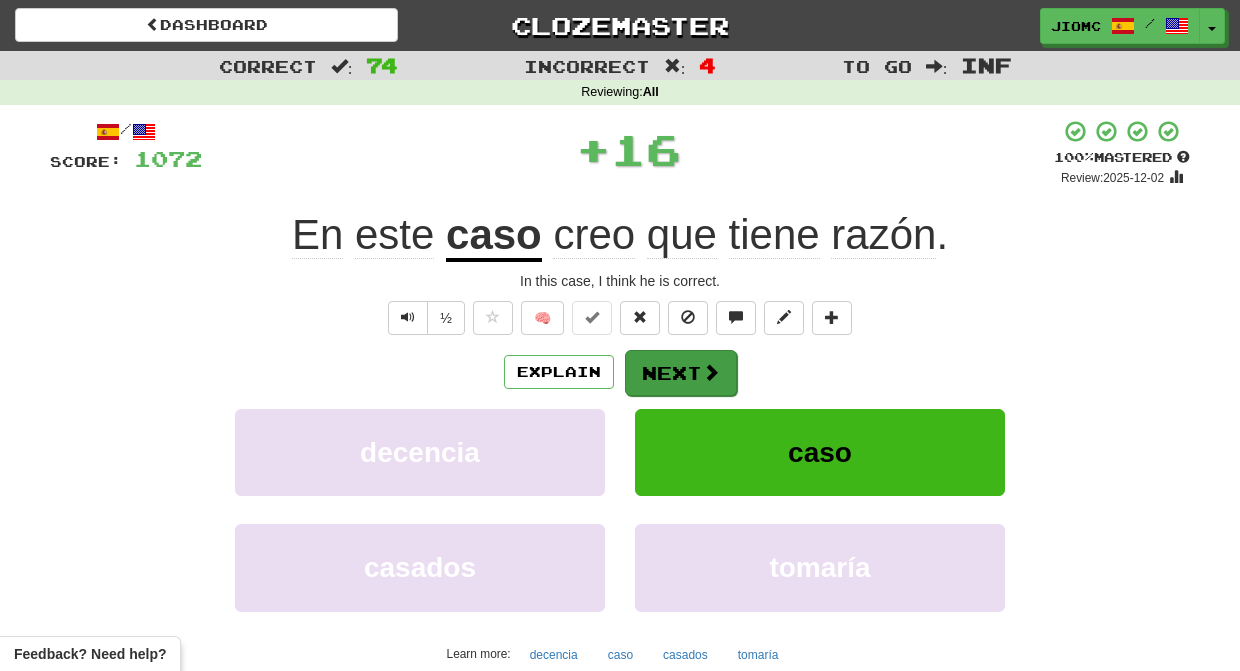 click on "Next" at bounding box center (681, 373) 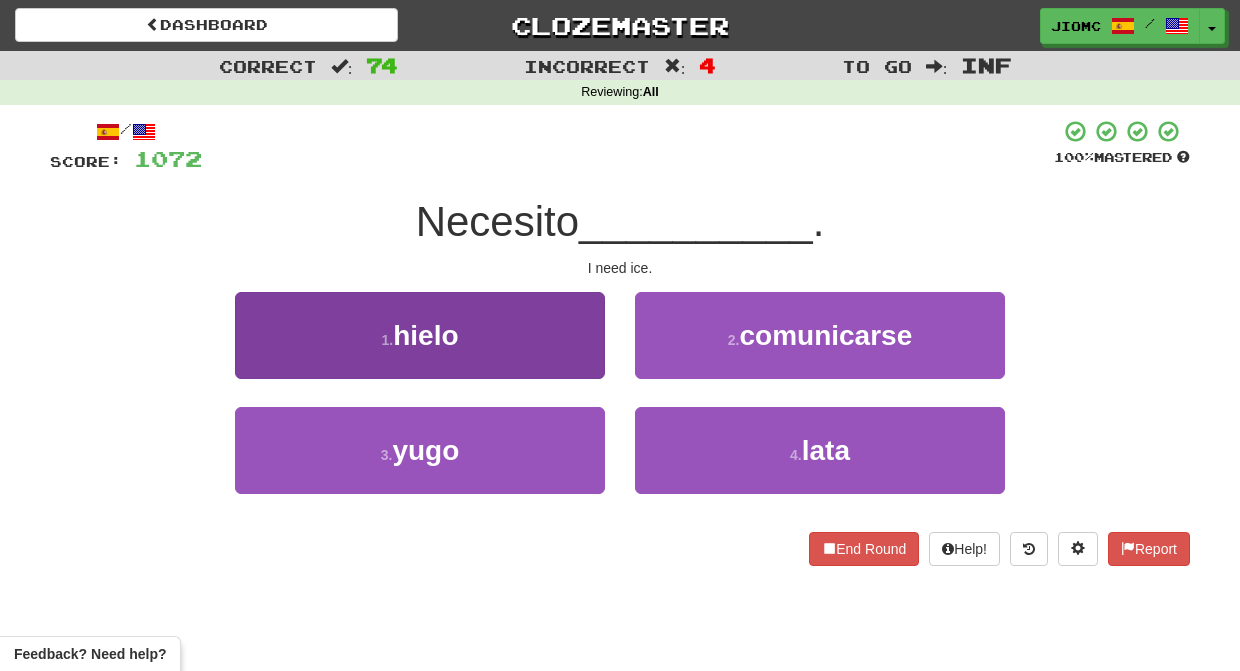 click on "1 .  hielo" at bounding box center [420, 335] 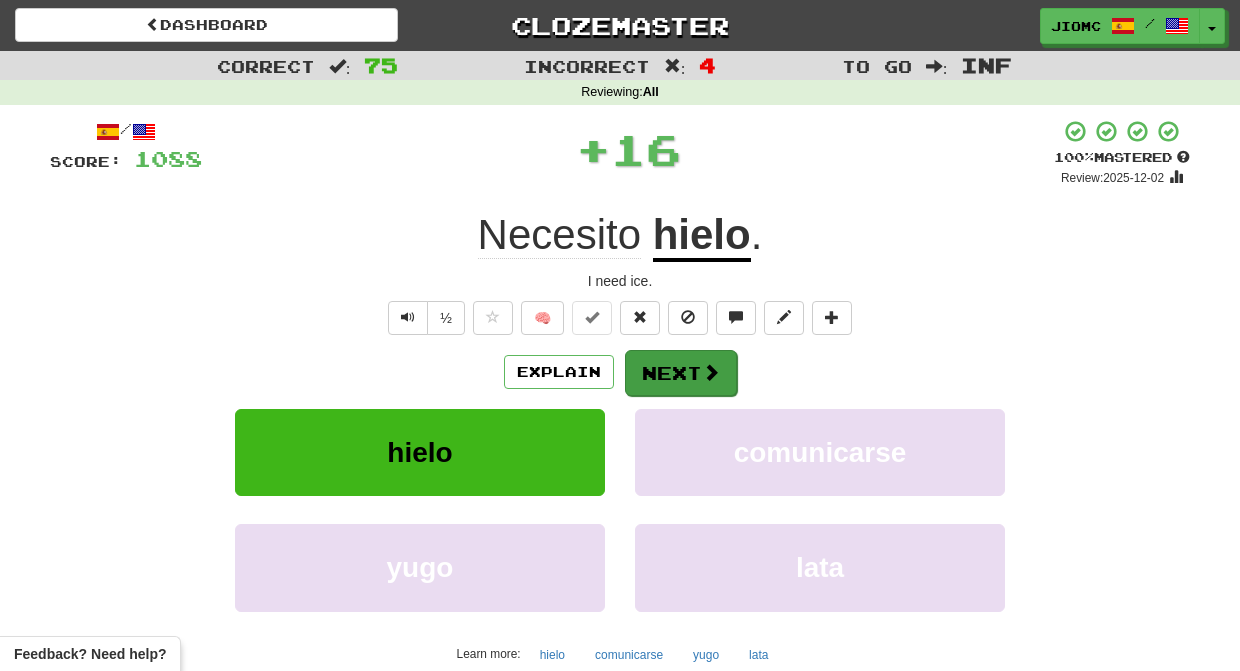 click on "Next" at bounding box center [681, 373] 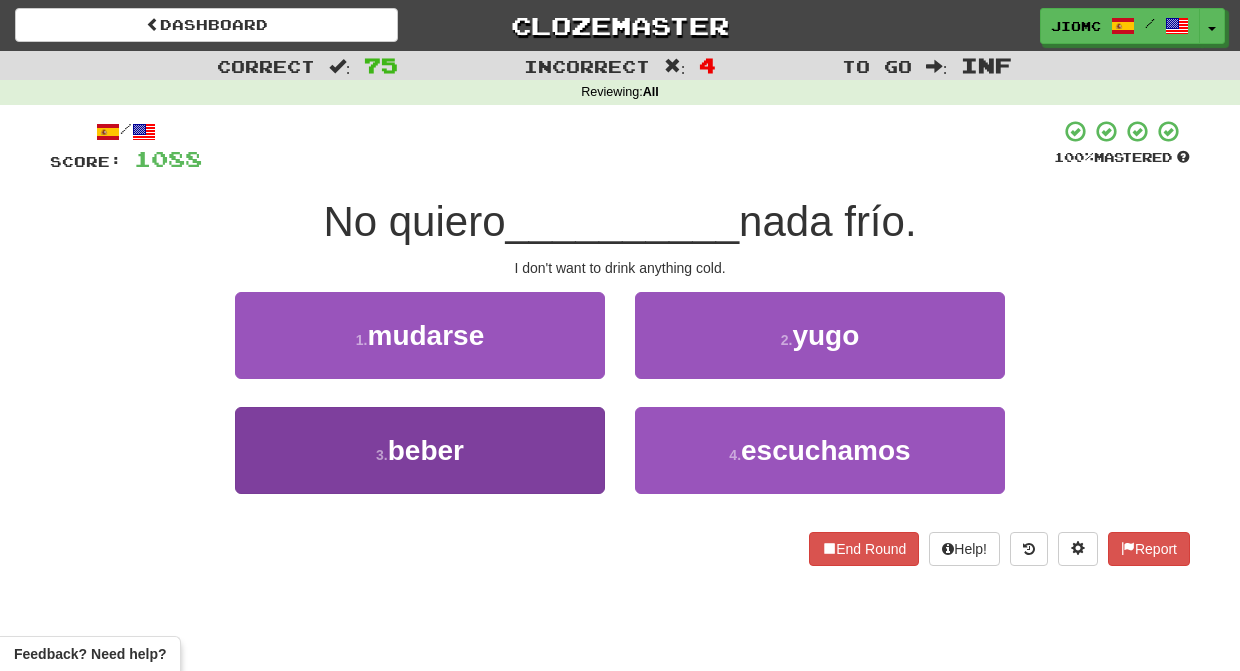 click on "3 .  beber" at bounding box center (420, 450) 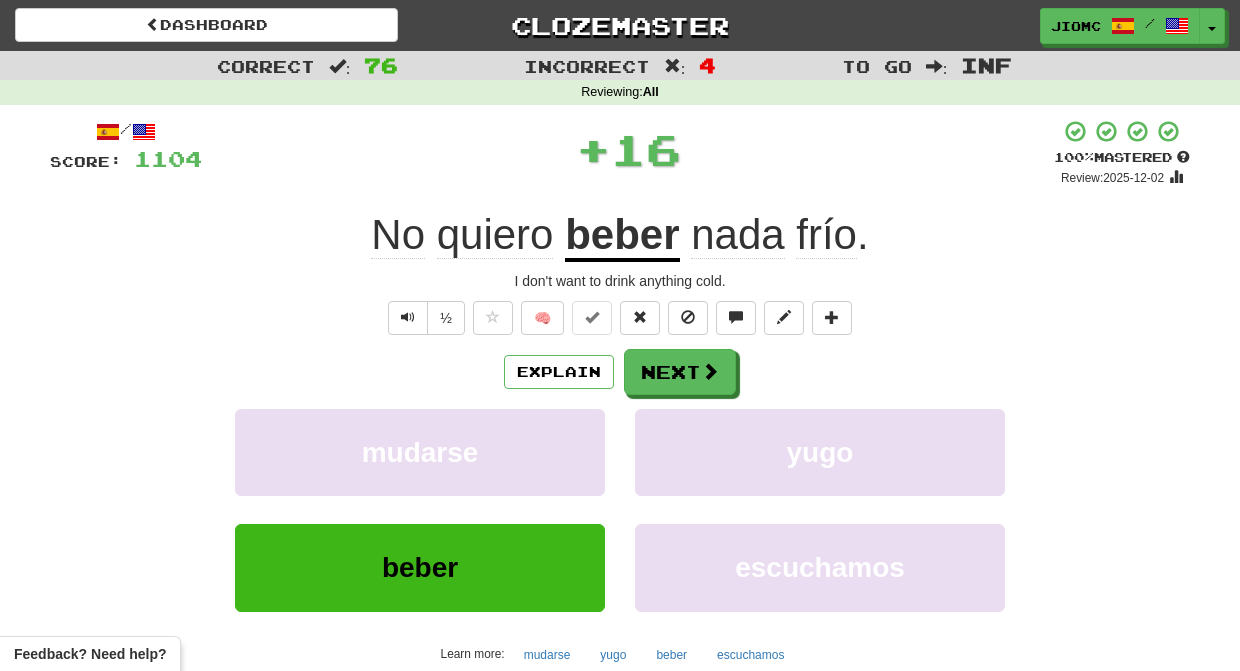 click on "mudarse" at bounding box center [420, 452] 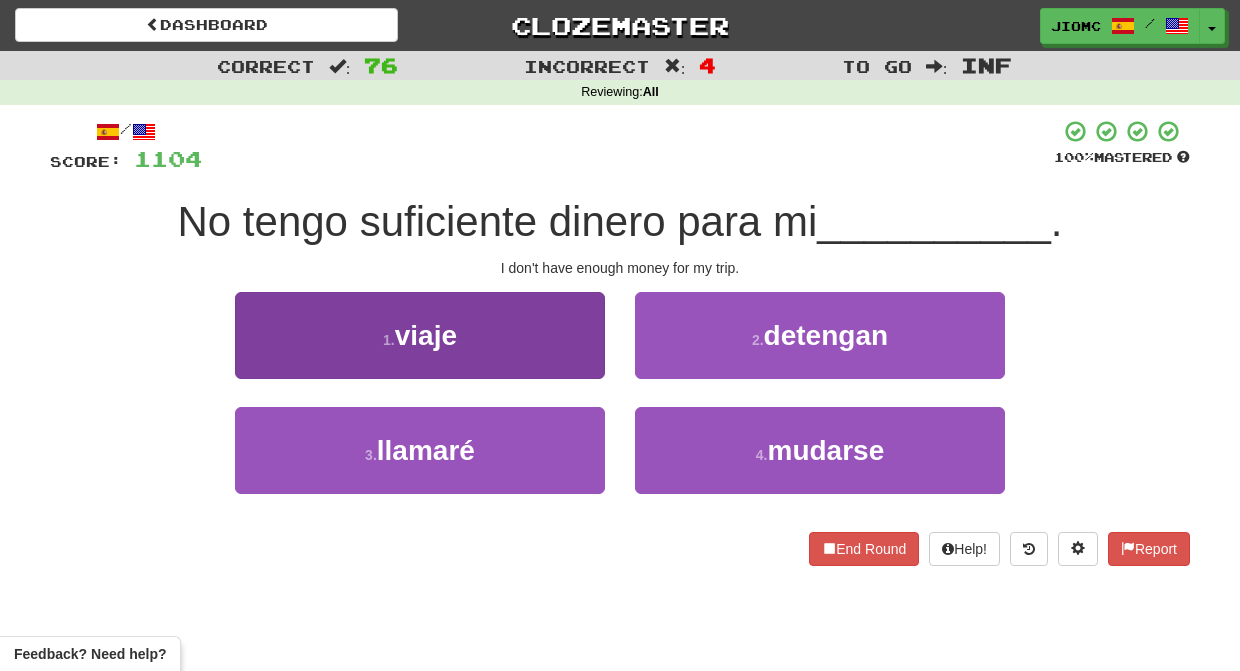 click on "1 .  viaje" at bounding box center (420, 335) 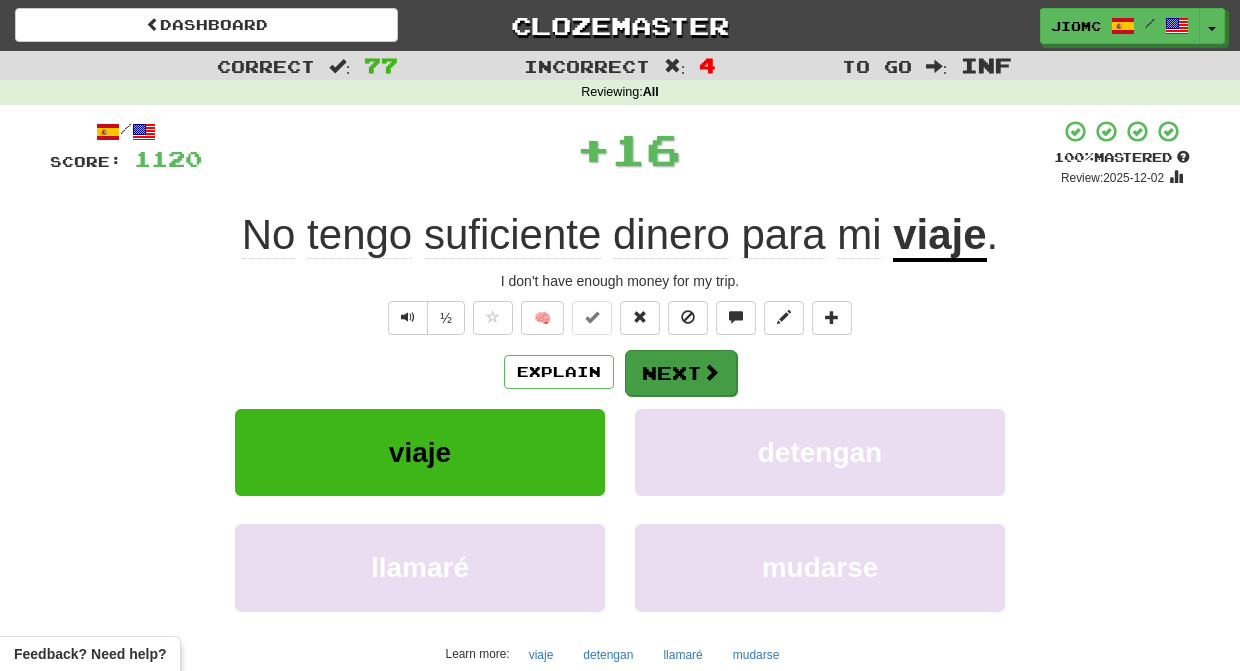 click on "Next" at bounding box center [681, 373] 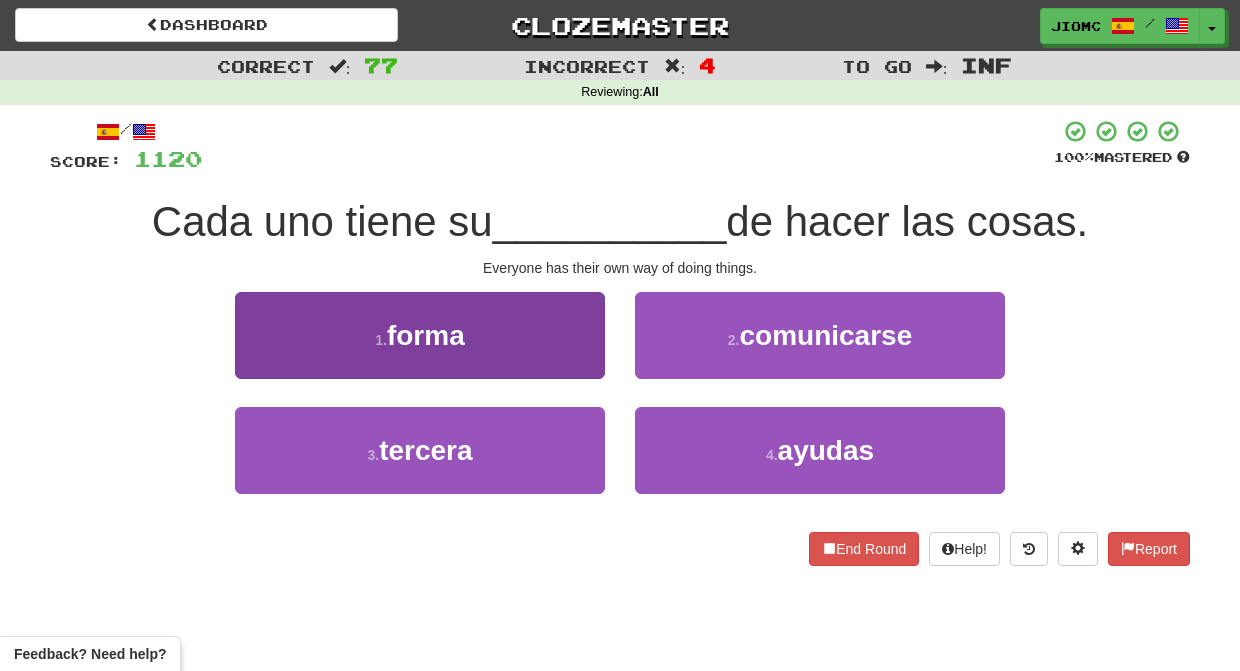 click on "1 .  forma" at bounding box center (420, 335) 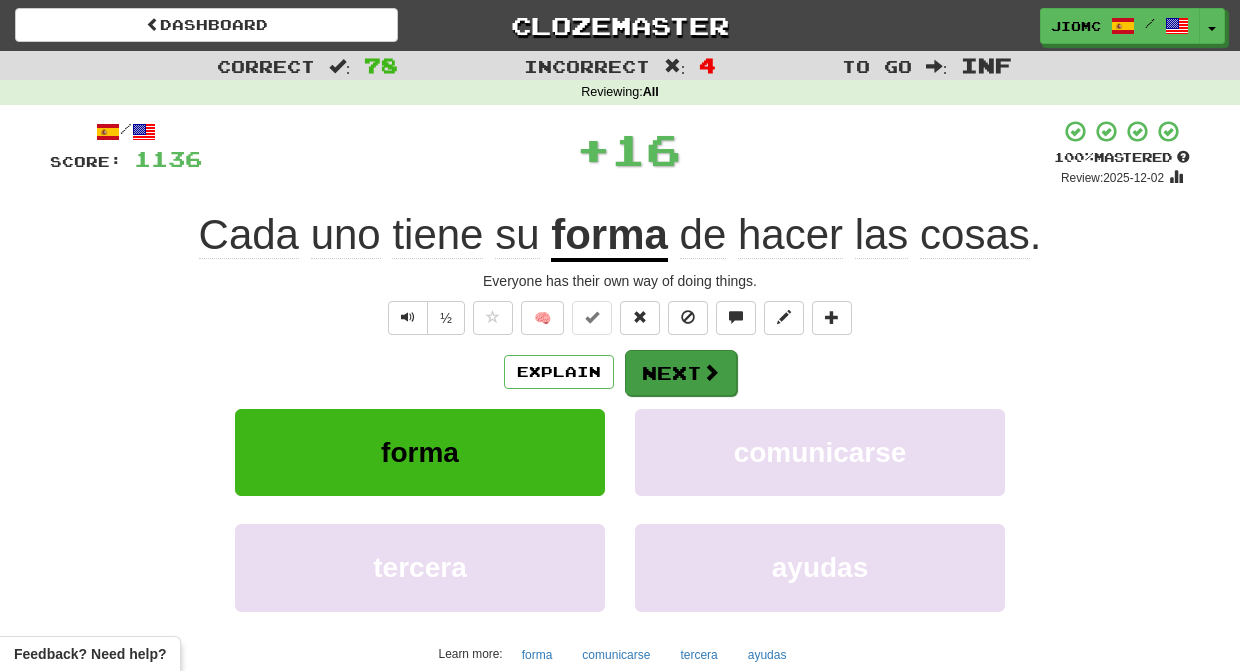 click on "Next" at bounding box center (681, 373) 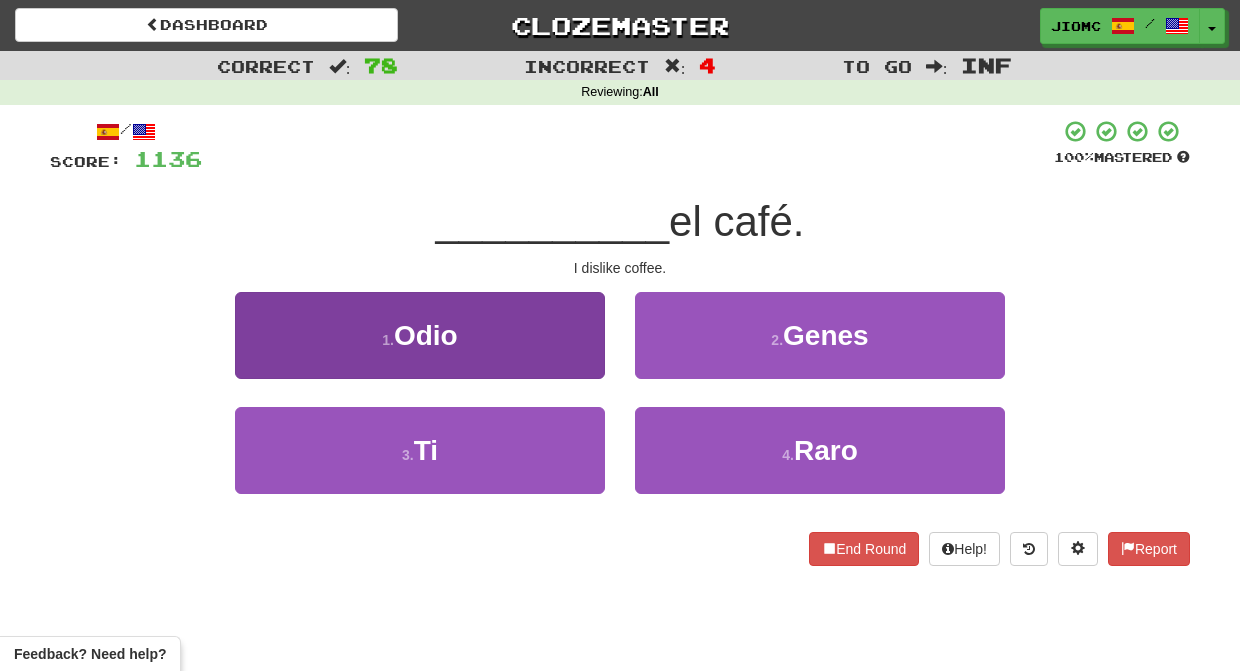 click on "1 .  Odio" at bounding box center (420, 335) 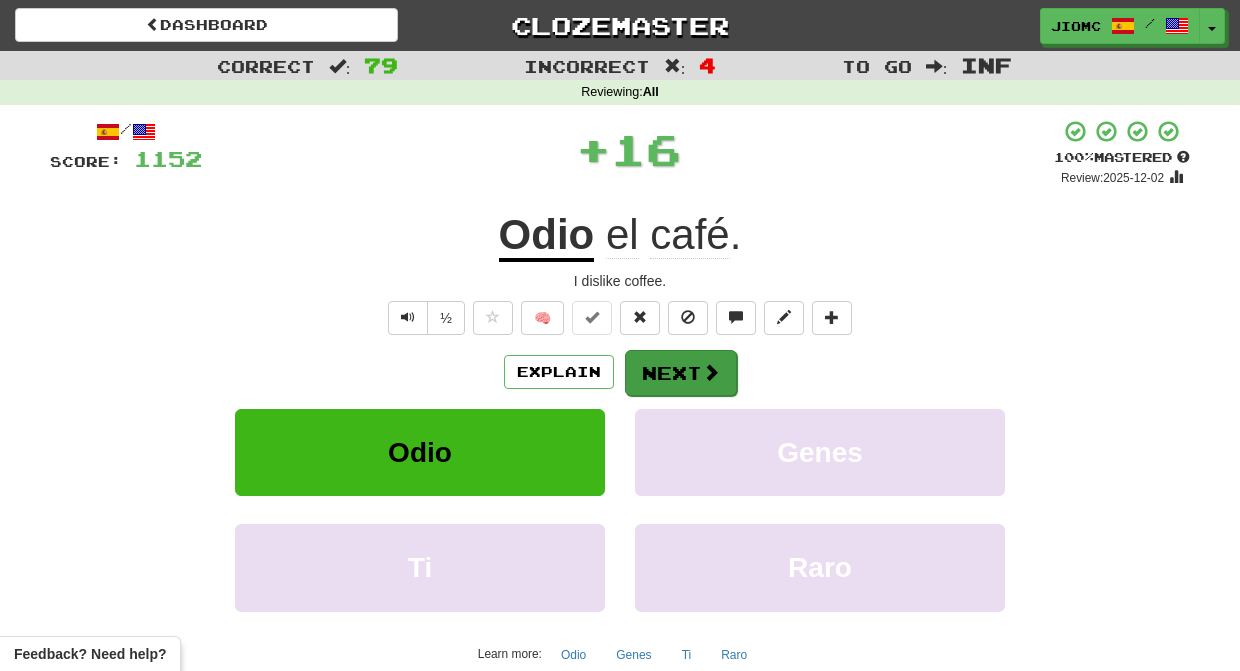 click on "Next" at bounding box center (681, 373) 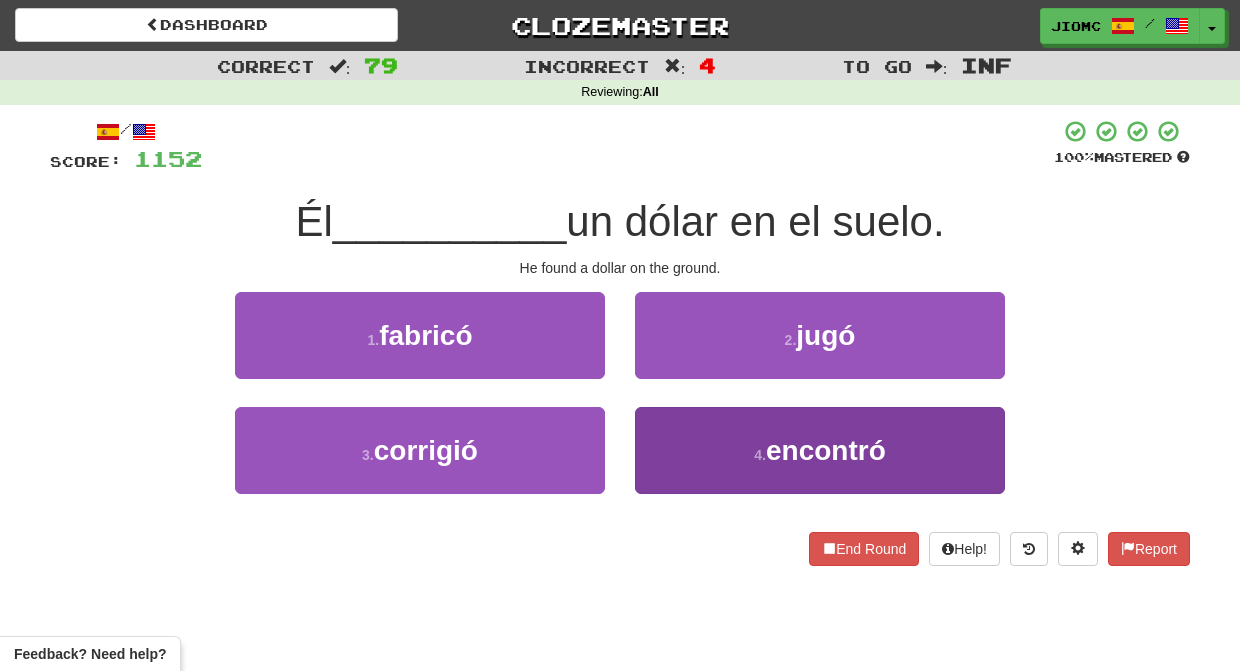 click on "4 .  encontró" at bounding box center (820, 450) 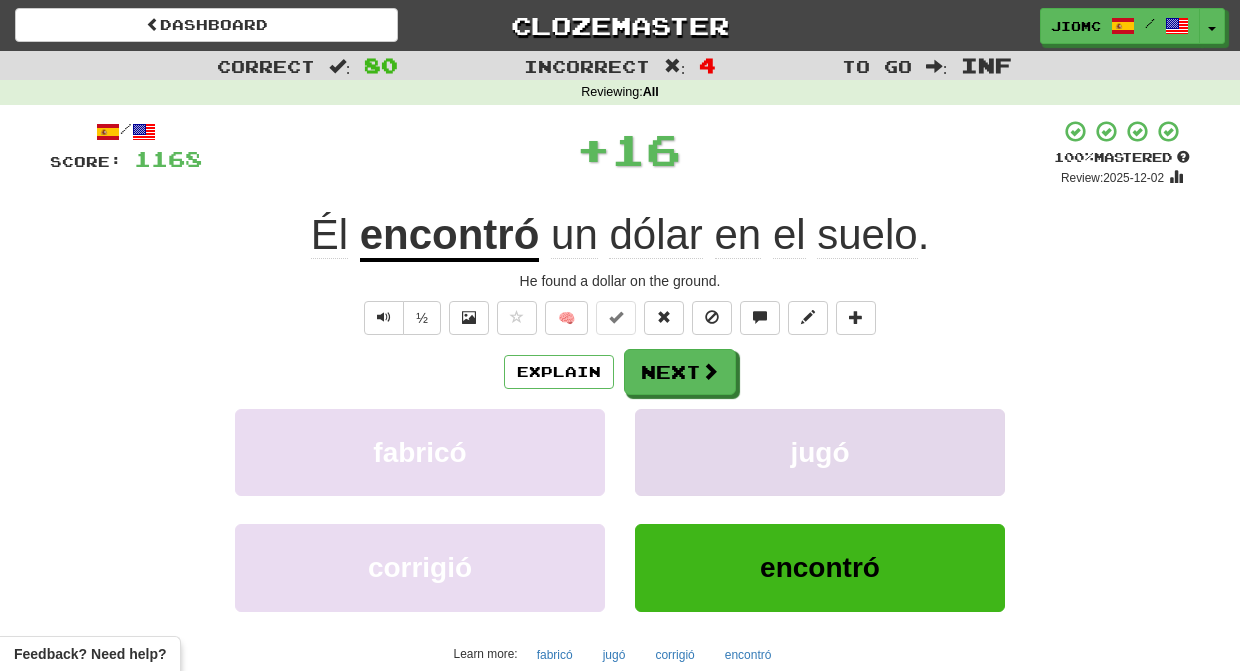 click on "jugó" at bounding box center [820, 452] 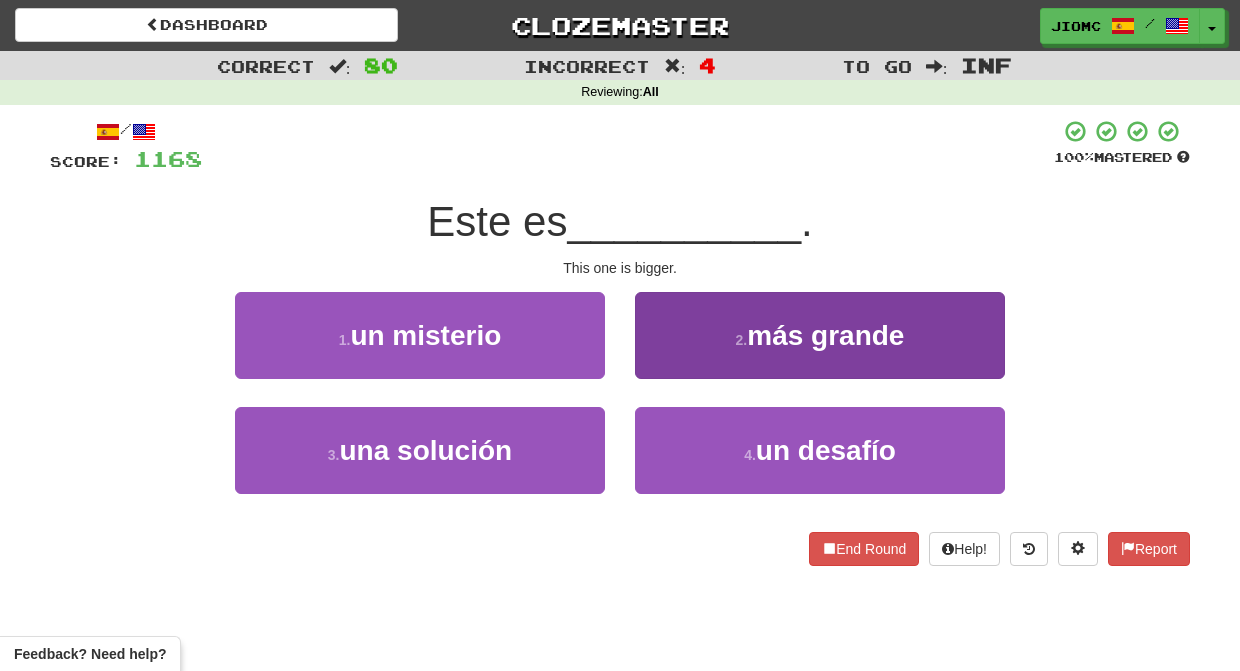 click on "2 .  más grande" at bounding box center [820, 335] 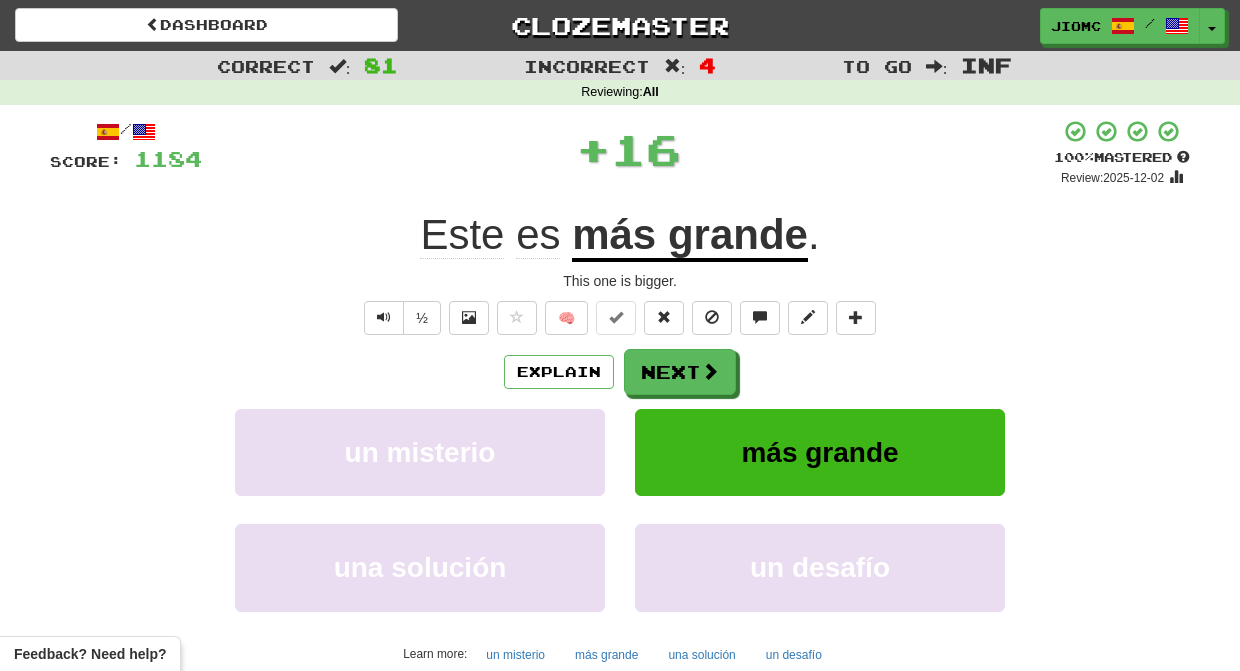 click on "Next" at bounding box center (680, 372) 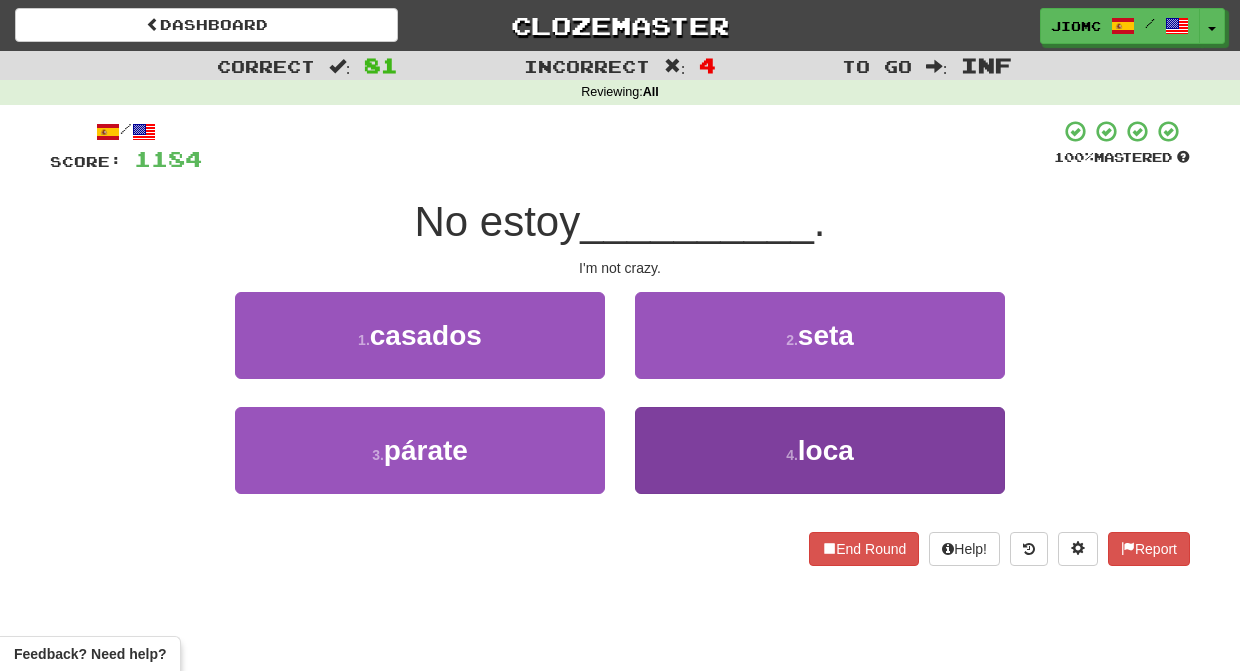 click on "4 .  loca" at bounding box center (820, 450) 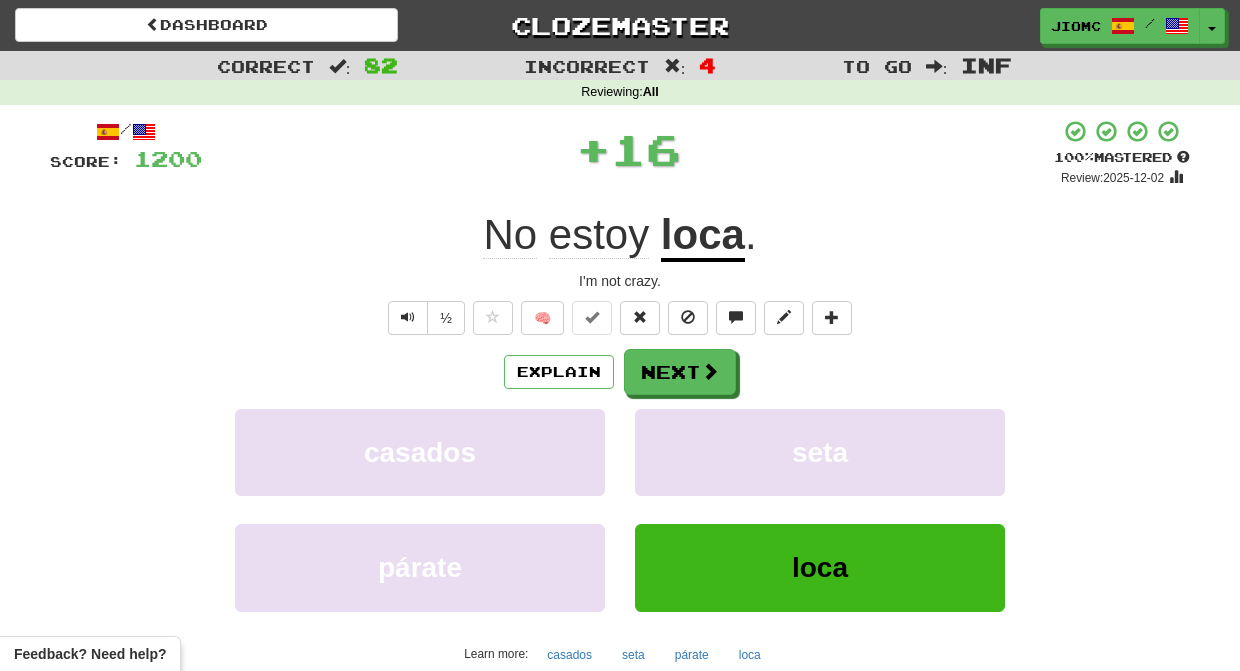click on "seta" at bounding box center [820, 452] 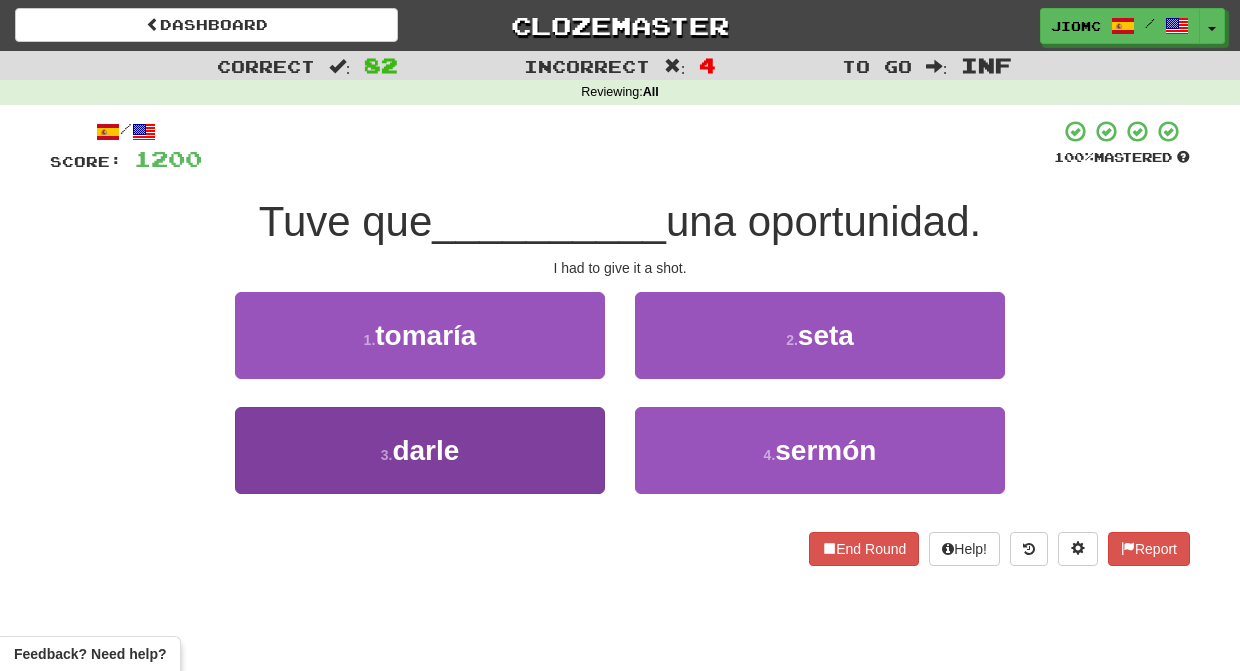 click on "3 .  darle" at bounding box center (420, 450) 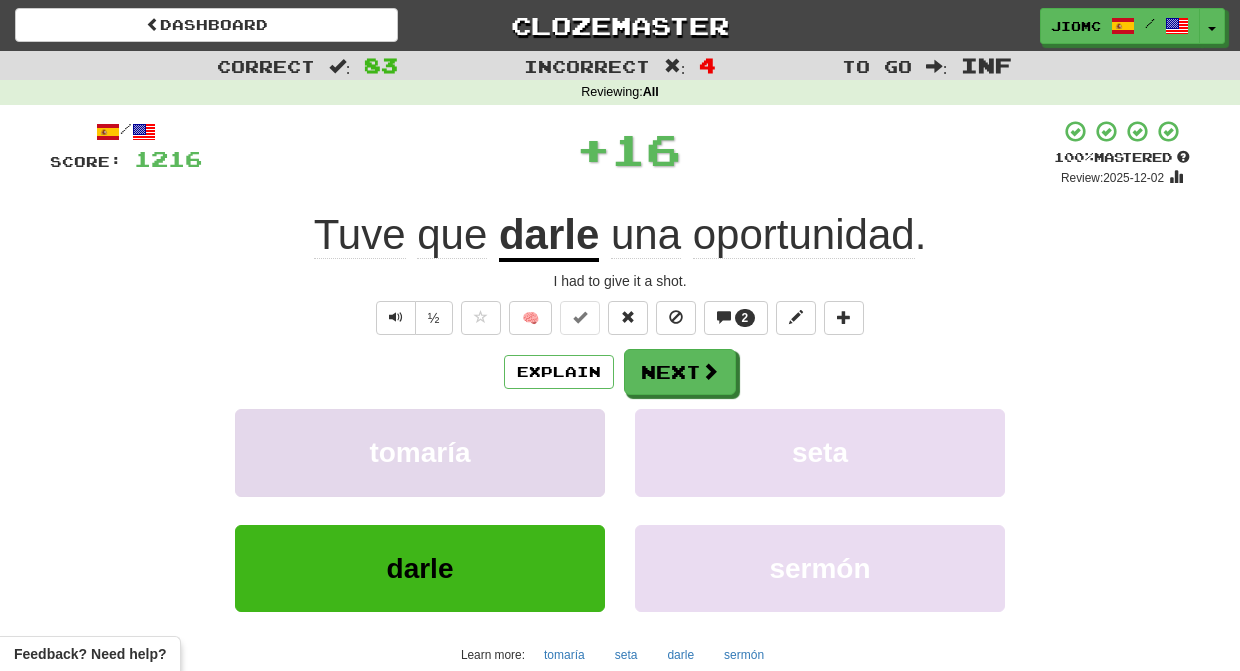 click on "tomaría" at bounding box center (420, 452) 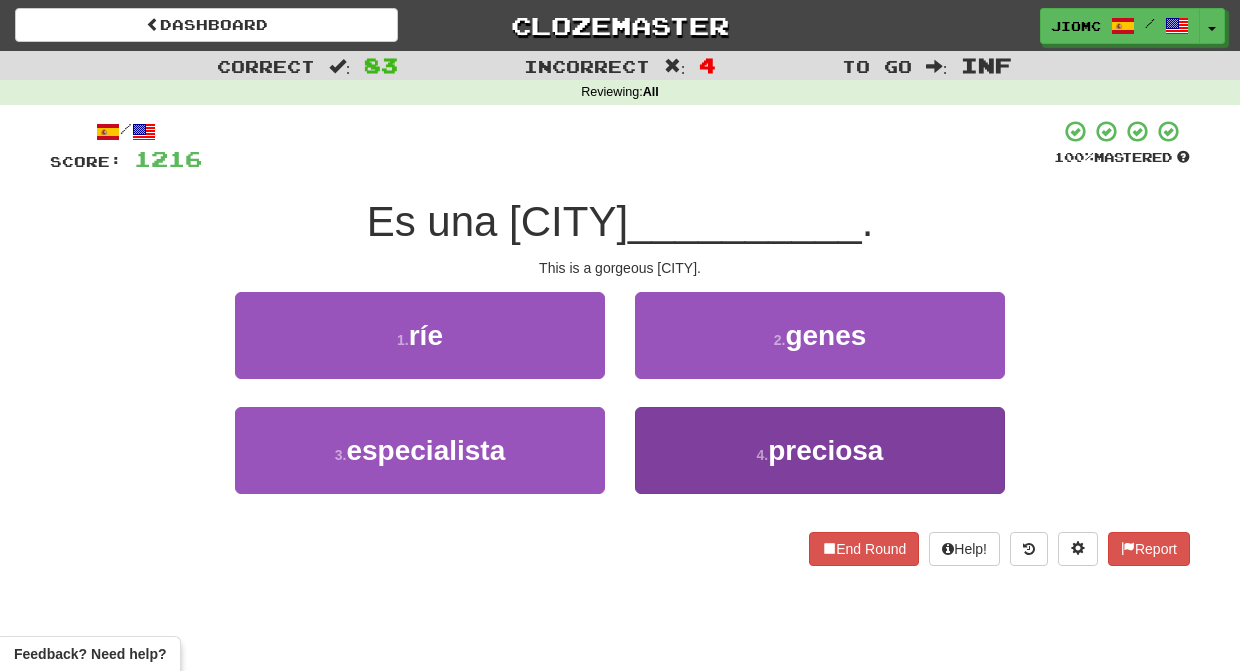 click on "4 .  preciosa" at bounding box center (820, 450) 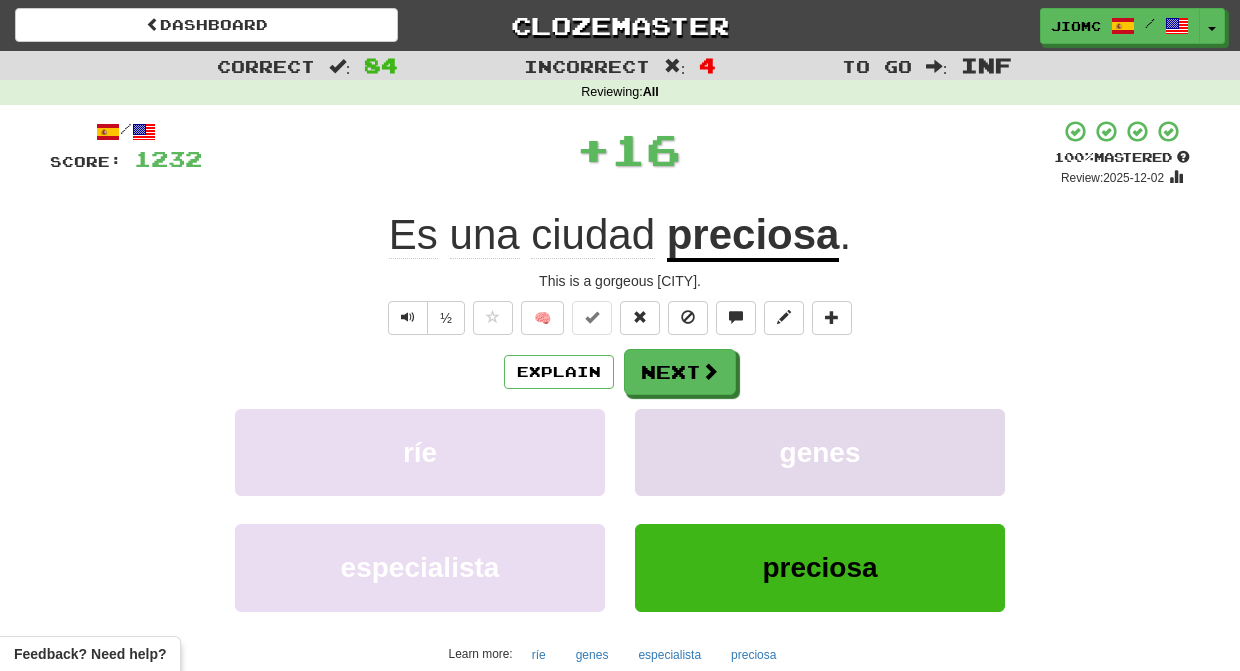 click on "genes" at bounding box center (820, 452) 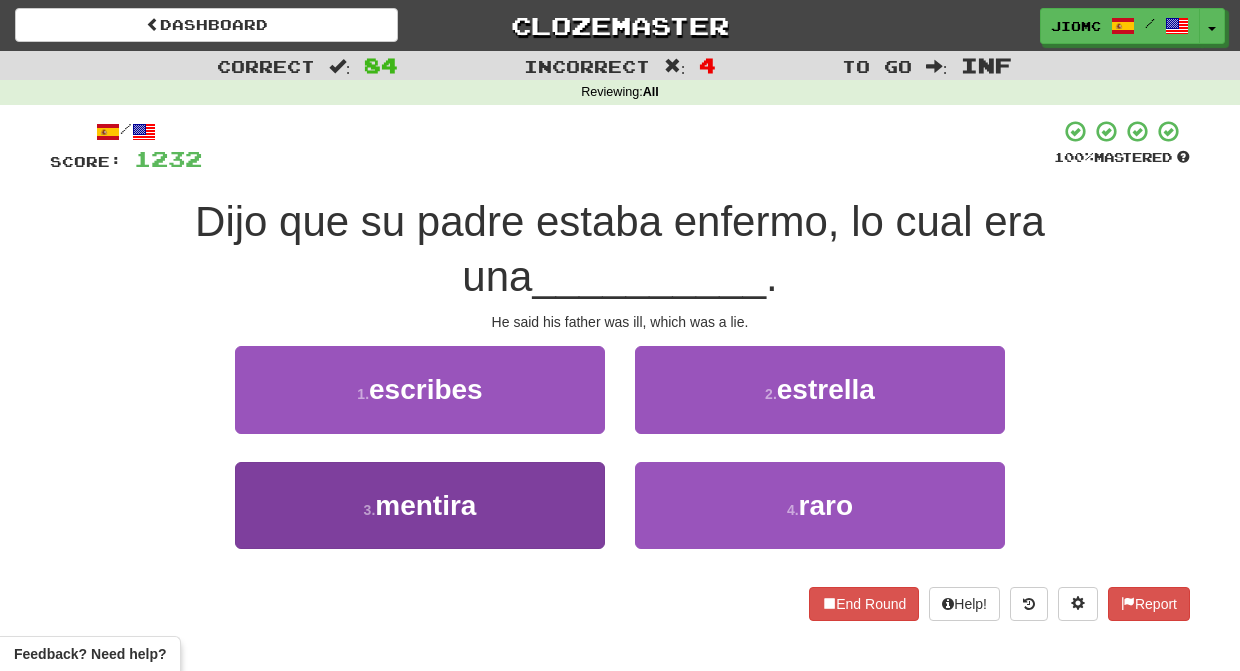 click on "3 .  mentira" at bounding box center (420, 505) 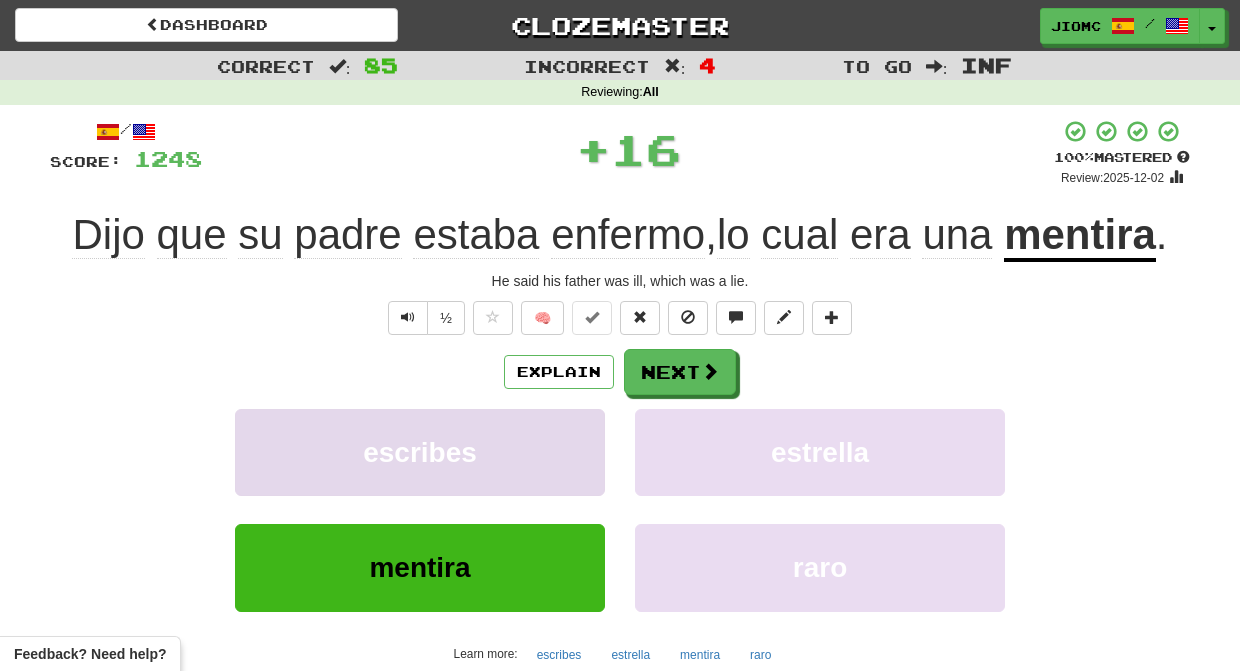 click on "escribes" at bounding box center (420, 452) 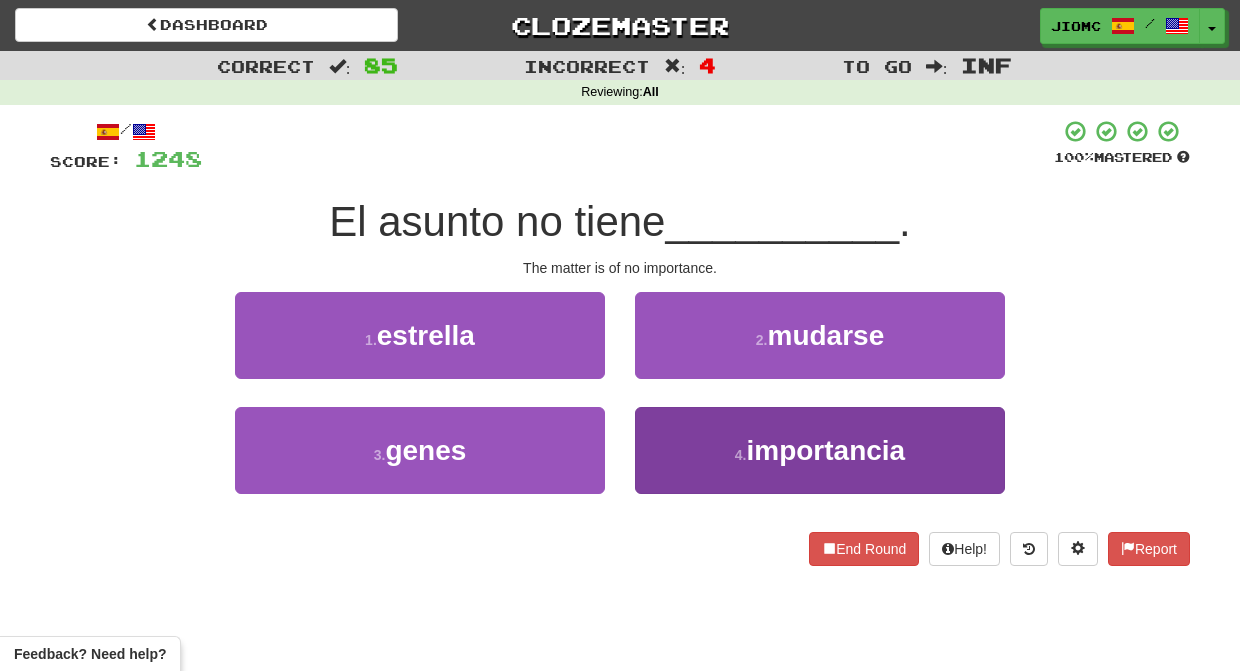 click on "4 .  importancia" at bounding box center (820, 450) 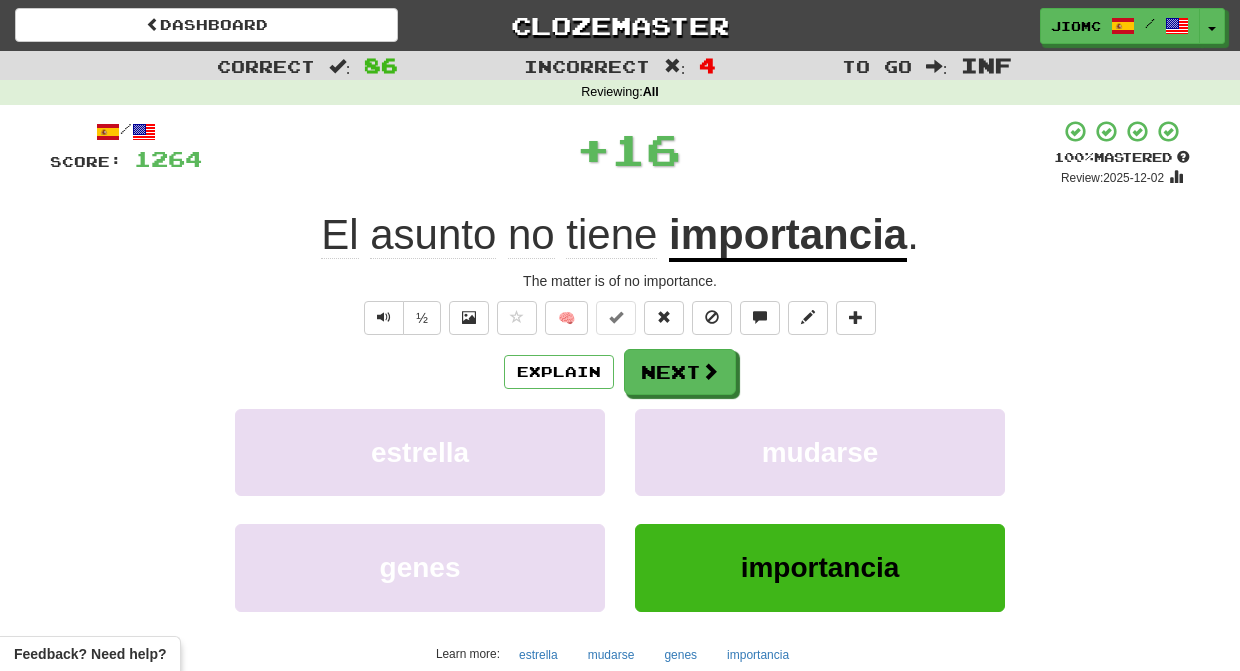 click on "mudarse" at bounding box center [820, 452] 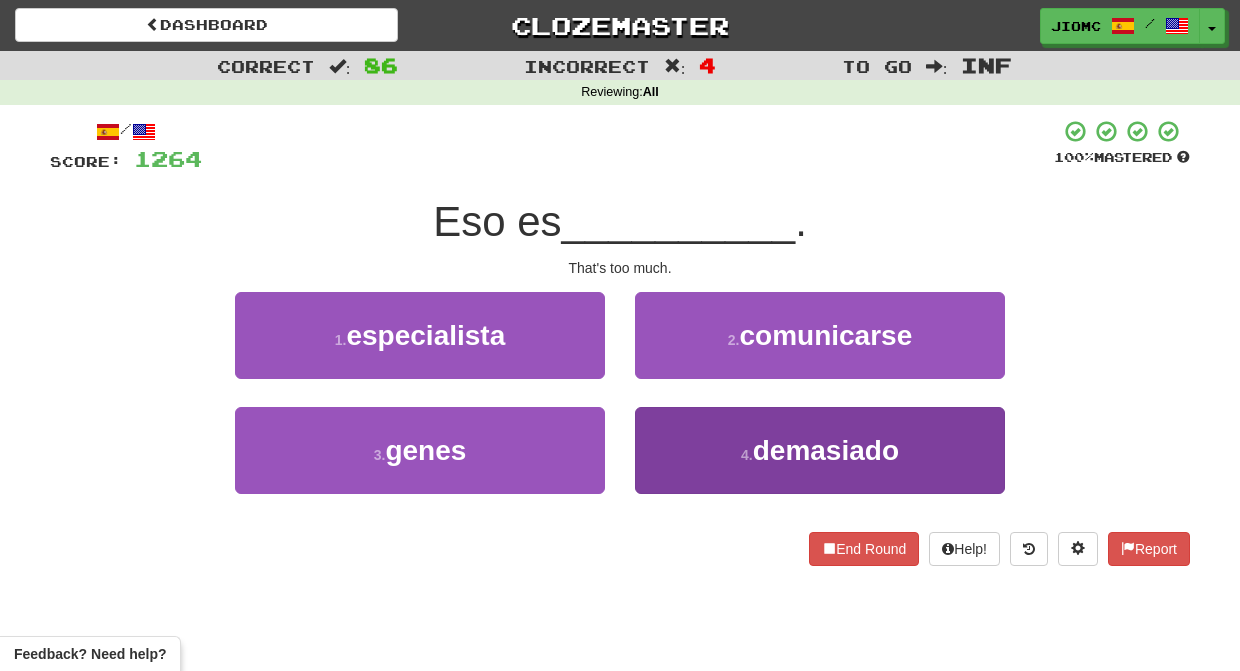 click on "4 .  demasiado" at bounding box center [820, 450] 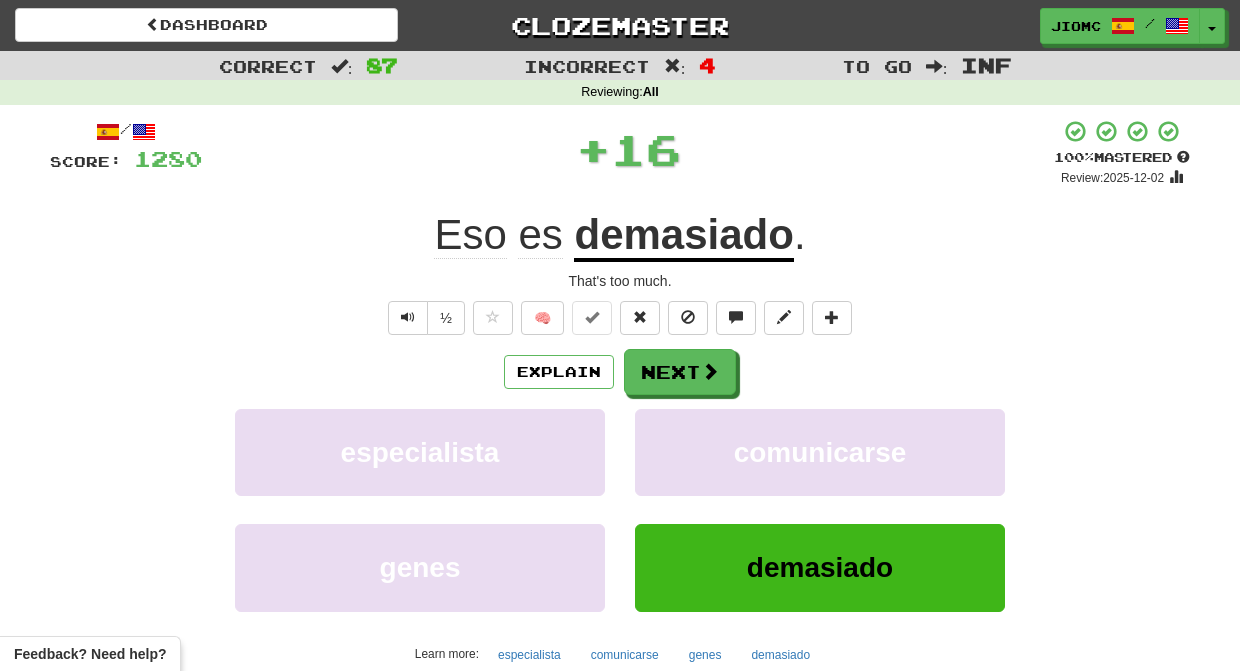 click on "comunicarse" at bounding box center (820, 452) 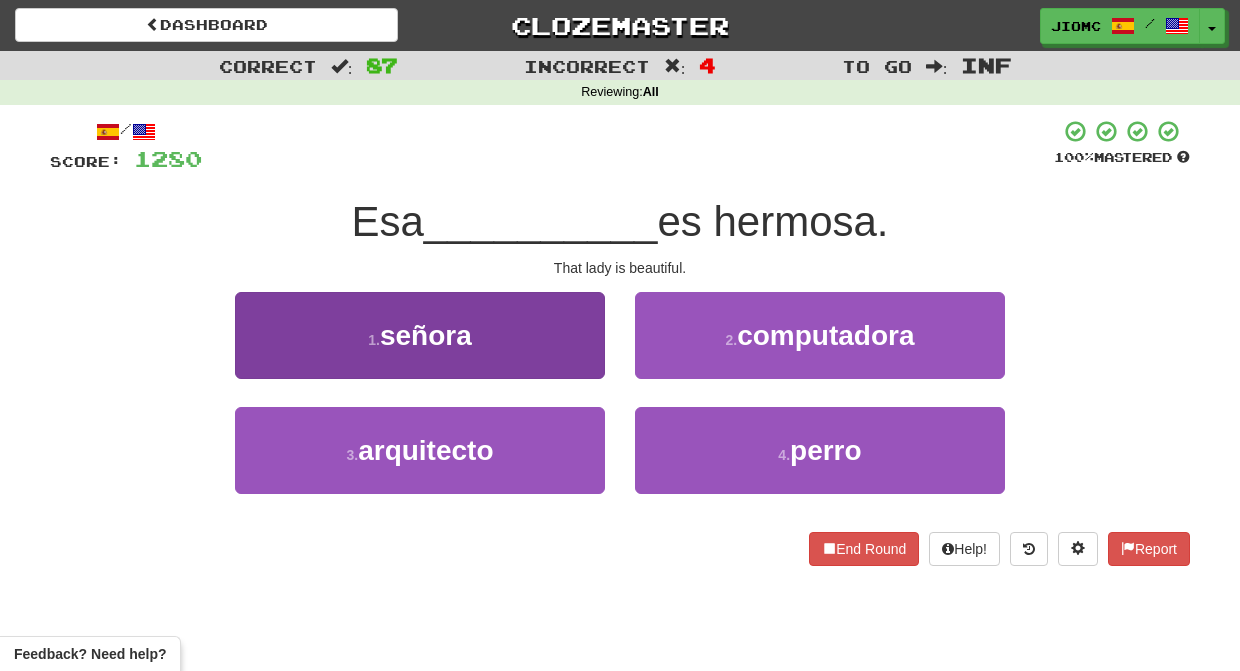 click on "1 .  señora" at bounding box center [420, 335] 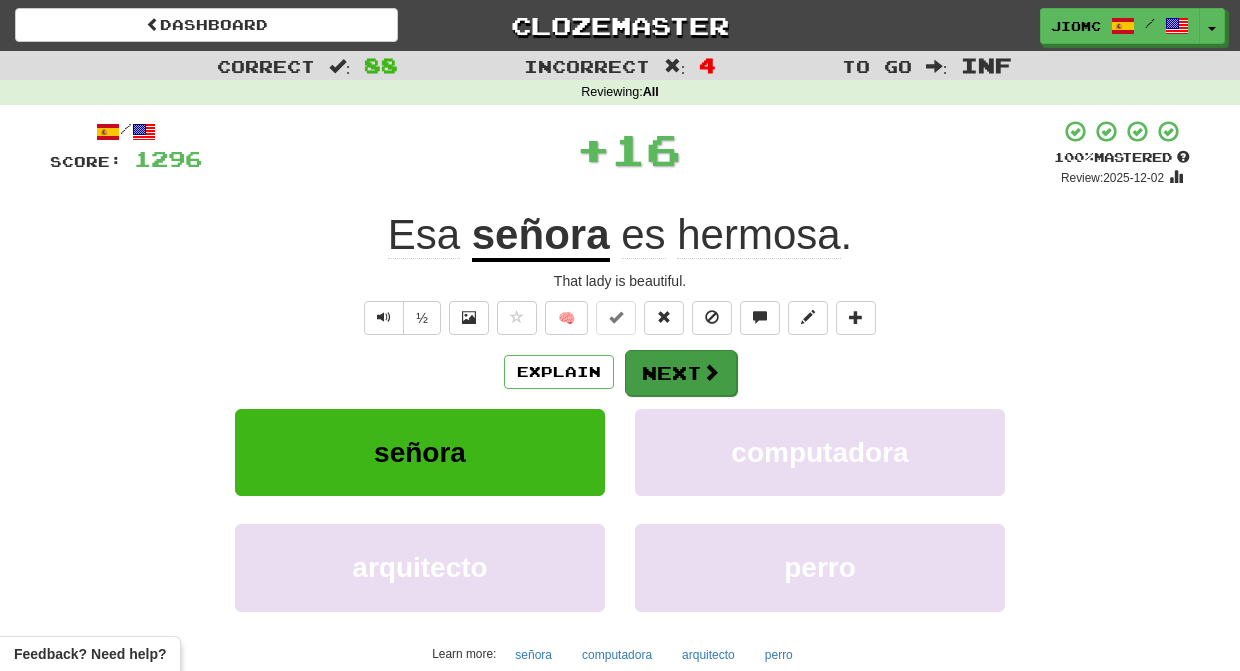 click on "Next" at bounding box center (681, 373) 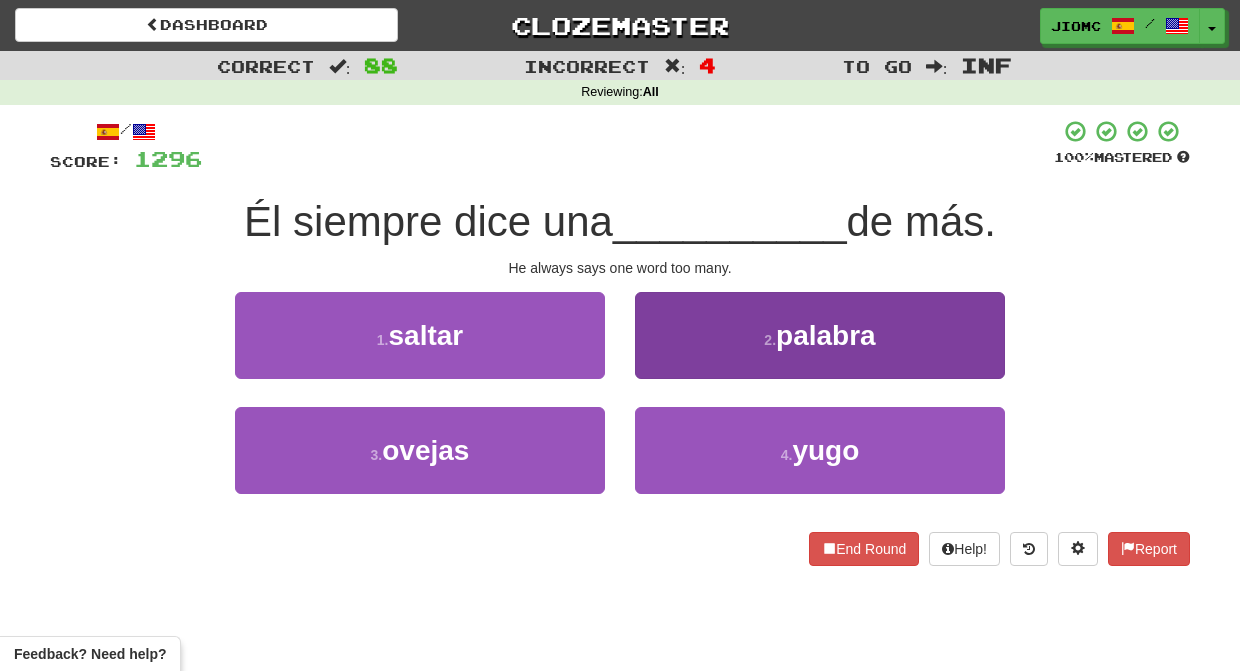click on "2 .  palabra" at bounding box center (820, 335) 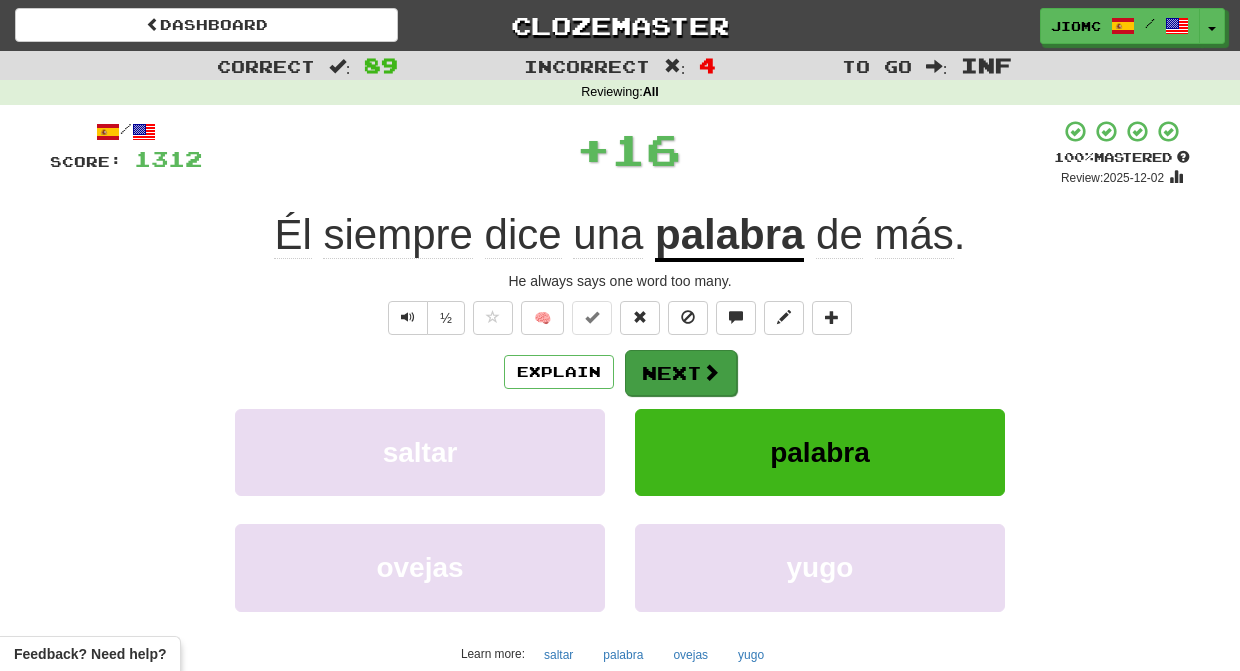 click on "Next" at bounding box center (681, 373) 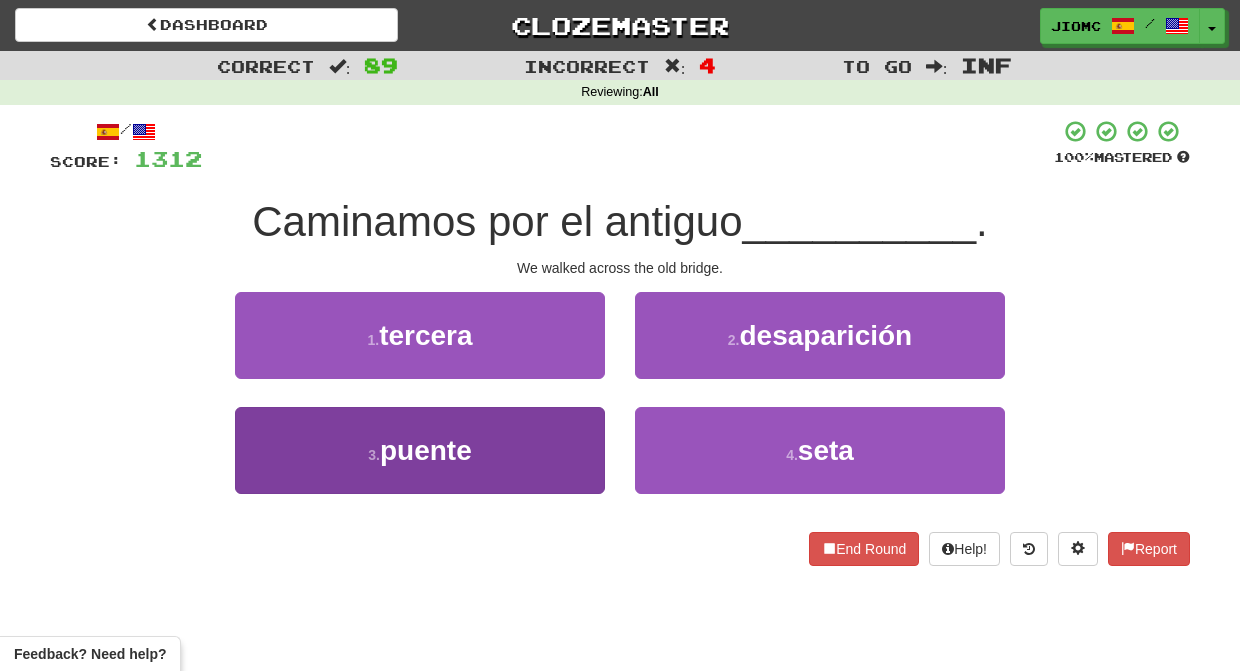 click on "3 .  puente" at bounding box center [420, 450] 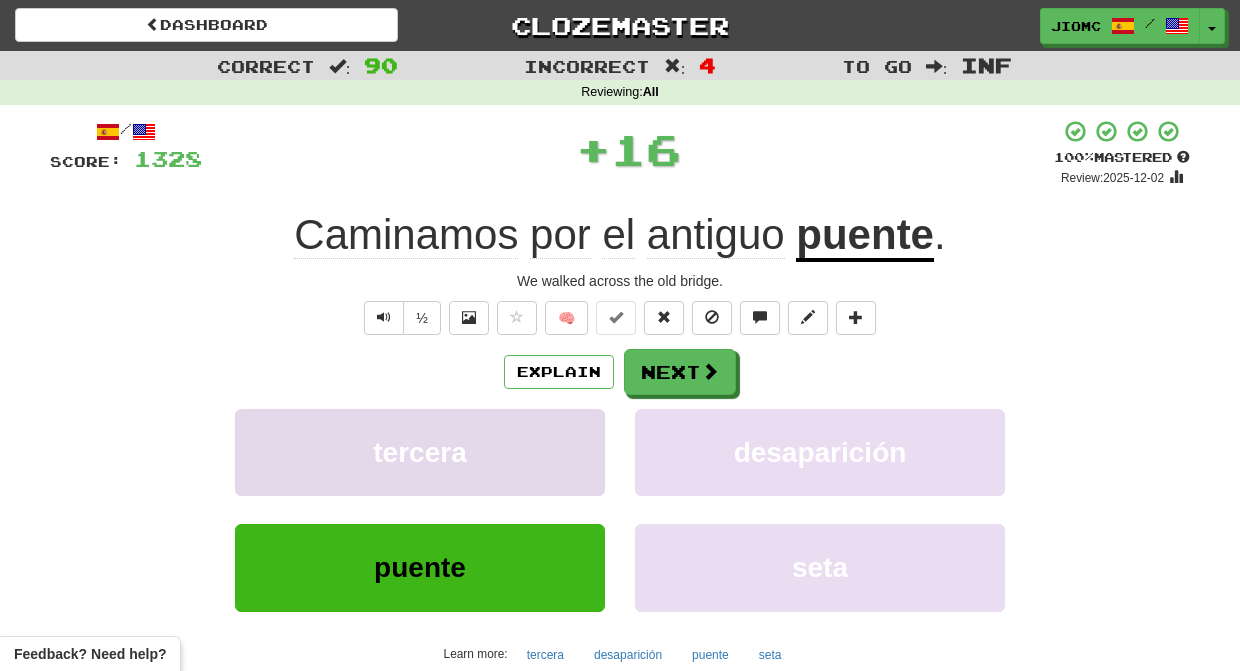 click on "tercera" at bounding box center [420, 452] 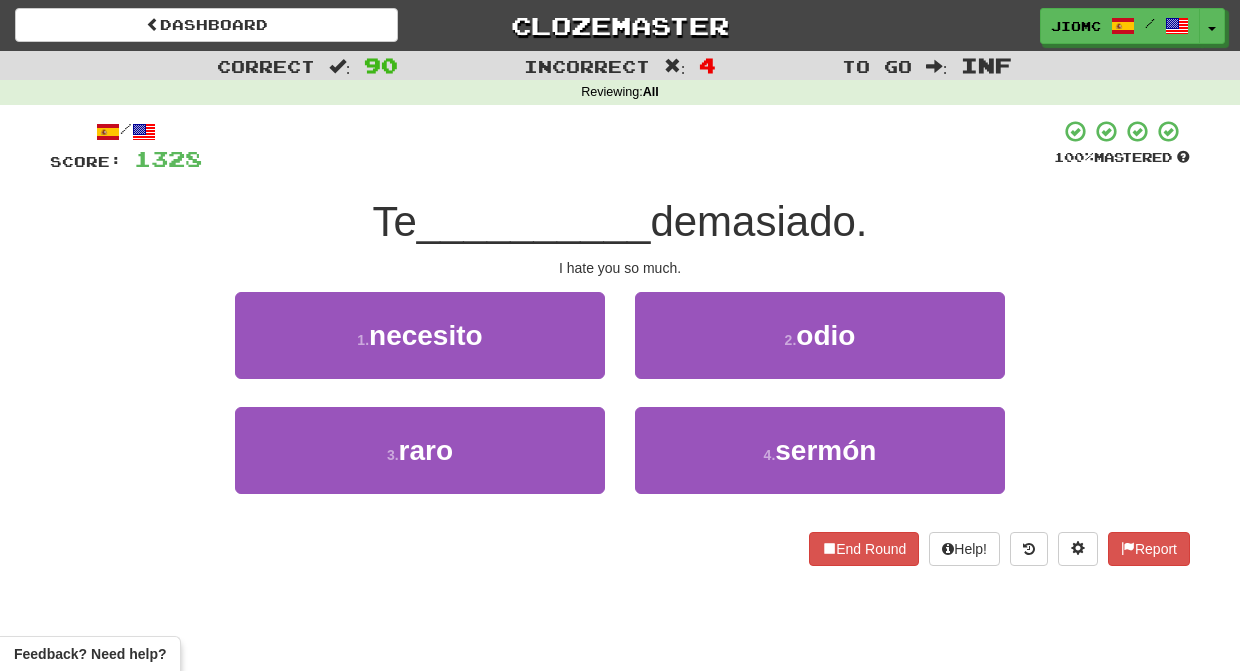 click on "2 .  odio" at bounding box center (820, 349) 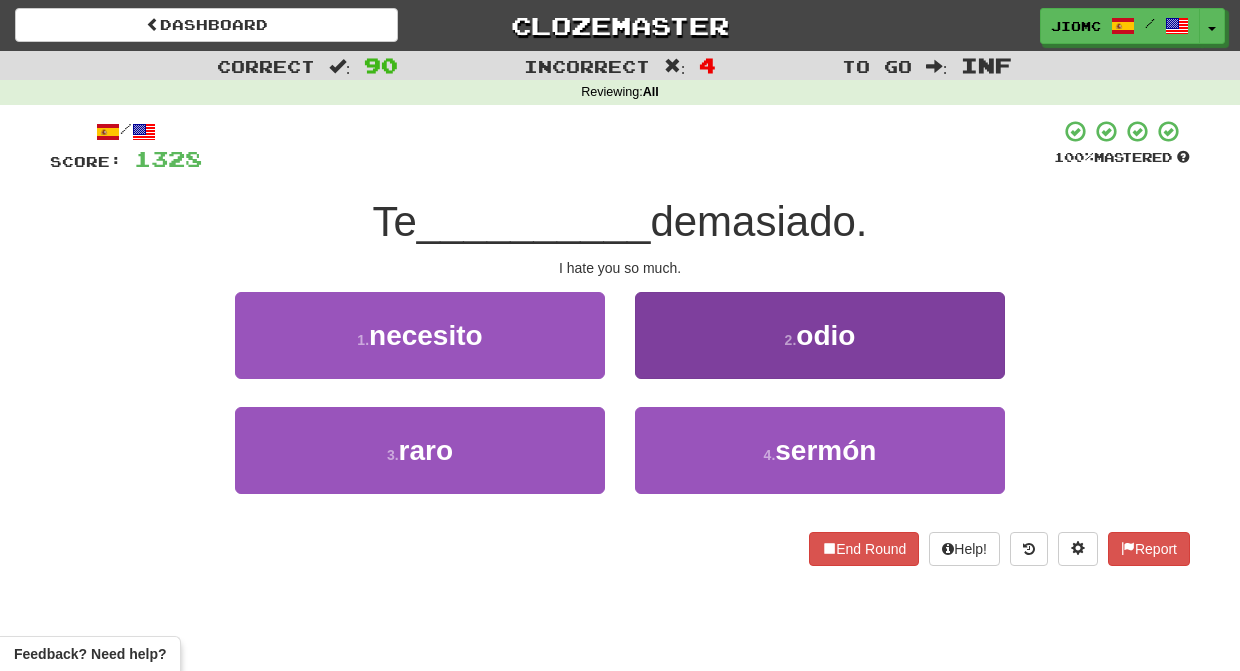 click on "2 .  odio" at bounding box center (820, 335) 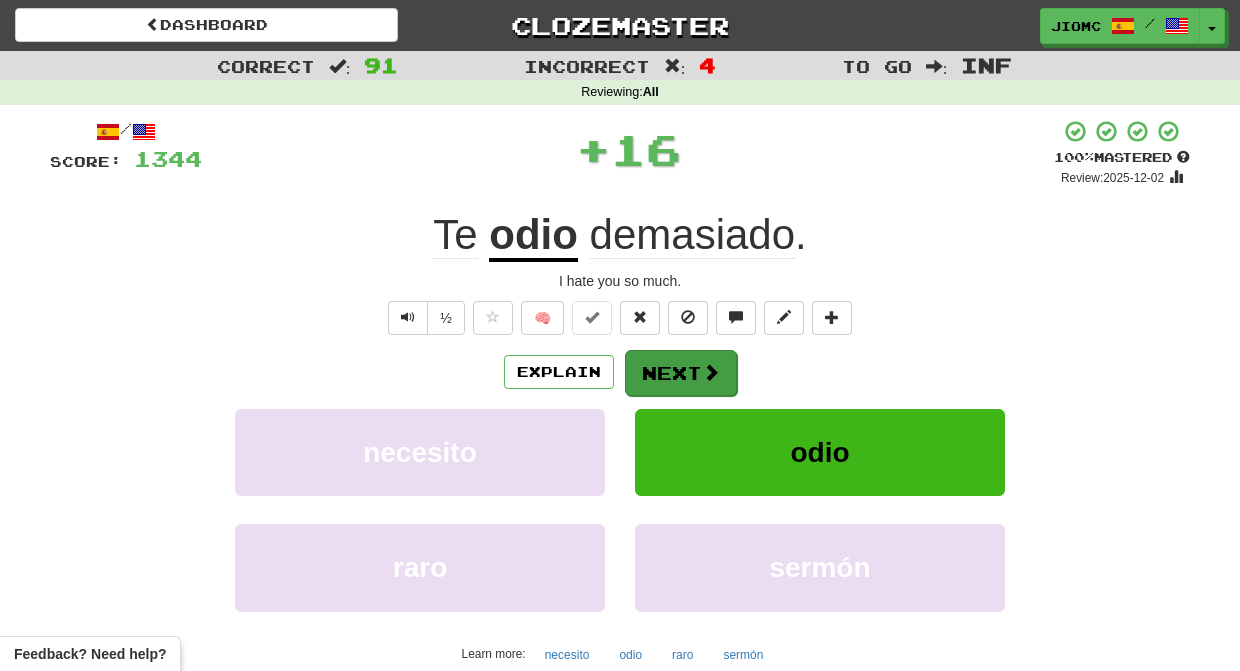 click on "Next" at bounding box center (681, 373) 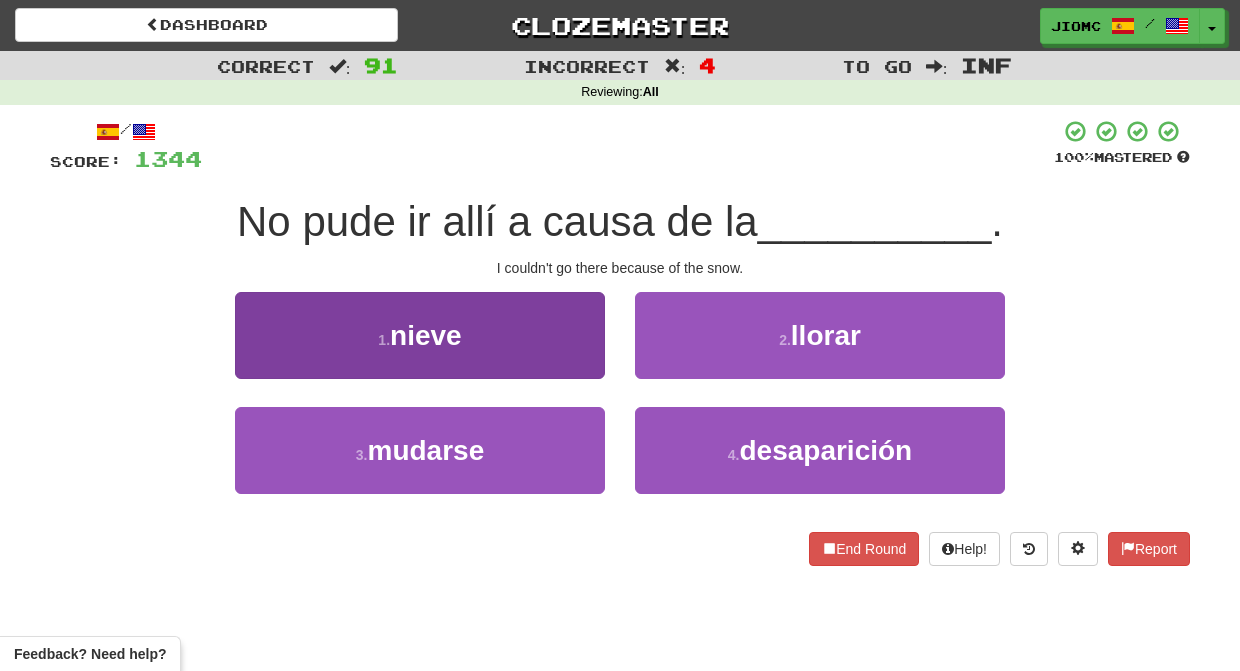 click on "1 .  nieve" at bounding box center (420, 335) 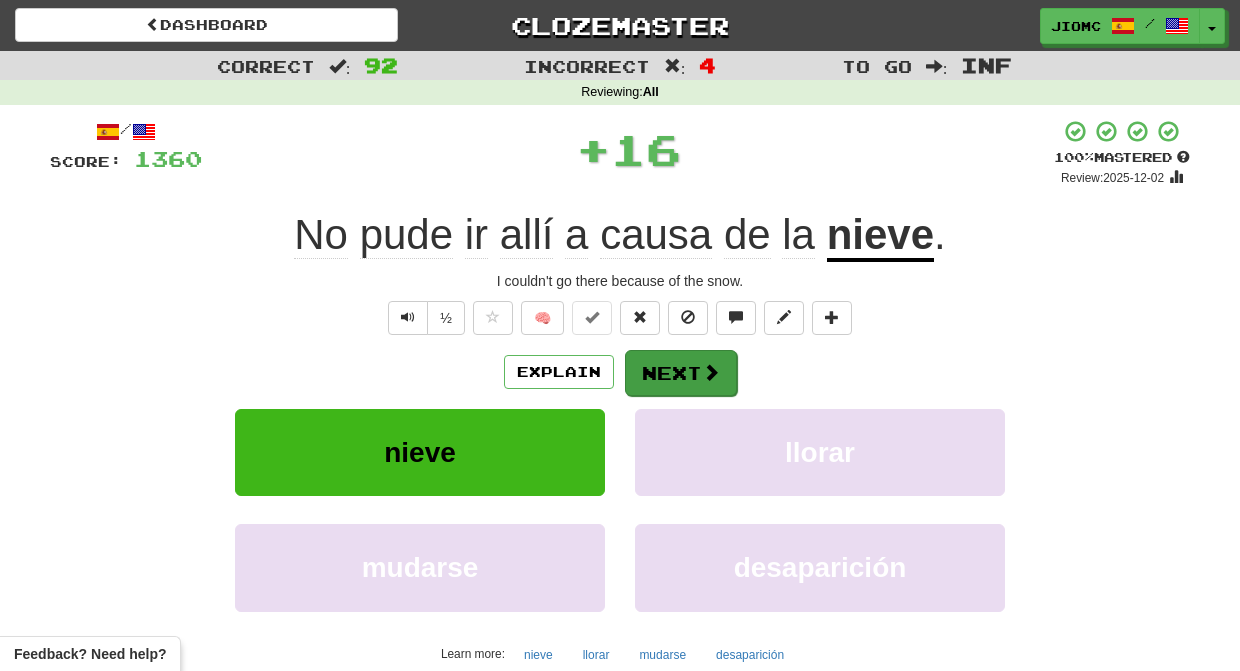 click on "Next" at bounding box center (681, 373) 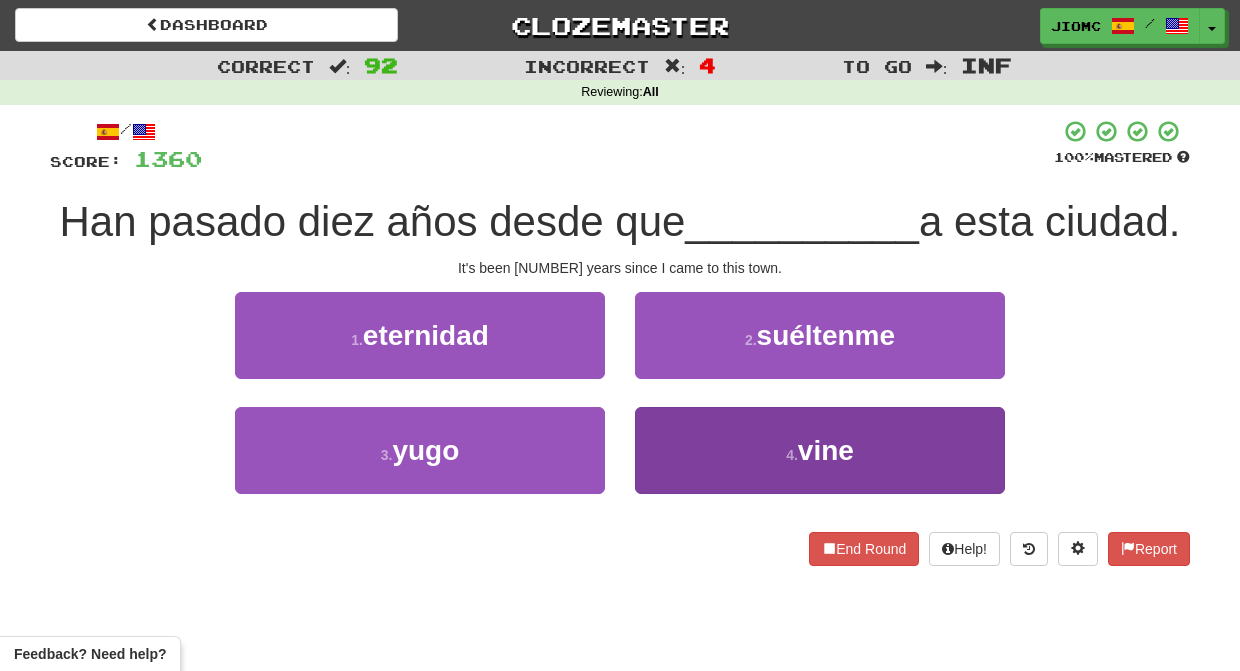 click on "4 .  vine" at bounding box center [820, 450] 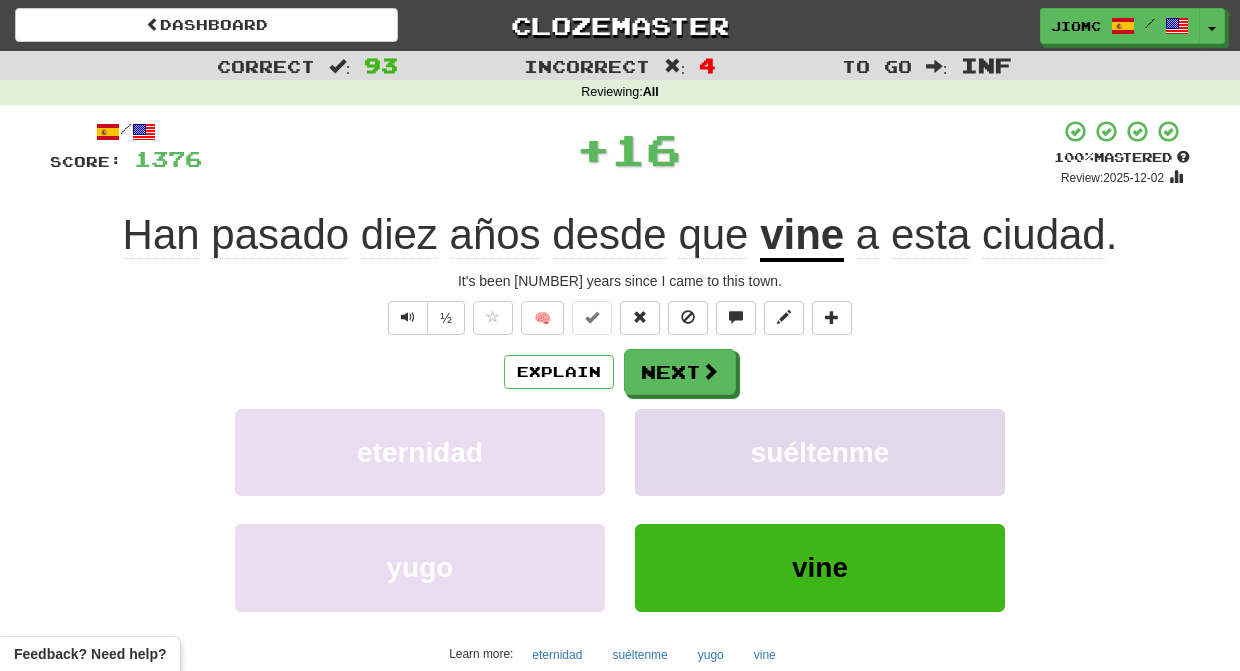 click on "suéltenme" at bounding box center (820, 452) 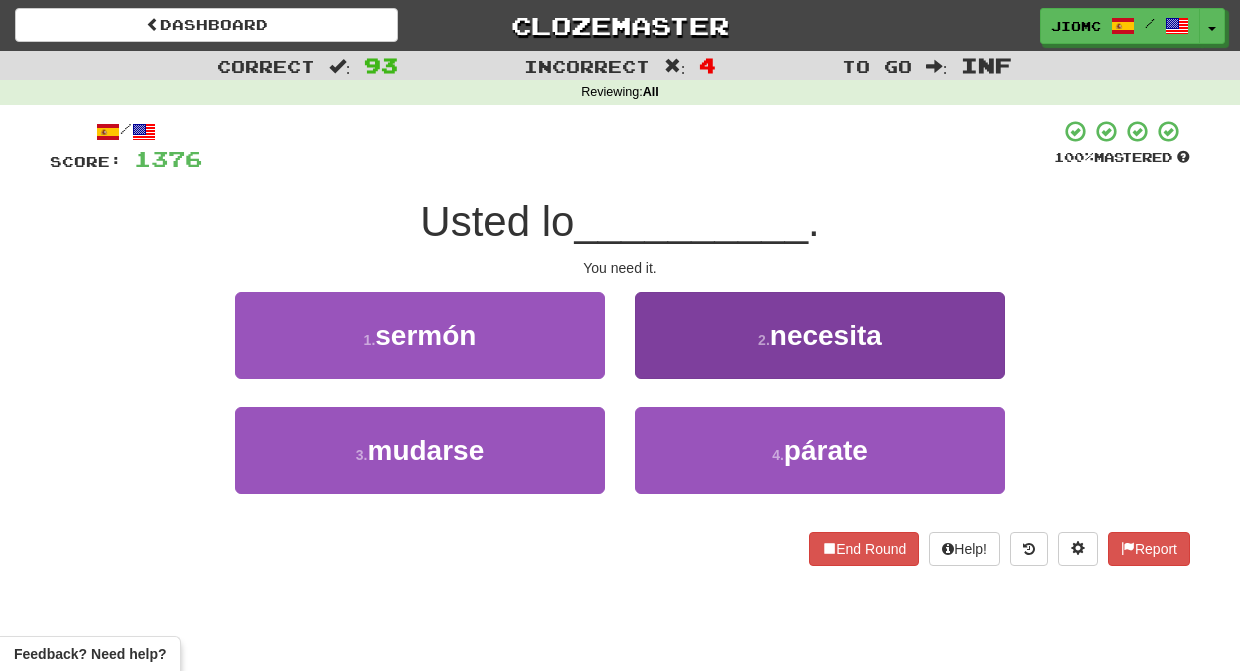 click on "2 .  necesita" at bounding box center [820, 335] 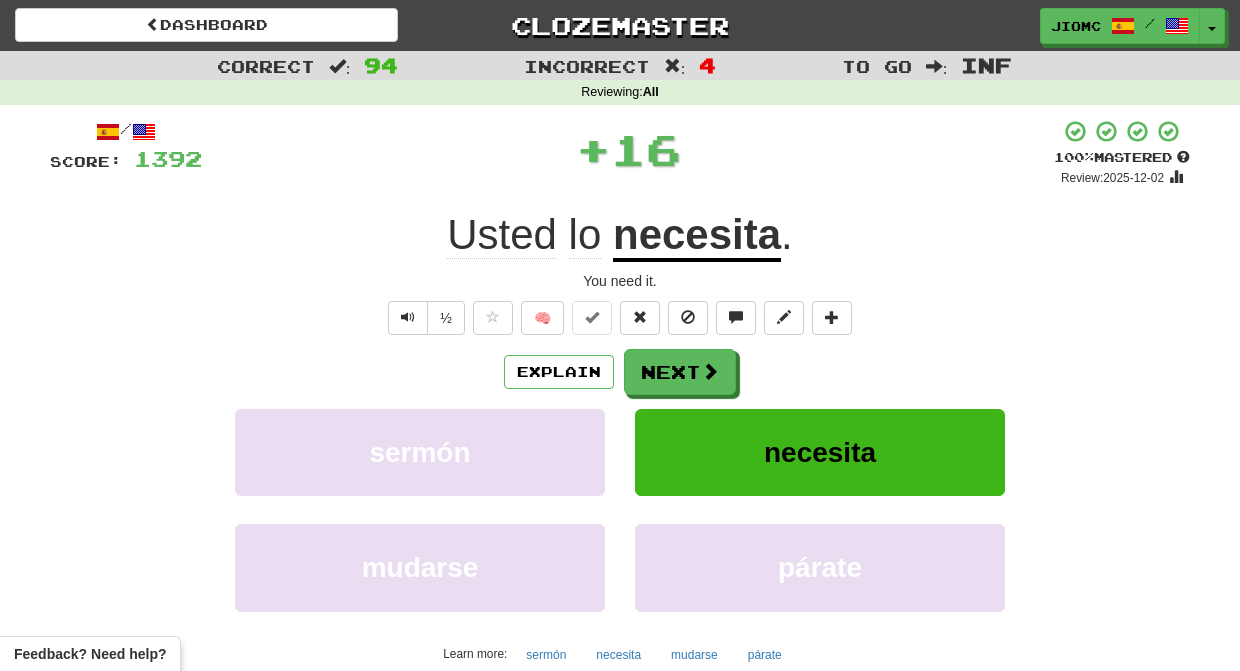 click on "Next" at bounding box center [680, 372] 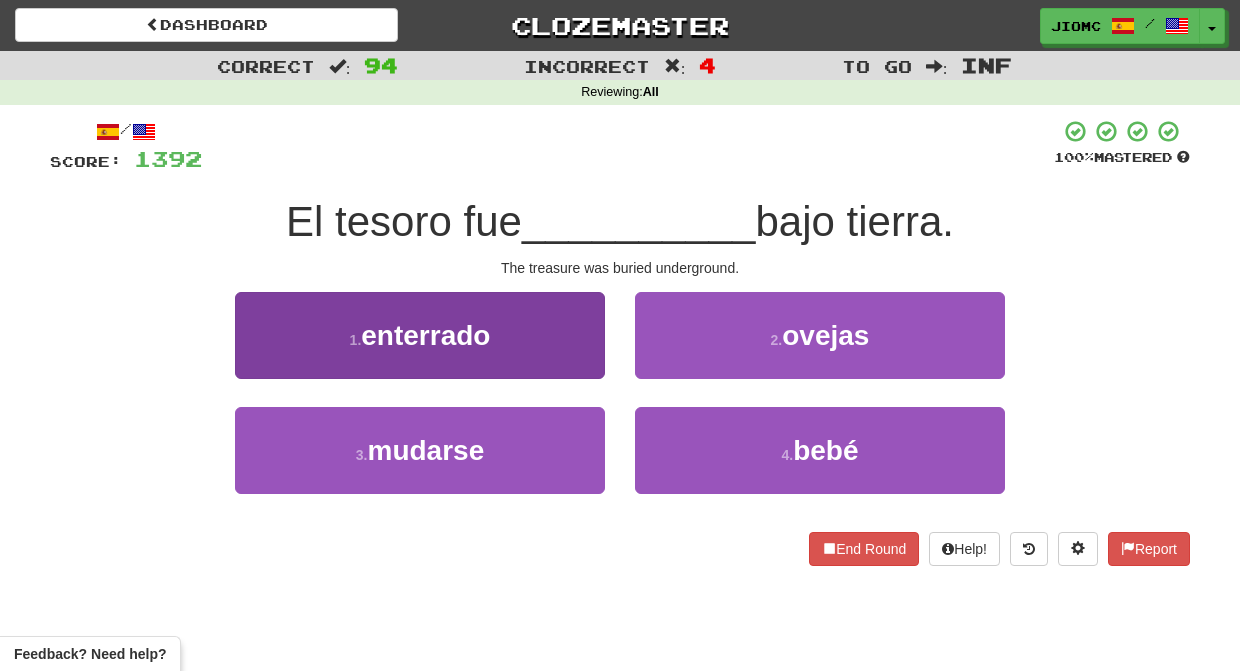 click on "1 .  enterrado" at bounding box center (420, 335) 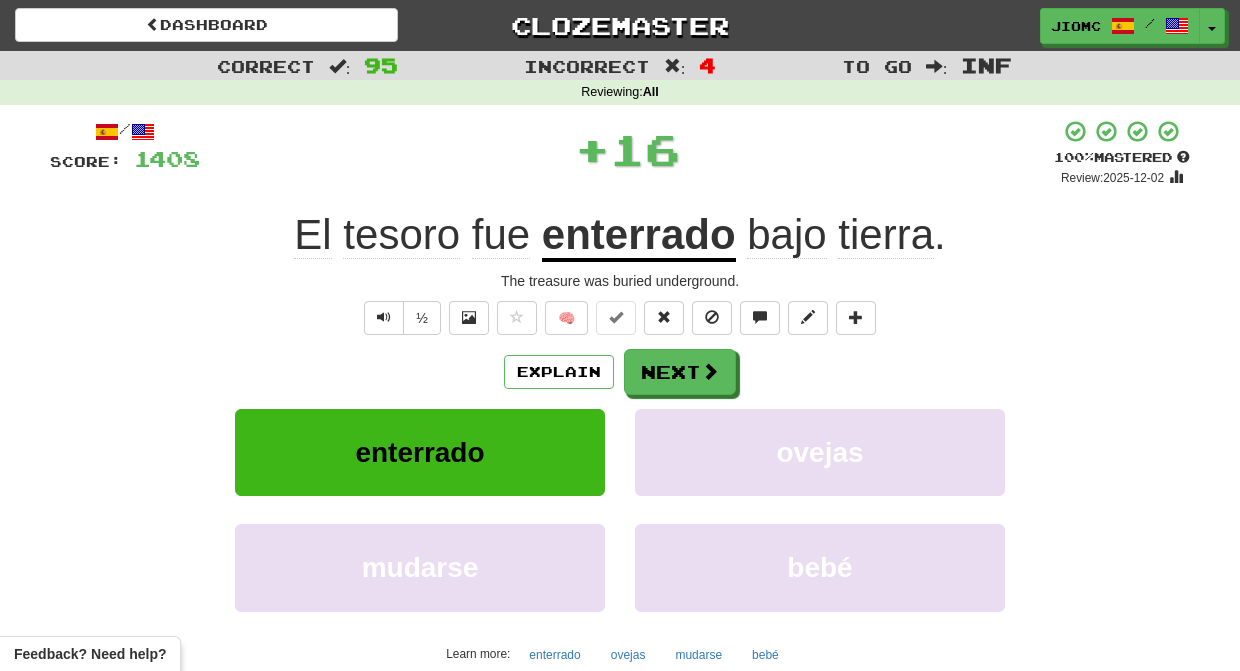 click on "Next" at bounding box center (680, 372) 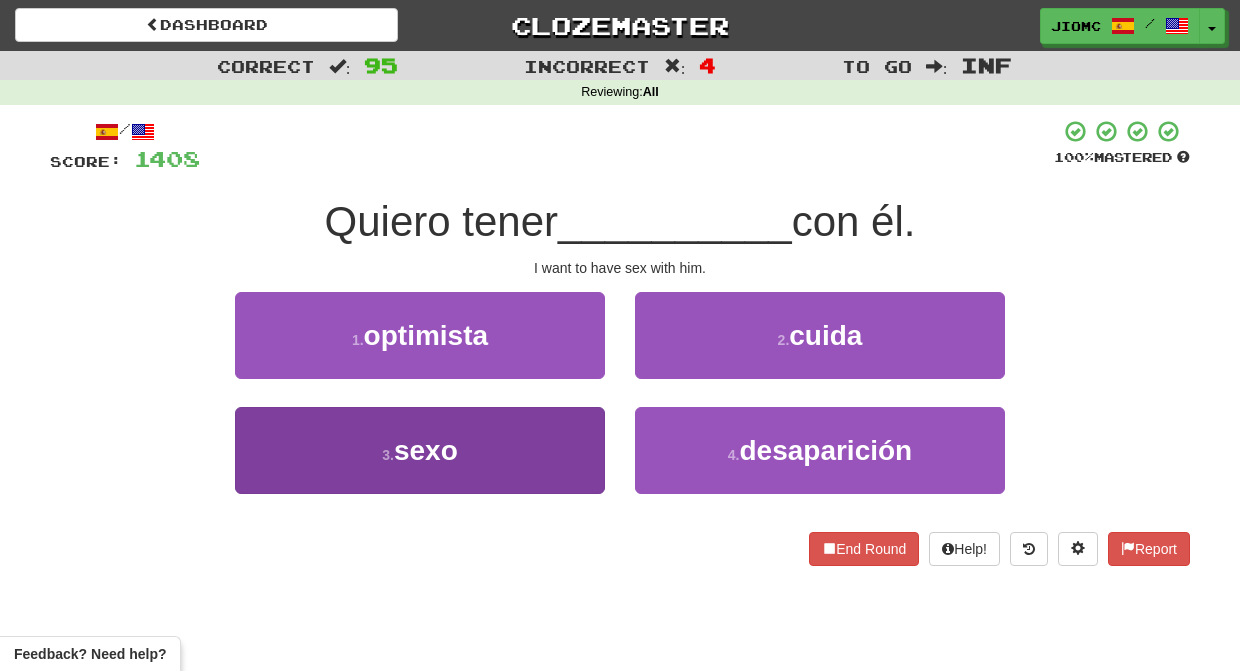 click on "3 .  sexo" at bounding box center (420, 450) 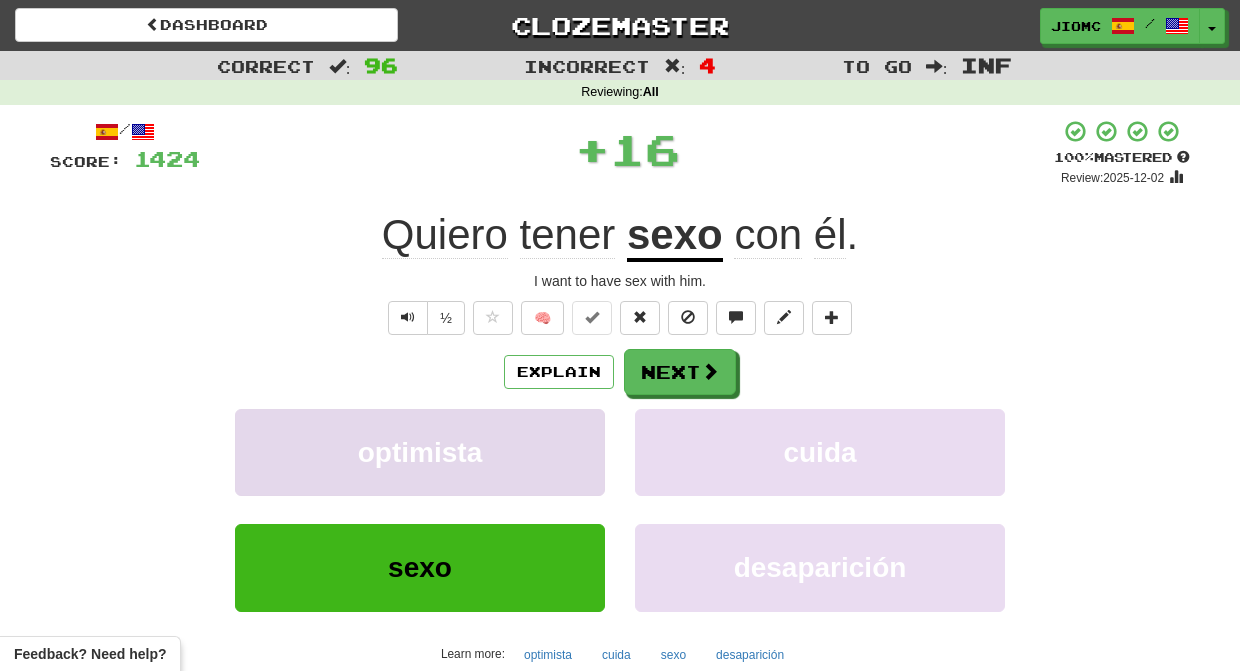 click on "optimista" at bounding box center (420, 452) 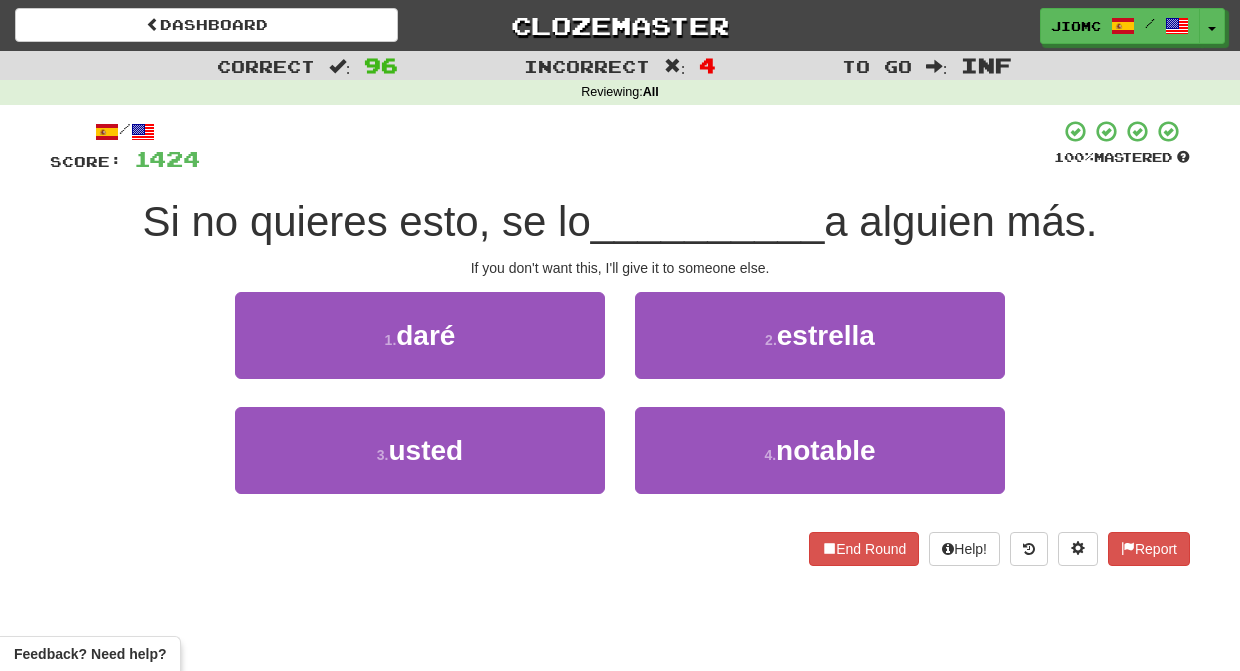 click on "1 .  daré" at bounding box center (420, 349) 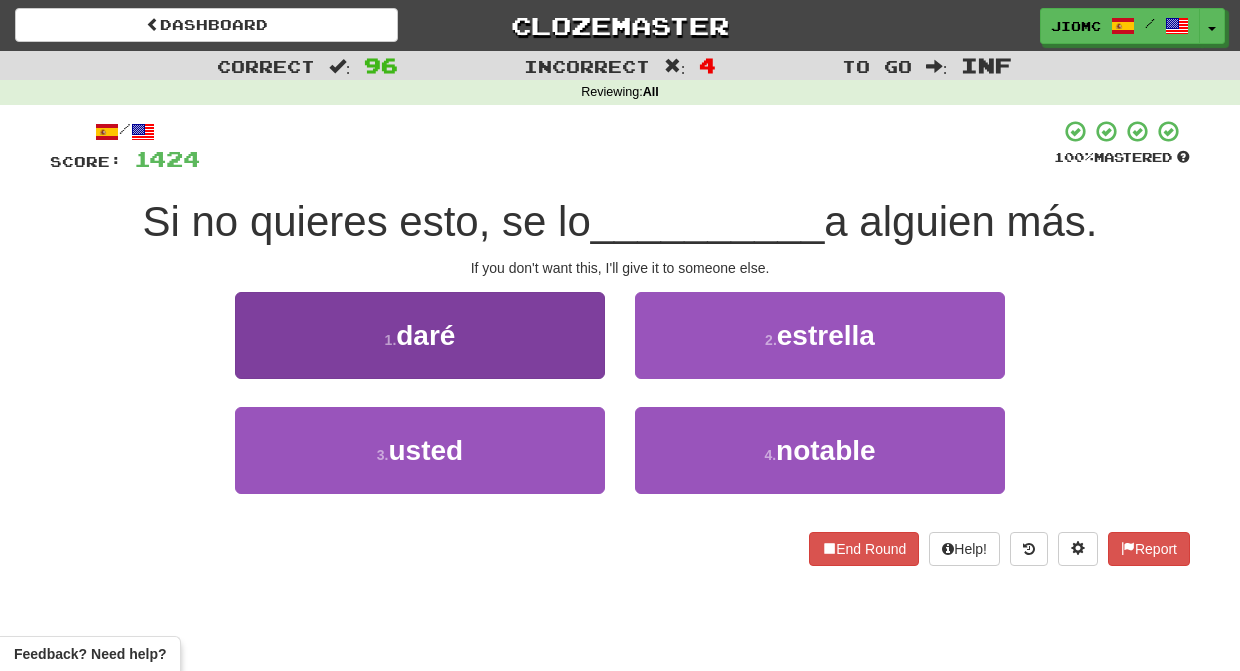 click on "1 .  daré" at bounding box center [420, 335] 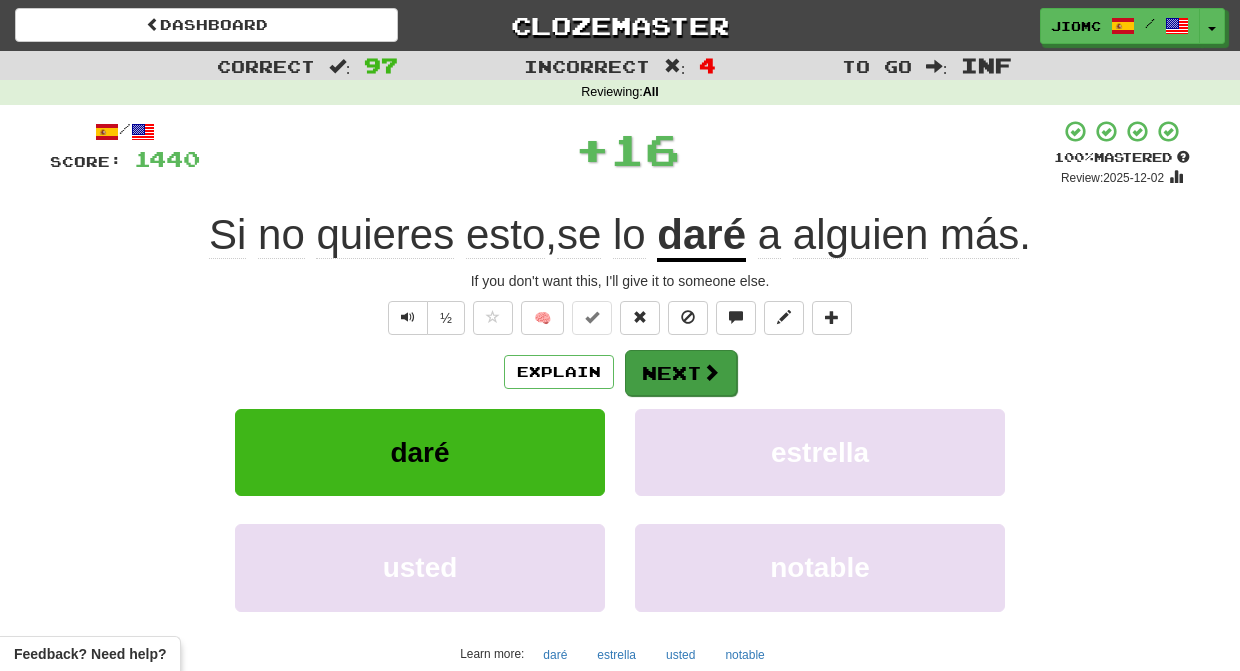 click on "Next" at bounding box center [681, 373] 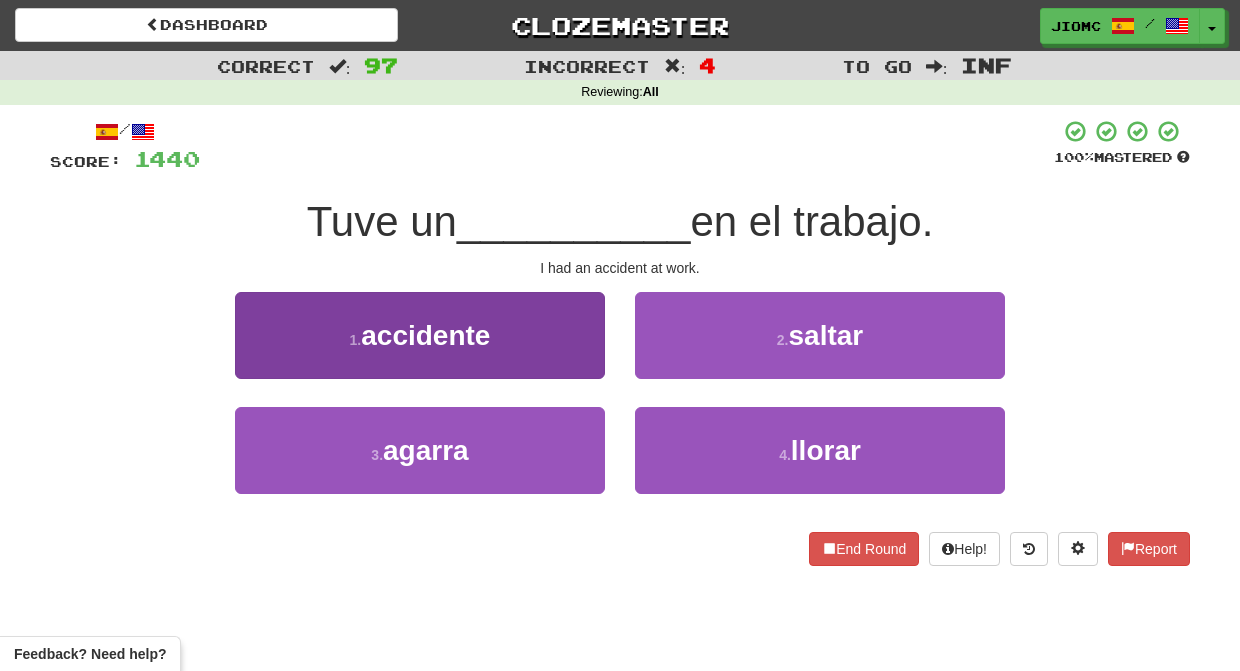 click on "1 .  accidente" at bounding box center [420, 335] 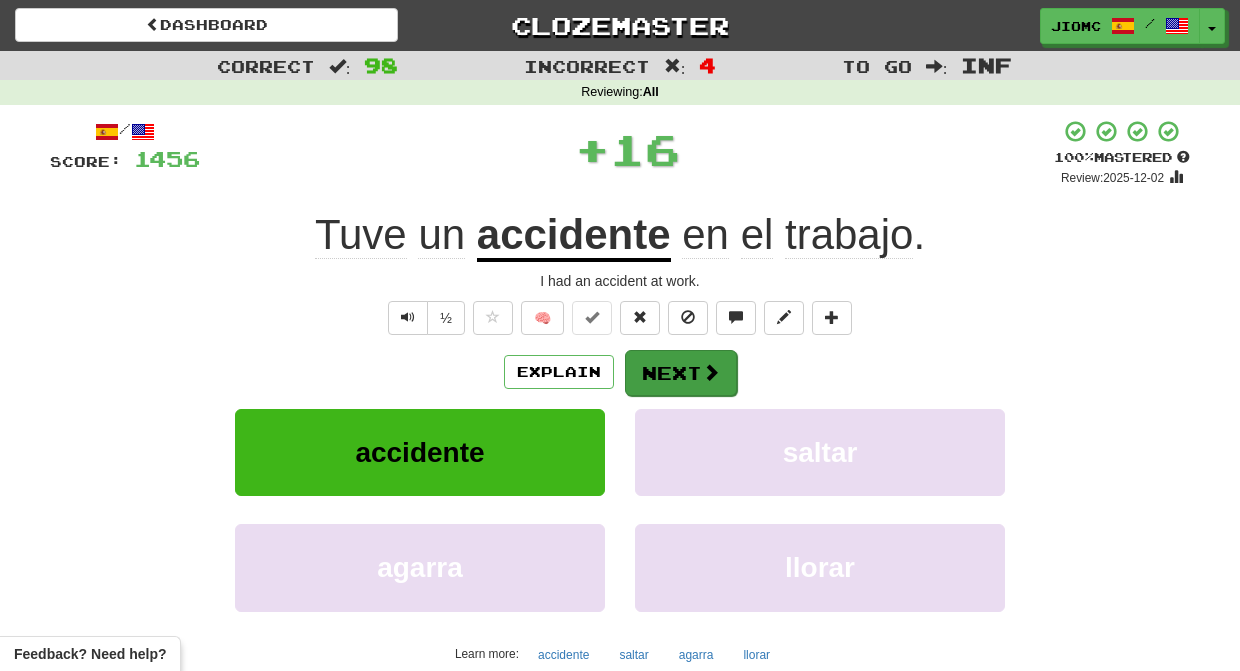 click on "Next" at bounding box center [681, 373] 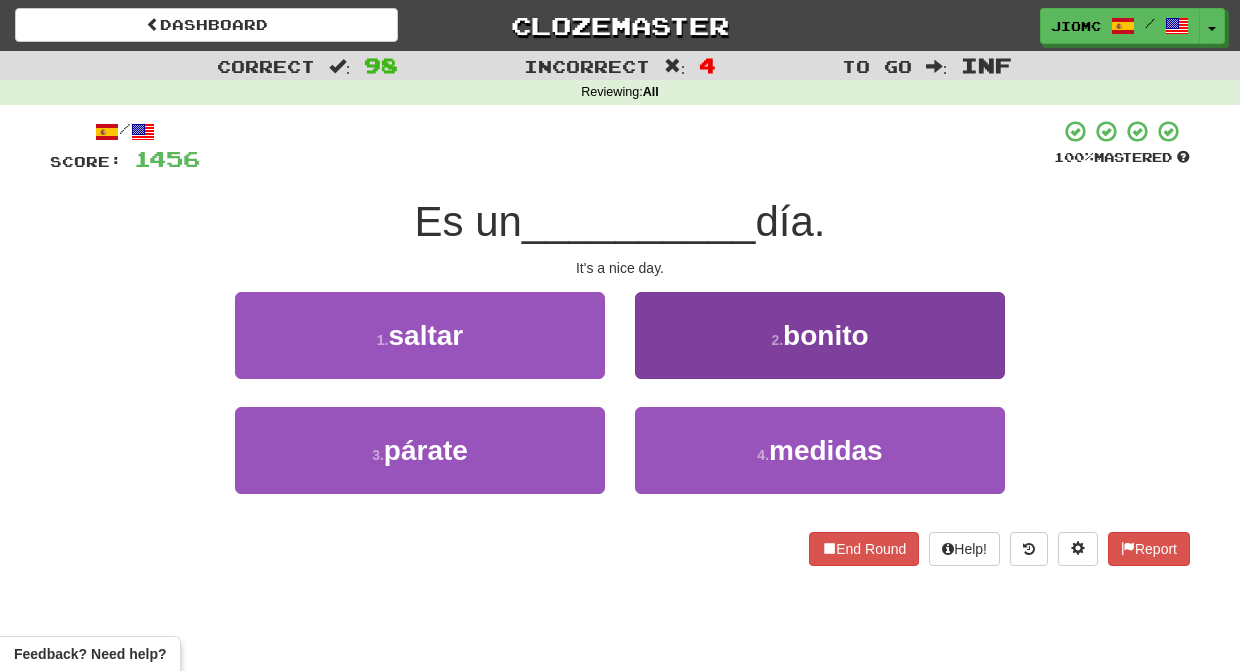 click on "2 .  bonito" at bounding box center [820, 335] 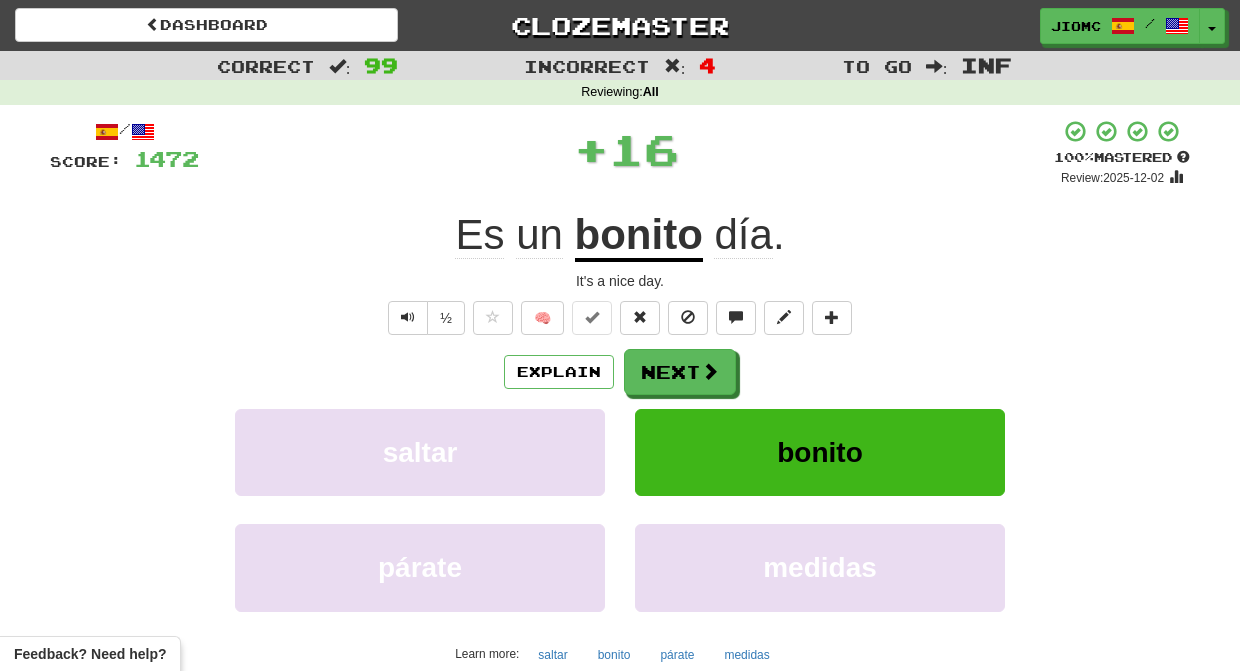 click on "Next" at bounding box center (680, 372) 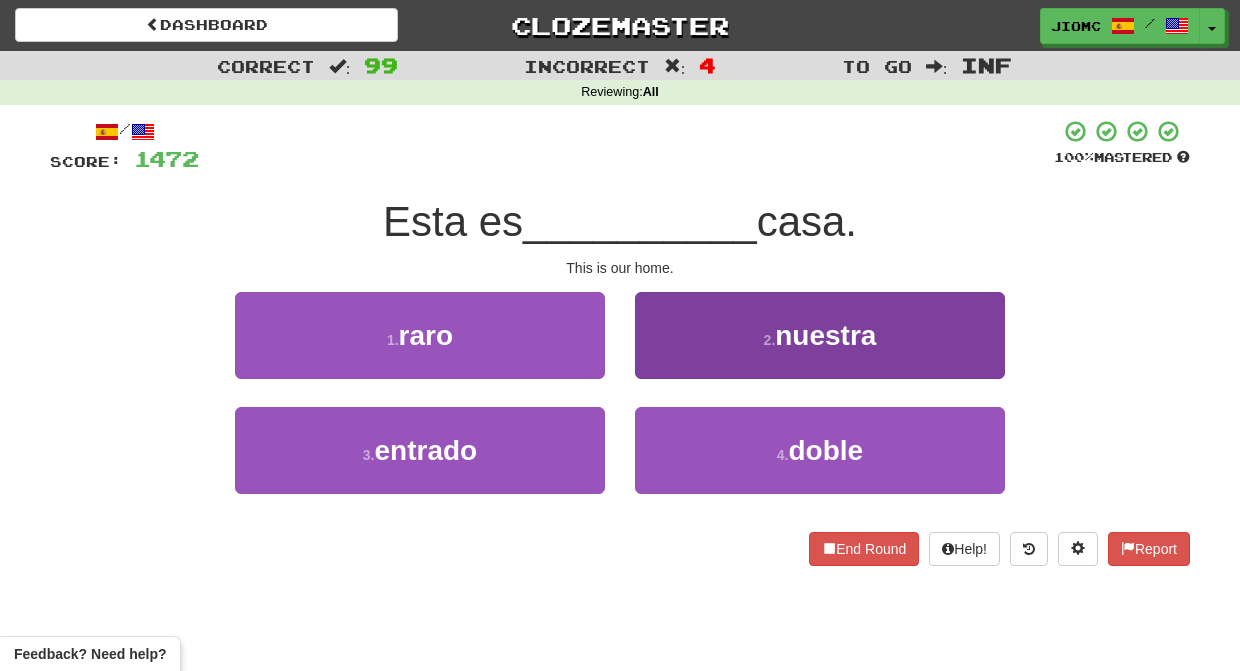 click on "2 .  nuestra" at bounding box center [820, 335] 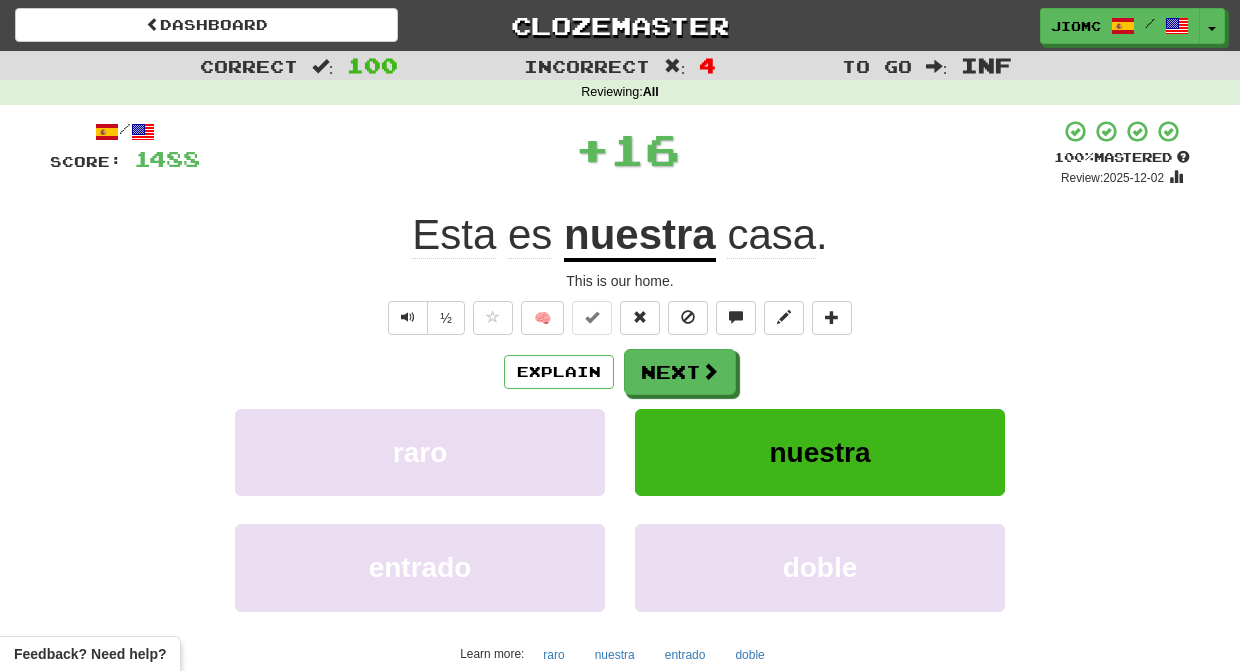 click on "Next" at bounding box center [680, 372] 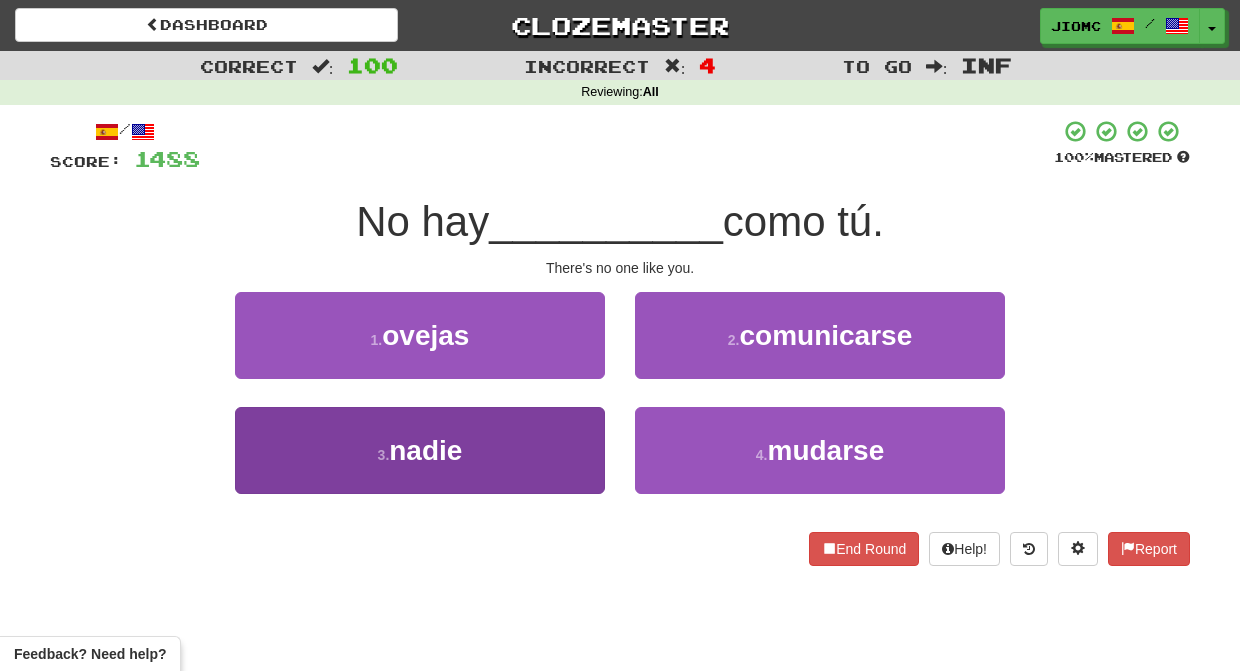 click on "3 .  nadie" at bounding box center (420, 450) 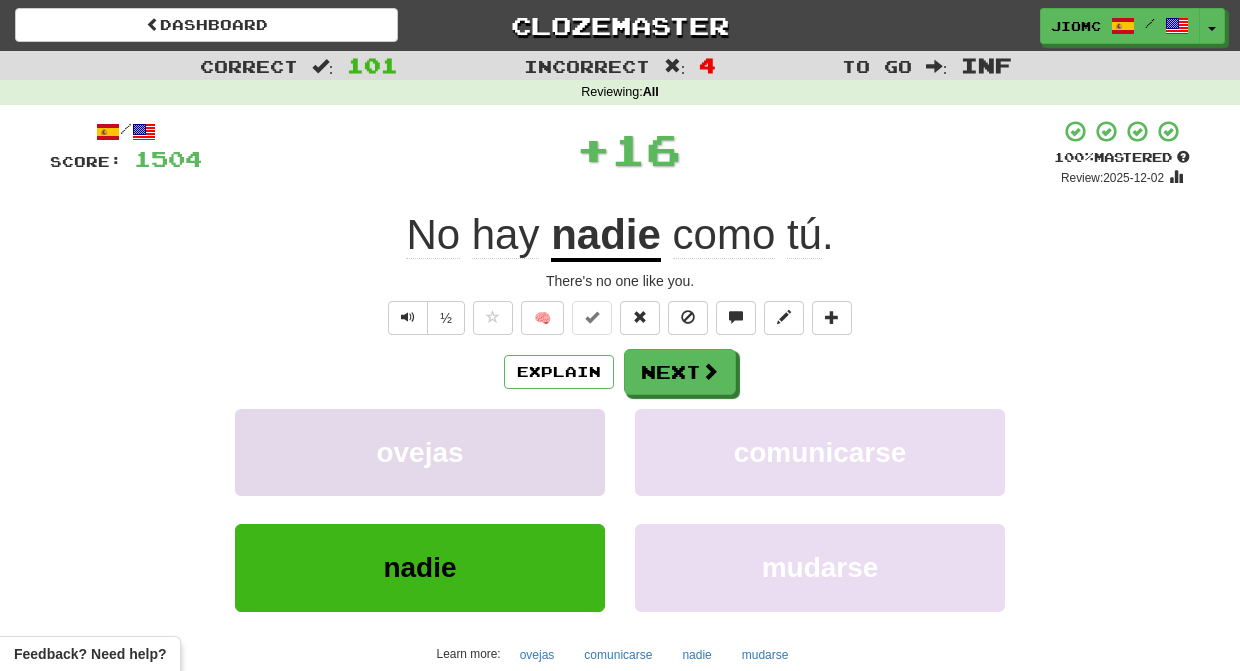 click on "ovejas" at bounding box center [420, 452] 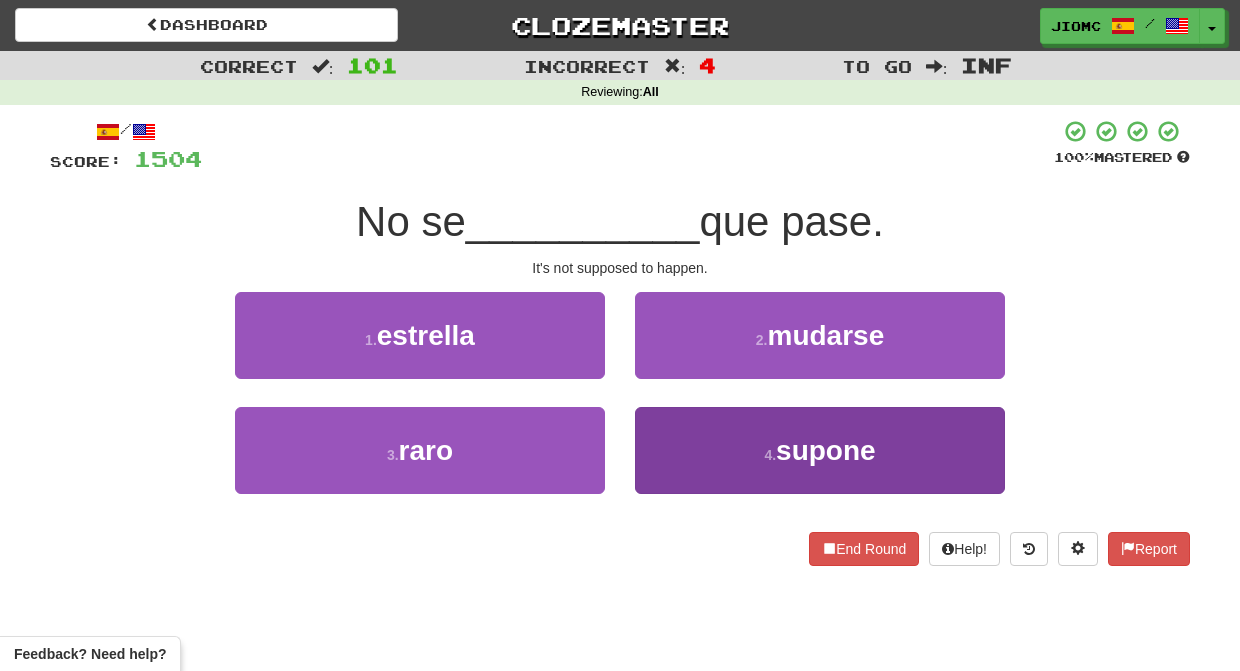 click on "4 .  supone" at bounding box center (820, 450) 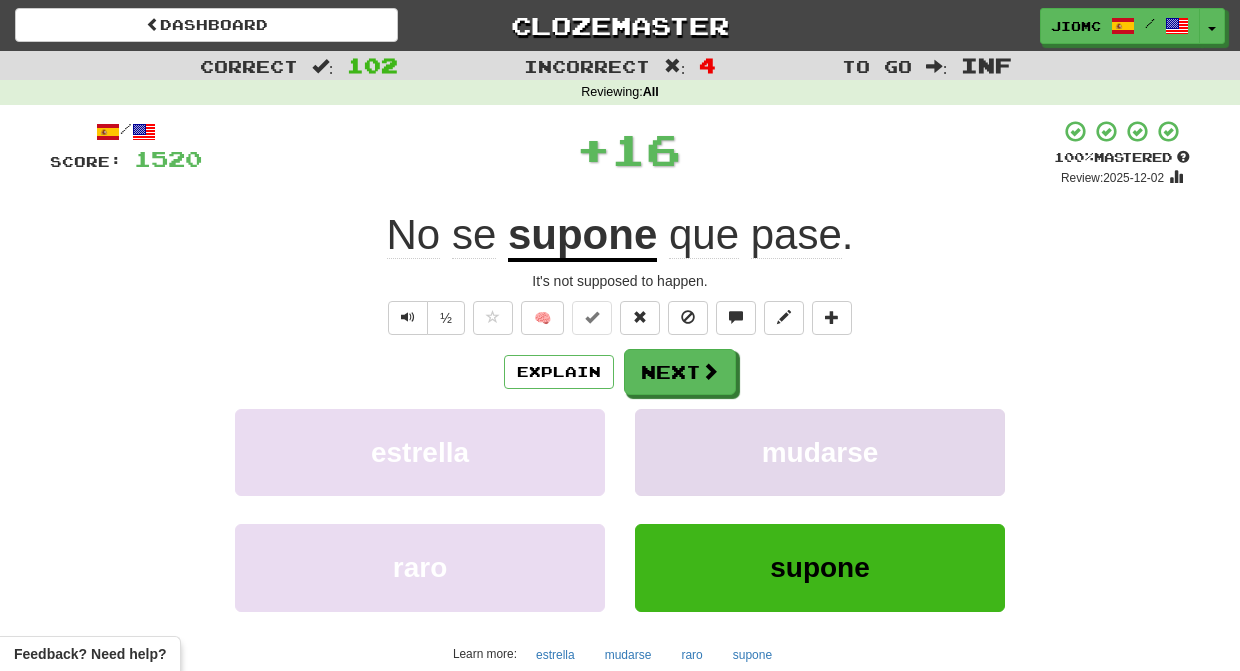 click on "mudarse" at bounding box center (820, 452) 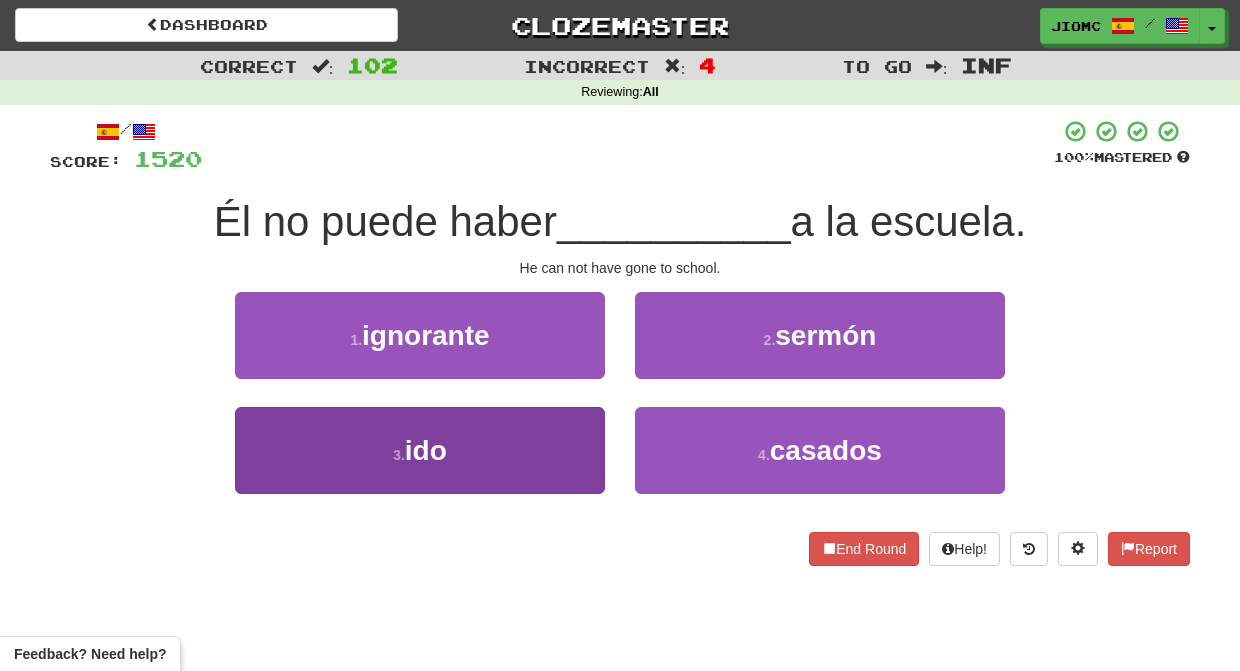 click on "3 .  ido" at bounding box center [420, 450] 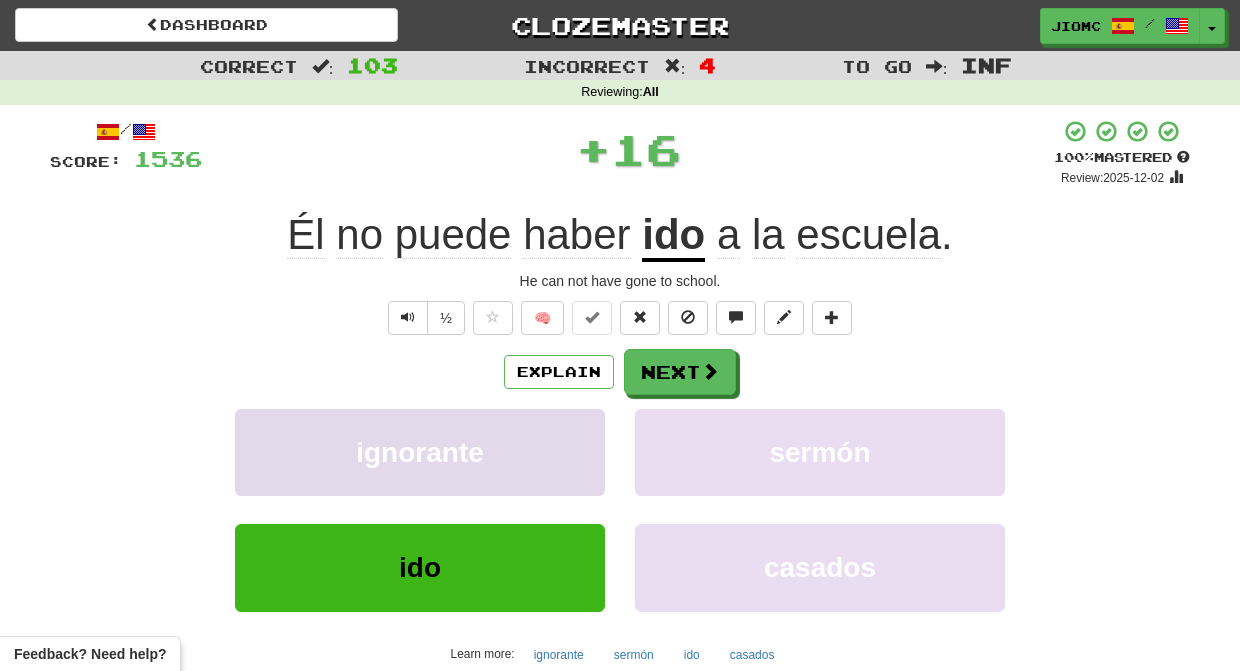 click on "ignorante" at bounding box center (420, 452) 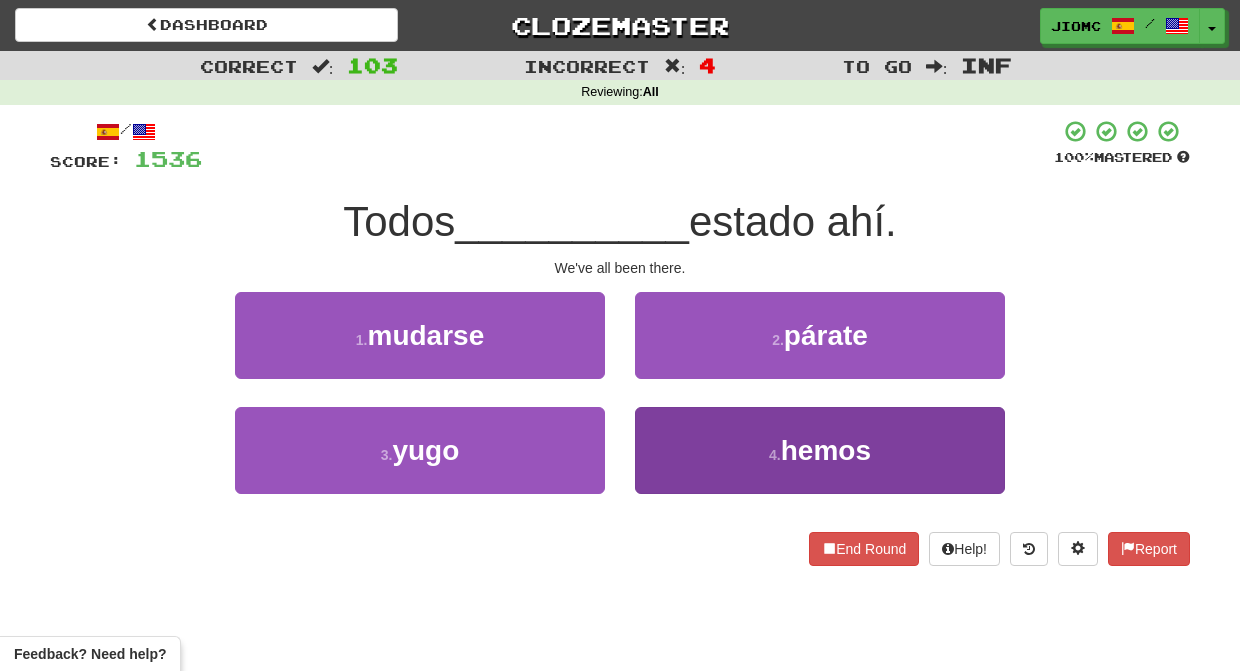 click on "4 .  hemos" at bounding box center [820, 450] 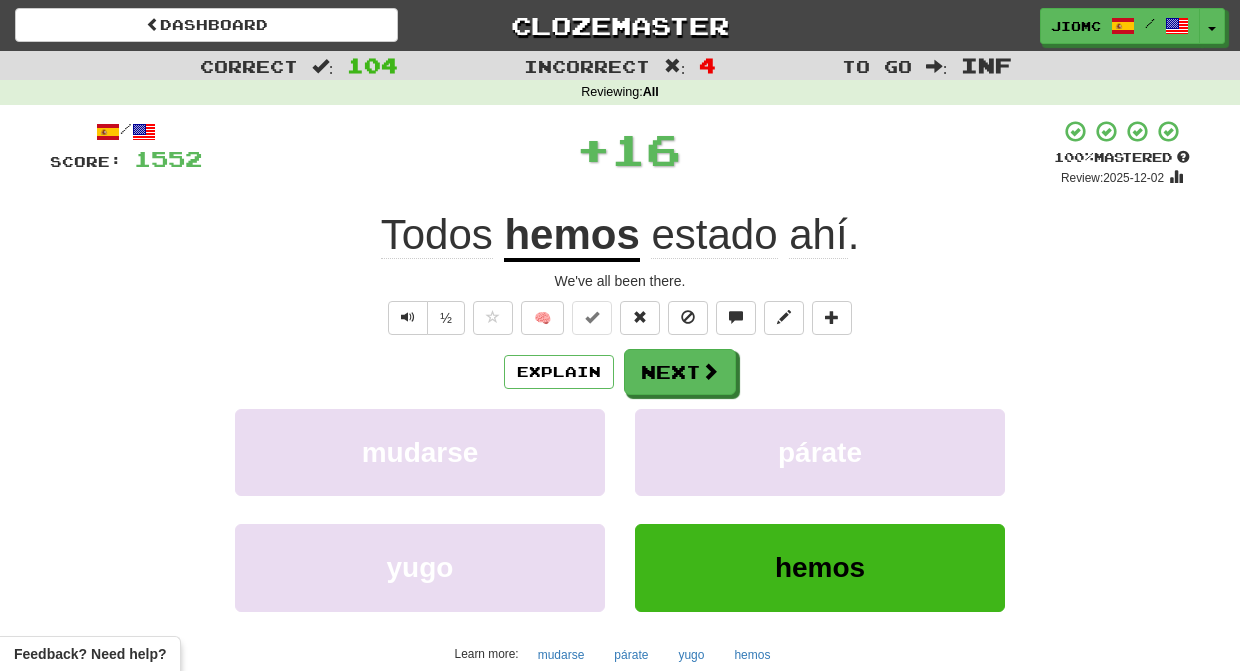 click on "párate" at bounding box center (820, 452) 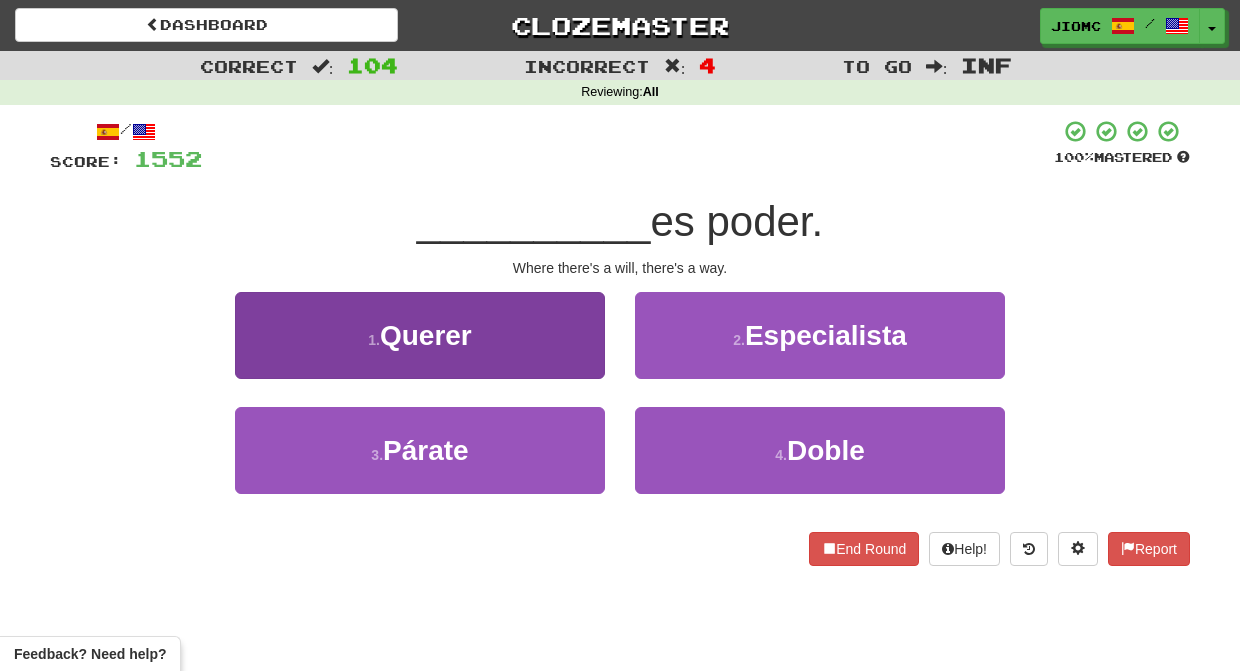 click on "1 .  Querer" at bounding box center [420, 335] 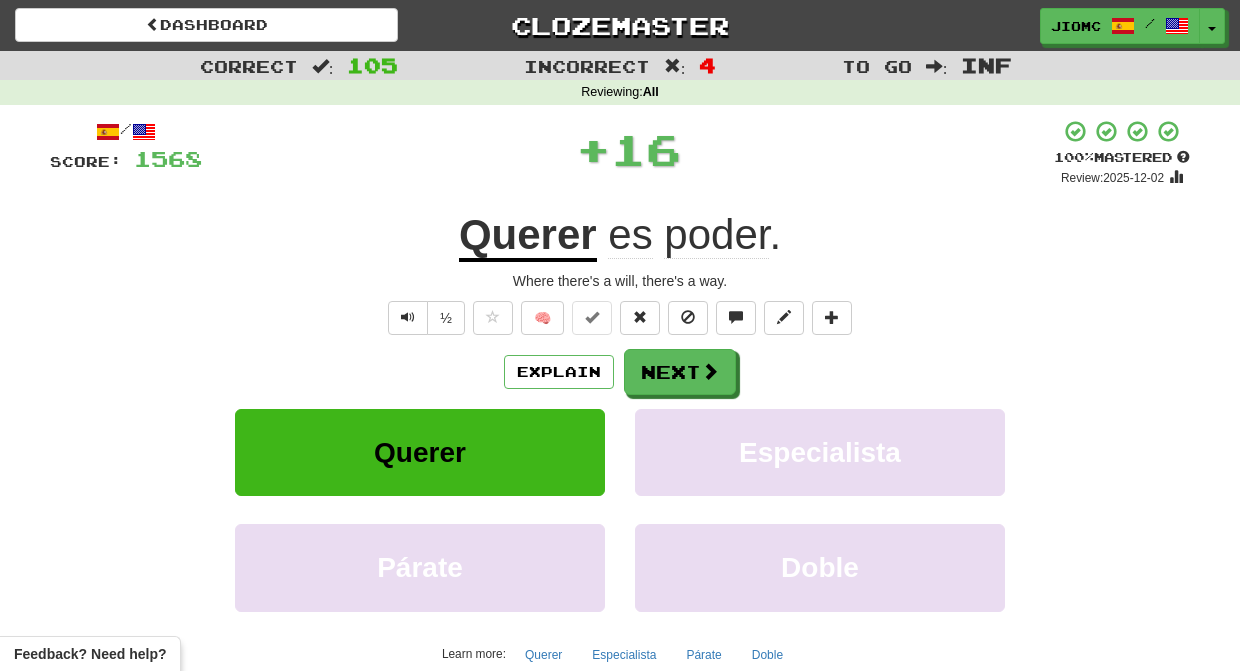 click on "/  Score:   1568 + 16 100 %  Mastered Review:  2025-12-02 Querer   es   poder . Where there's a will, there's a way. ½ 🧠 Explain Next Querer Especialista Párate Doble Learn more: Querer Especialista Párate Doble  End Round  Help!  Report Sentence Source" at bounding box center [620, 432] 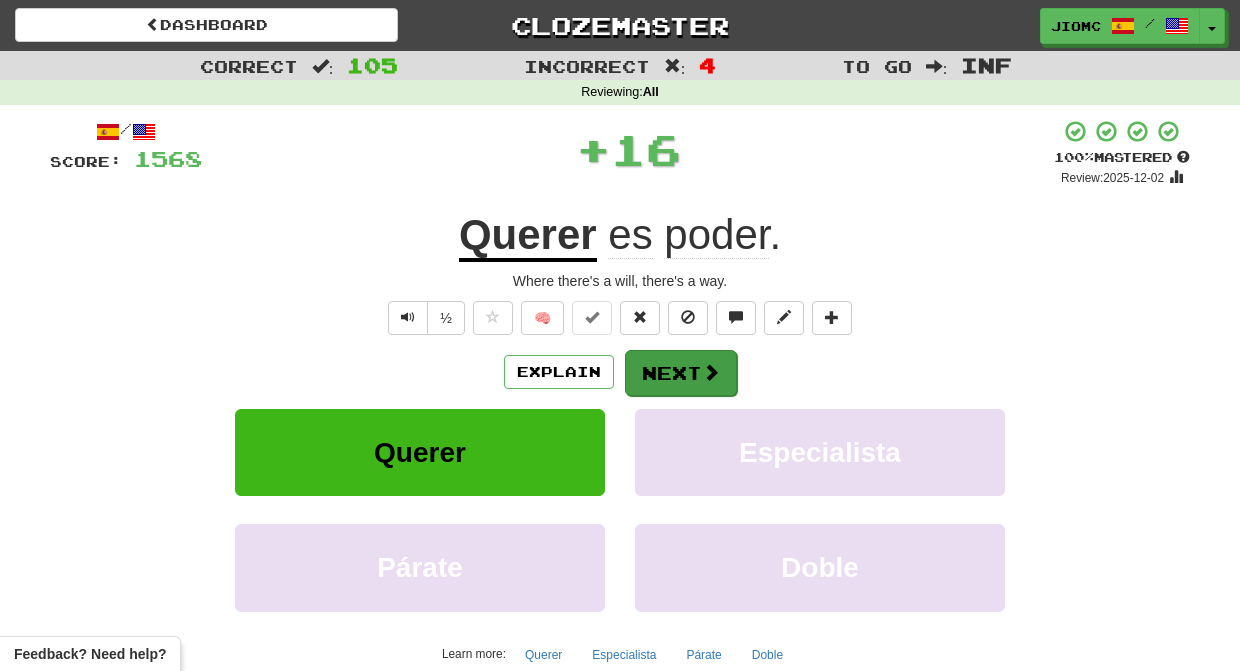 click on "Next" at bounding box center [681, 373] 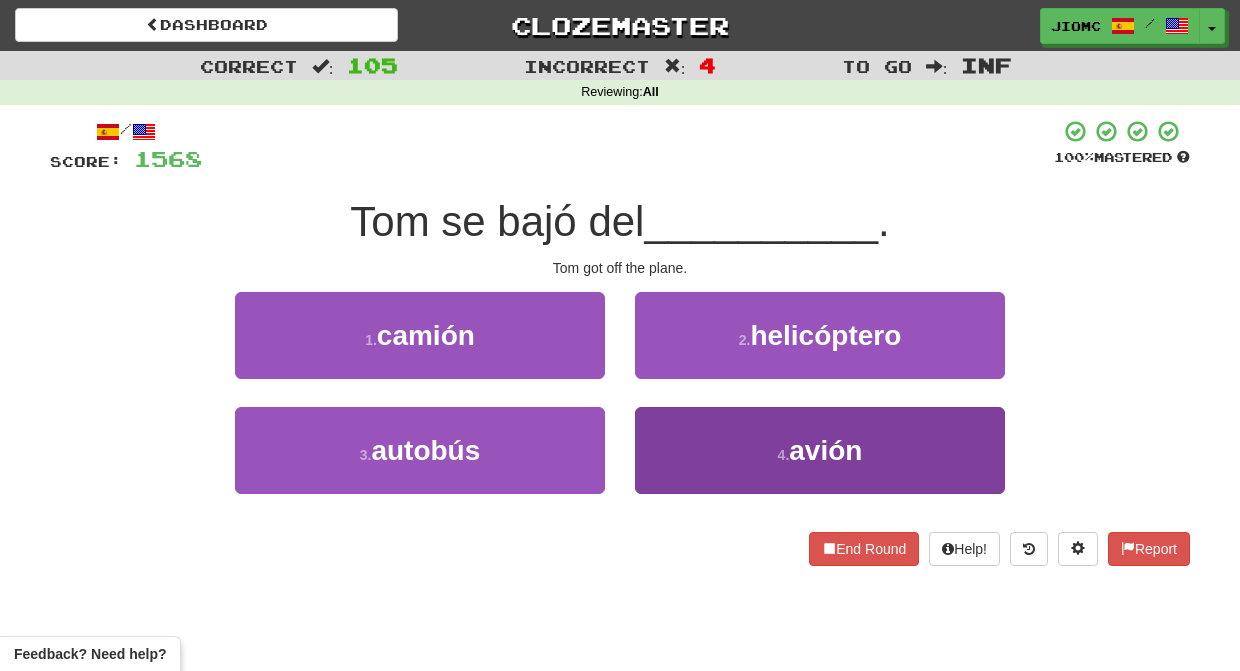 click on "4 .  avión" at bounding box center (820, 450) 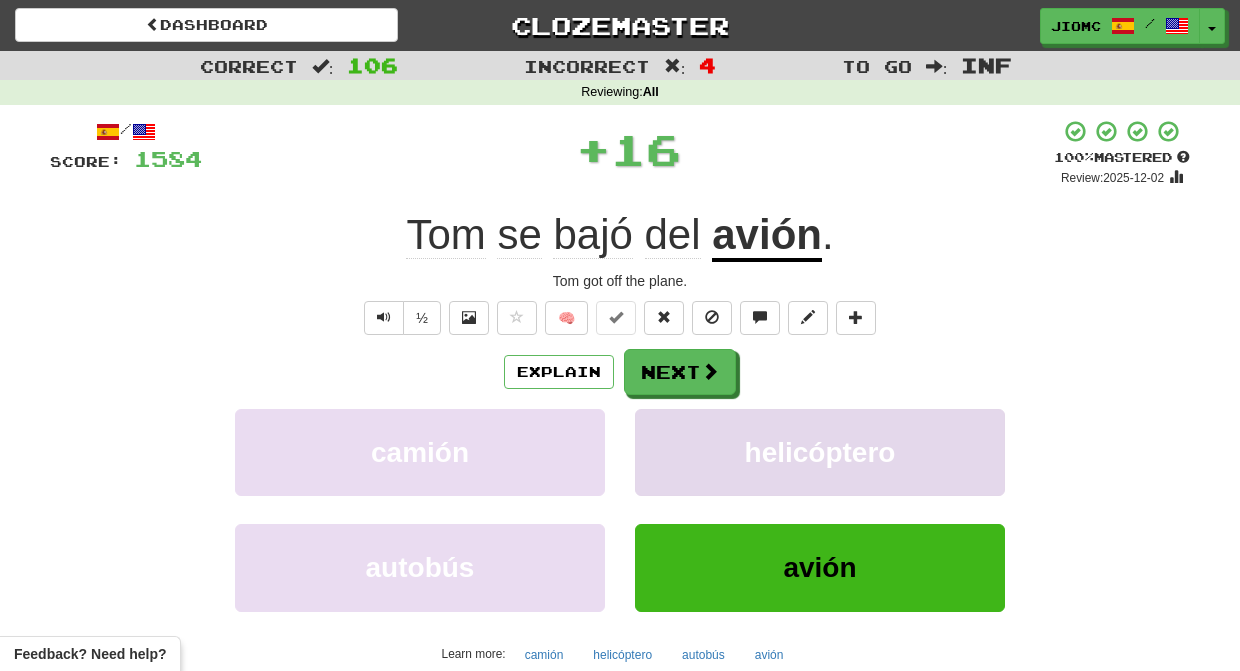 click on "helicóptero" at bounding box center [820, 452] 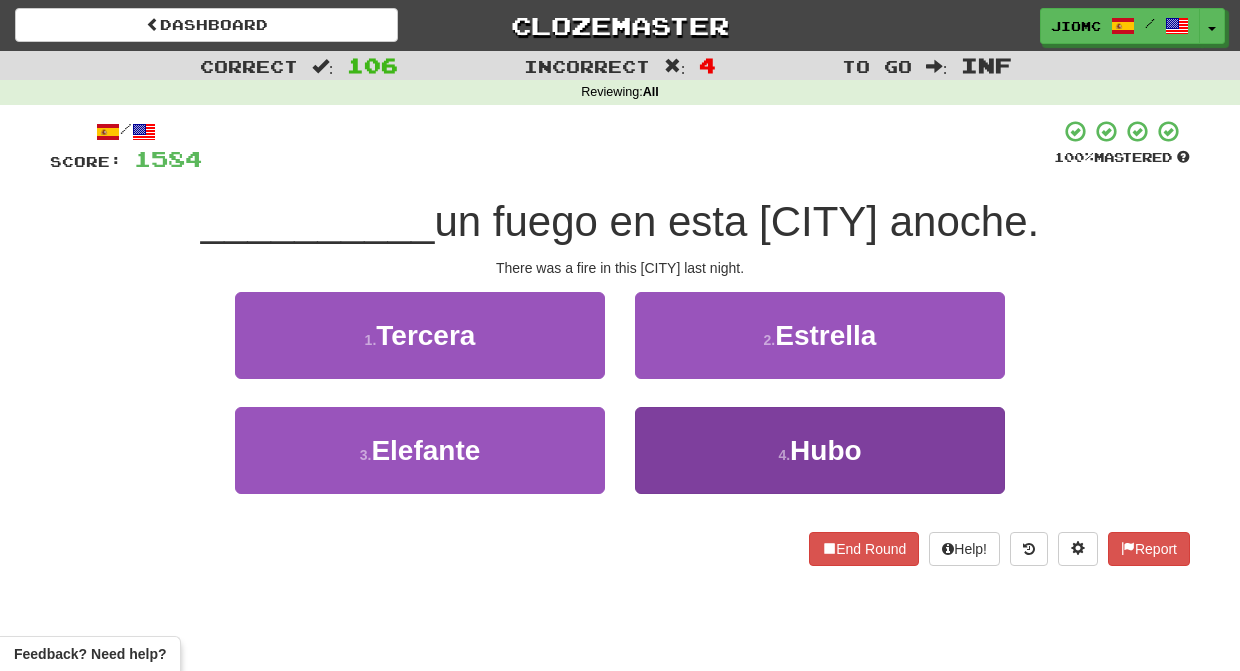 click on "4 .  Hubo" at bounding box center [820, 450] 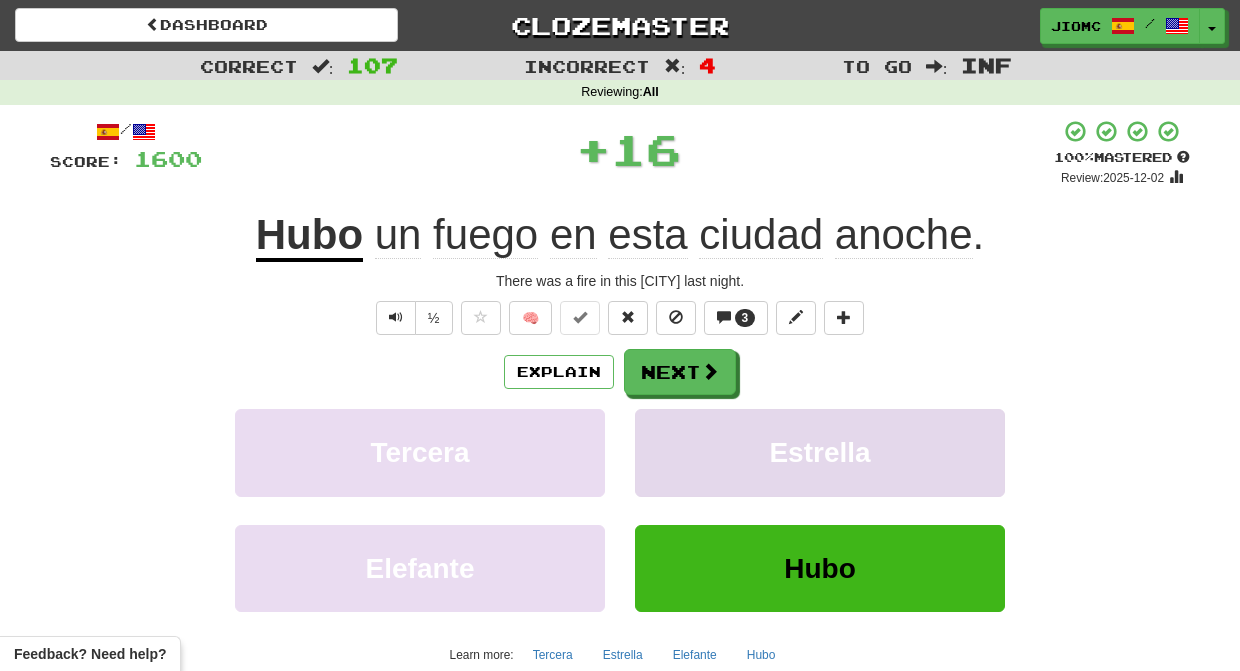click on "Estrella" at bounding box center [820, 452] 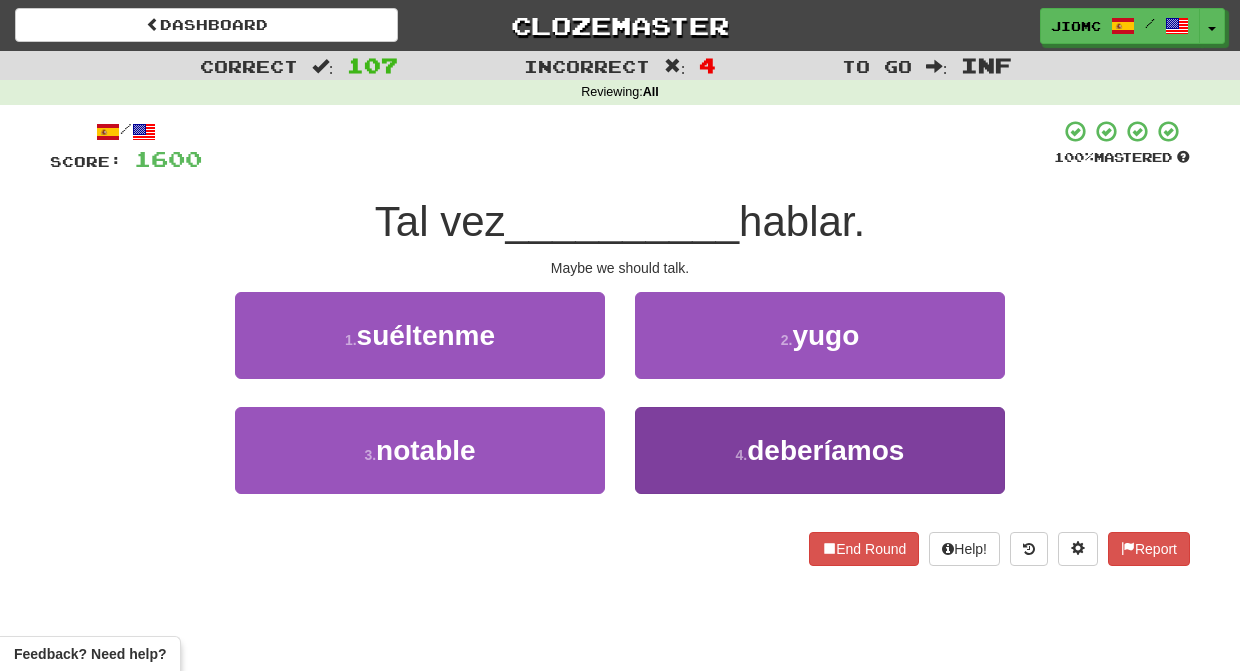 click on "4 .  deberíamos" at bounding box center [820, 450] 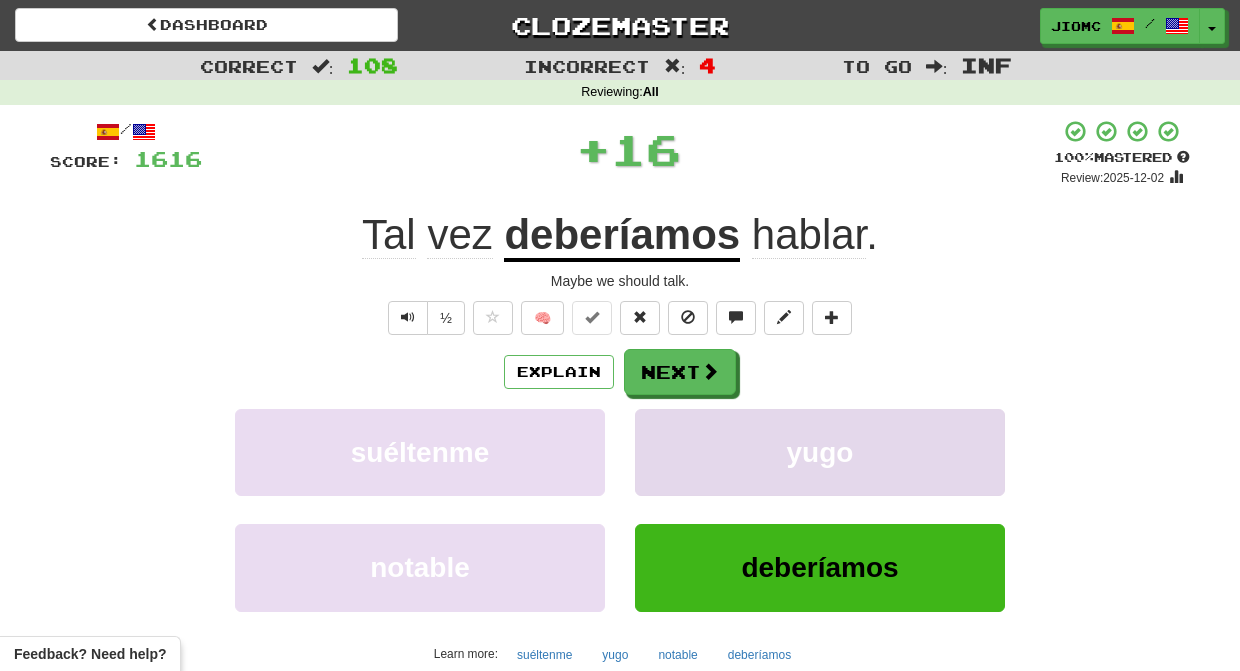 click on "yugo" at bounding box center (820, 452) 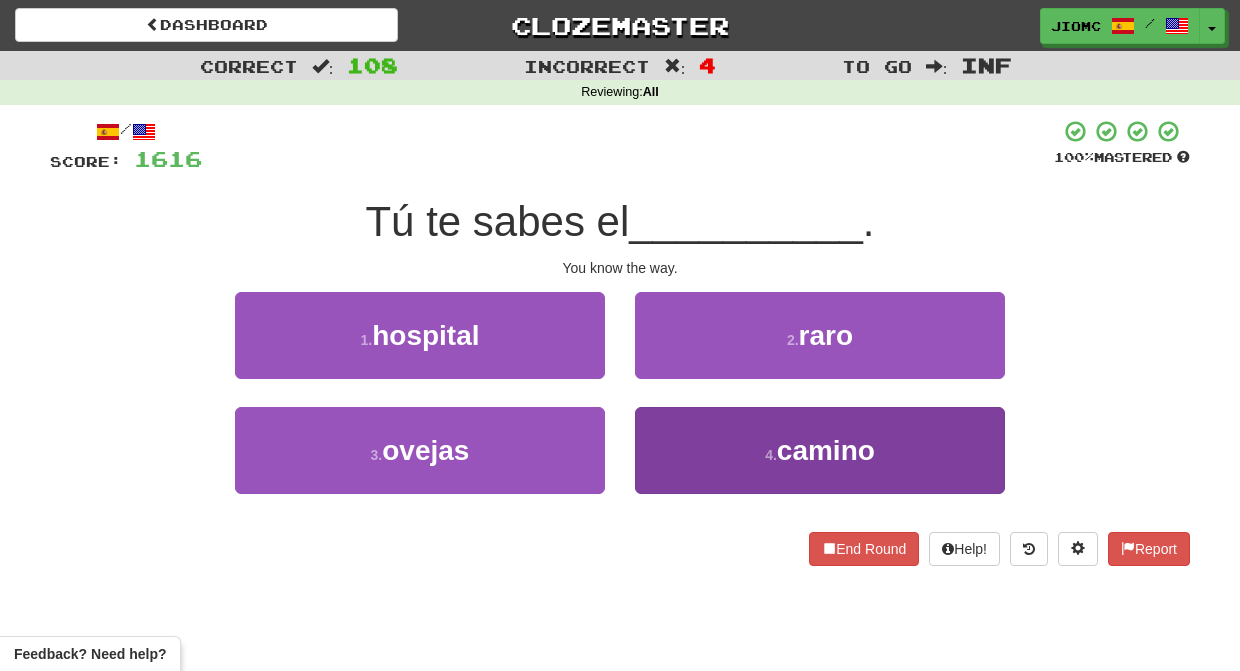 click on "4 .  camino" at bounding box center (820, 450) 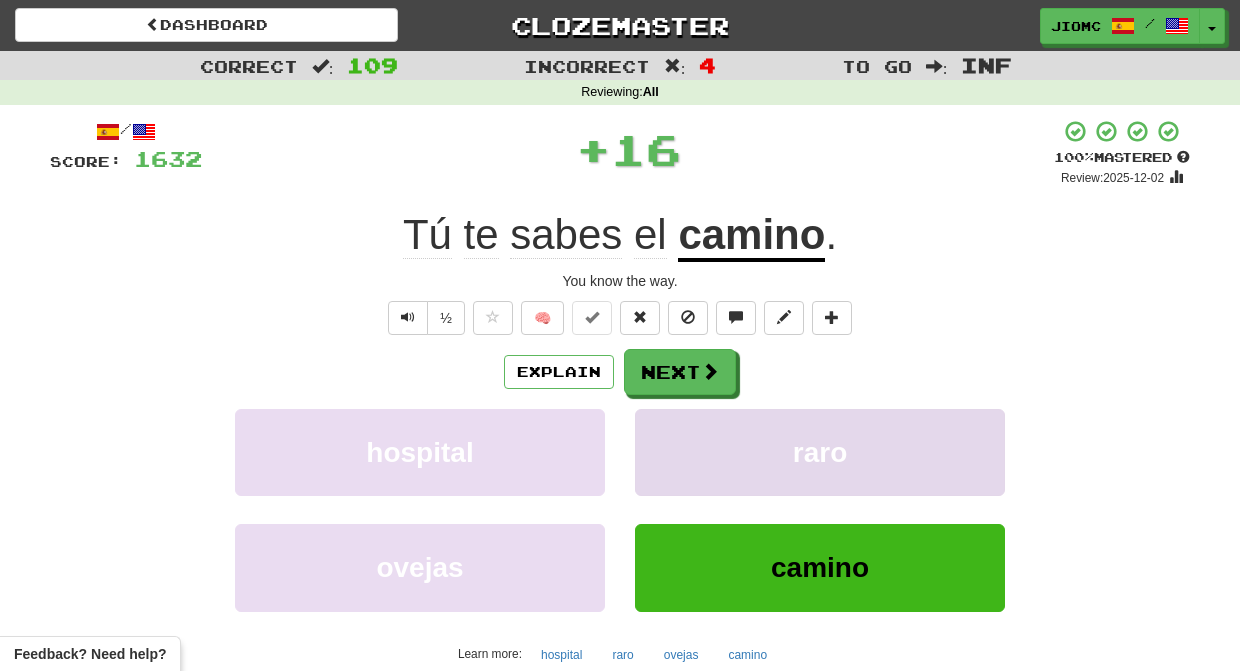 click on "raro" at bounding box center [820, 452] 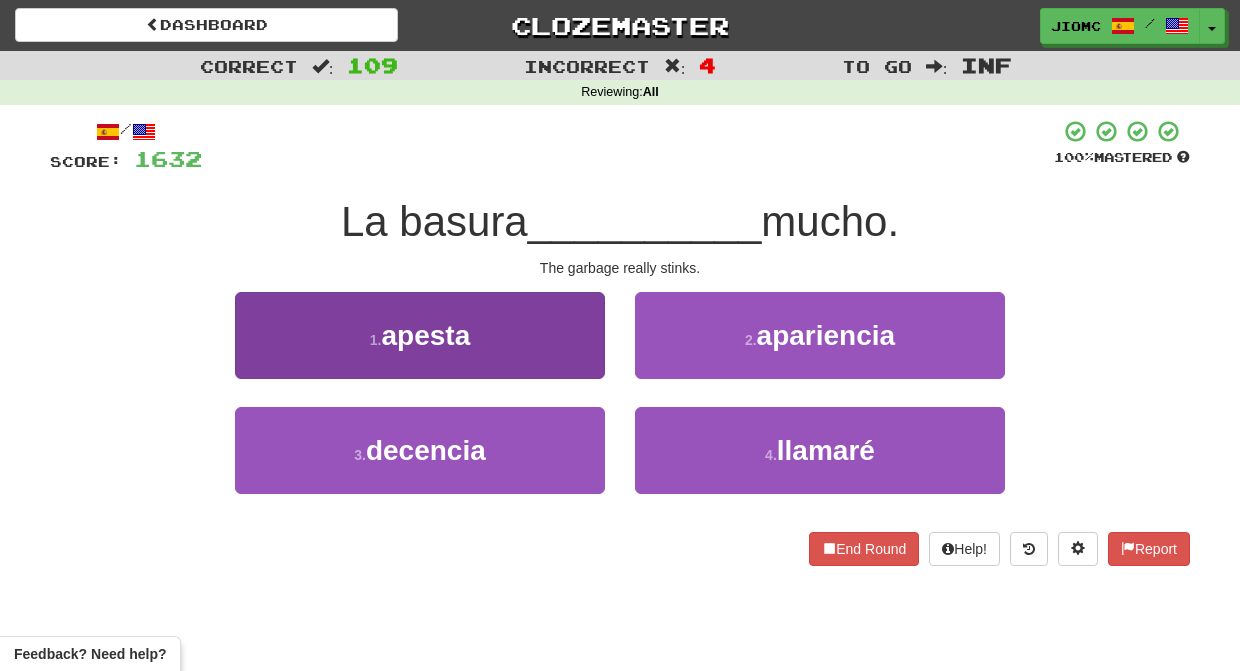 click on "1 .  apesta" at bounding box center [420, 335] 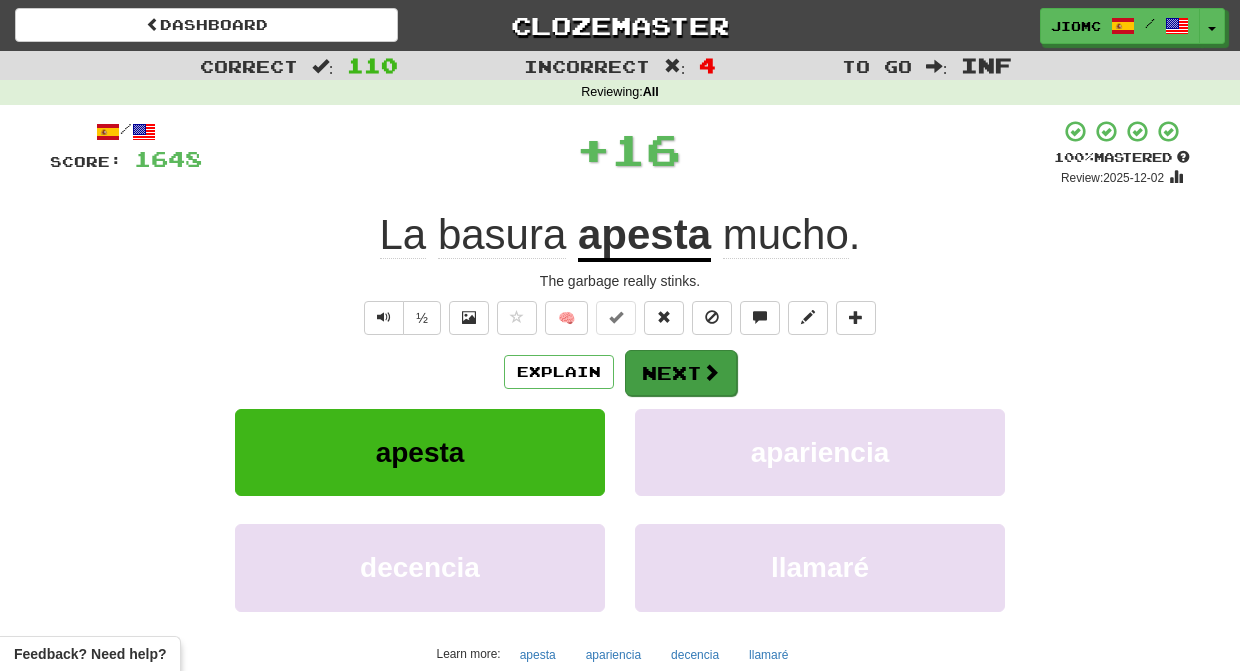 click on "Next" at bounding box center (681, 373) 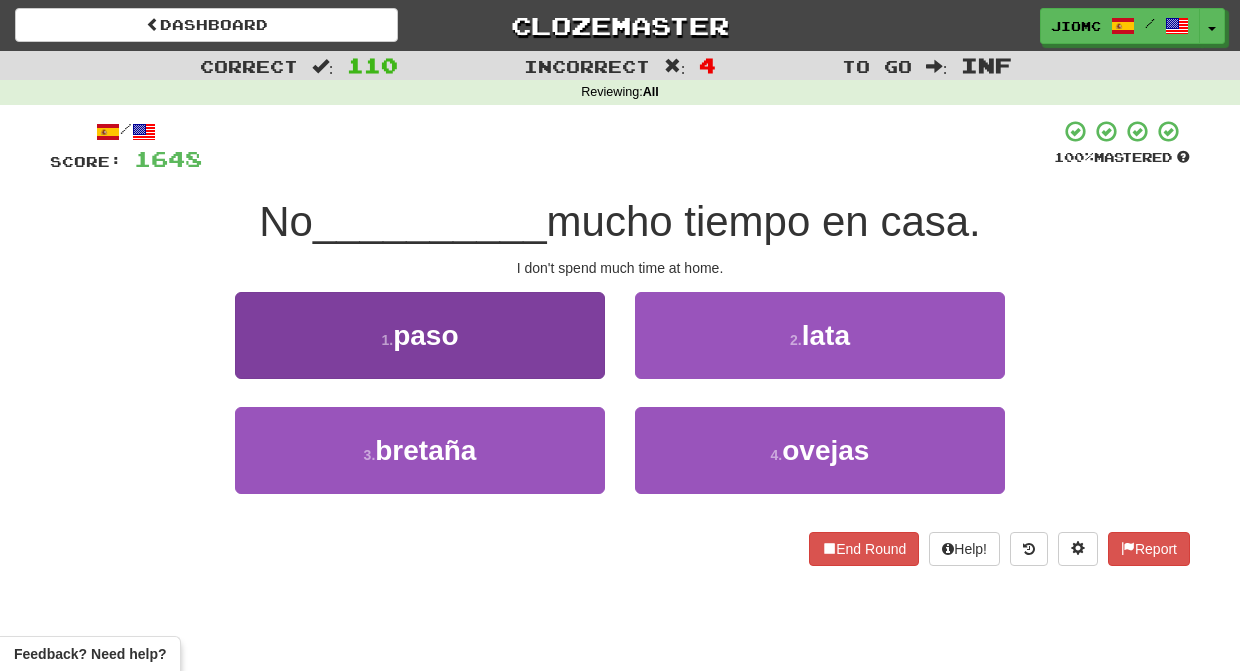 click on "1 .  paso" at bounding box center (420, 335) 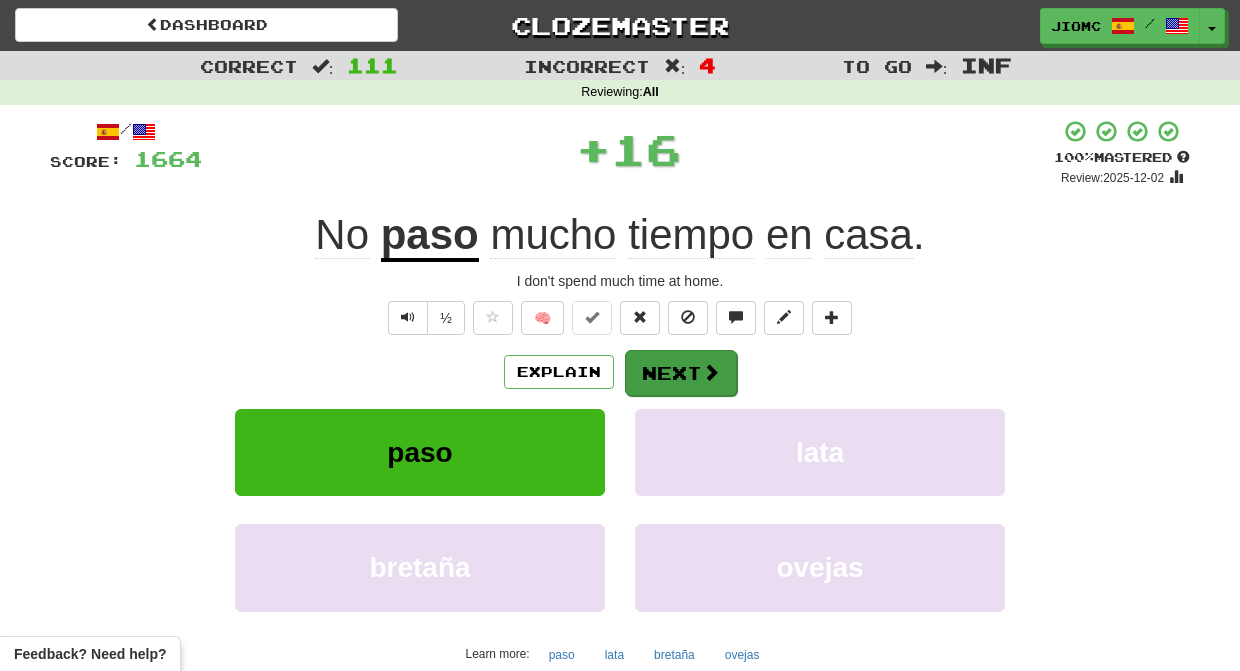 click on "Next" at bounding box center (681, 373) 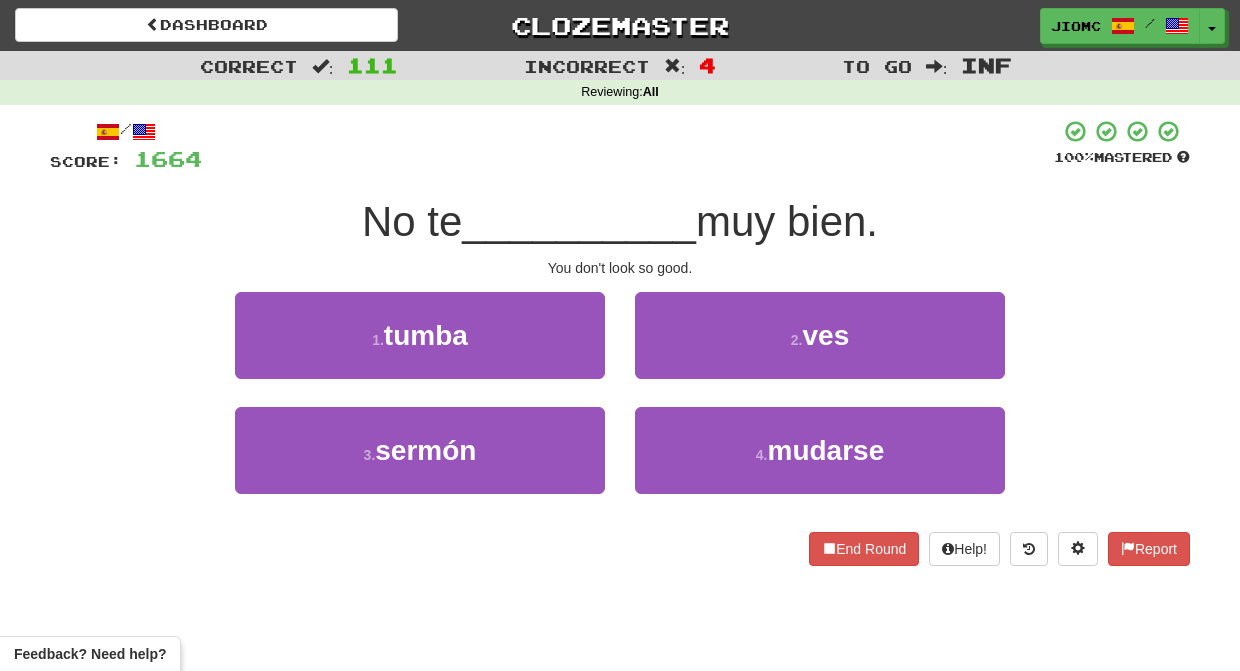 click on "2 .  ves" at bounding box center (820, 335) 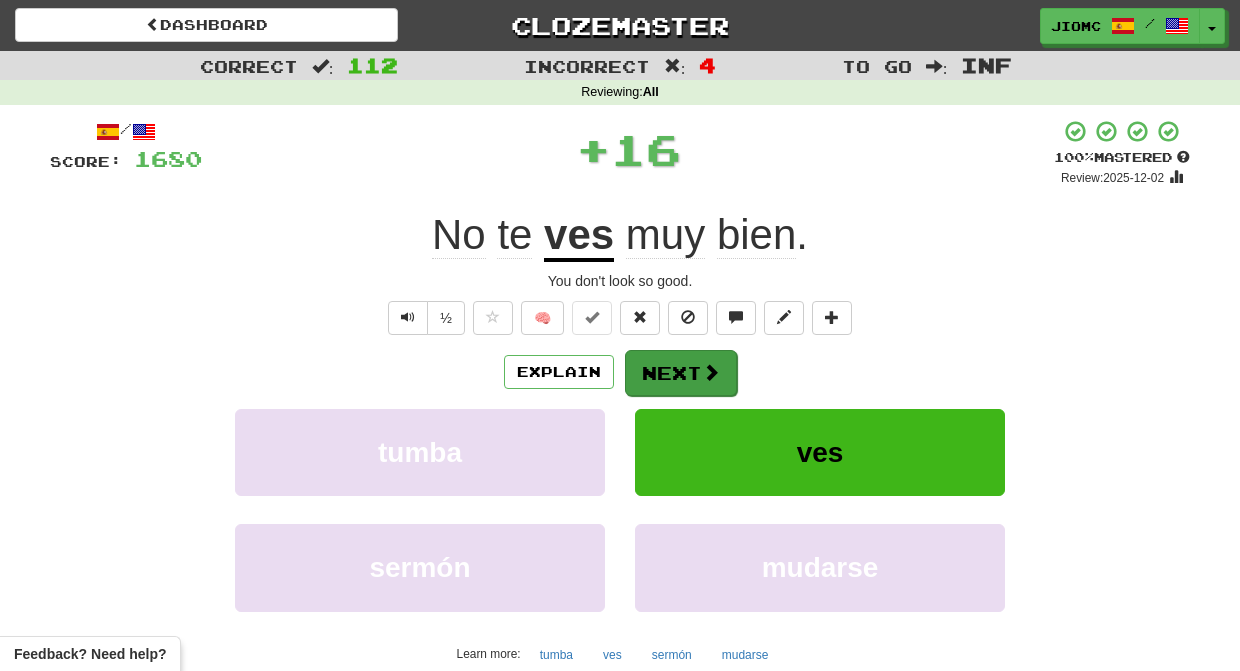 click on "Next" at bounding box center (681, 373) 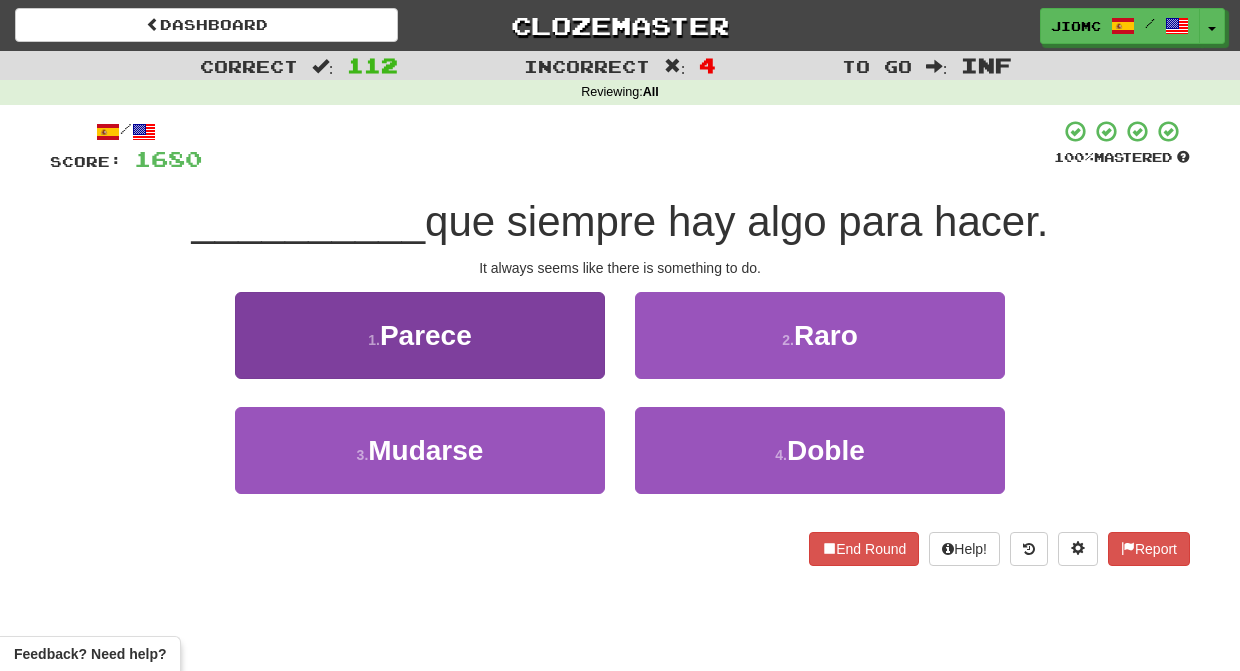 click on "1 .  Parece" at bounding box center [420, 335] 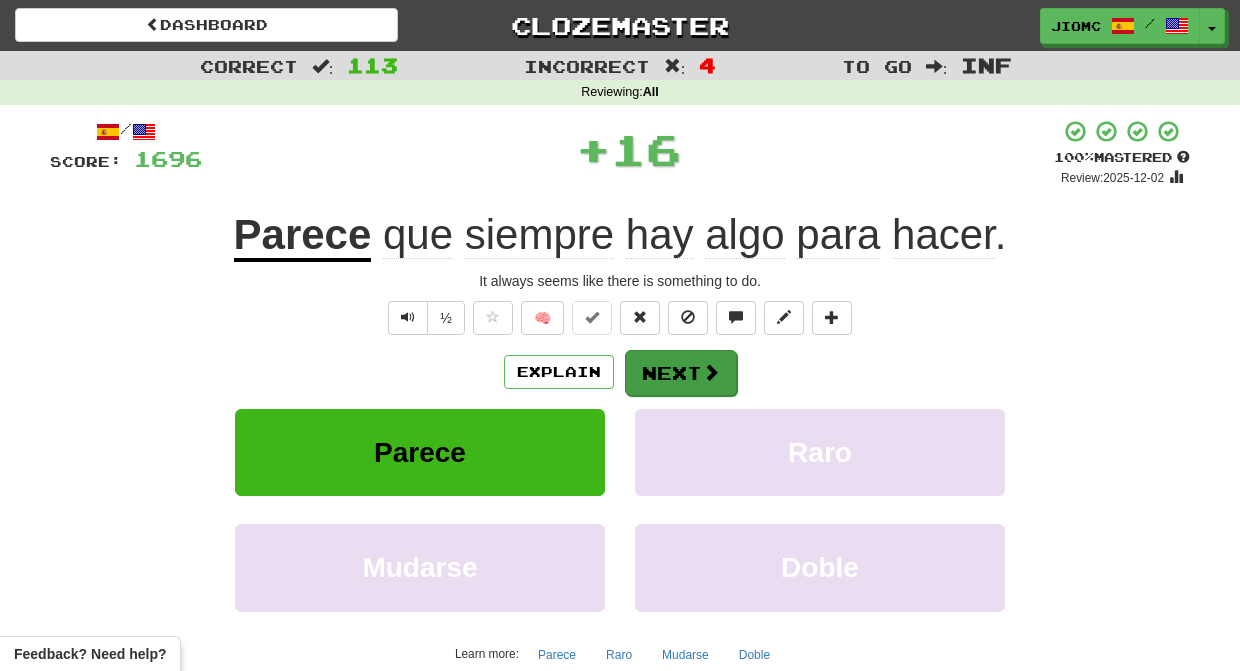 click on "Next" at bounding box center [681, 373] 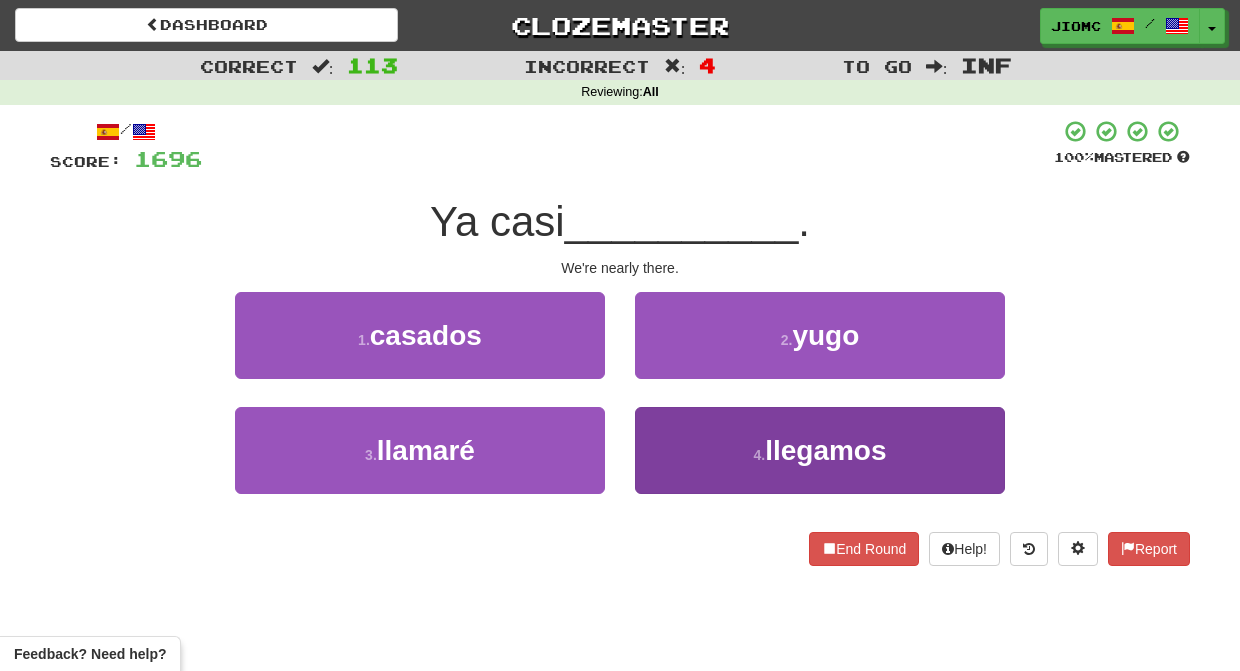 click on "4 .  llegamos" at bounding box center (820, 450) 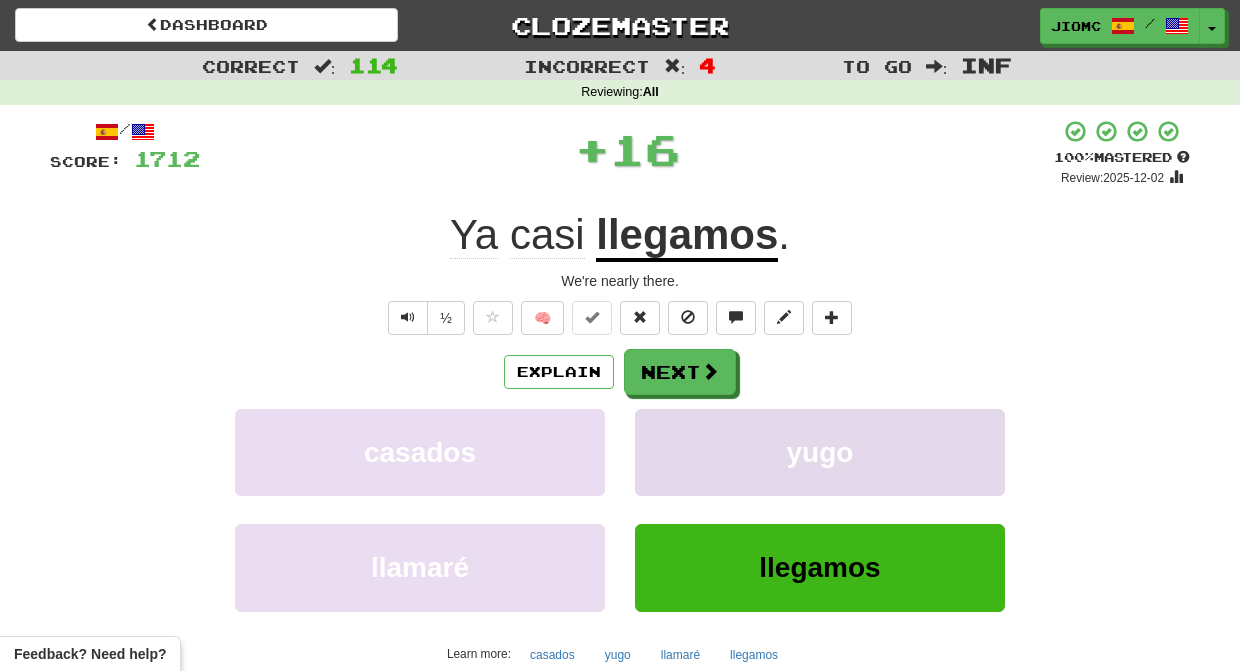 click on "yugo" at bounding box center [820, 452] 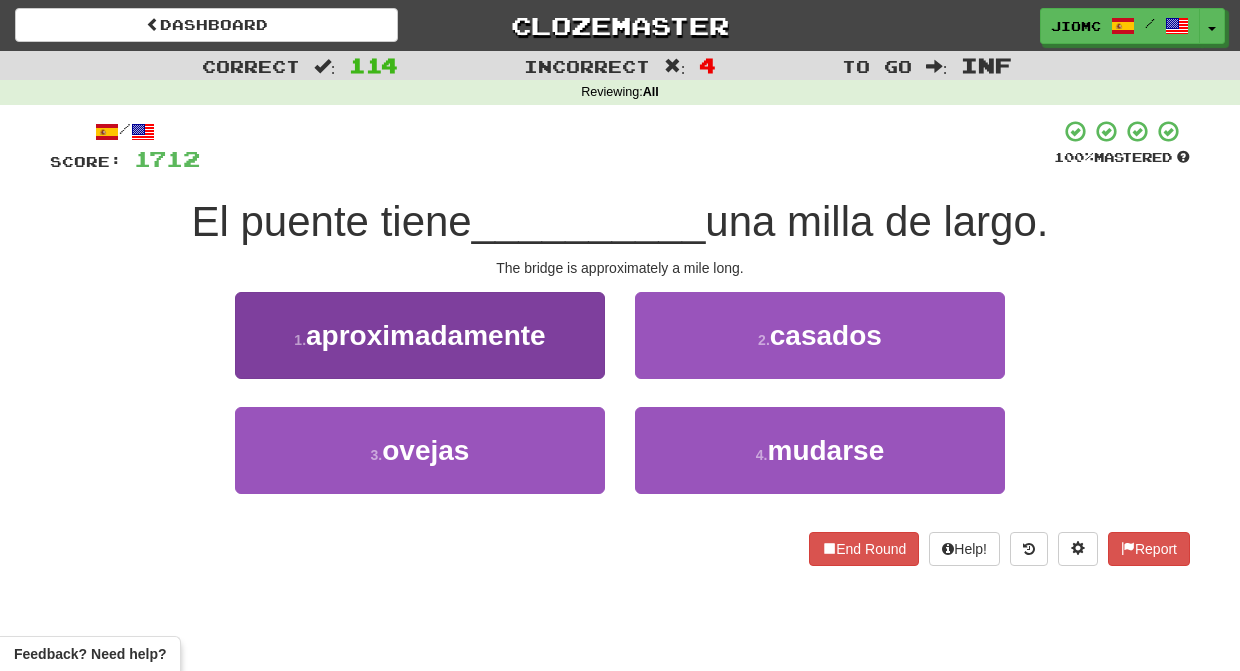 click on "1 .  aproximadamente" at bounding box center (420, 335) 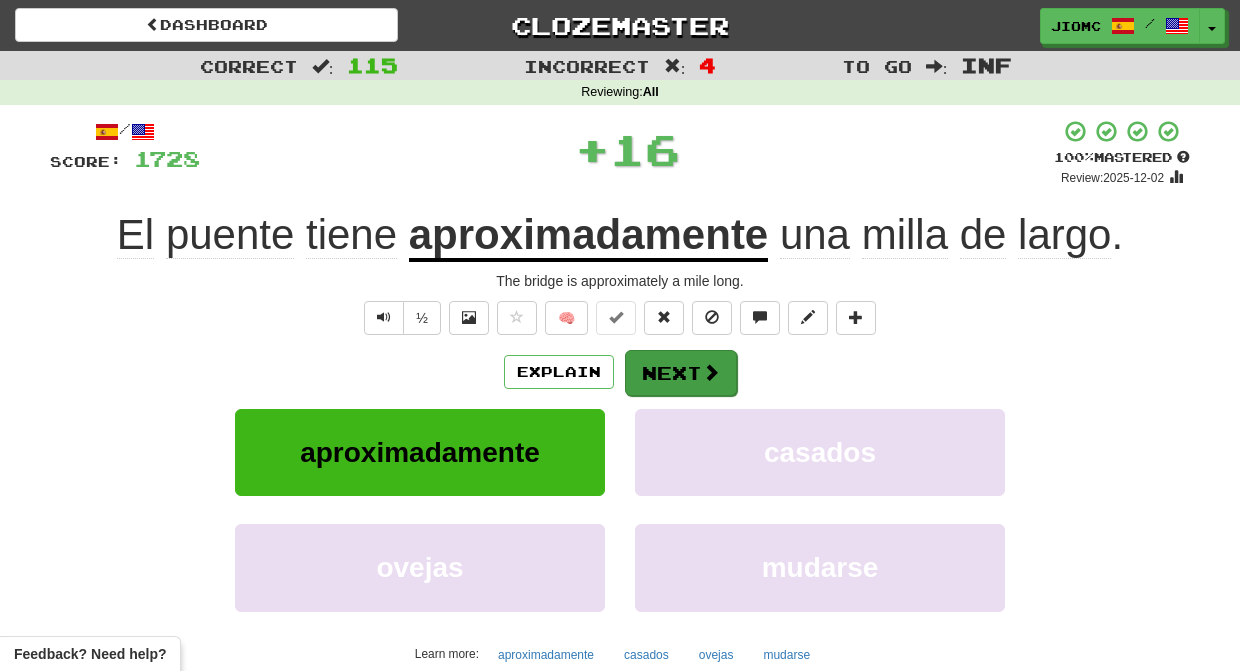 click on "Next" at bounding box center [681, 373] 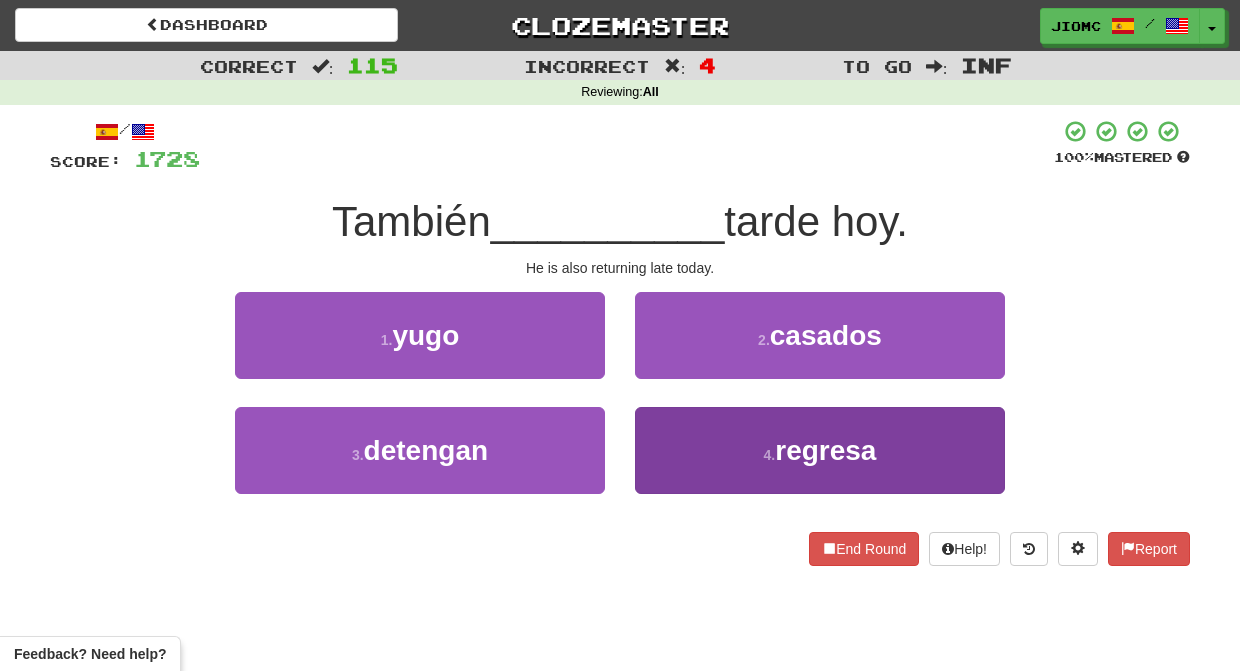 click on "4 .  regresa" at bounding box center (820, 450) 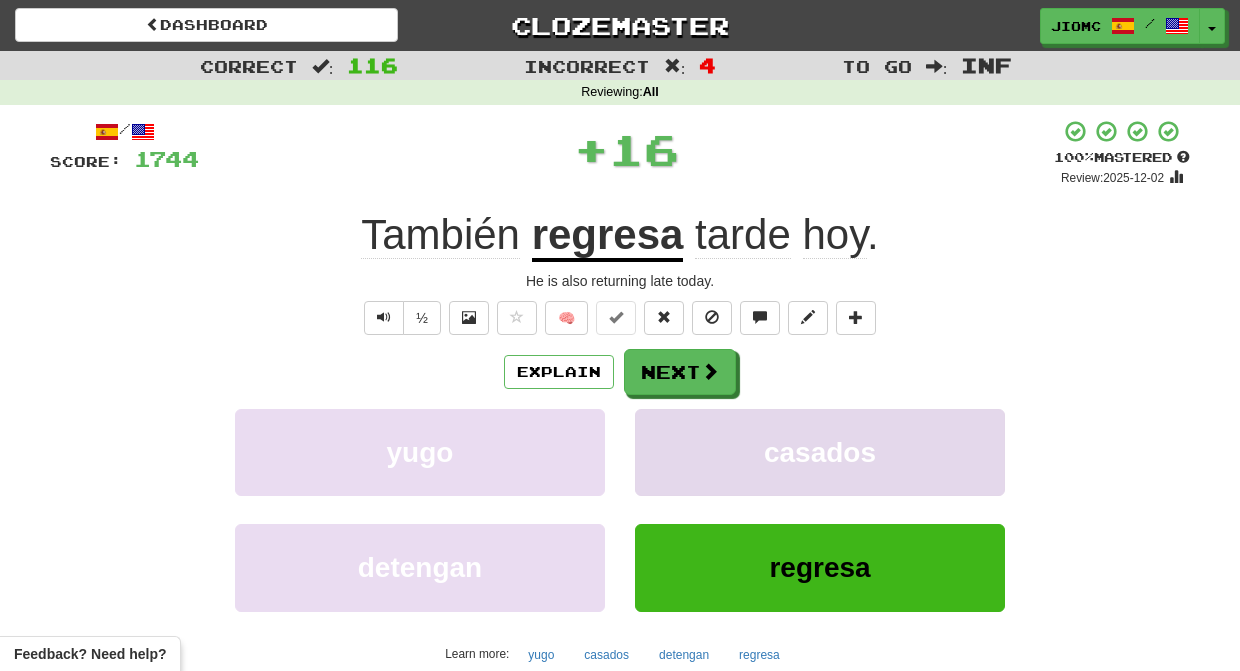 click on "casados" at bounding box center [820, 452] 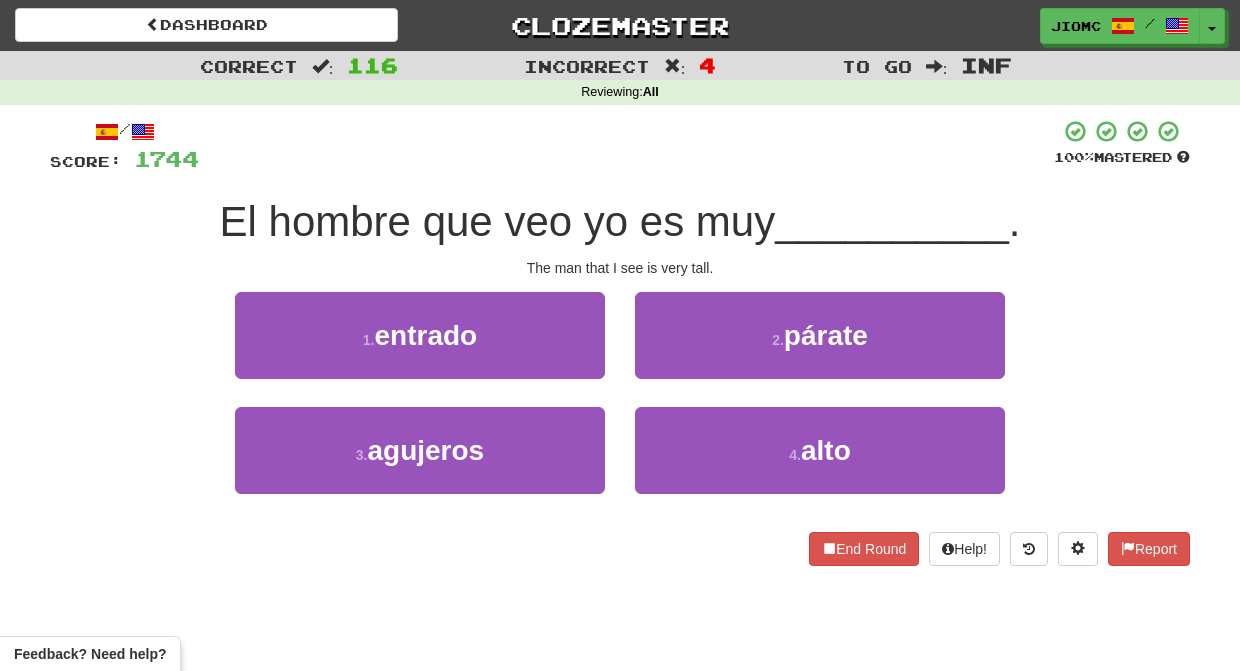 click on "4 .  alto" at bounding box center [820, 450] 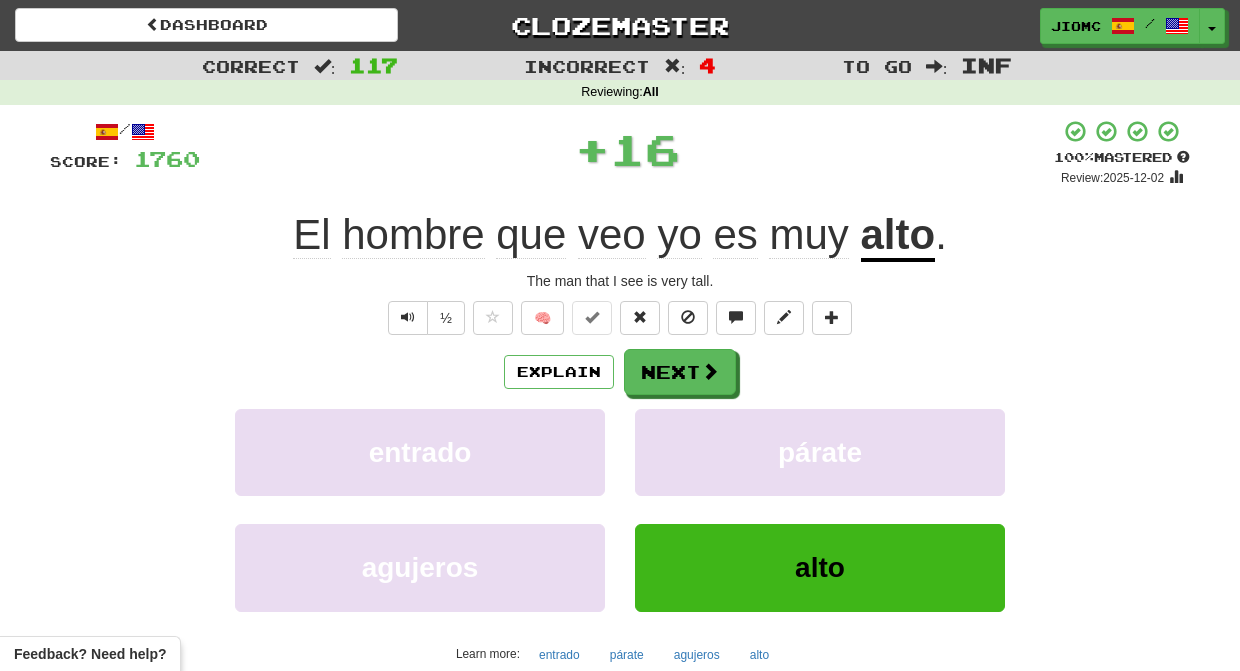 click on "párate" at bounding box center (820, 452) 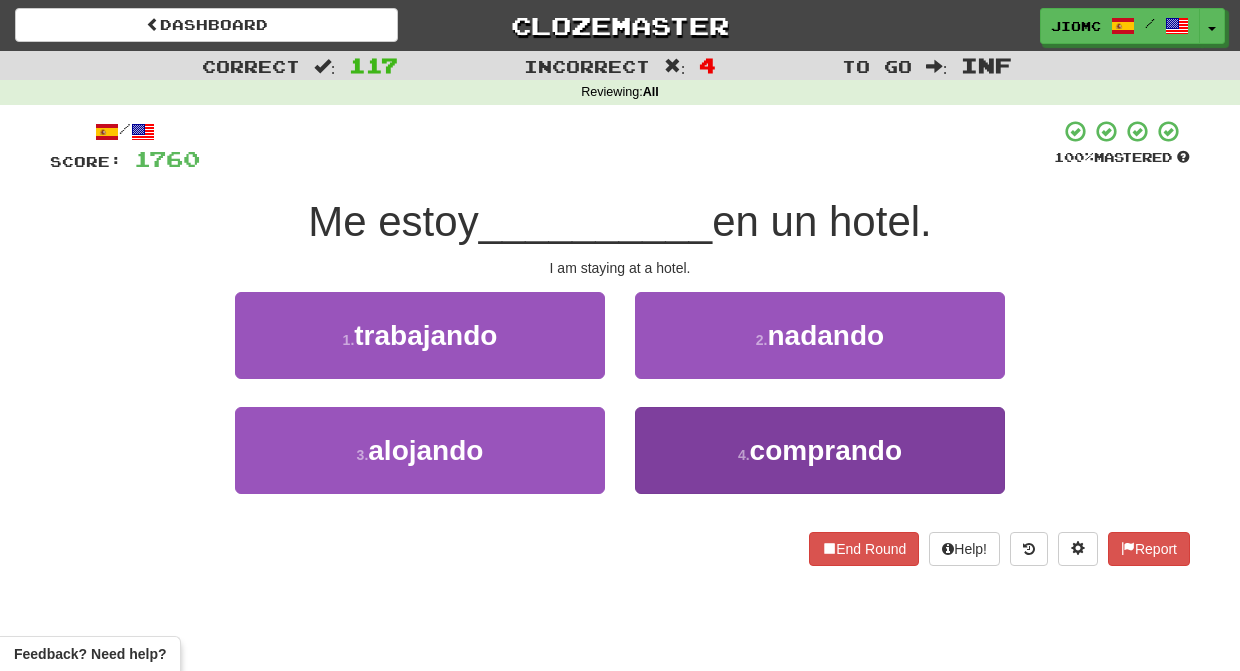 click on "4 .  comprando" at bounding box center (820, 450) 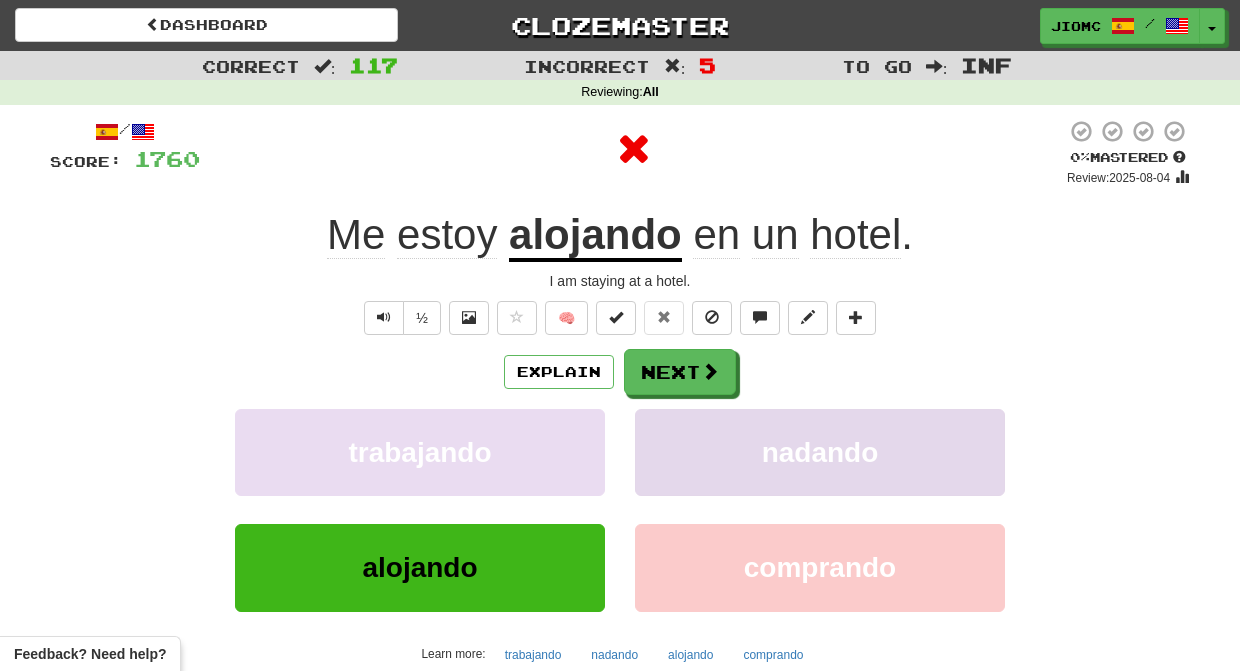 click on "nadando" at bounding box center [820, 452] 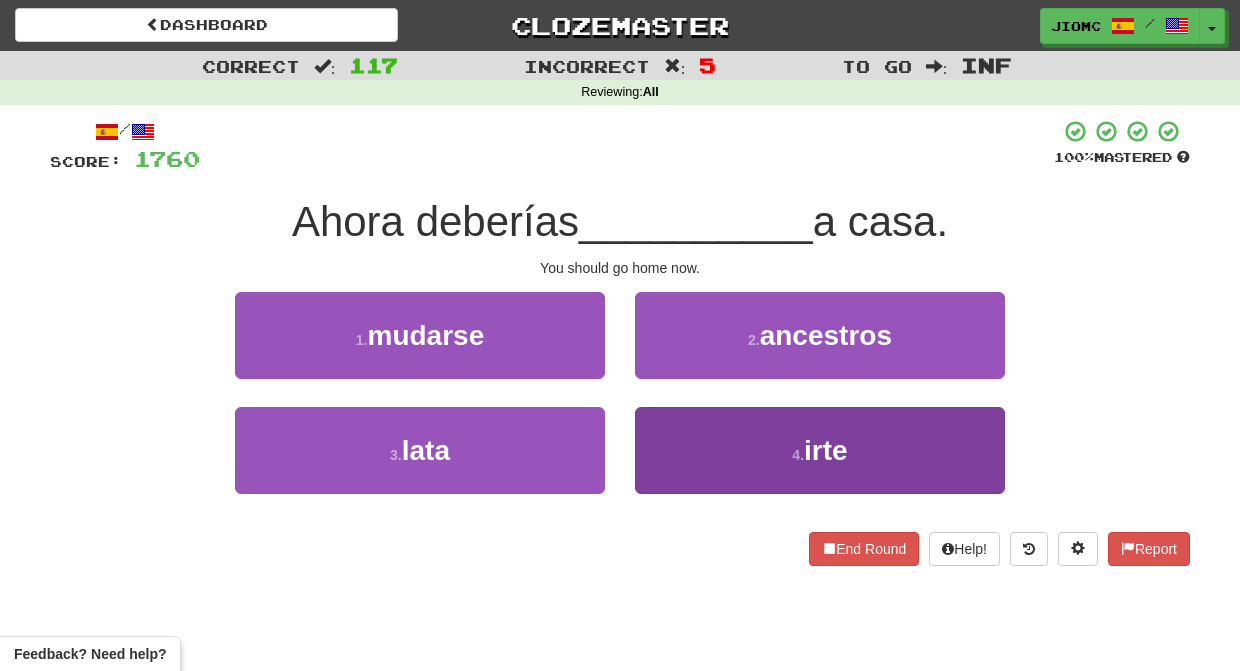 click on "4 .  irte" at bounding box center (820, 450) 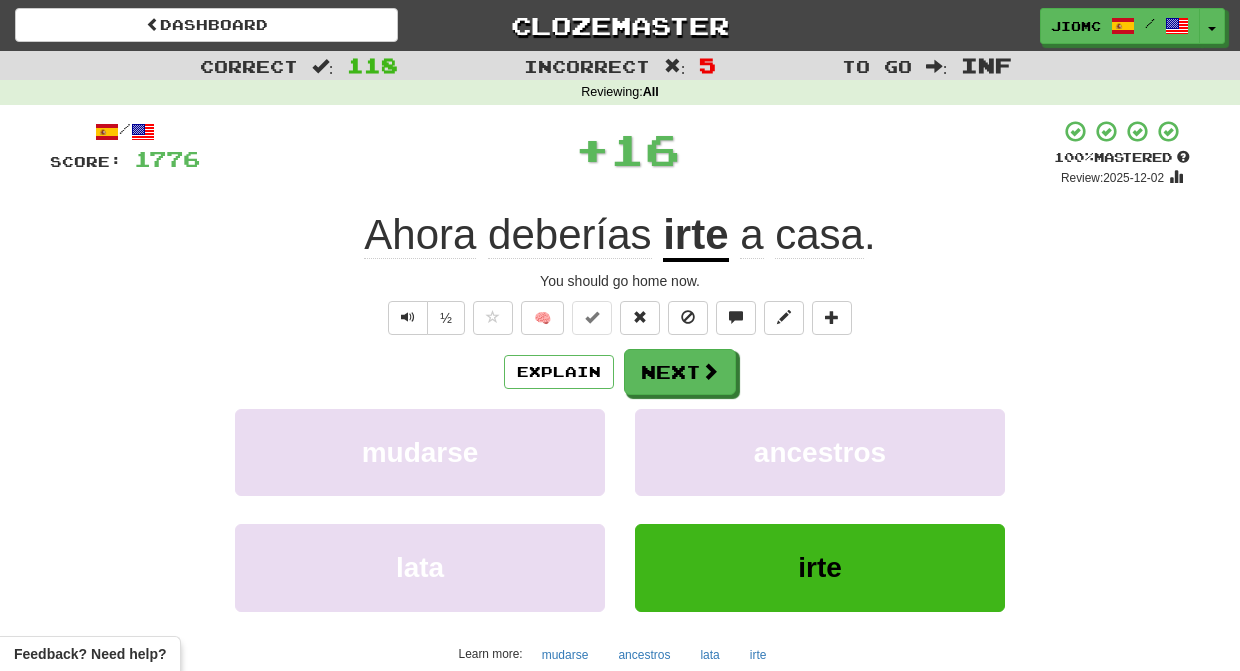 click on "ancestros" at bounding box center [820, 452] 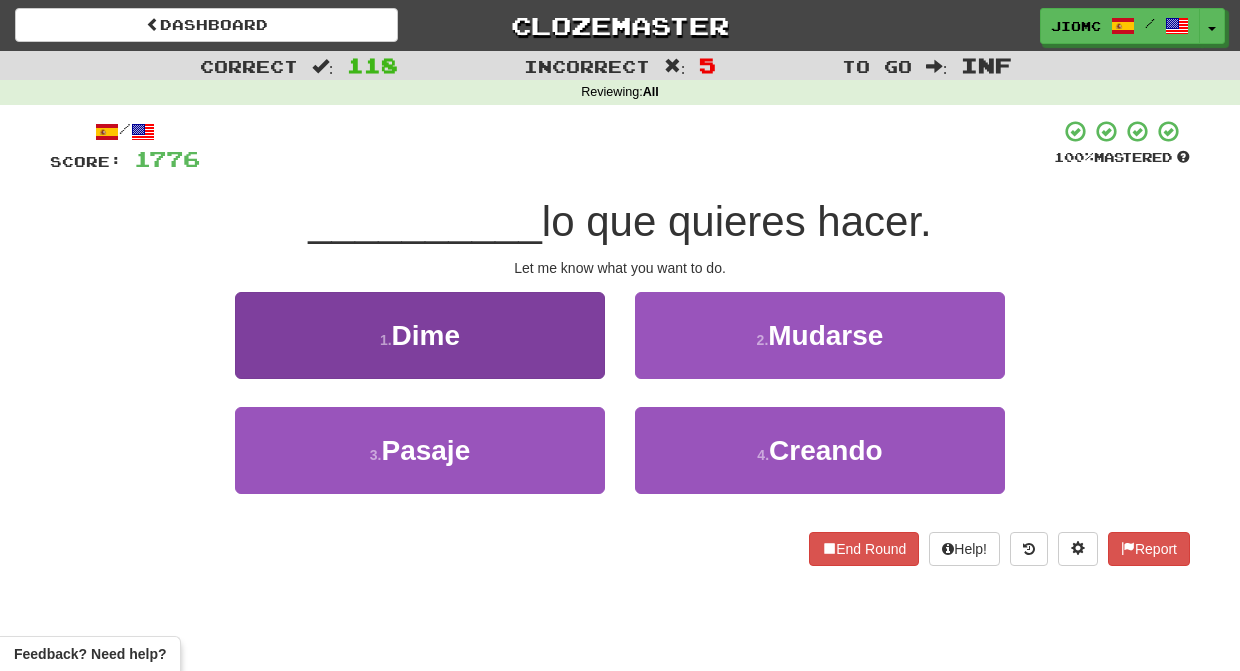 click on "1 .  Dime" at bounding box center (420, 335) 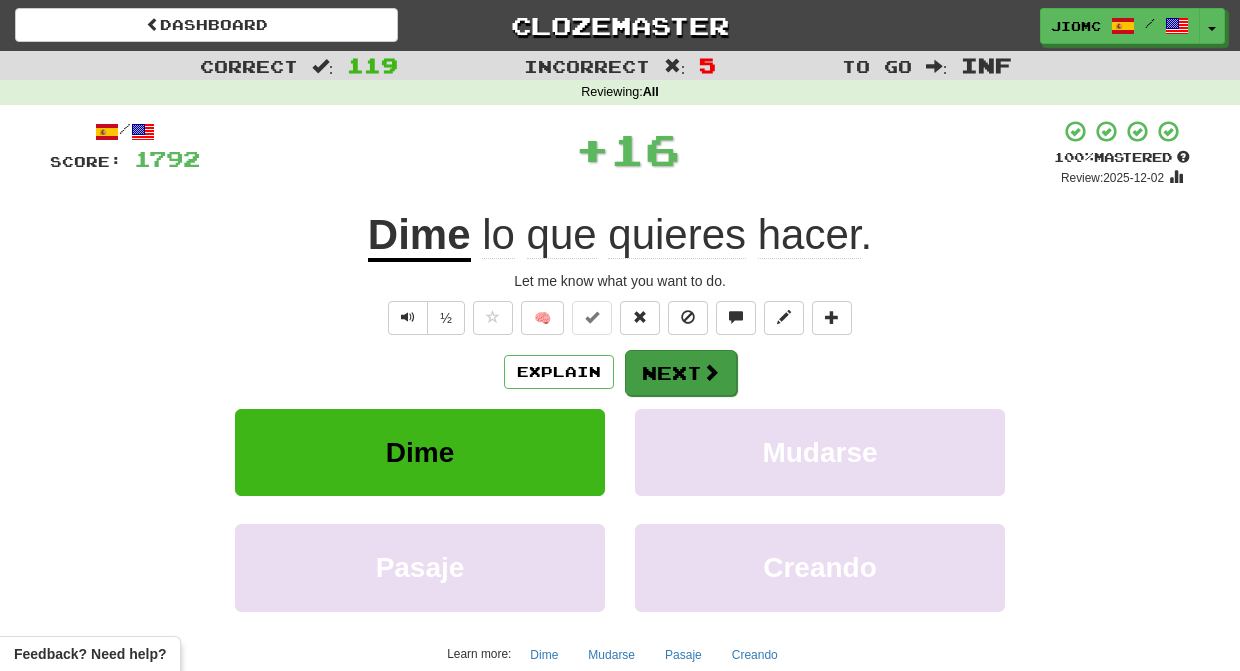 click on "Next" at bounding box center (681, 373) 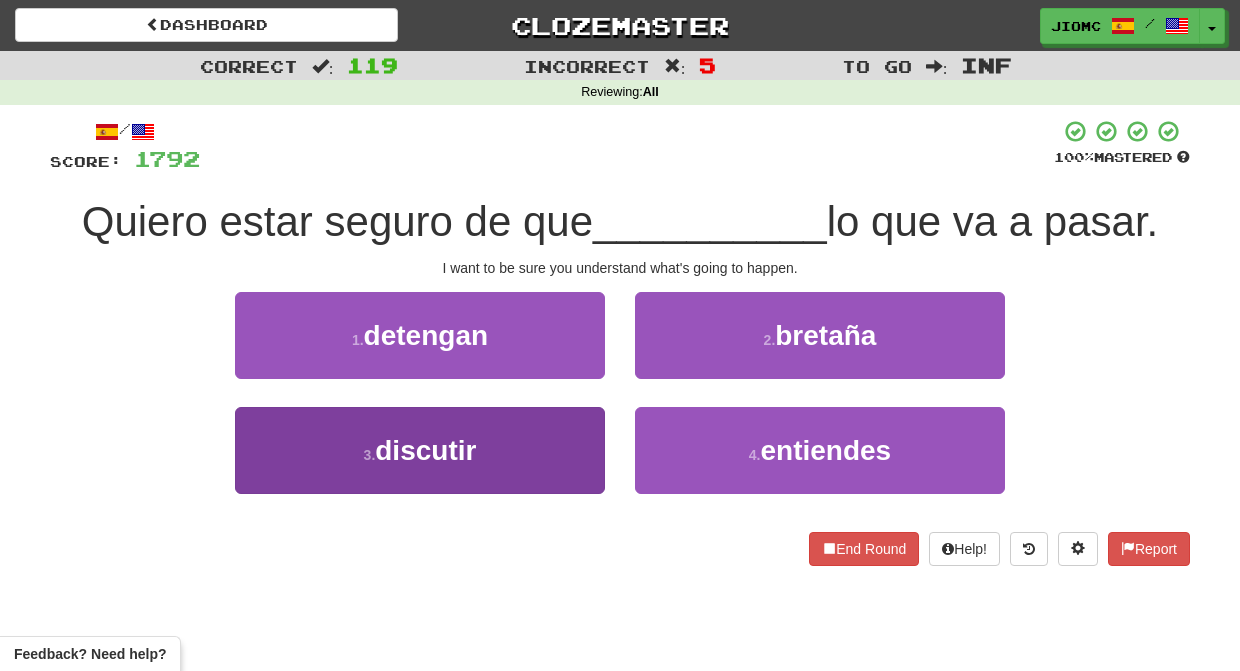 click on "3 .  discutir" at bounding box center [420, 450] 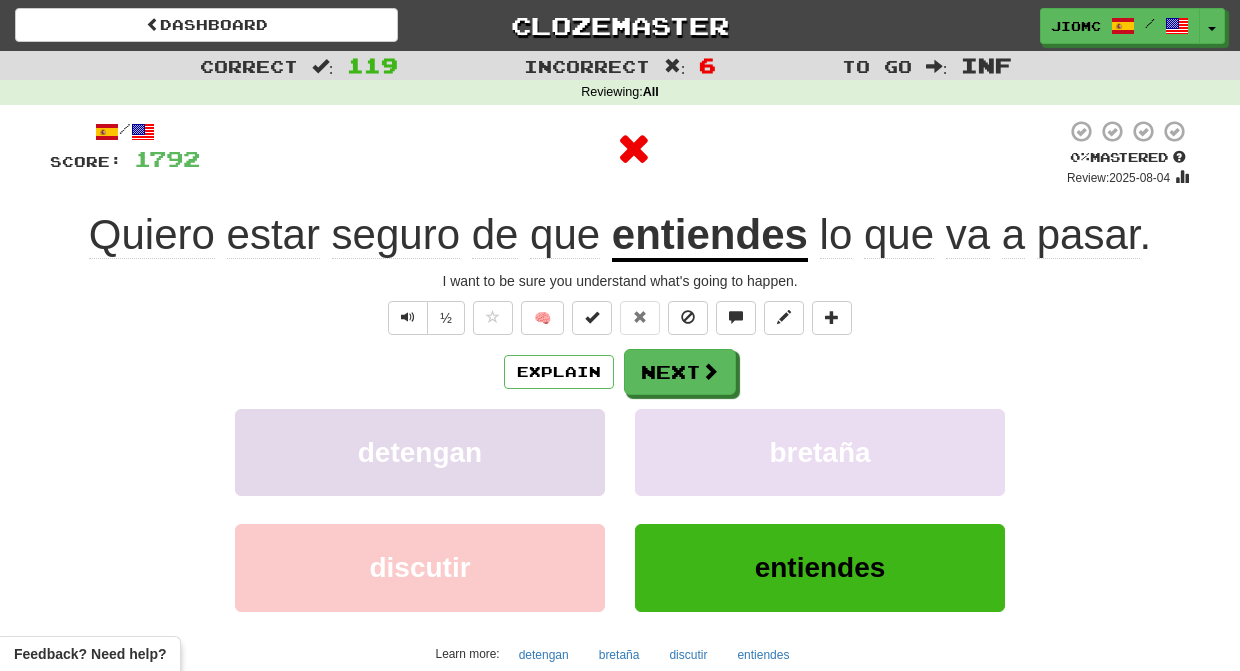 click on "detengan" at bounding box center (420, 452) 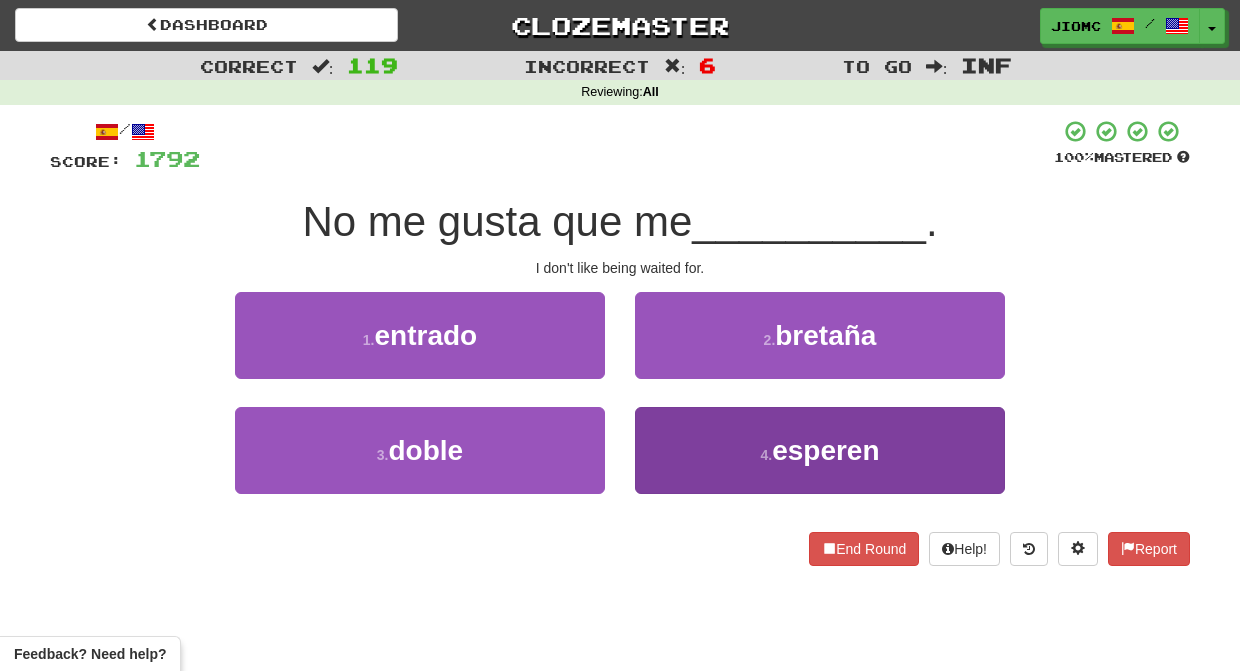 click on "4 .  esperen" at bounding box center [820, 450] 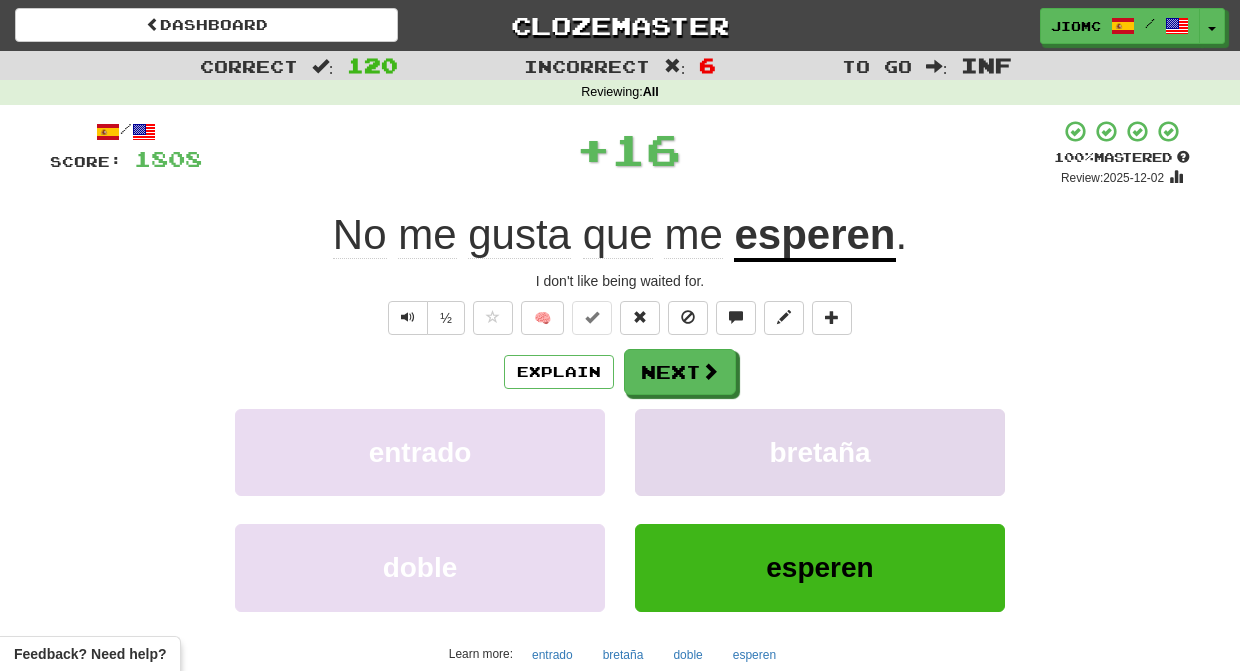 click on "bretaña" at bounding box center (820, 452) 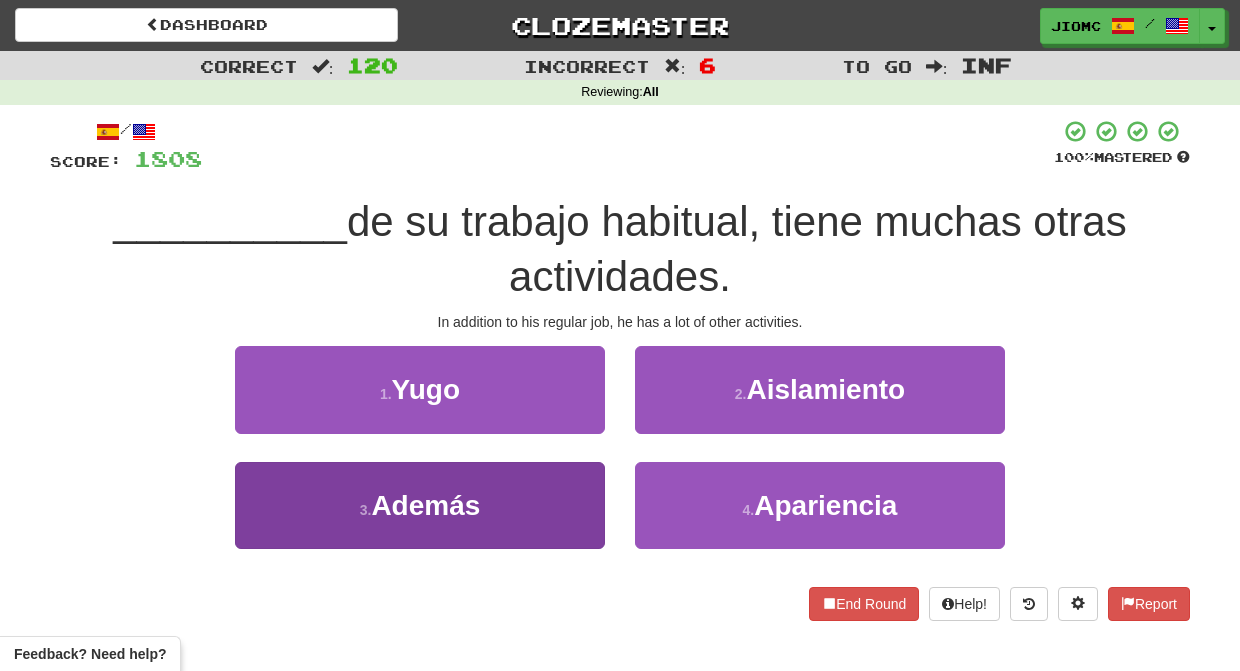 click on "3 .  Además" at bounding box center [420, 505] 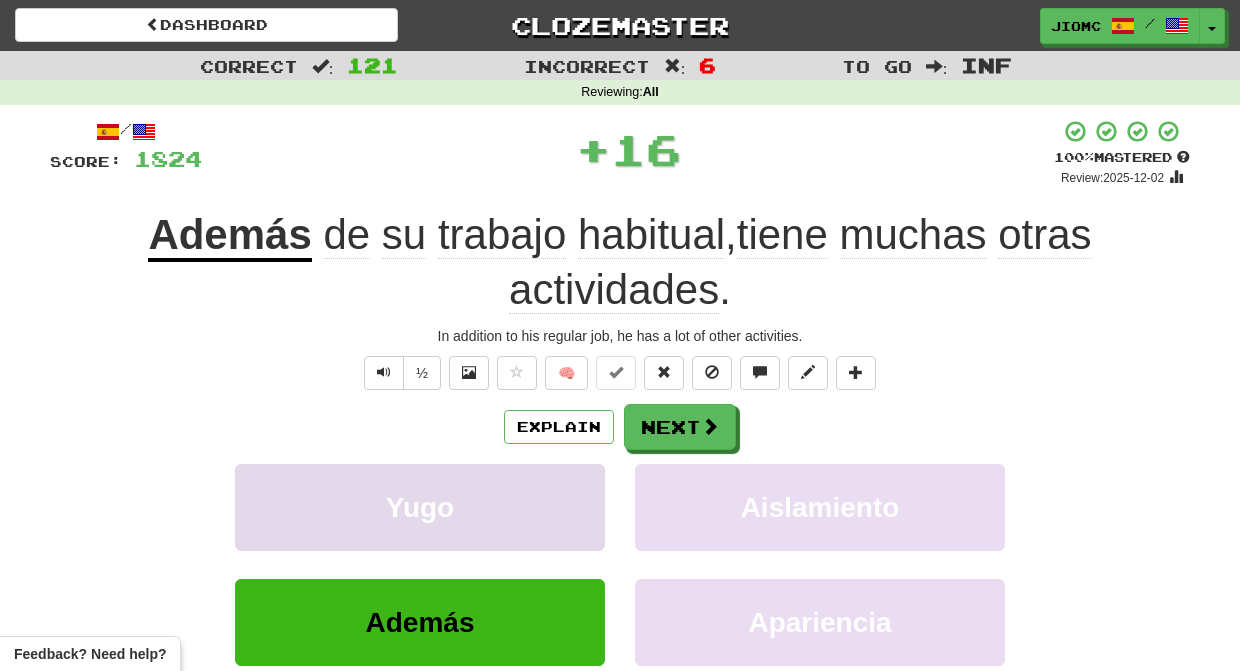 click on "Yugo" at bounding box center (420, 507) 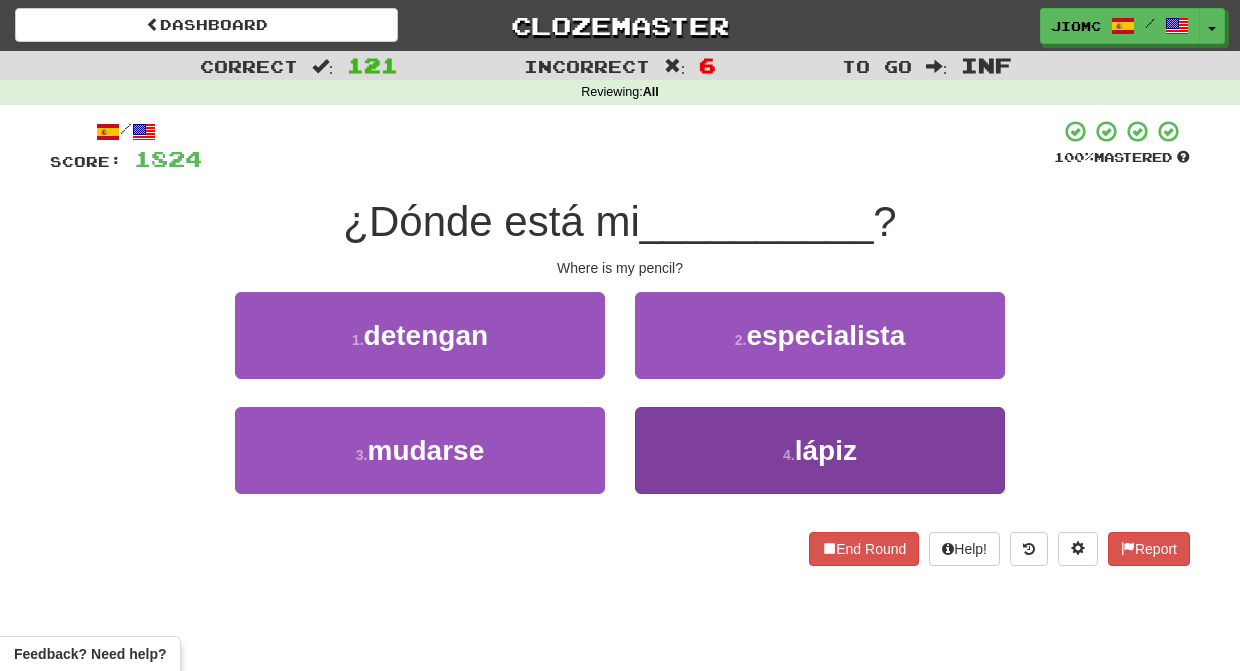 click on "4 .  lápiz" at bounding box center (820, 450) 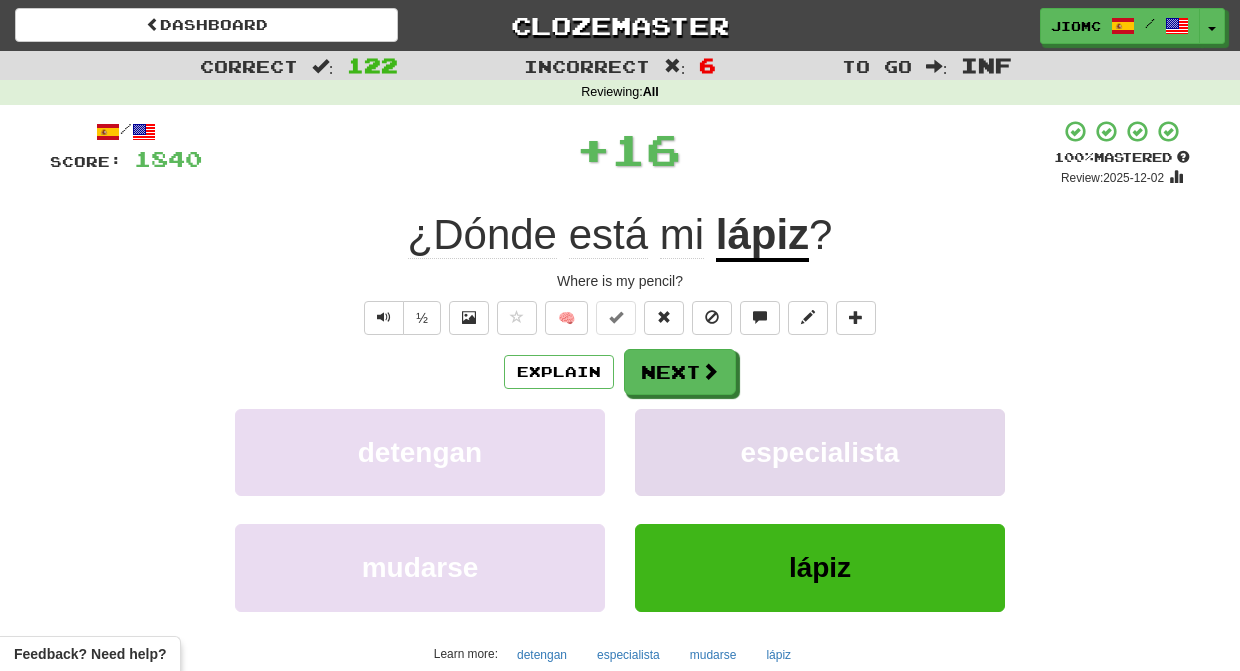 click on "especialista" at bounding box center (820, 452) 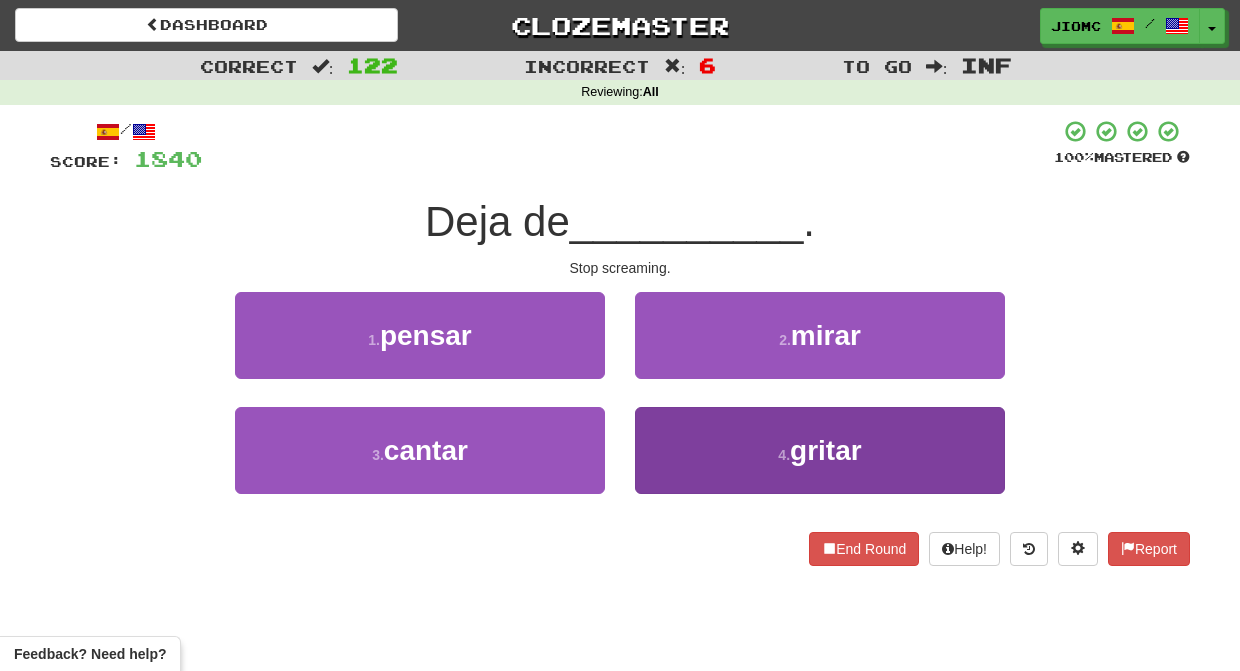 click on "4 .  gritar" at bounding box center (820, 450) 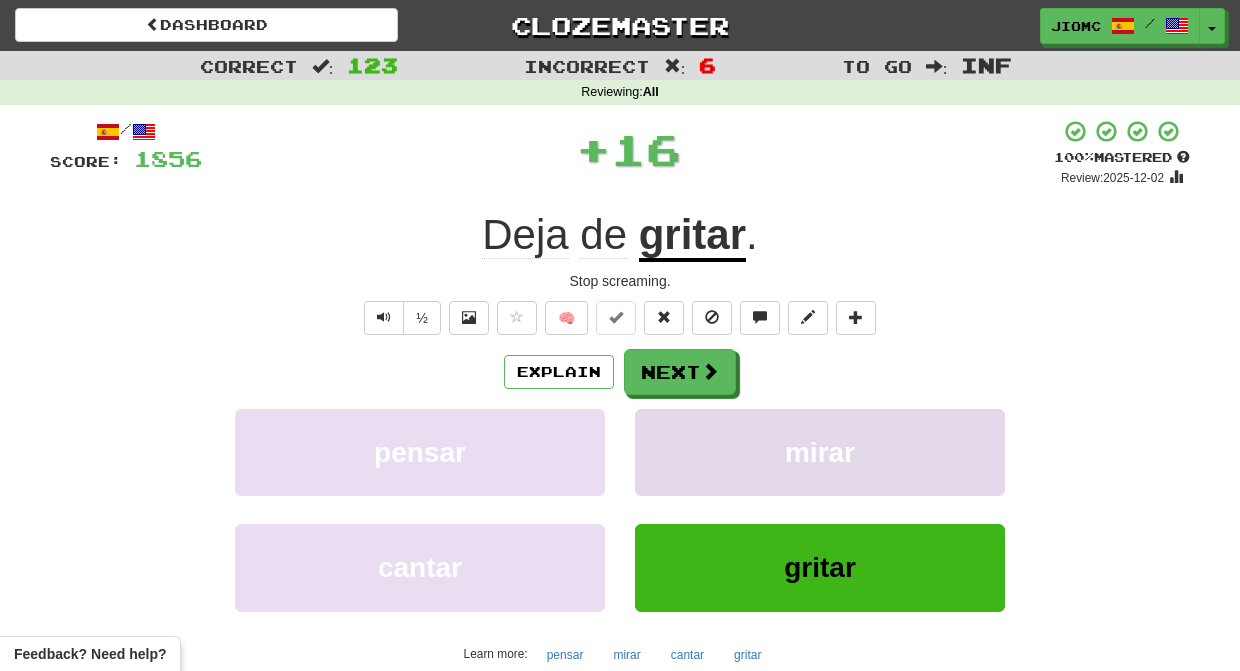 click on "mirar" at bounding box center (820, 452) 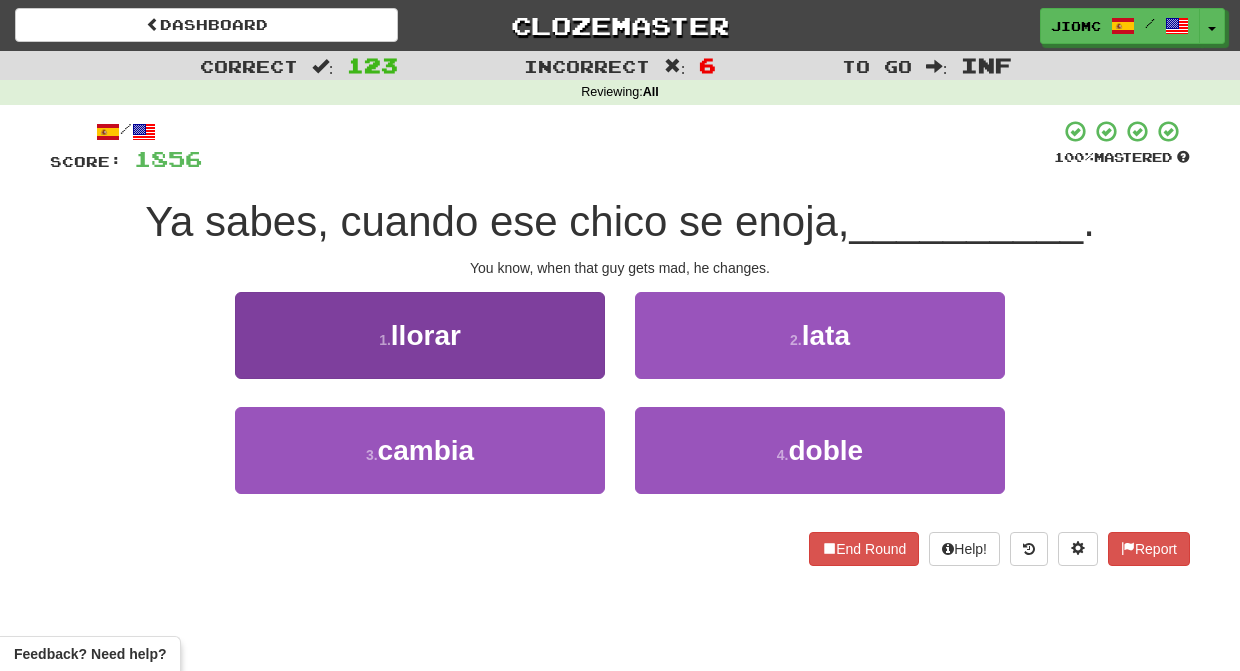 click on "3 .  cambia" at bounding box center [420, 450] 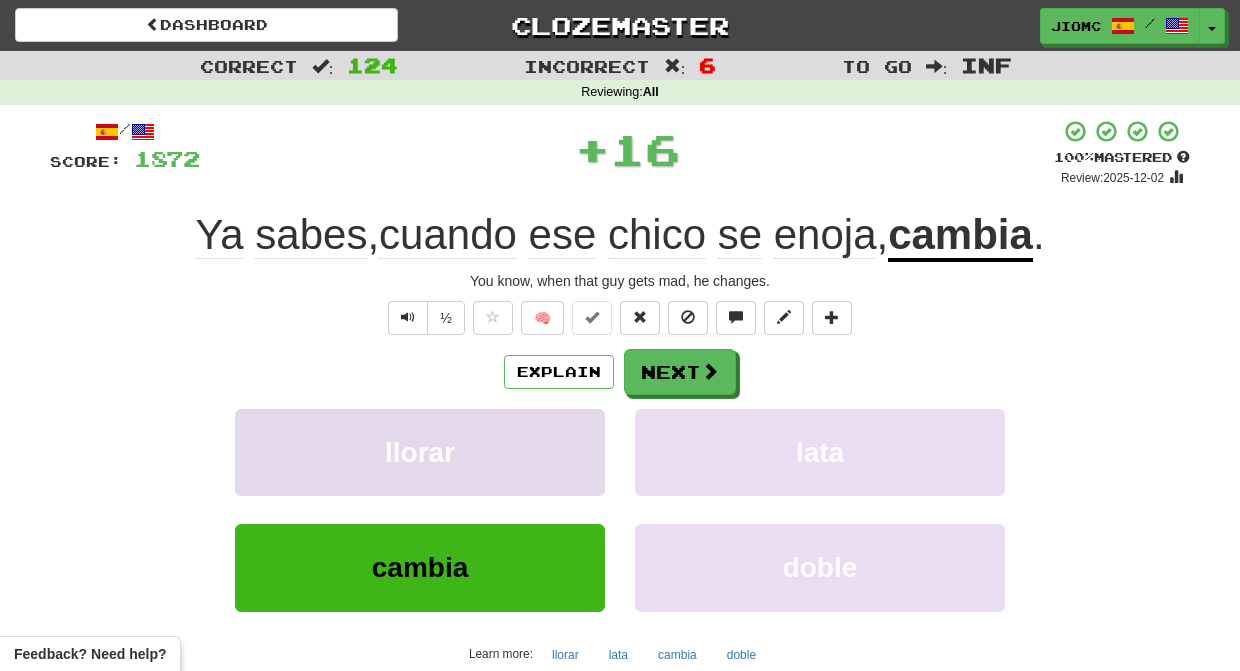 click on "llorar" at bounding box center [420, 452] 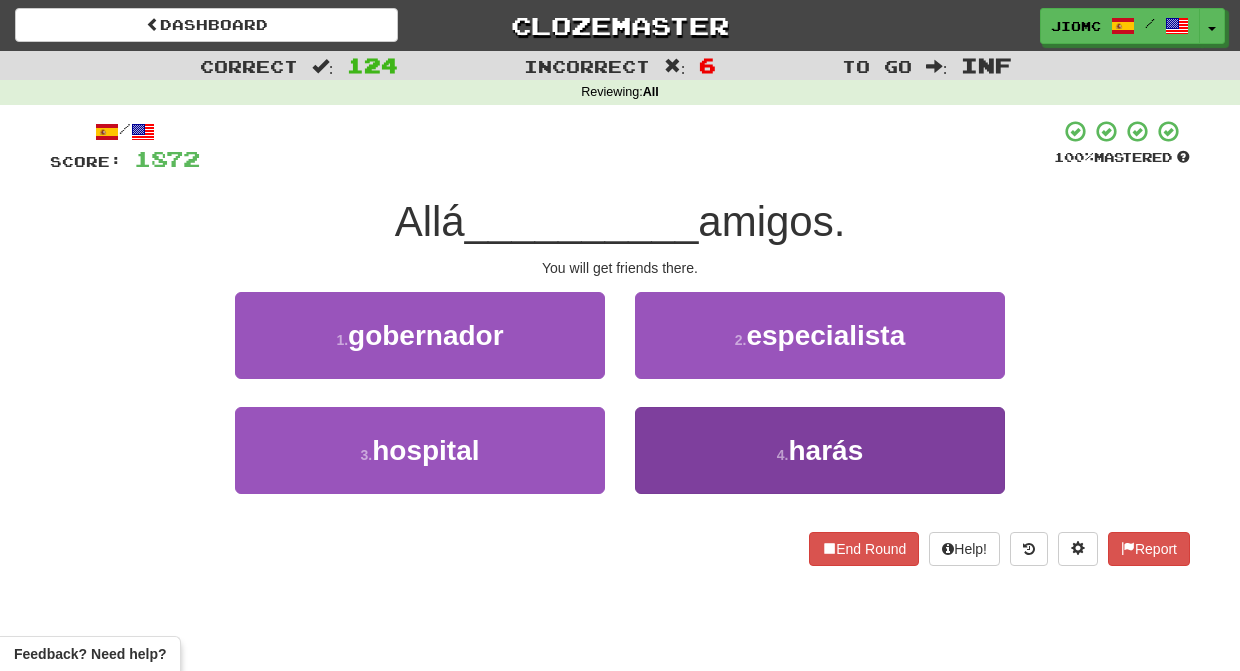 click on "4 .  harás" at bounding box center [820, 450] 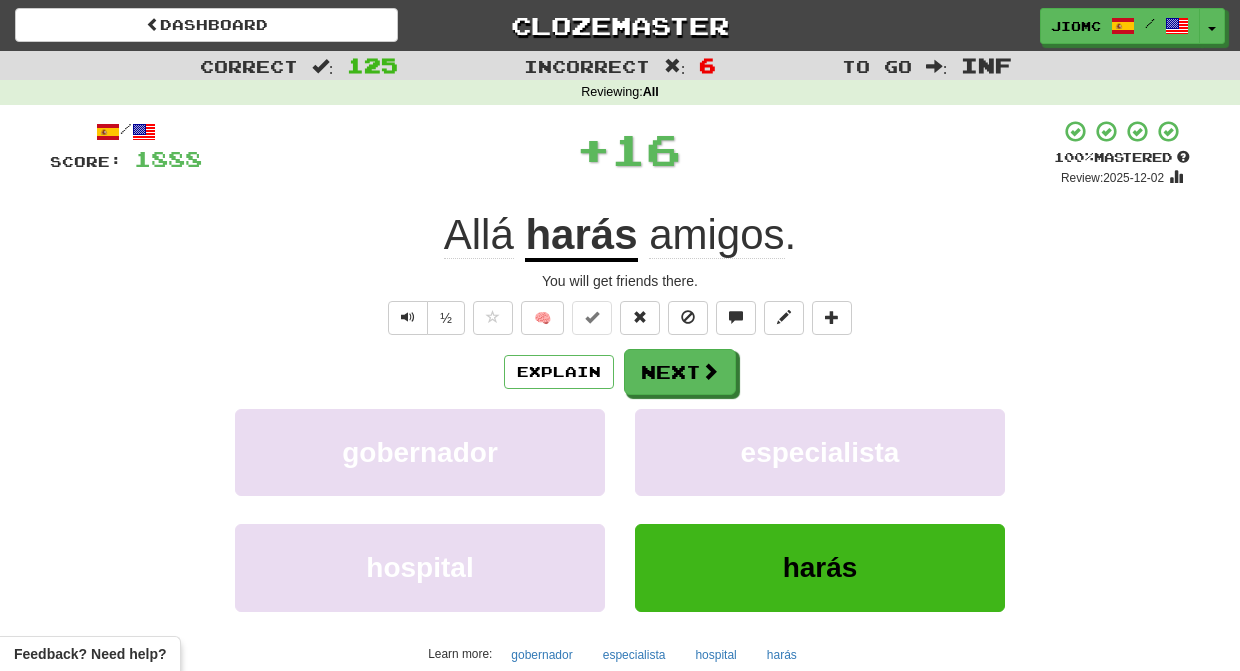 click on "especialista" at bounding box center (820, 452) 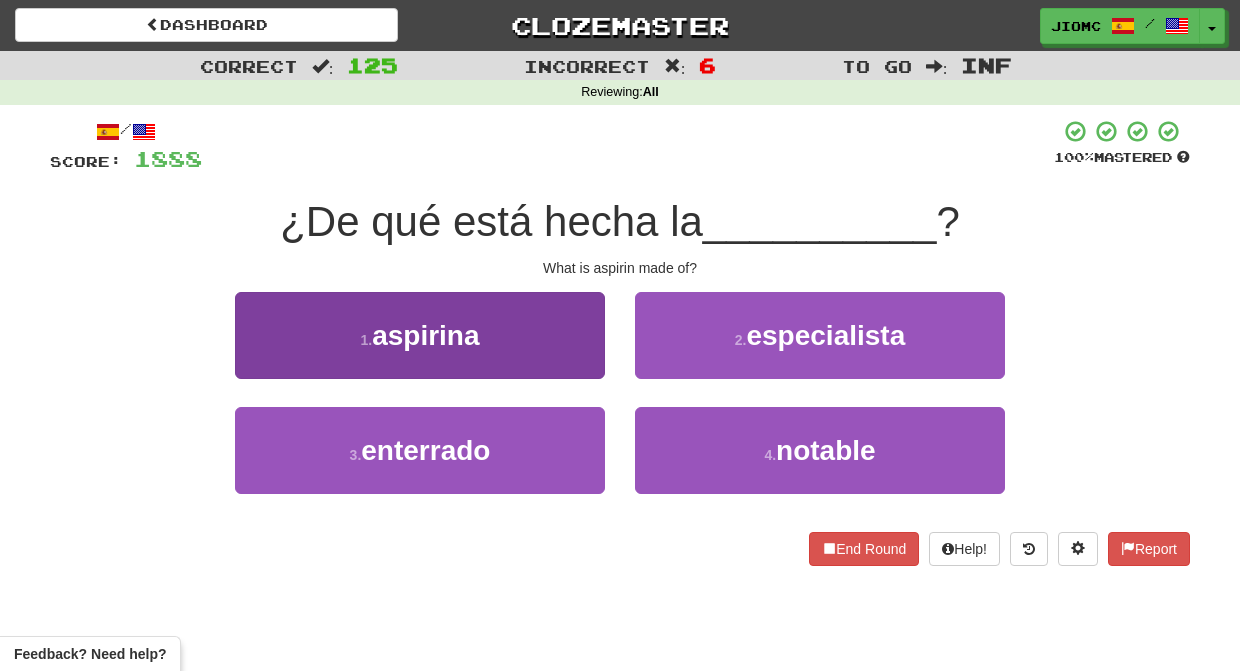 click on "1 .  aspirina" at bounding box center (420, 335) 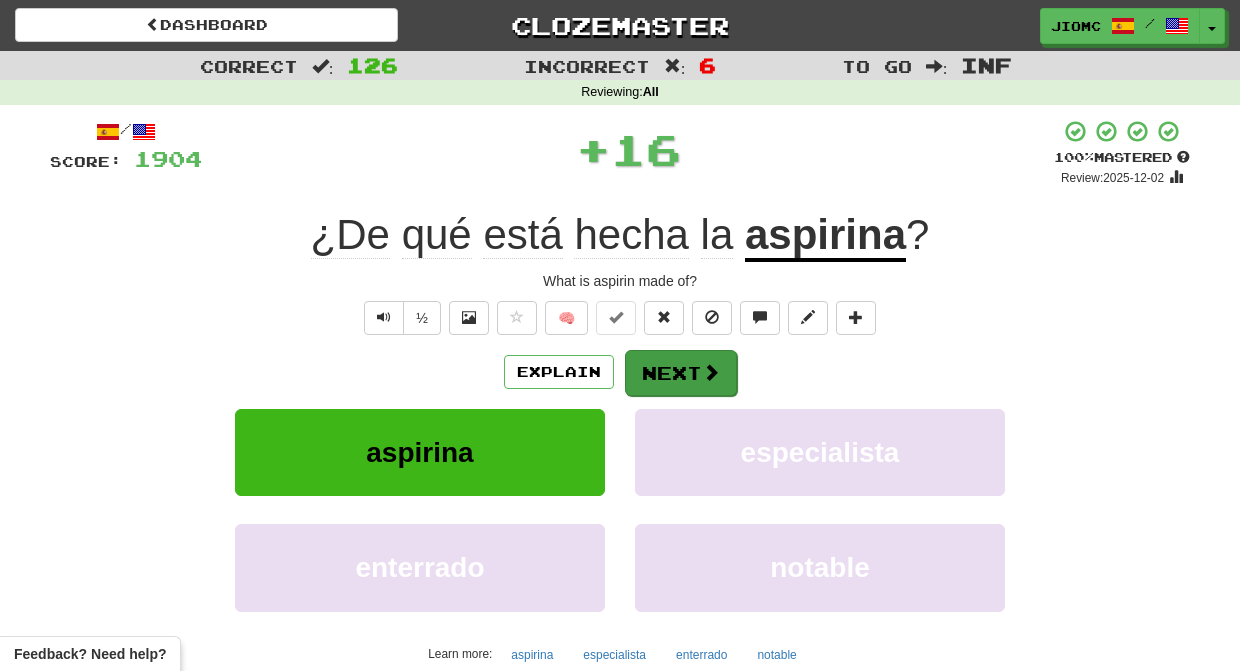 click on "Next" at bounding box center [681, 373] 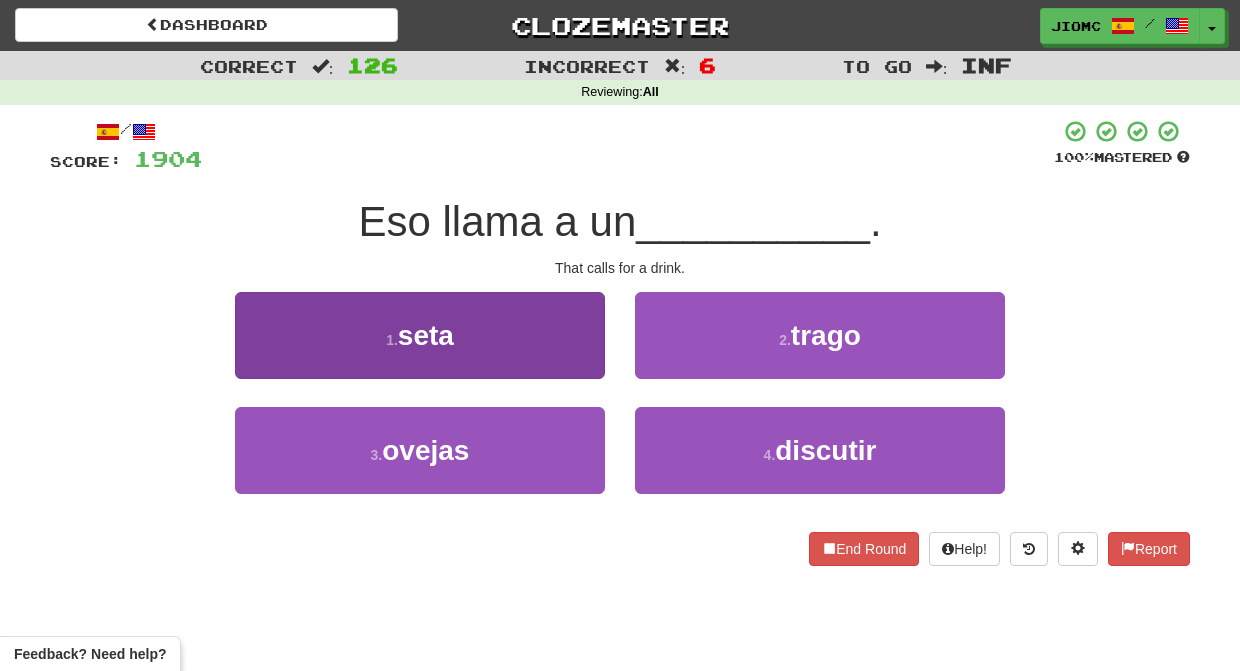 click on "1 .  seta" at bounding box center (420, 335) 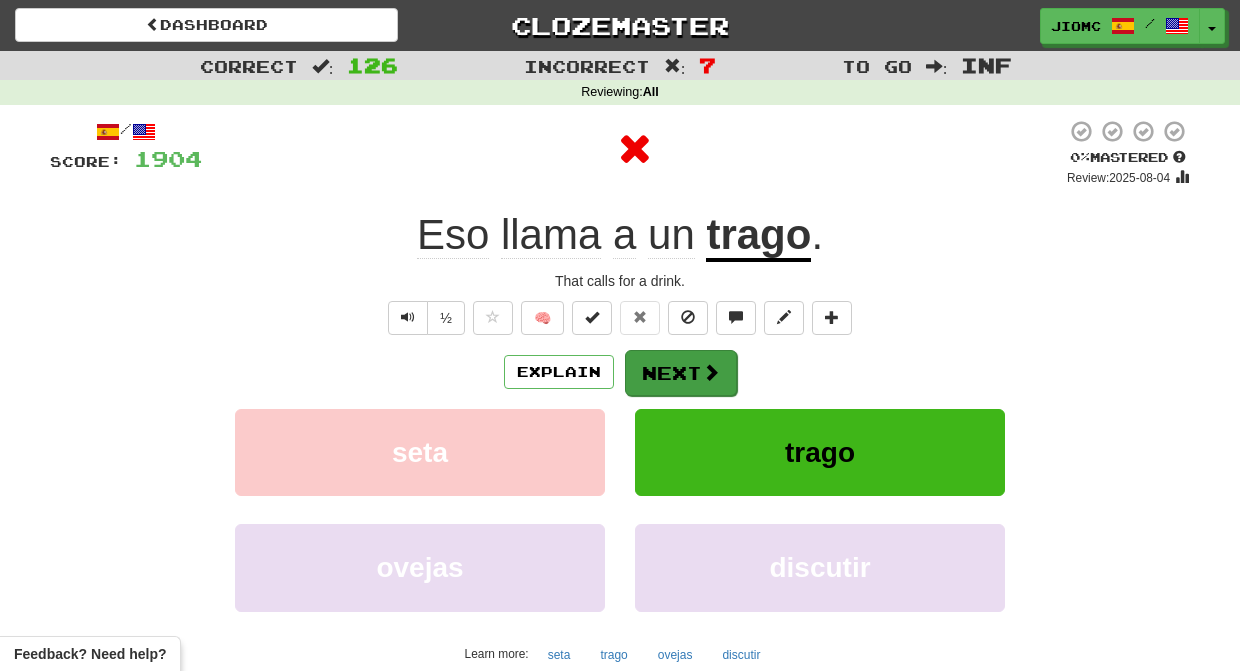 click on "Next" at bounding box center [681, 373] 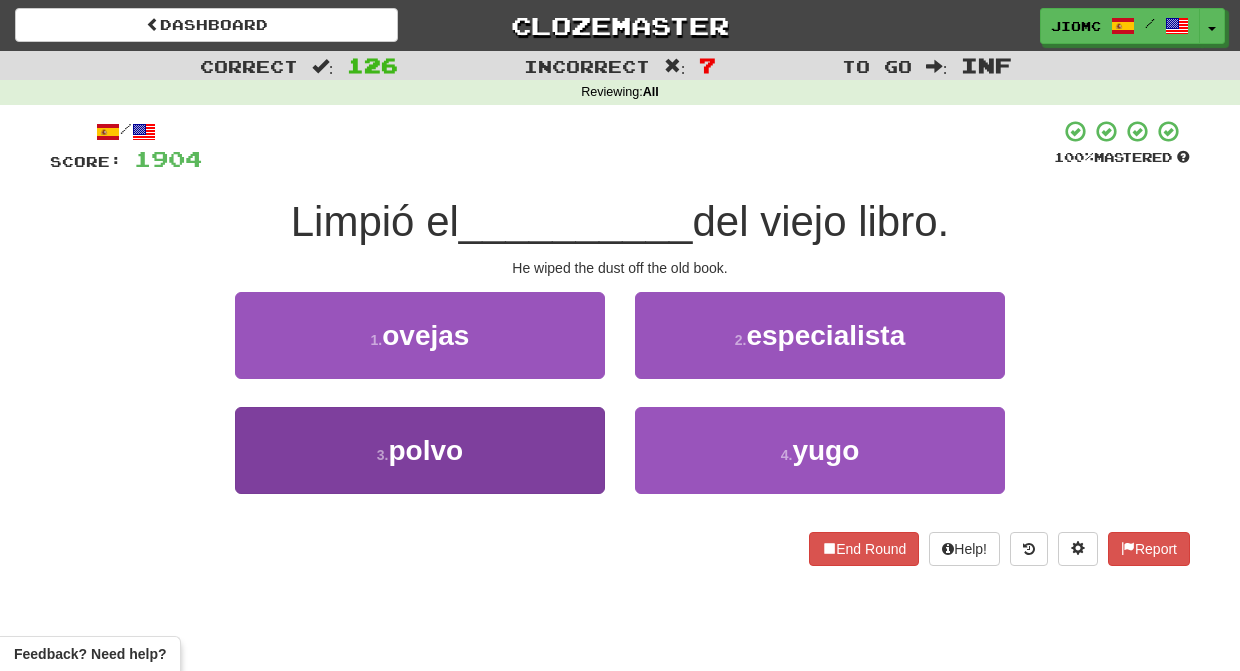 click on "3 .  polvo" at bounding box center [420, 450] 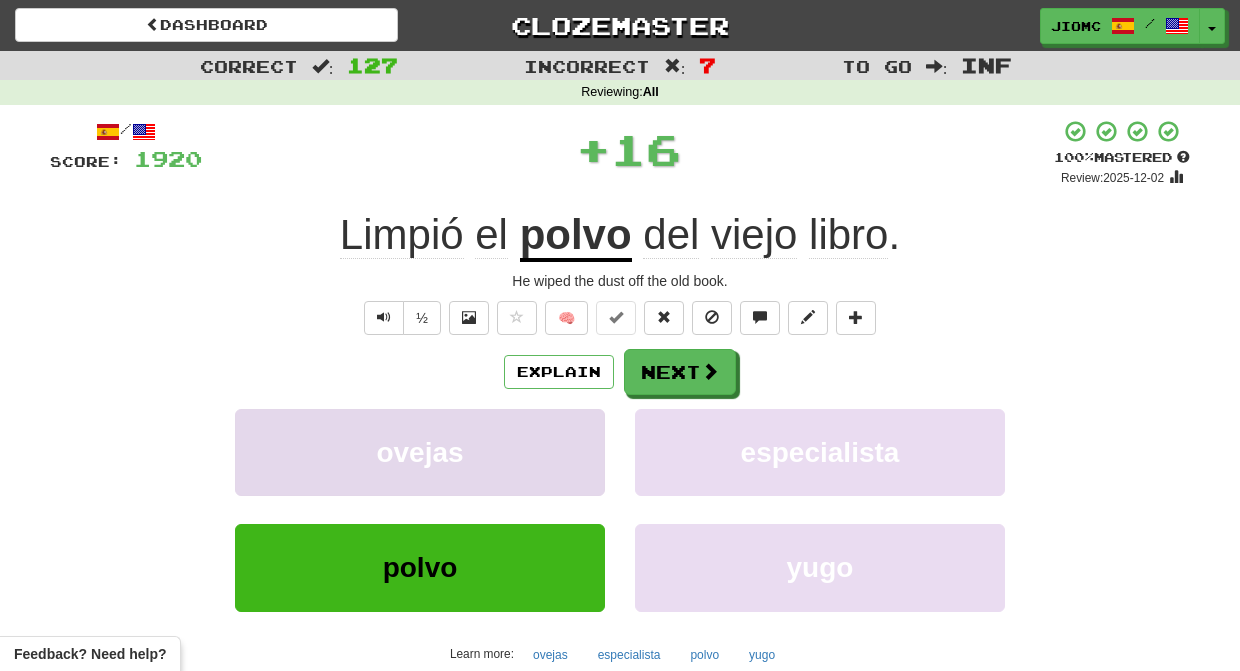 click on "ovejas" at bounding box center (420, 452) 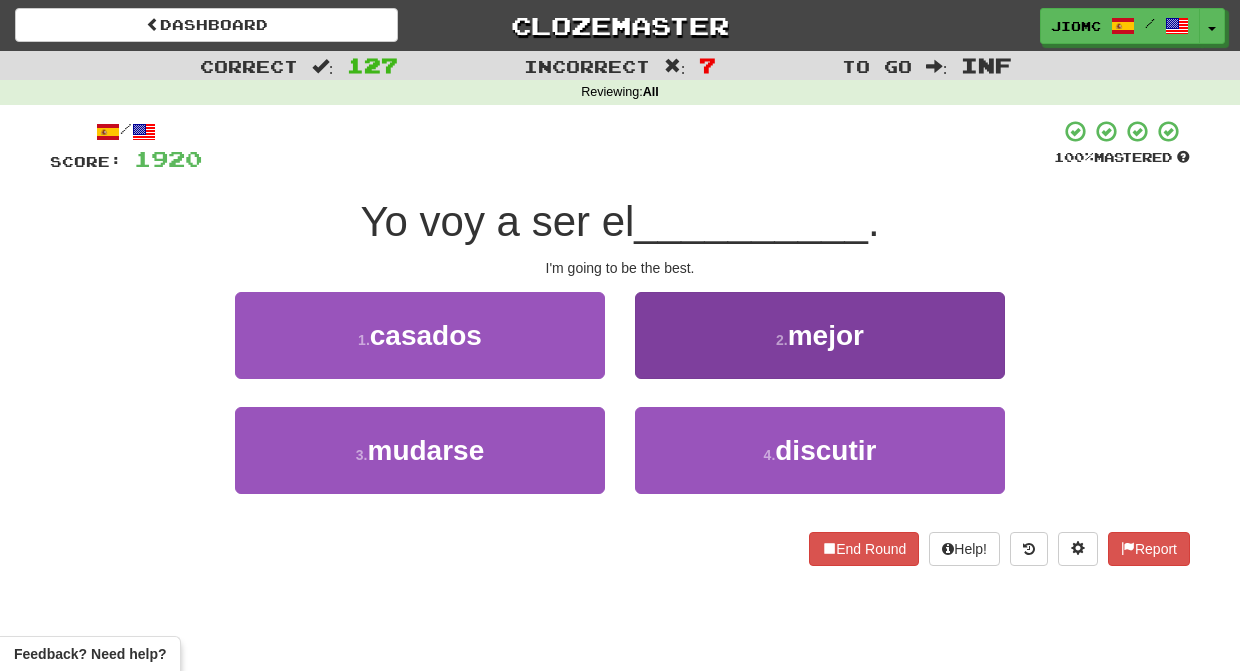 click on "2 .  mejor" at bounding box center (820, 335) 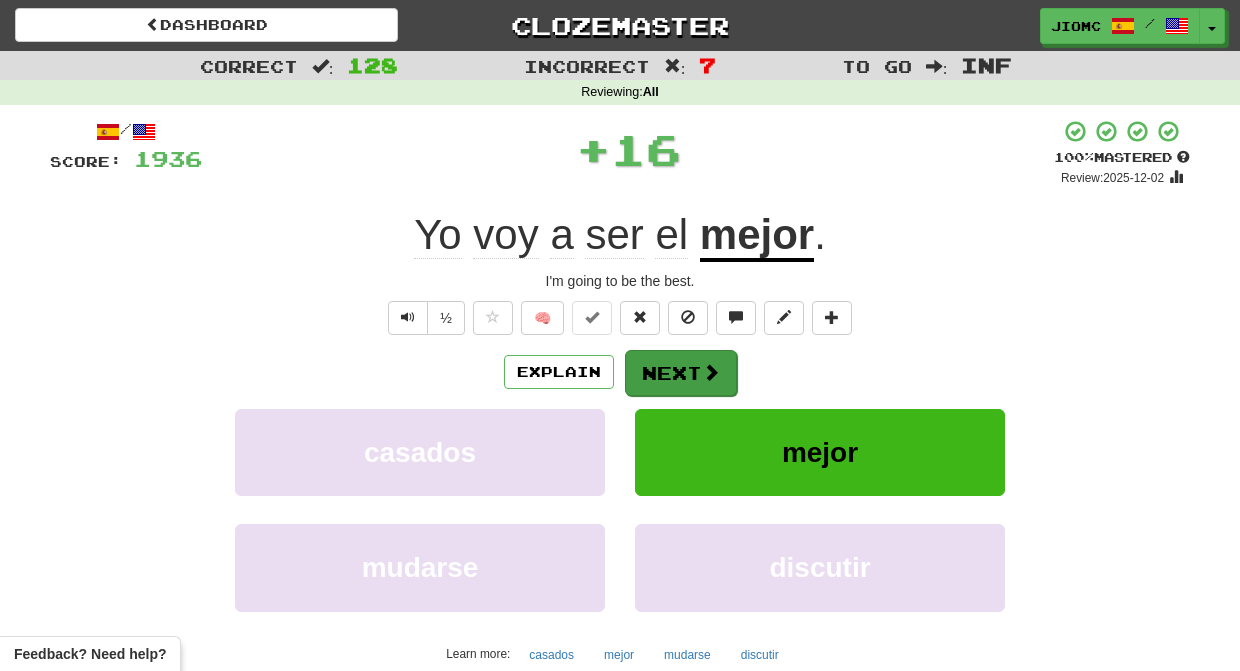 click on "Next" at bounding box center (681, 373) 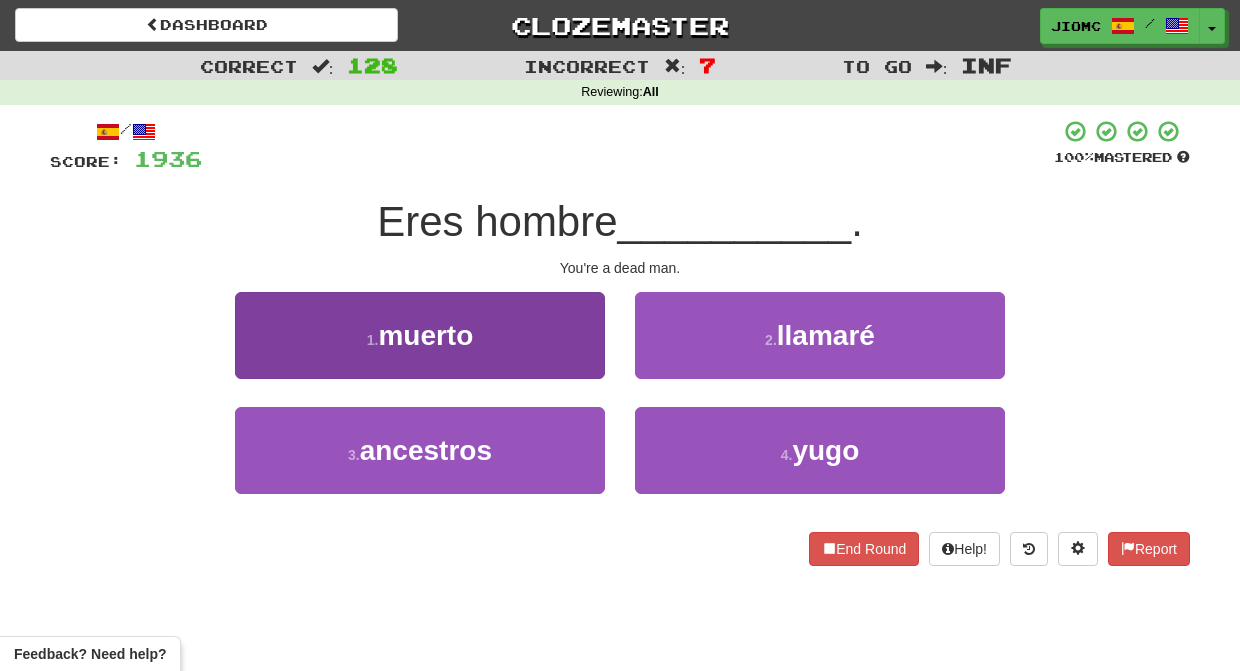click on "1 .  muerto" at bounding box center (420, 335) 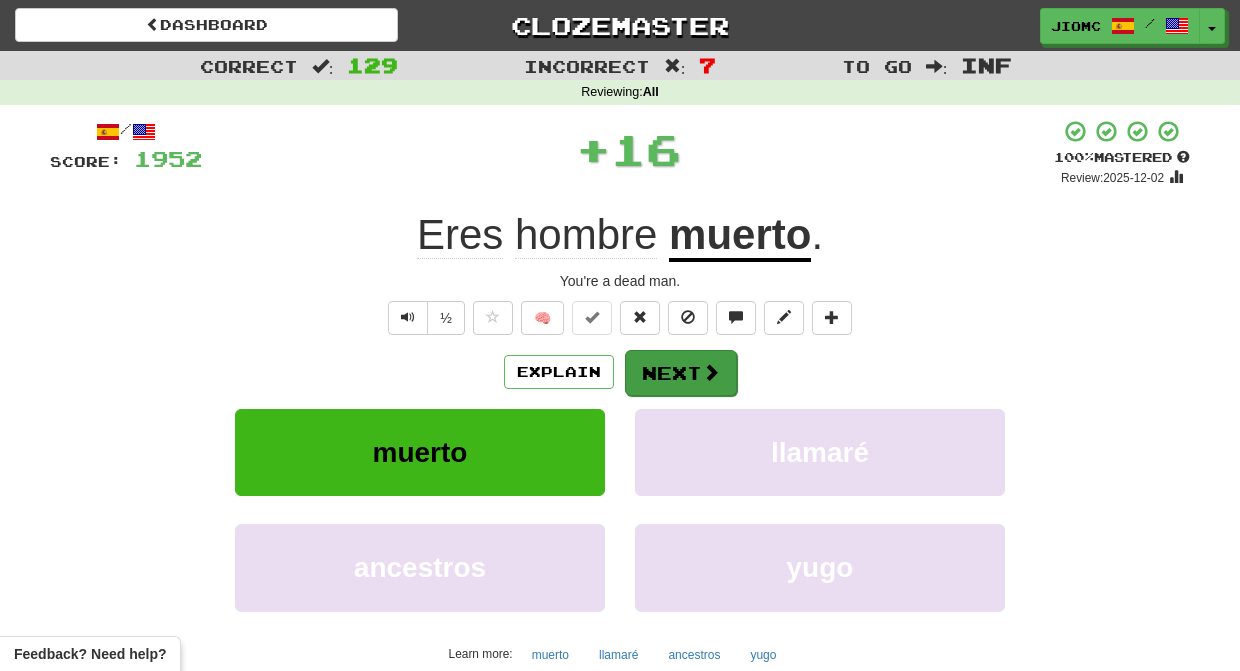 click on "Next" at bounding box center (681, 373) 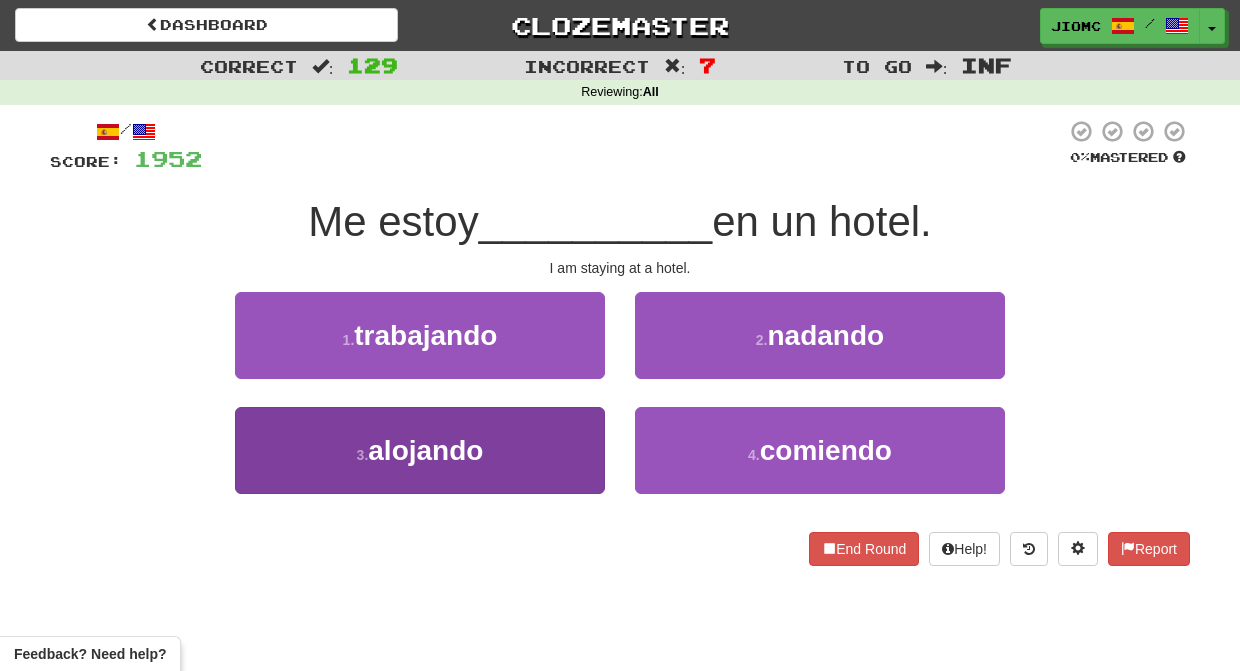 click on "3 .  alojando" at bounding box center (420, 450) 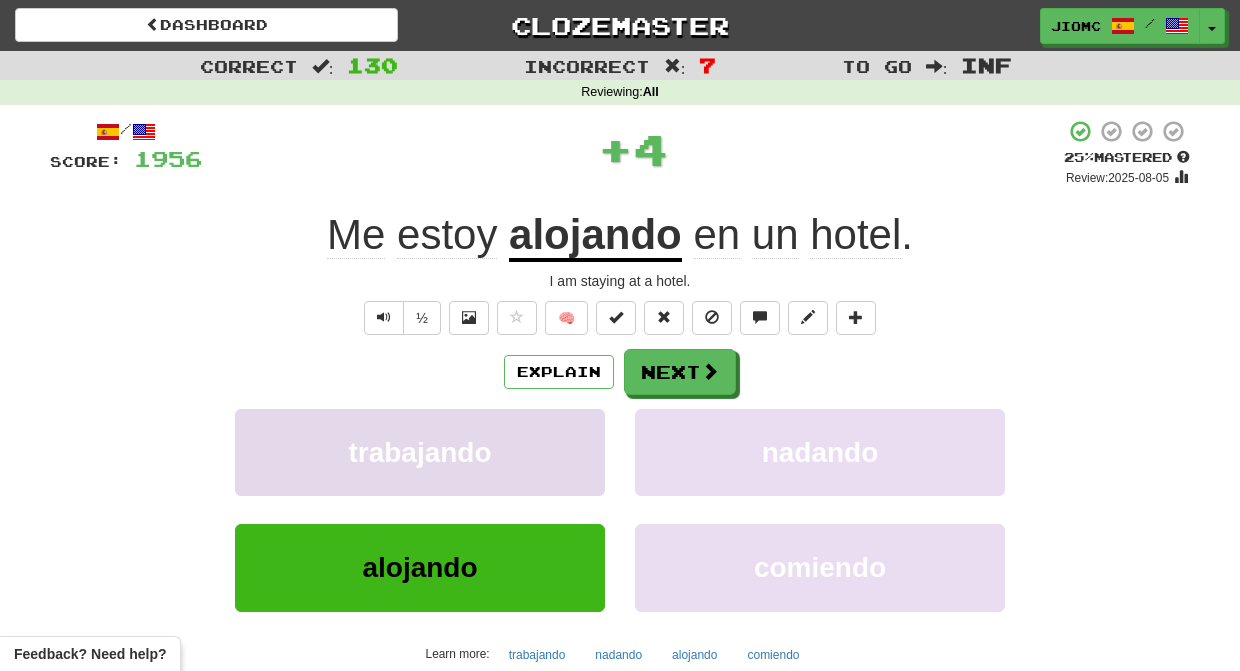 click on "trabajando" at bounding box center (420, 452) 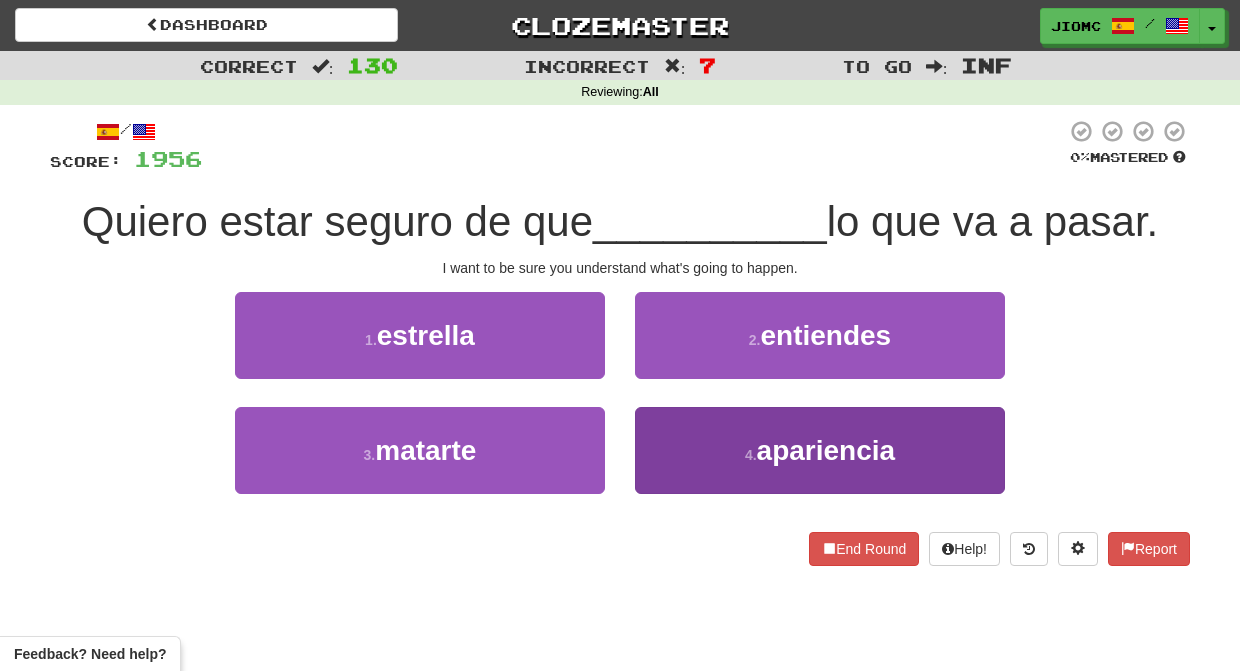 click on "4 .  apariencia" at bounding box center [820, 450] 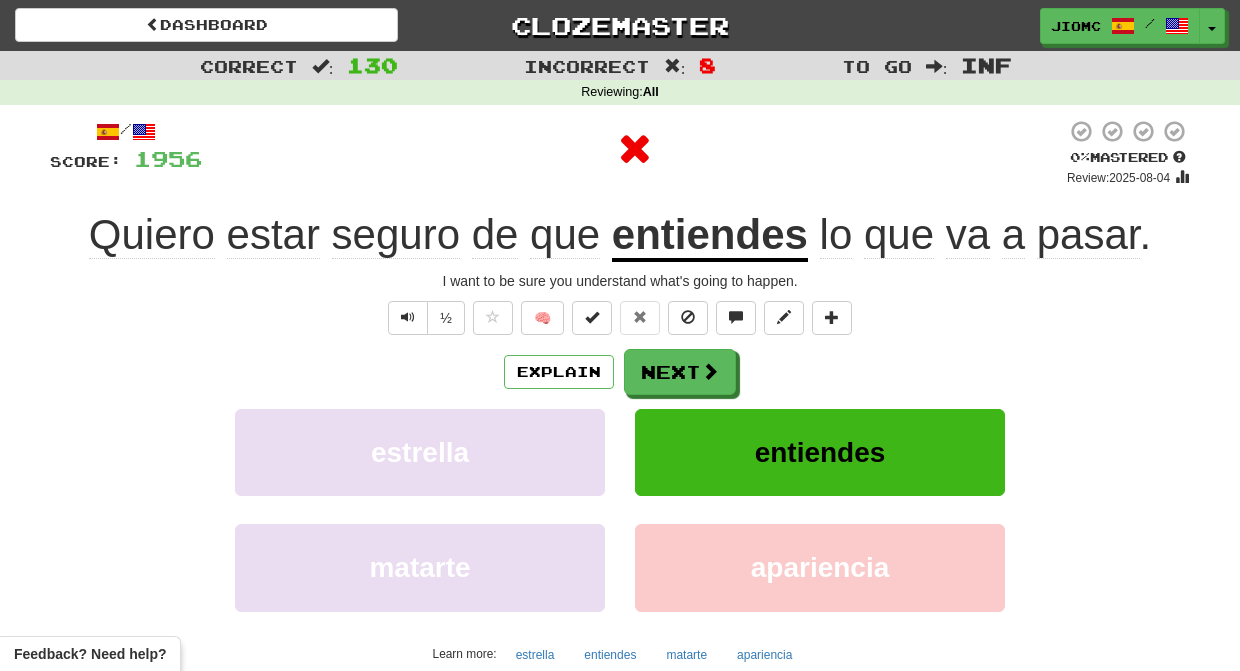 click on "entiendes" at bounding box center [820, 452] 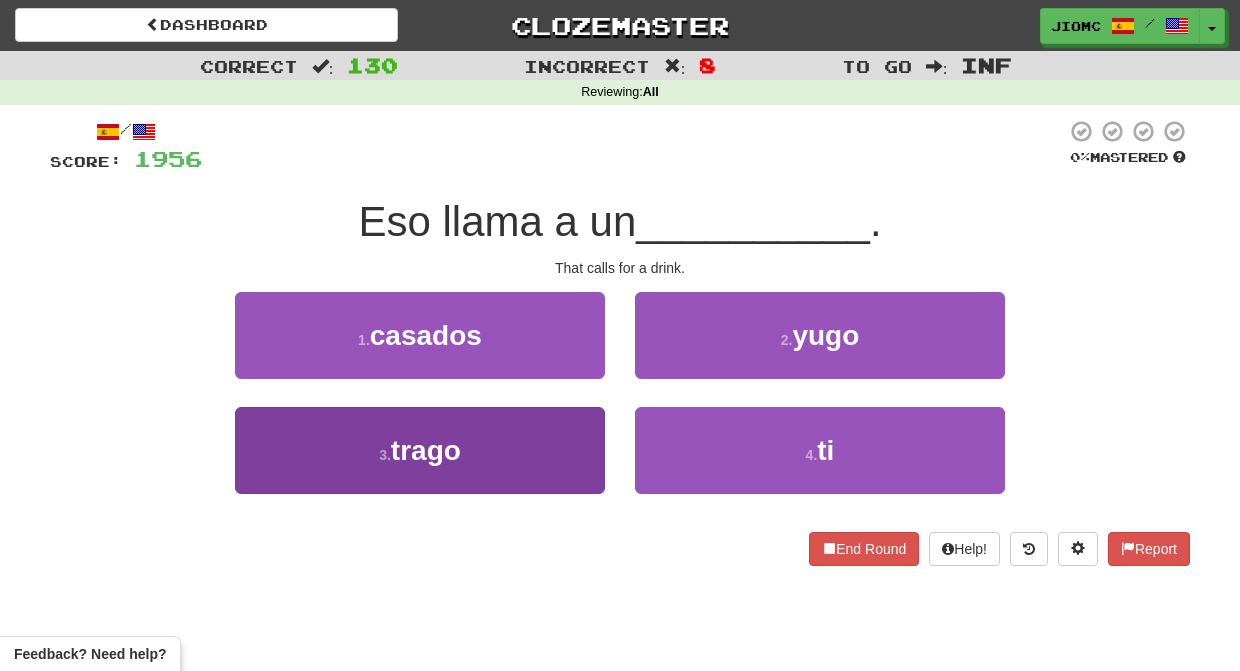 click on "3 .  trago" at bounding box center [420, 450] 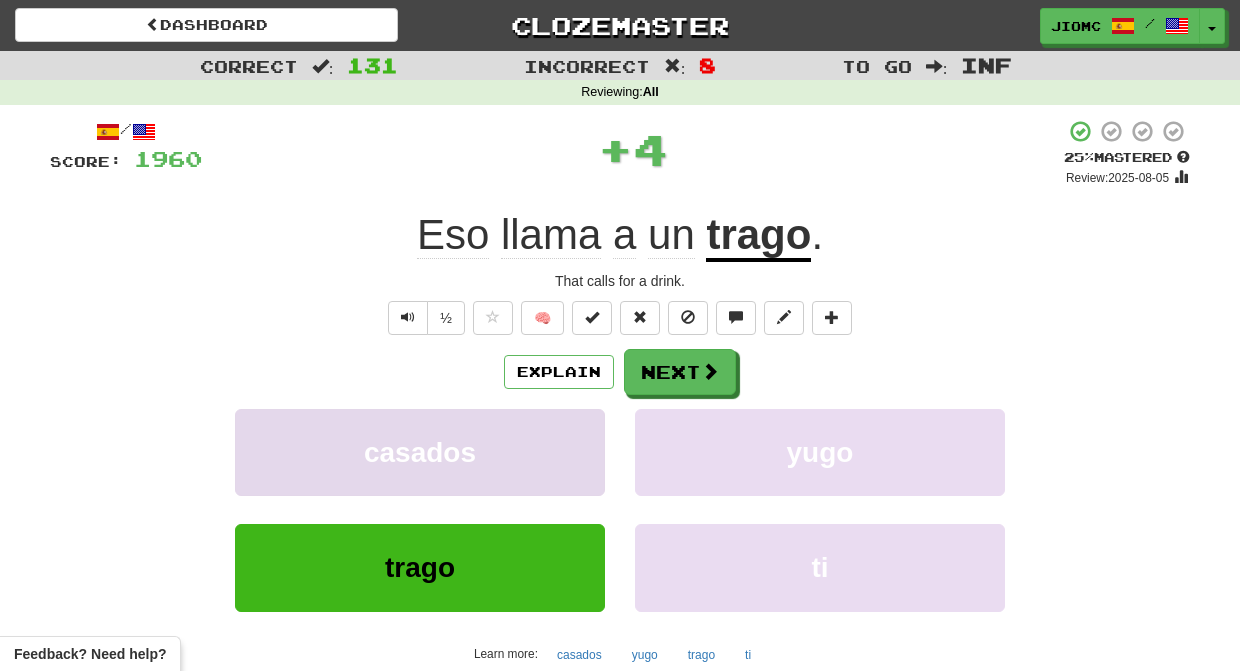 click on "casados" at bounding box center [420, 452] 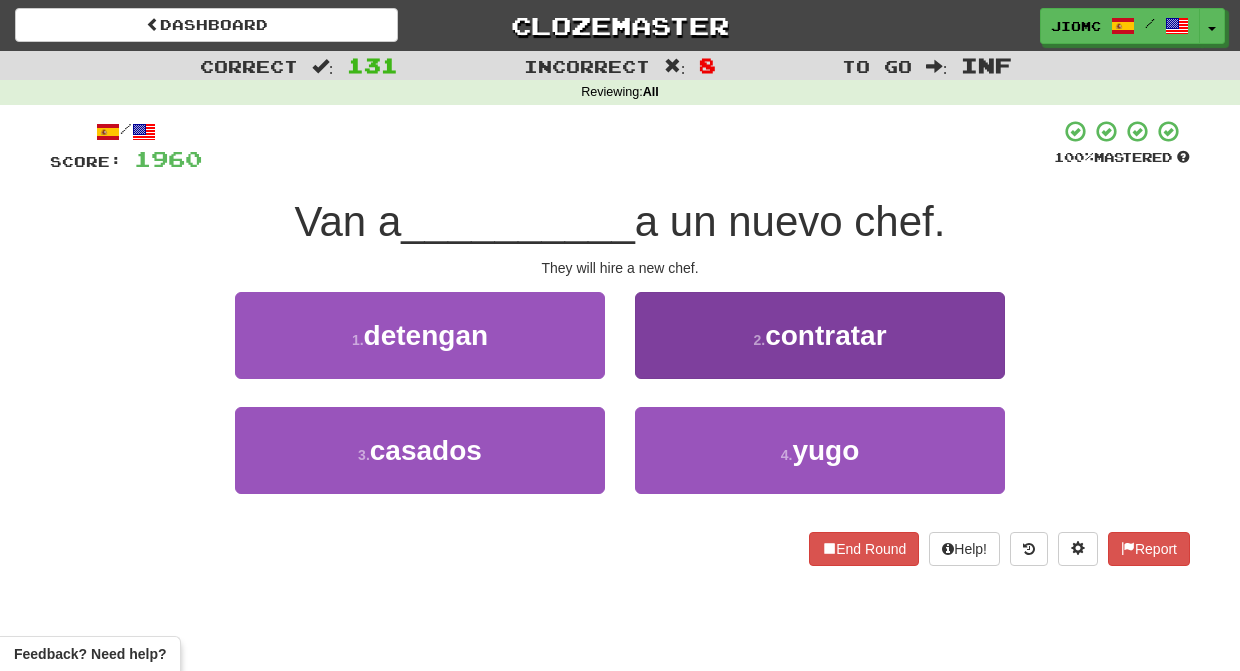 click on "2 .  contratar" at bounding box center (820, 335) 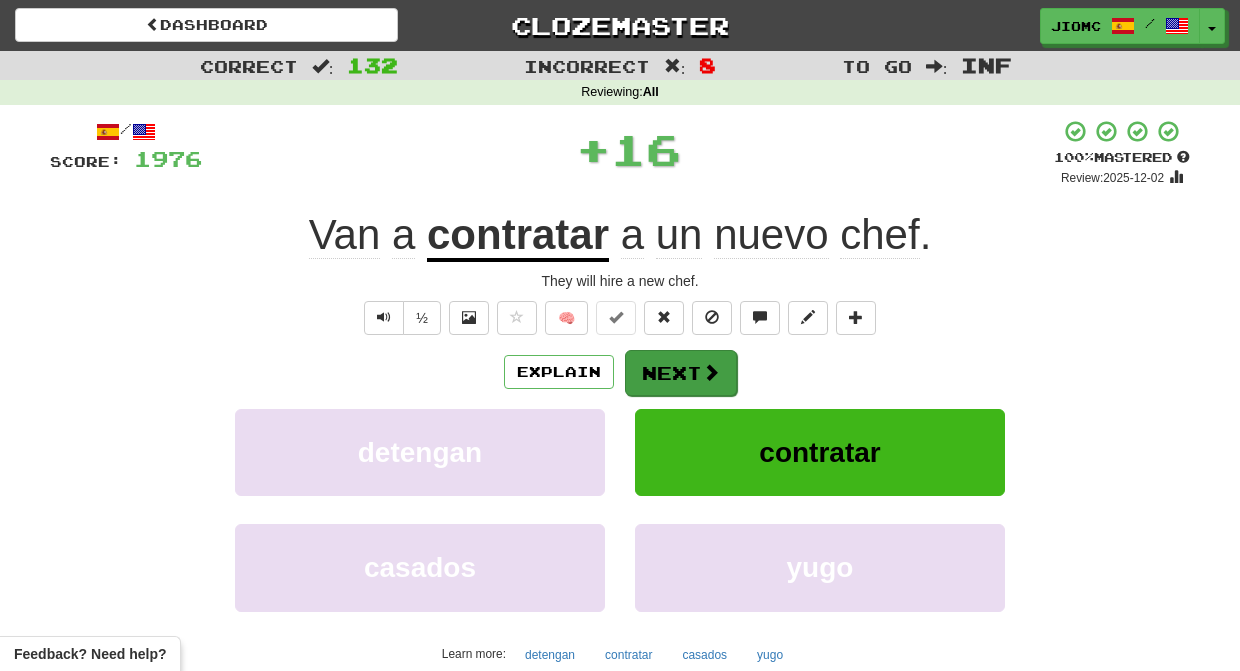click on "Next" at bounding box center (681, 373) 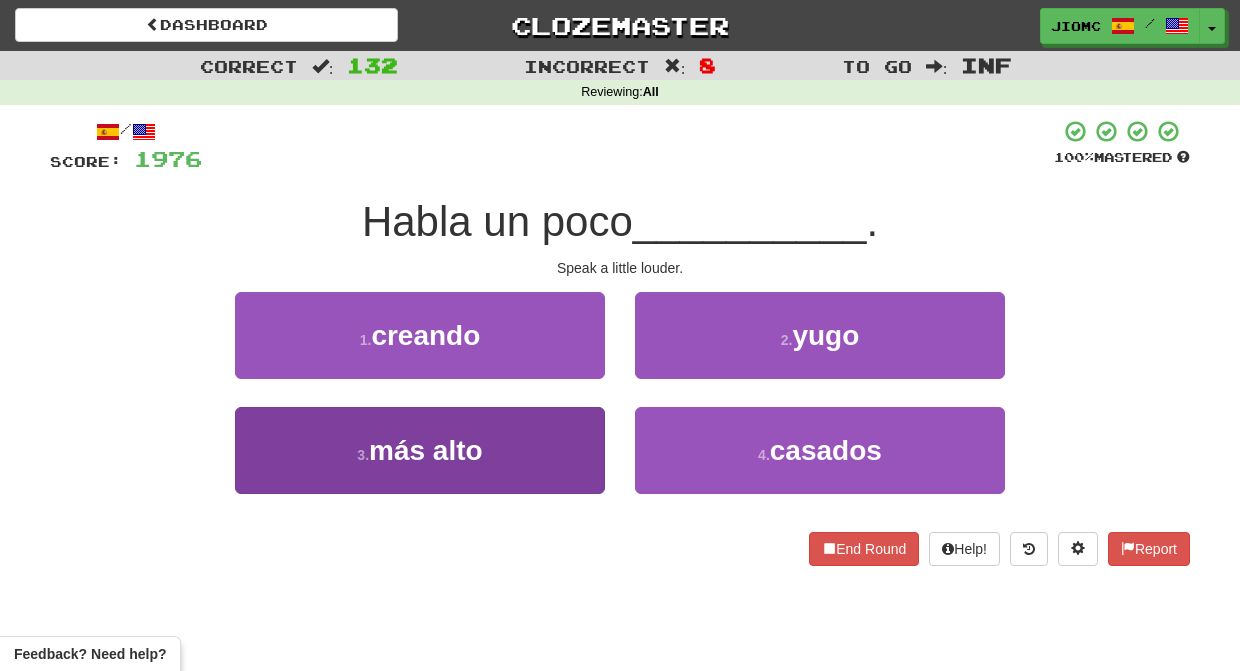 click on "3 .  más alto" at bounding box center [420, 450] 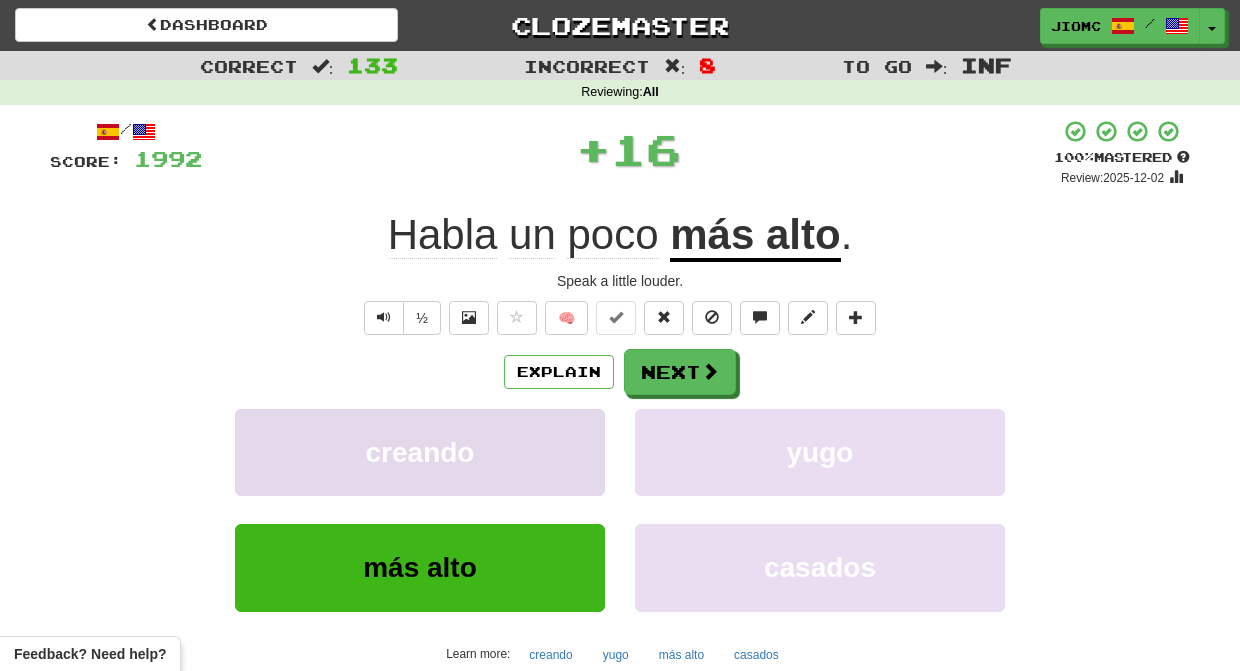 click on "creando" at bounding box center (420, 452) 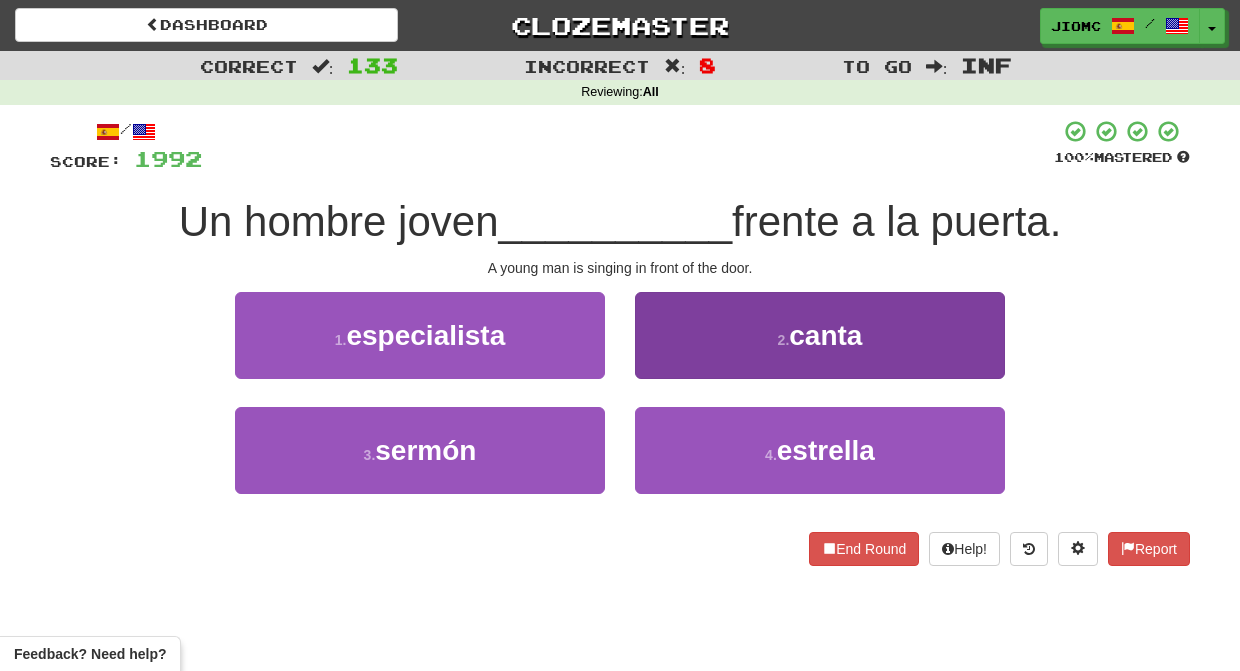 click on "2 .  canta" at bounding box center (820, 335) 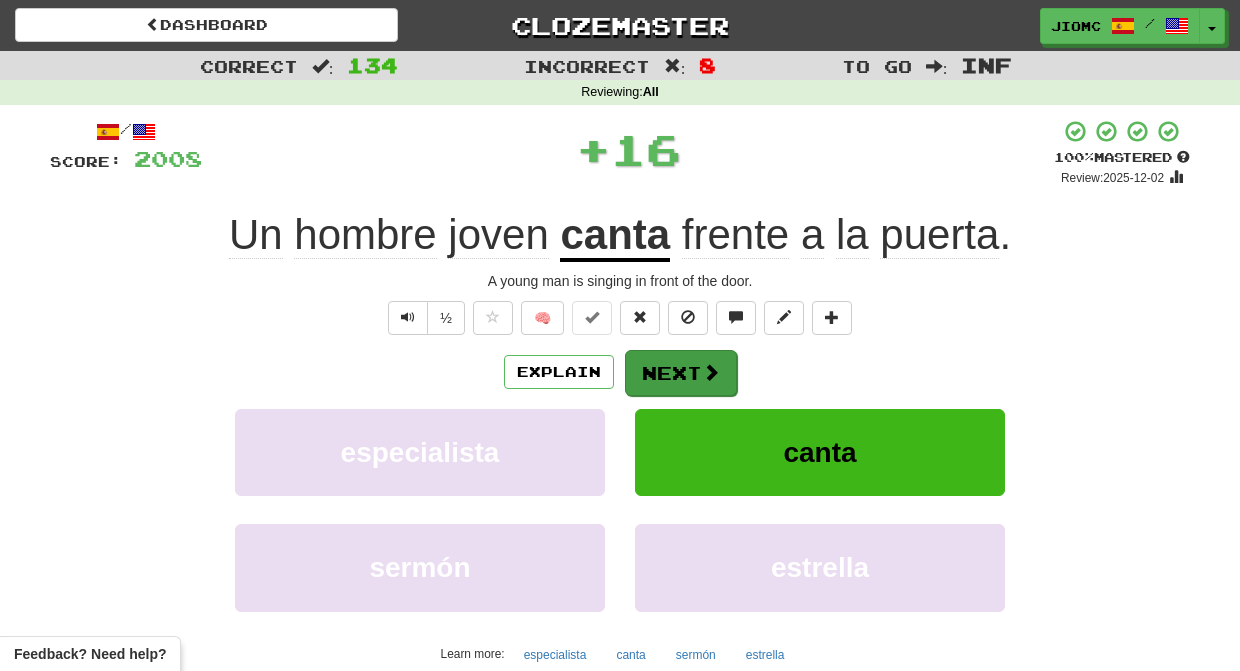 click on "Next" at bounding box center [681, 373] 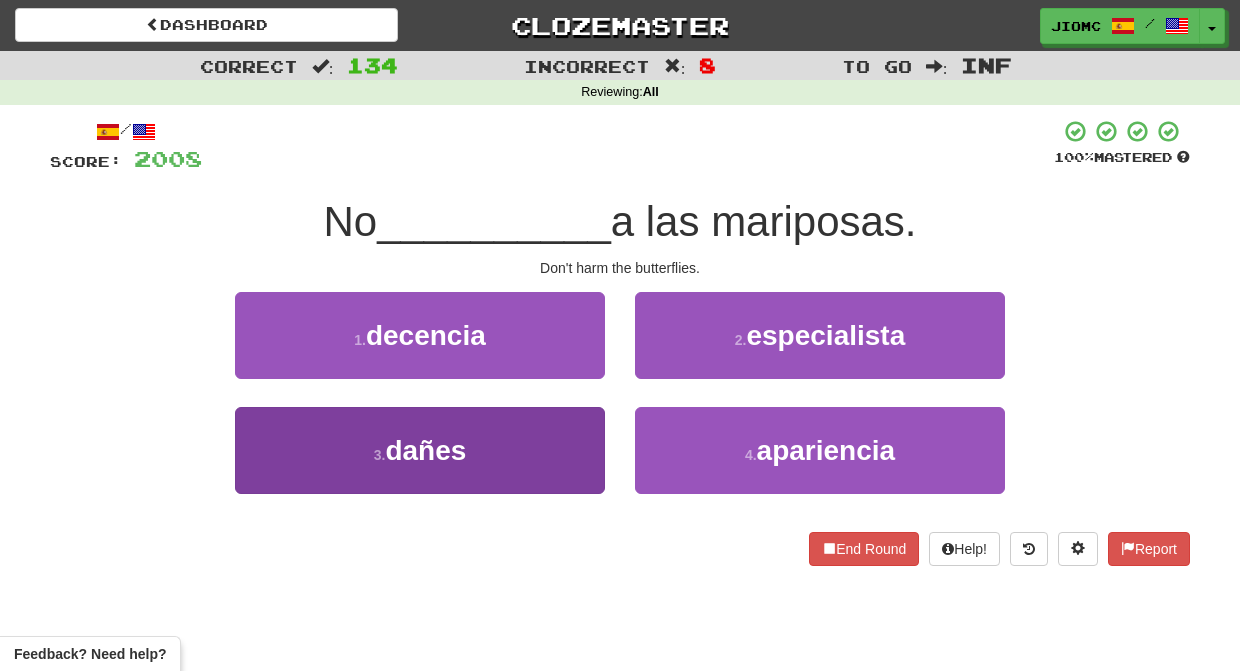 click on "3 .  dañes" at bounding box center [420, 450] 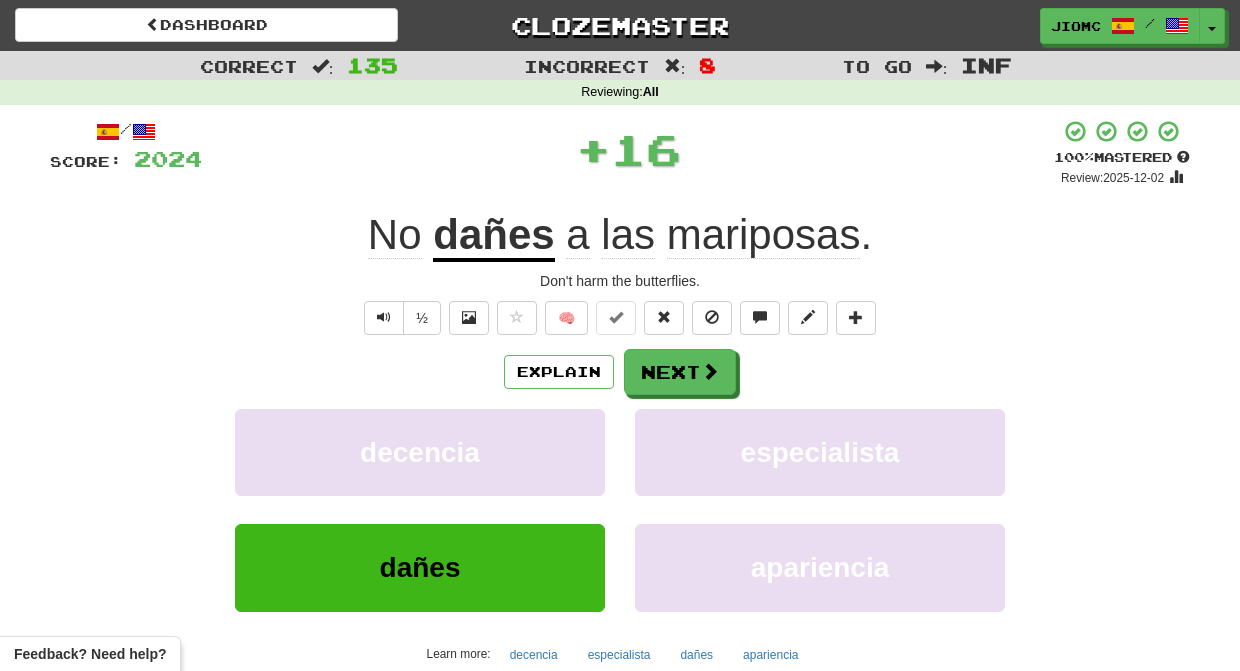 click on "decencia" at bounding box center [420, 452] 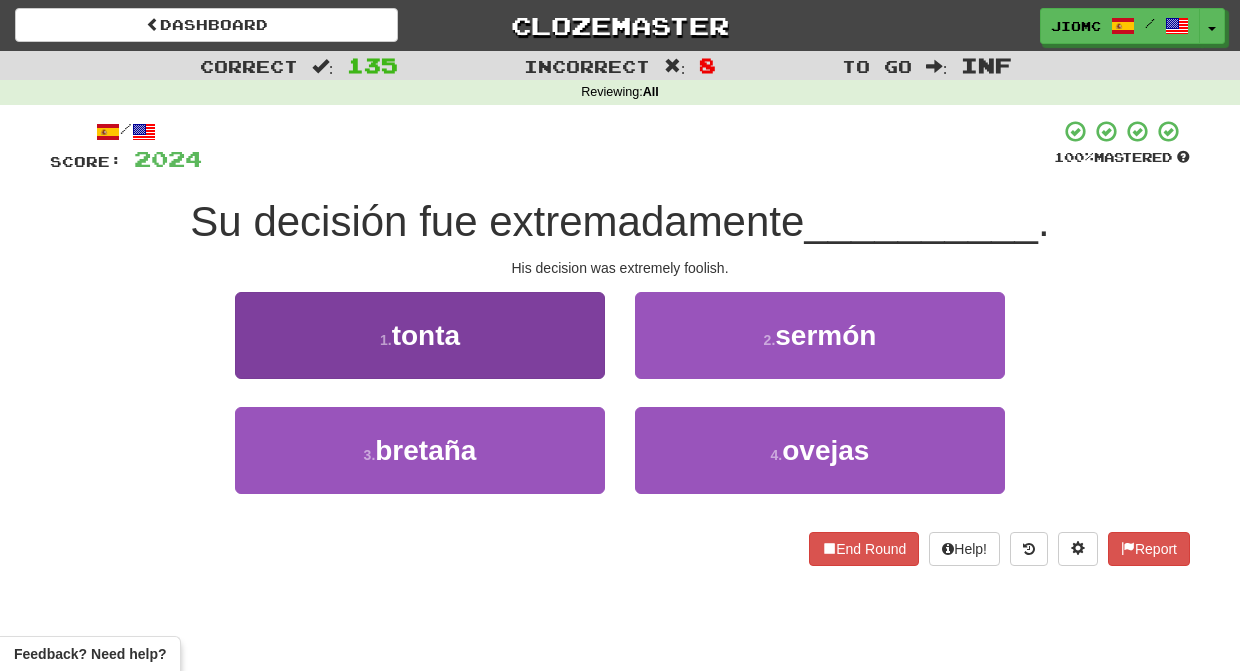 click on "1 .  tonta" at bounding box center [420, 335] 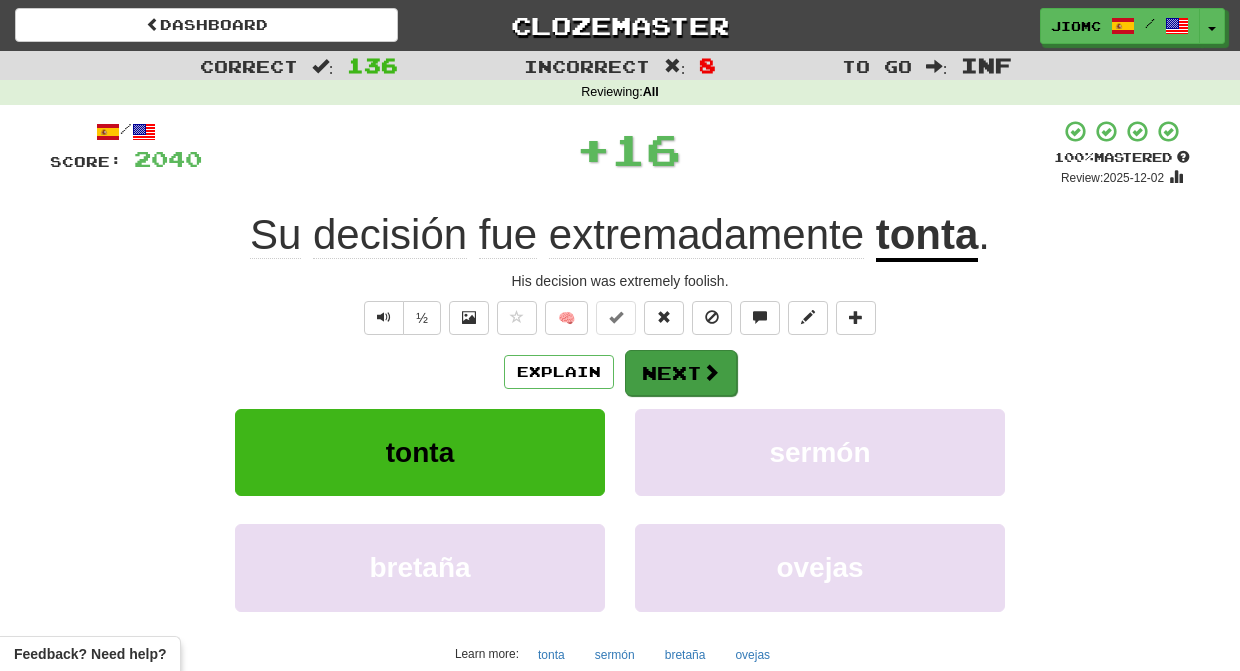 click on "Next" at bounding box center [681, 373] 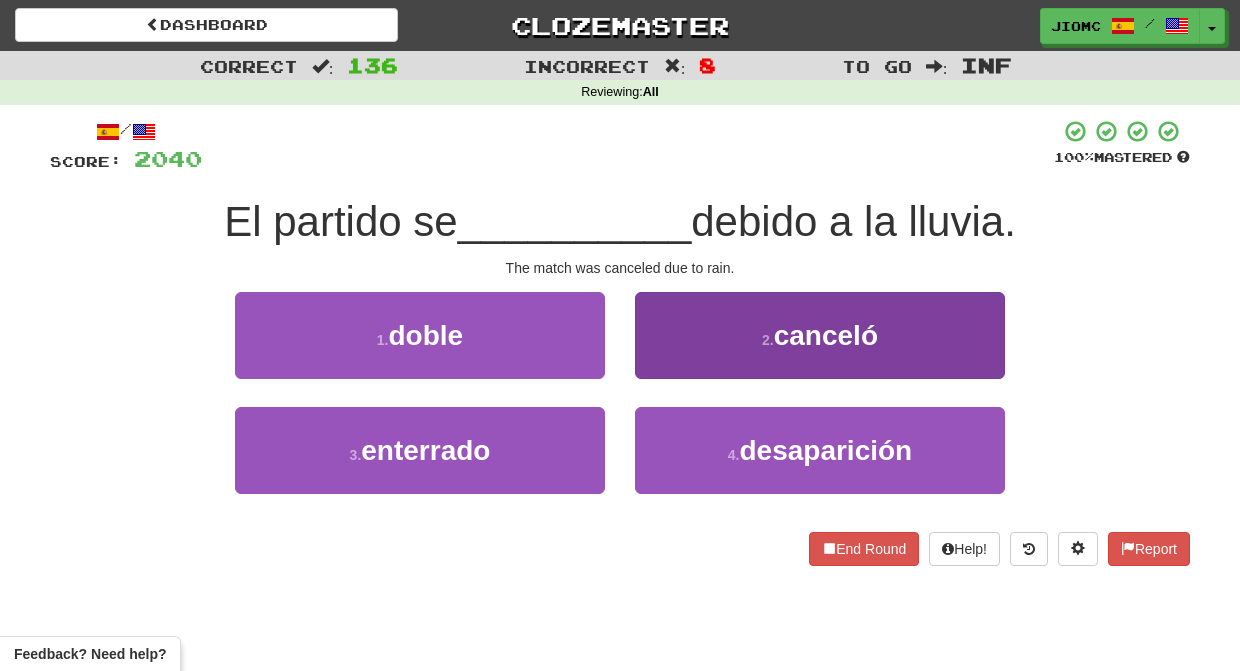 click on "2 .  canceló" at bounding box center [820, 335] 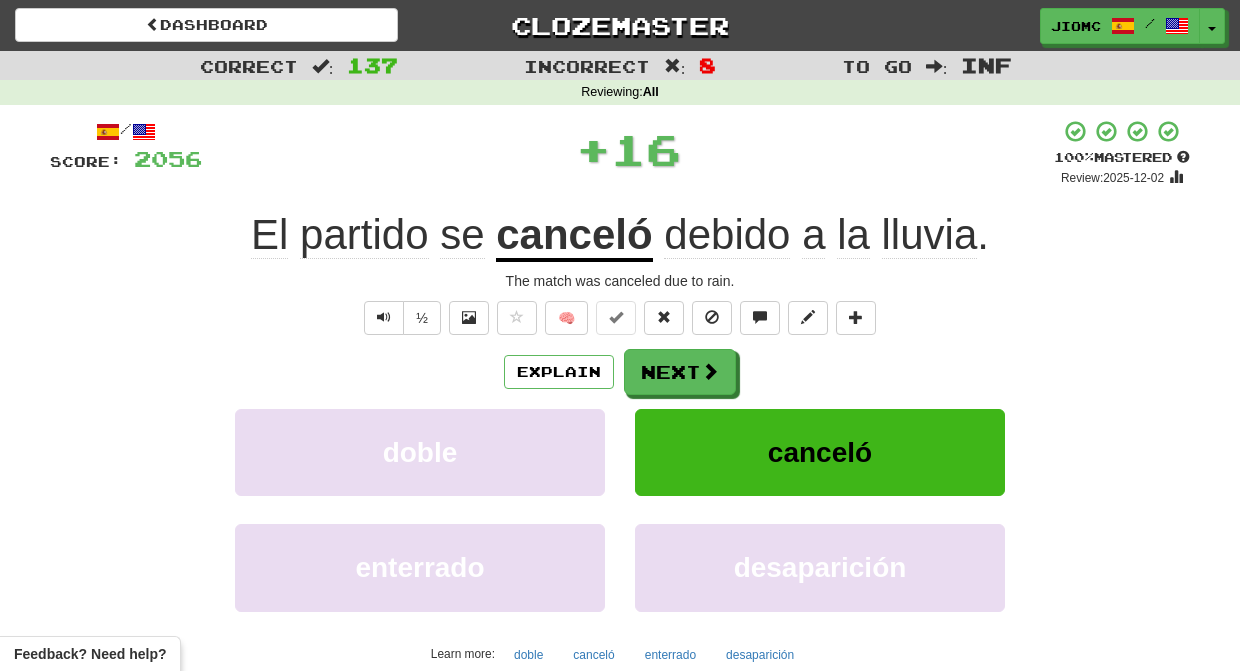 click on "Next" at bounding box center [680, 372] 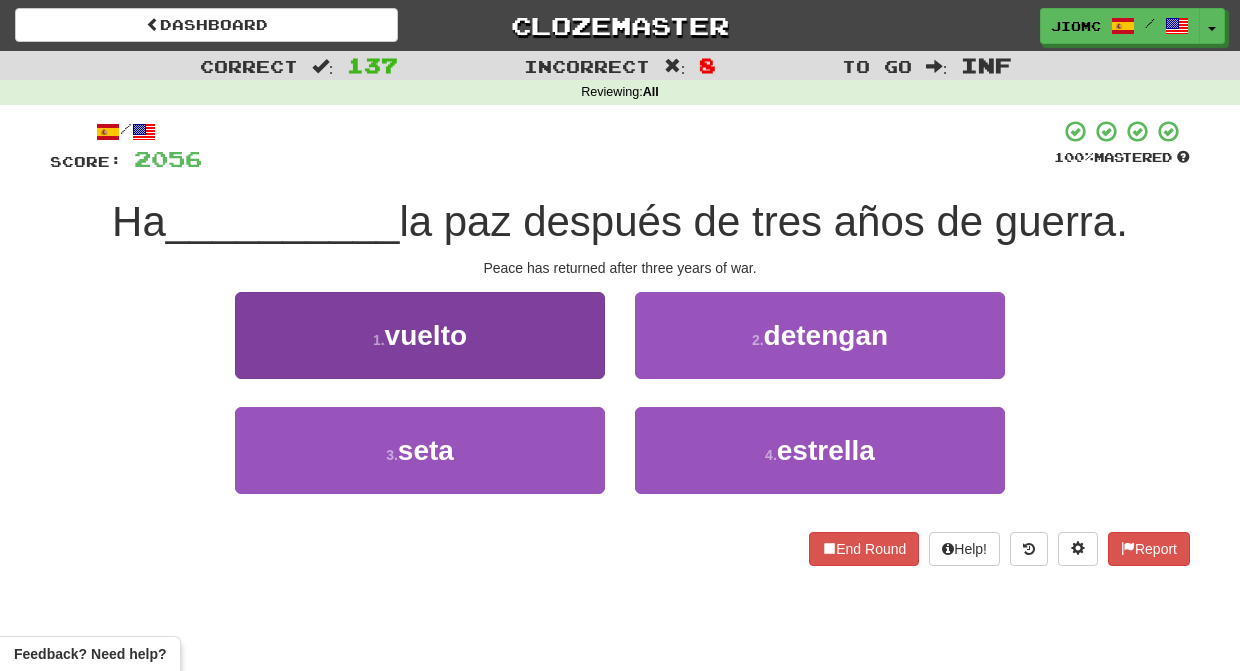 click on "1 .  vuelto" at bounding box center (420, 335) 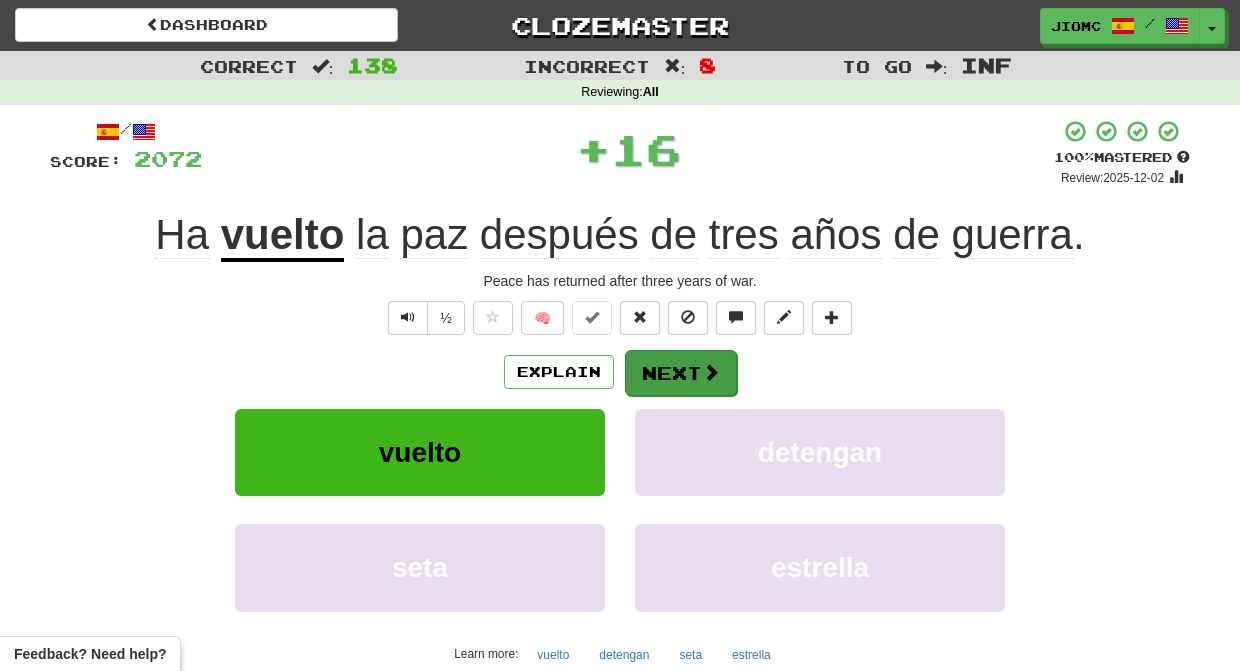 click on "Next" at bounding box center (681, 373) 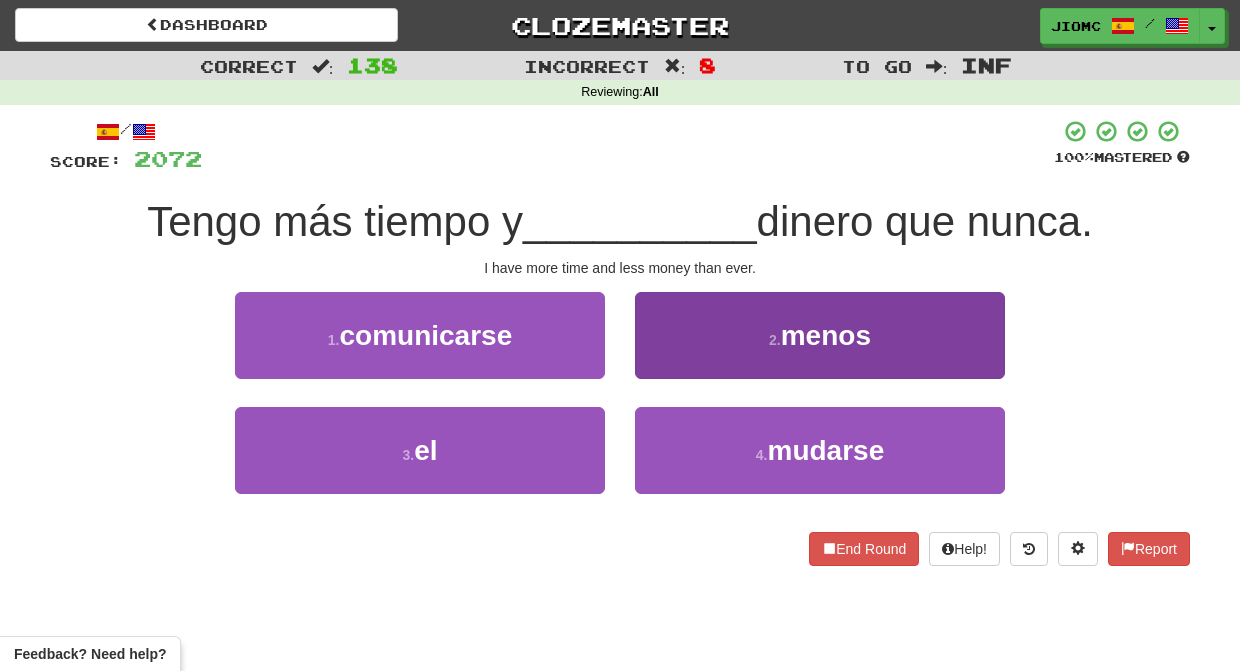 click on "2 .  menos" at bounding box center (820, 335) 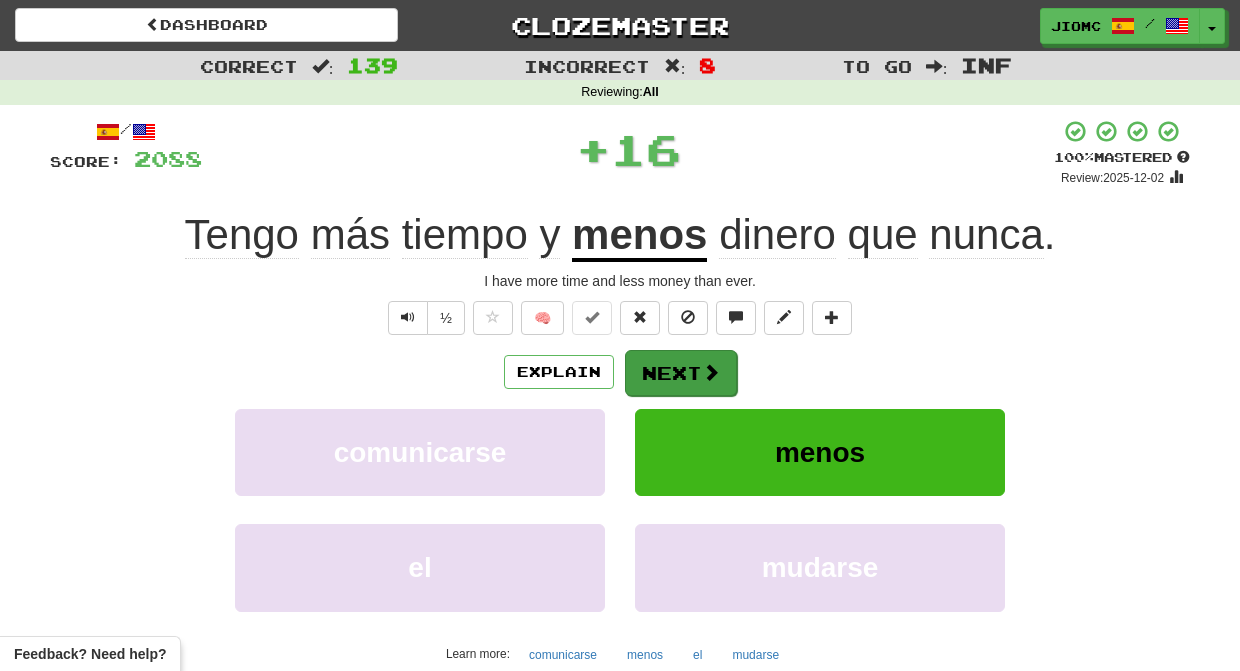 click on "Next" at bounding box center (681, 373) 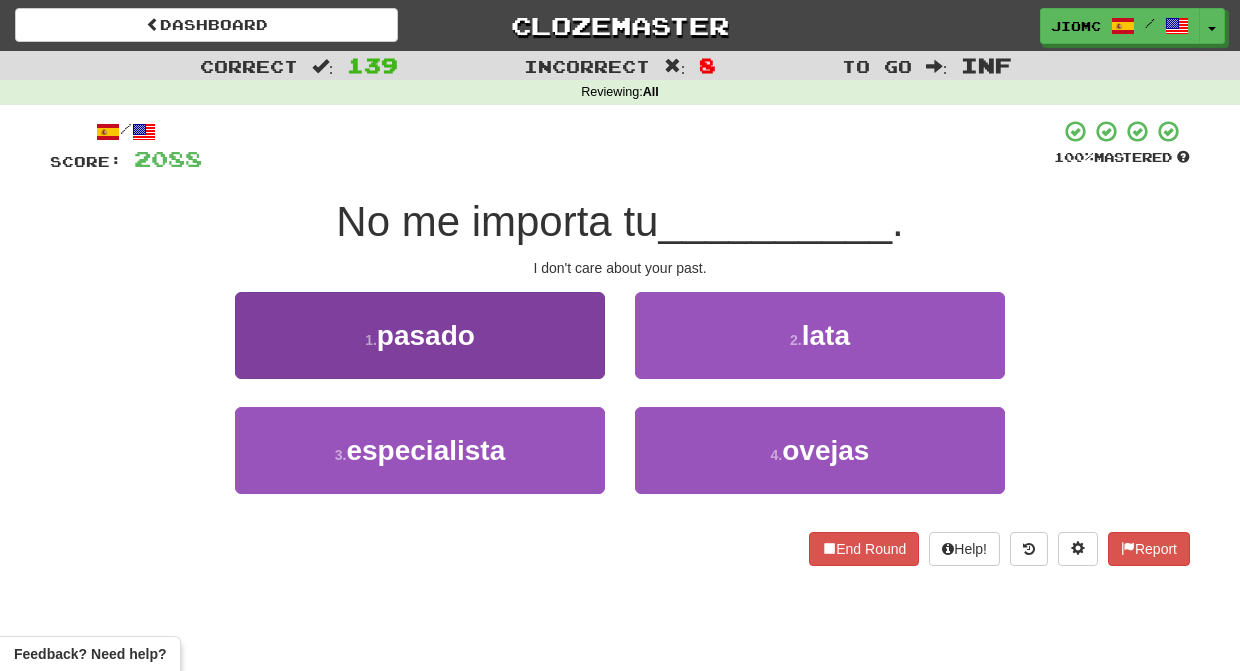 click on "1 .  pasado" at bounding box center [420, 335] 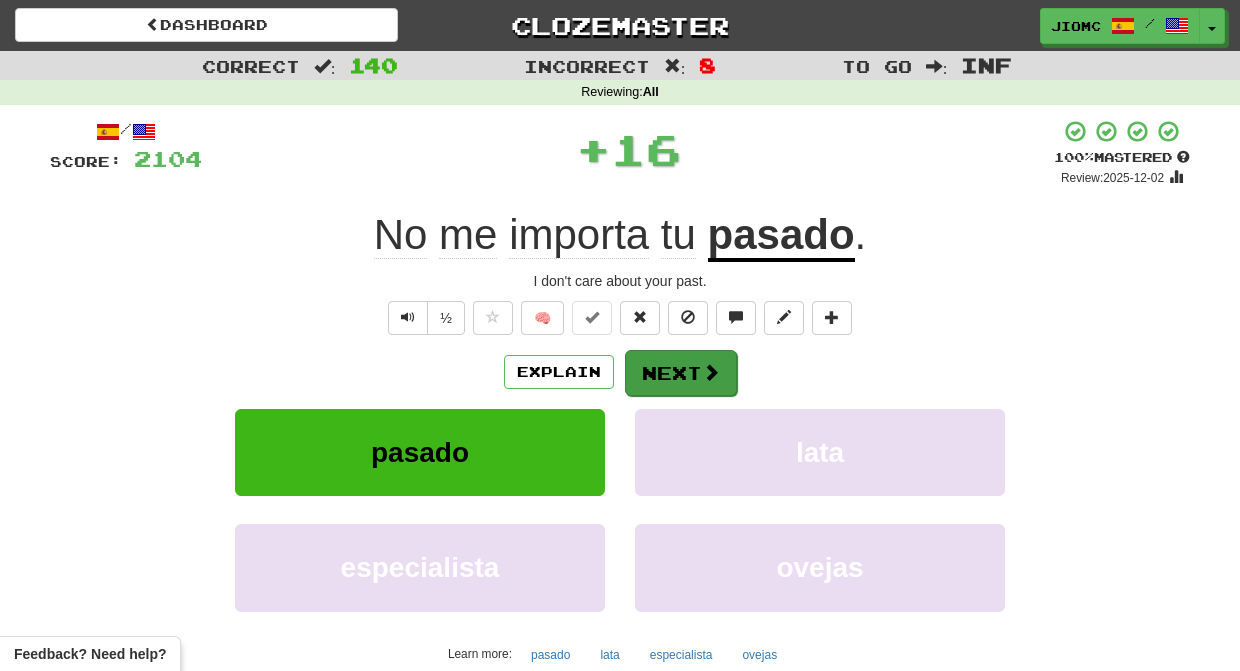 click on "Next" at bounding box center (681, 373) 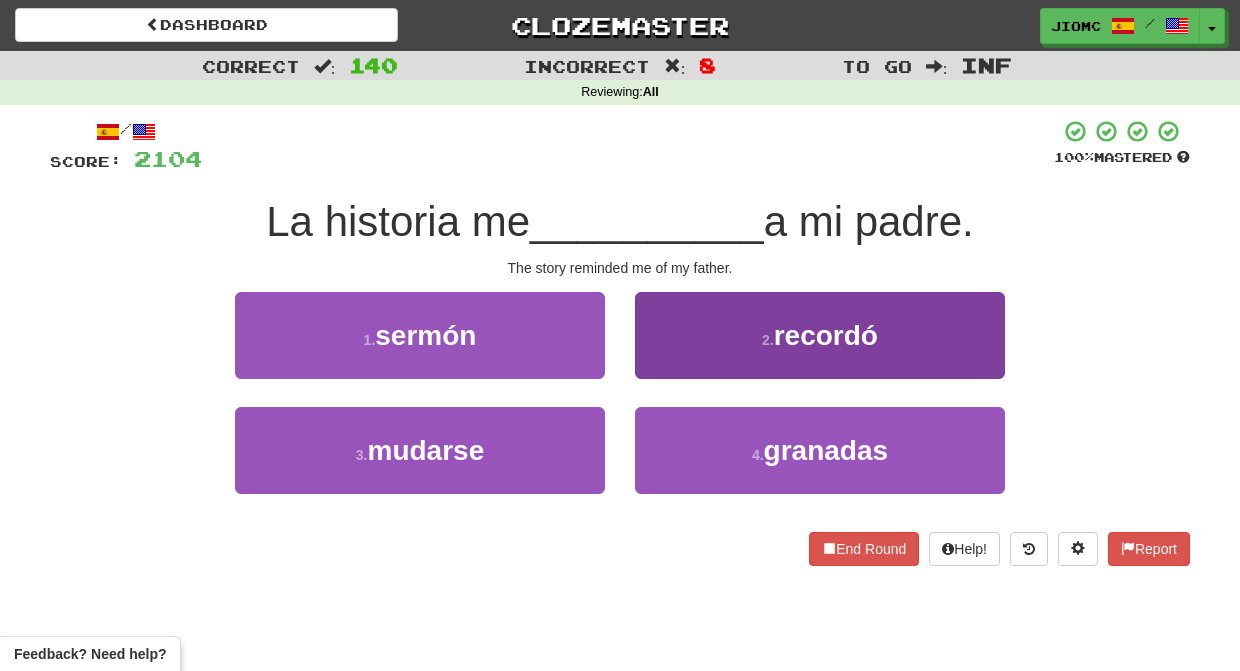 click on "2 .  recordó" at bounding box center (820, 335) 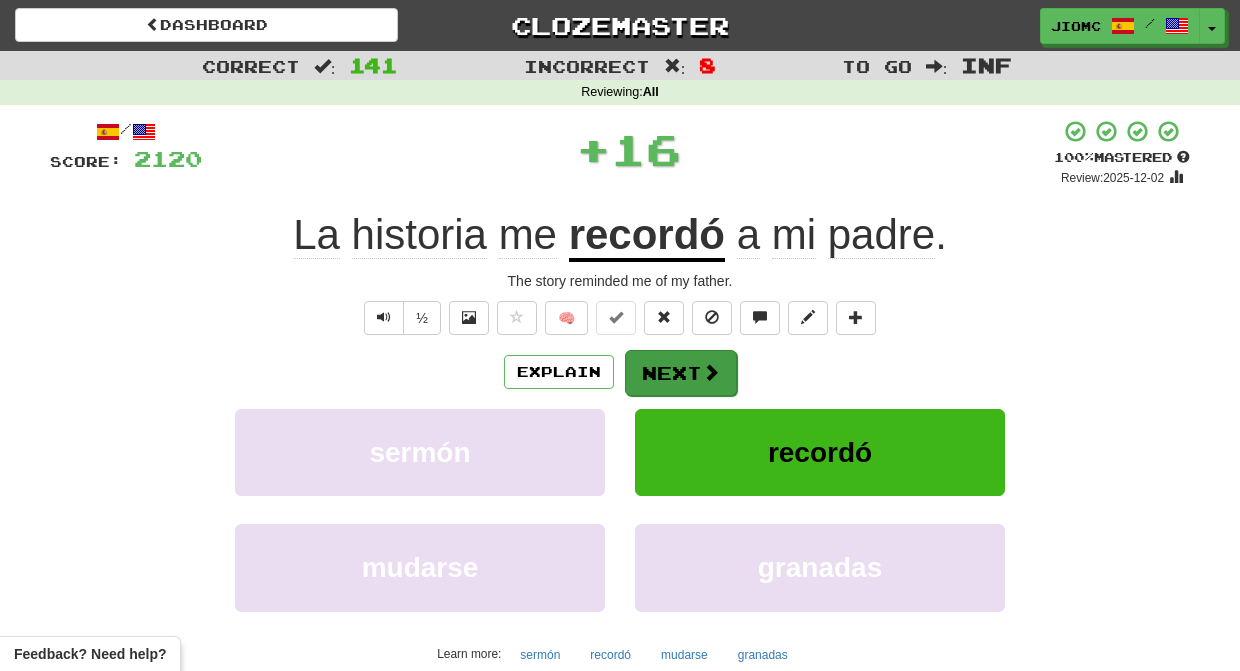 click on "Next" at bounding box center (681, 373) 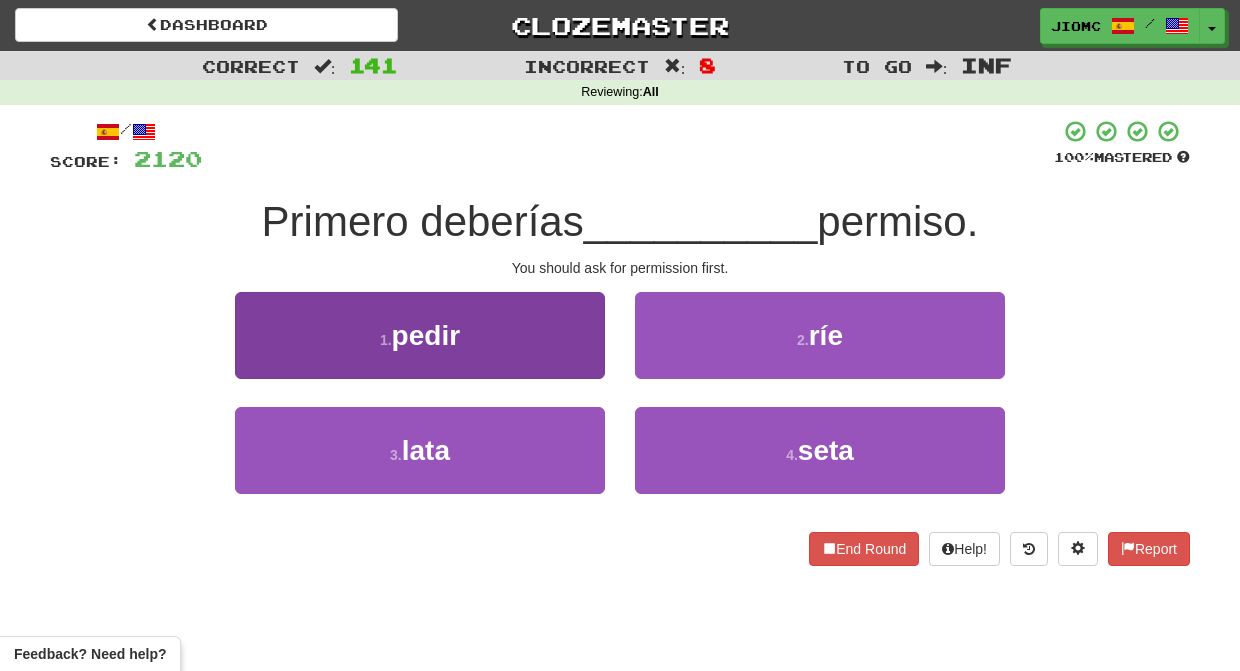 click on "1 .  pedir" at bounding box center [420, 335] 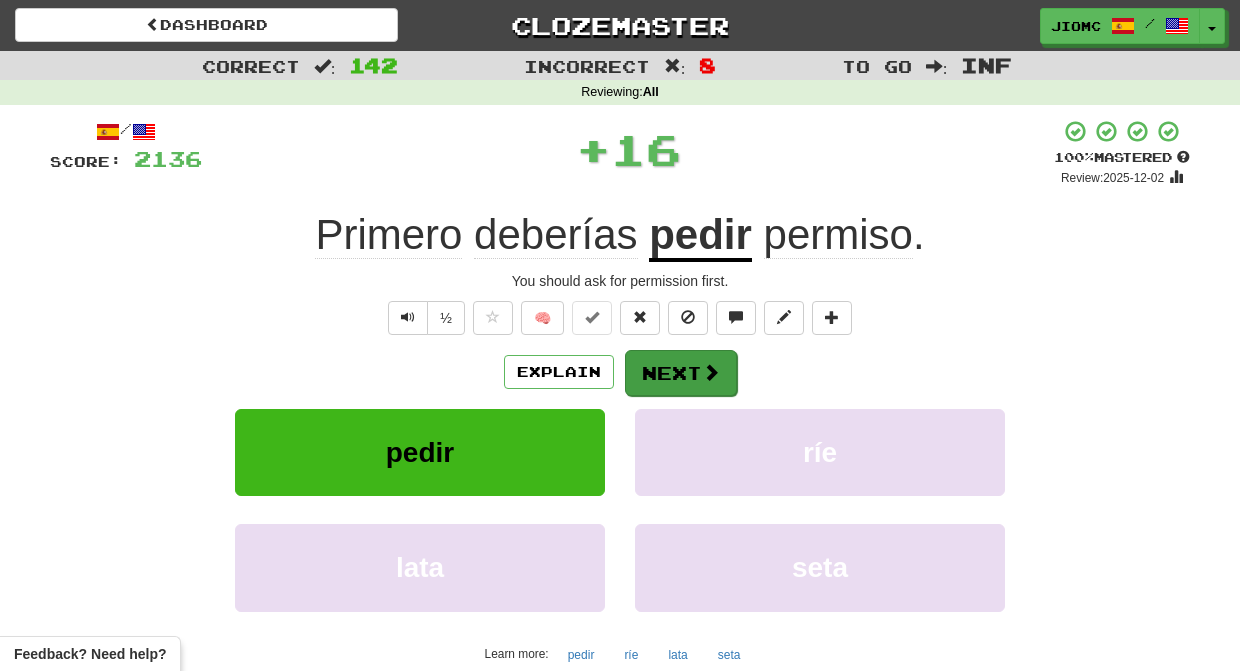click on "Next" at bounding box center (681, 373) 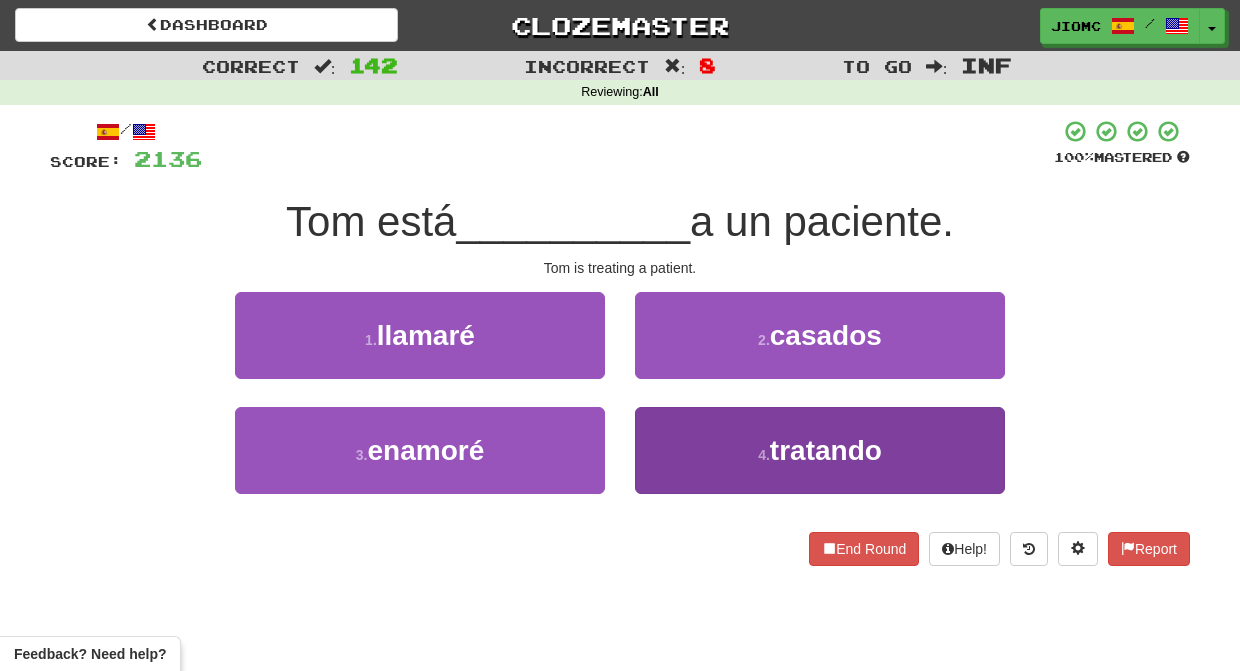 click on "4 .  tratando" at bounding box center [820, 450] 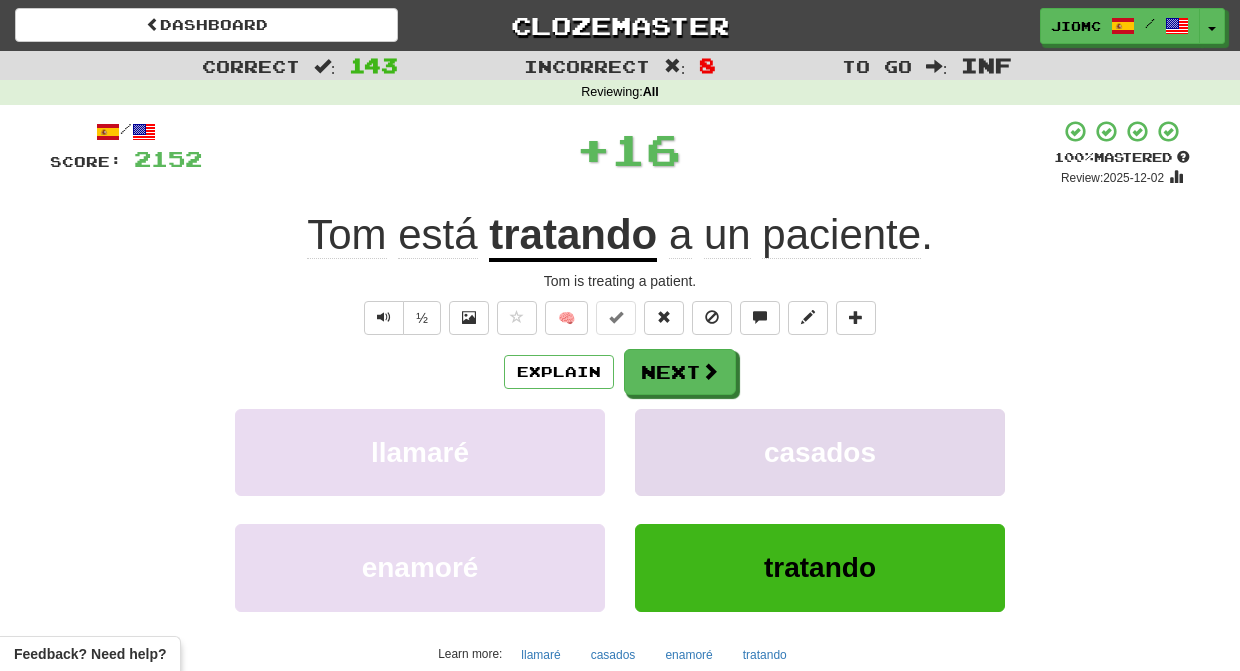 click on "casados" at bounding box center [820, 452] 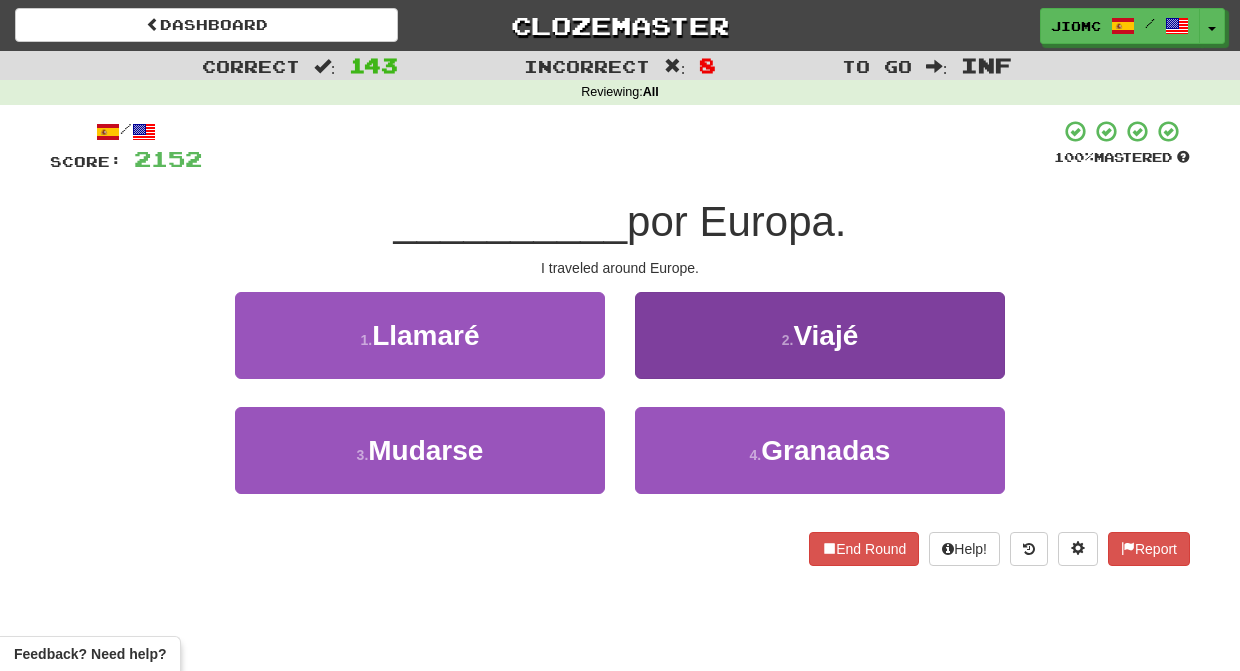 click on "2 .  Viajé" at bounding box center (820, 335) 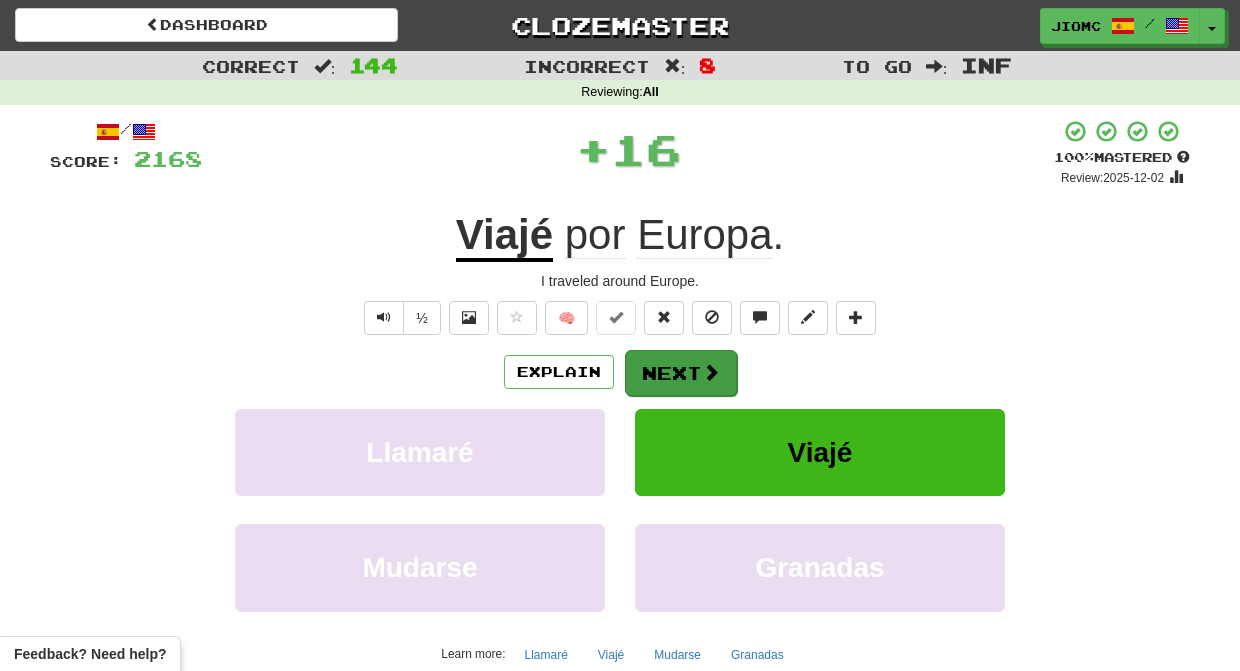 click on "Next" at bounding box center (681, 373) 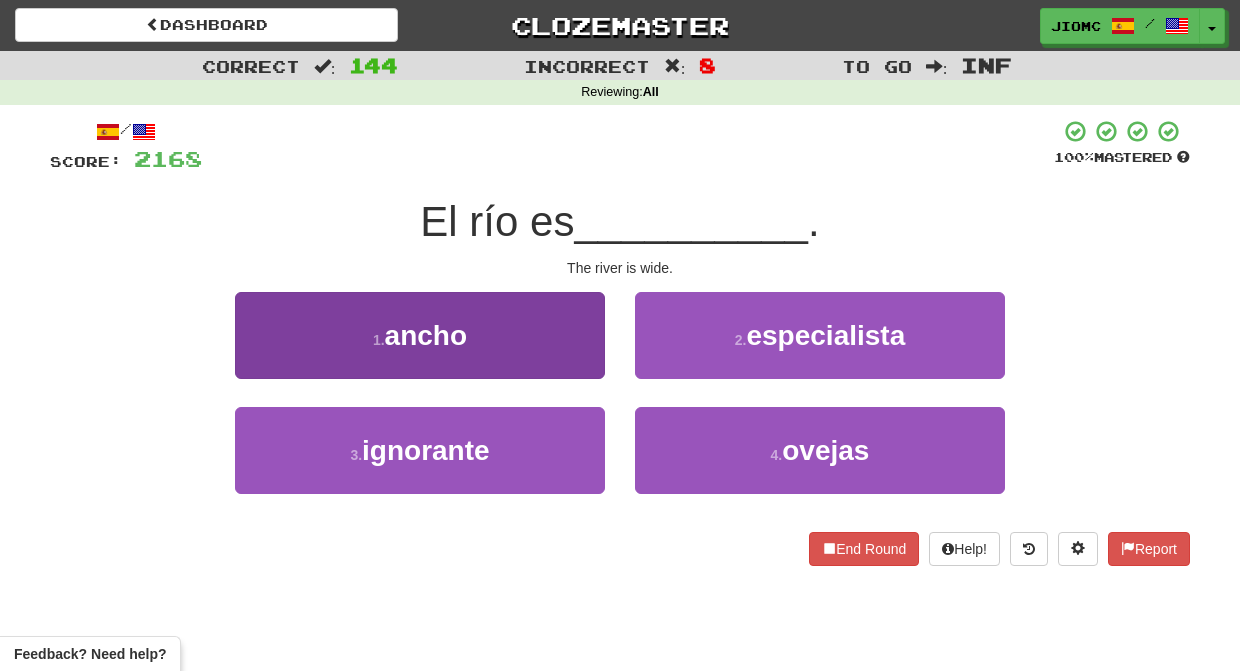 click on "1 .  ancho" at bounding box center [420, 335] 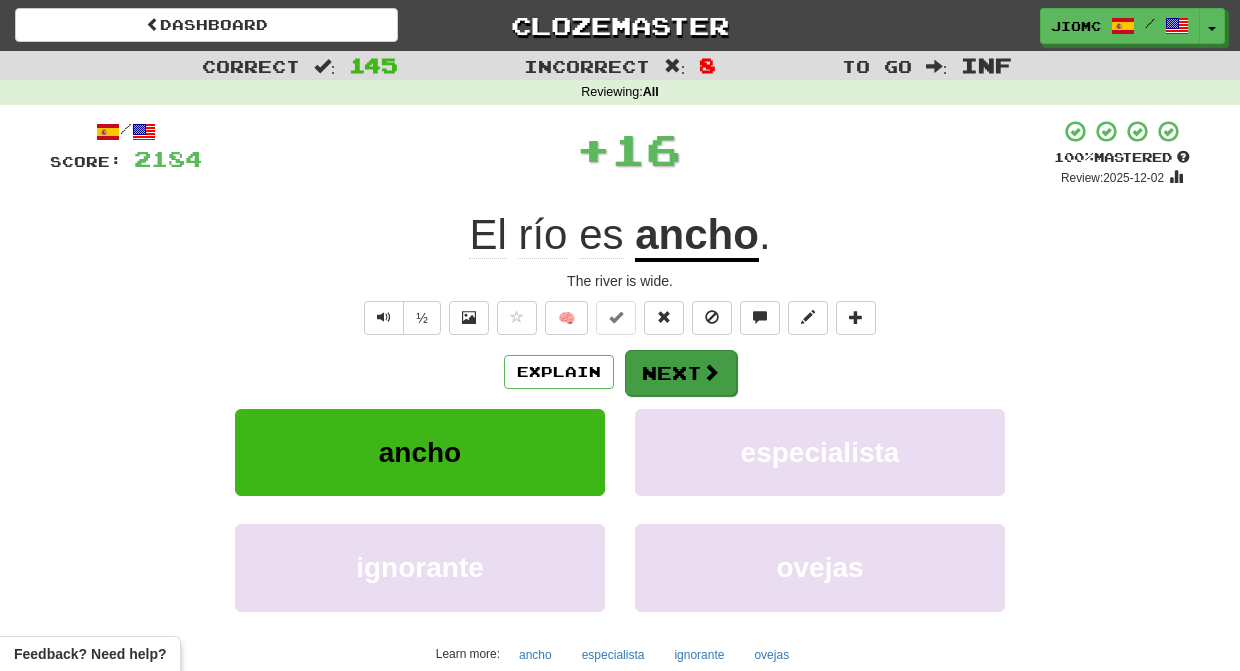 click on "Next" at bounding box center (681, 373) 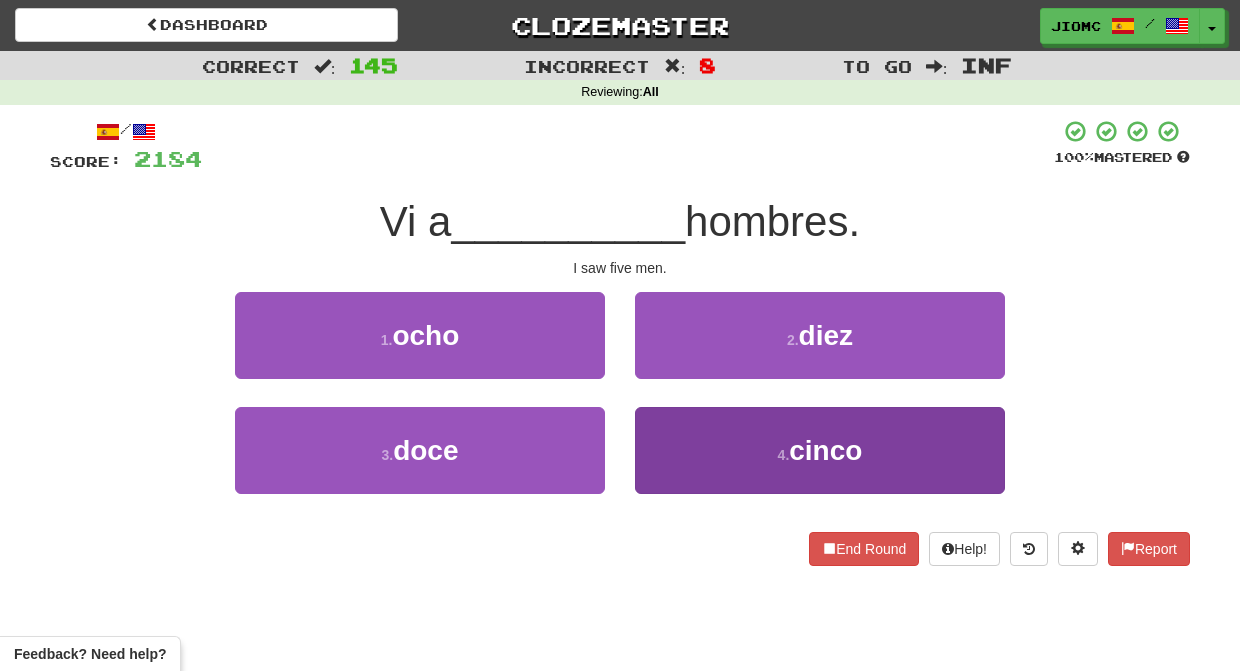 click on "4 .  cinco" at bounding box center [820, 450] 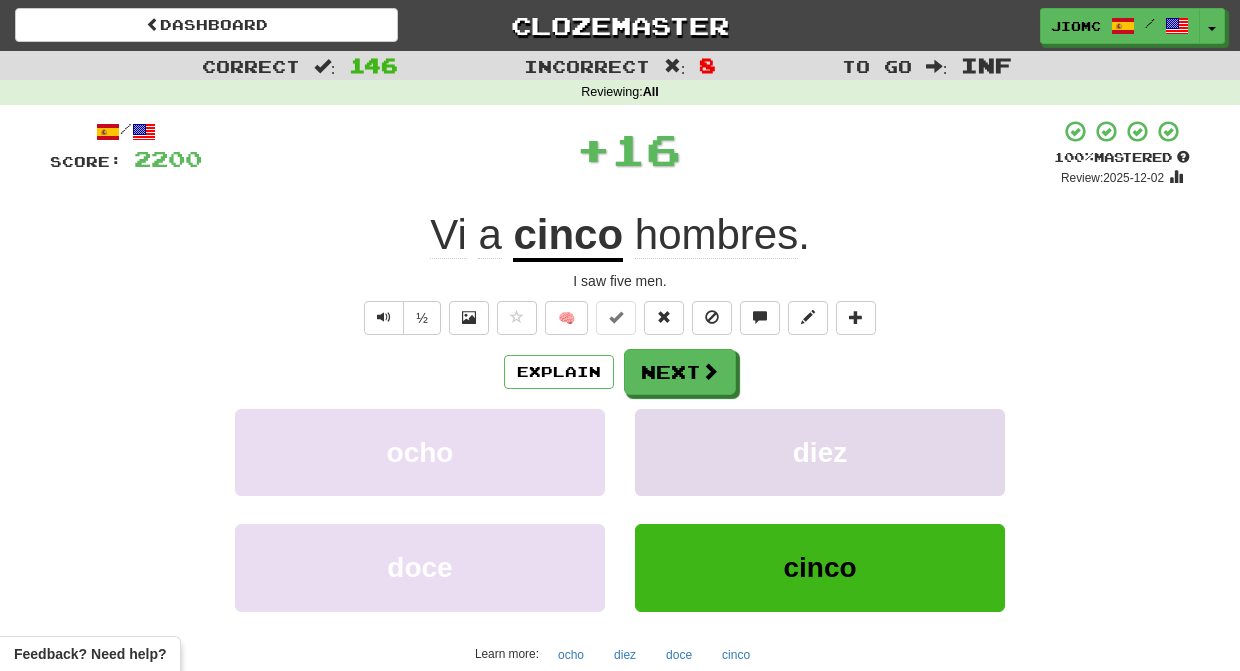 click on "diez" at bounding box center [820, 452] 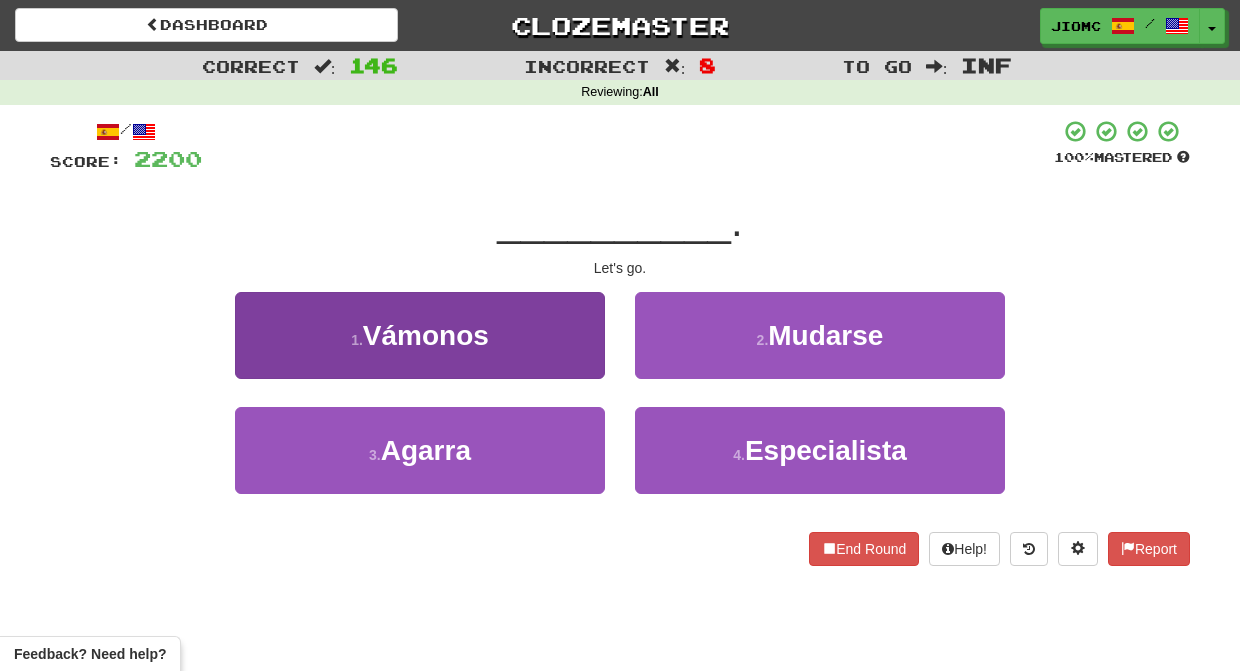 click on "1 .  Vámonos" at bounding box center (420, 335) 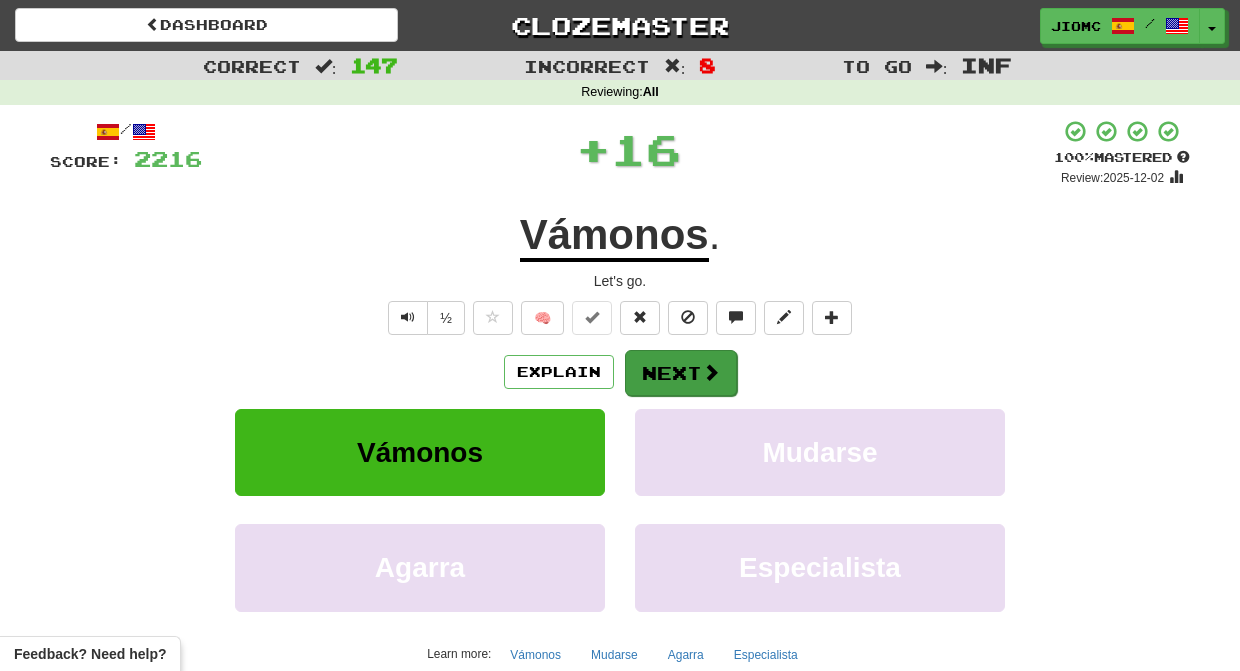 click on "Next" at bounding box center [681, 373] 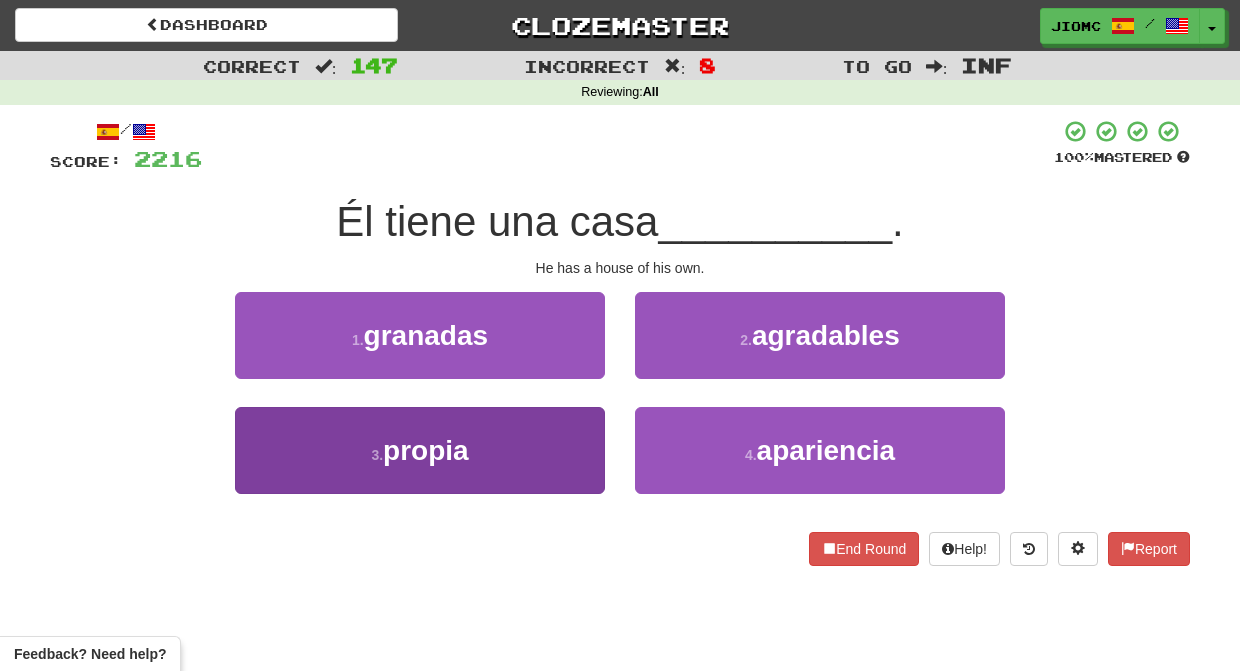click on "3 .  propia" at bounding box center [420, 450] 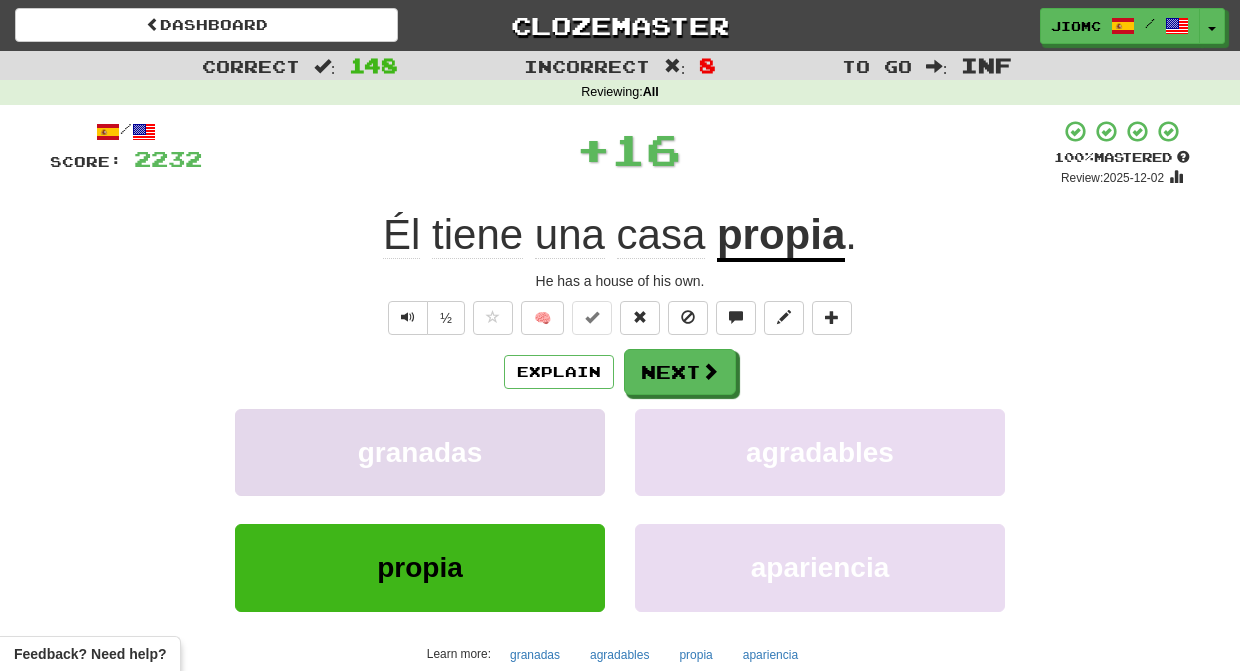 click on "granadas" at bounding box center [420, 452] 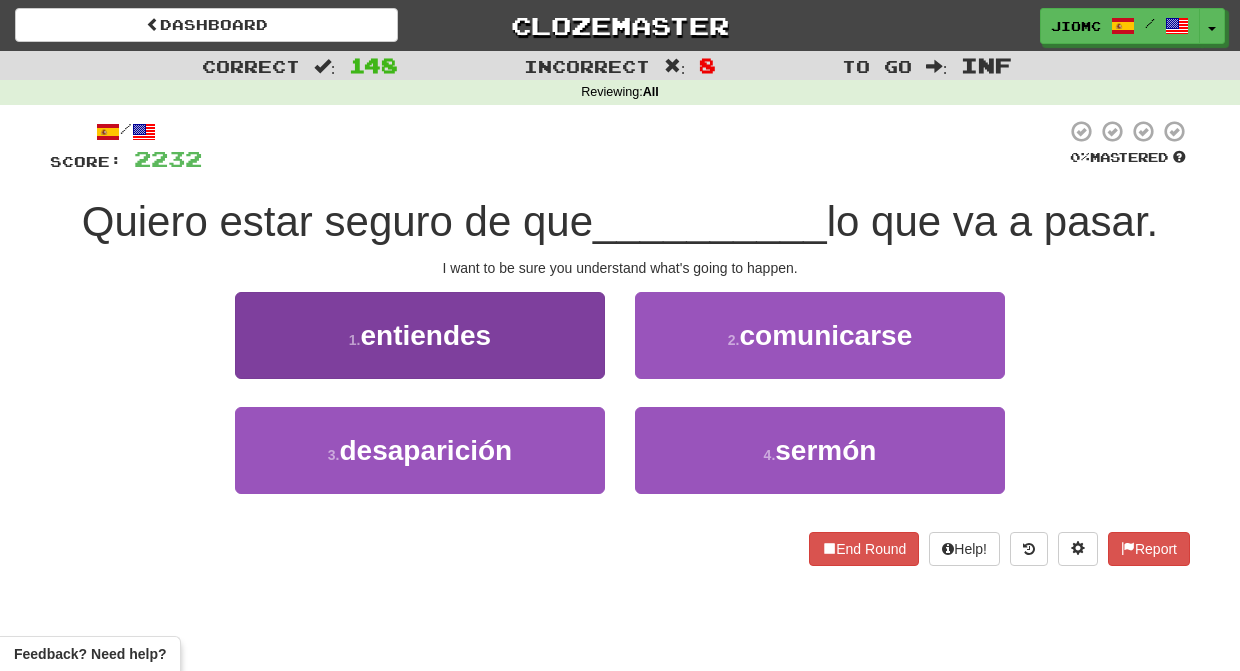 click on "1 .  entiendes" at bounding box center [420, 335] 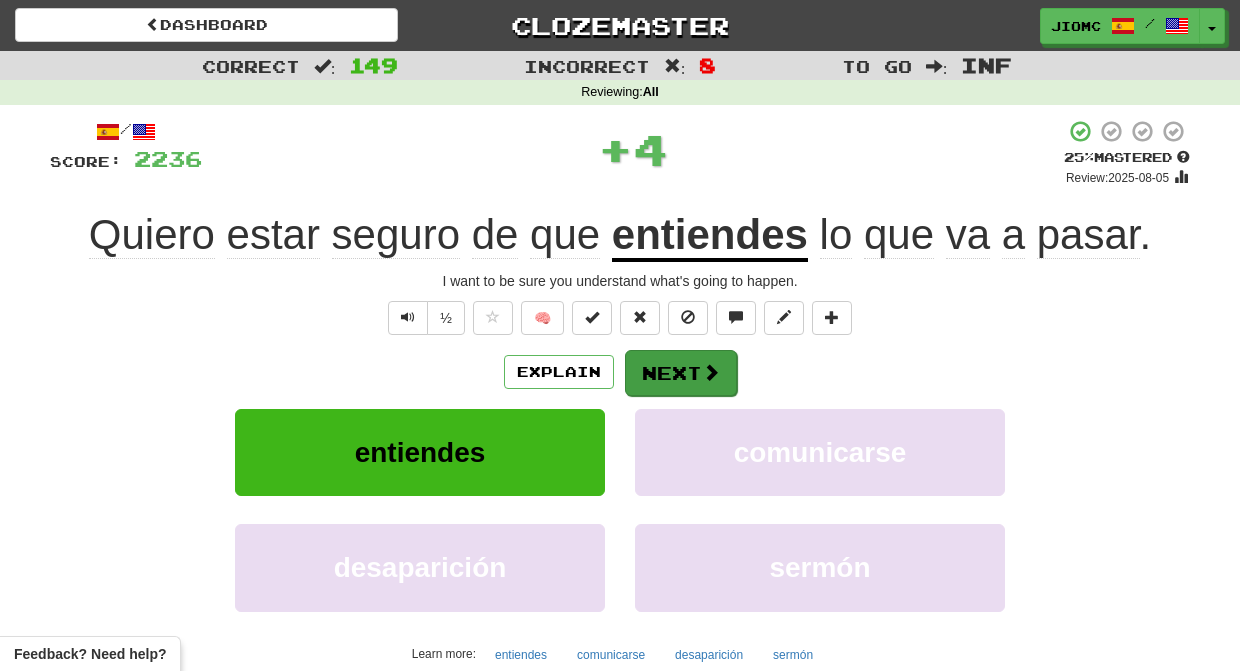 click on "Next" at bounding box center [681, 373] 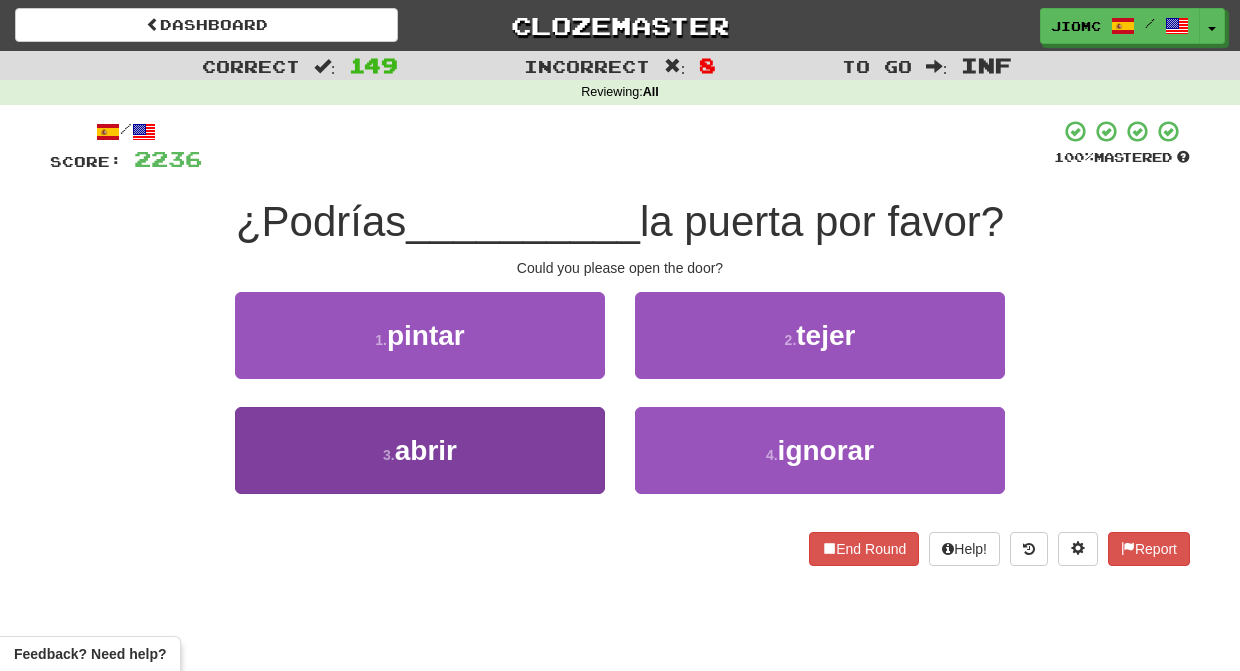 click on "3 .  abrir" at bounding box center [420, 450] 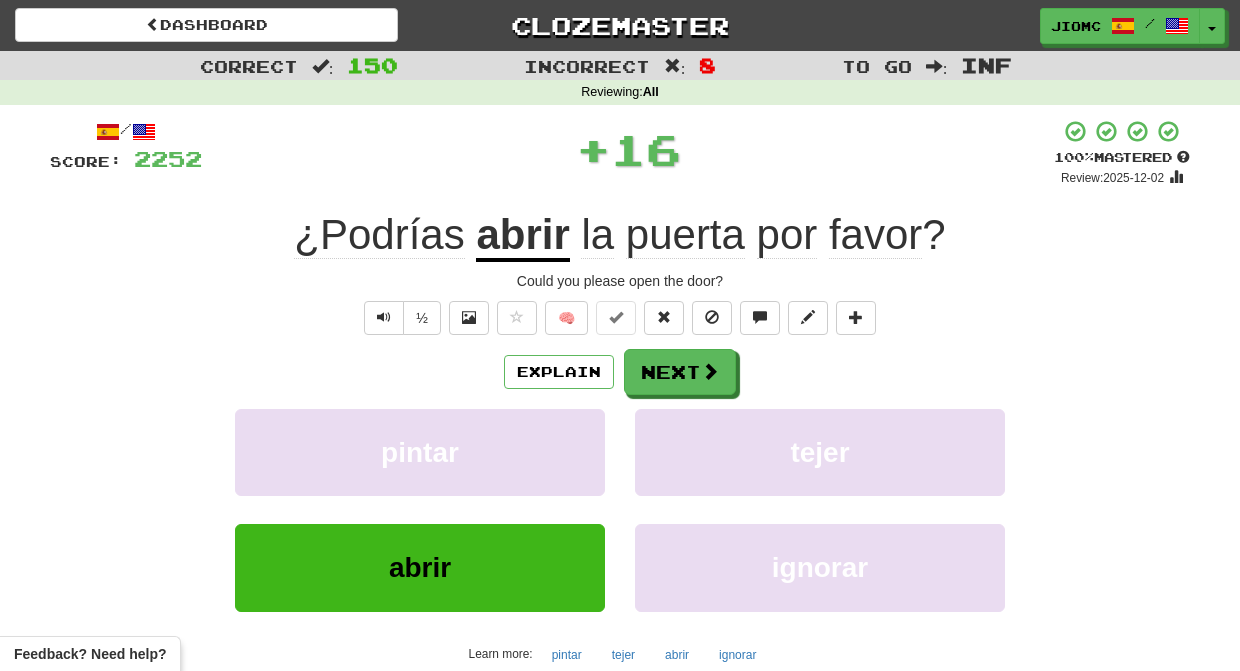click on "pintar" at bounding box center [420, 452] 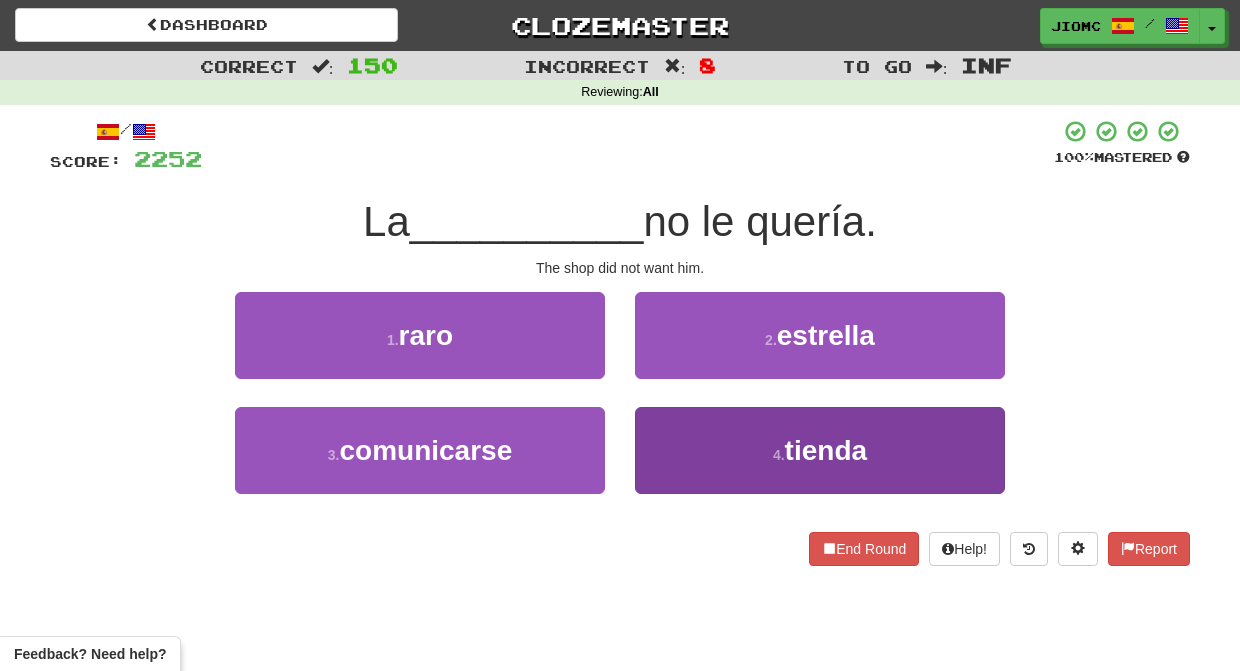 click on "4 .  tienda" at bounding box center [820, 450] 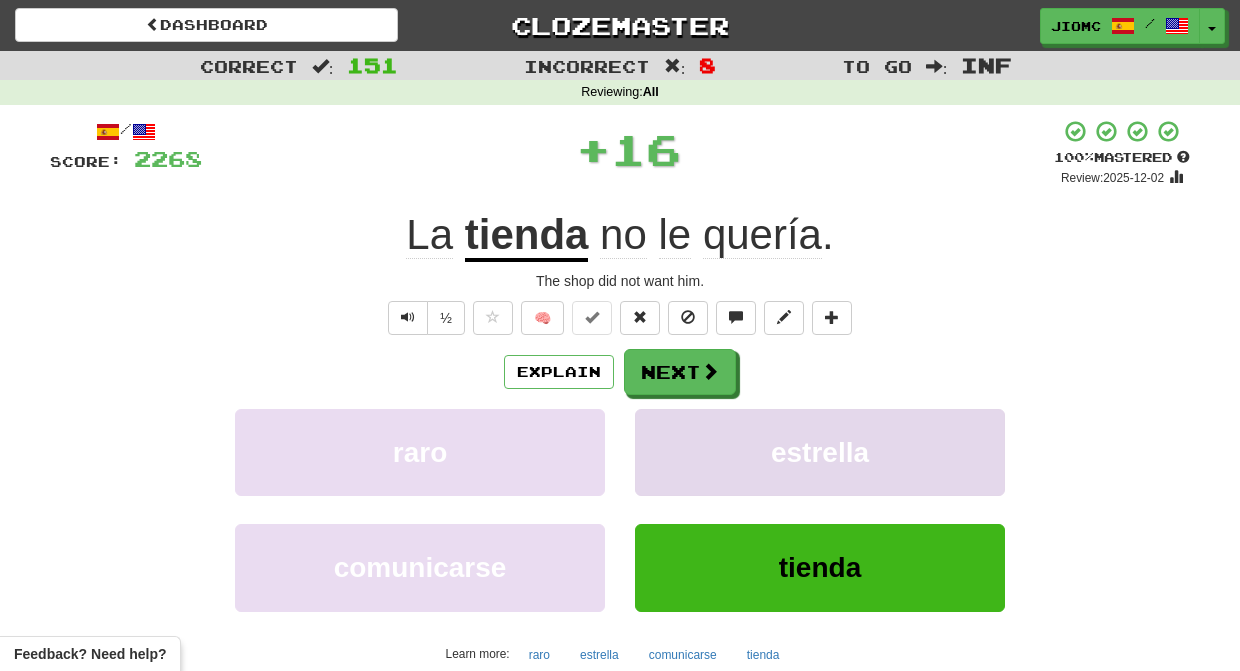 click on "estrella" at bounding box center [820, 452] 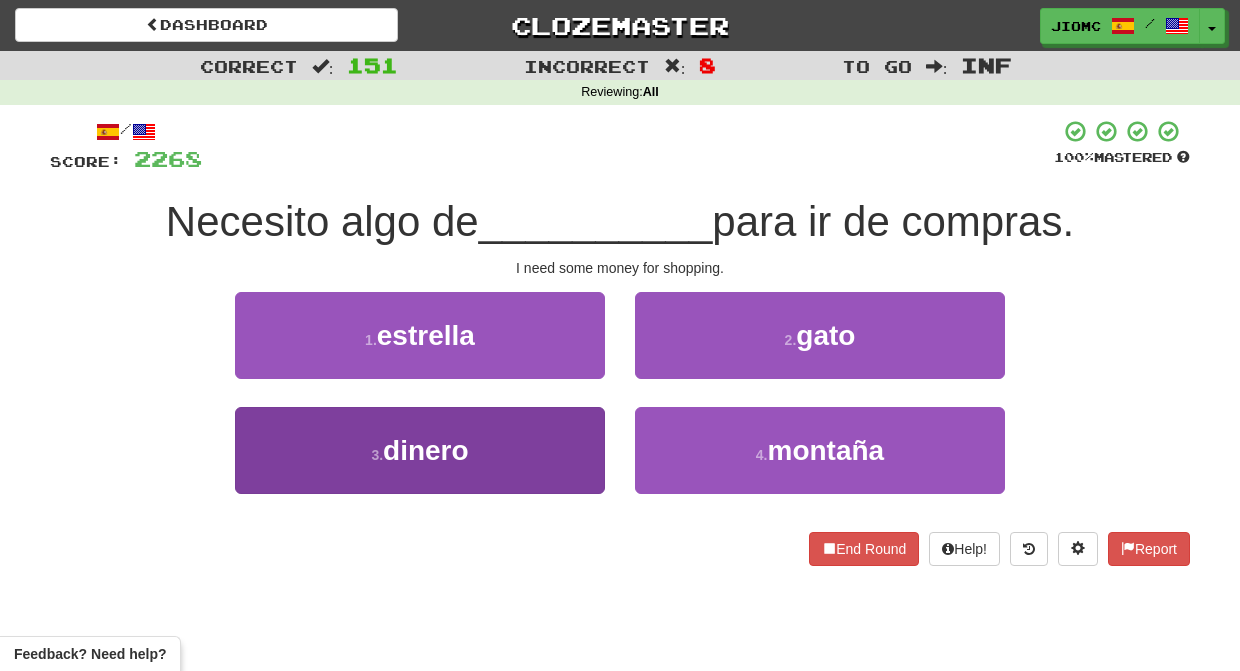 click on "3 .  dinero" at bounding box center (420, 450) 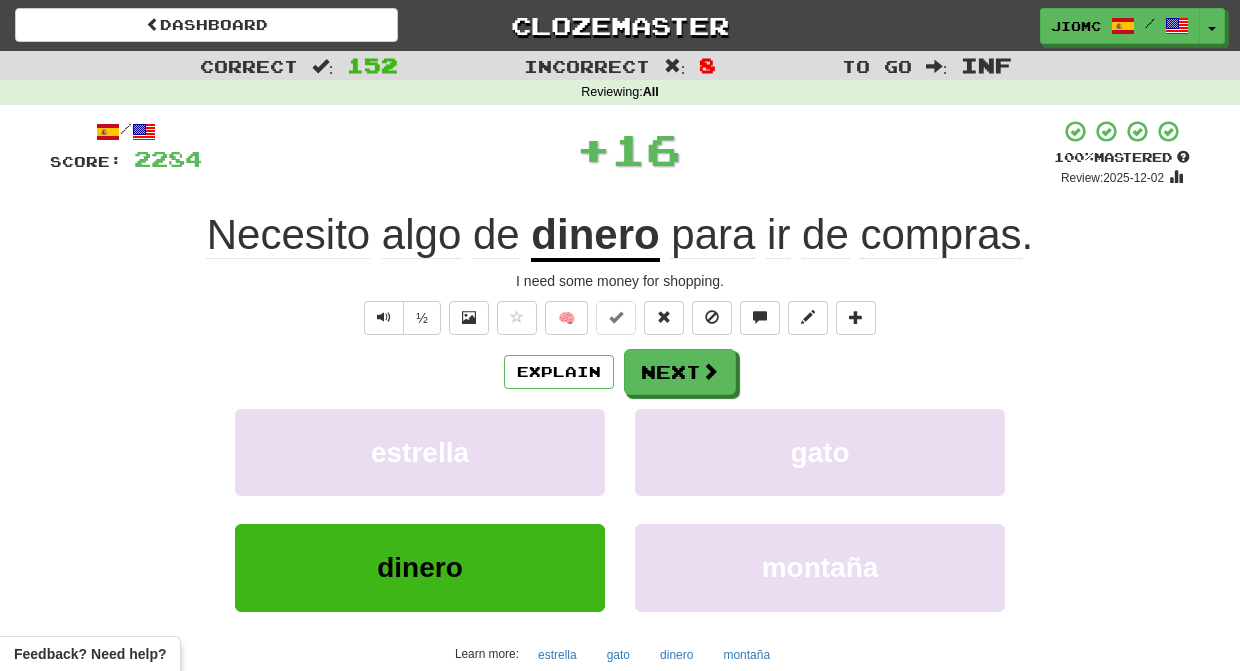 click on "estrella" at bounding box center [420, 452] 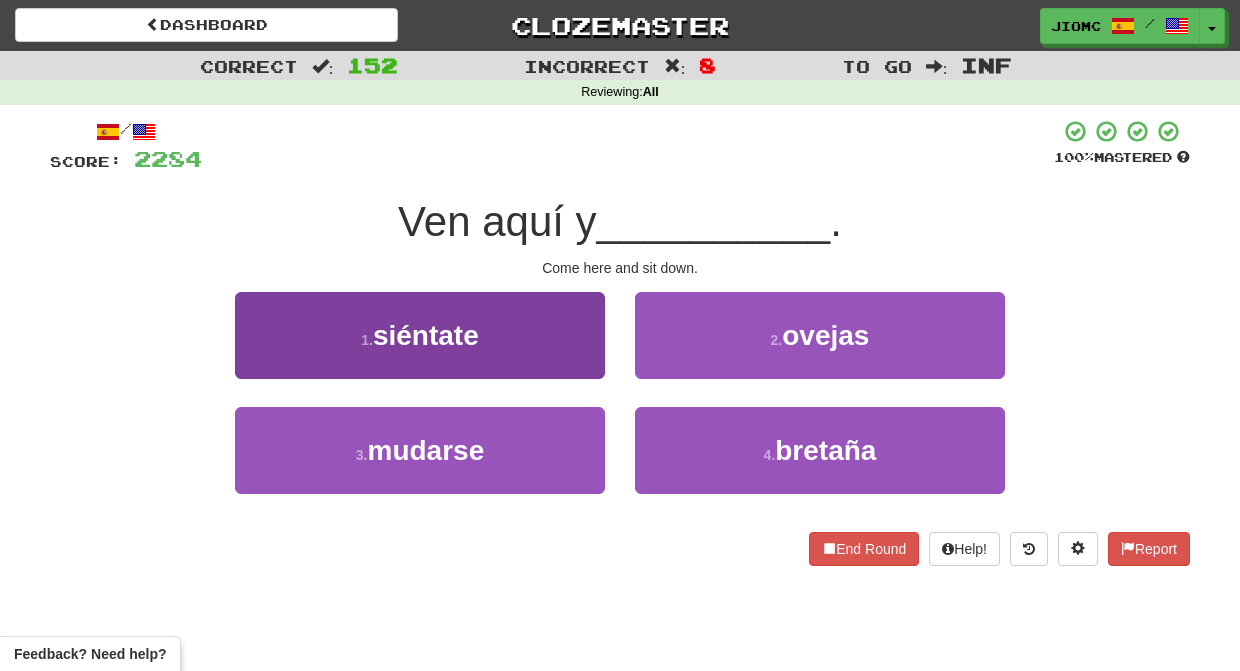 click on "1 .  siéntate" at bounding box center [420, 335] 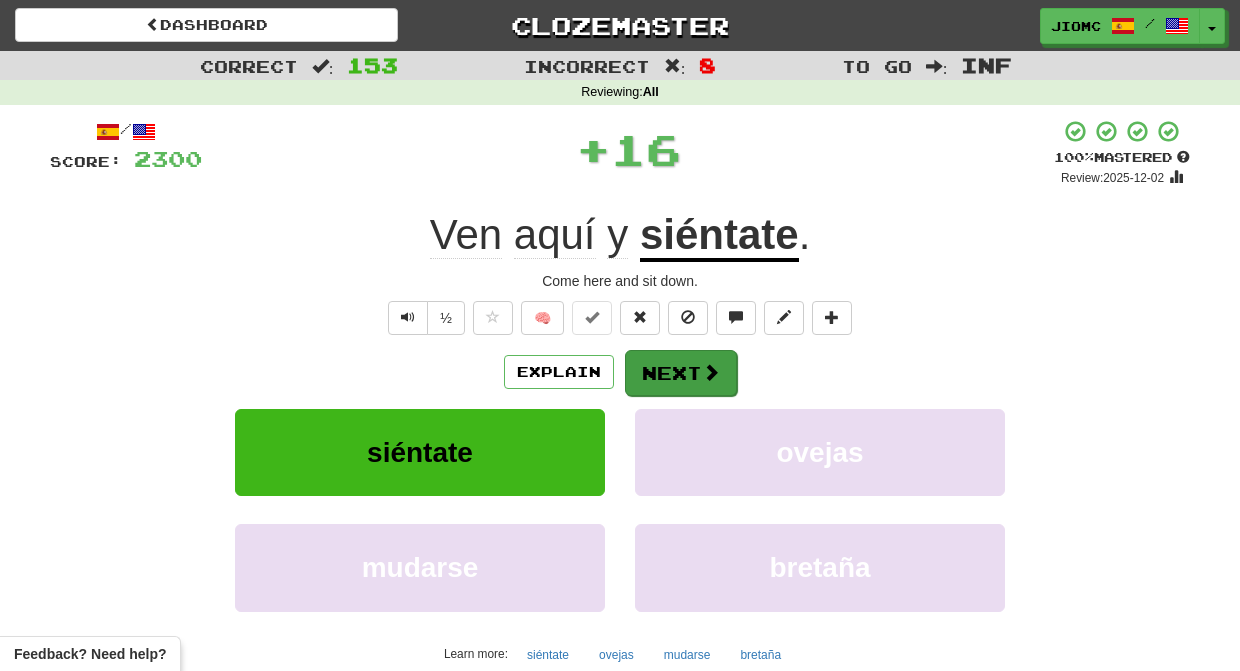click on "Next" at bounding box center (681, 373) 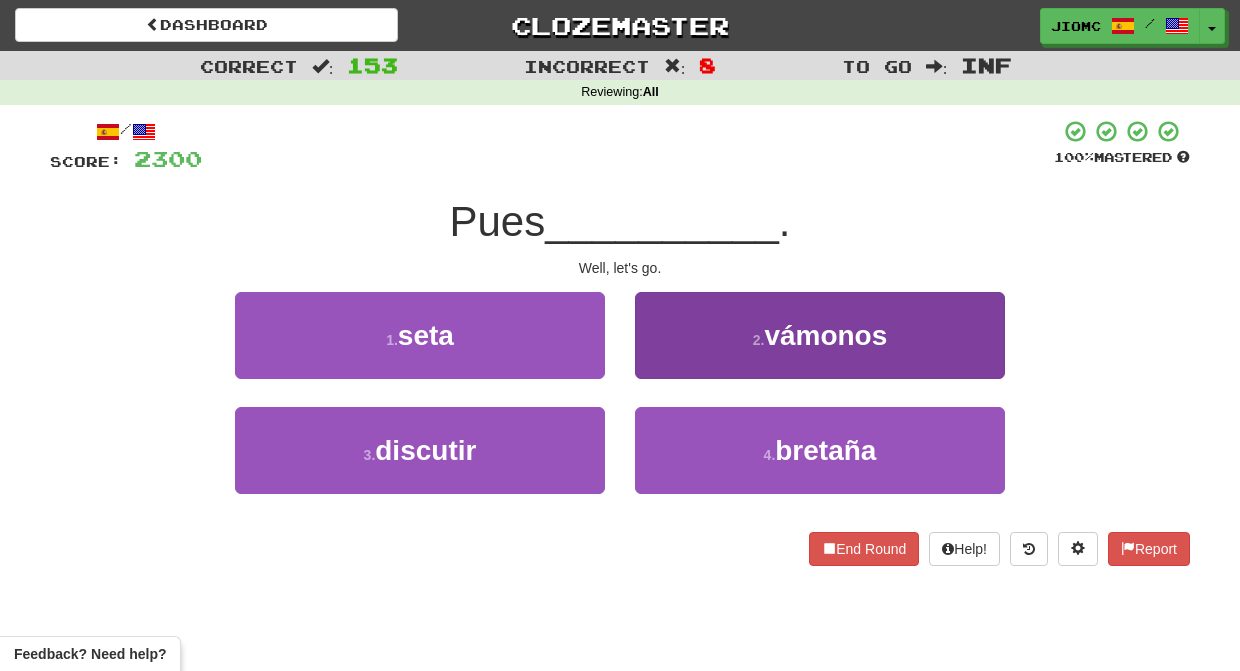 click on "2 .  vámonos" at bounding box center [820, 335] 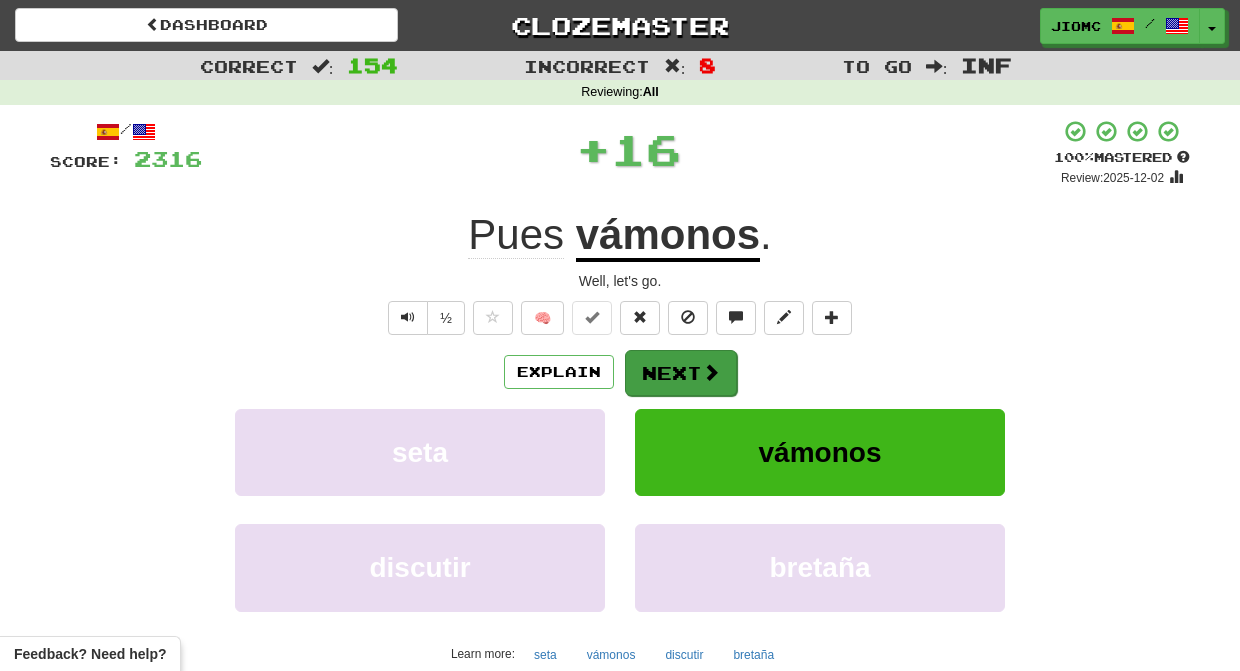 click on "Next" at bounding box center [681, 373] 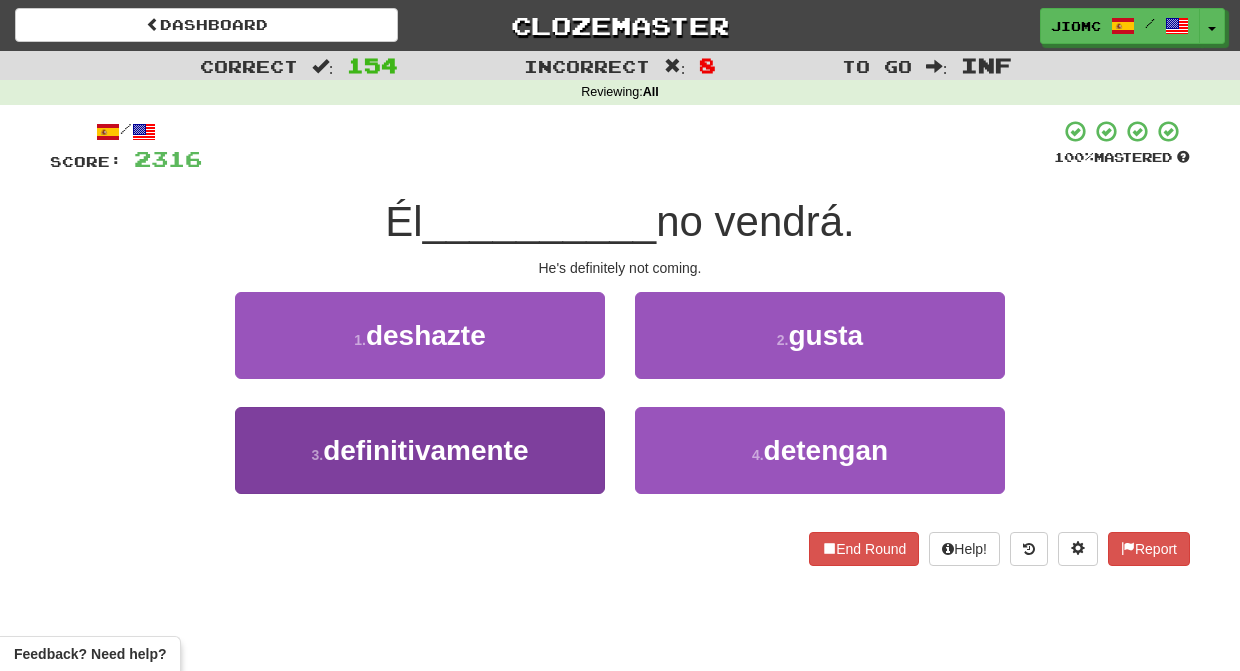 click on "3 .  definitivamente" at bounding box center (420, 450) 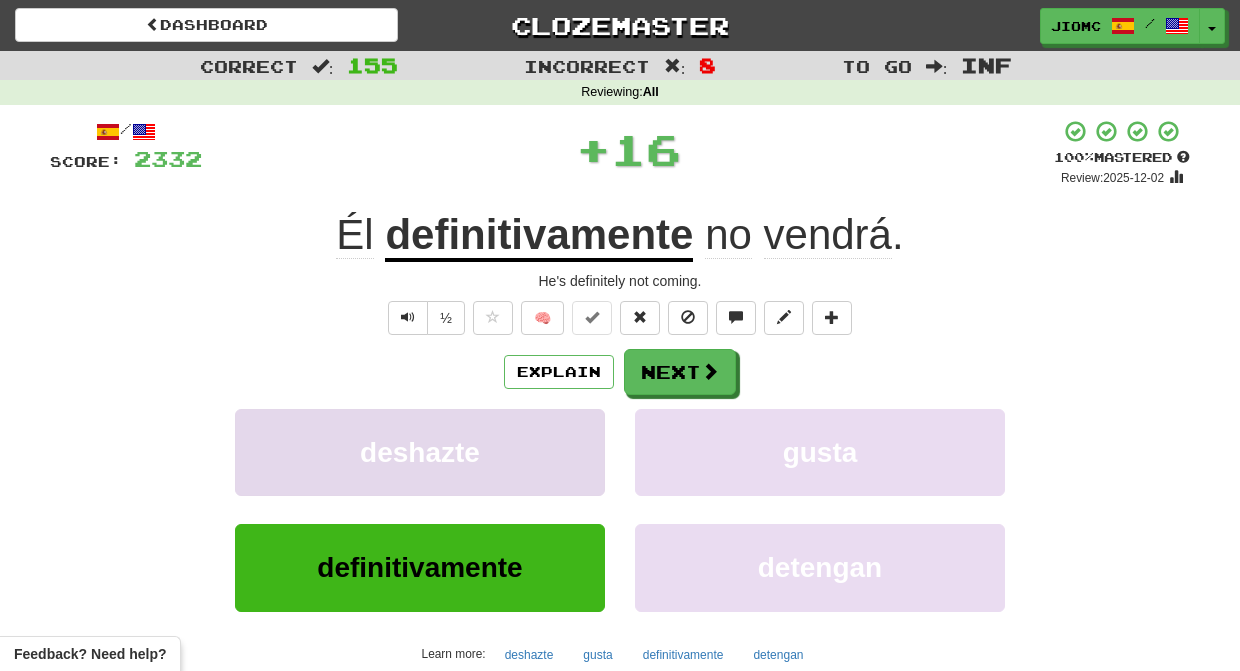 click on "deshazte" at bounding box center (420, 452) 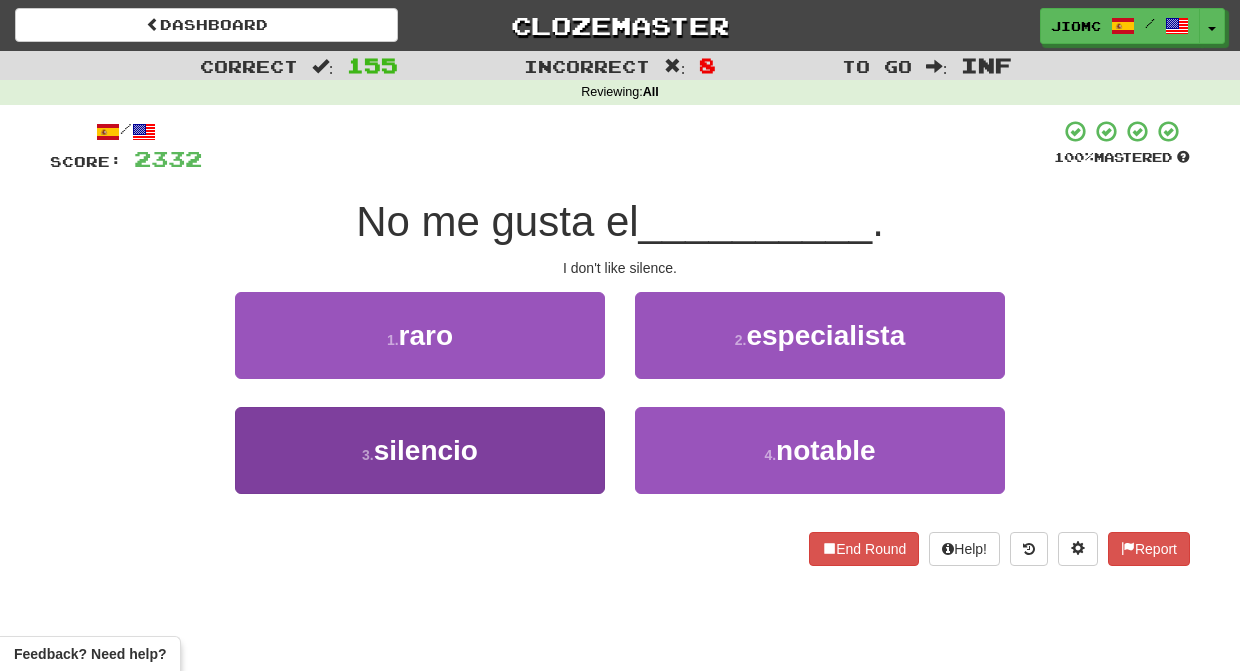 click on "3 .  silencio" at bounding box center (420, 450) 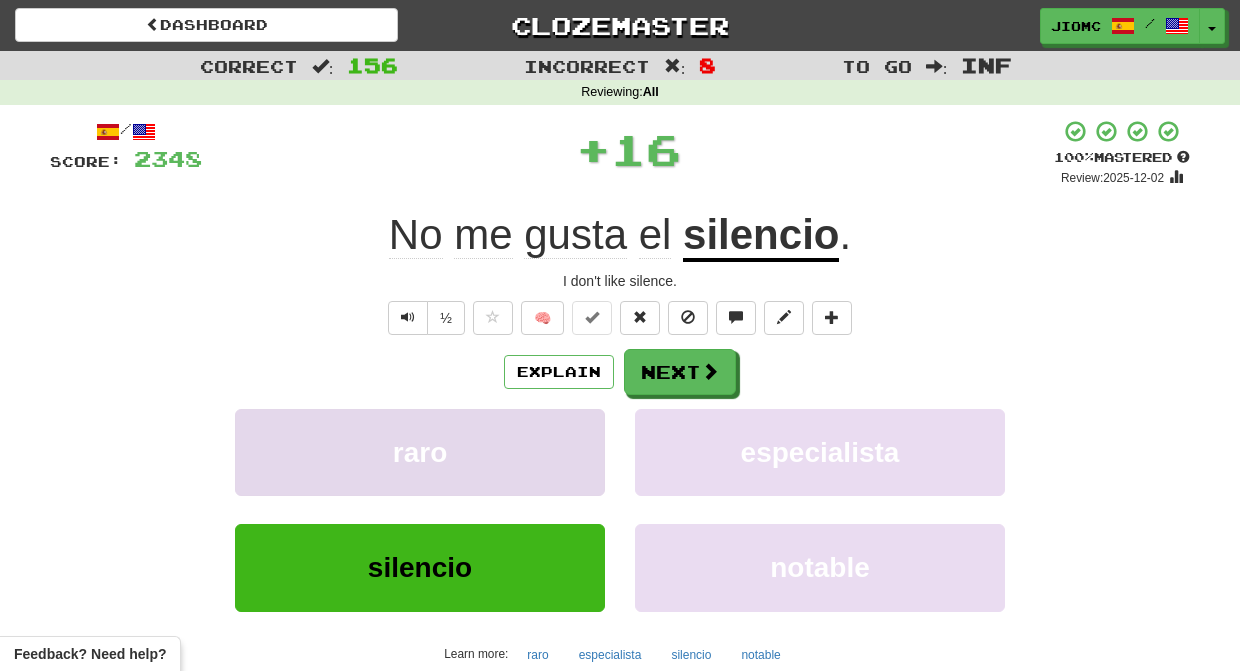 click on "raro" at bounding box center (420, 452) 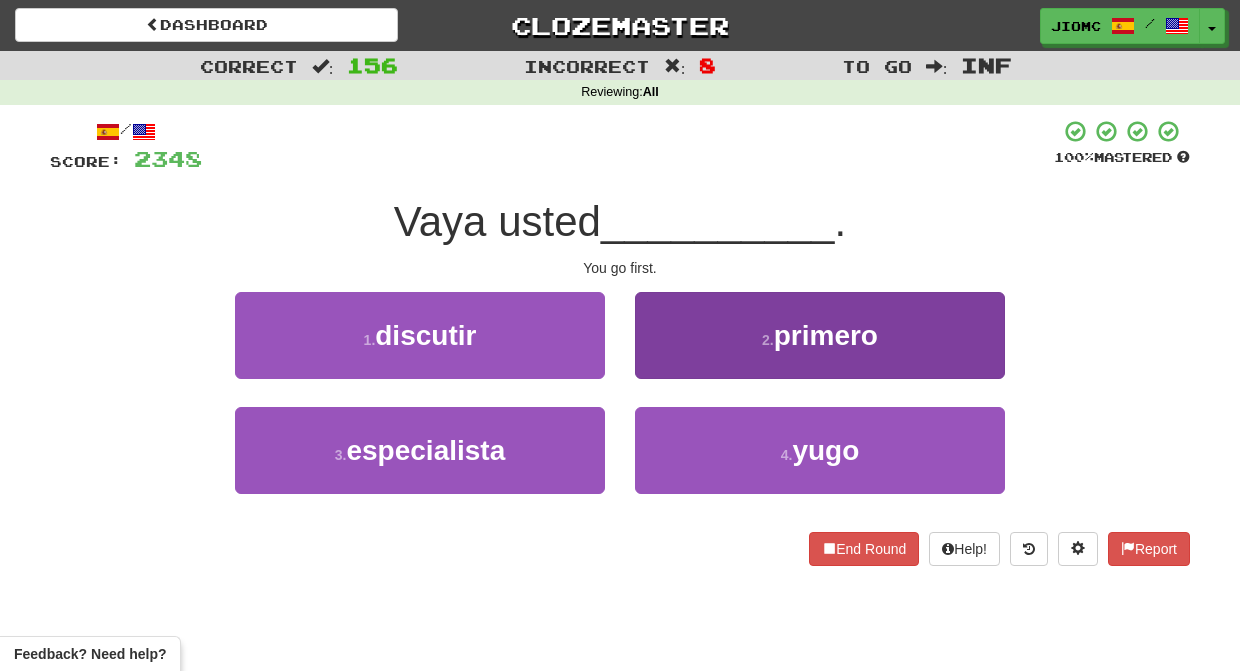 click on "2 .  primero" at bounding box center [820, 335] 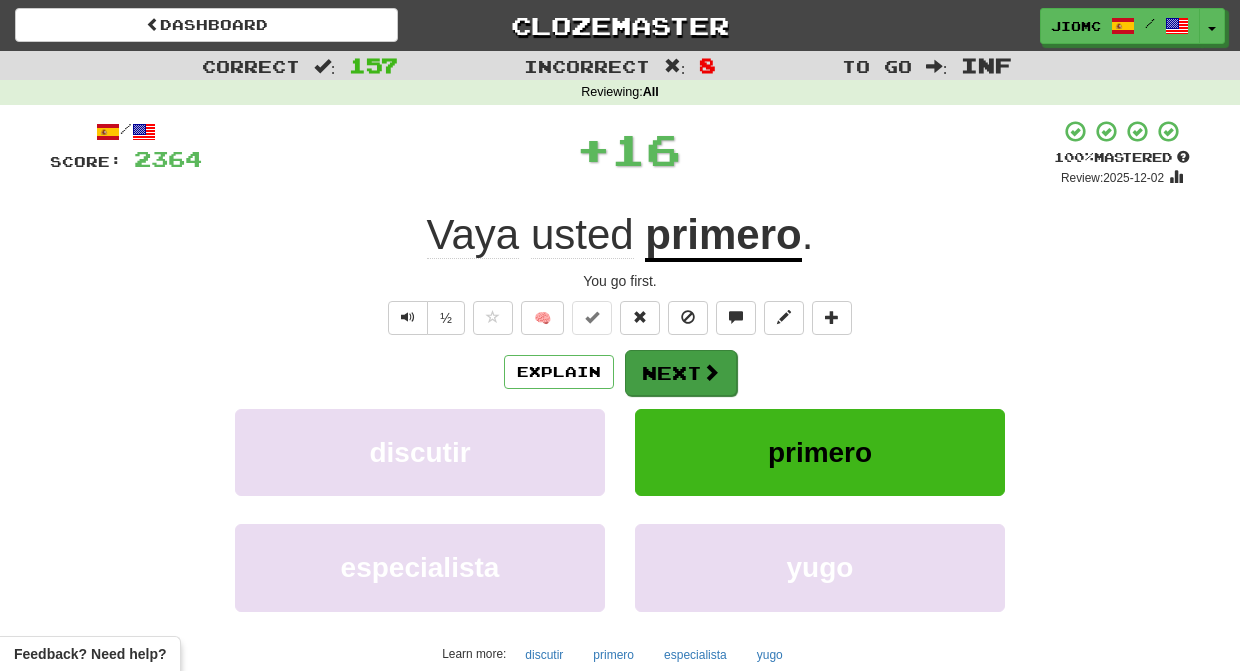 click on "Next" at bounding box center [681, 373] 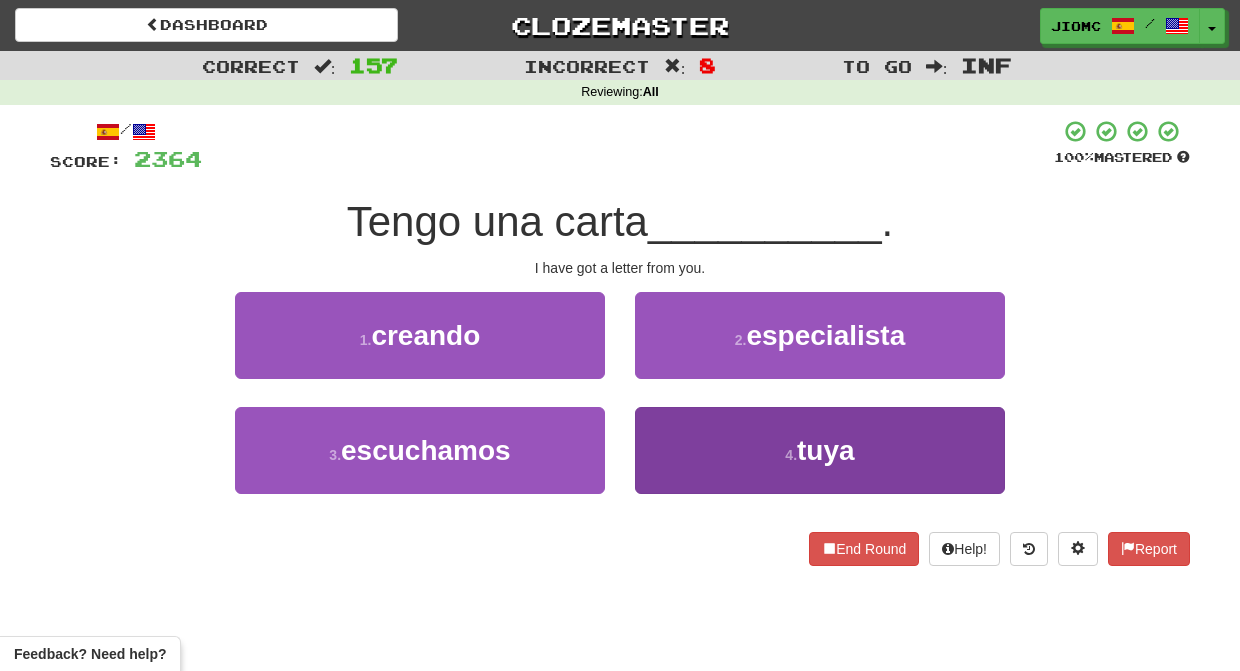click on "4 .  tuya" at bounding box center [820, 450] 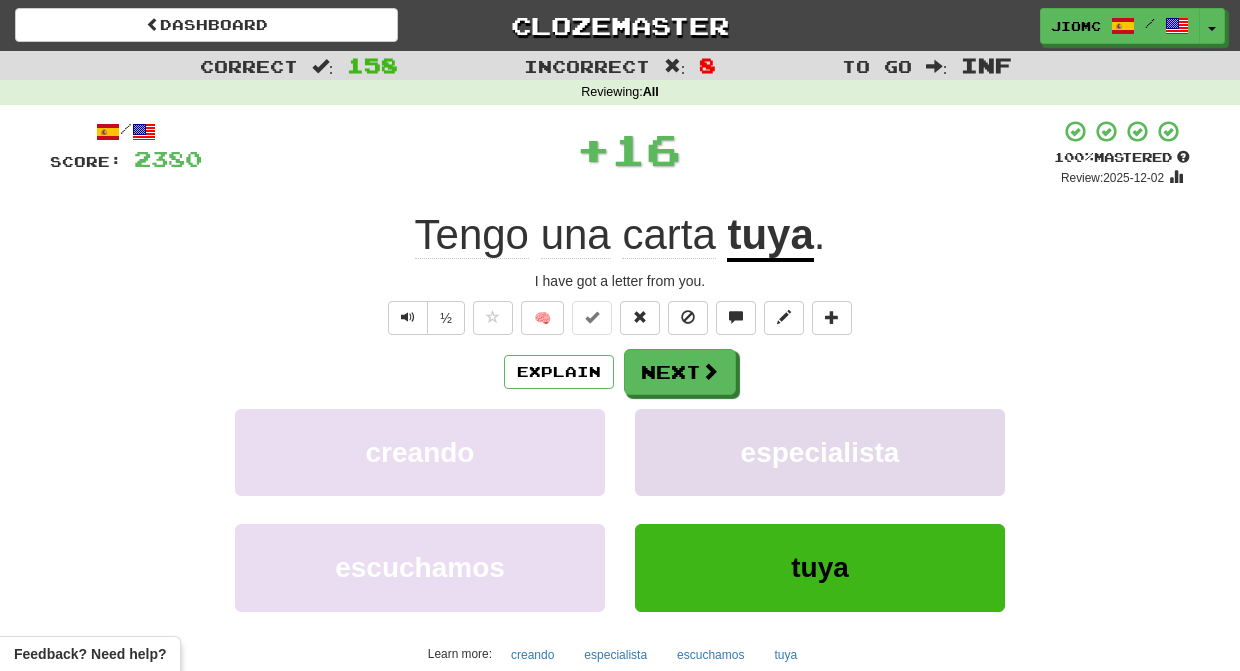 click on "especialista" at bounding box center [820, 452] 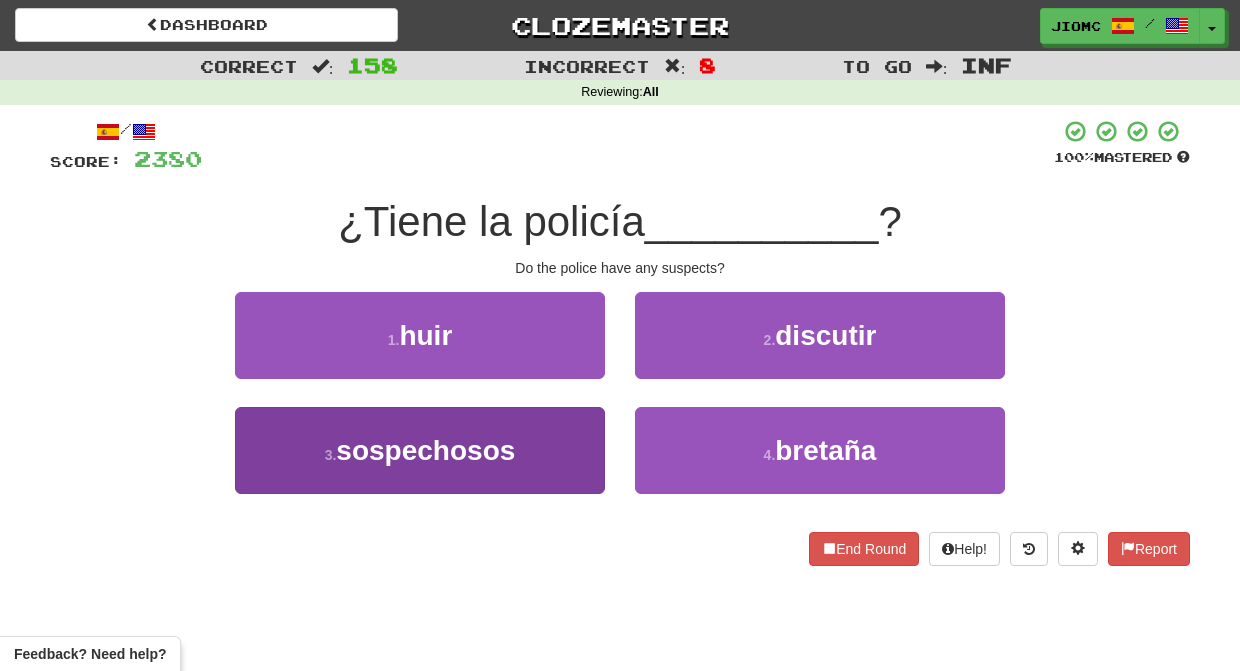 click on "3 .  sospechosos" at bounding box center [420, 450] 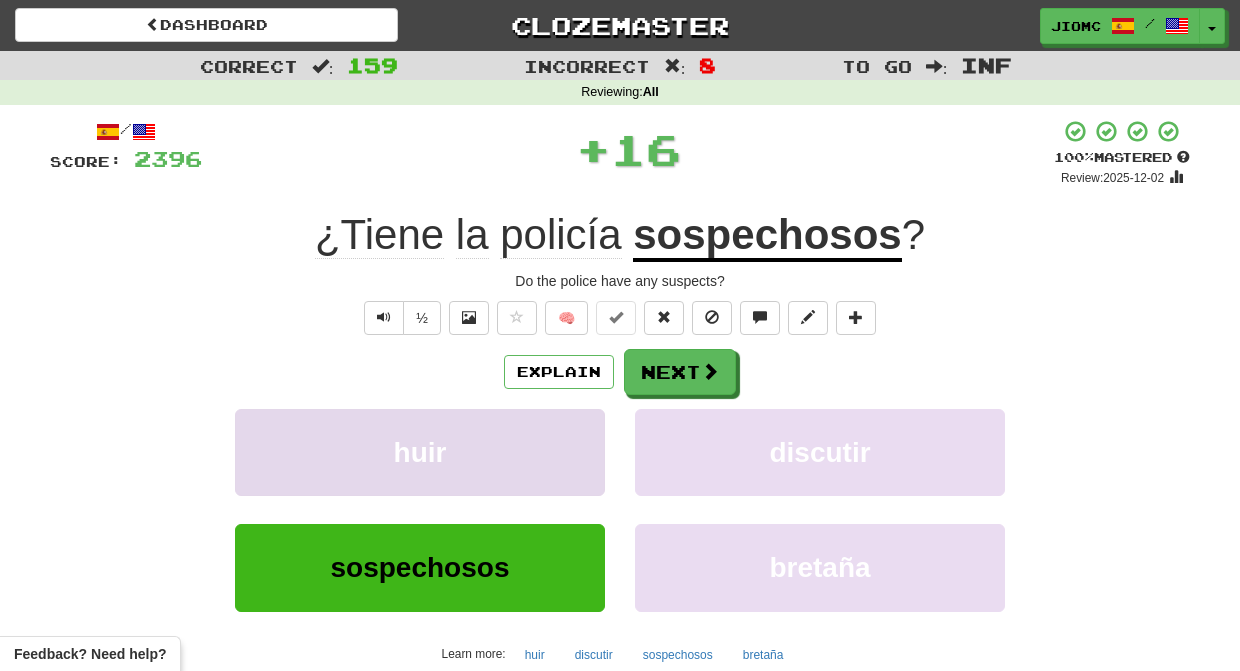 click on "huir" at bounding box center (420, 452) 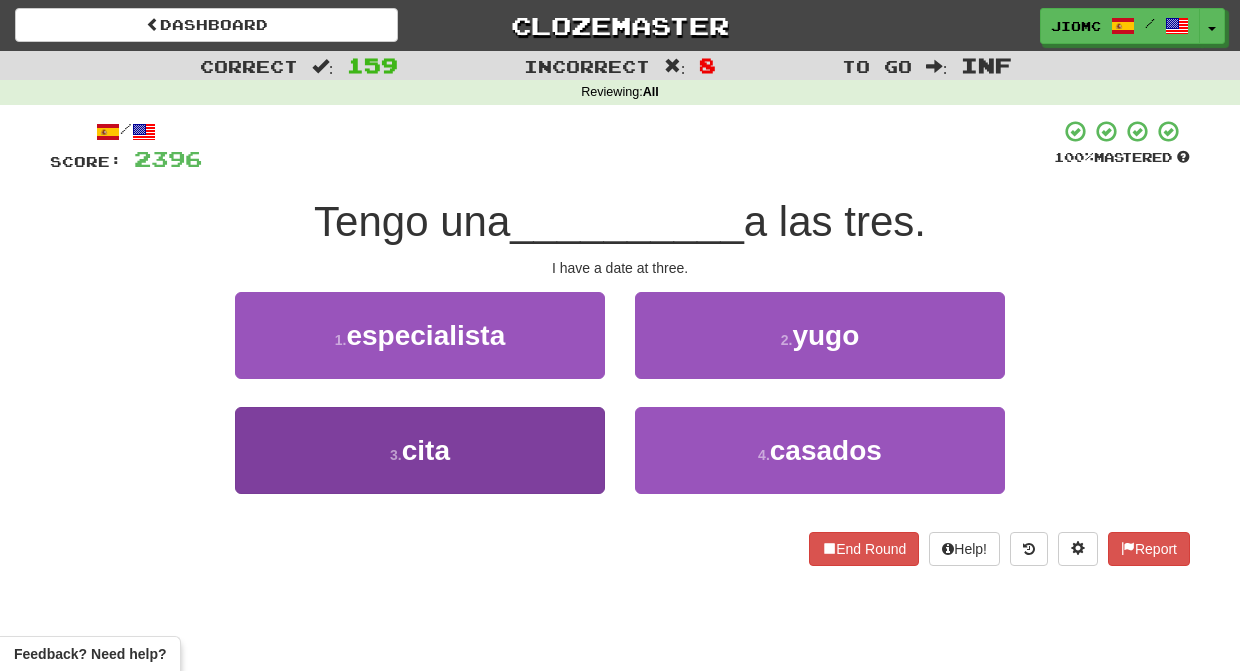click on "3 .  cita" at bounding box center (420, 450) 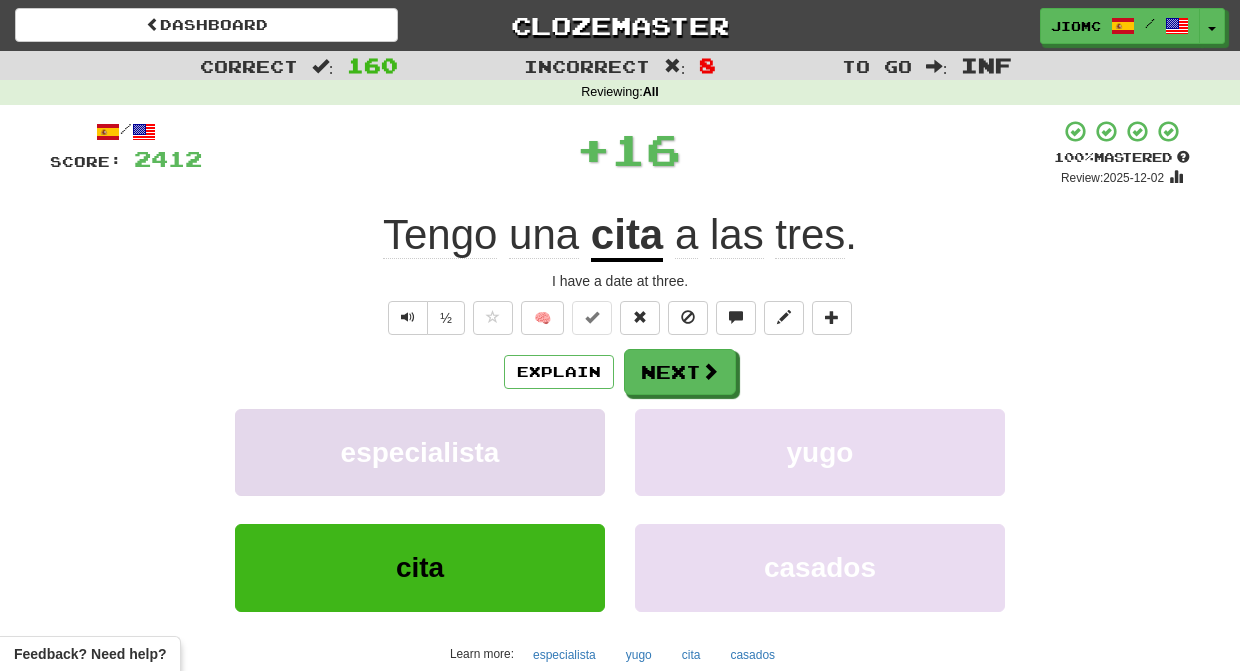 click on "especialista" at bounding box center [420, 452] 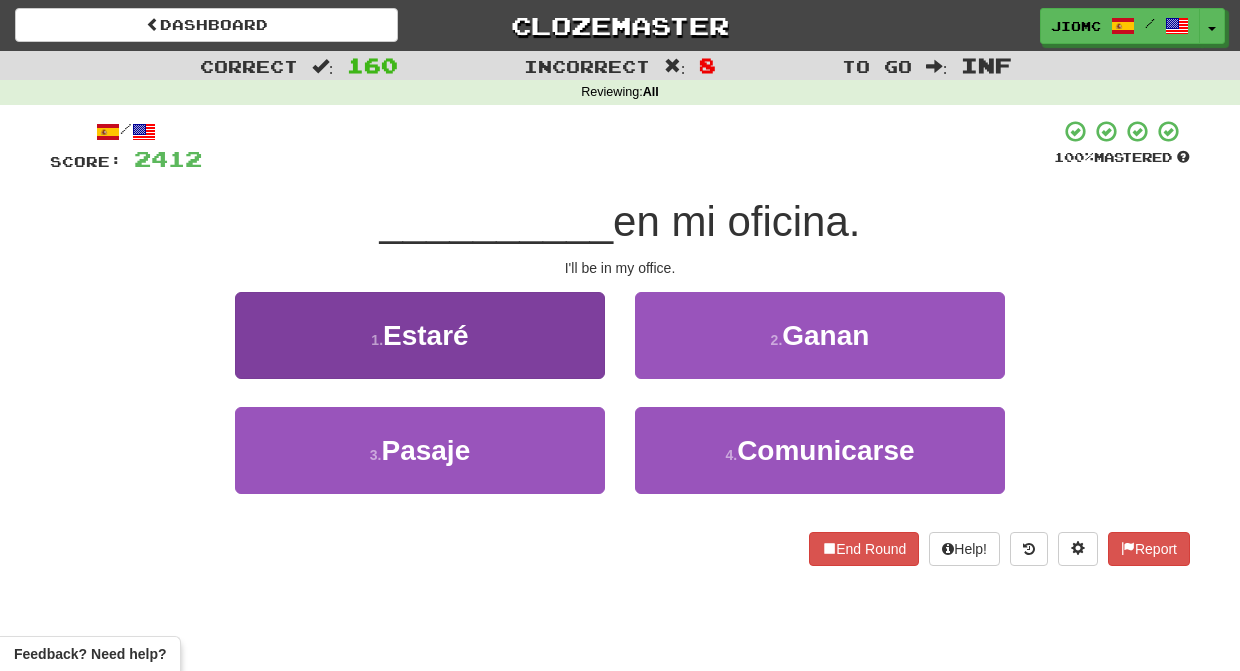 click on "1 .  Estaré" at bounding box center [420, 335] 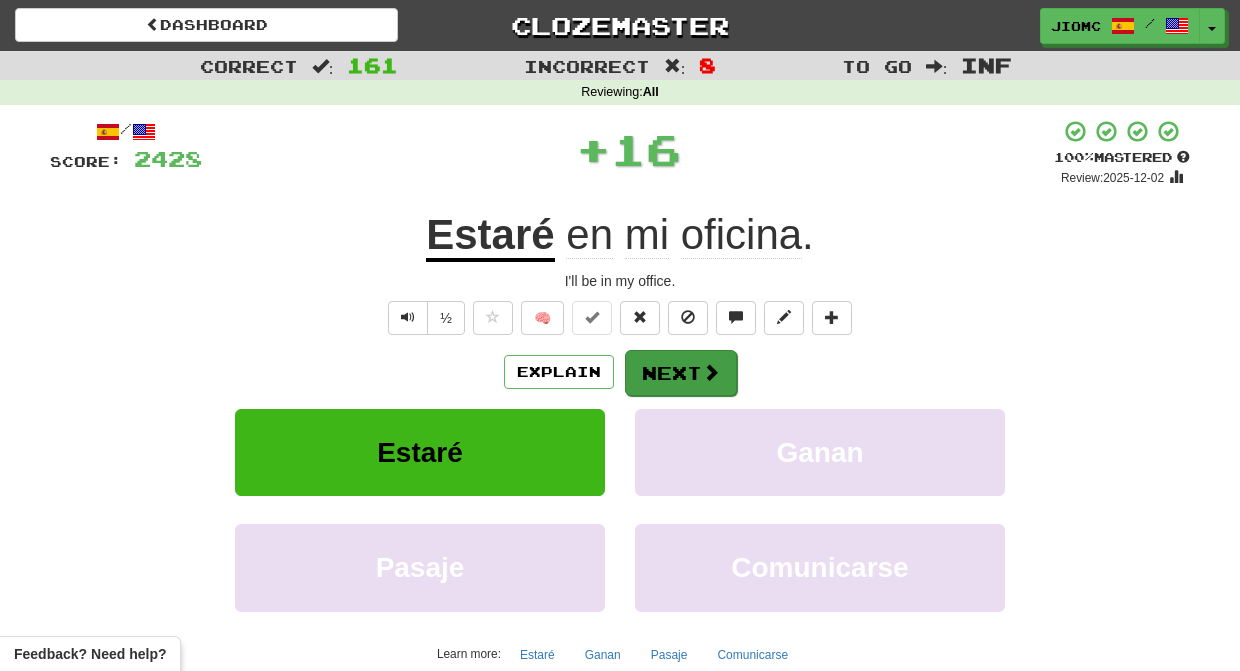 click on "Next" at bounding box center (681, 373) 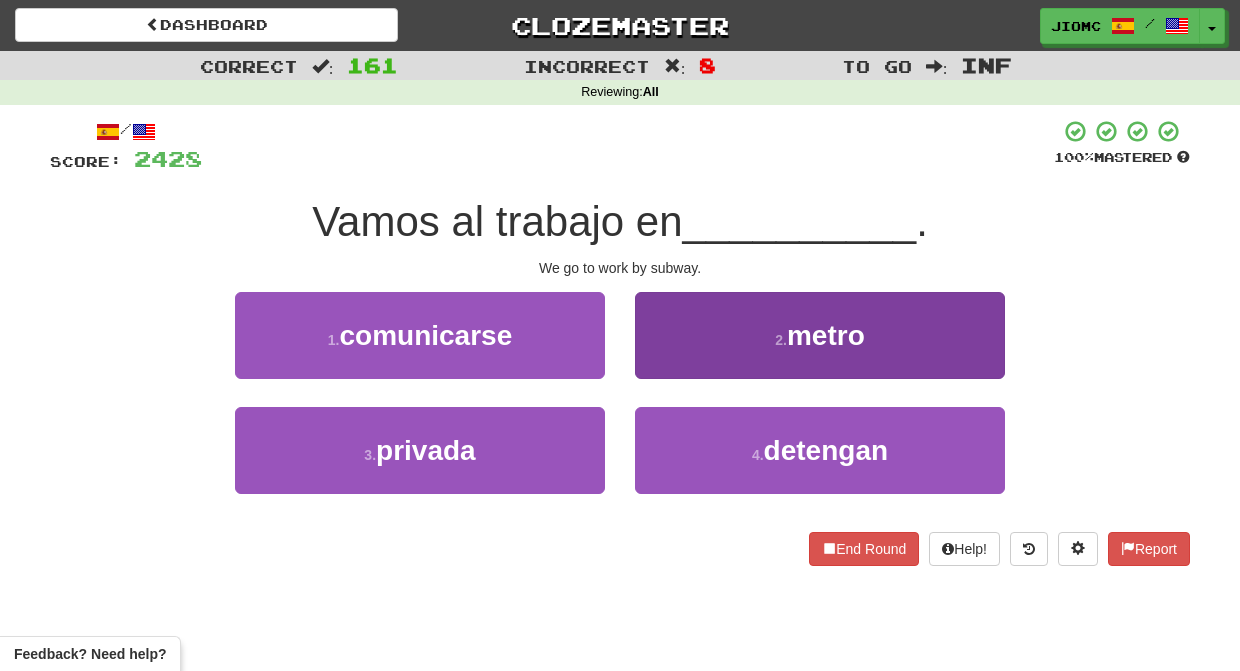 click on "2 .  metro" at bounding box center (820, 335) 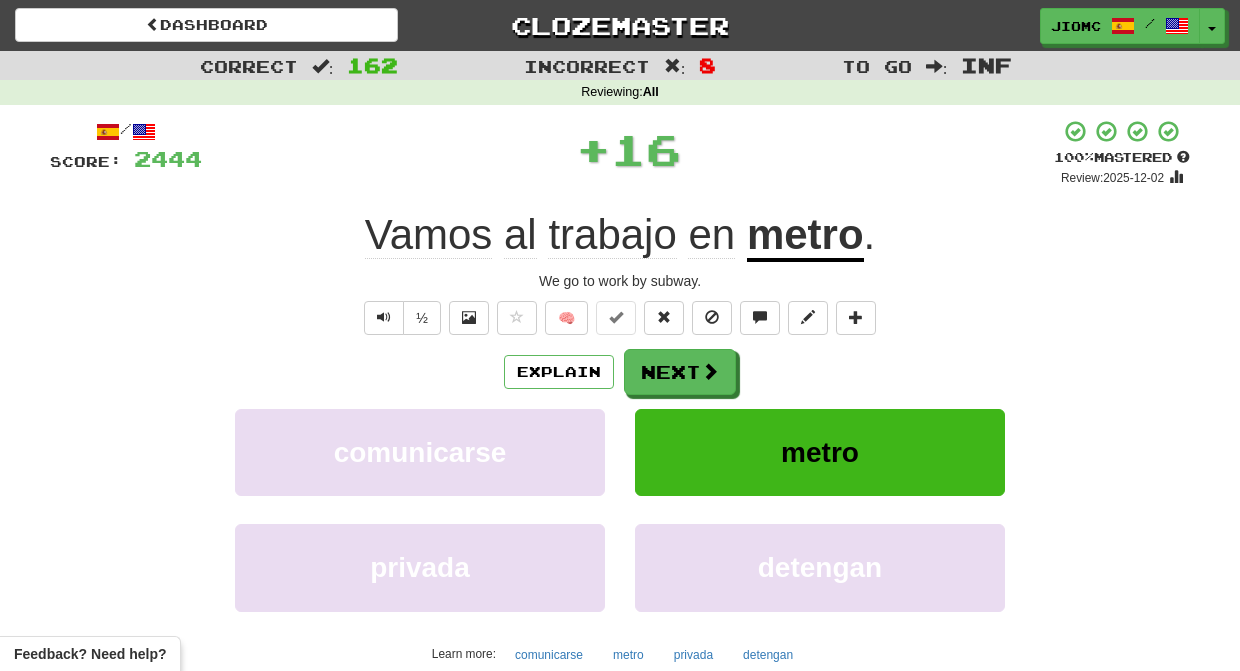 click on "Next" at bounding box center [680, 372] 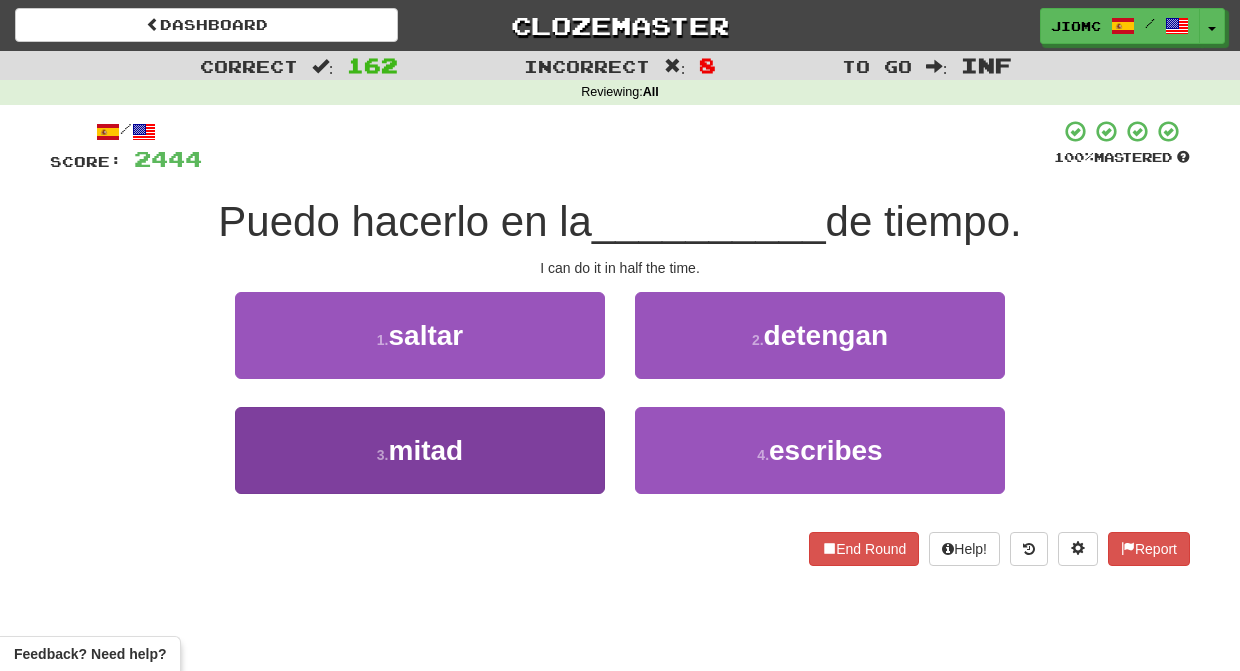 click on "3 .  mitad" at bounding box center (420, 450) 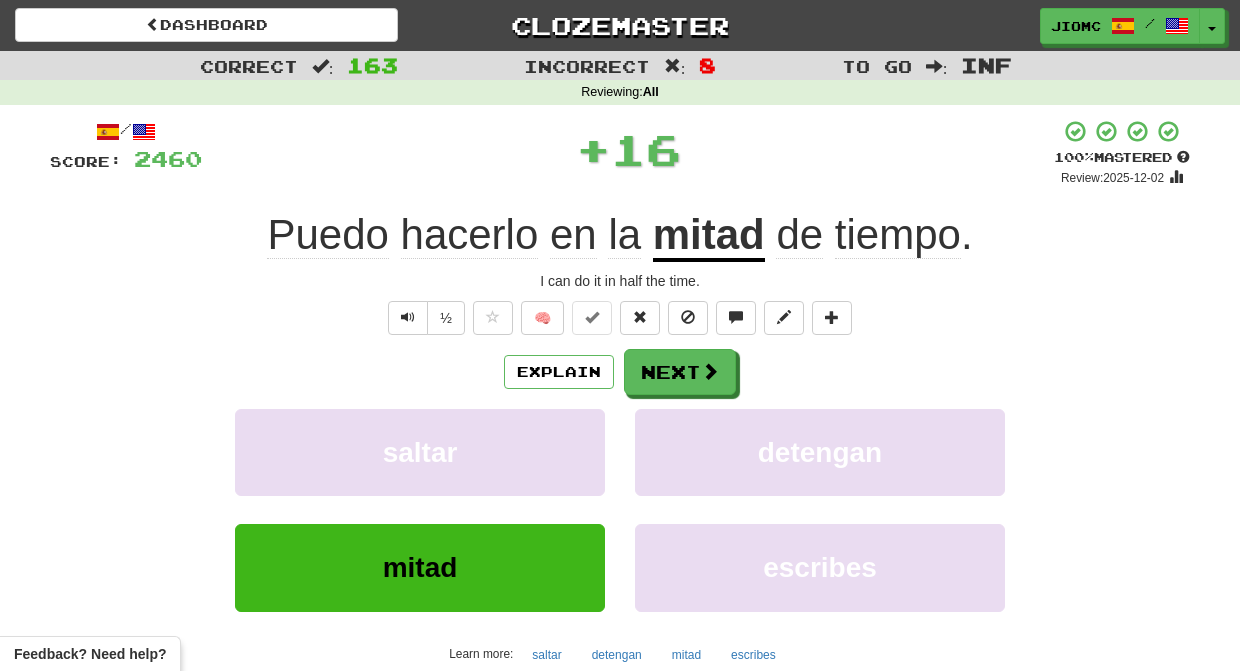 click on "saltar" at bounding box center (420, 452) 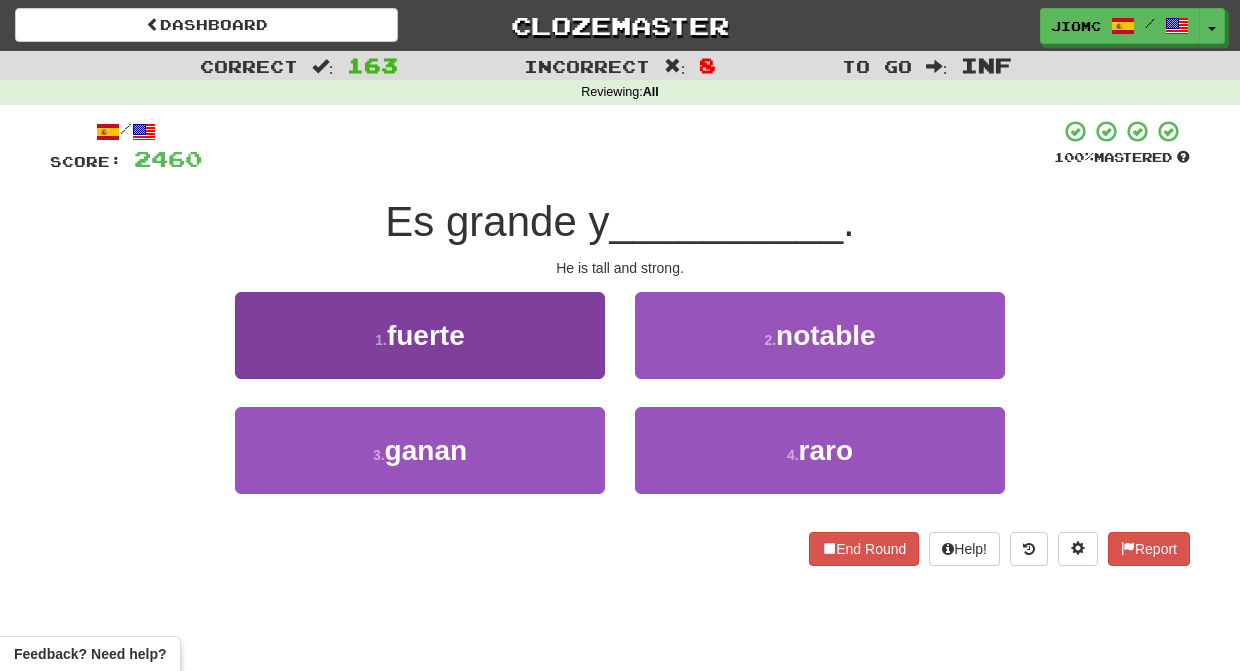 click on "1 .  fuerte" at bounding box center [420, 335] 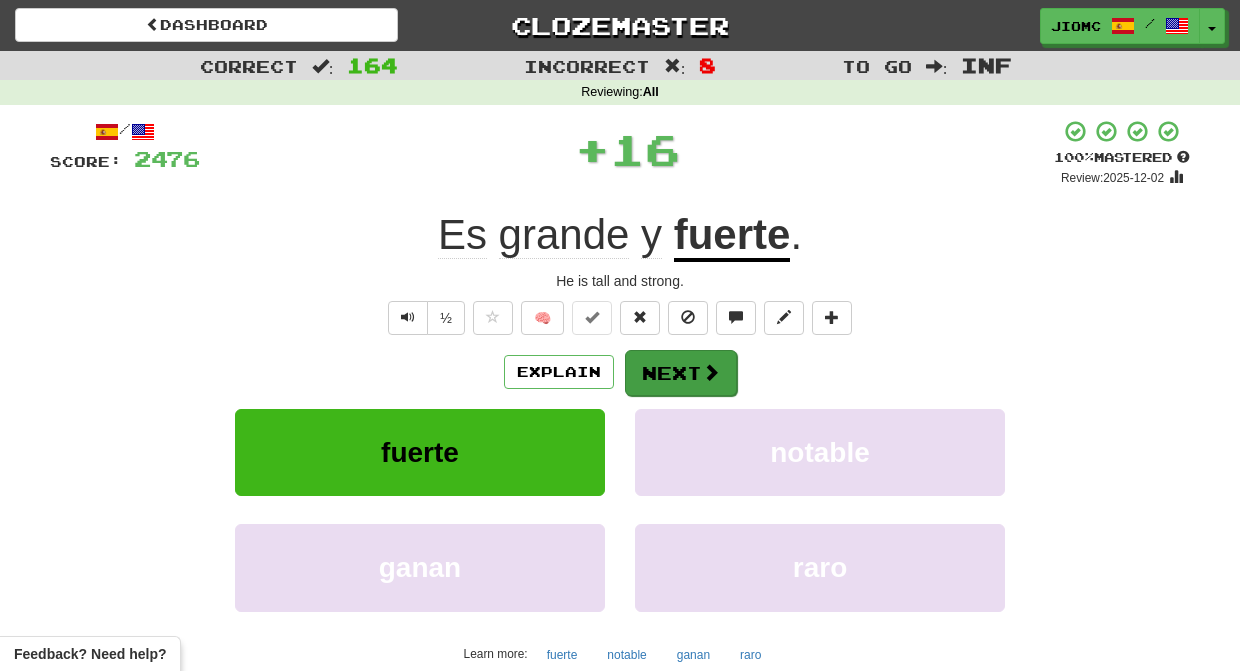 click on "Next" at bounding box center (681, 373) 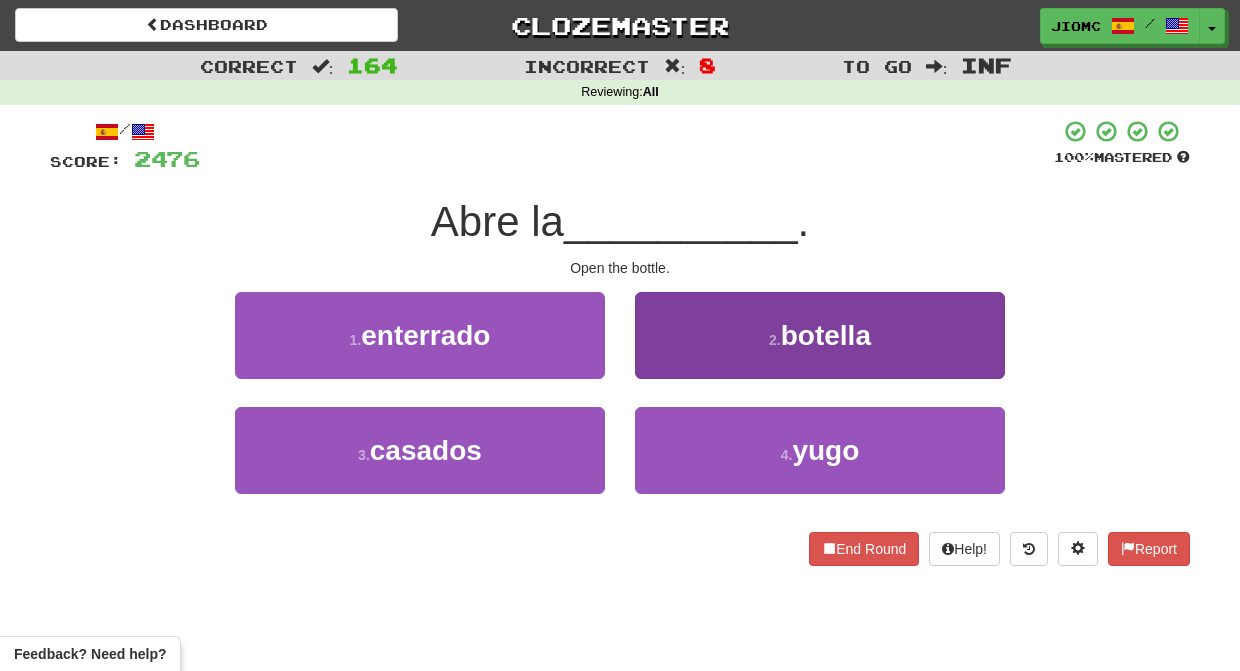 click on "2 .  botella" at bounding box center [820, 335] 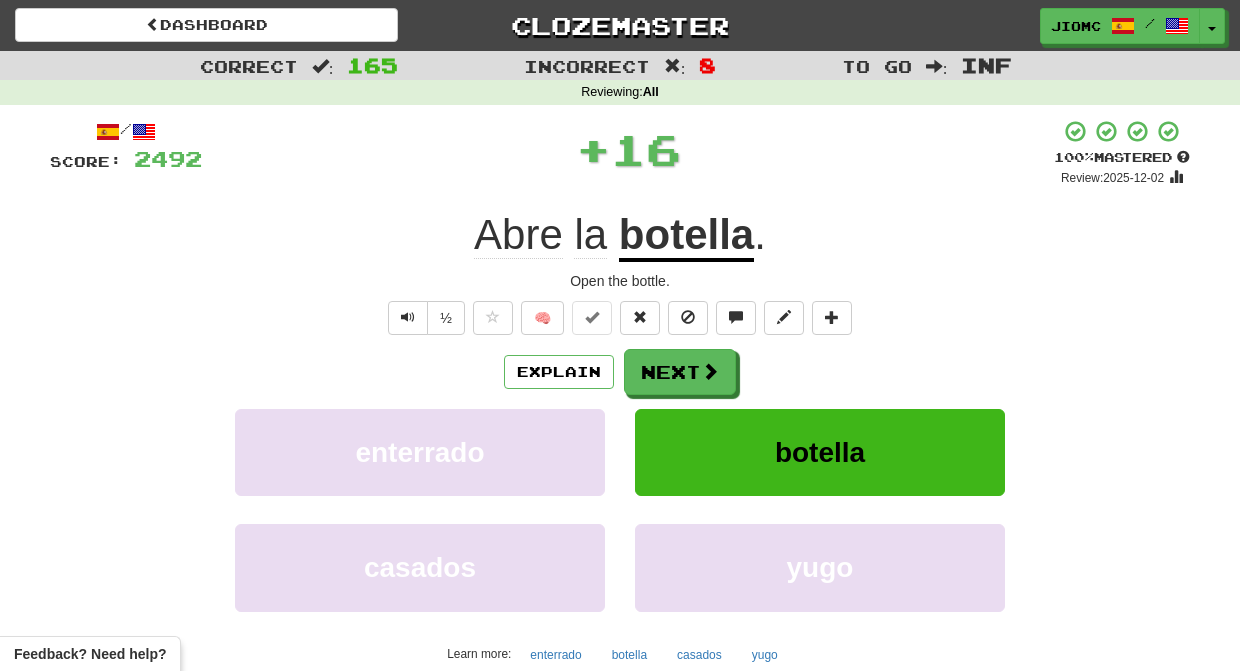 click on "Next" at bounding box center (680, 372) 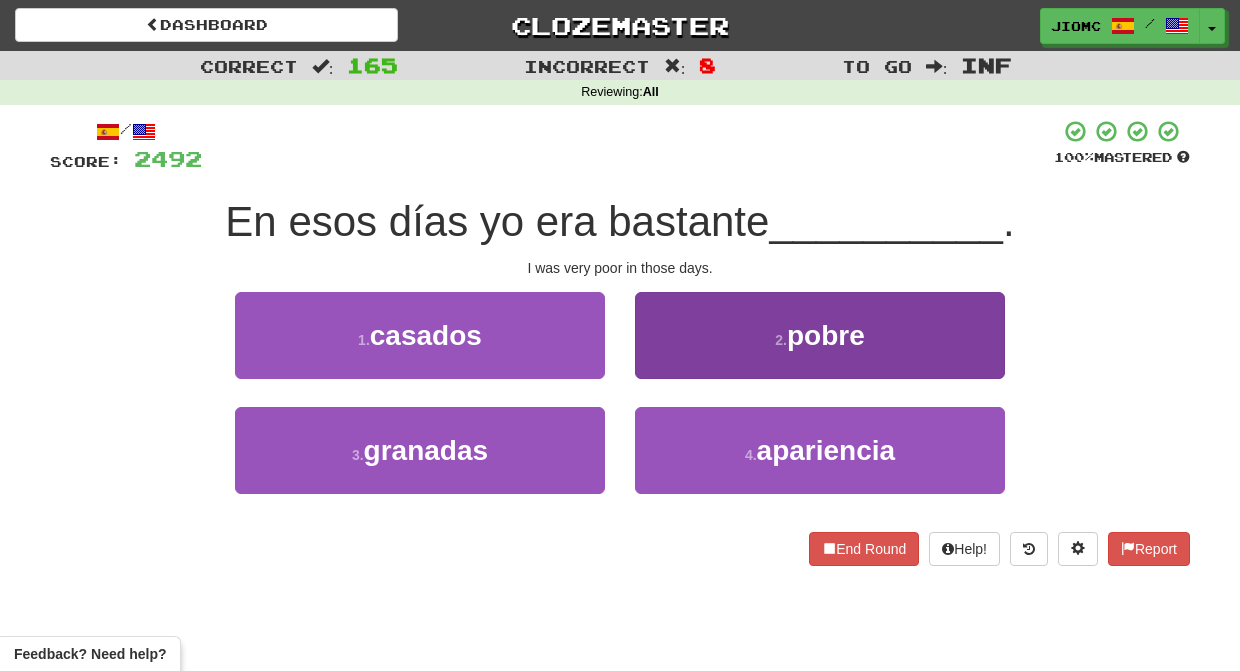 click on "2 .  pobre" at bounding box center [820, 335] 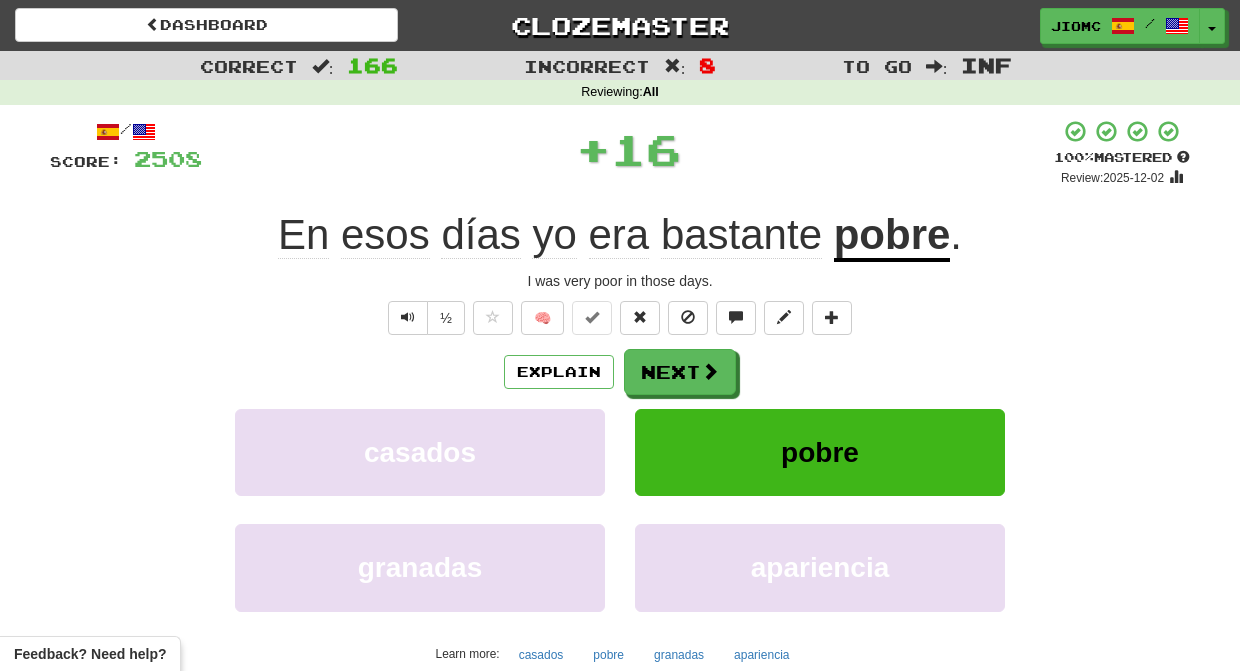 click on "Next" at bounding box center (680, 372) 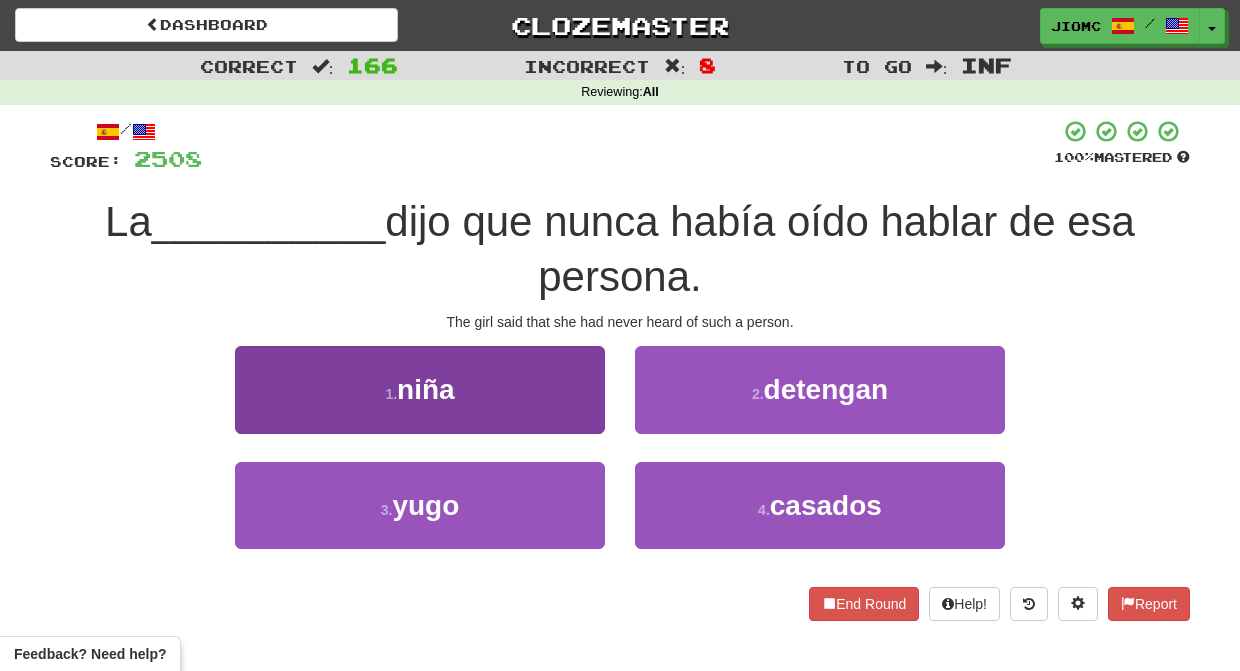 click on "1 .  niña" at bounding box center (420, 389) 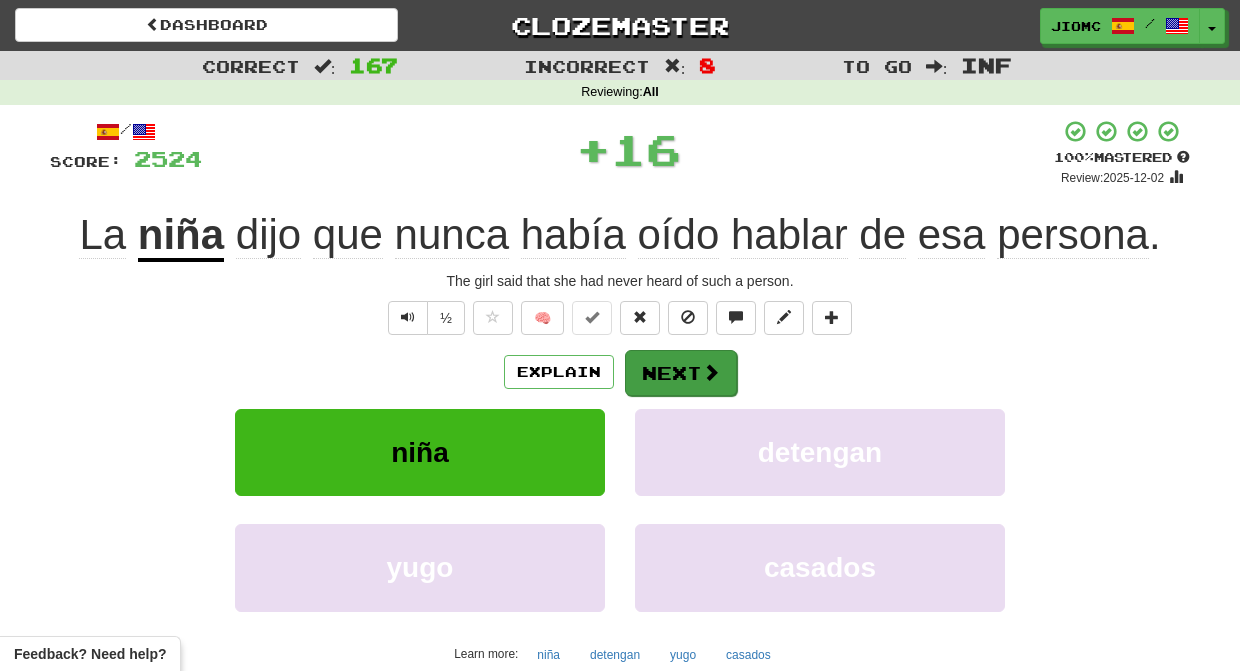 click on "Next" at bounding box center [681, 373] 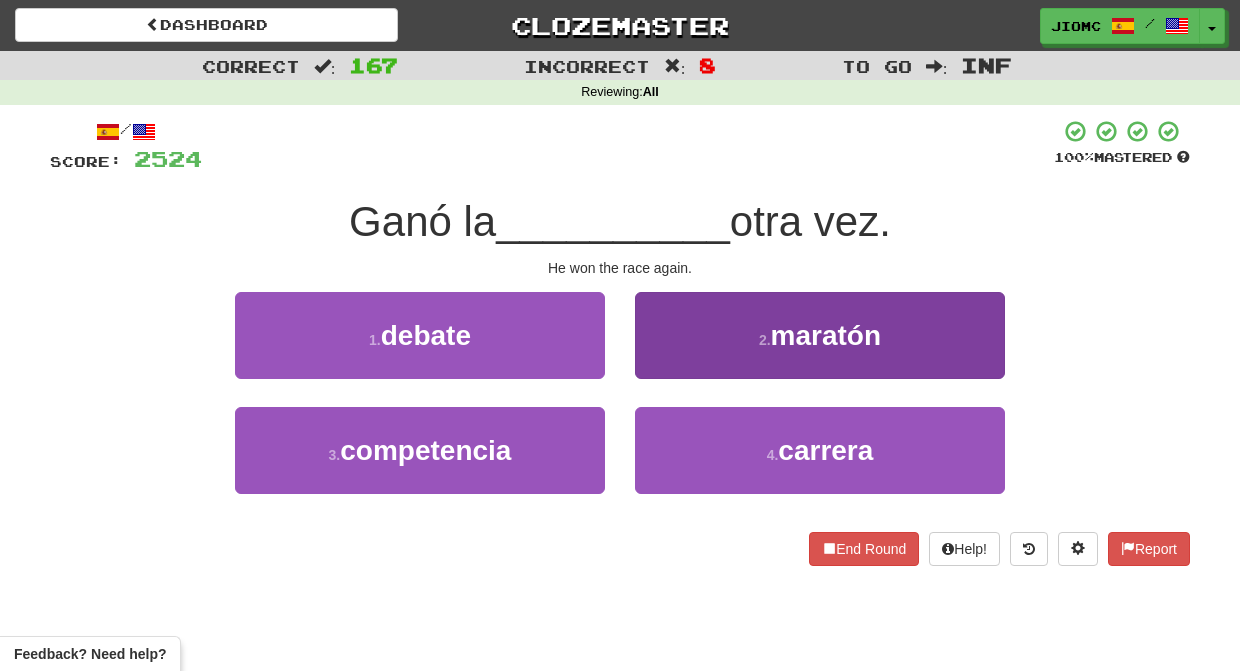 click on "2 .  maratón" at bounding box center [820, 335] 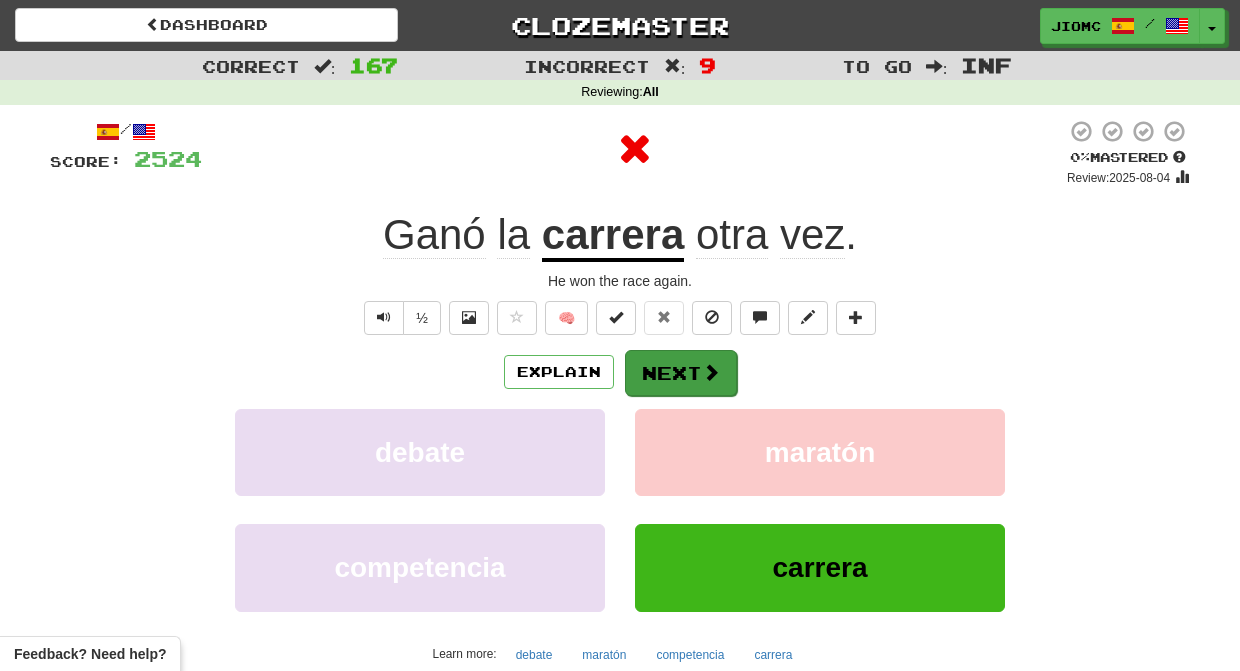 click on "Next" at bounding box center (681, 373) 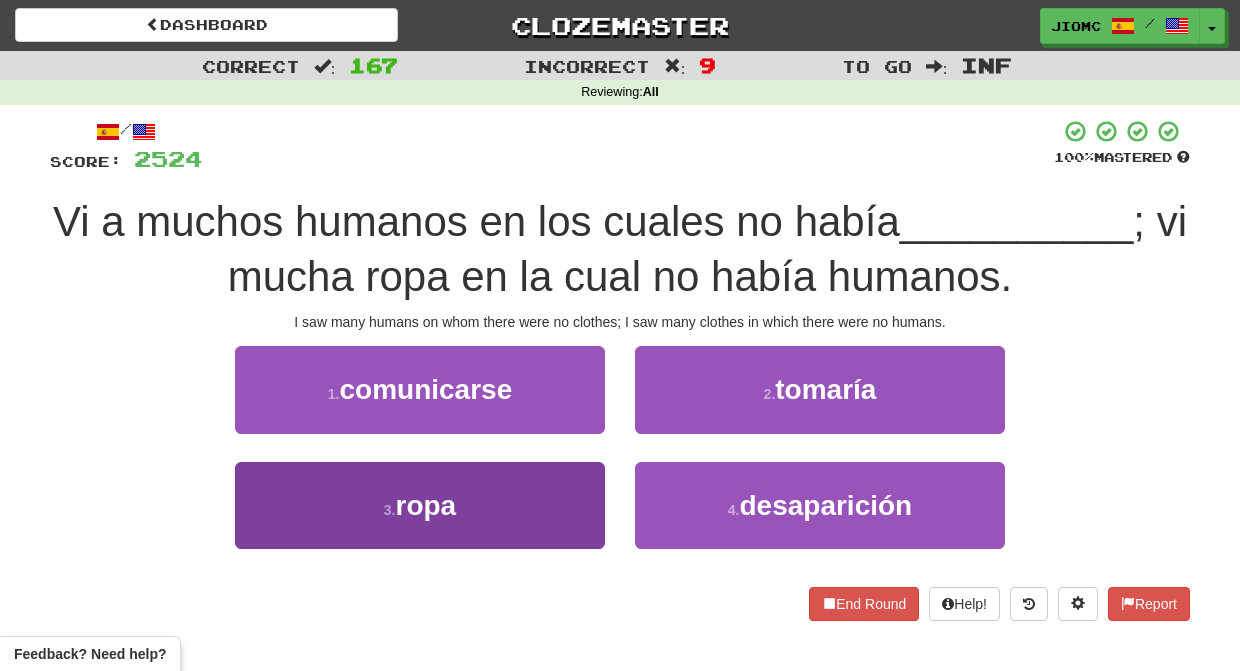 click on "3 .  ropa" at bounding box center (420, 505) 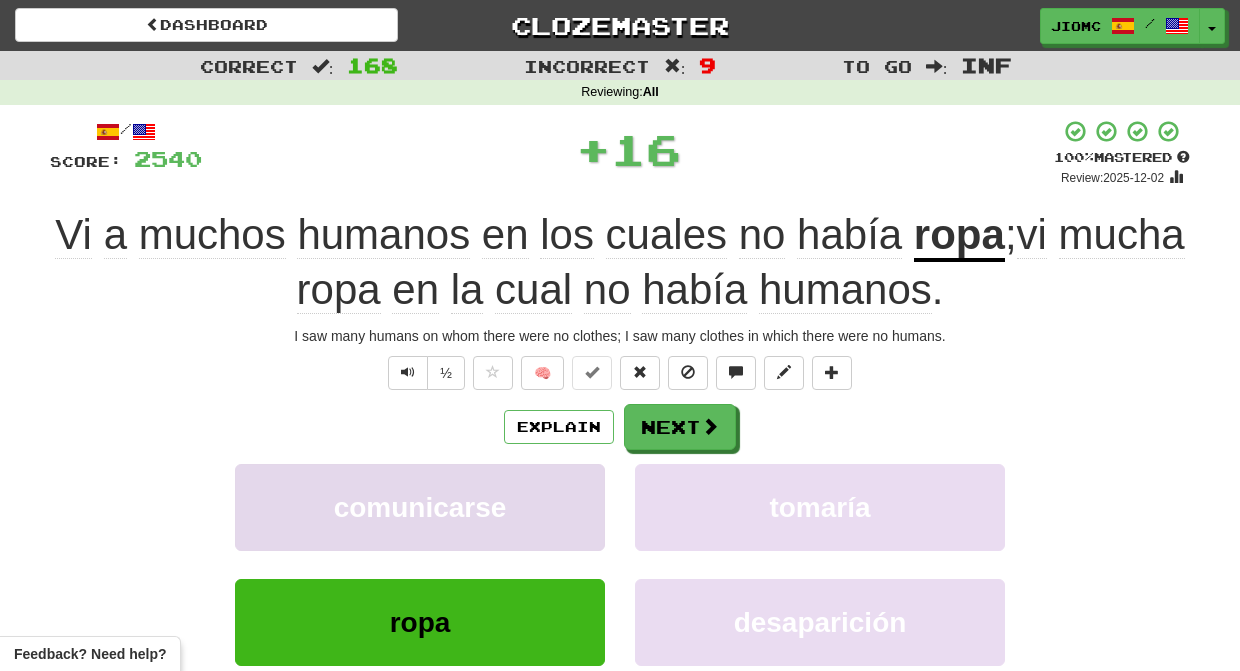 click on "comunicarse" at bounding box center [420, 507] 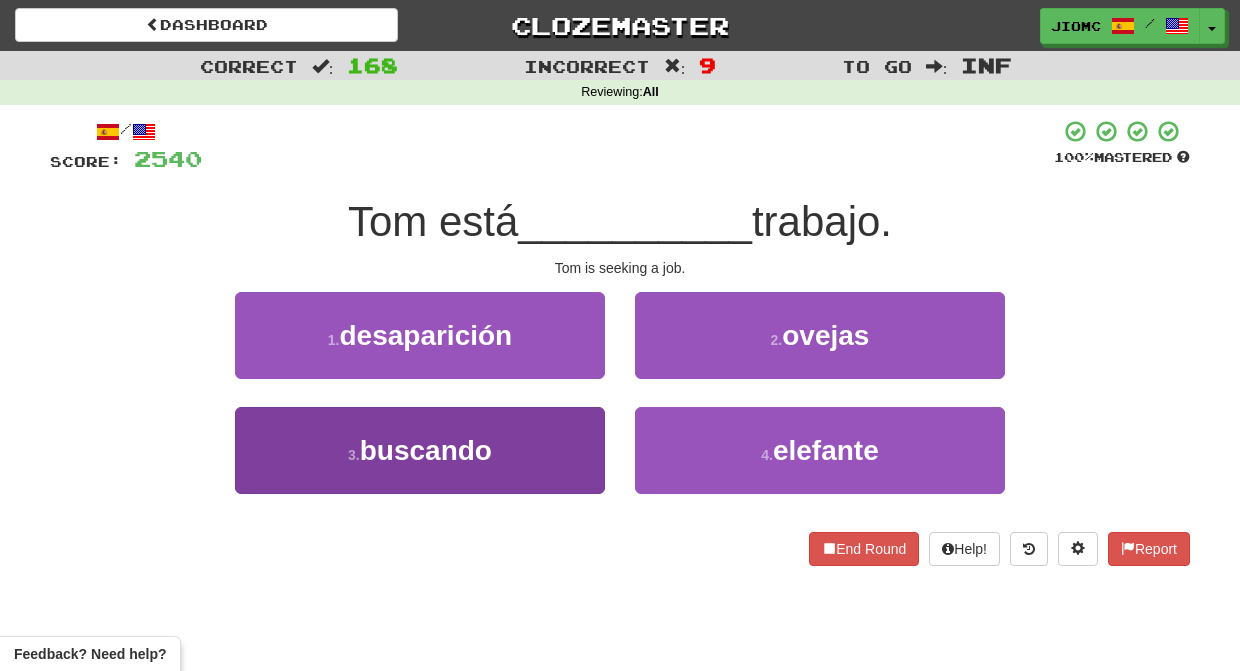 click on "3 .  buscando" at bounding box center (420, 450) 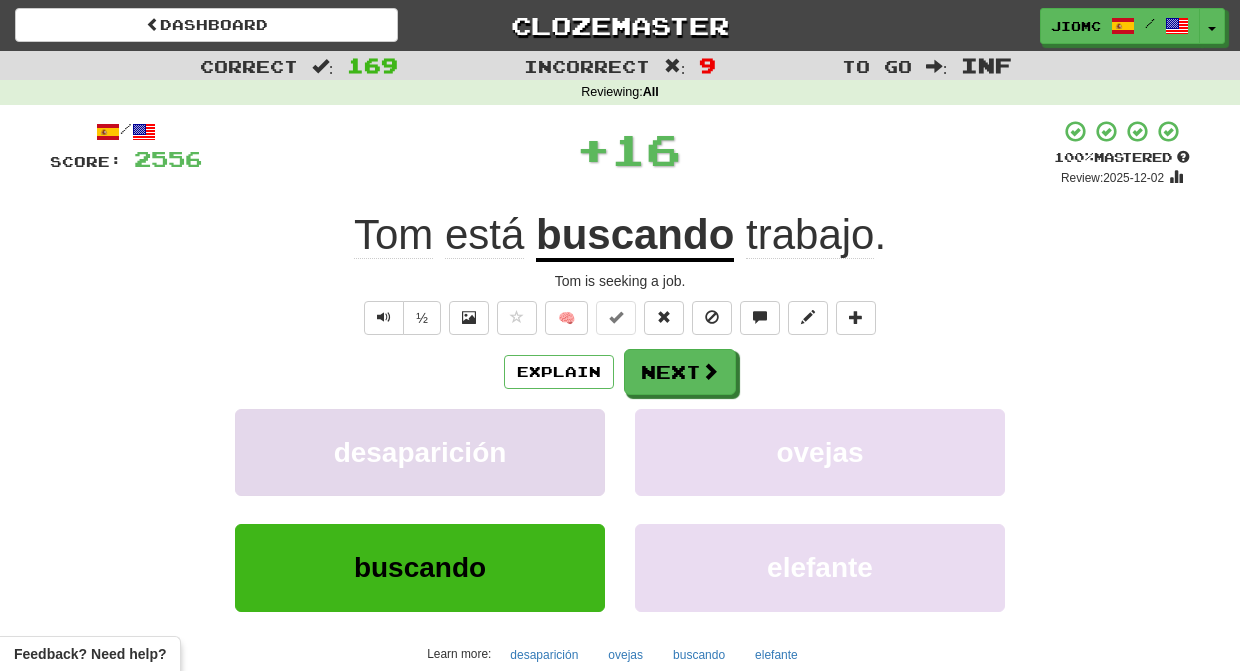 click on "desaparición" at bounding box center (420, 452) 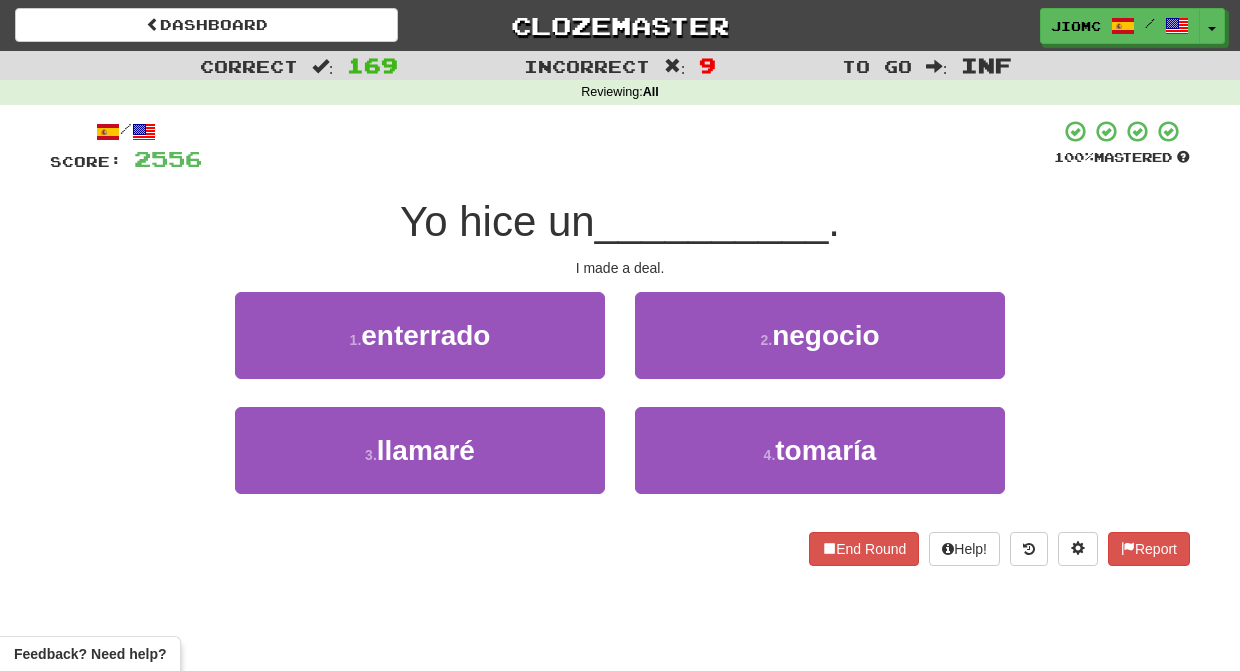 click on "2 .  negocio" at bounding box center (820, 349) 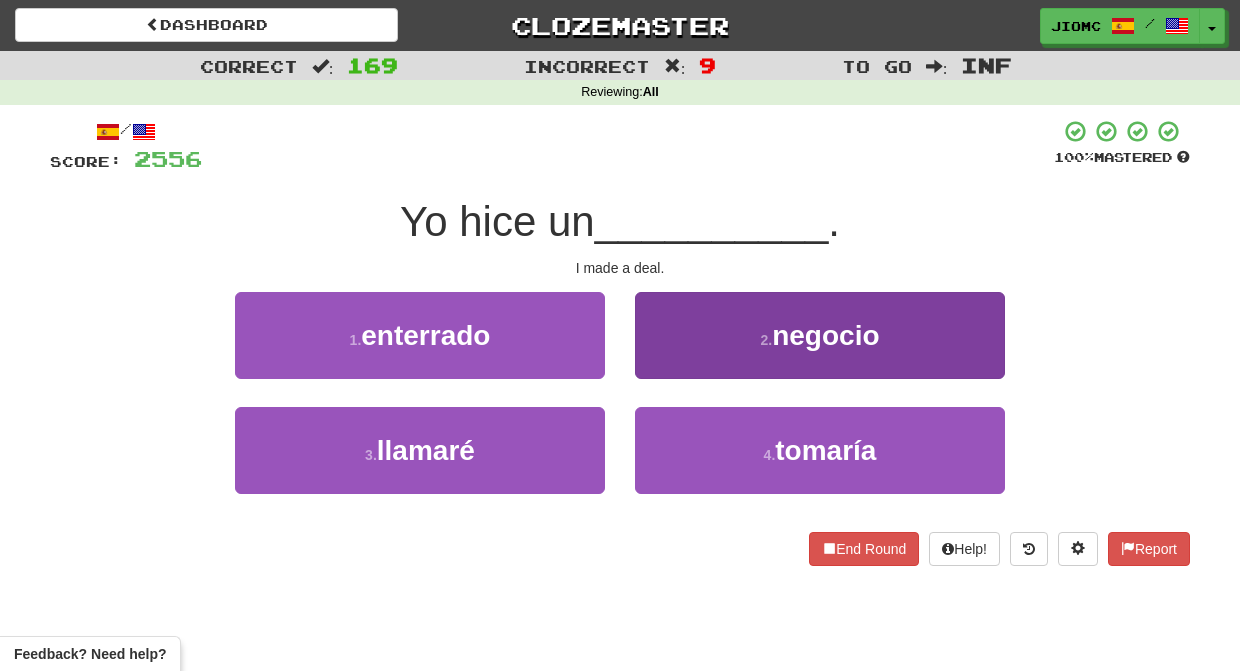 click on "2 .  negocio" at bounding box center [820, 335] 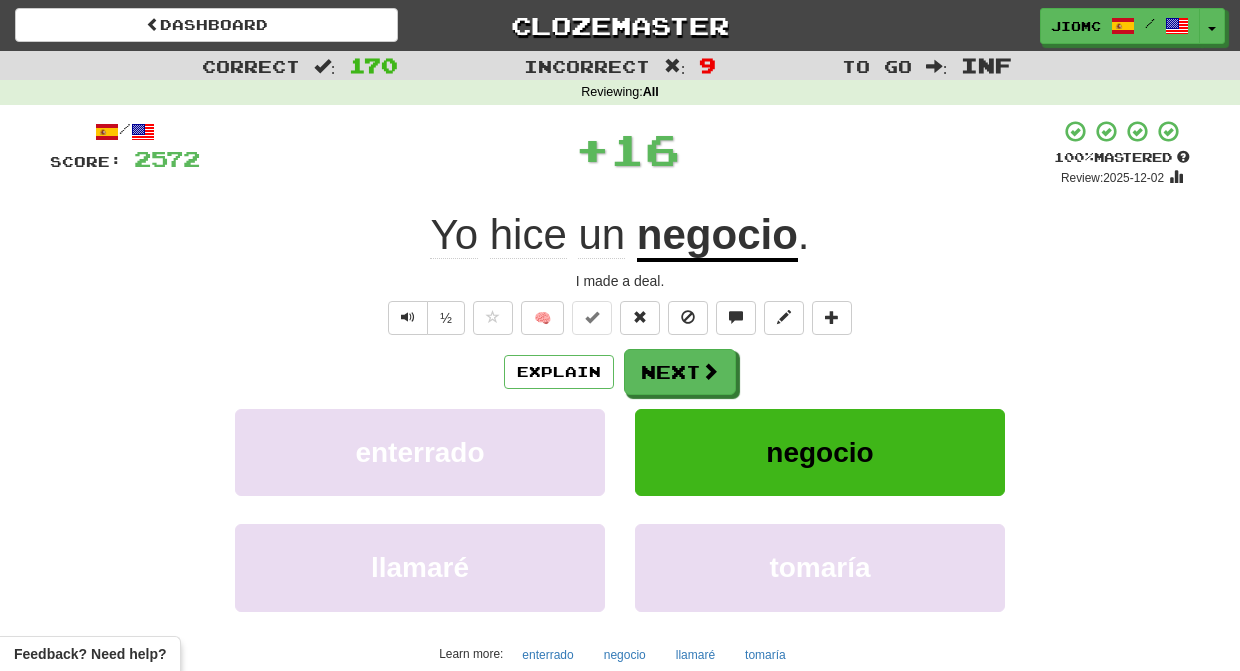 click on "Next" at bounding box center (680, 372) 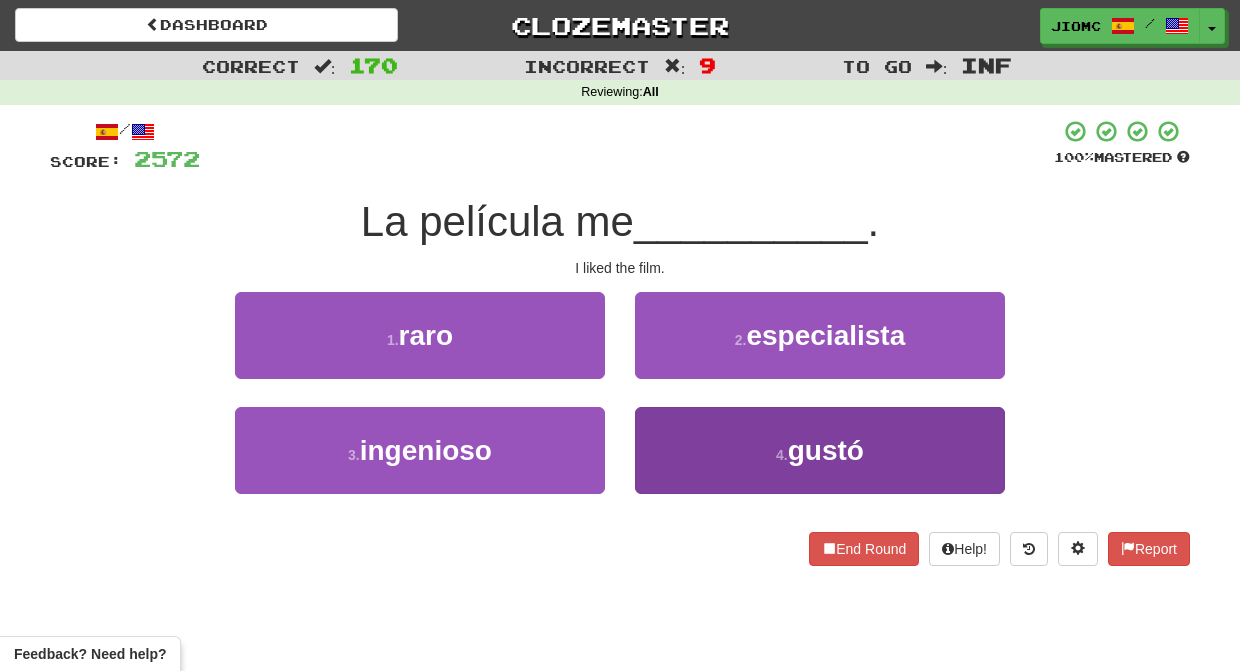 click on "4 .  gustó" at bounding box center [820, 450] 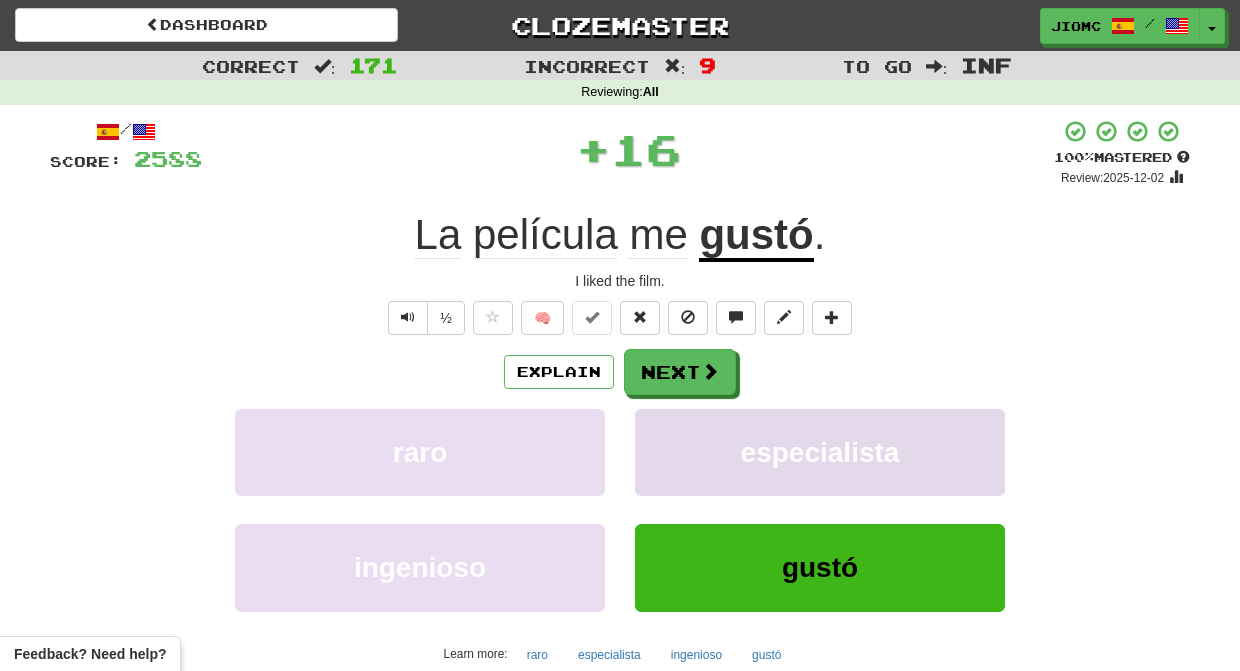 click on "especialista" at bounding box center [820, 452] 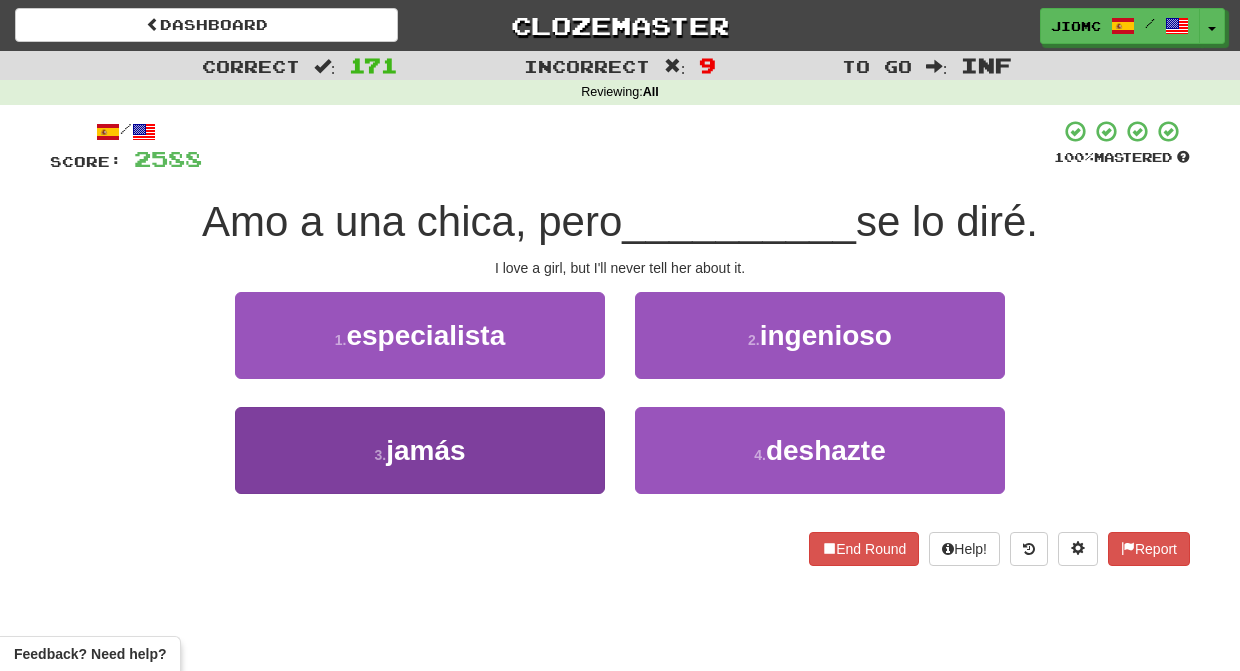 click on "3 .  jamás" at bounding box center [420, 450] 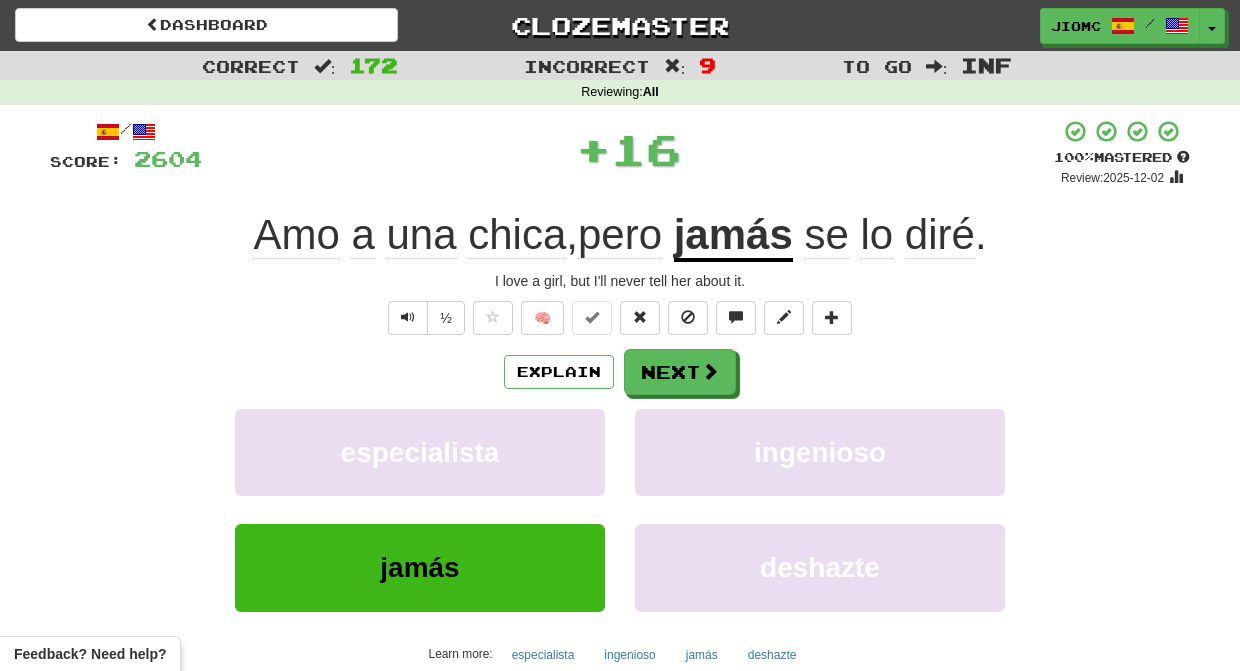click on "especialista" at bounding box center (420, 452) 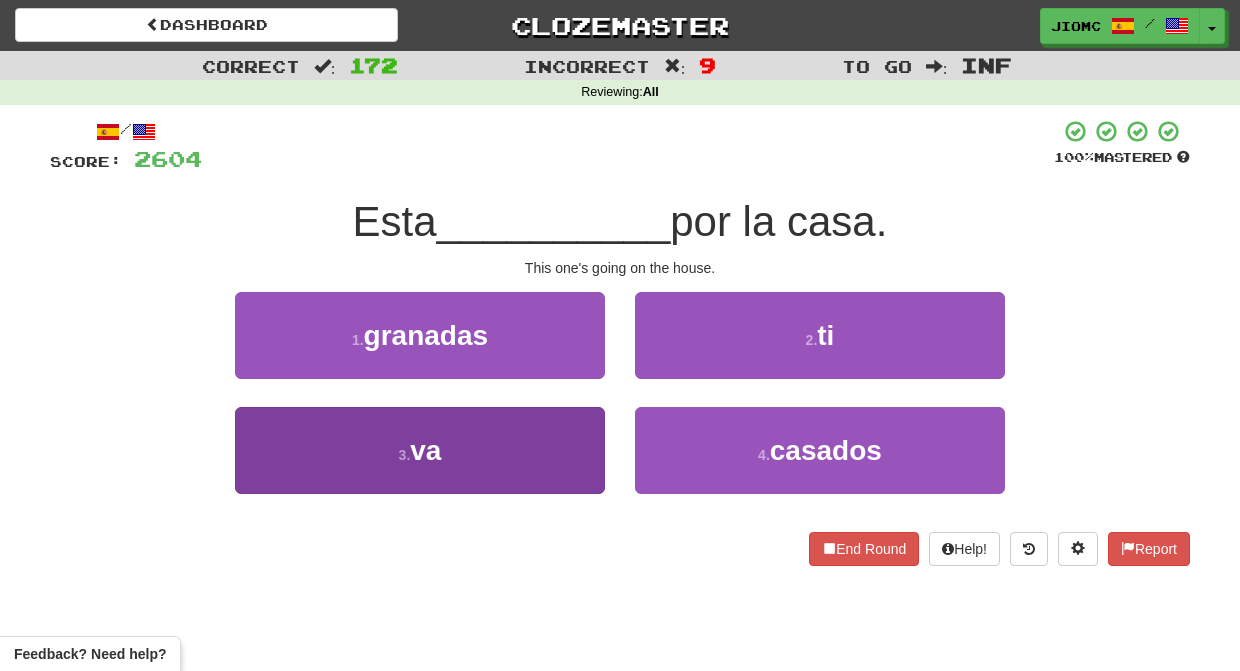 click on "3 .  va" at bounding box center [420, 450] 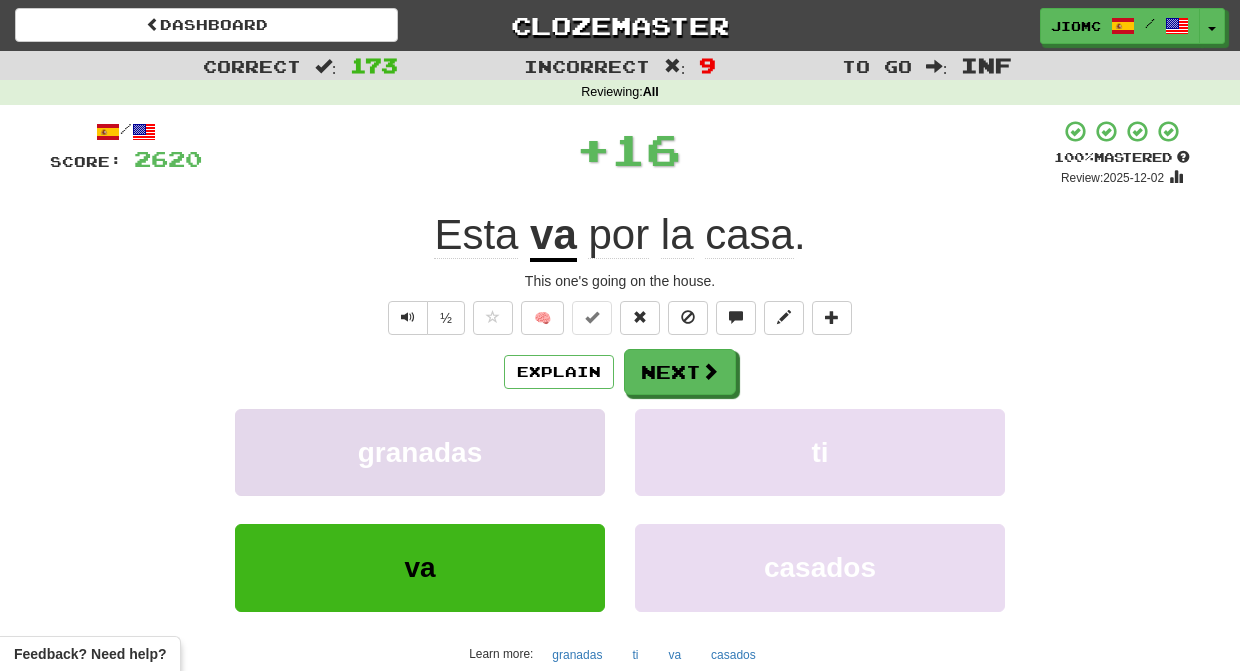 click on "granadas" at bounding box center (420, 452) 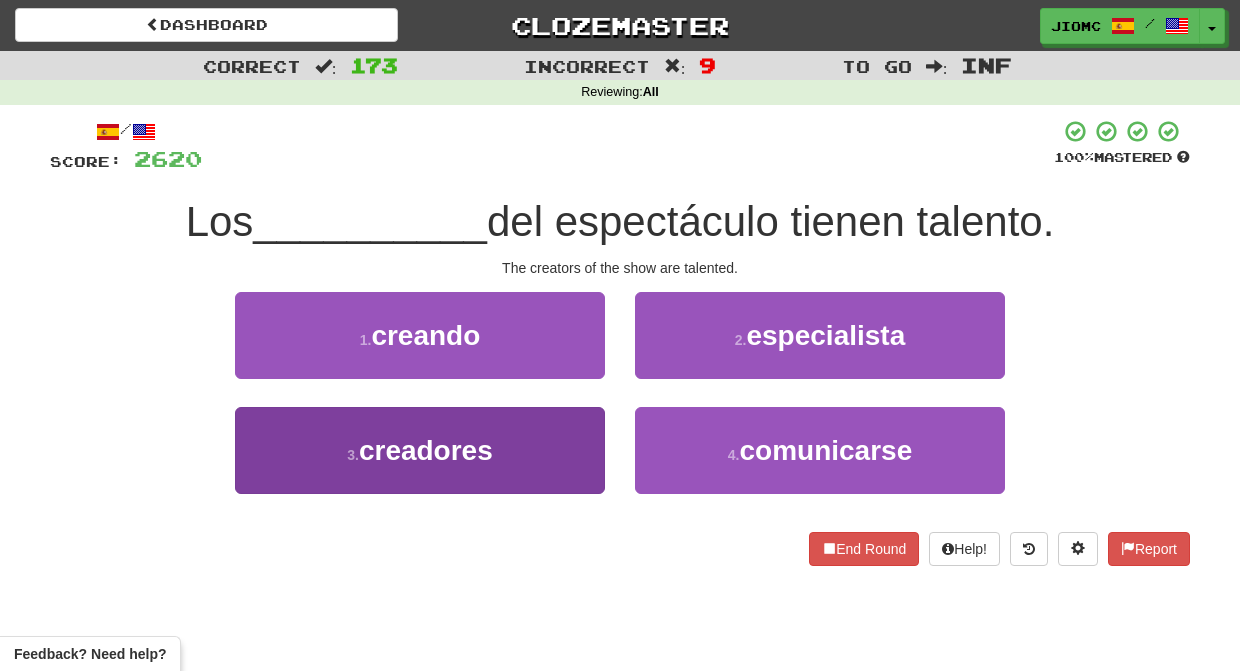 click on "3 .  creadores" at bounding box center [420, 450] 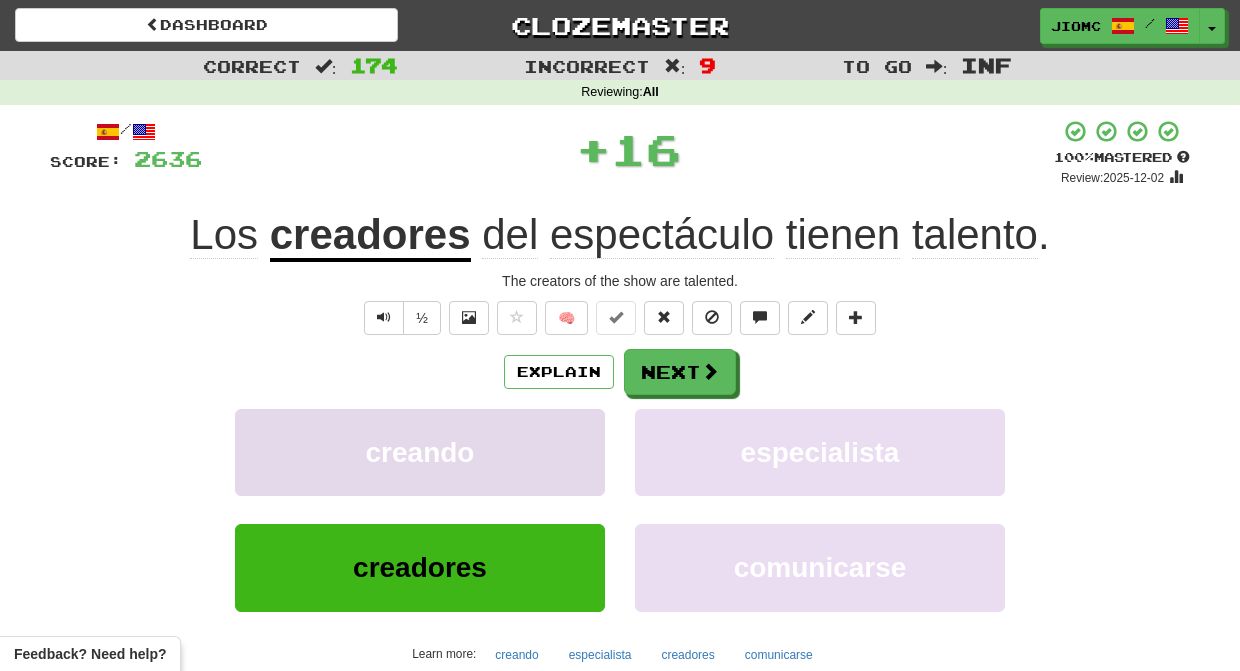 click on "creando" at bounding box center [420, 452] 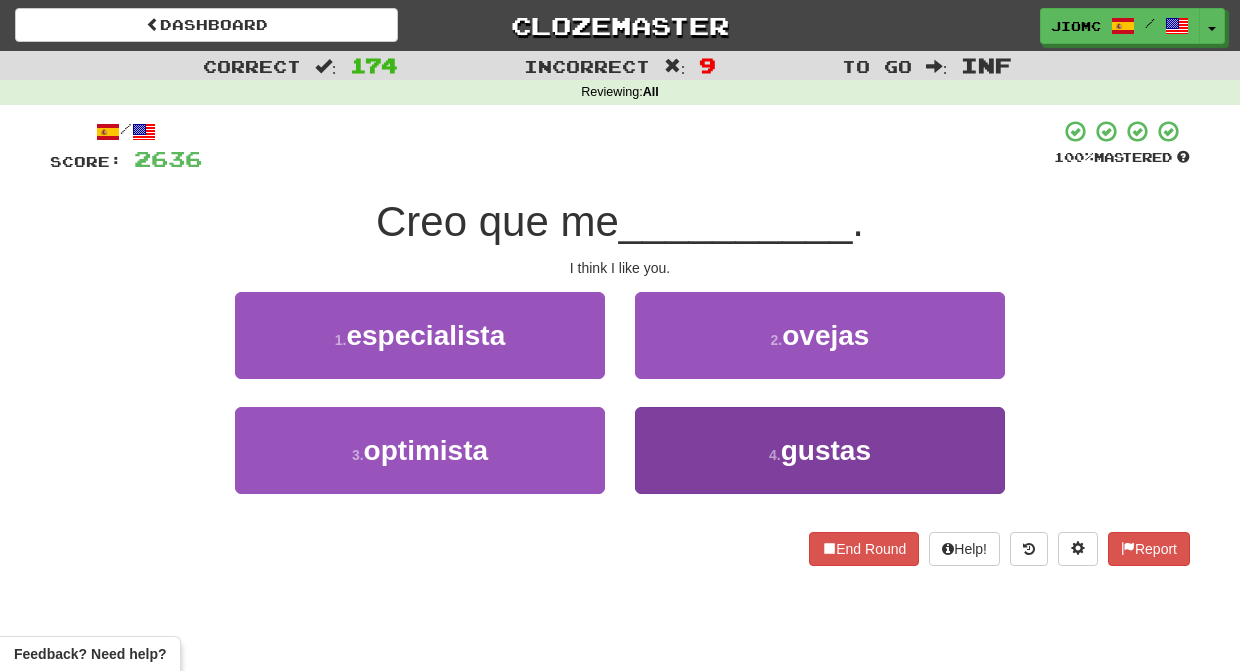 click on "4 .  gustas" at bounding box center (820, 450) 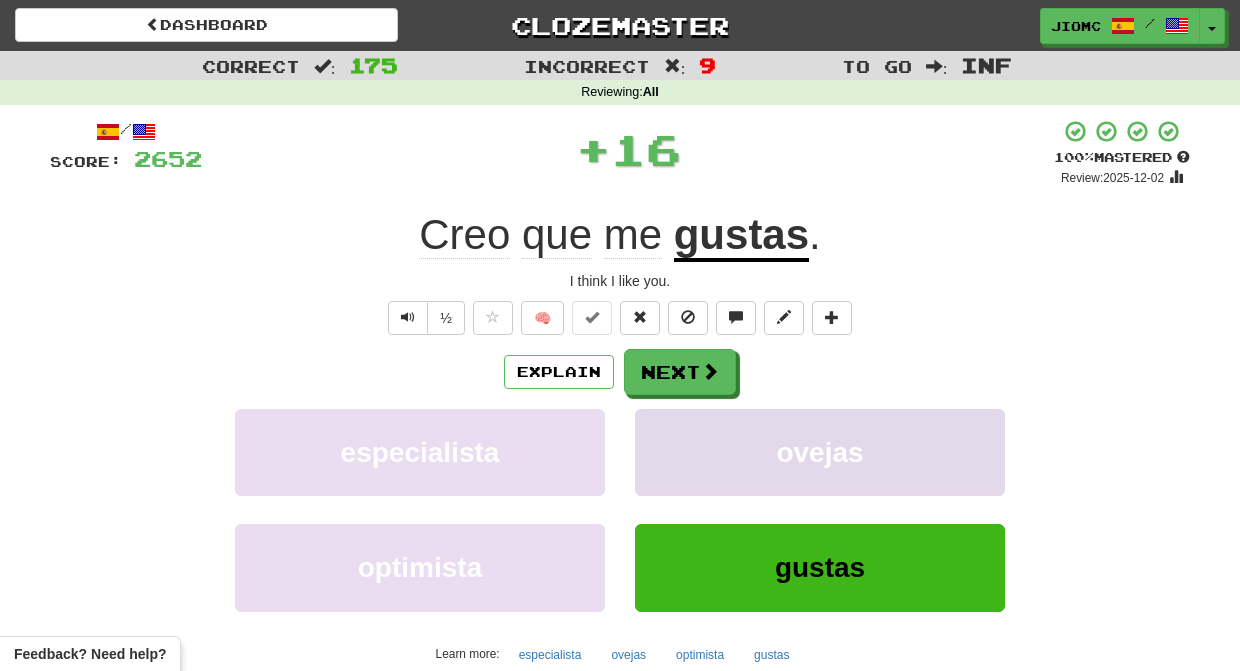 click on "ovejas" at bounding box center [820, 452] 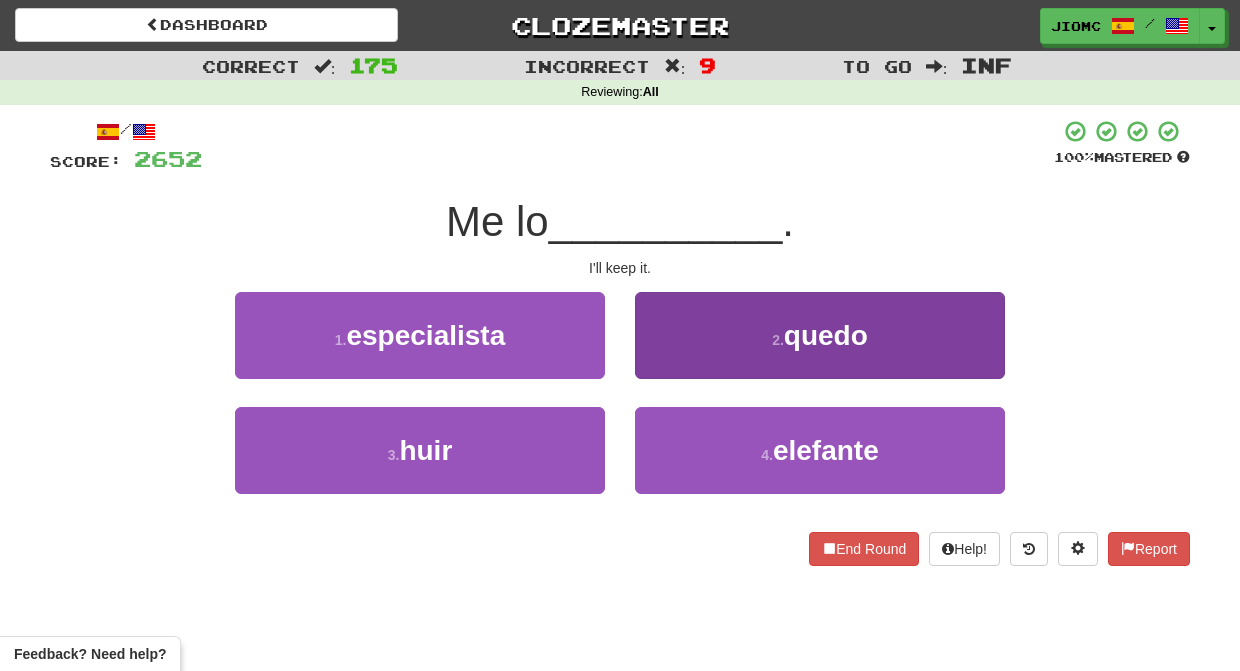 click on "2 .  quedo" at bounding box center (820, 335) 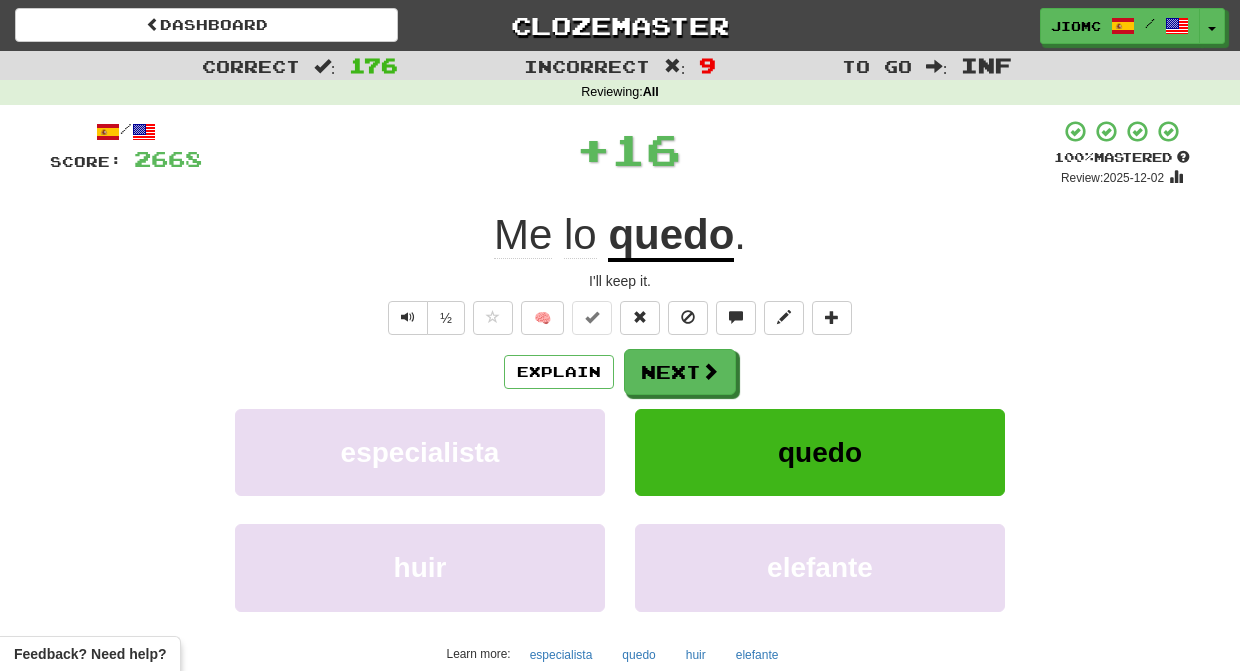 click on "Next" at bounding box center [680, 372] 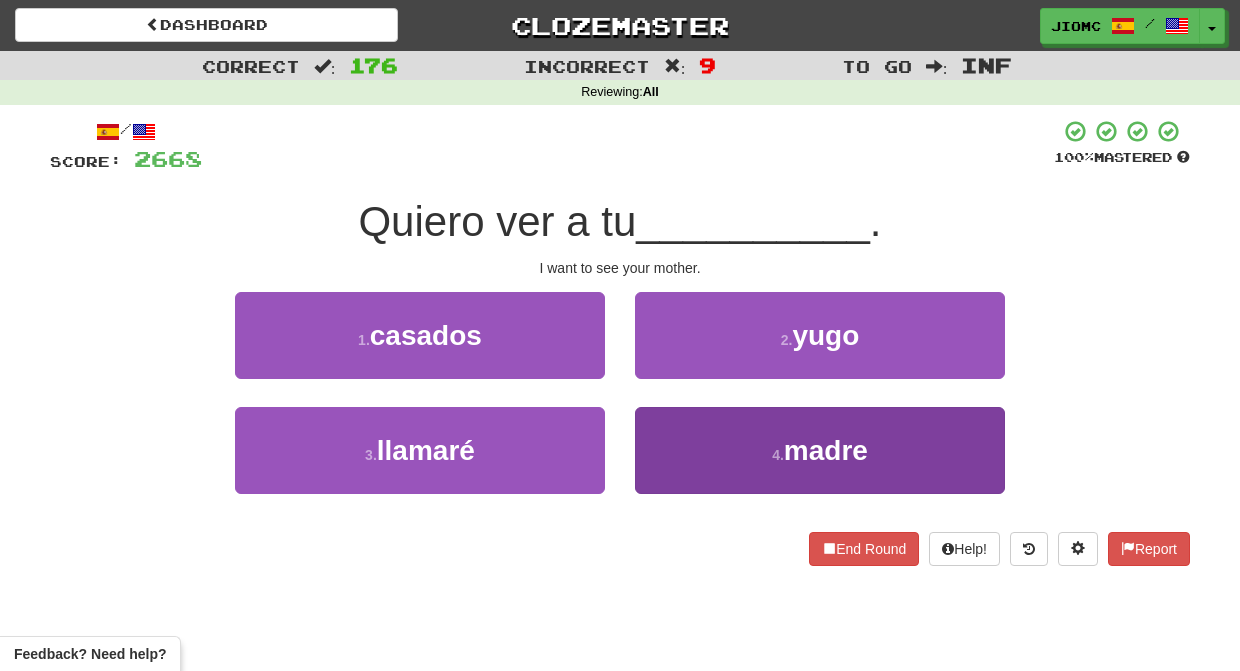 click on "4 .  madre" at bounding box center [820, 450] 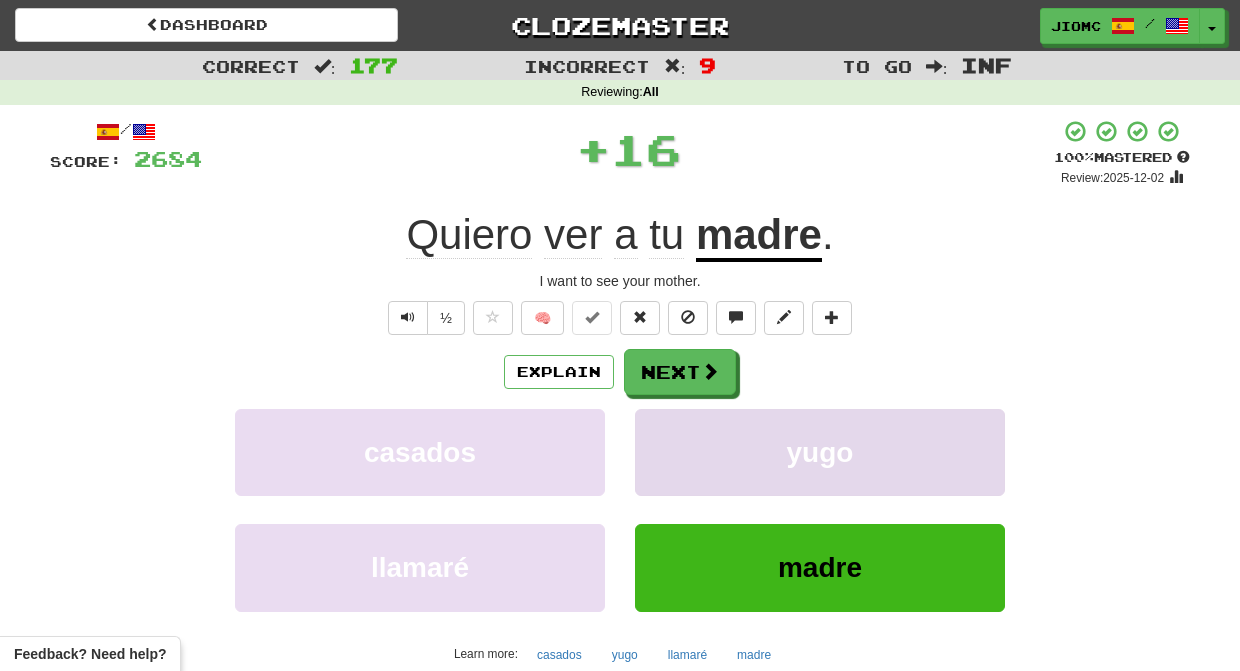 click on "yugo" at bounding box center (820, 452) 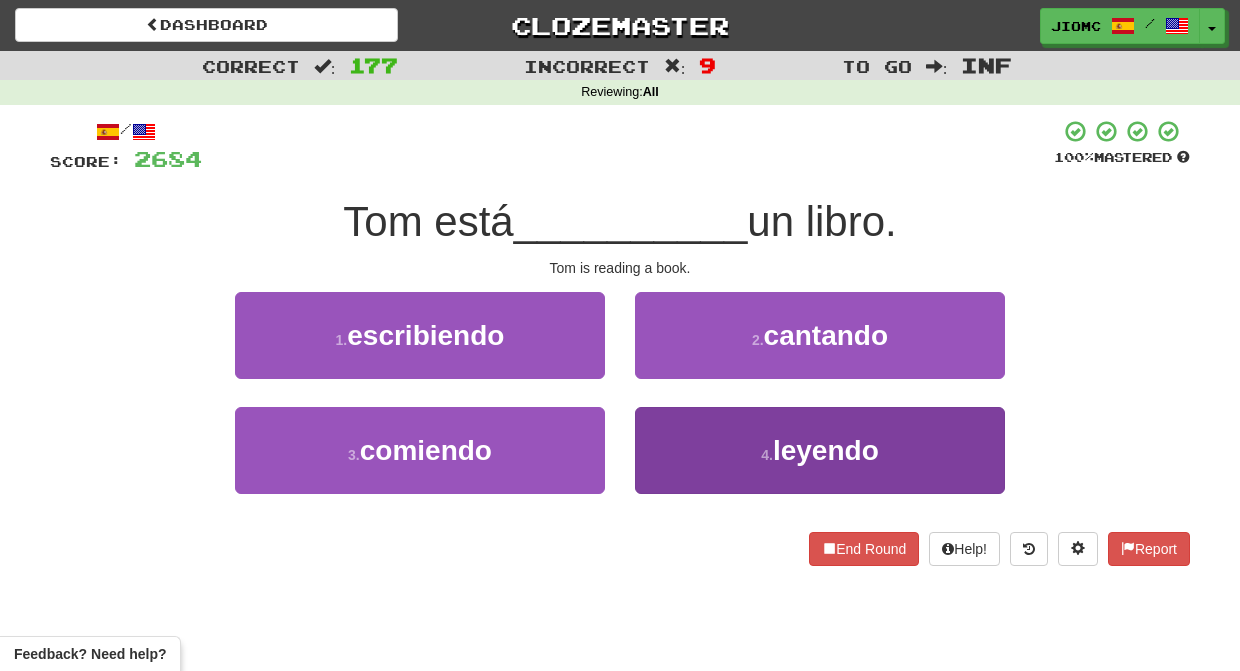 click on "4 .  leyendo" at bounding box center (820, 450) 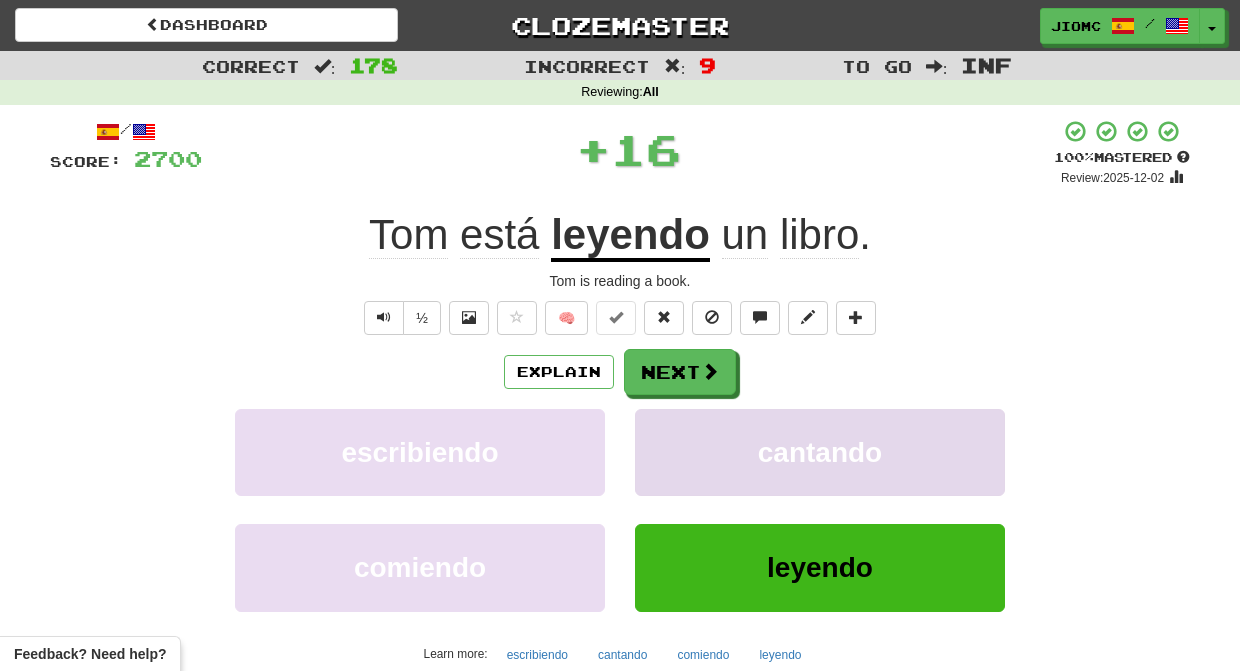 click on "cantando" at bounding box center [820, 452] 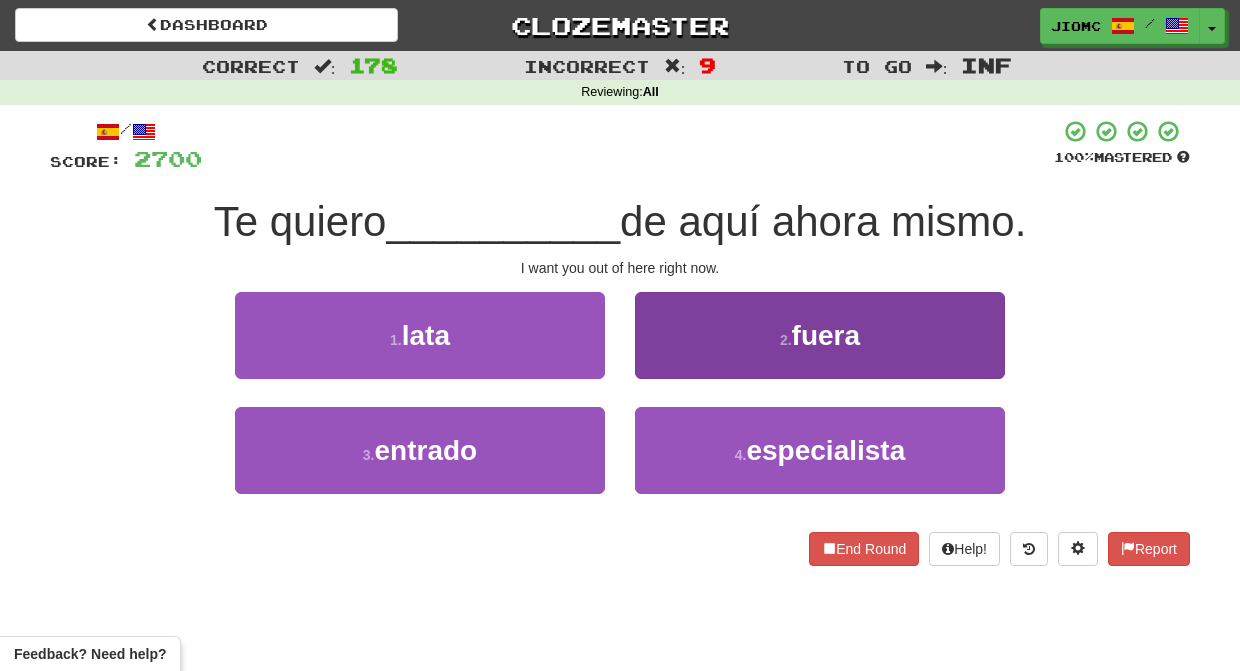 click on "2 .  fuera" at bounding box center [820, 335] 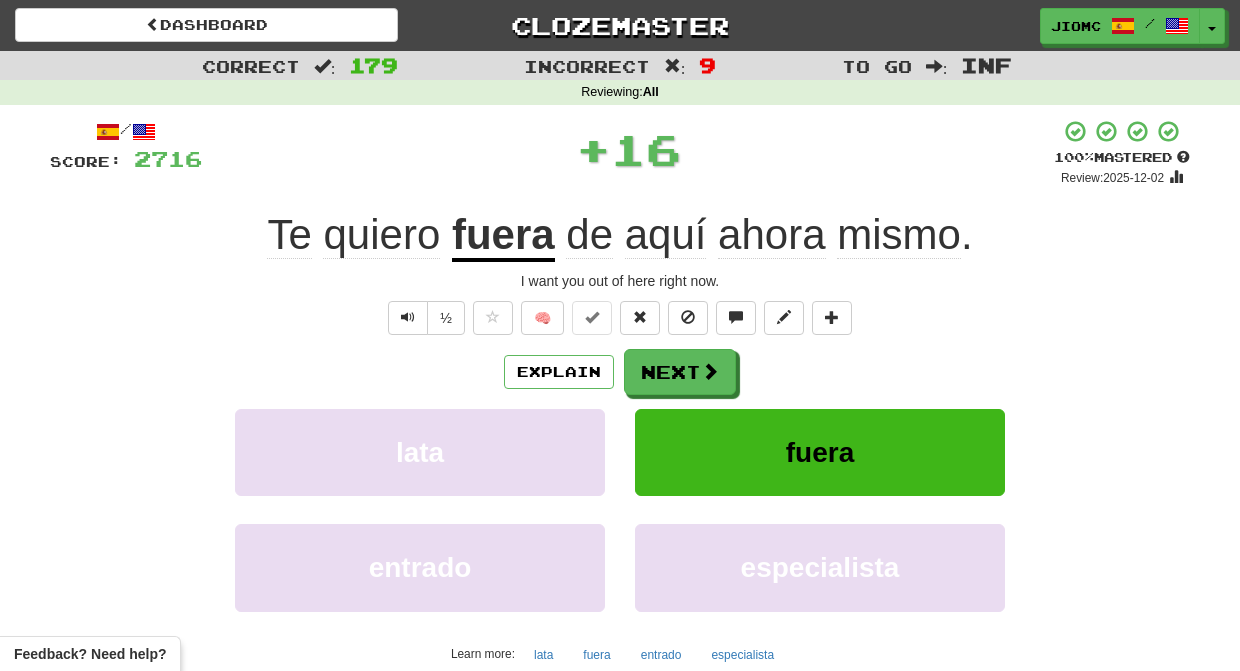 click on "Next" at bounding box center [680, 372] 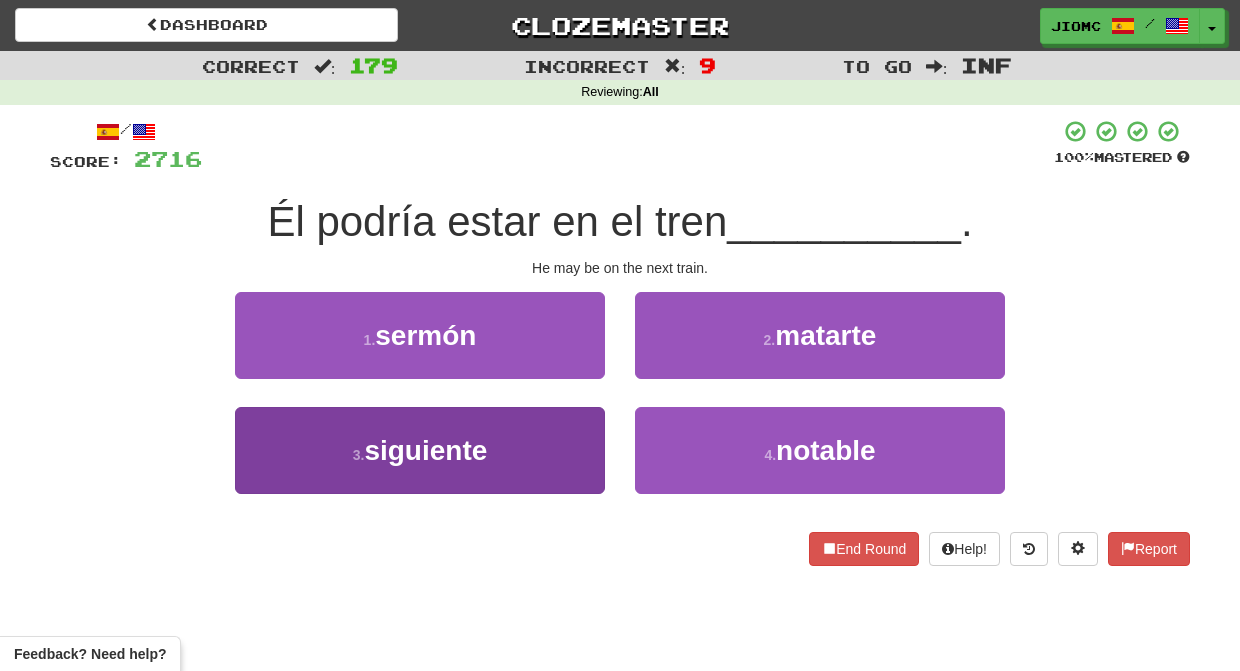 click on "3 .  siguiente" at bounding box center (420, 450) 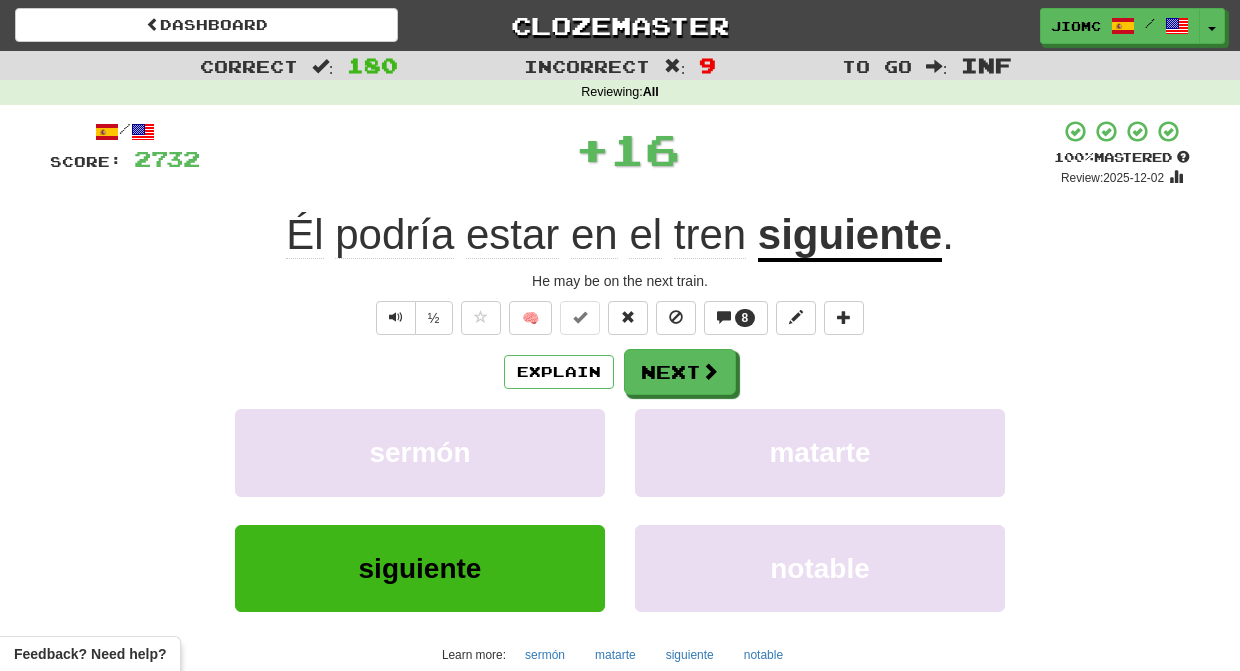 click on "sermón" at bounding box center [420, 452] 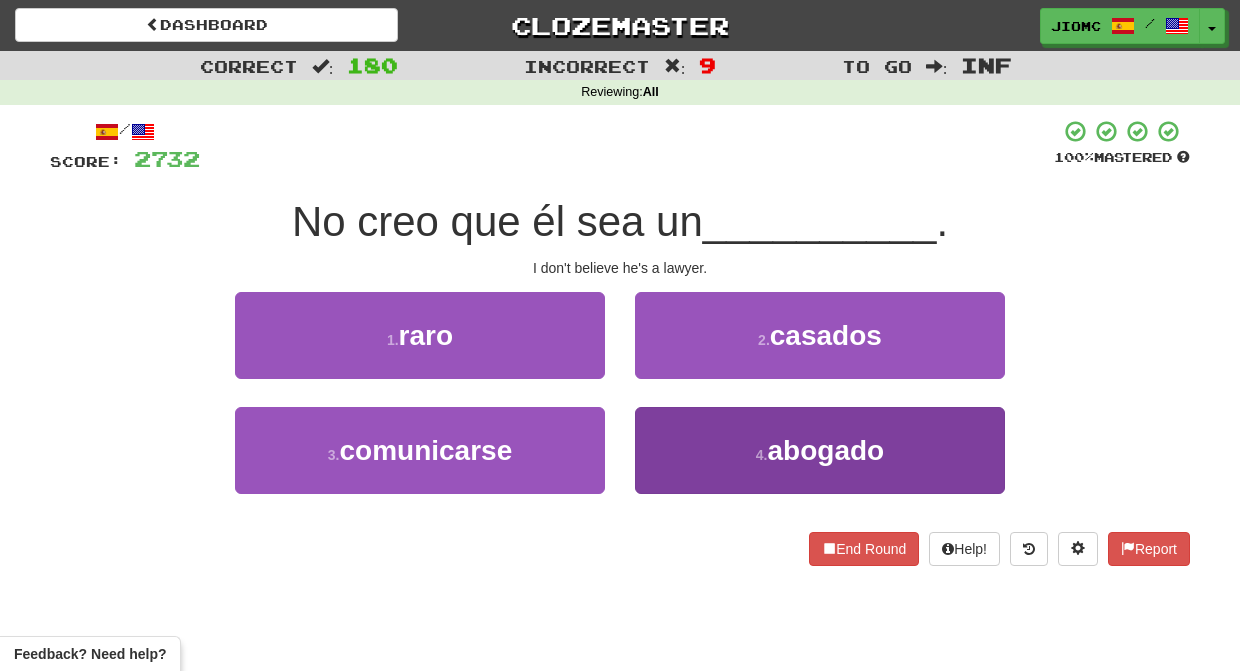 click on "4 .  abogado" at bounding box center (820, 450) 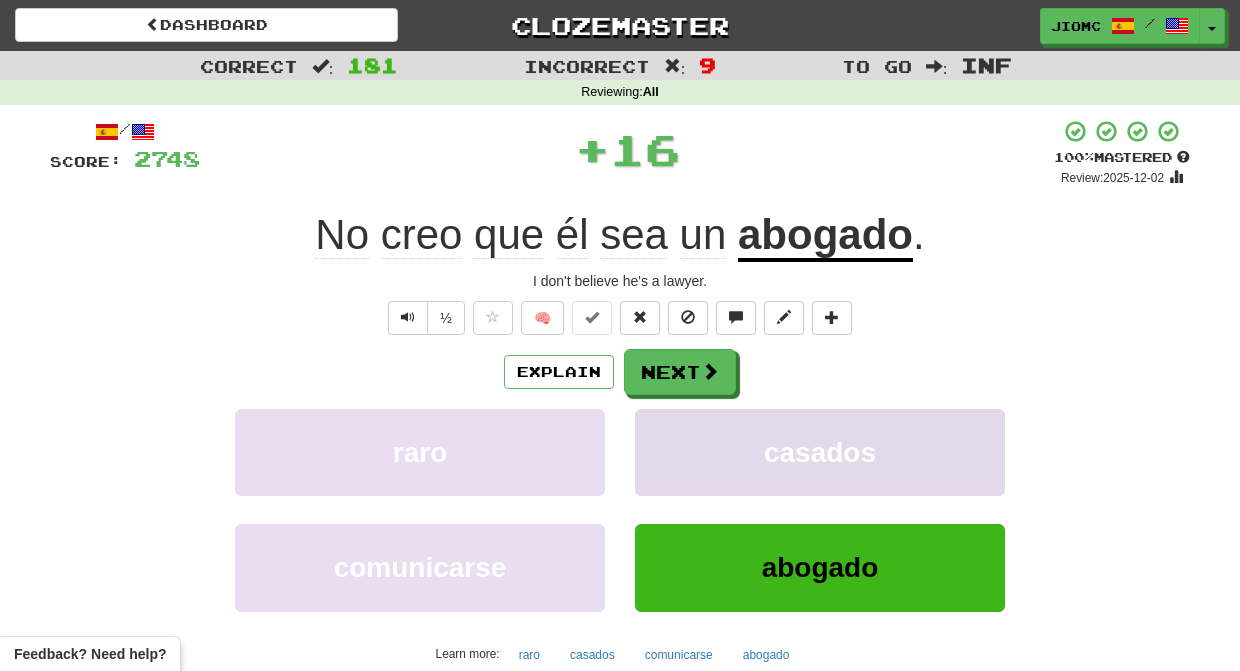 click on "casados" at bounding box center [820, 452] 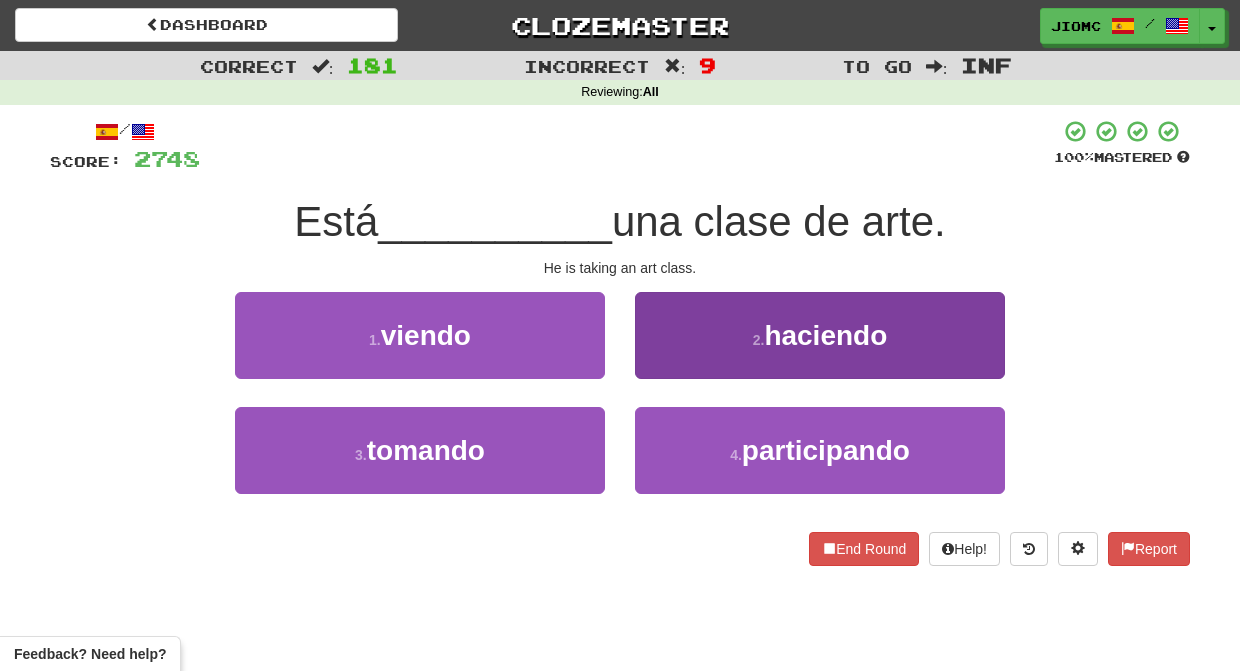 click on "2 .  haciendo" at bounding box center (820, 335) 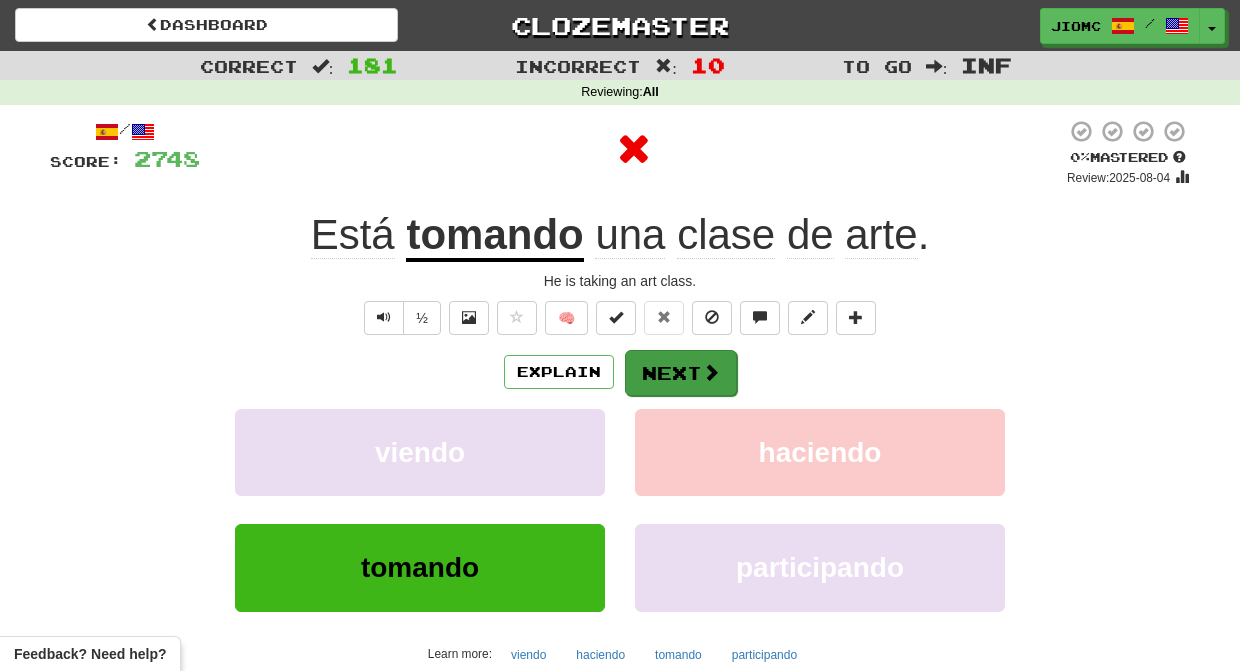 click on "Next" at bounding box center [681, 373] 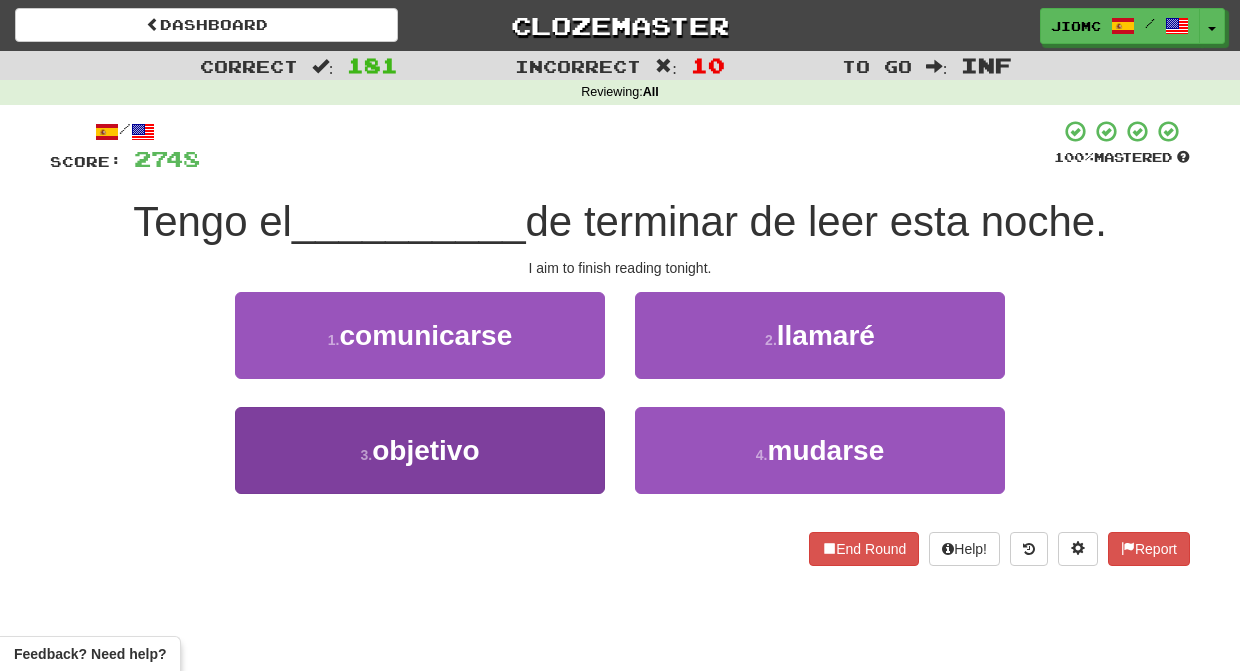 click on "3 .  objetivo" at bounding box center [420, 450] 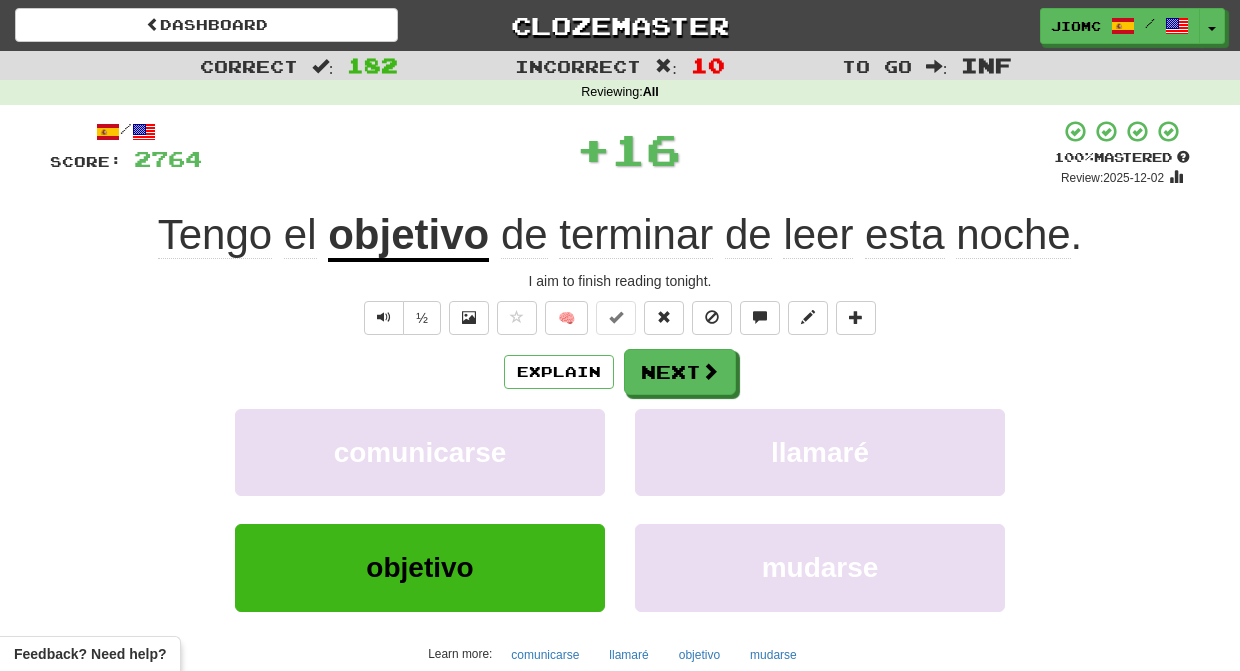click on "comunicarse" at bounding box center [420, 452] 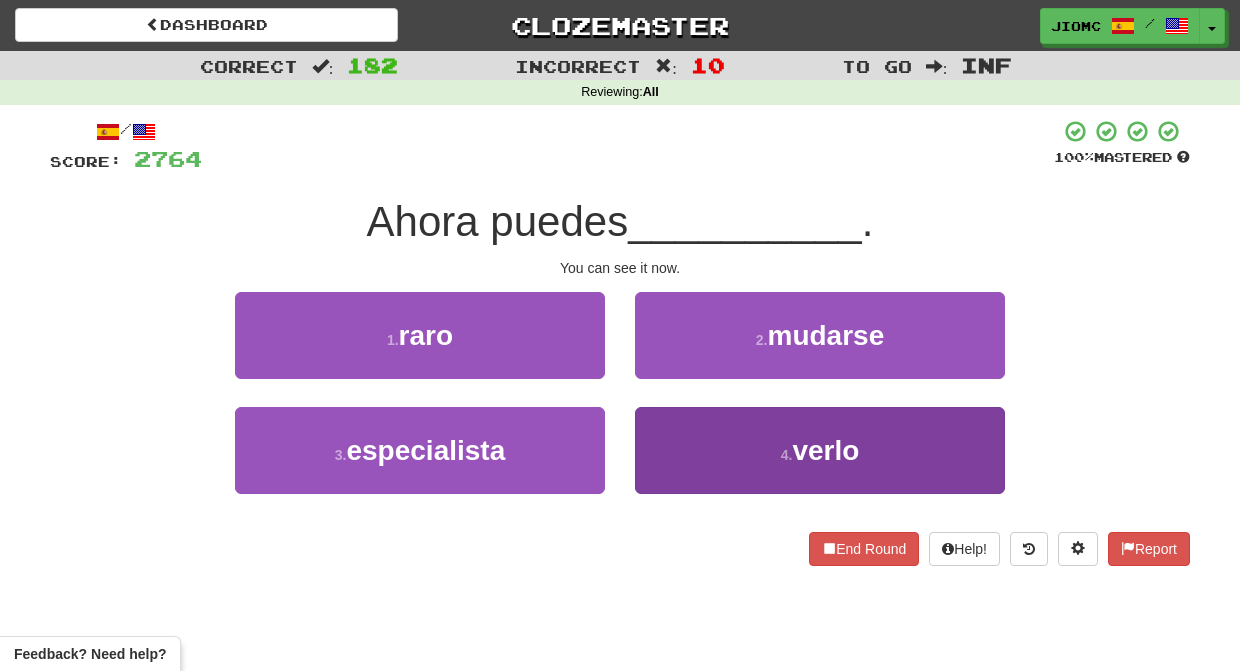 click on "4 .  verlo" at bounding box center [820, 450] 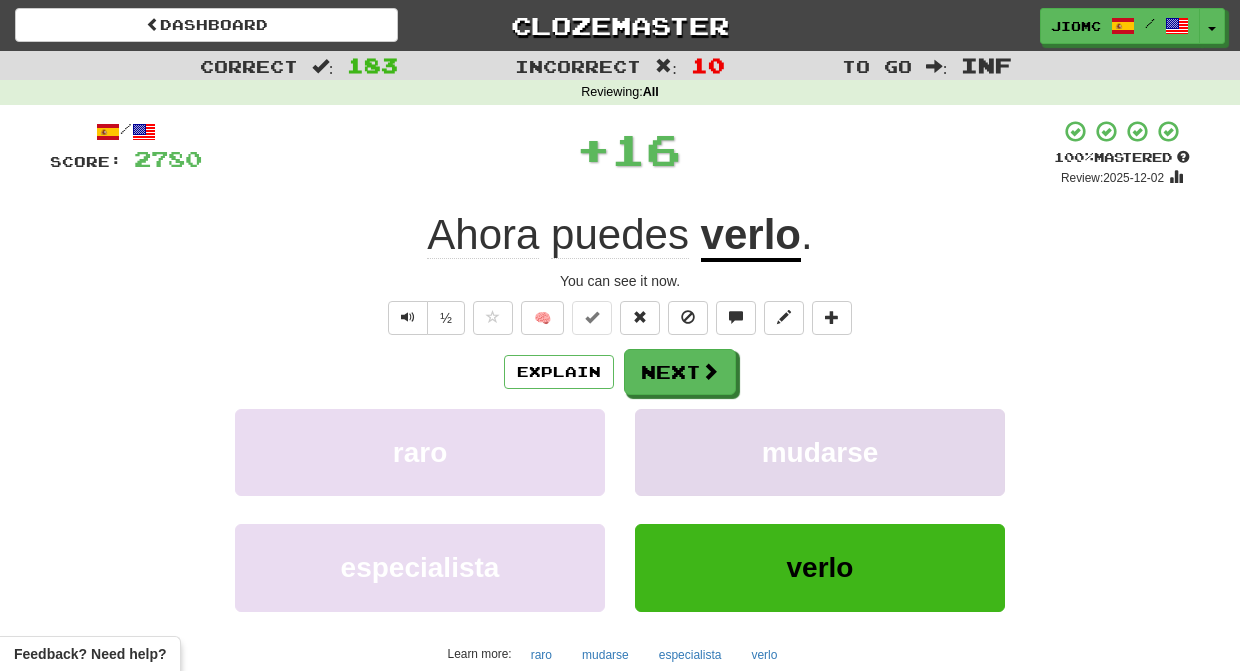 click on "mudarse" at bounding box center [820, 452] 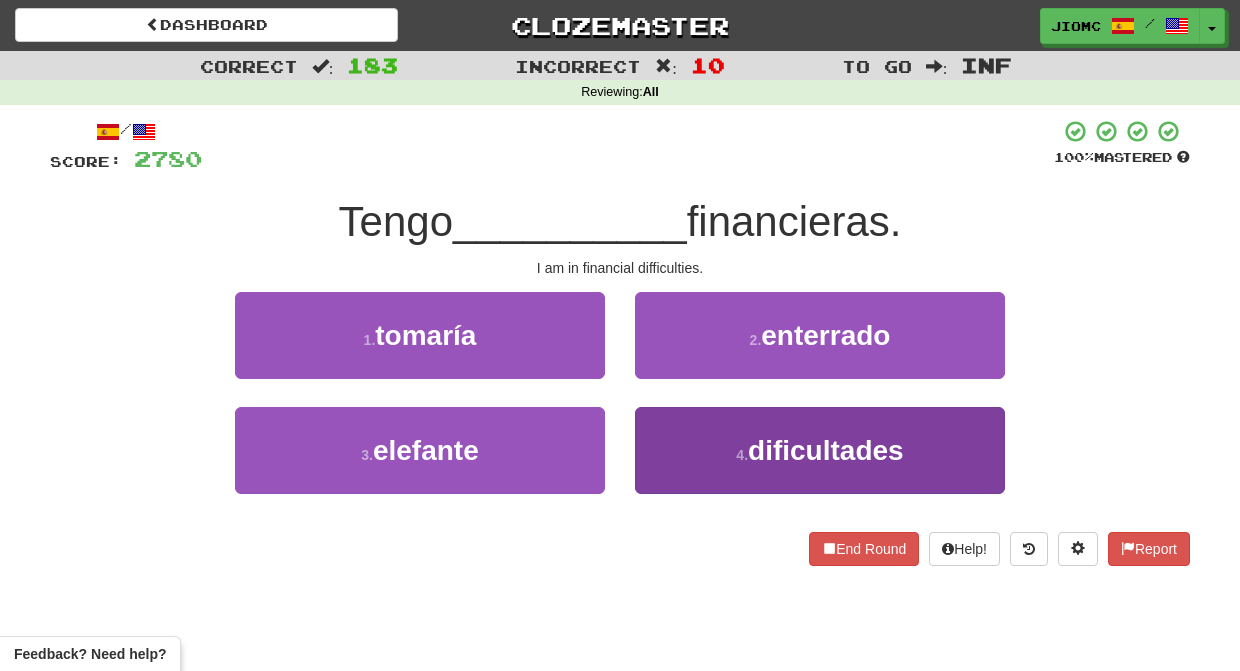 click on "4 .  dificultades" at bounding box center [820, 450] 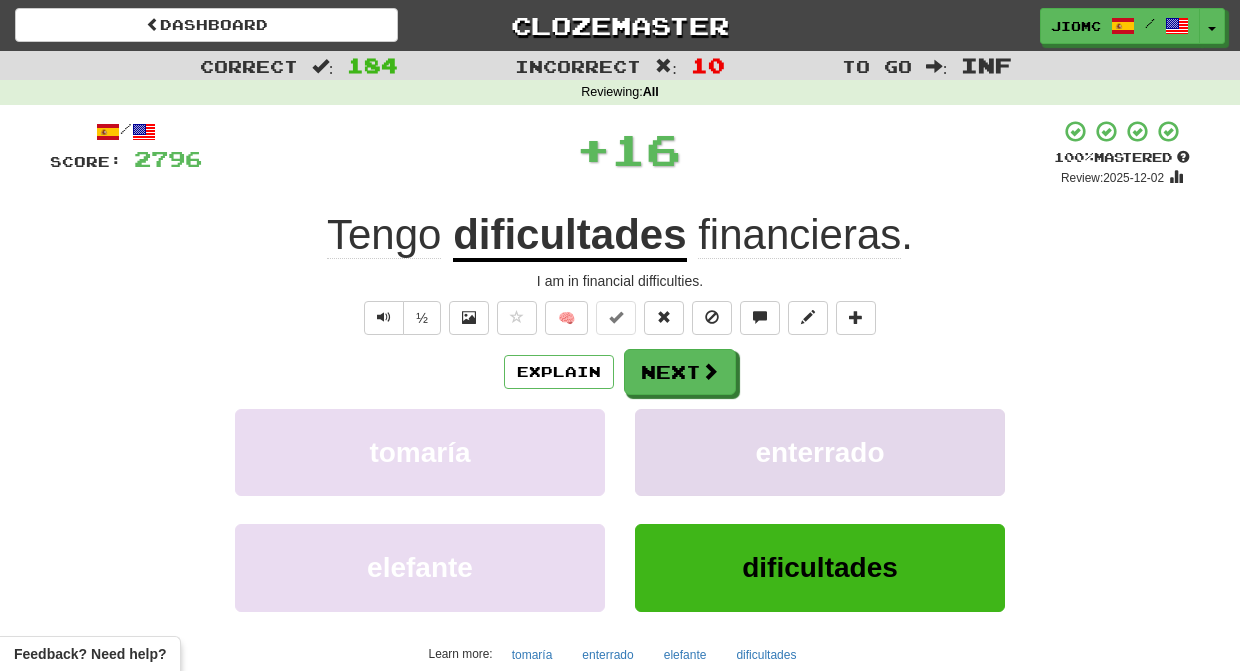 click on "enterrado" at bounding box center [820, 452] 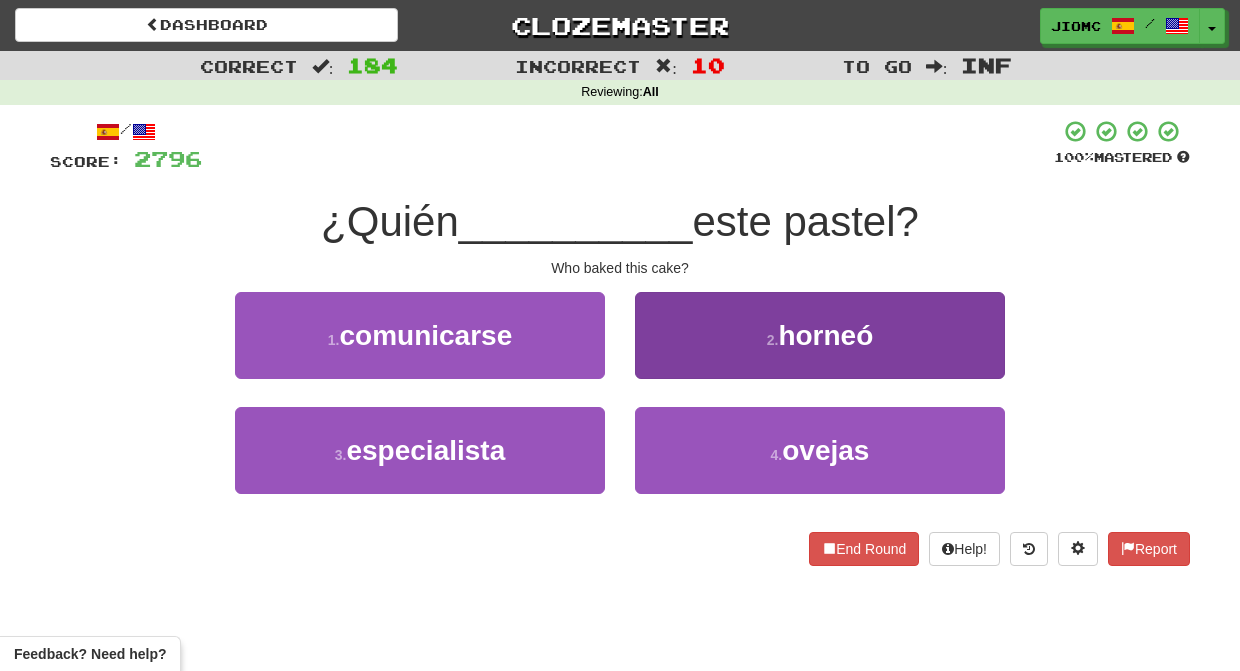 click on "2 .  horneó" at bounding box center [820, 335] 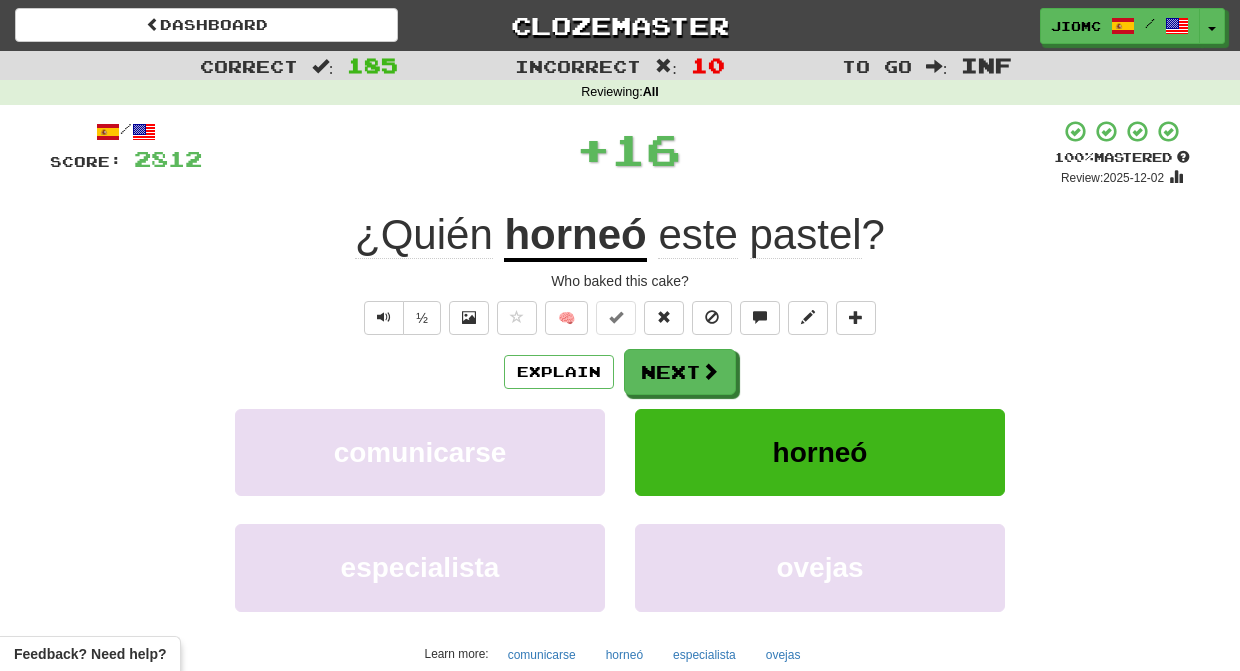 click on "Next" at bounding box center [680, 372] 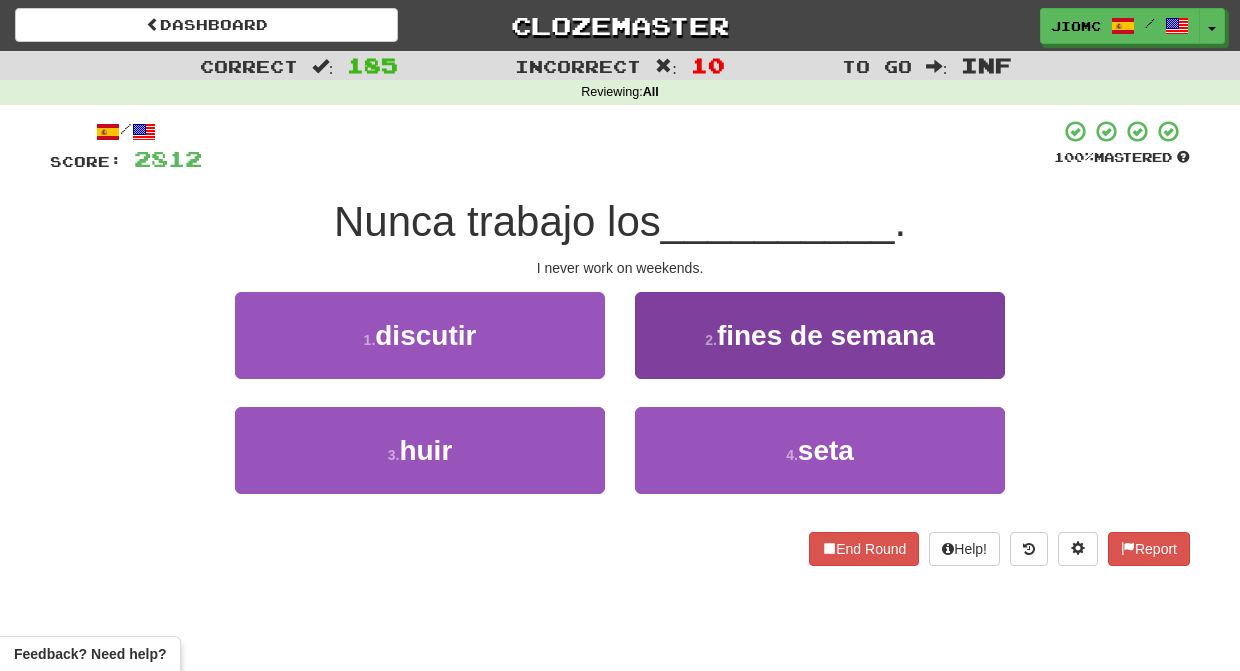 click on "2 .  fines de semana" at bounding box center [820, 335] 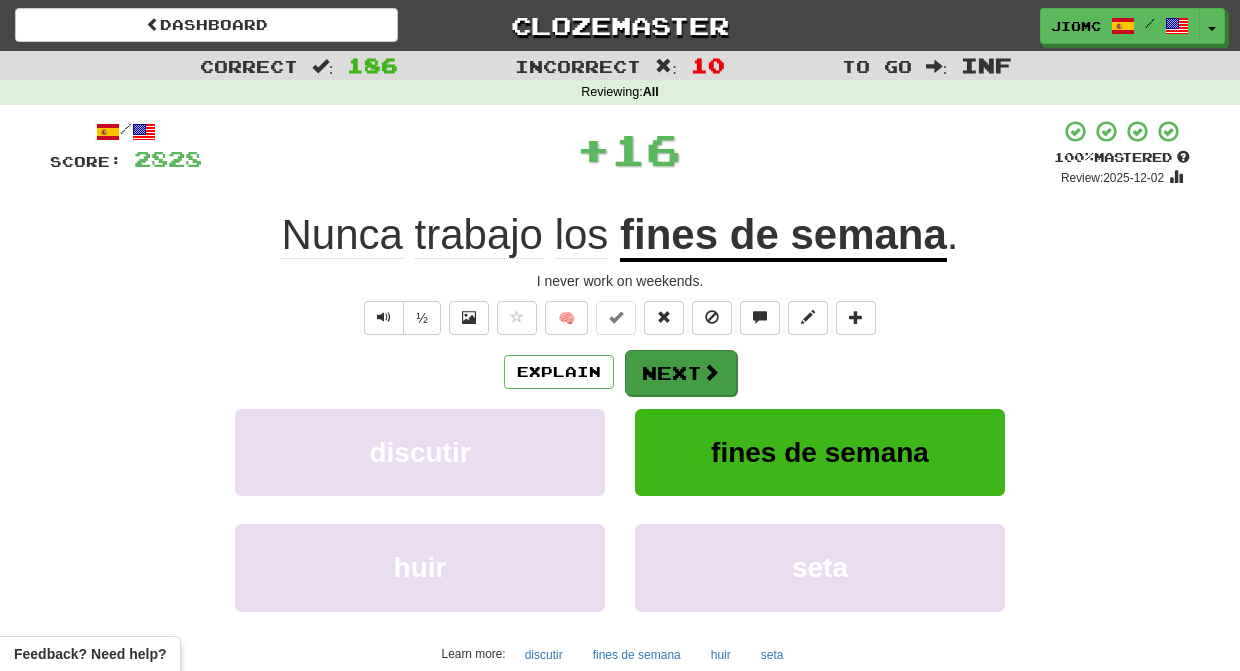 click on "Next" at bounding box center (681, 373) 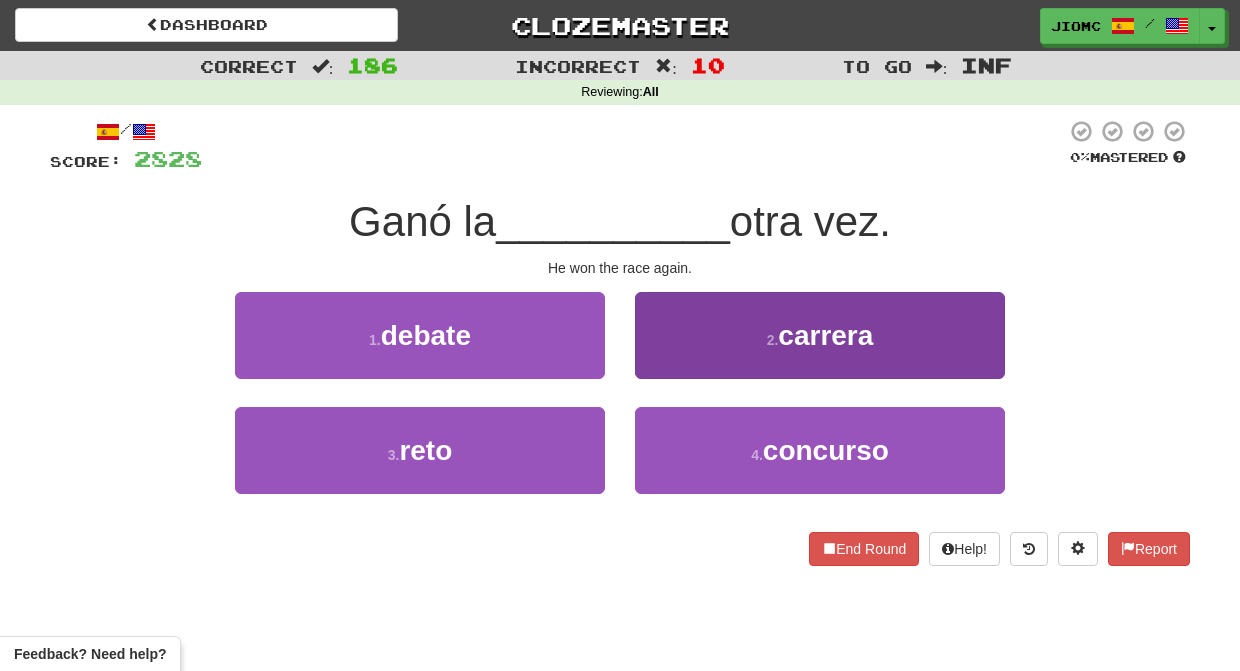 click on "2 .  carrera" at bounding box center [820, 335] 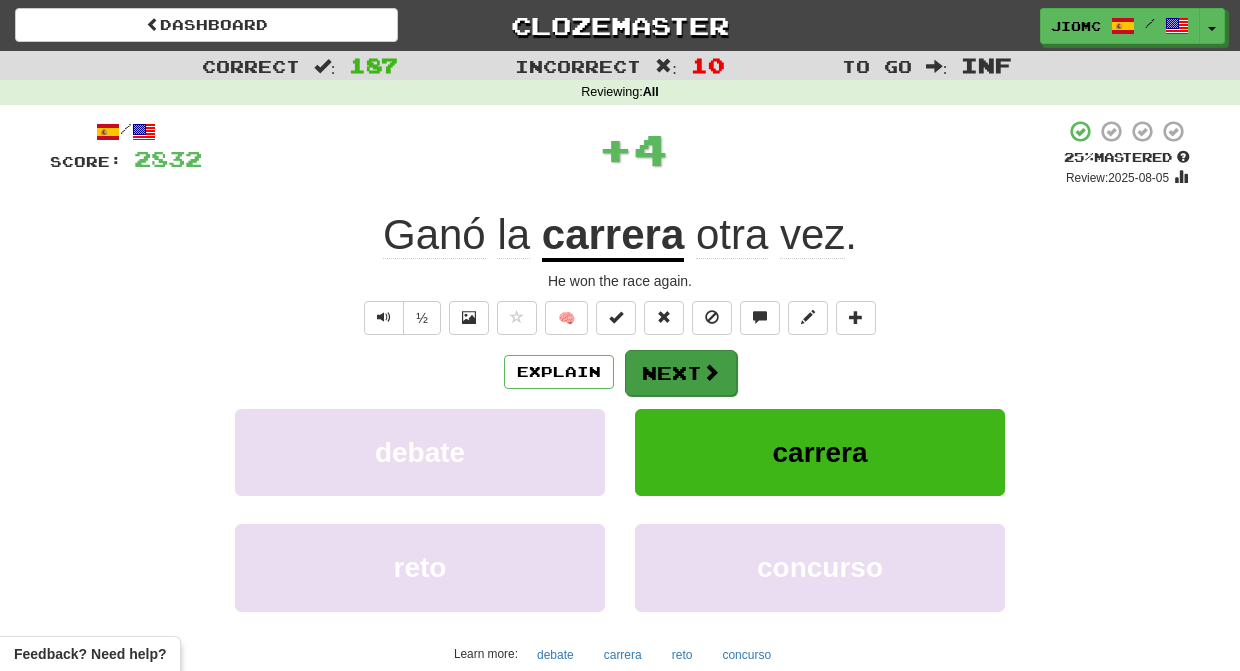click on "Next" at bounding box center (681, 373) 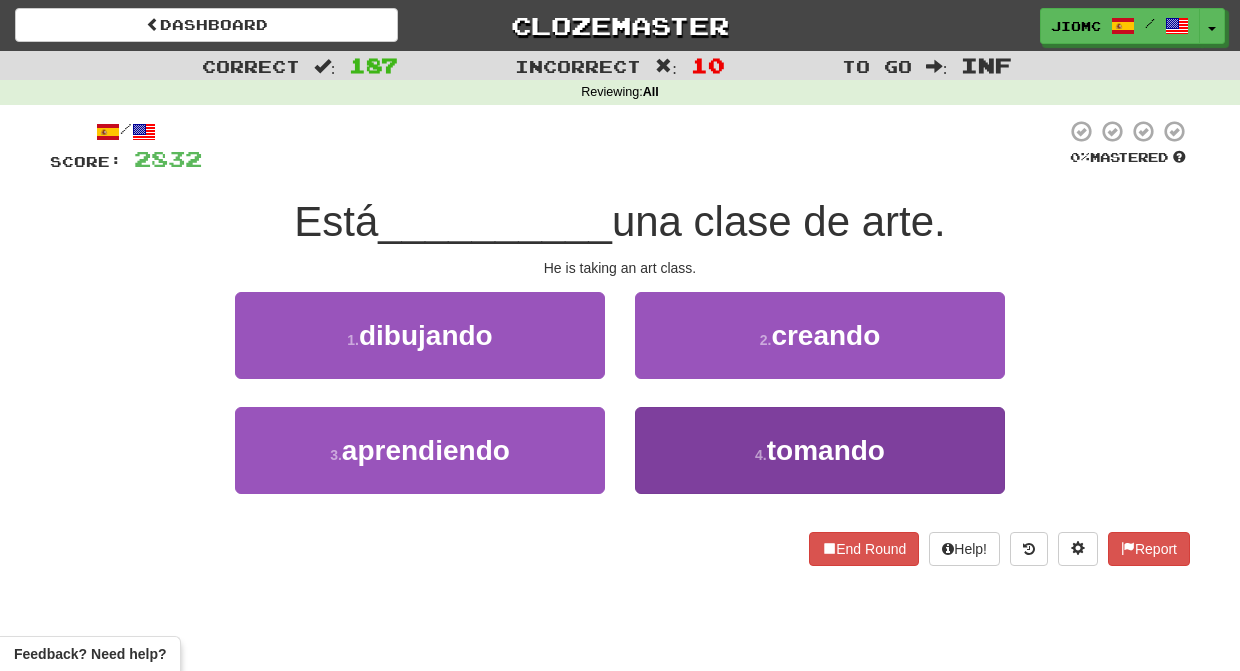 click on "4 .  tomando" at bounding box center (820, 450) 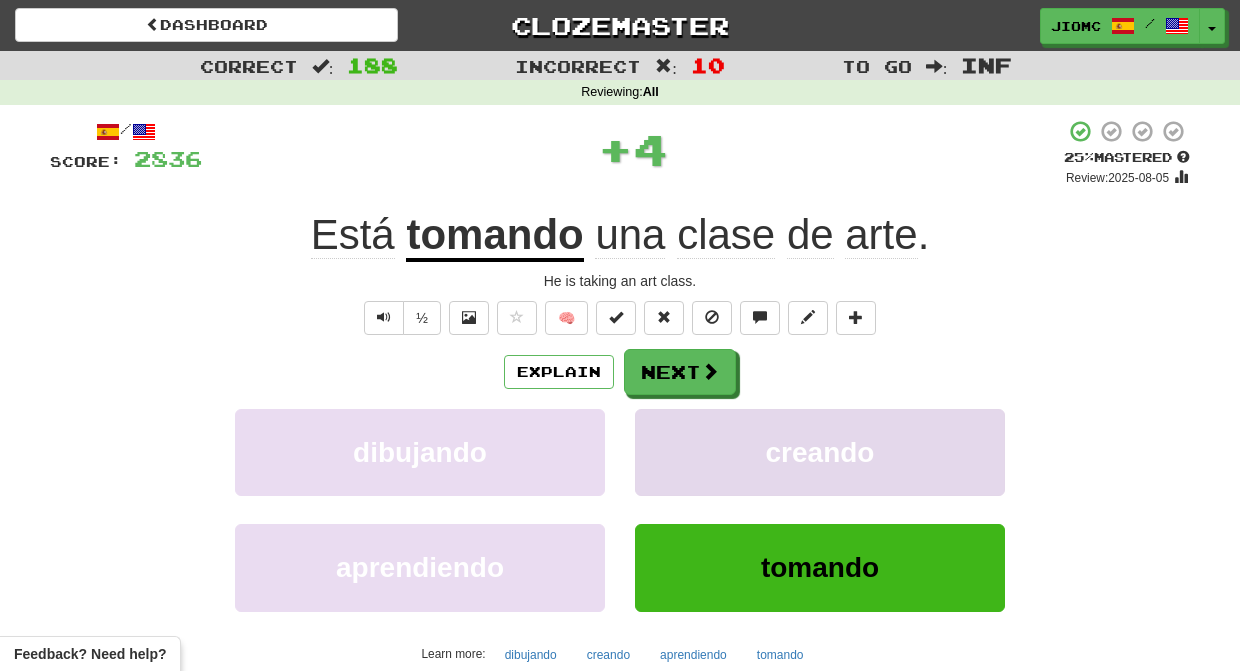 click on "creando" at bounding box center (820, 452) 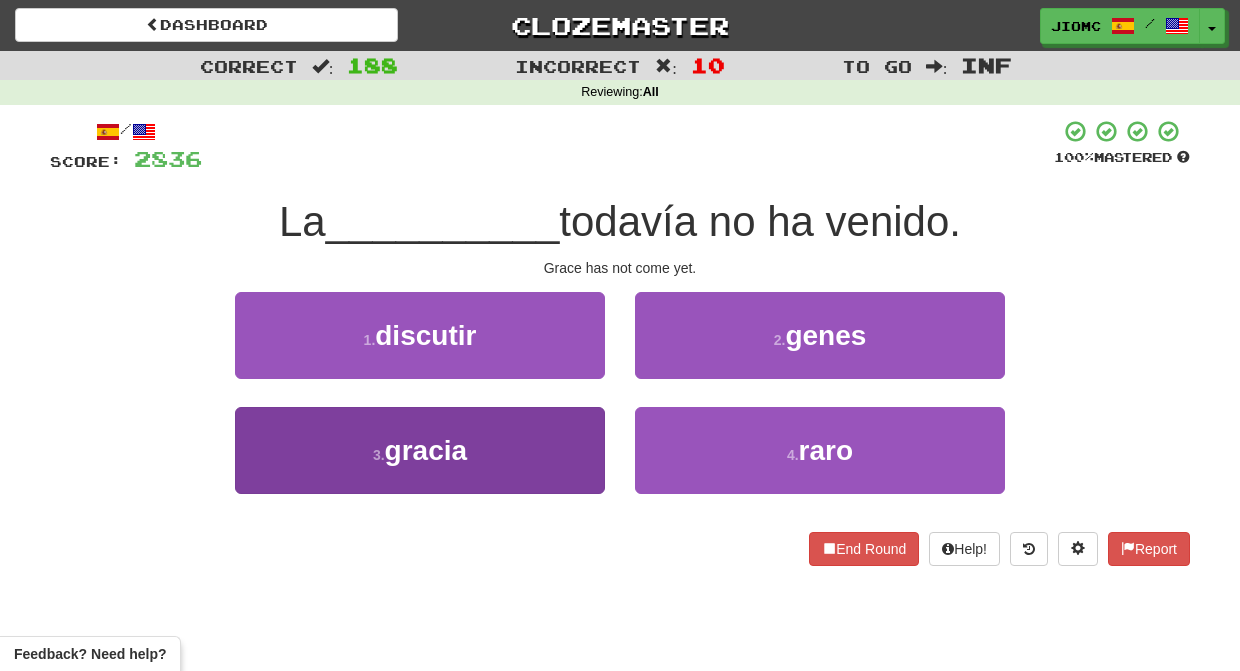 click on "3 .  gracia" at bounding box center (420, 450) 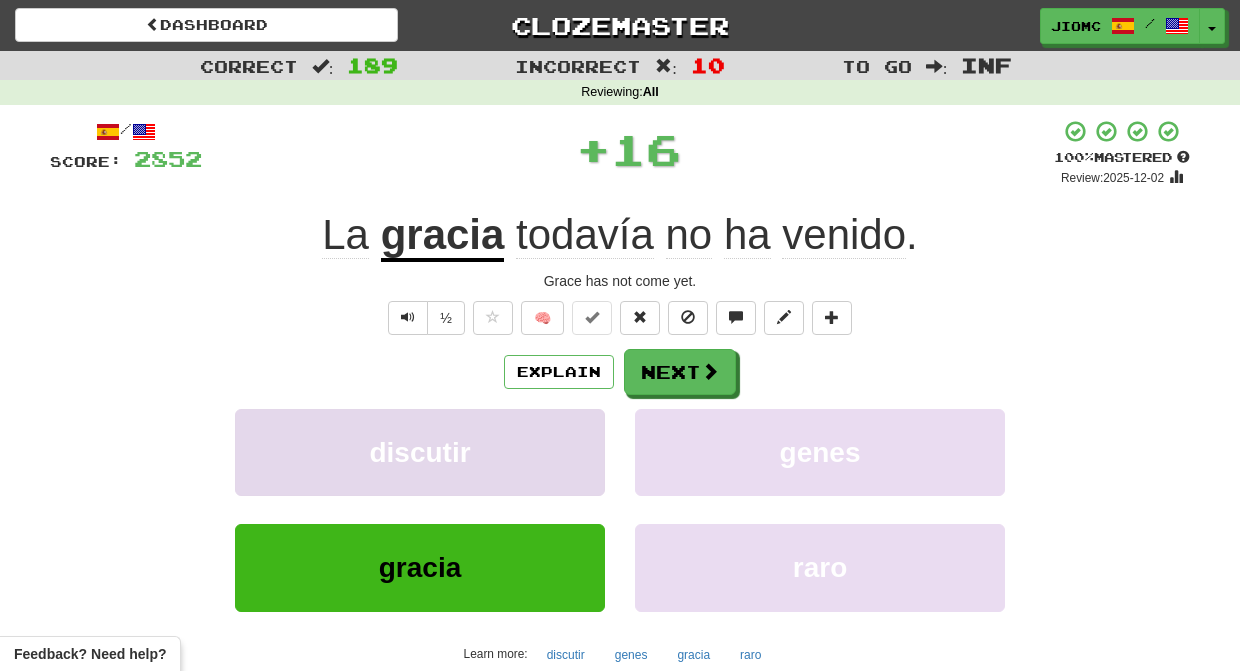 click on "discutir" at bounding box center [420, 452] 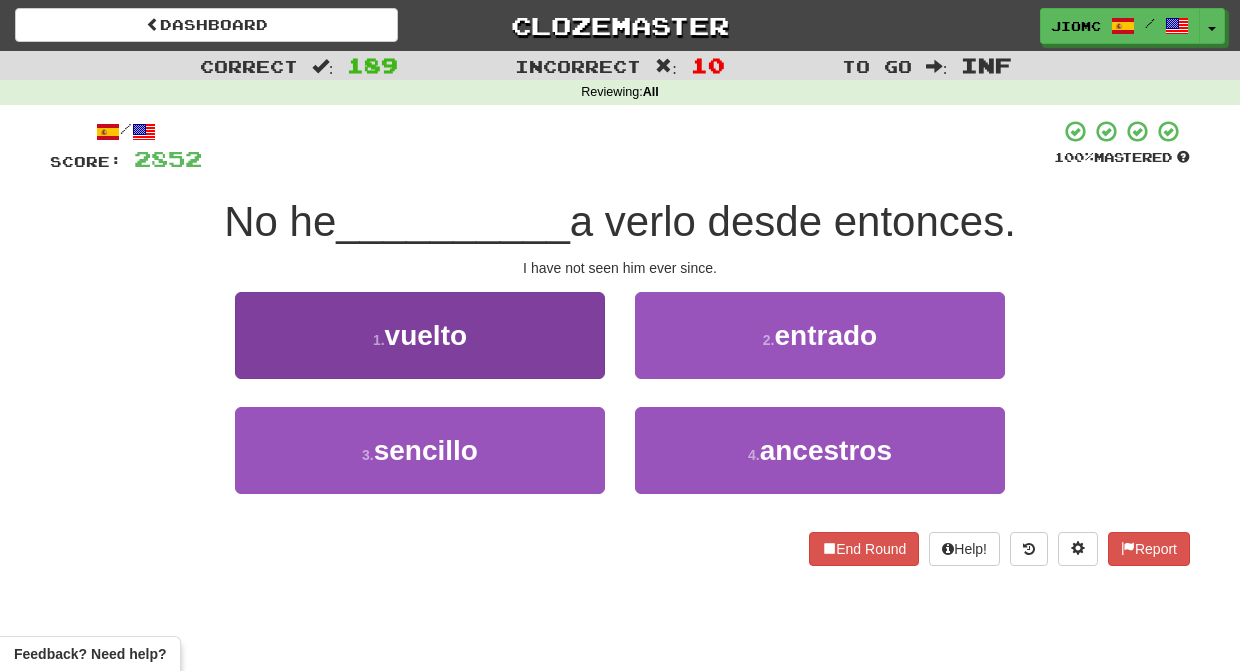 click on "1 .  vuelto" at bounding box center (420, 335) 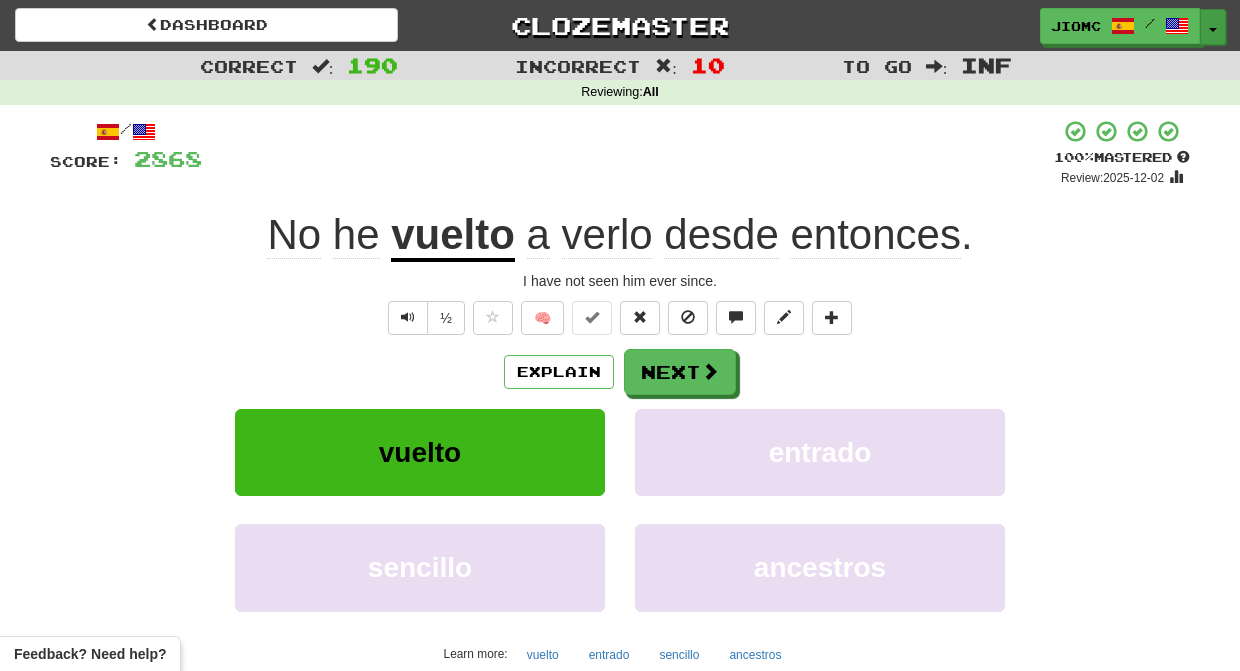 click at bounding box center (1213, 30) 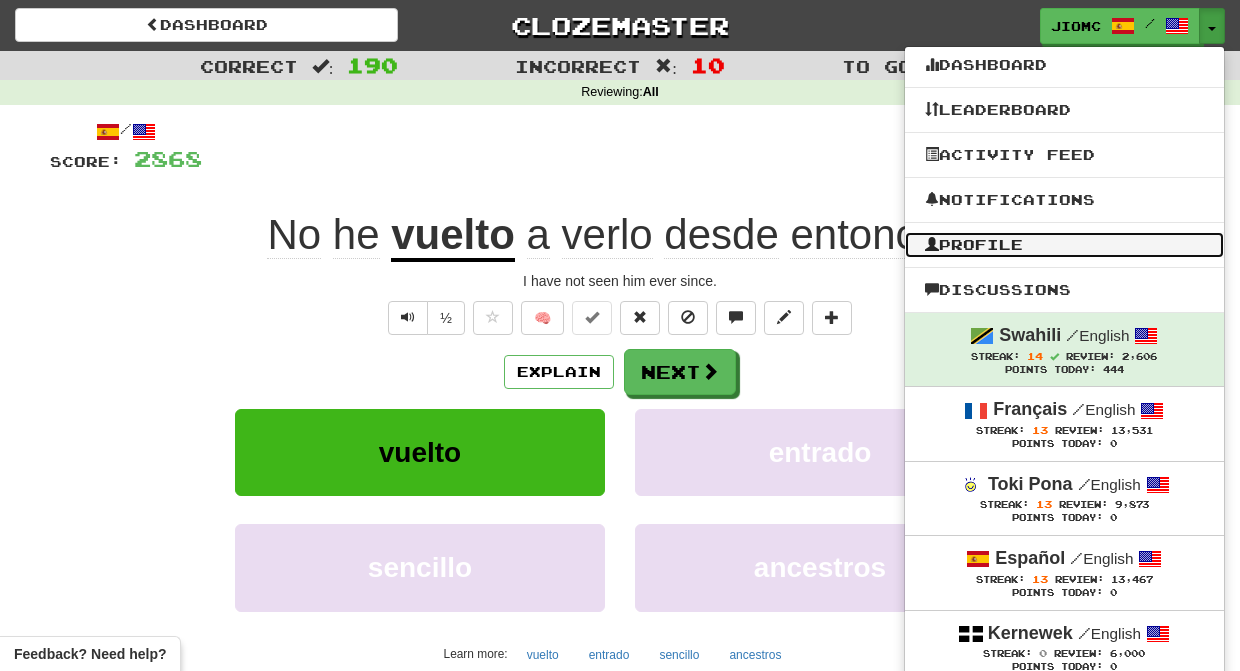 click on "Profile" at bounding box center [1064, 245] 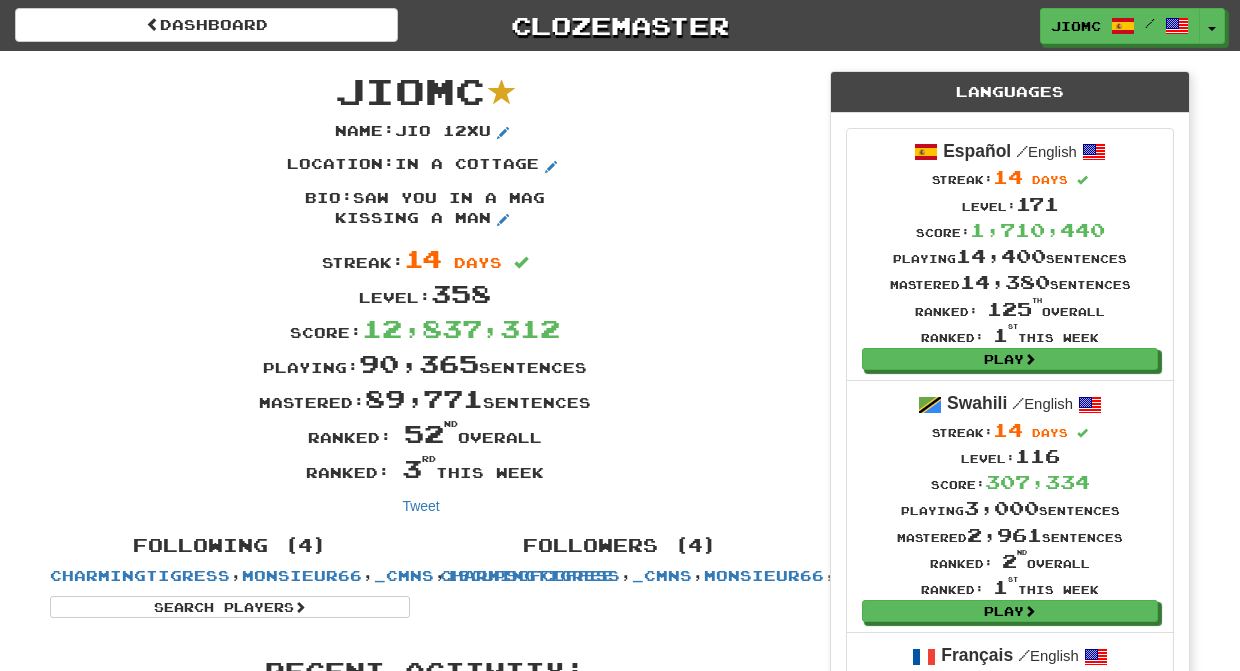 scroll, scrollTop: 0, scrollLeft: 0, axis: both 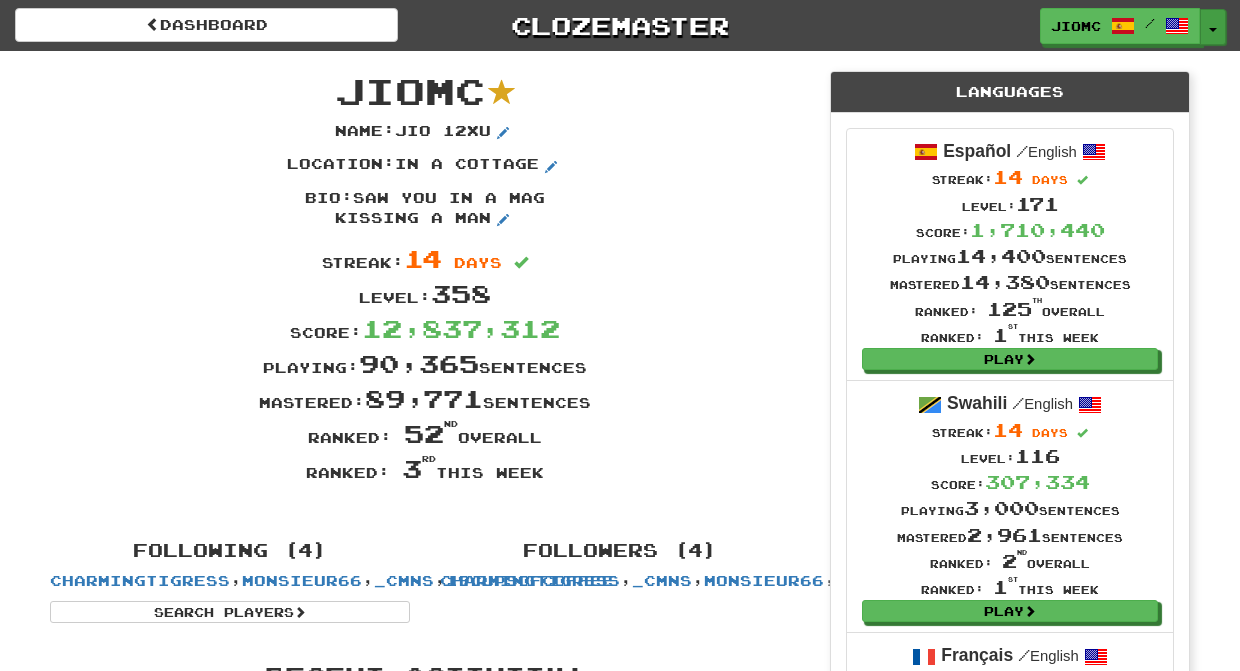click at bounding box center [1213, 30] 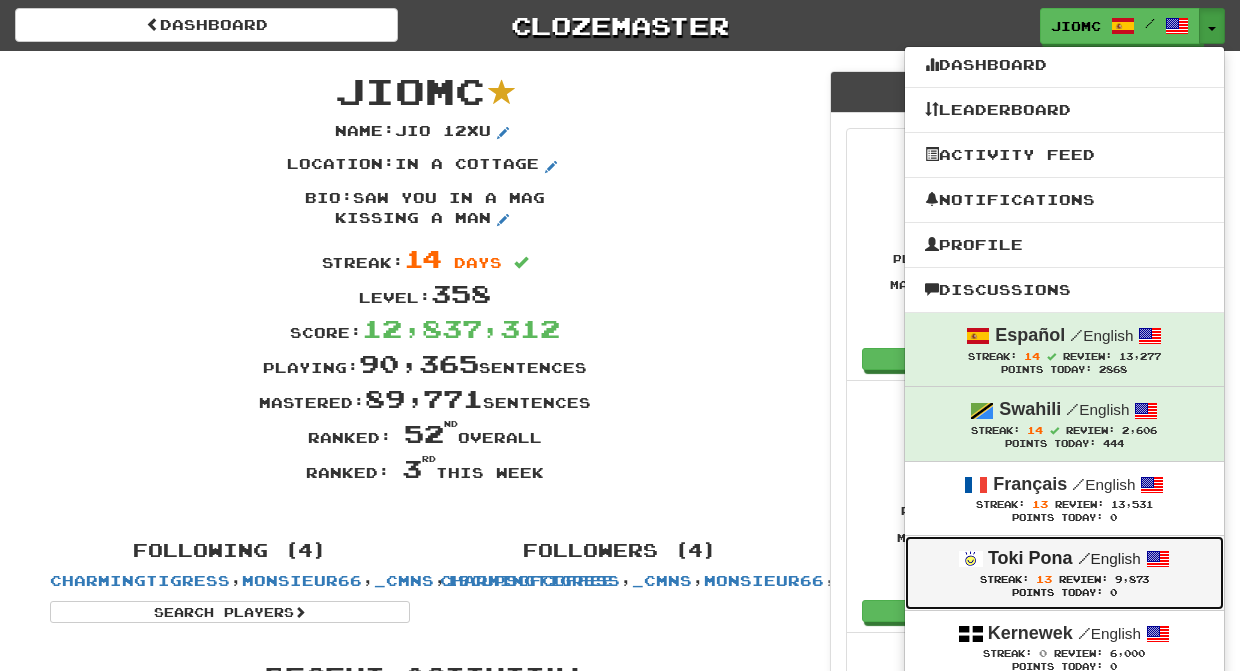 click on "/" at bounding box center [1084, 558] 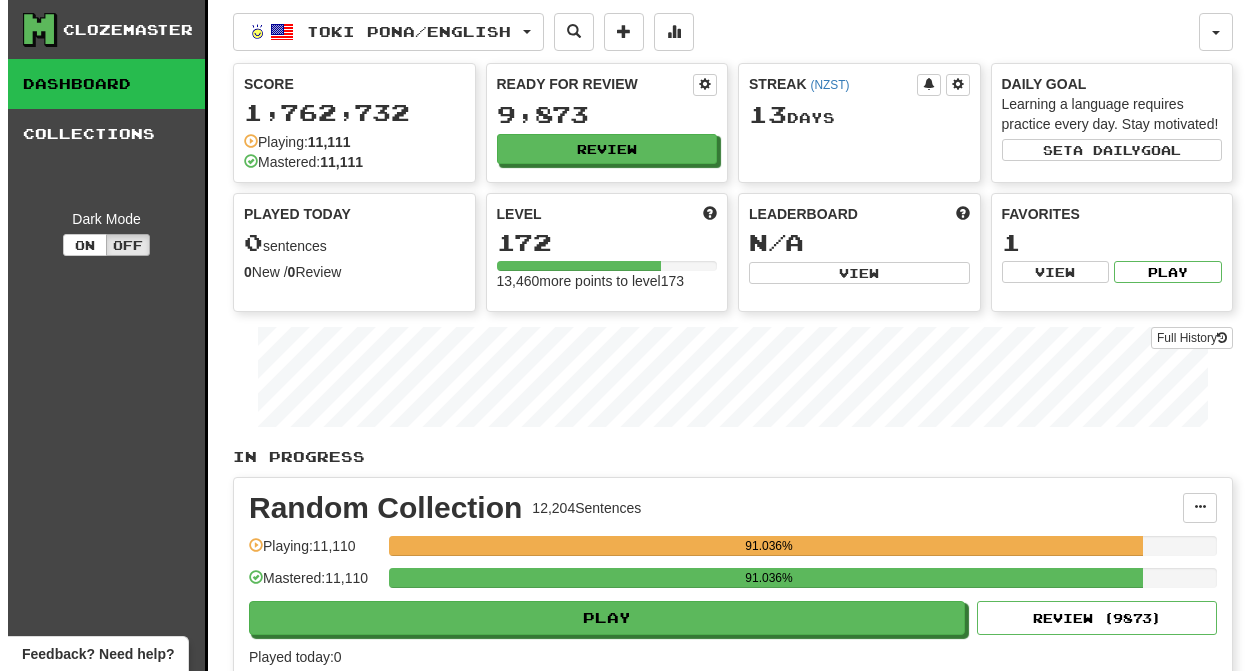 scroll, scrollTop: 0, scrollLeft: 0, axis: both 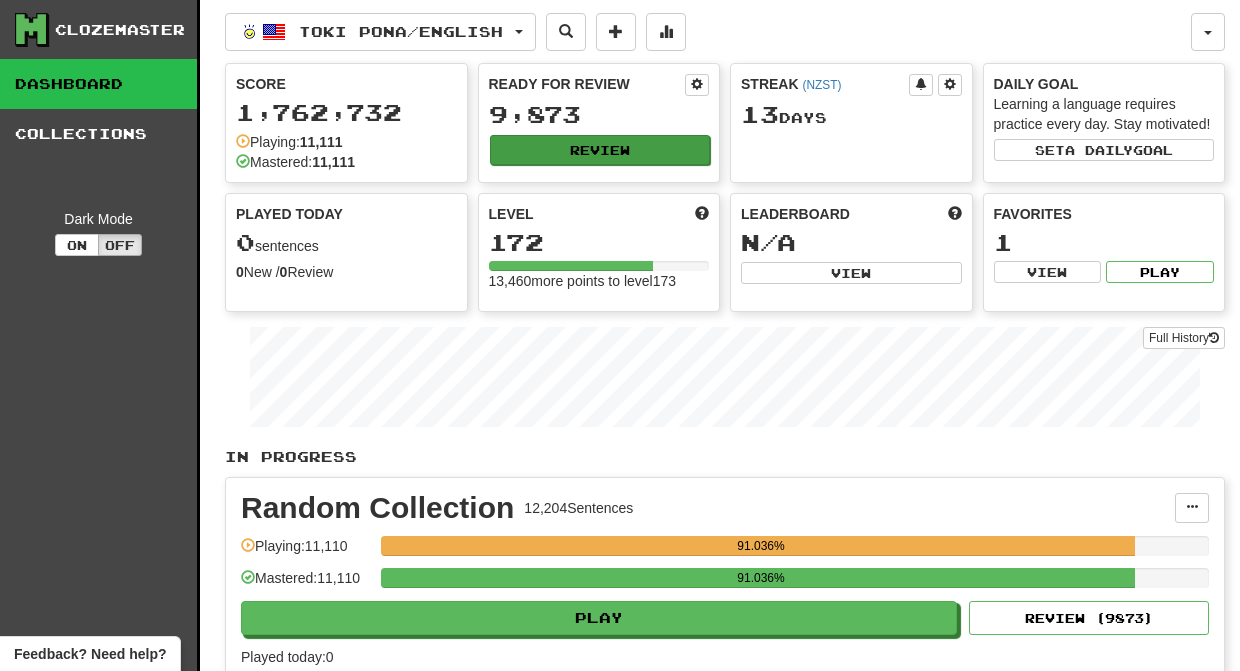click on "Review" at bounding box center [600, 150] 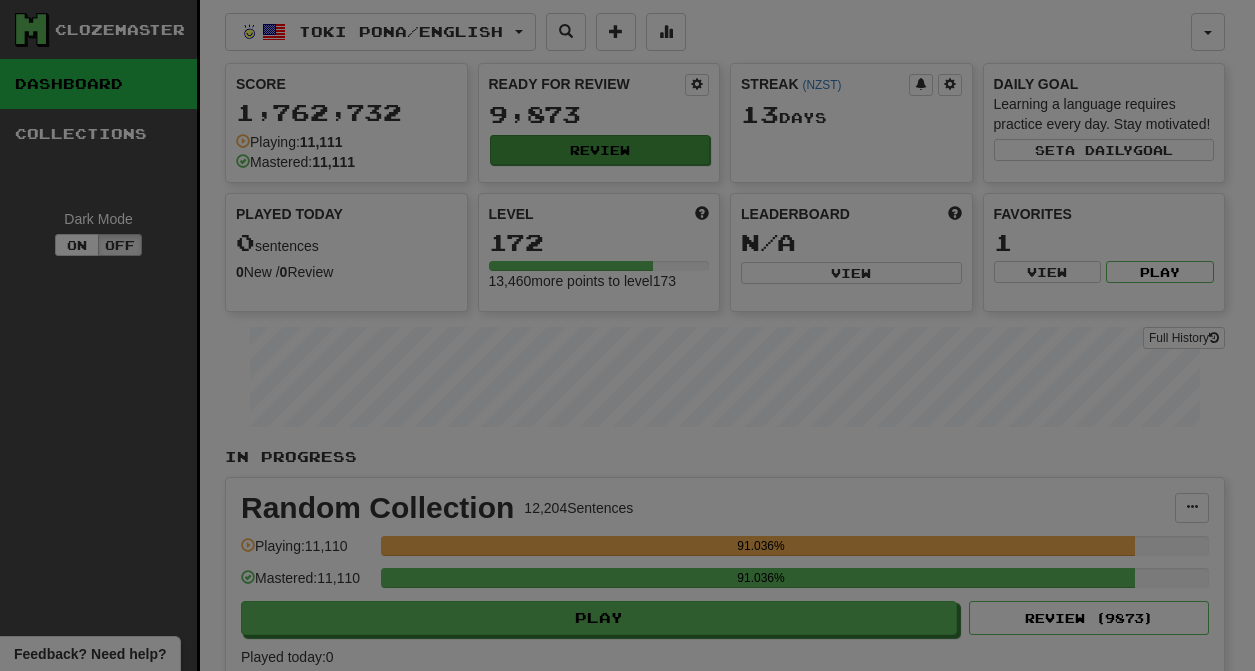 scroll, scrollTop: 0, scrollLeft: 0, axis: both 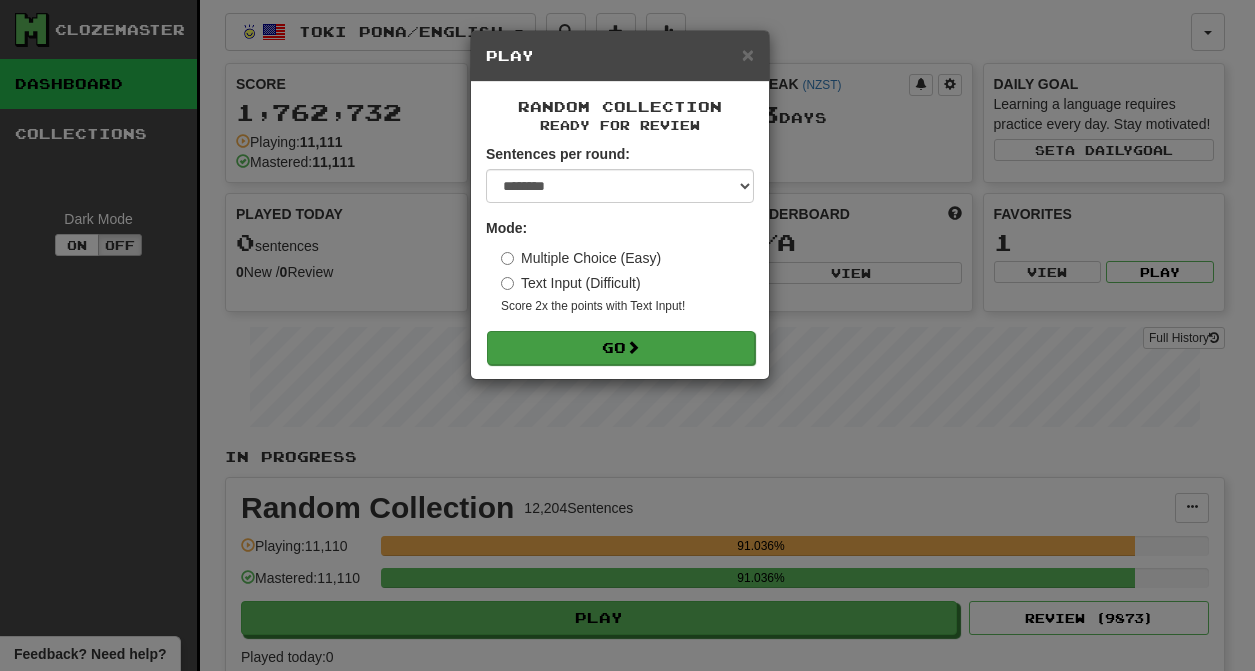 click on "Go" at bounding box center [621, 348] 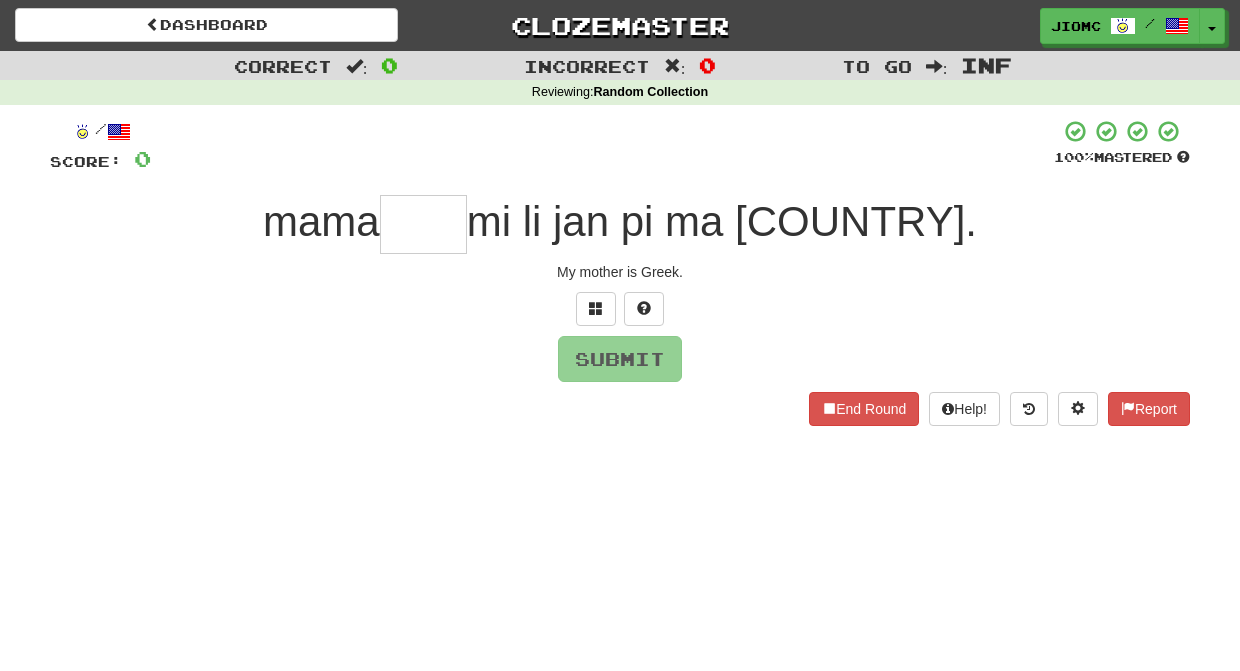 scroll, scrollTop: 0, scrollLeft: 0, axis: both 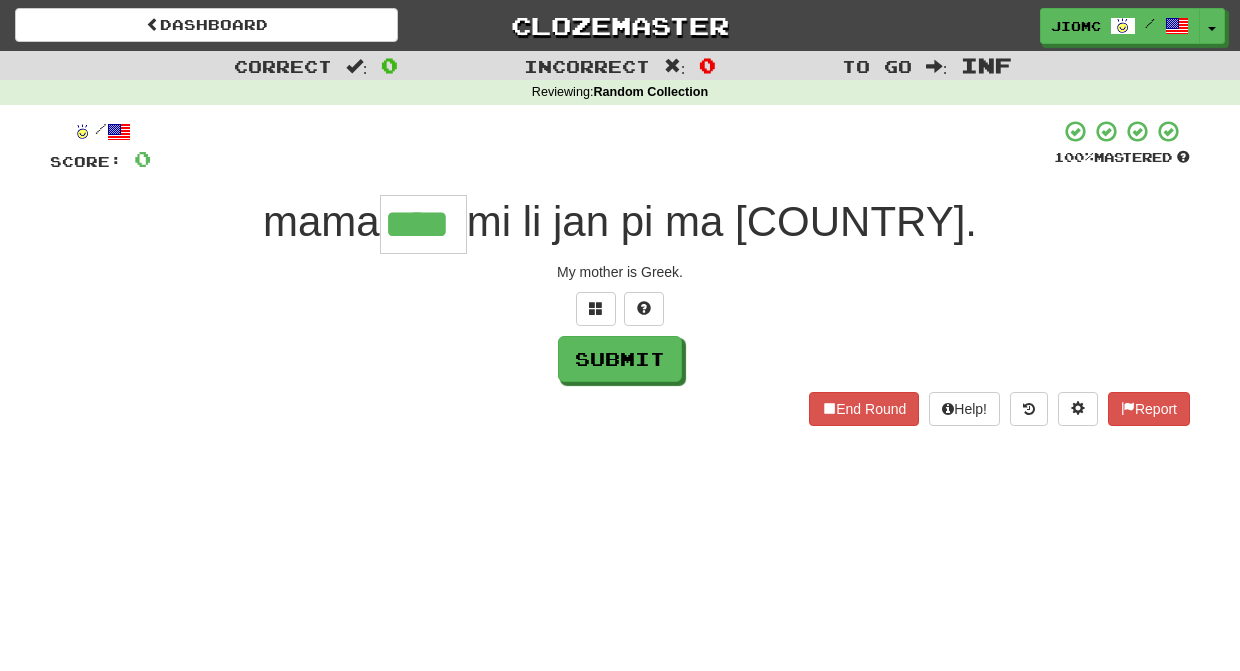 type on "****" 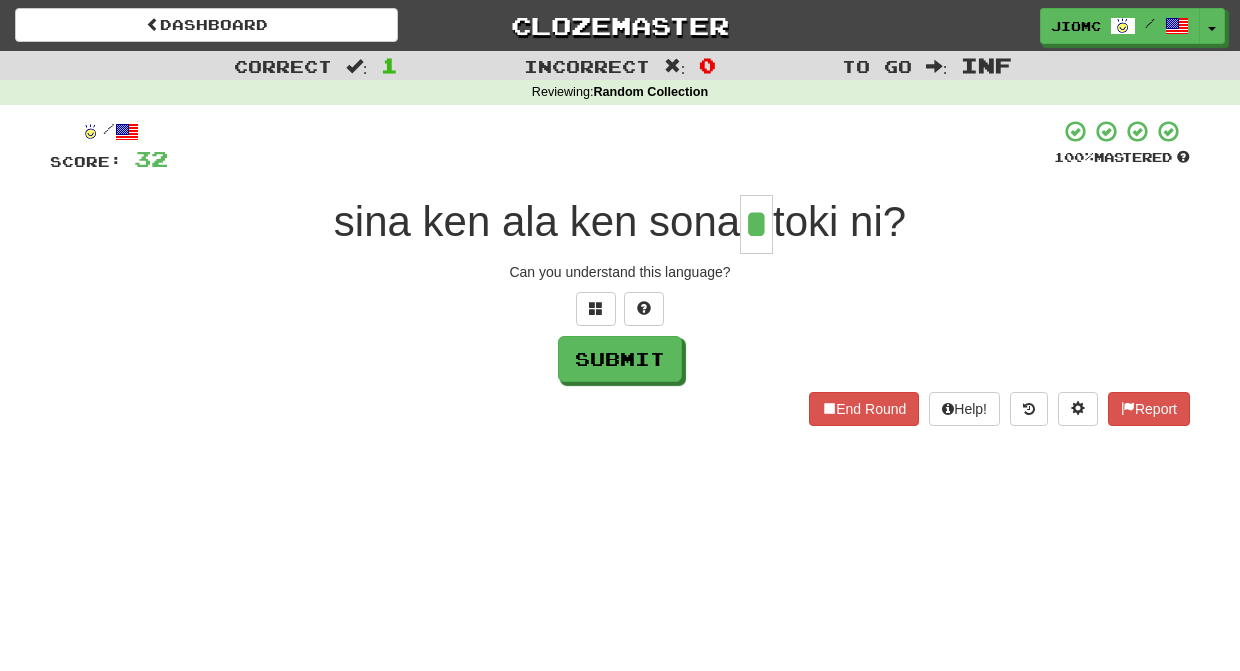 type on "*" 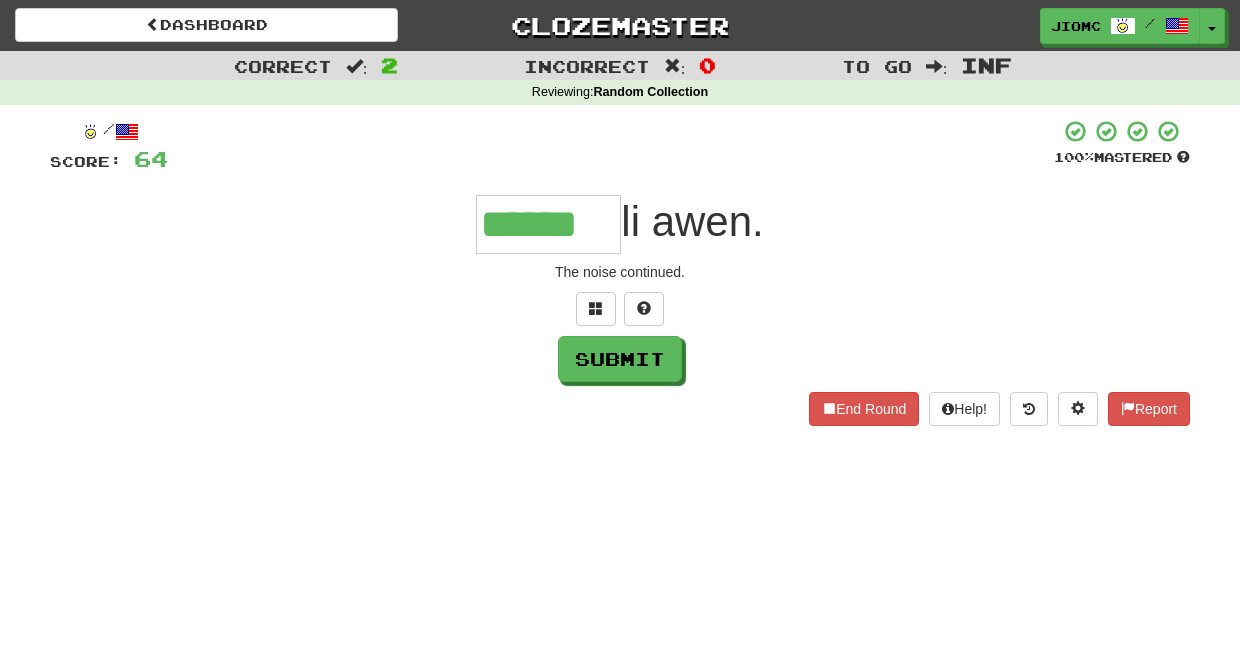 type on "******" 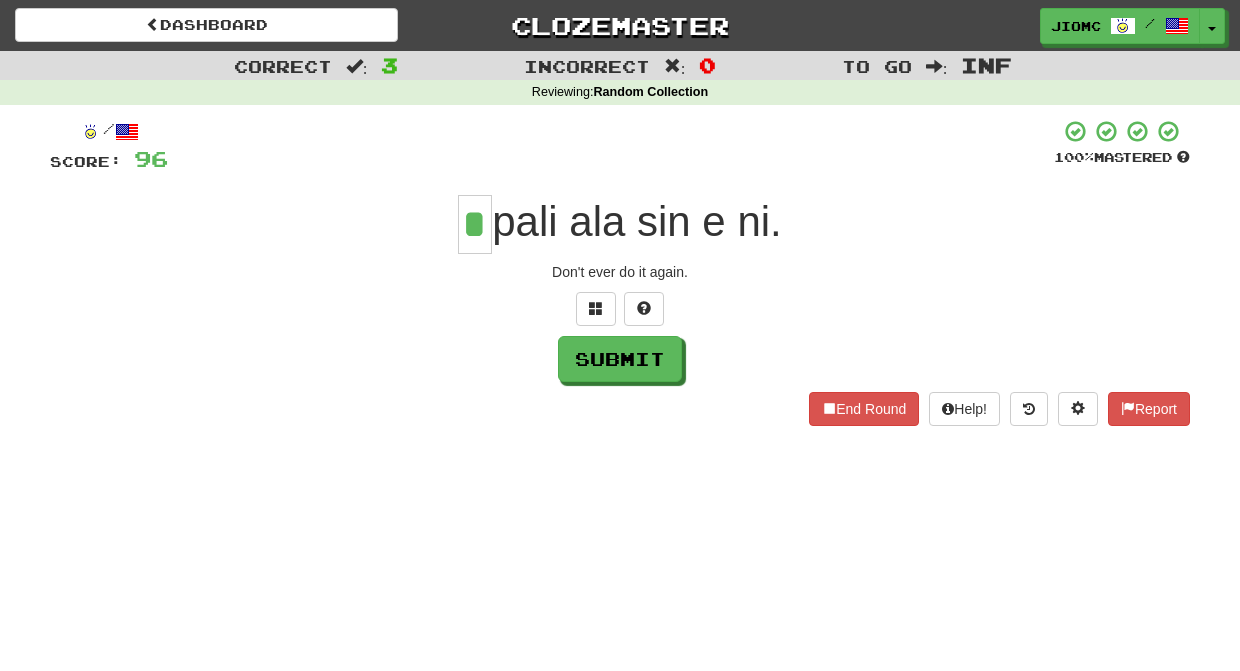 type on "*" 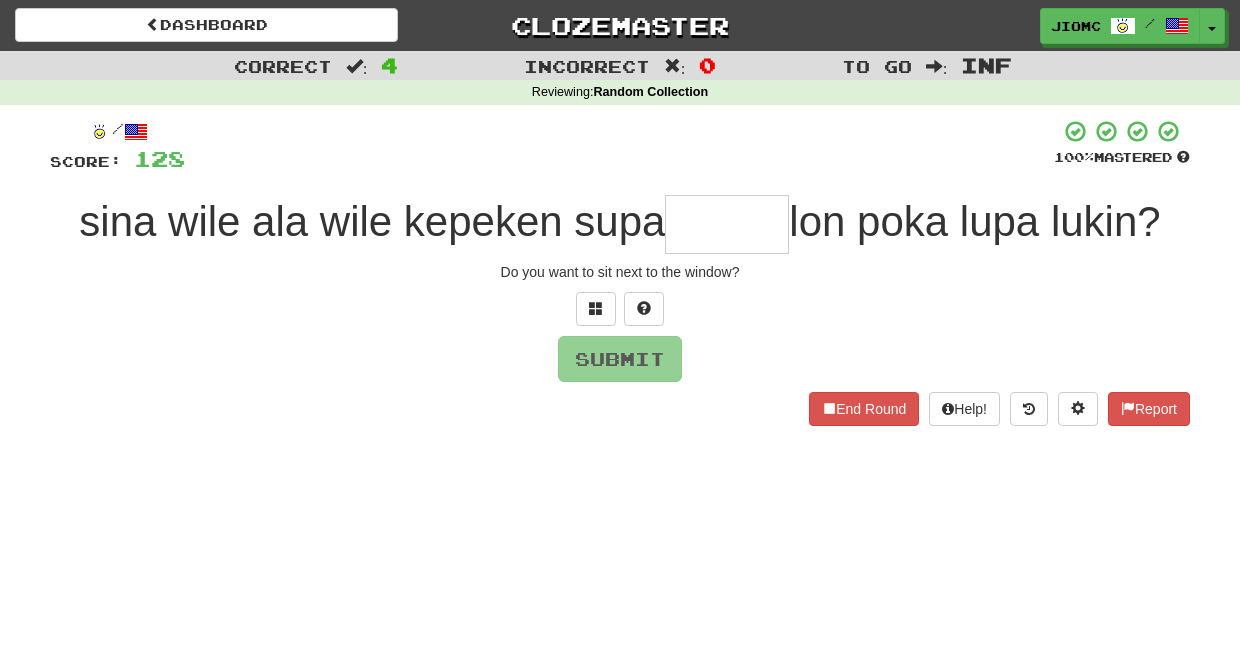 type on "*" 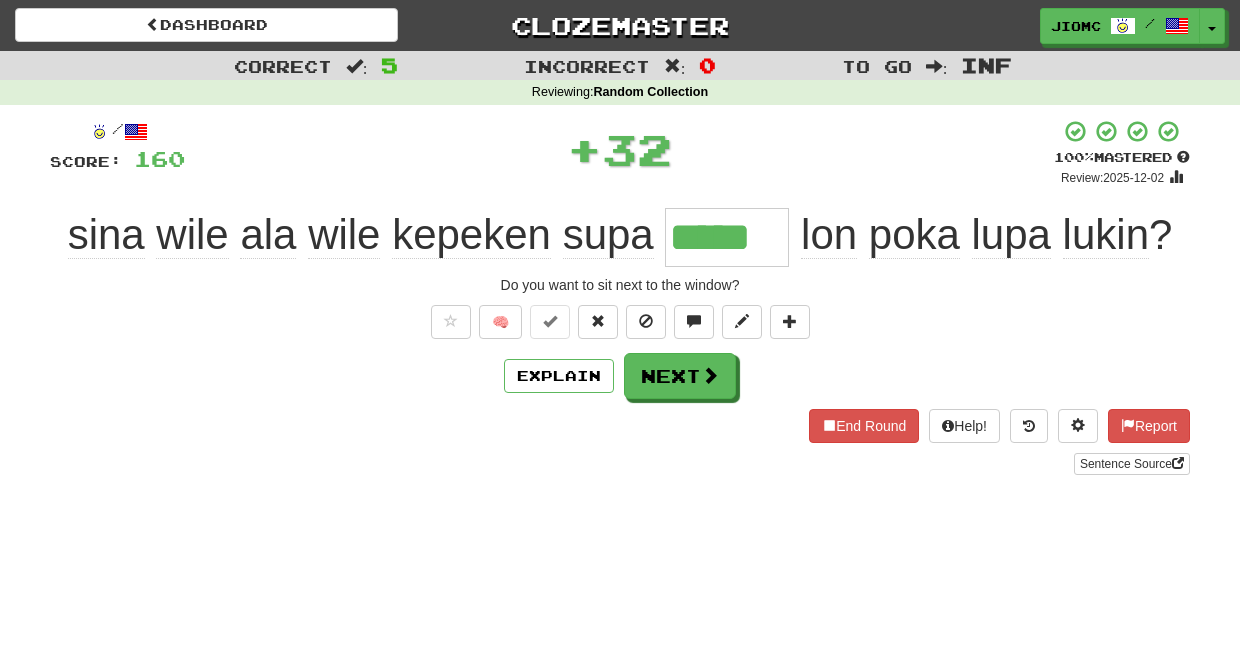 type on "*****" 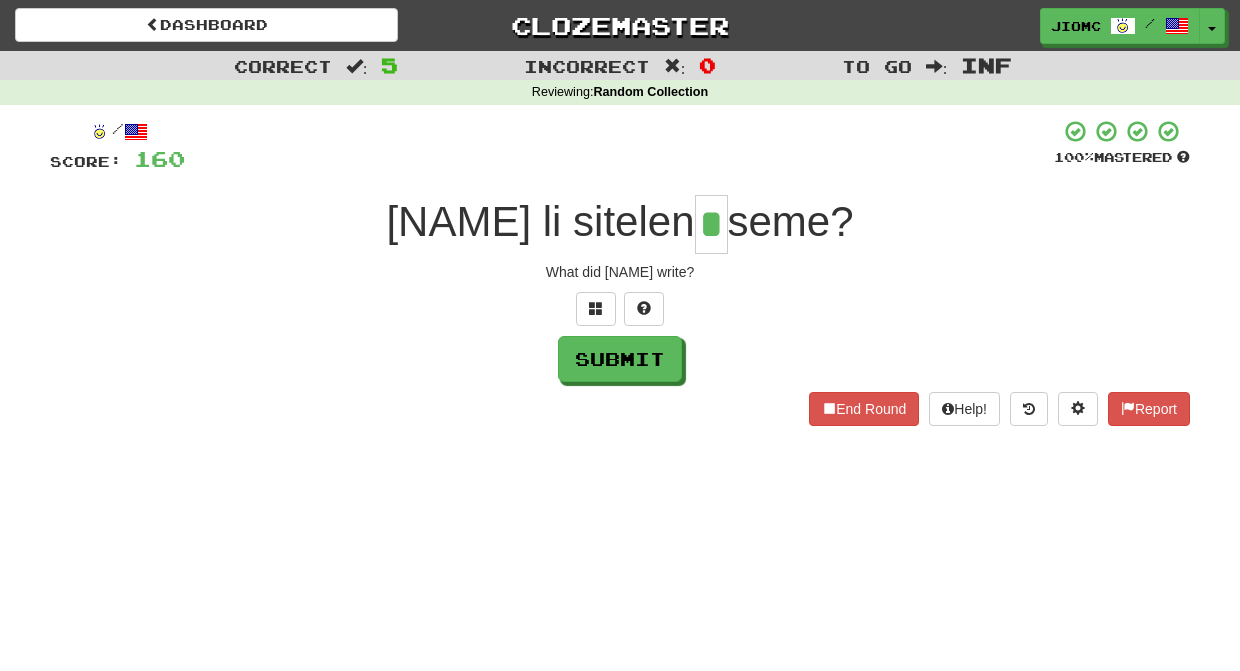 type on "*" 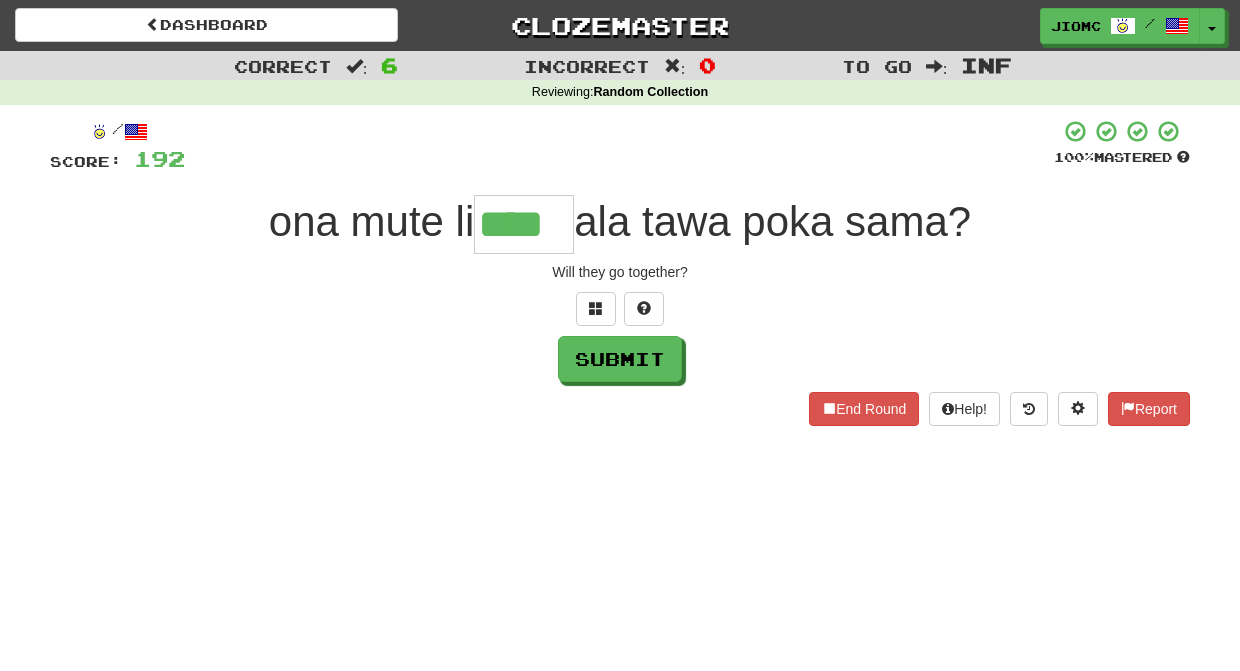 type on "****" 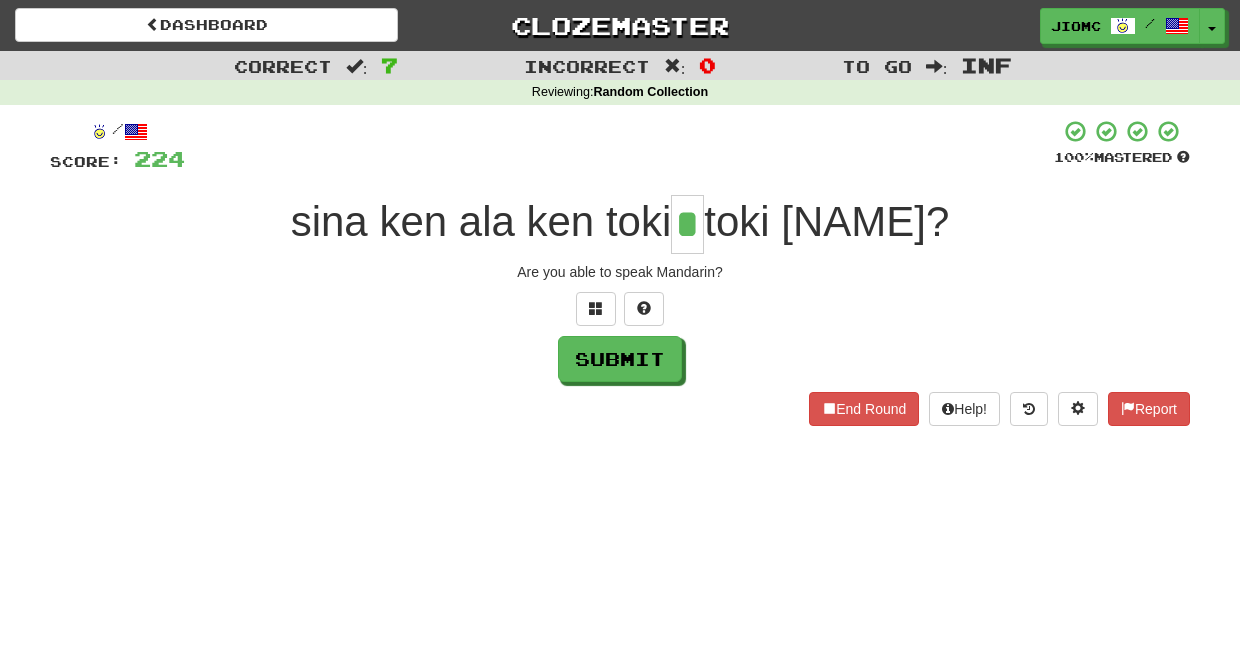 type on "*" 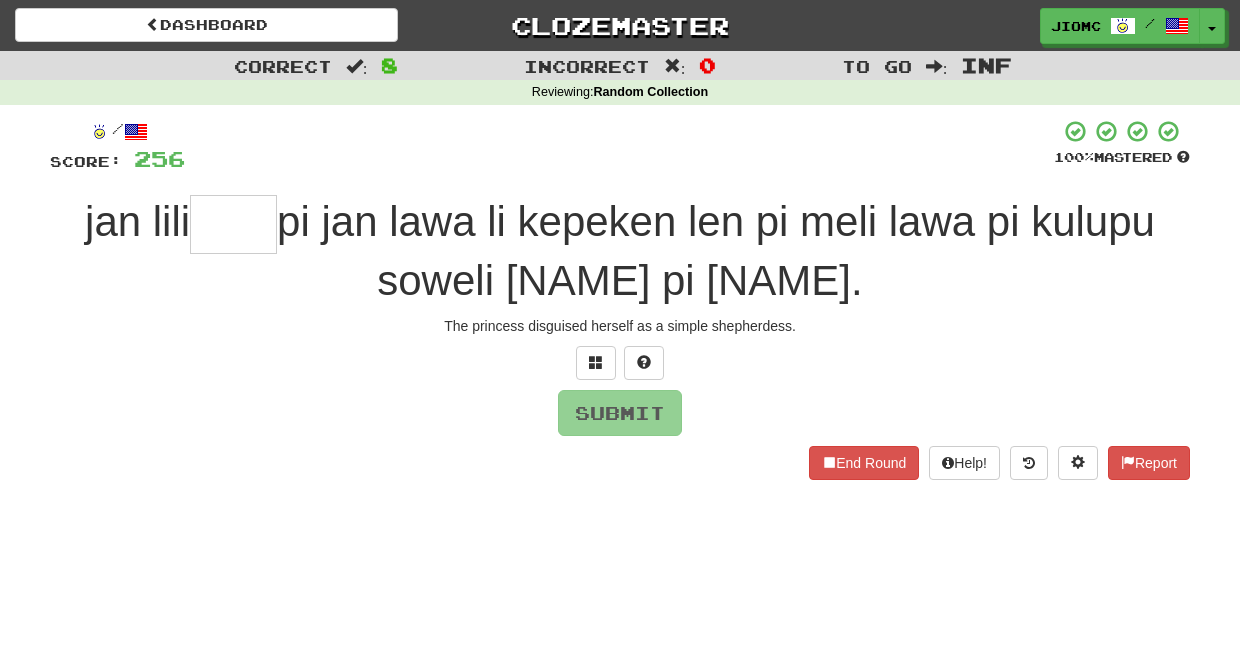 type on "*" 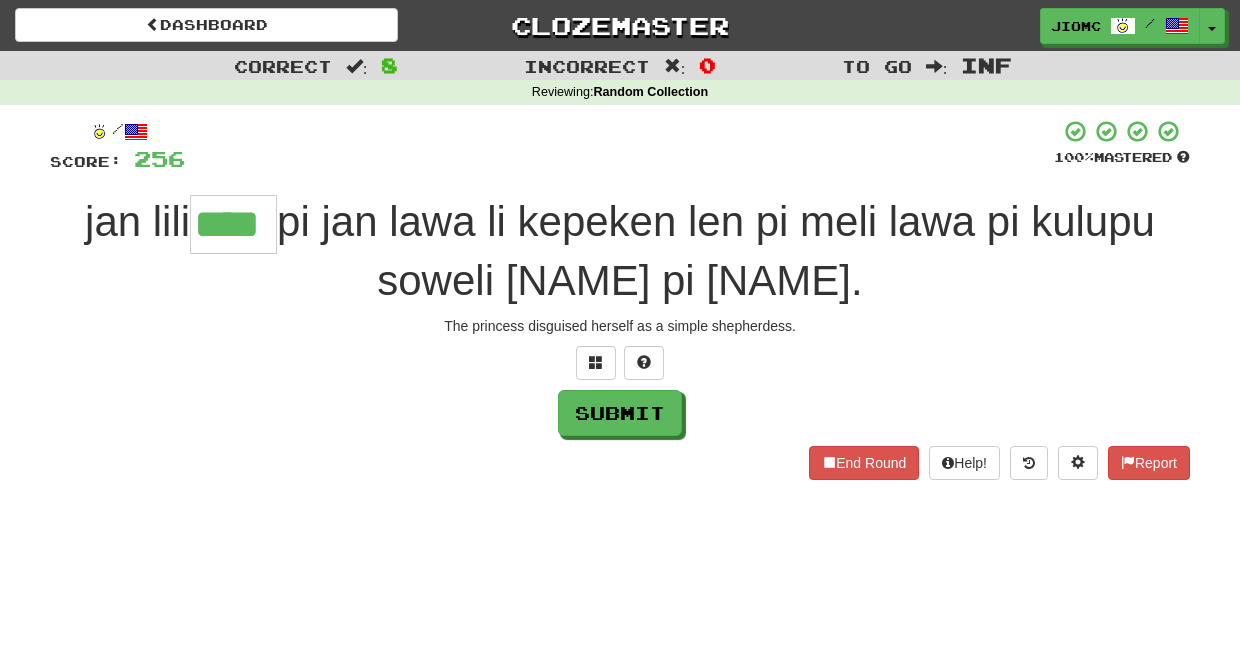 type on "****" 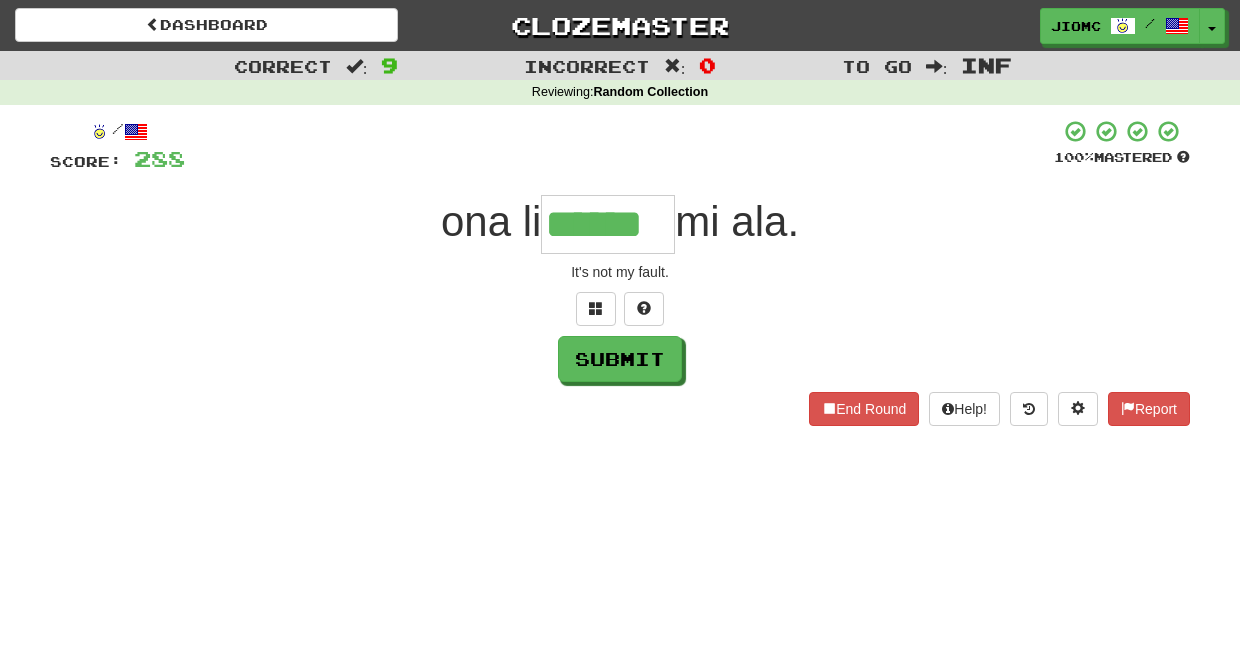 type on "******" 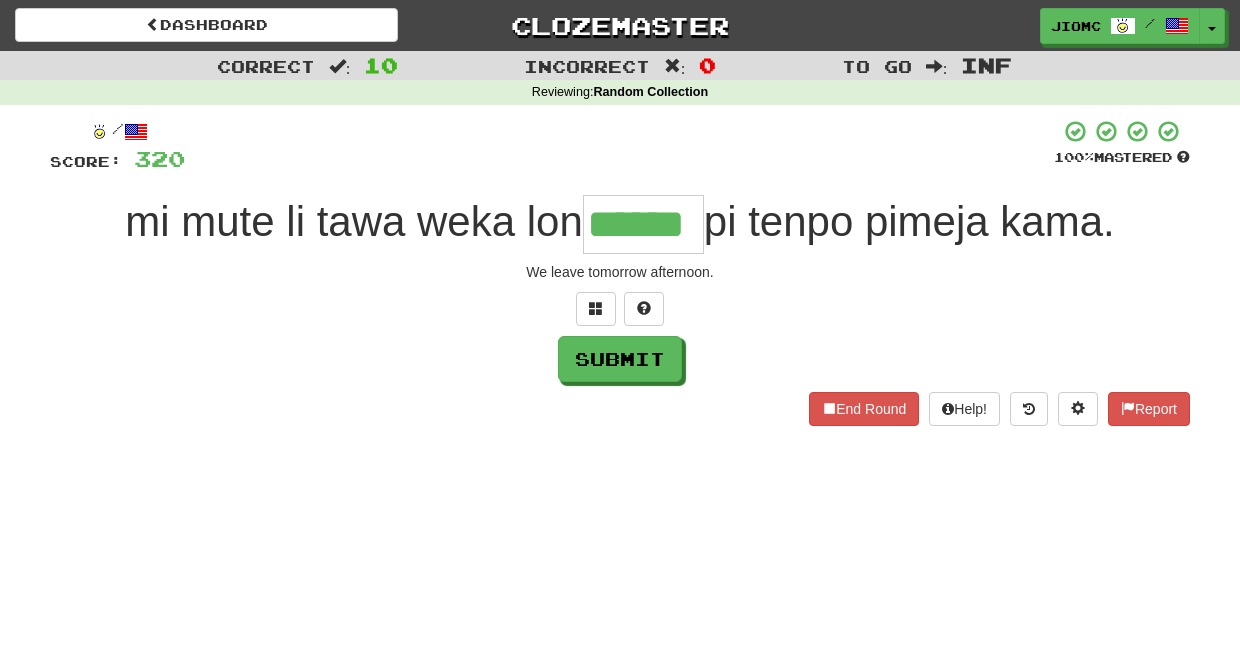 type on "******" 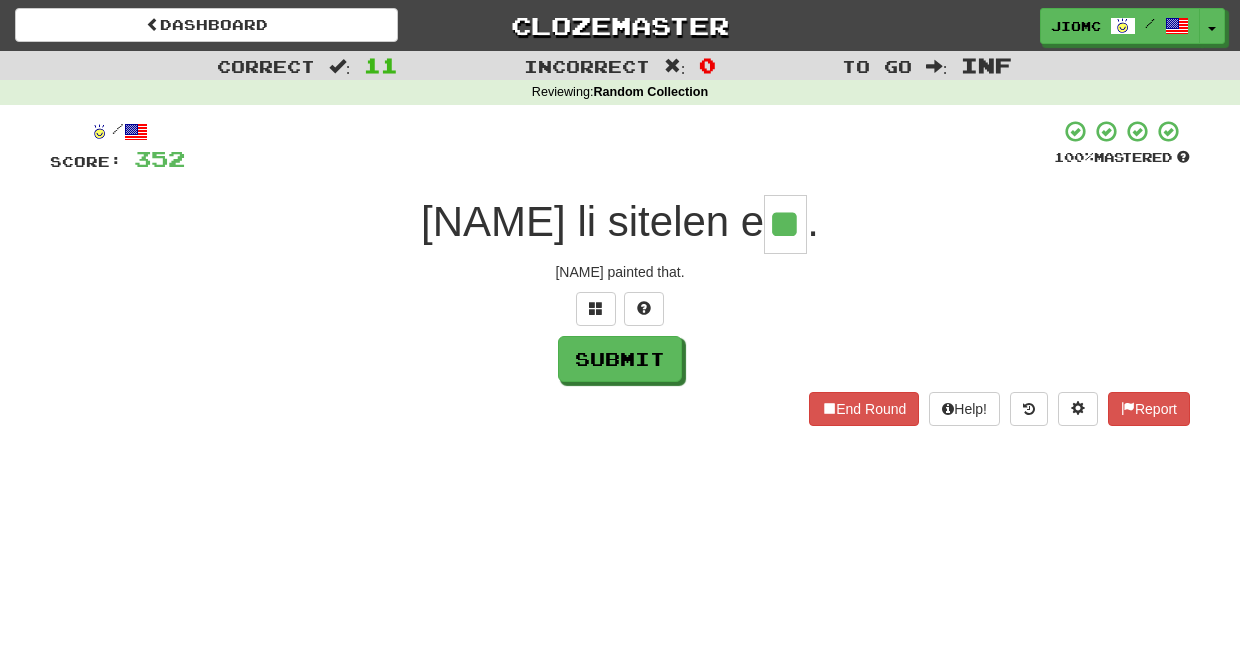 type on "**" 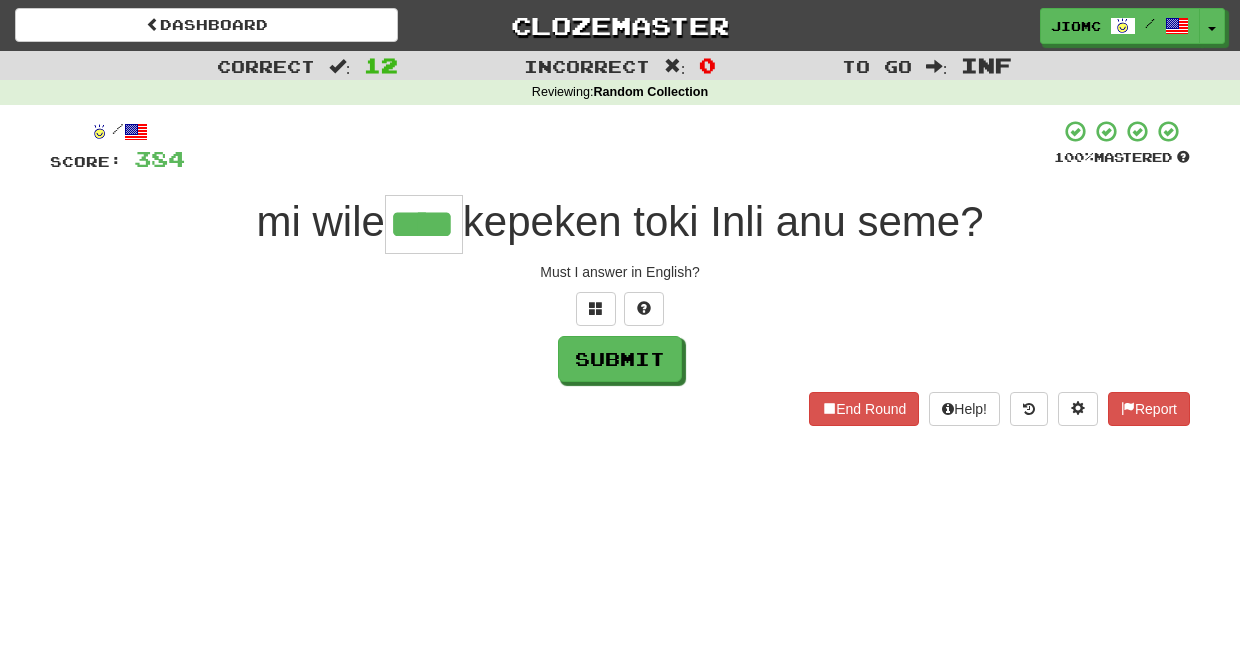 type on "****" 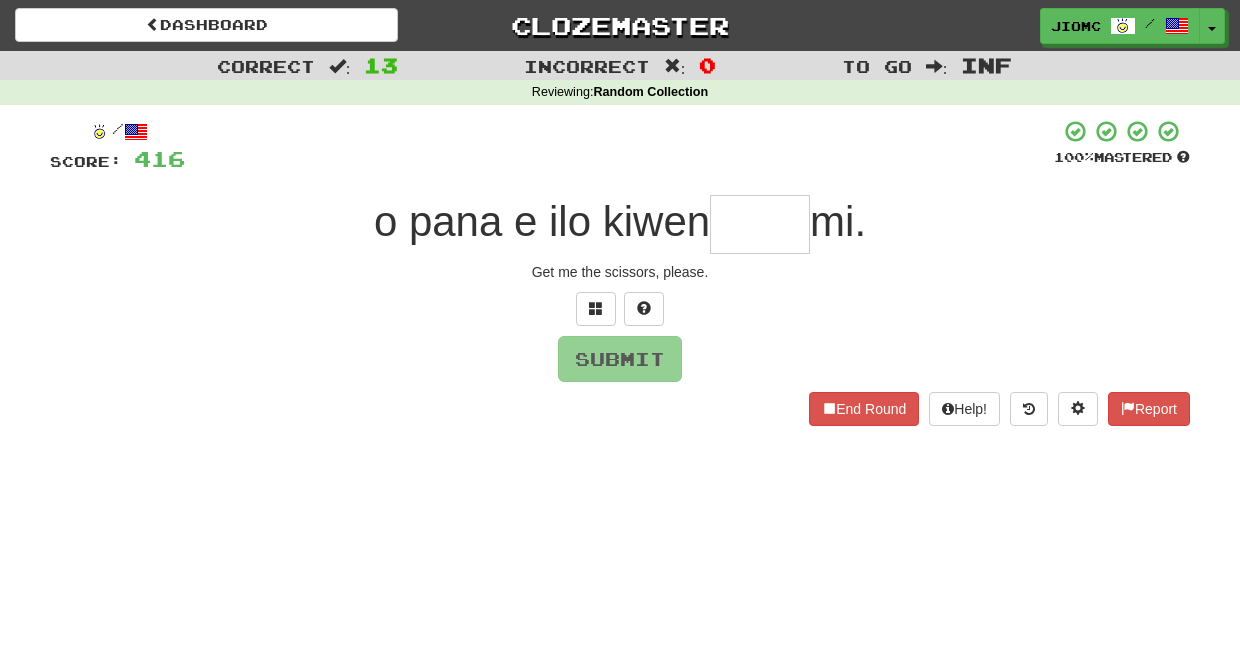 type on "*" 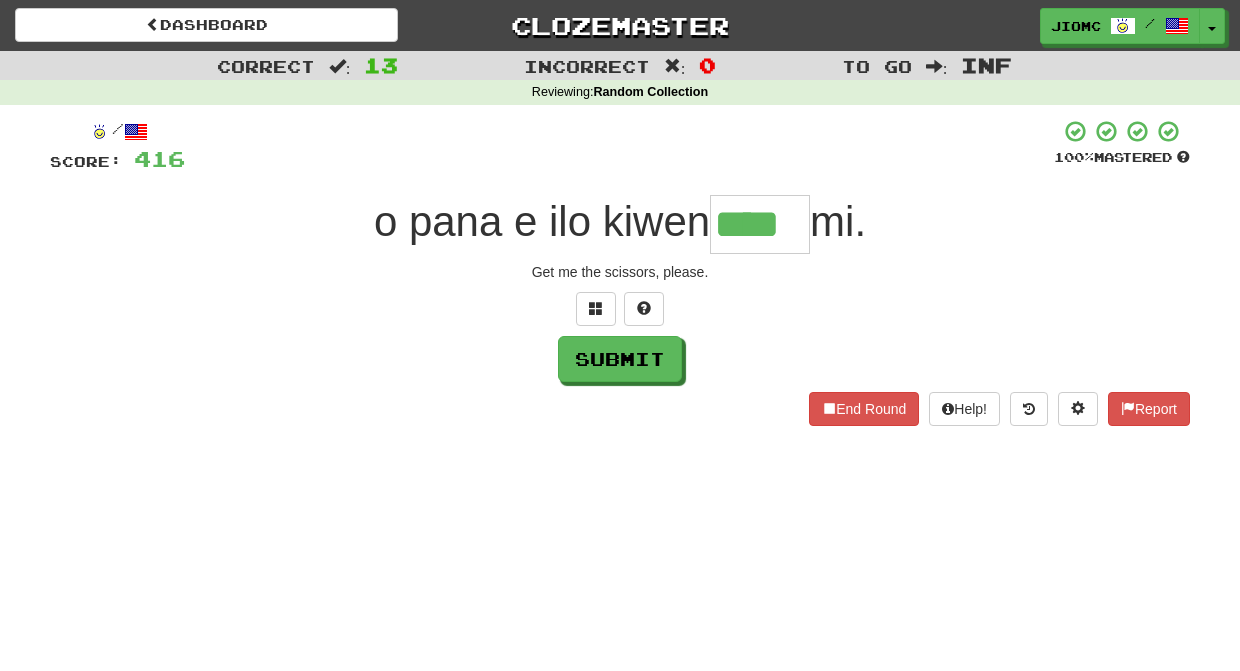 type on "****" 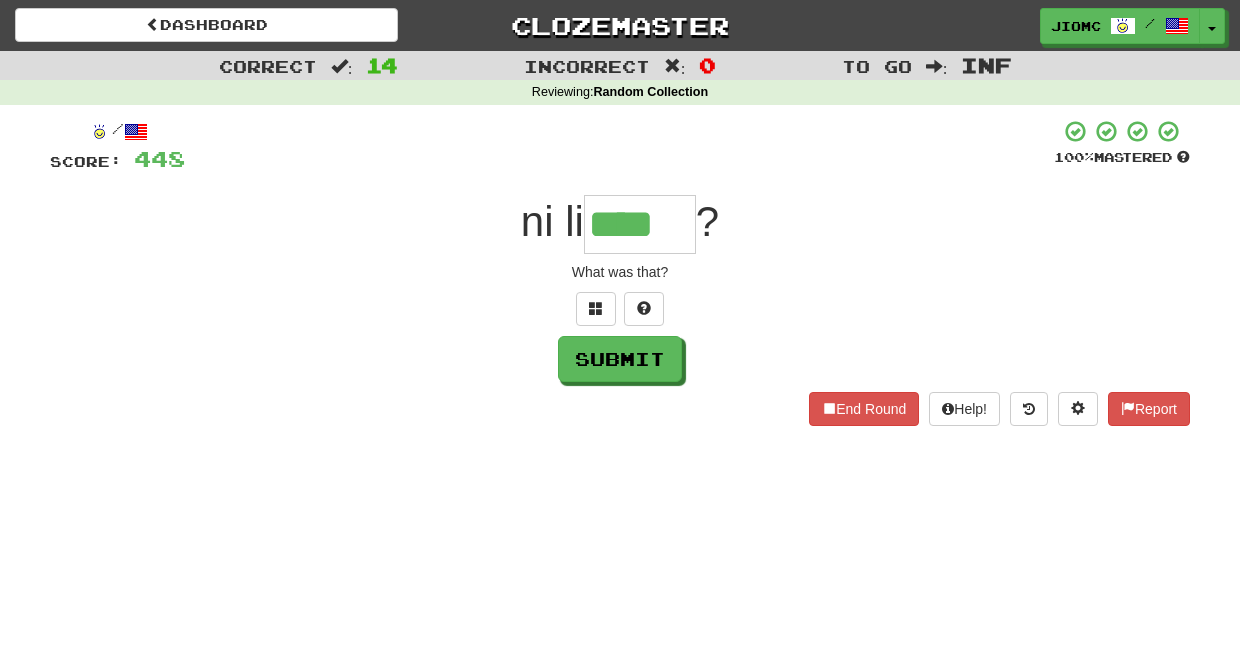 type on "****" 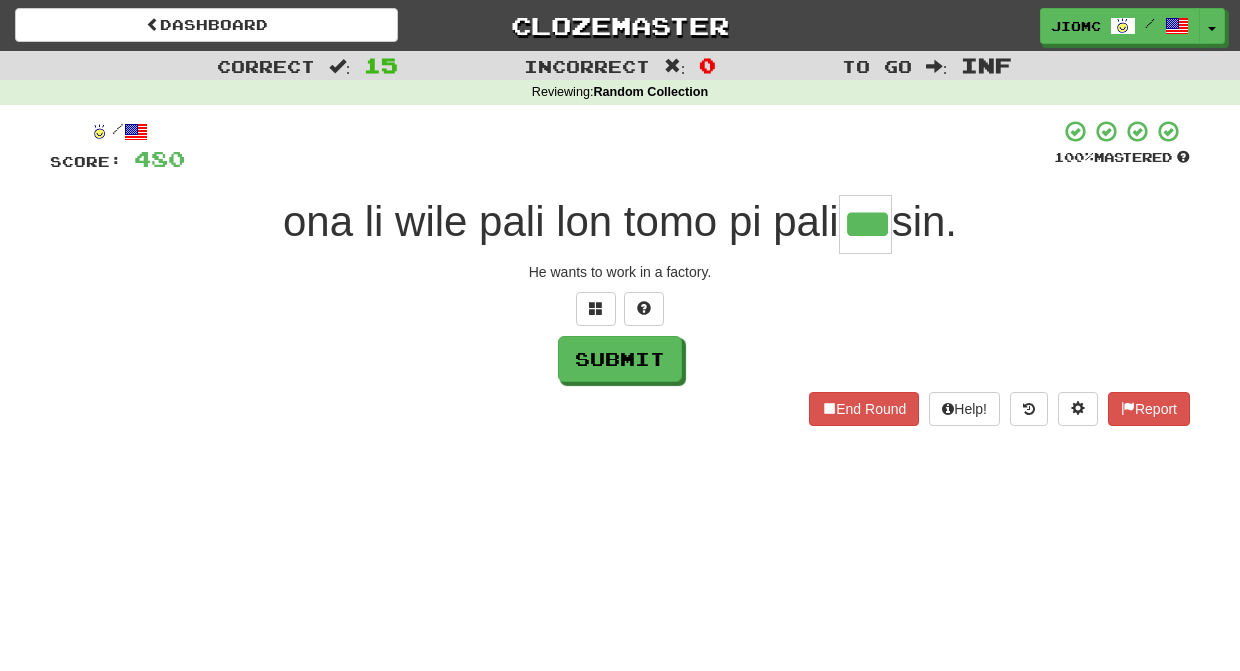 type on "***" 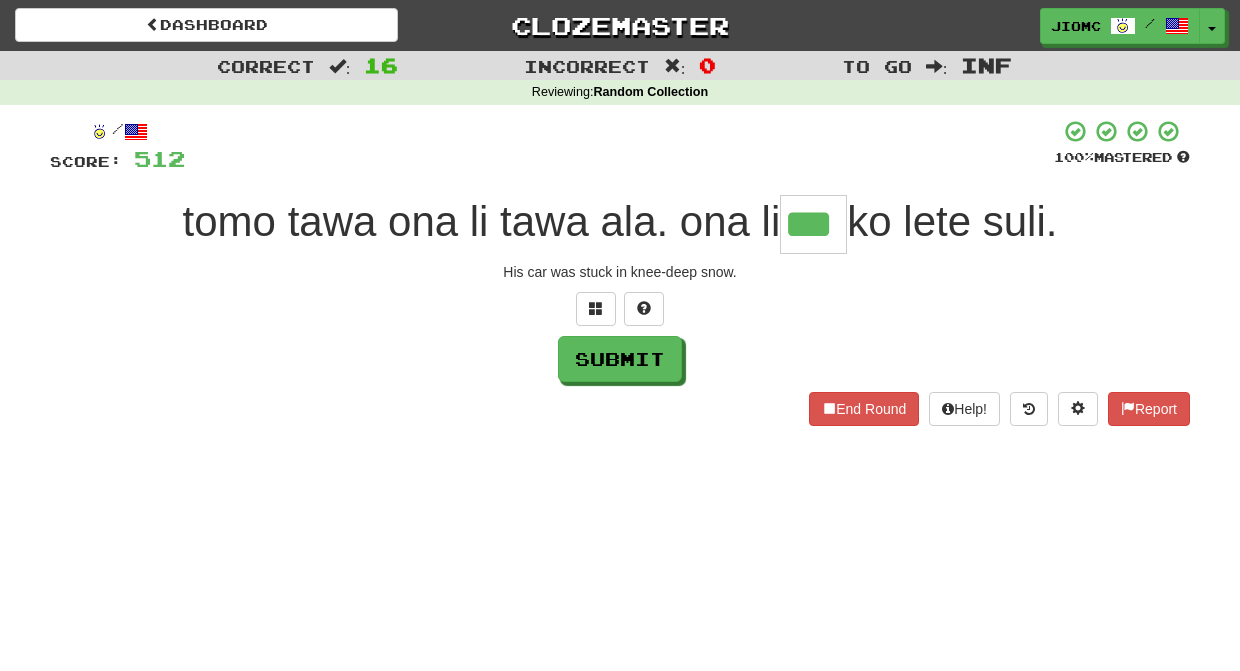 type on "***" 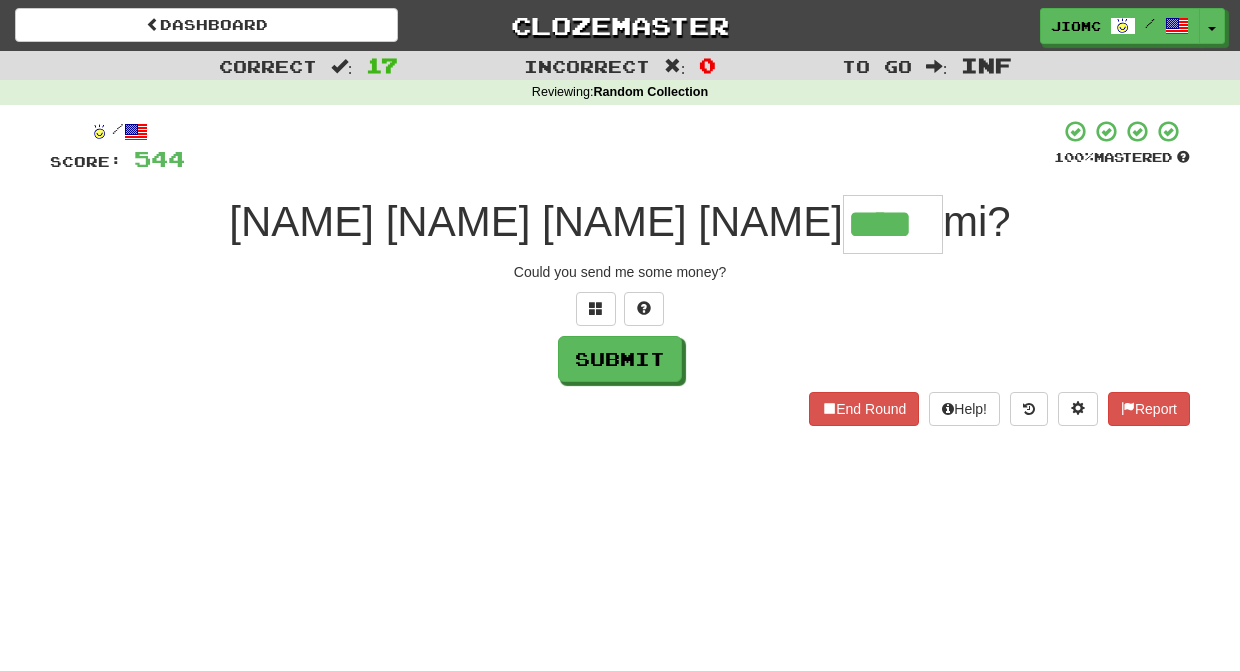 type on "****" 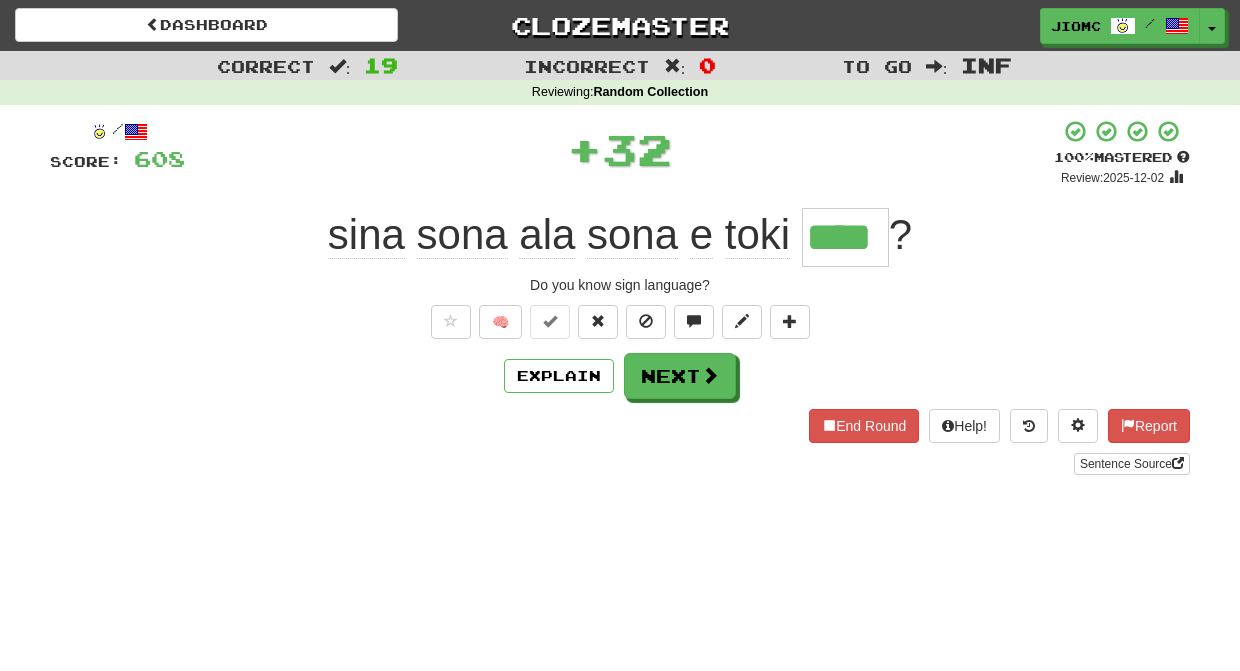 type on "****" 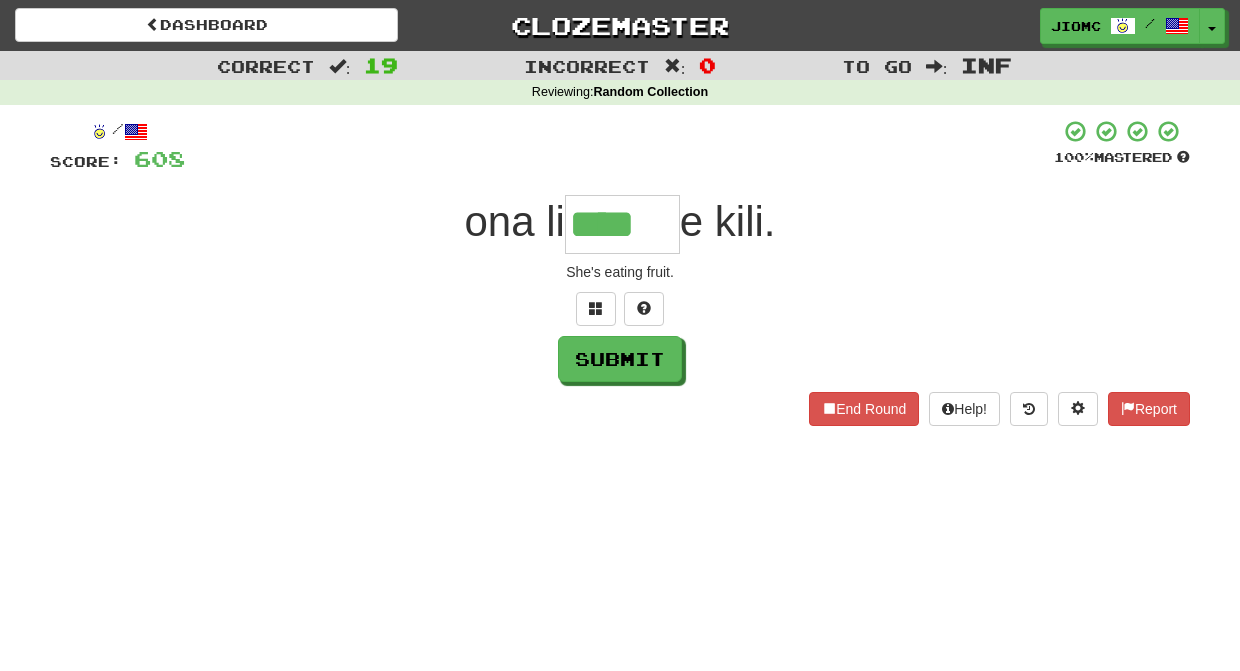 type on "****" 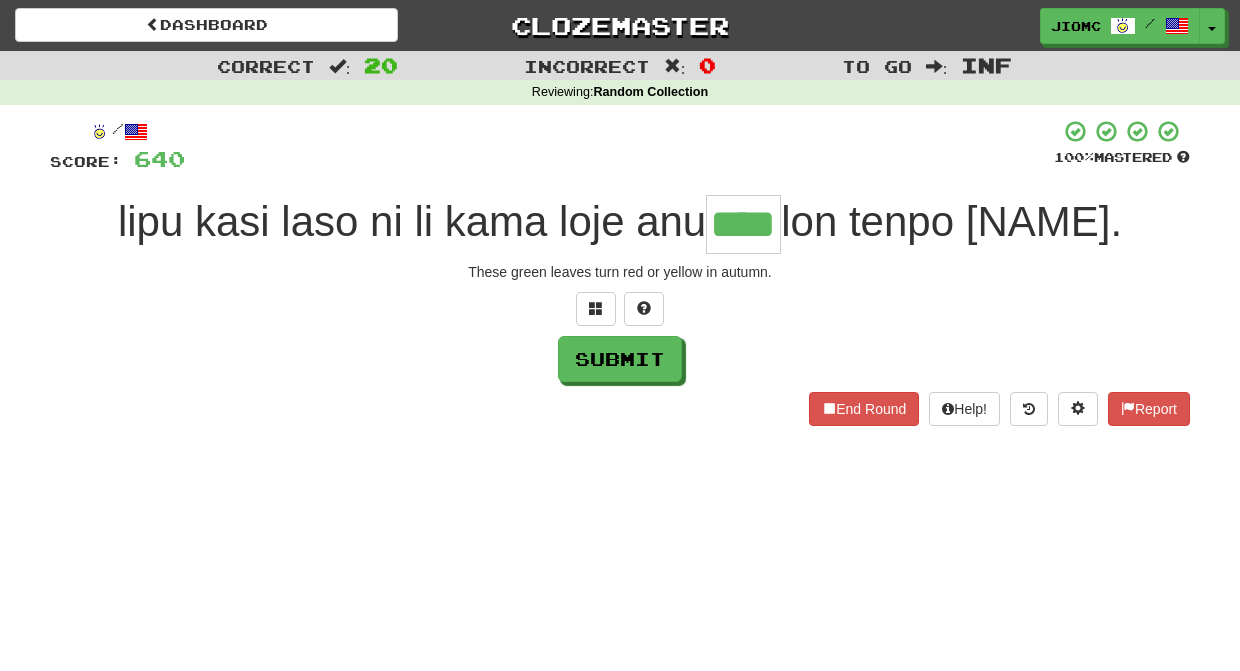 type on "****" 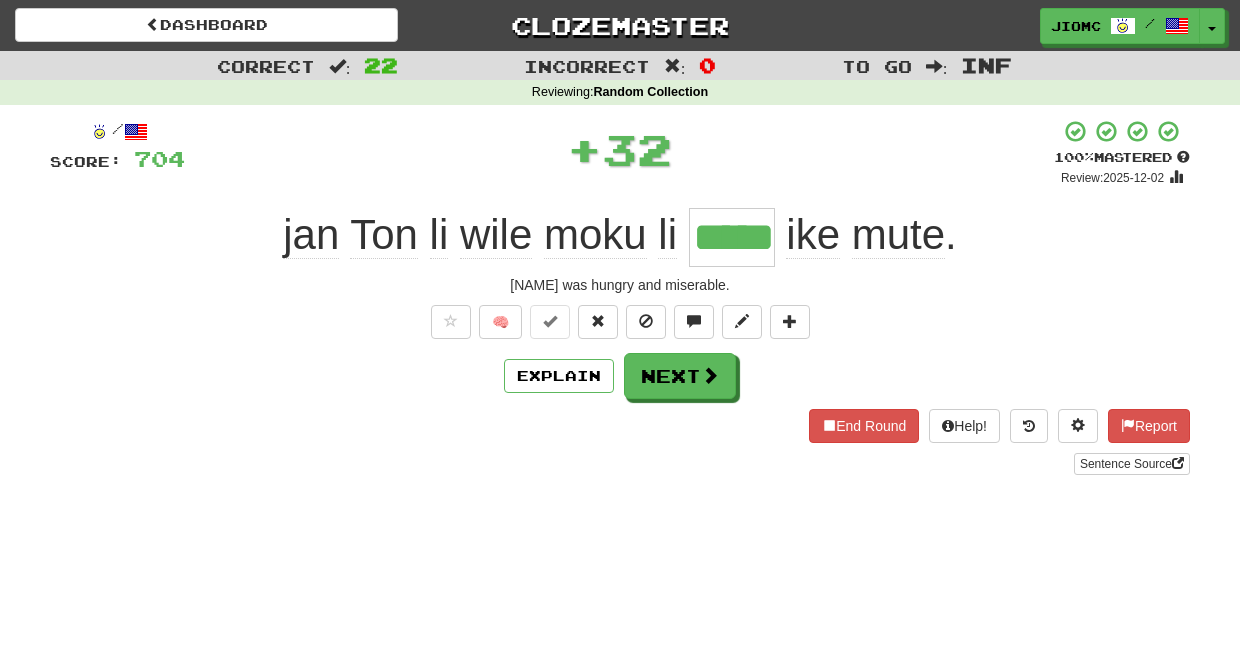 type on "*****" 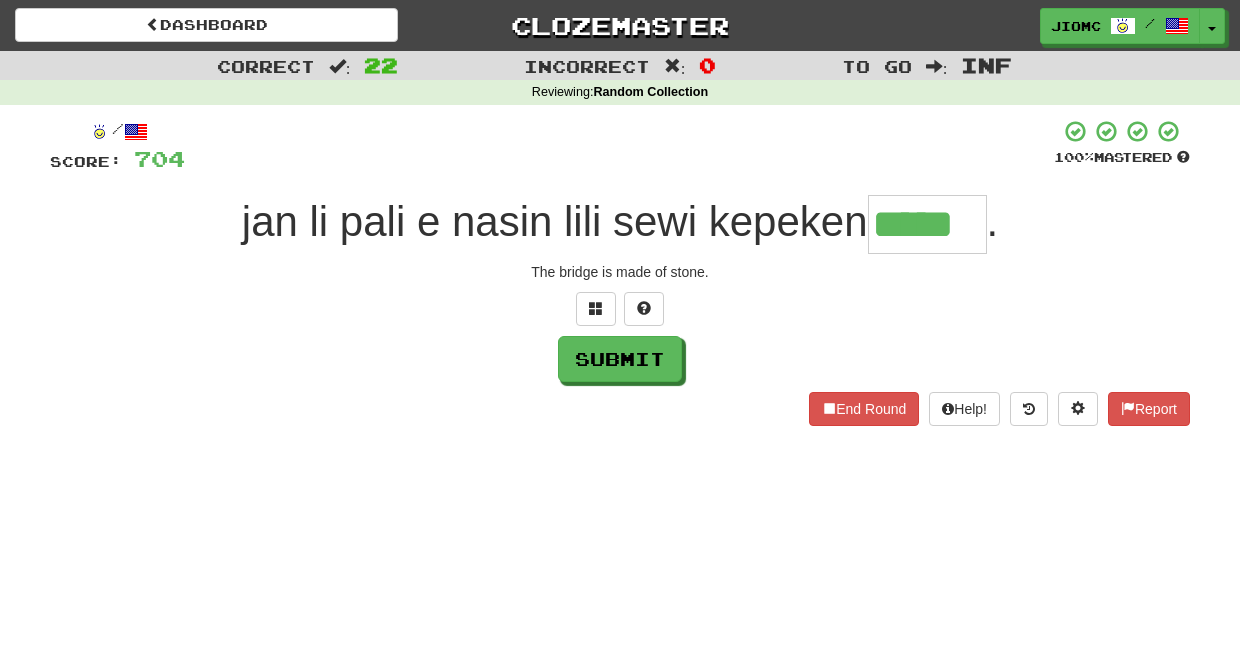 type on "*****" 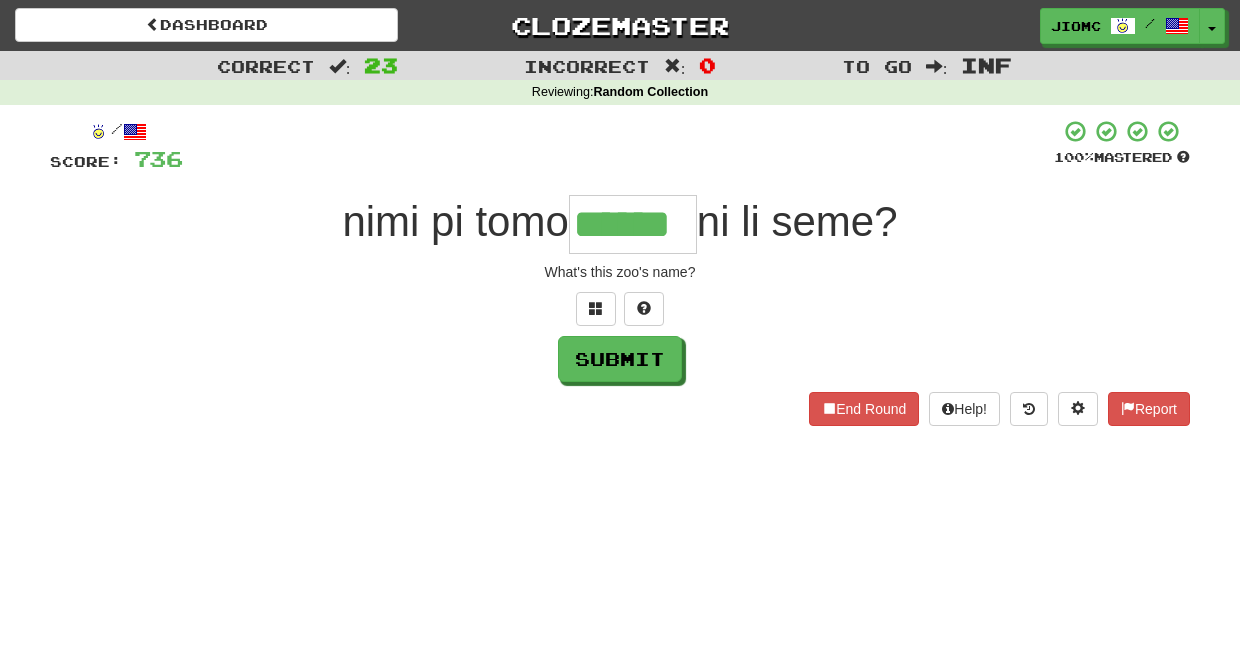 type on "******" 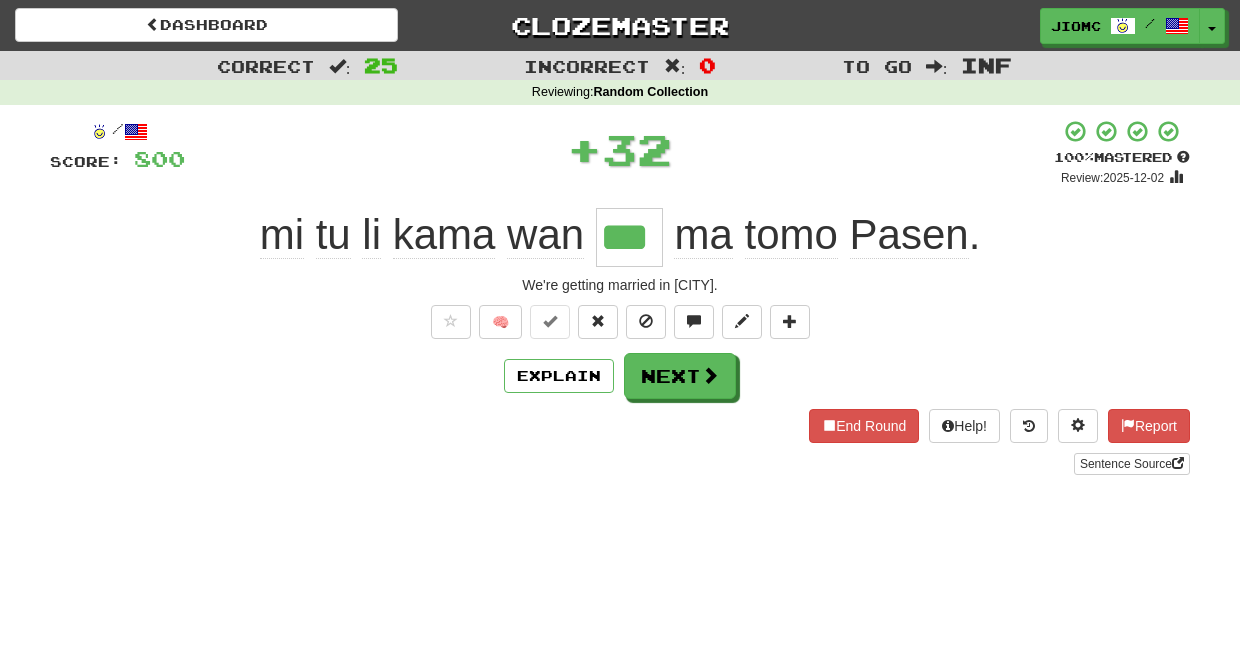 type on "***" 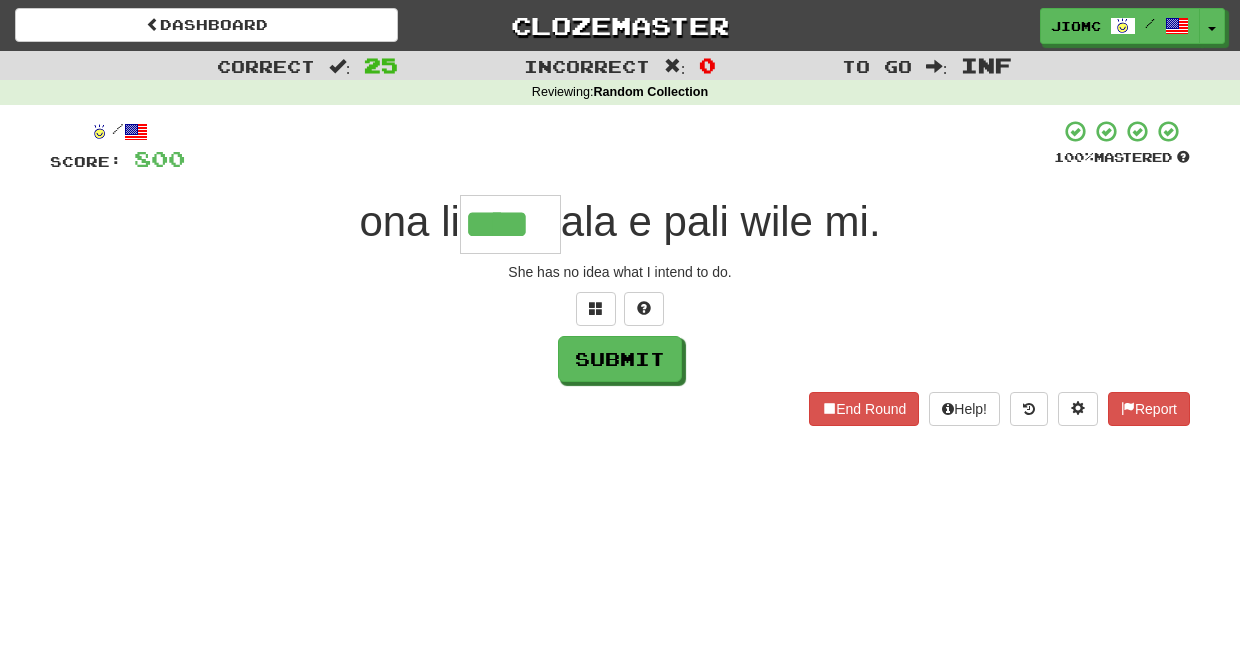 type on "****" 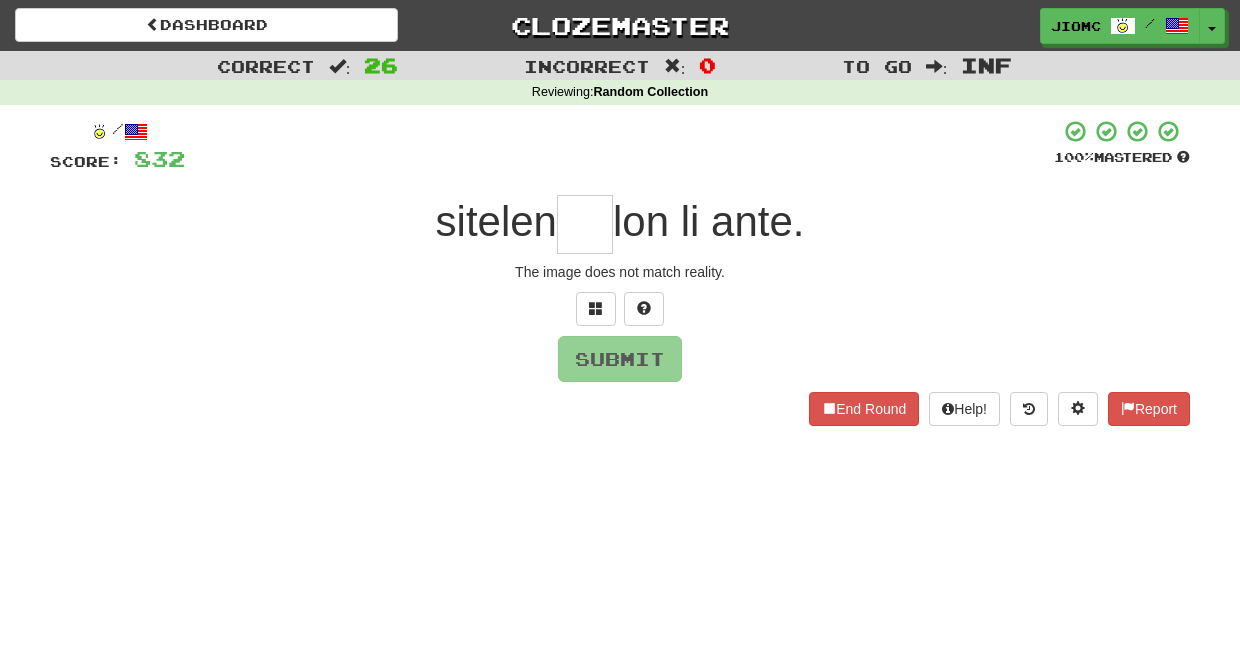 type on "*" 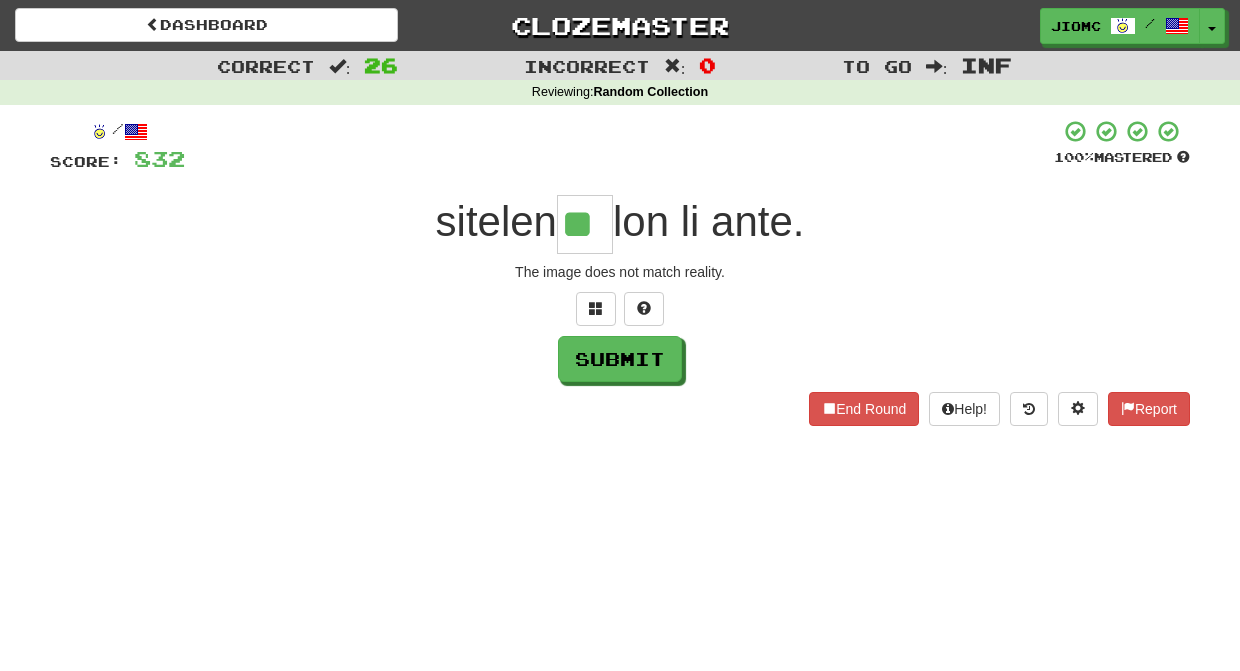 type on "**" 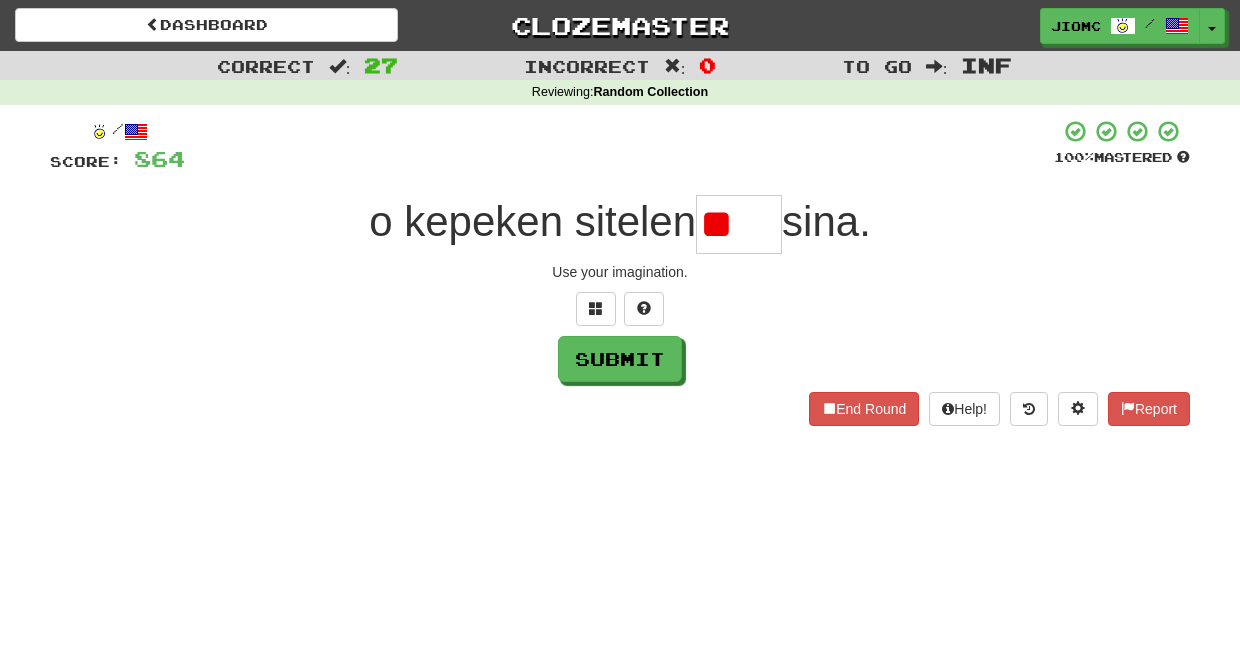 type on "*" 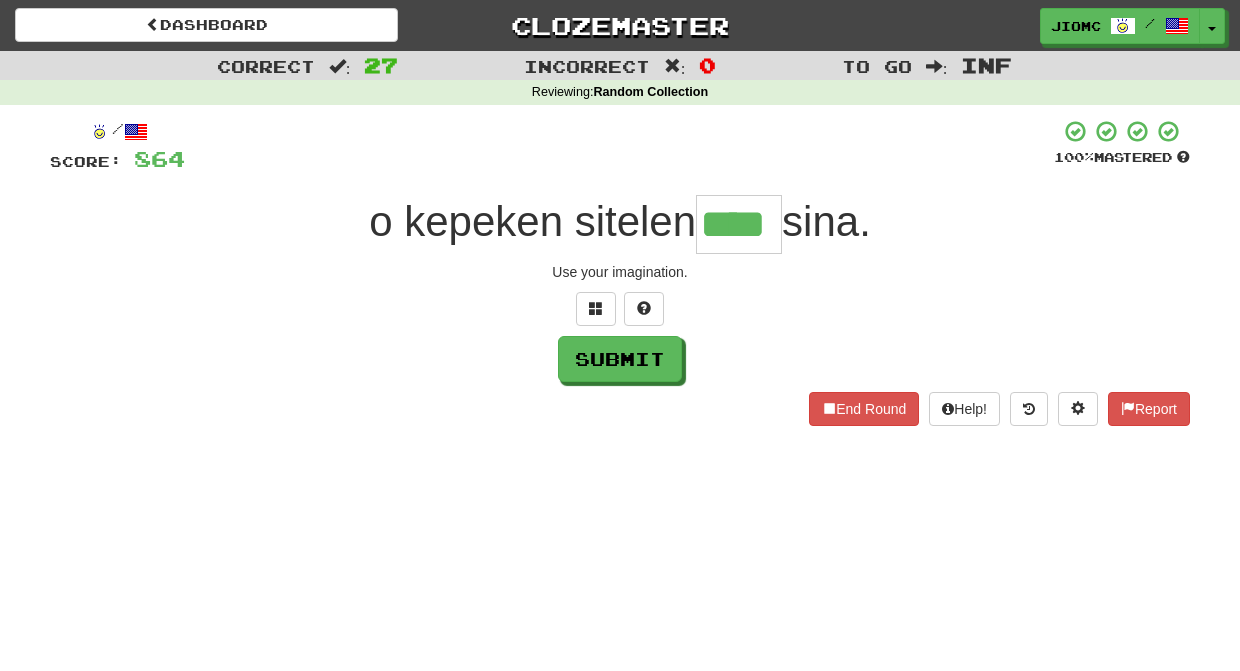 type on "****" 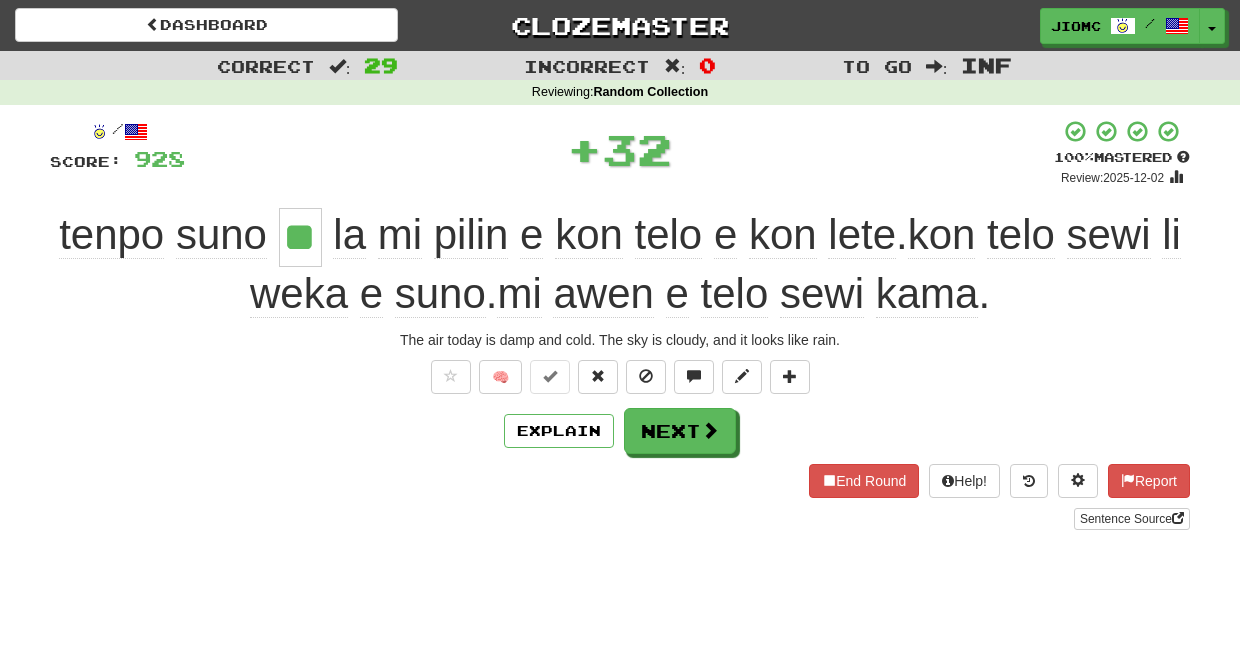 type on "**" 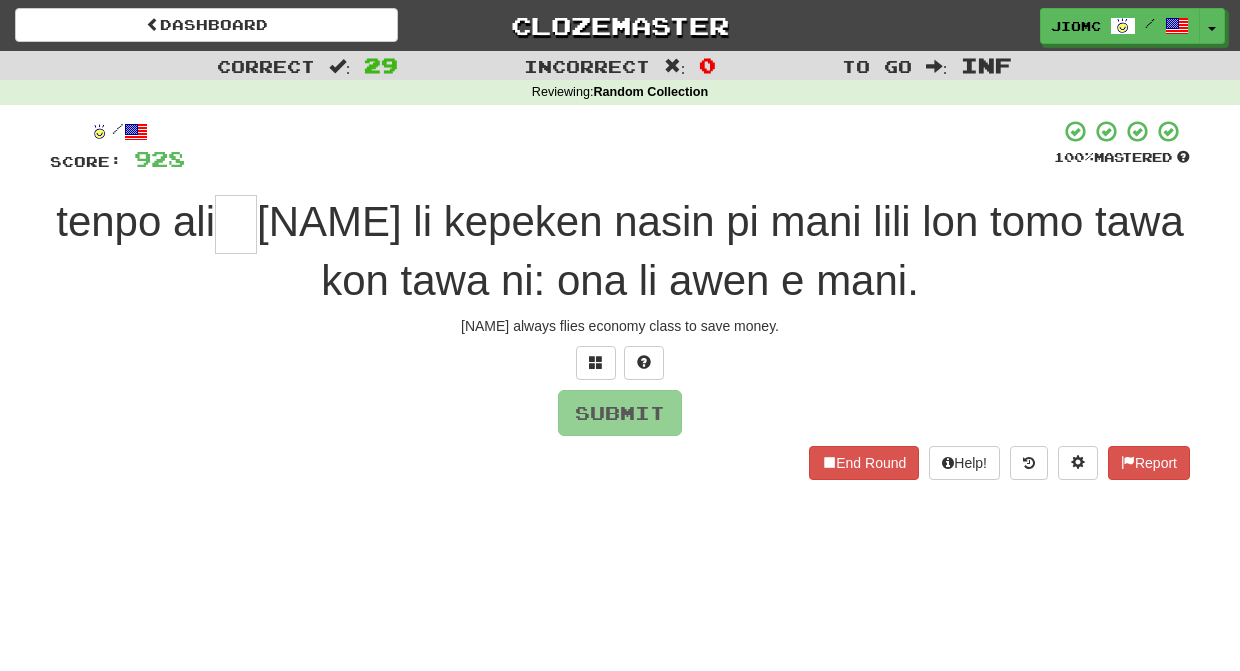 type on "*" 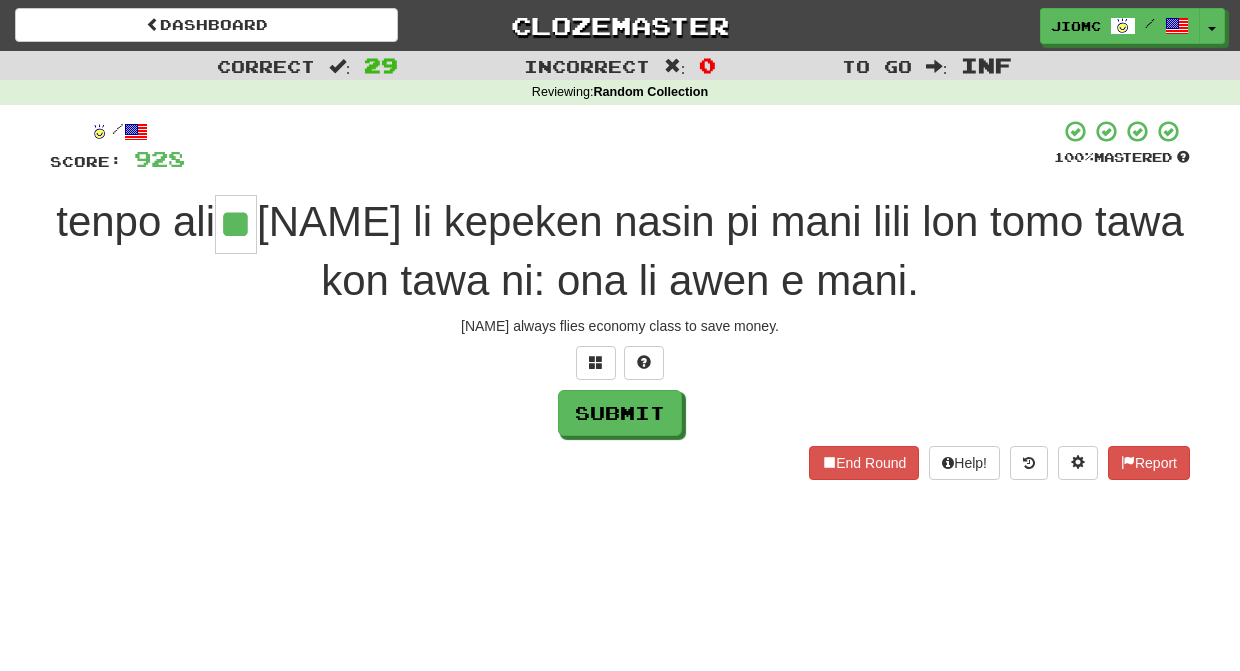type on "**" 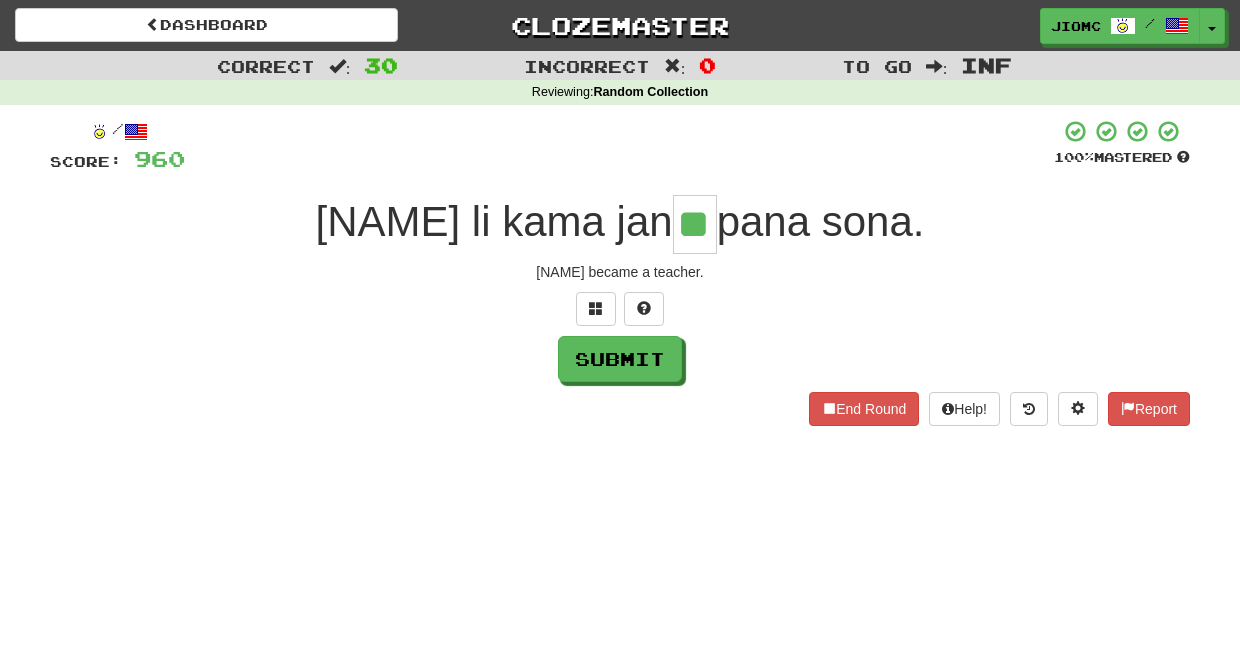 type on "**" 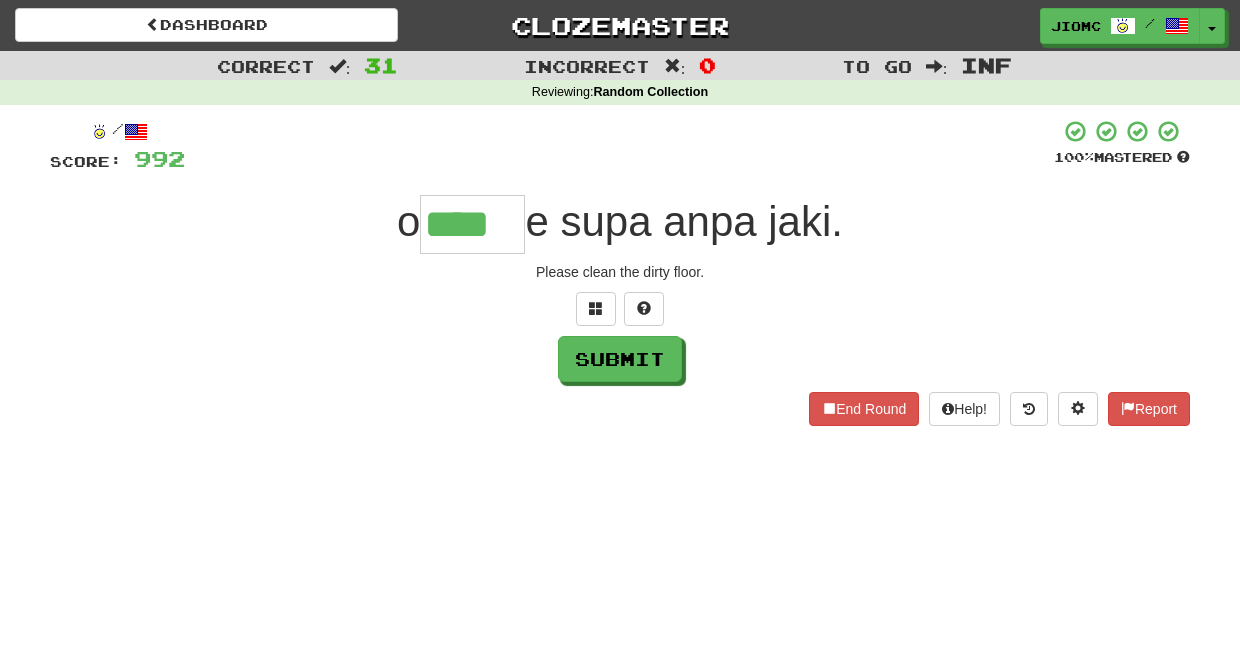 type on "****" 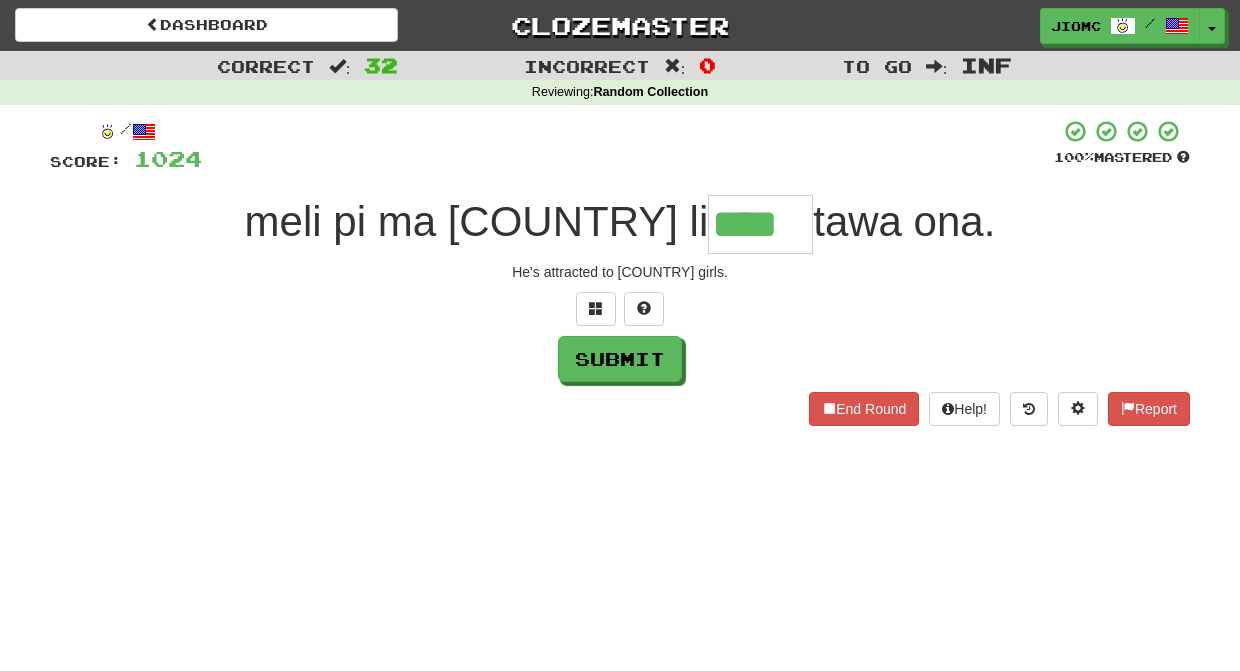 type on "****" 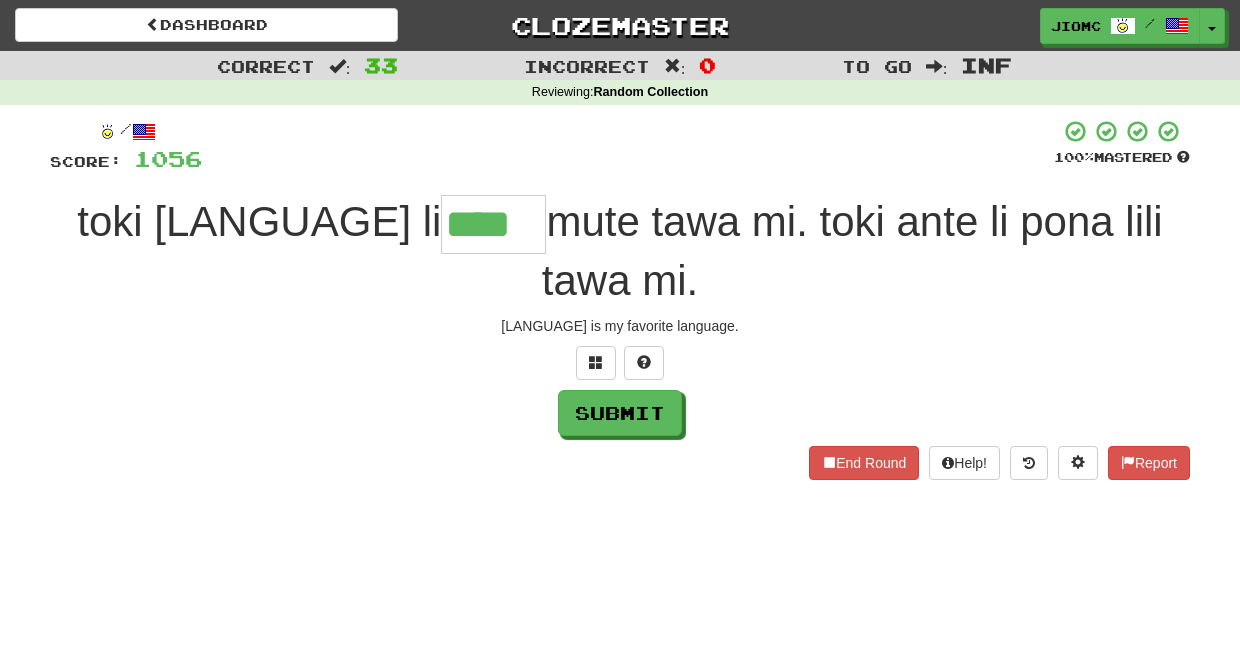 type on "****" 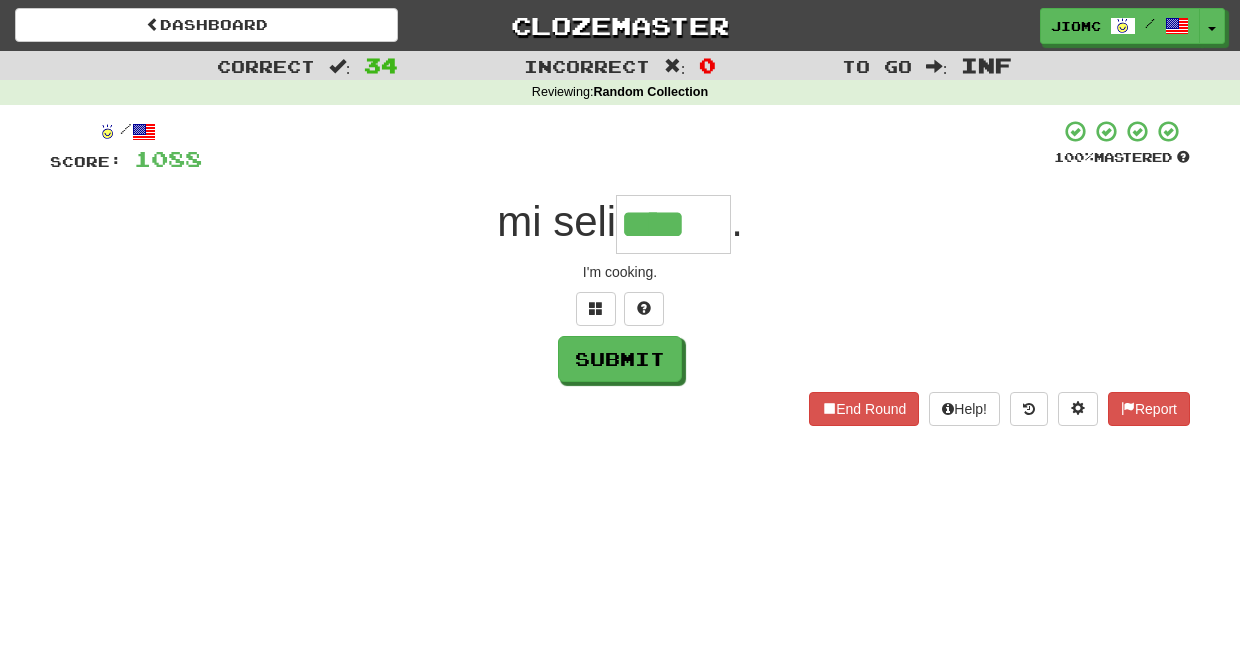 type on "****" 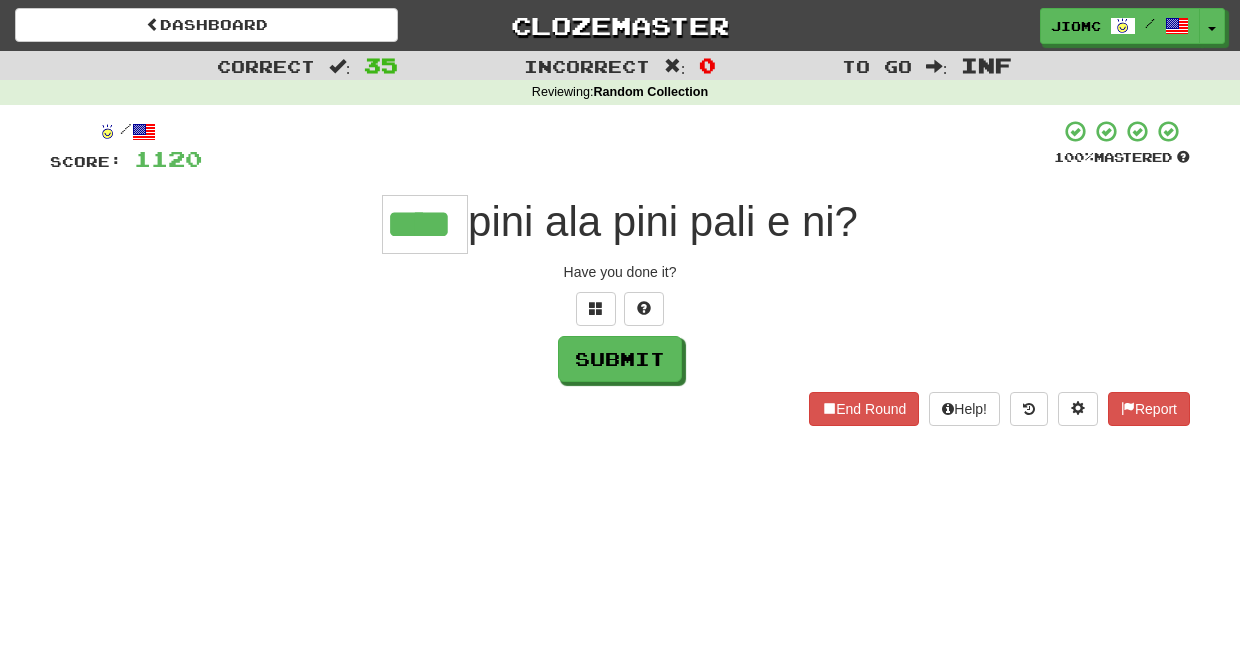 type on "****" 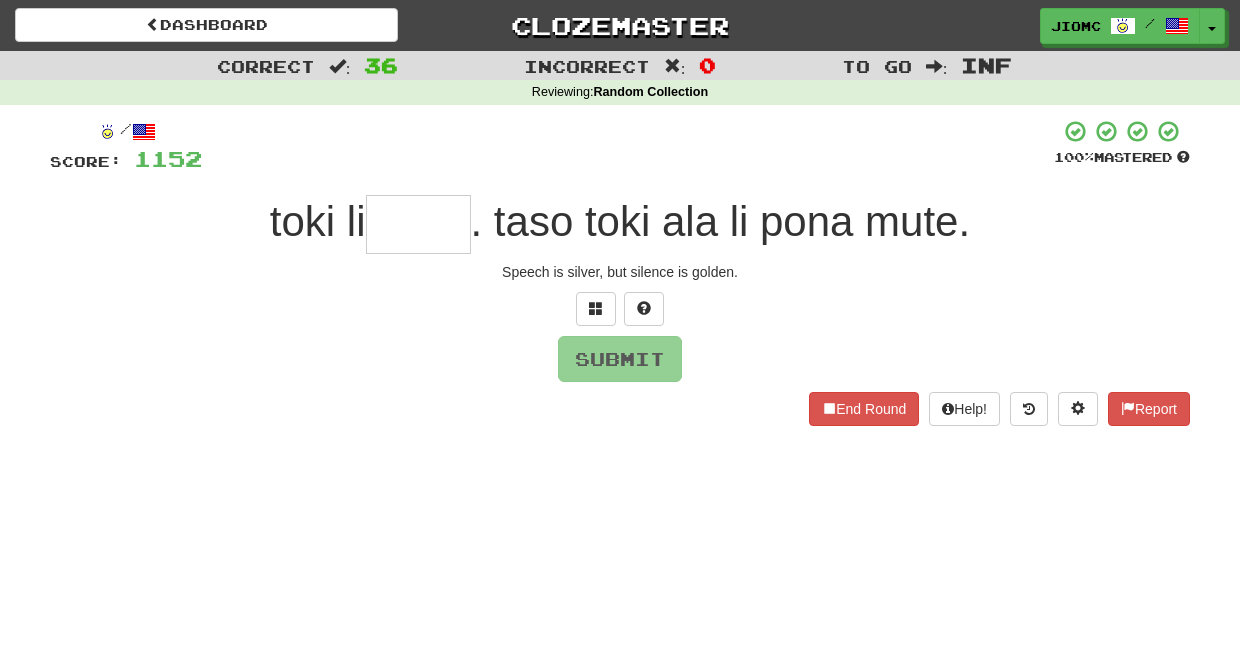 type on "*" 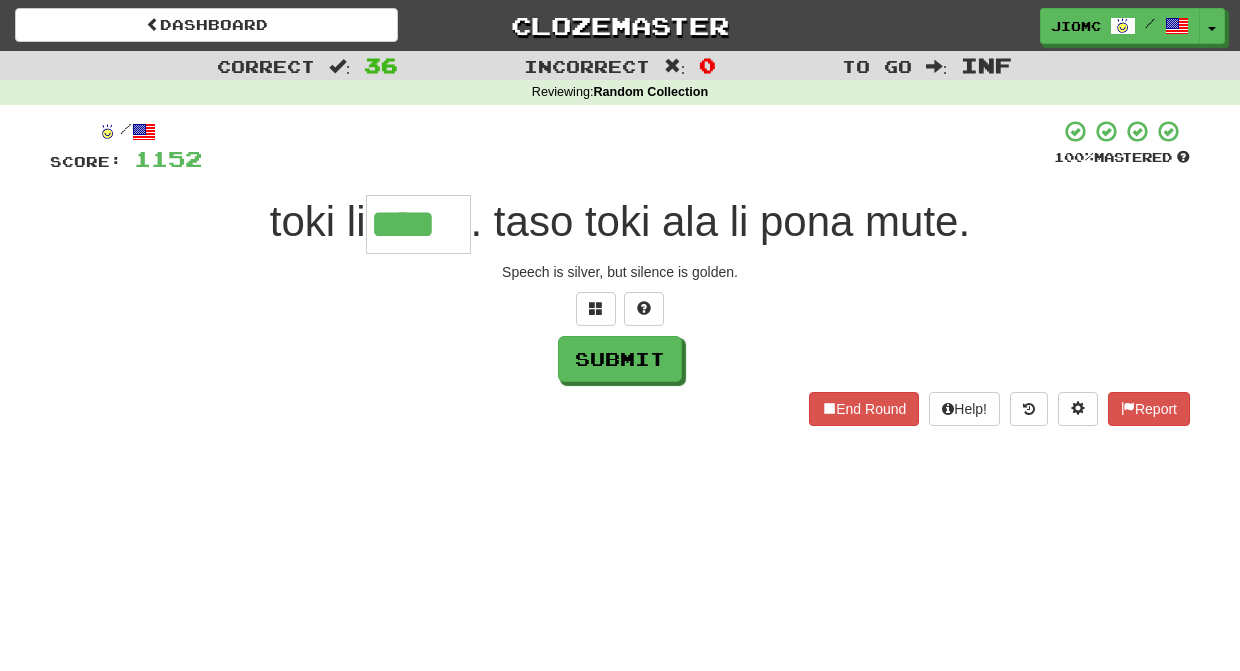type on "****" 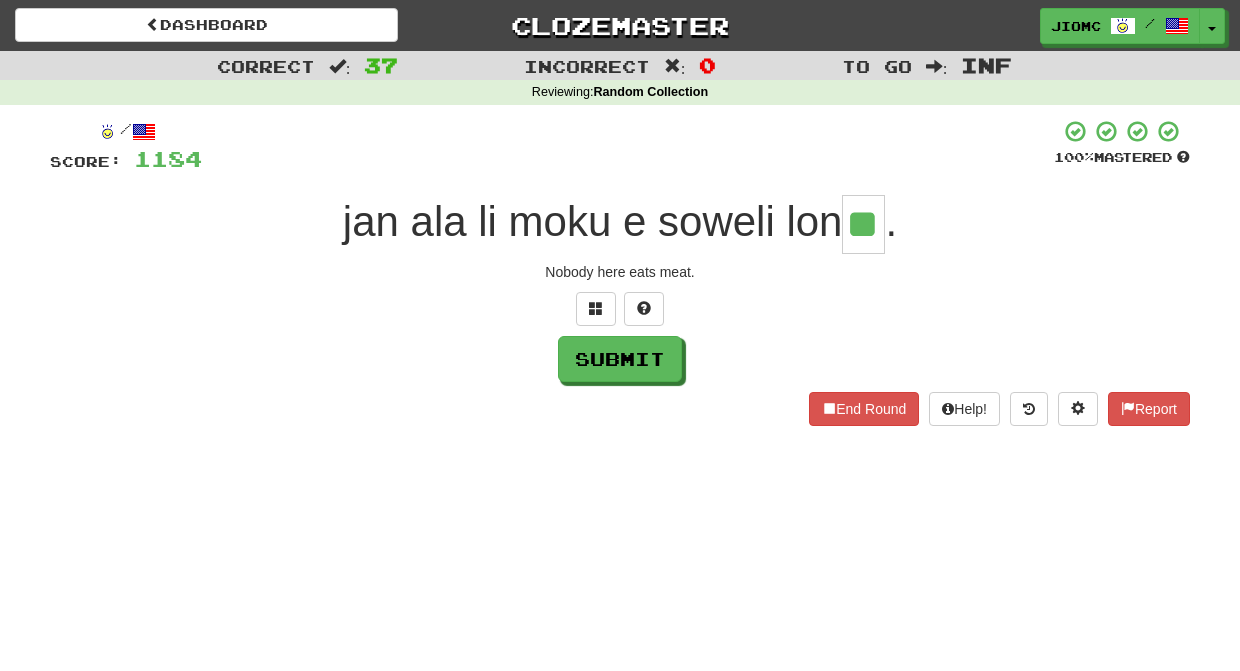 type on "**" 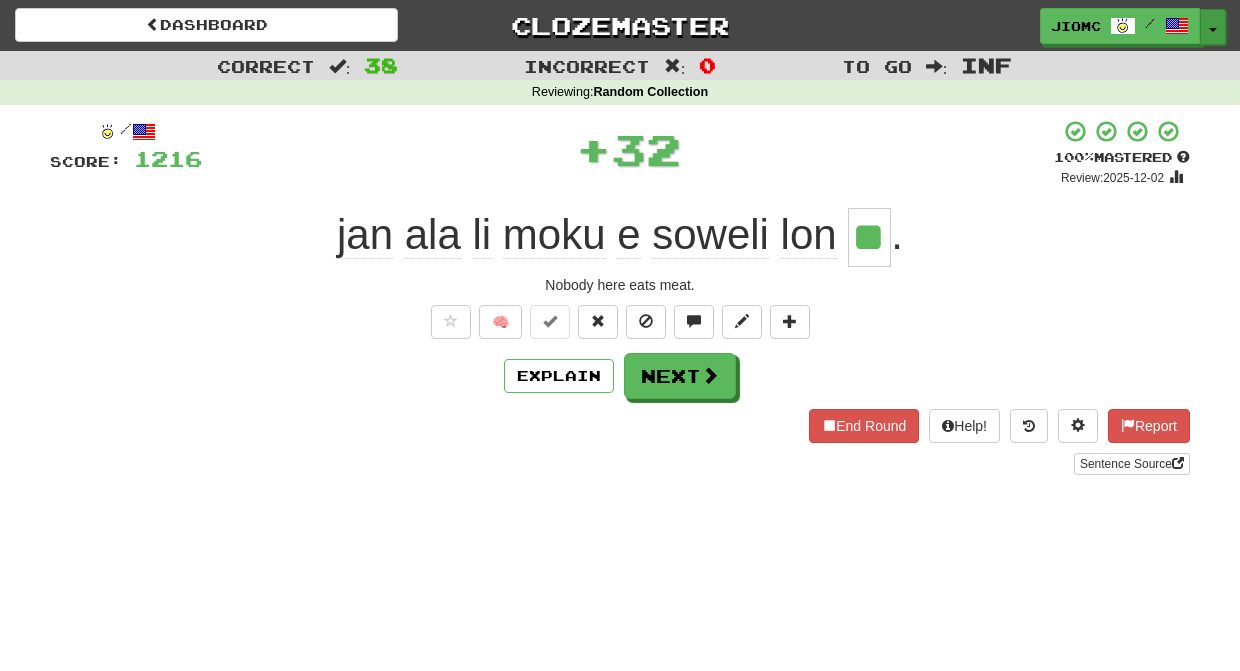 click on "Toggle Dropdown" at bounding box center (1213, 27) 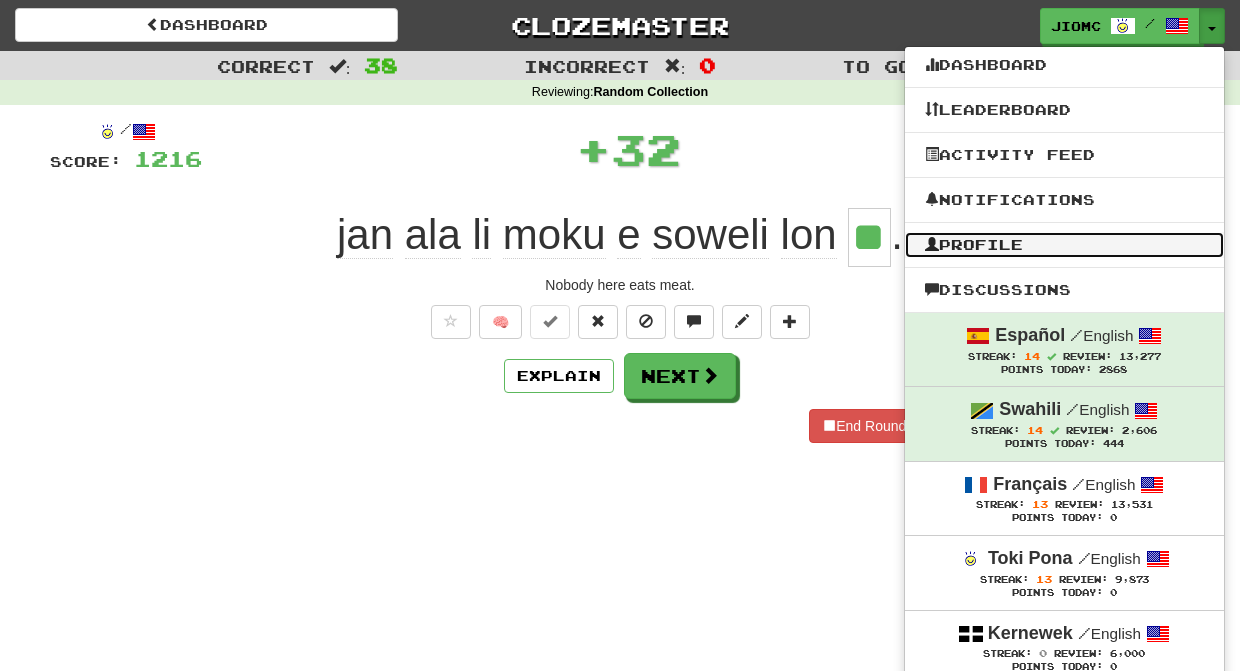 click on "Profile" at bounding box center (1064, 245) 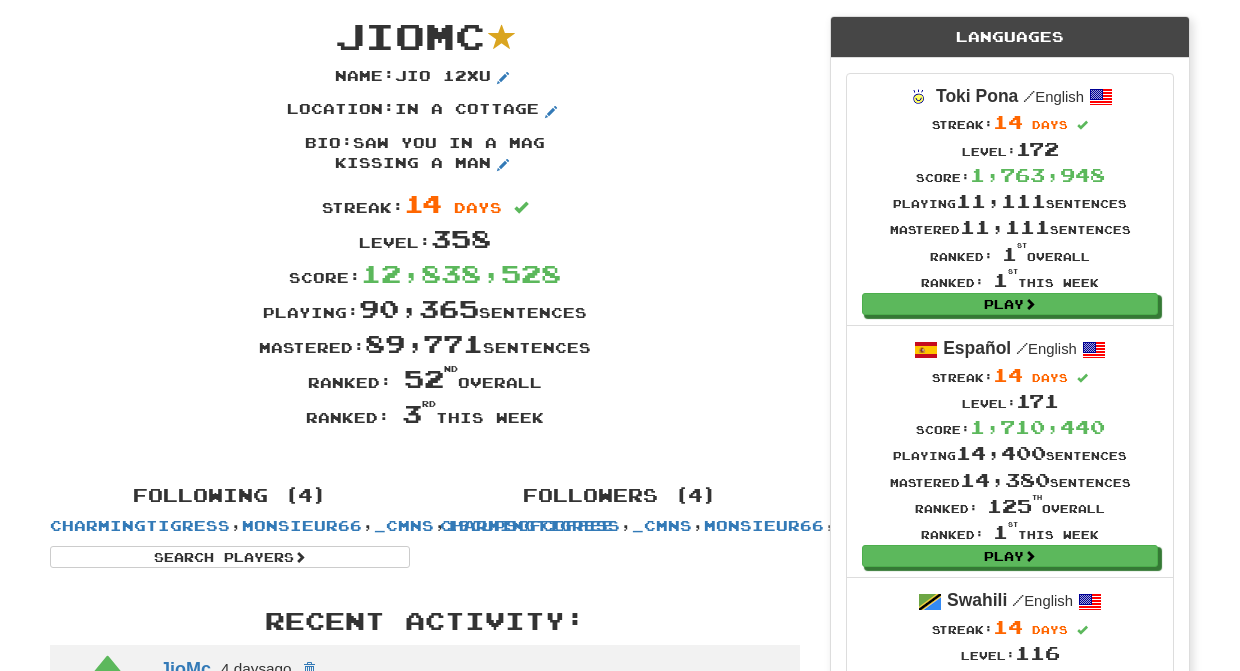 scroll, scrollTop: 0, scrollLeft: 0, axis: both 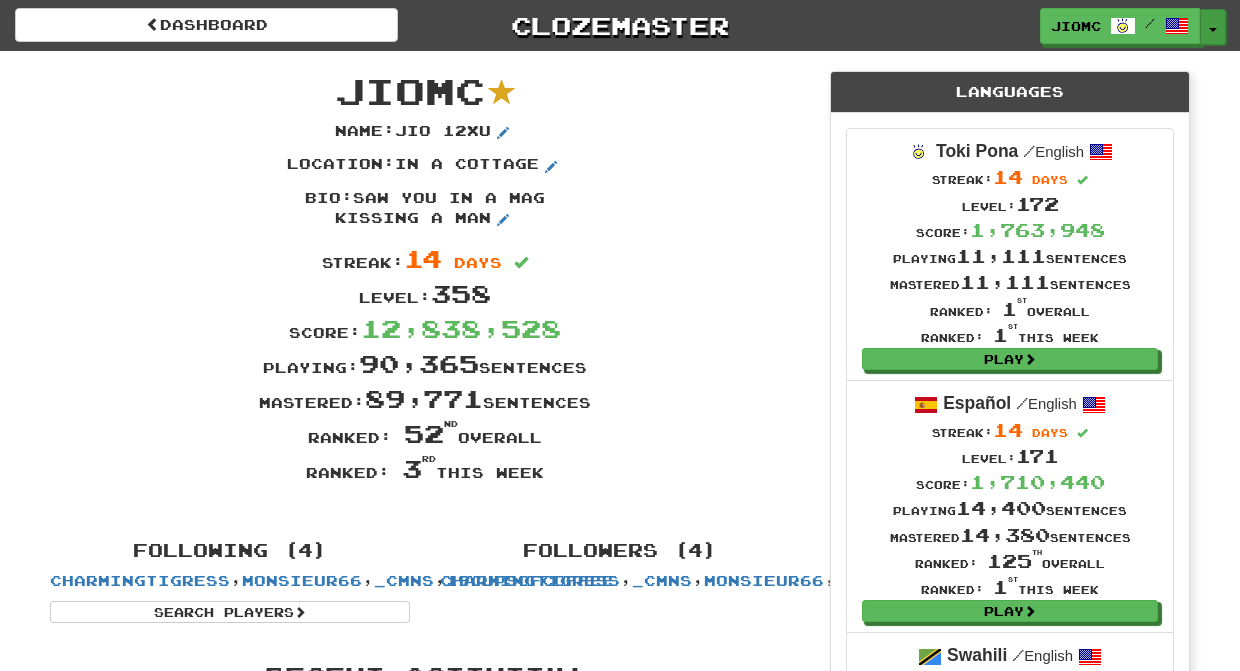 click on "Toggle Dropdown" at bounding box center (1213, 27) 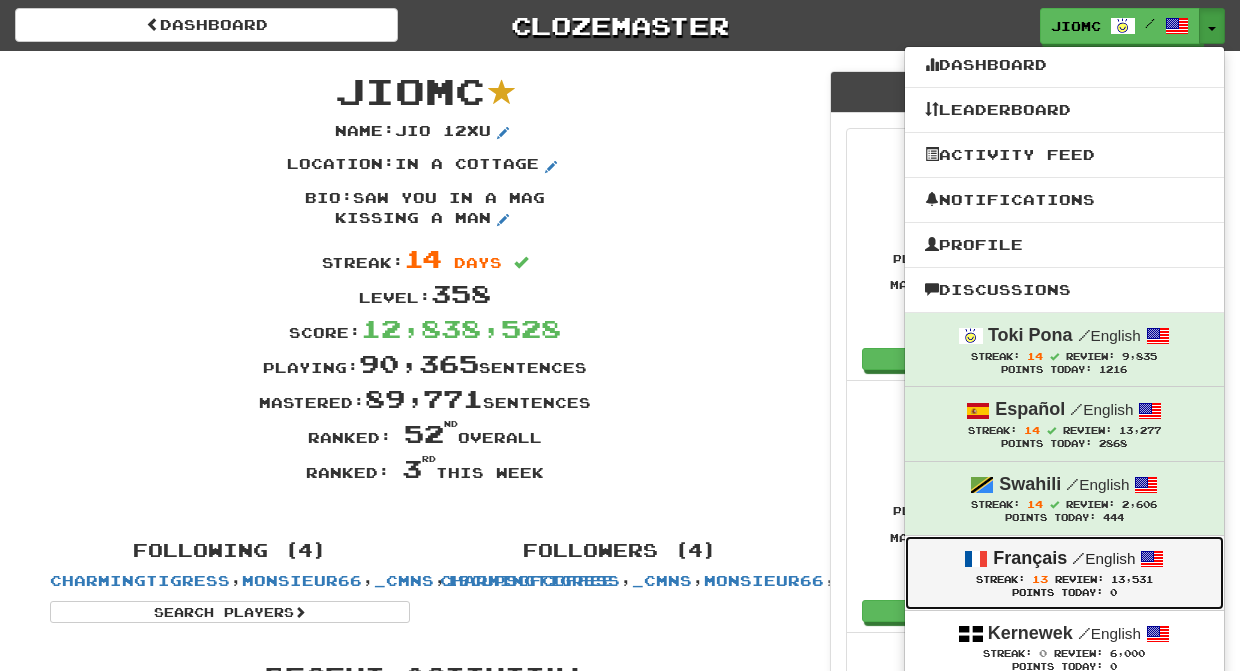 click on "Points Today: 0" at bounding box center (1064, 593) 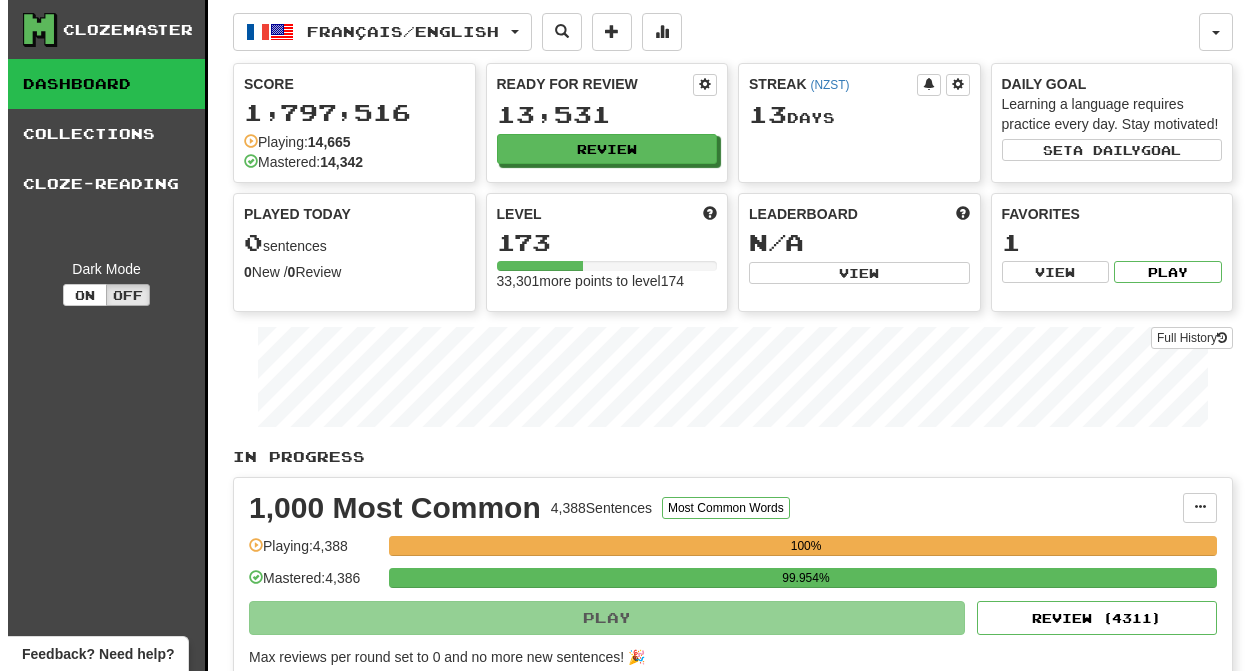 scroll, scrollTop: 0, scrollLeft: 0, axis: both 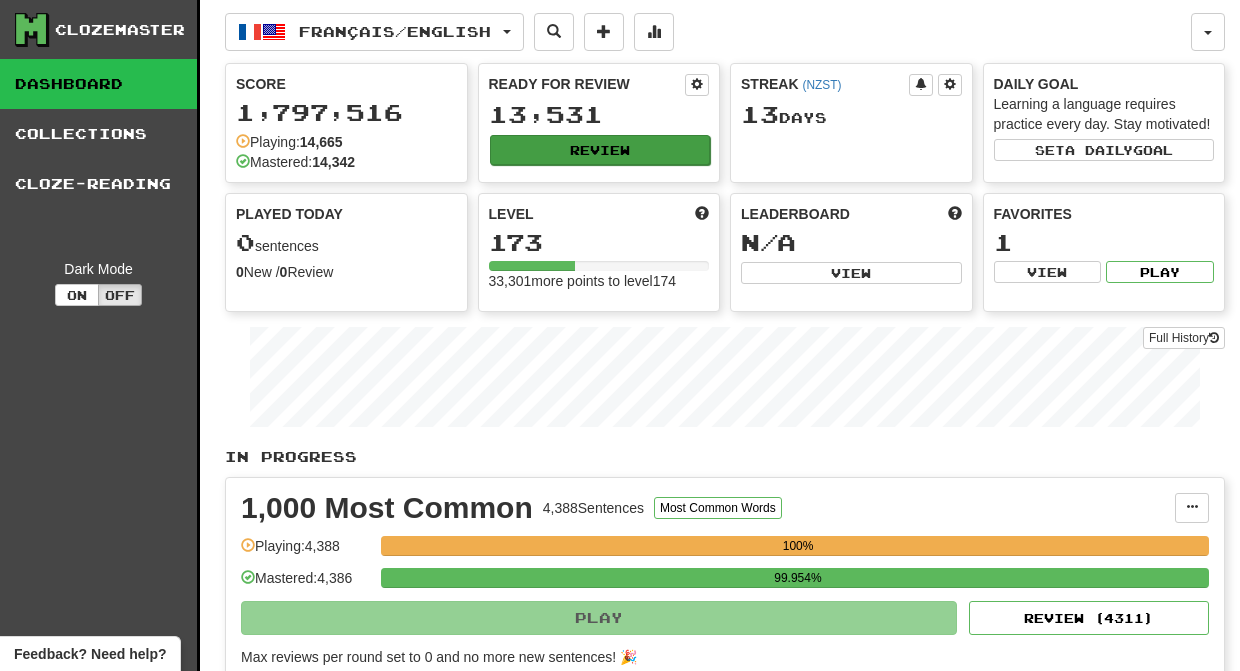 click on "Review" at bounding box center (600, 150) 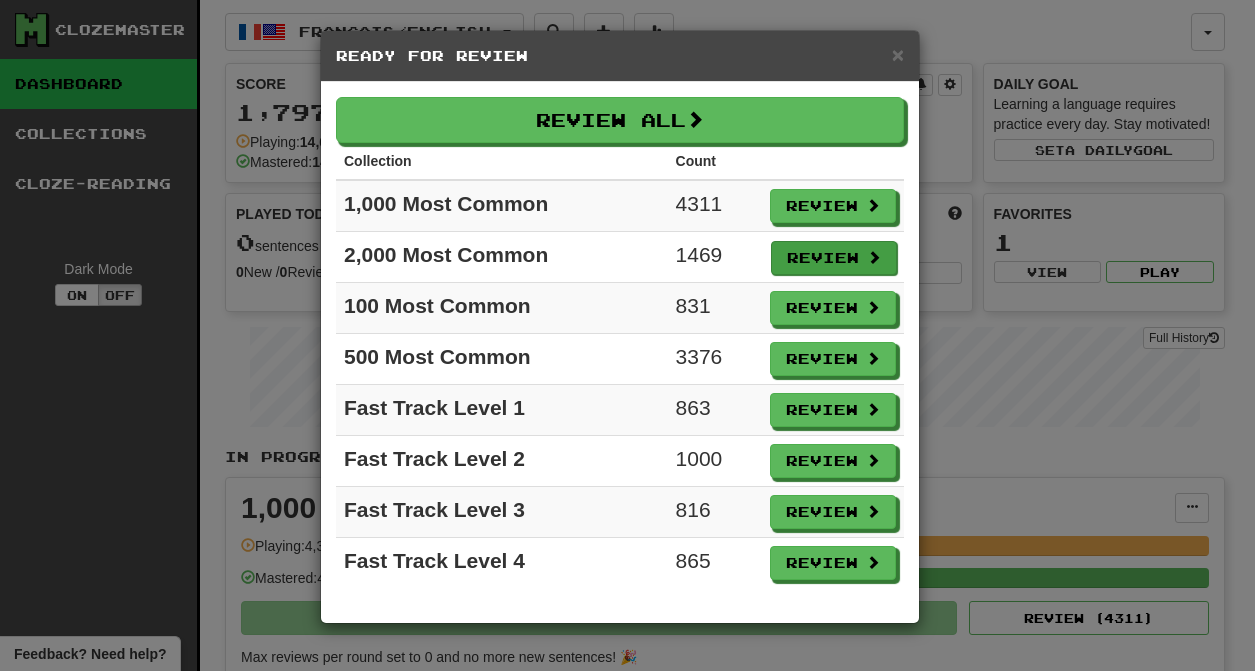 click on "Review" at bounding box center (834, 258) 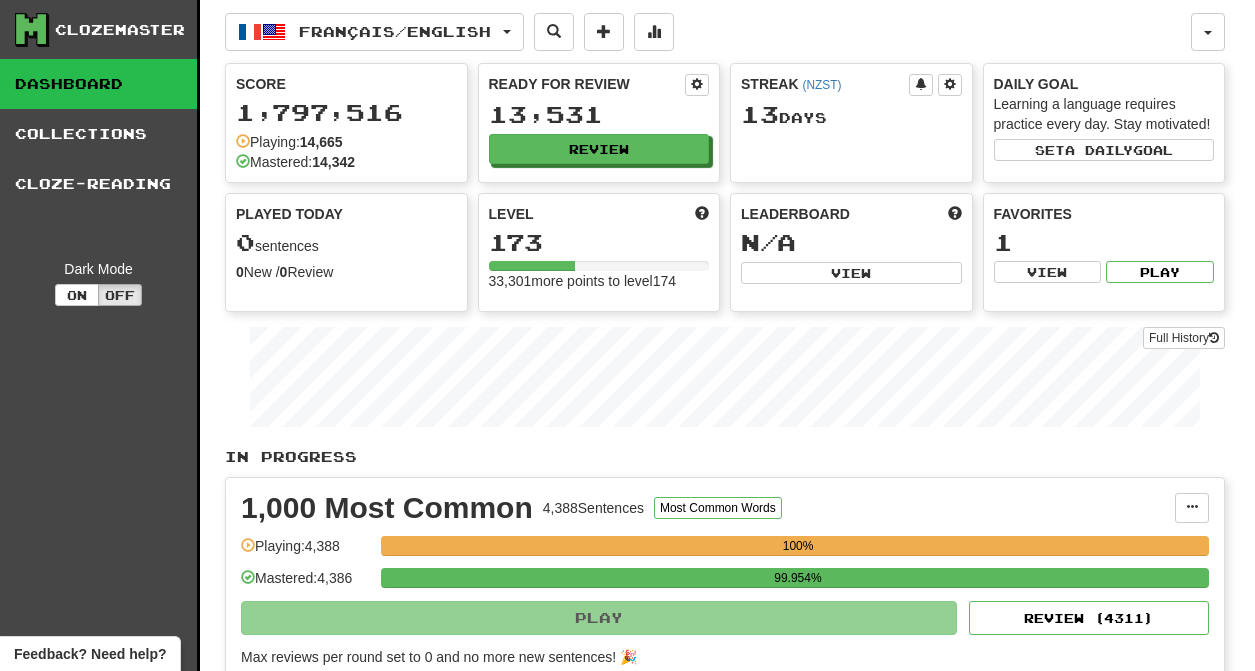 select on "********" 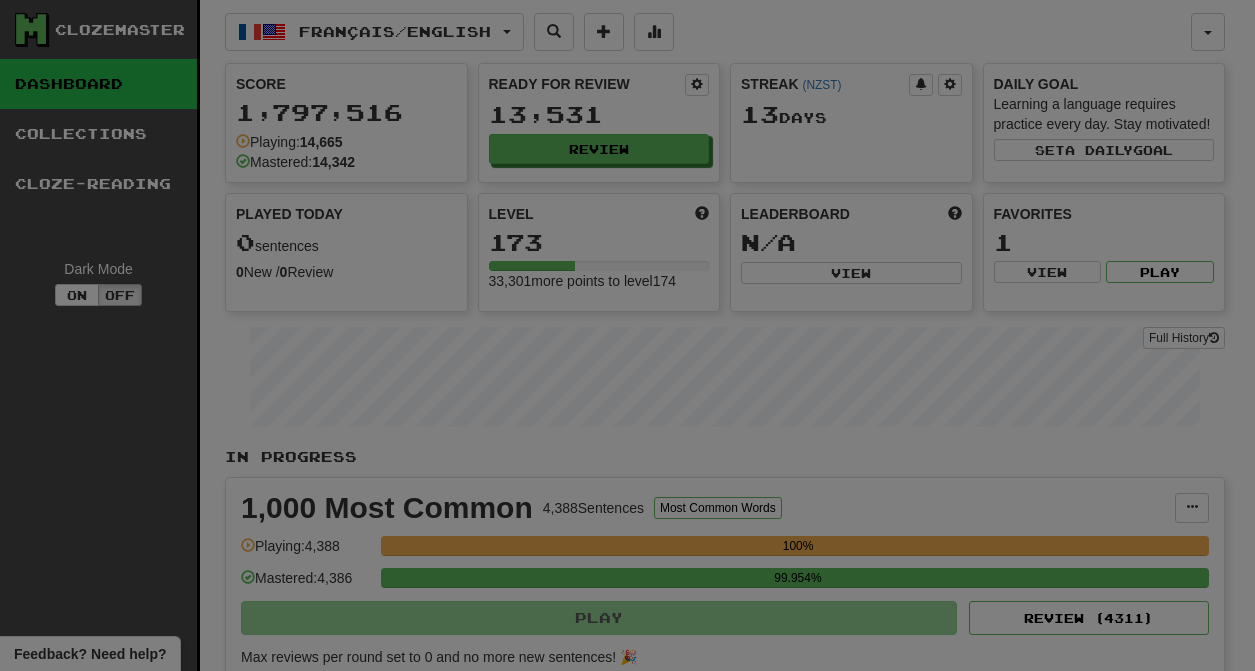 scroll, scrollTop: 0, scrollLeft: 0, axis: both 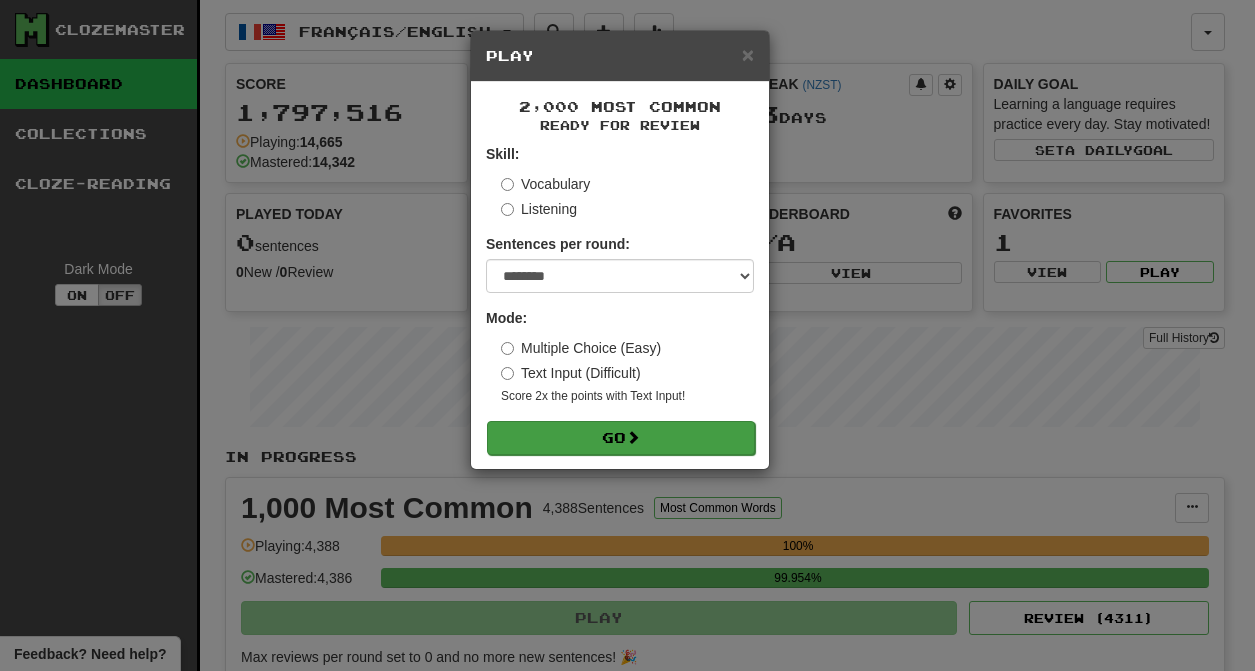 click at bounding box center [633, 437] 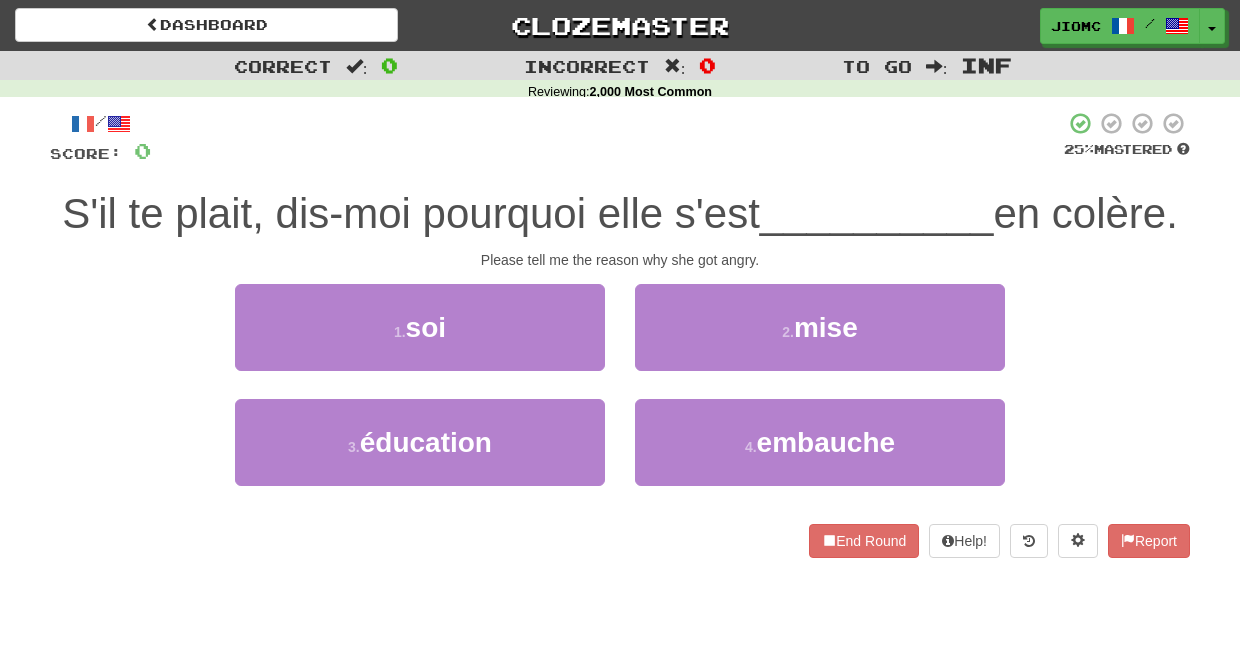 scroll, scrollTop: 0, scrollLeft: 0, axis: both 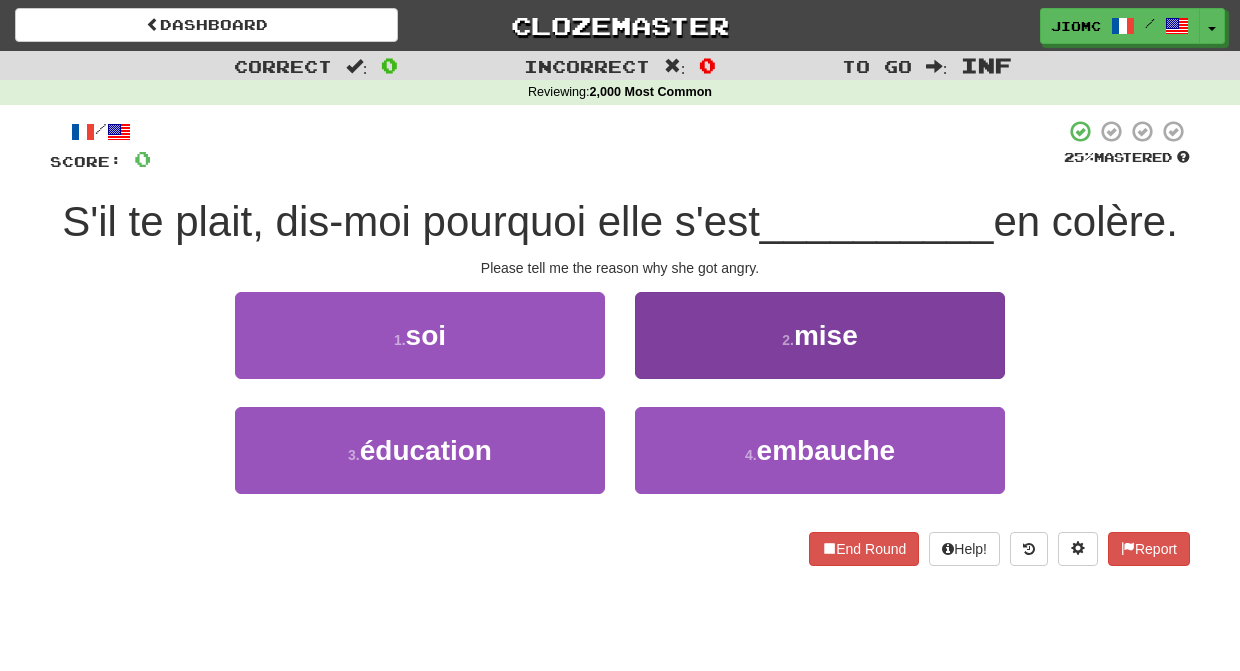 click on "2 .  mise" at bounding box center (820, 335) 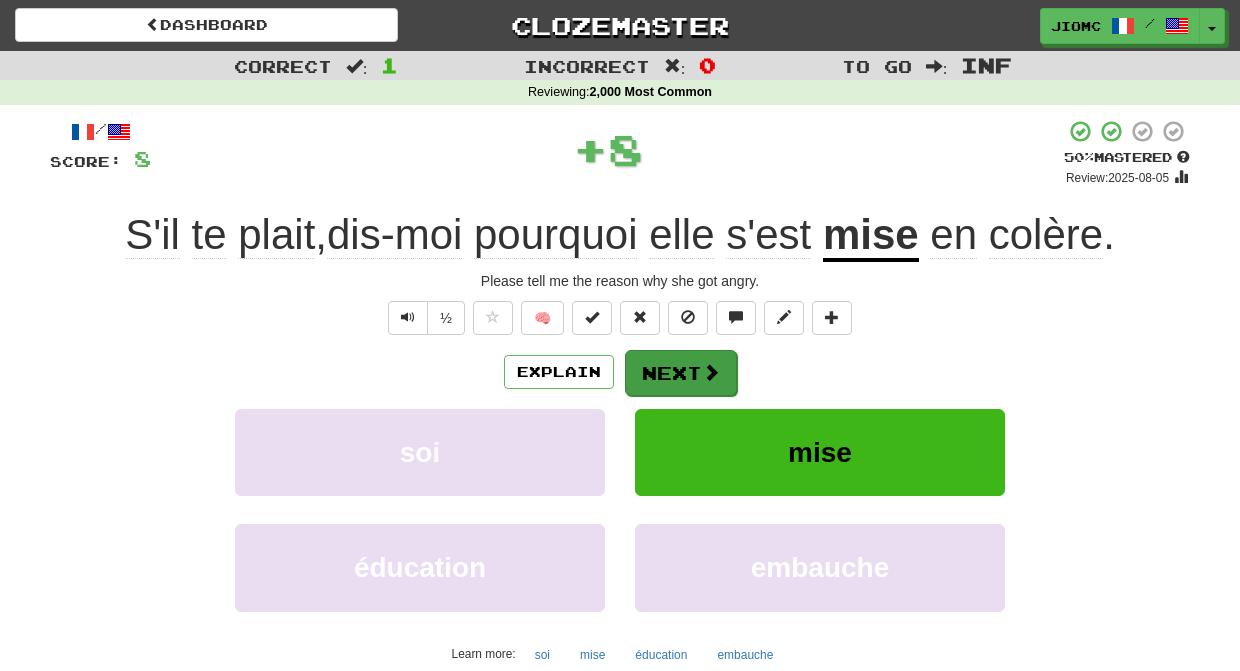 click on "Next" at bounding box center (681, 373) 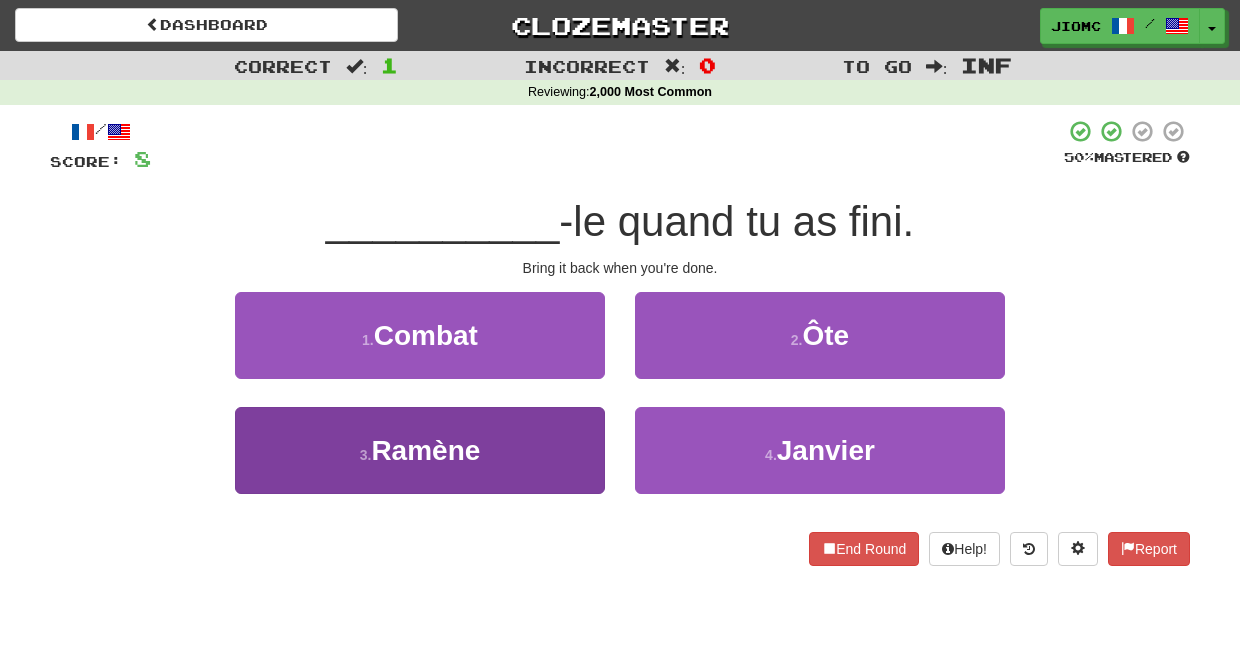 click on "3 . Ramène" at bounding box center [420, 450] 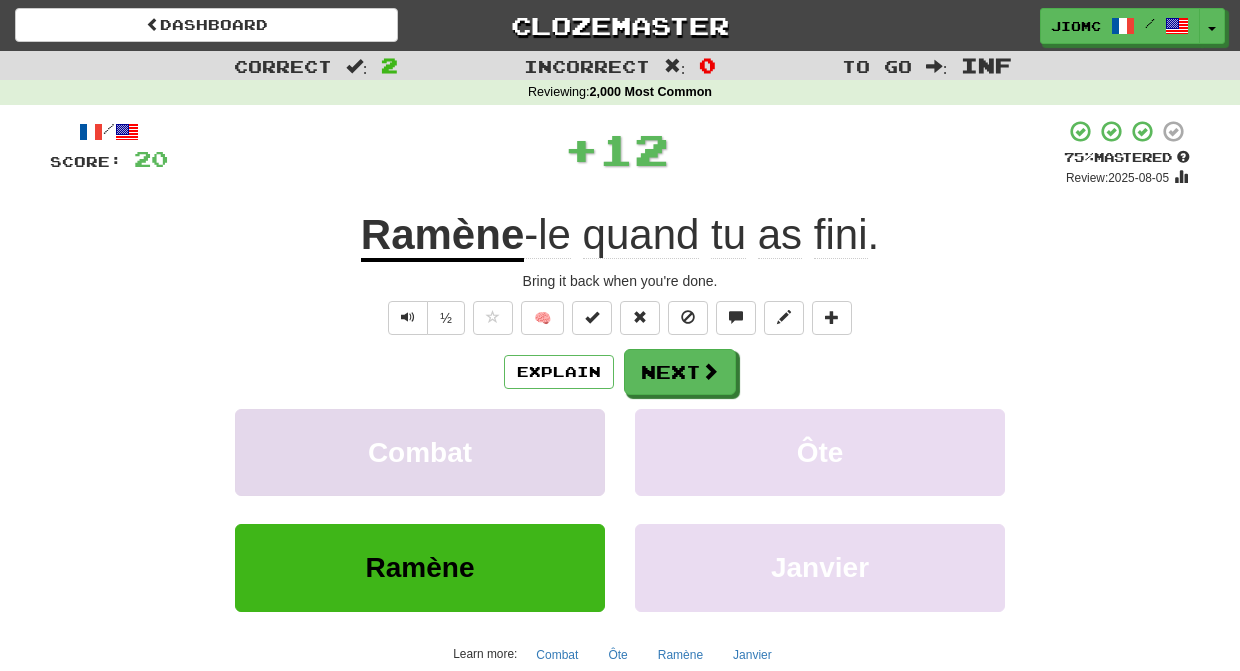 click on "Combat" at bounding box center [420, 452] 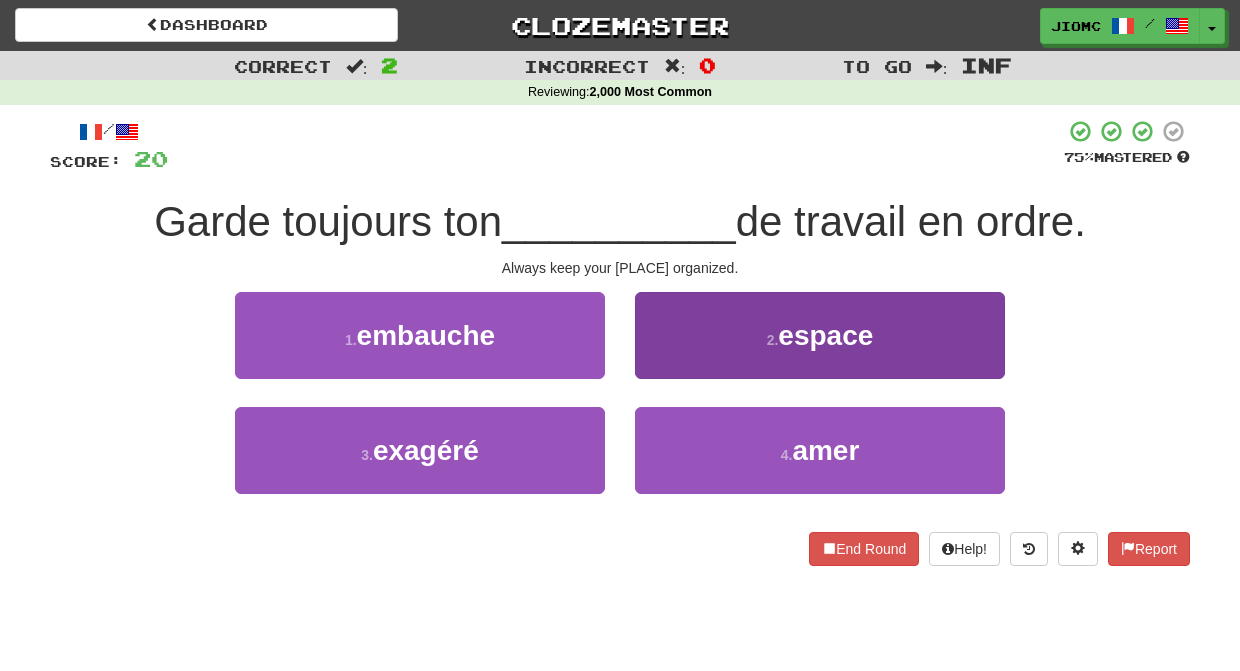 click on "2 .  espace" at bounding box center [820, 335] 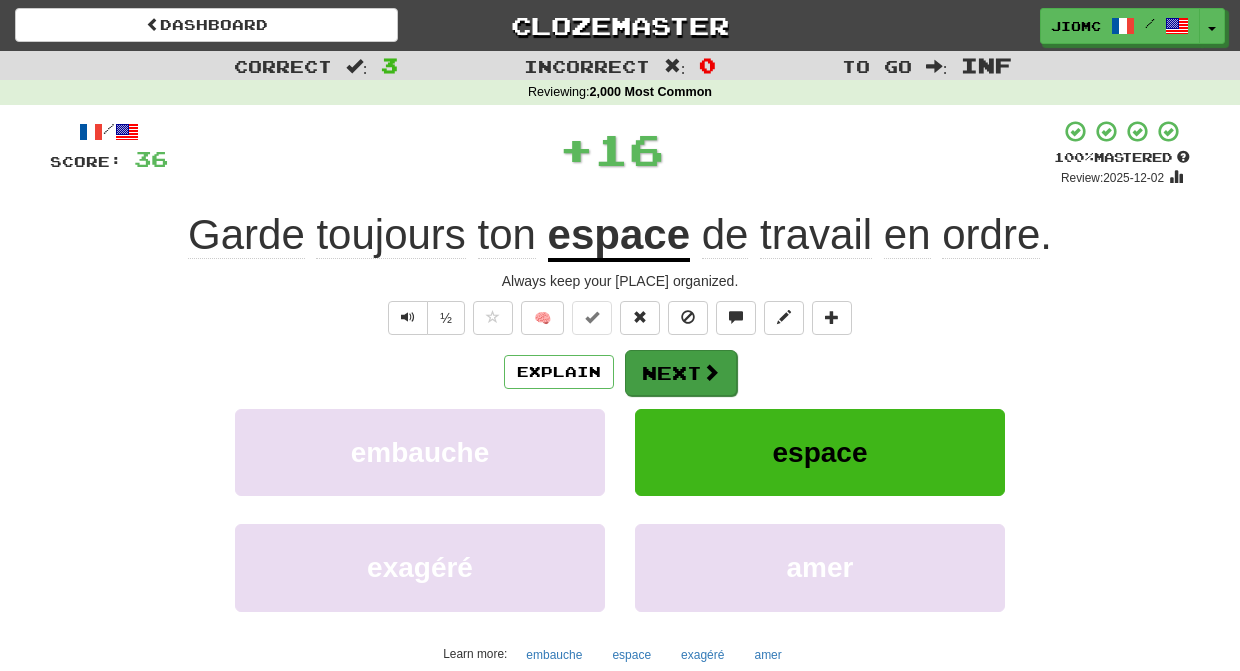 click on "Next" at bounding box center [681, 373] 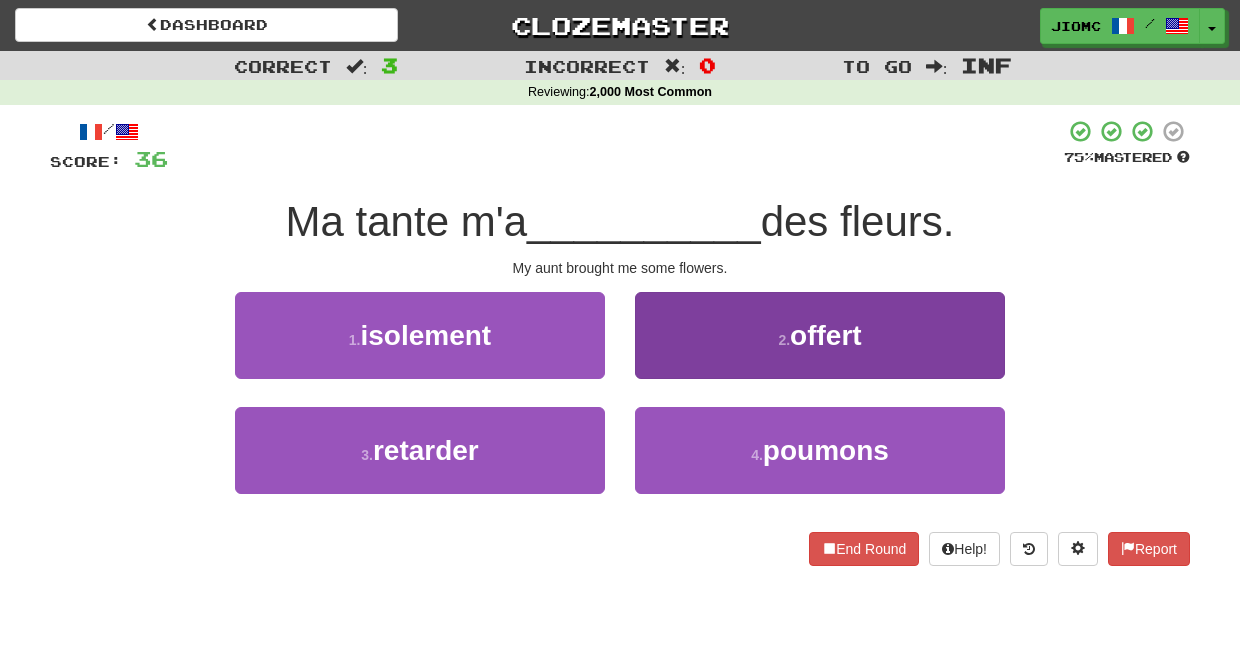 click on "2 .  offert" at bounding box center (820, 335) 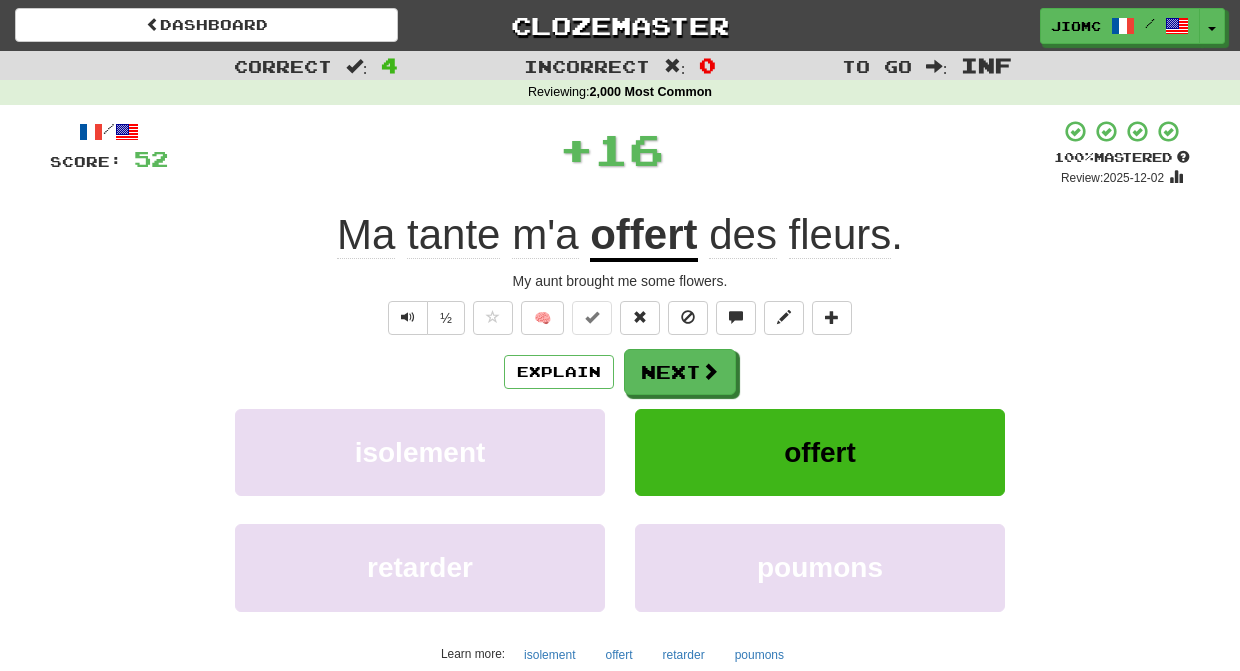 click on "Next" at bounding box center (680, 372) 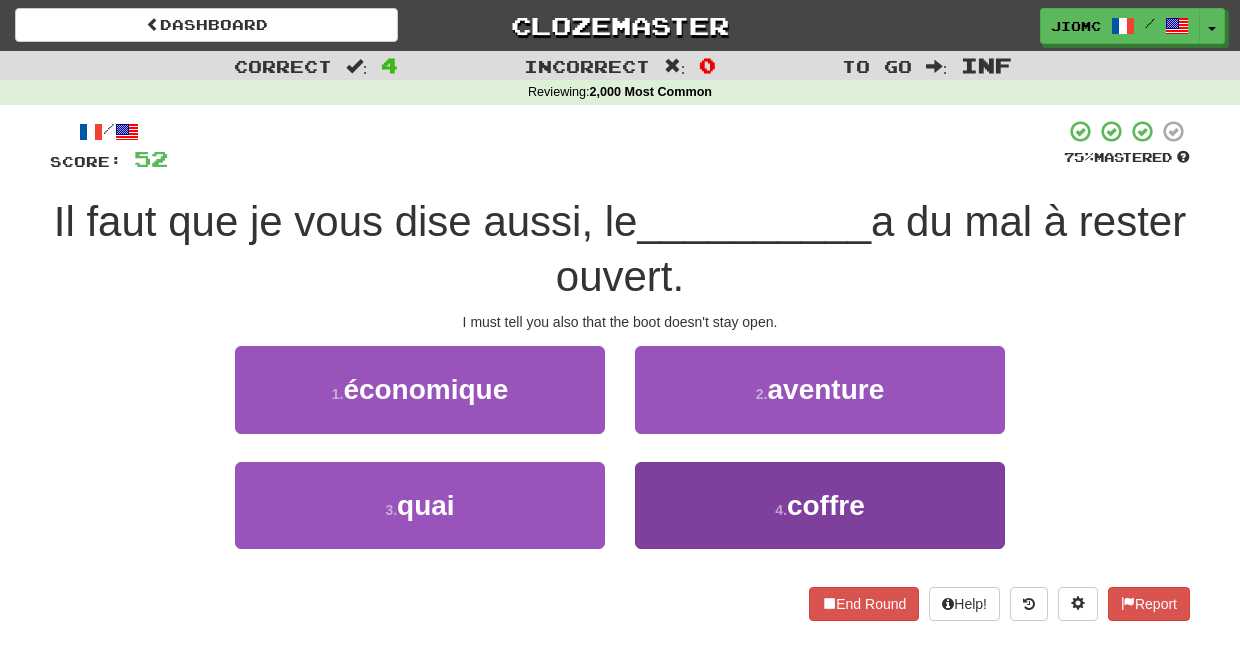click on "4 .  coffre" at bounding box center [820, 505] 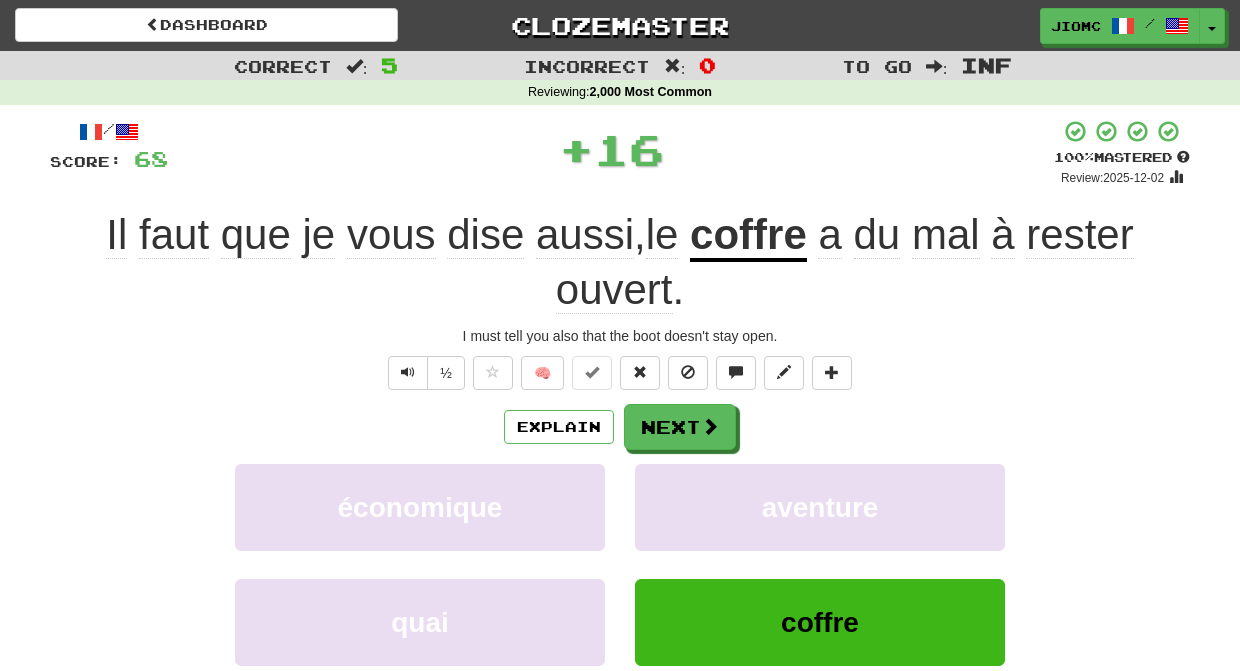 click on "aventure" at bounding box center [820, 507] 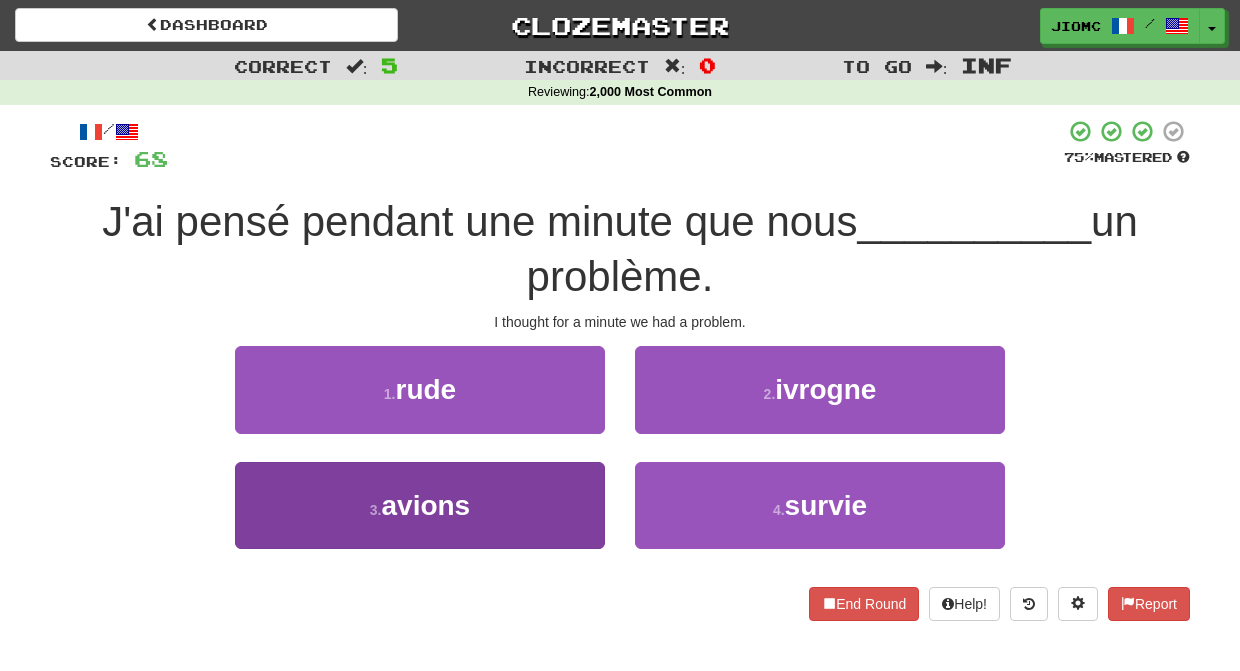click on "3 . avions" at bounding box center [420, 505] 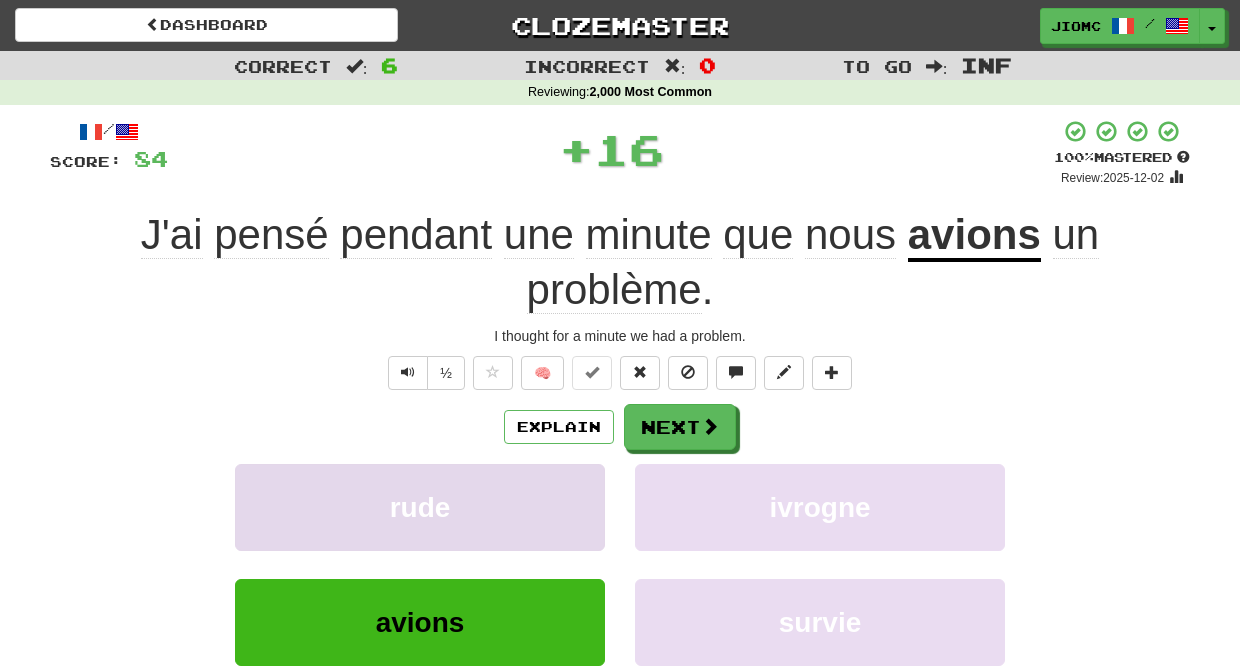click on "rude" at bounding box center (420, 507) 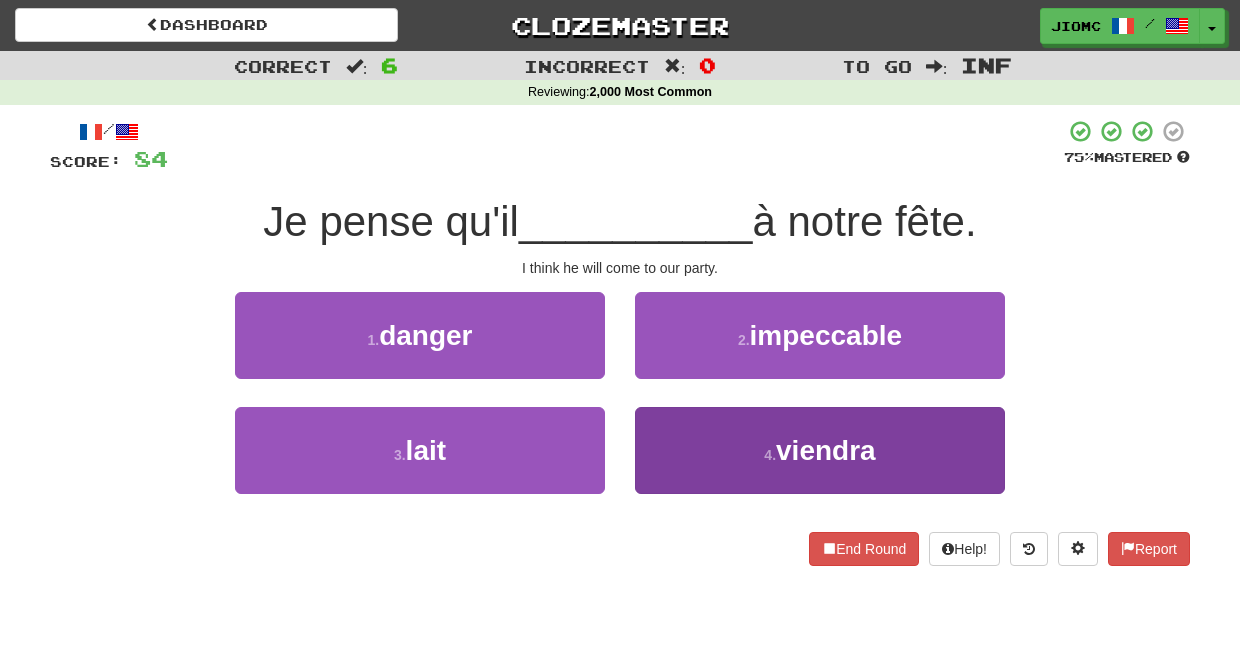 click on "4 . viendra" at bounding box center [820, 450] 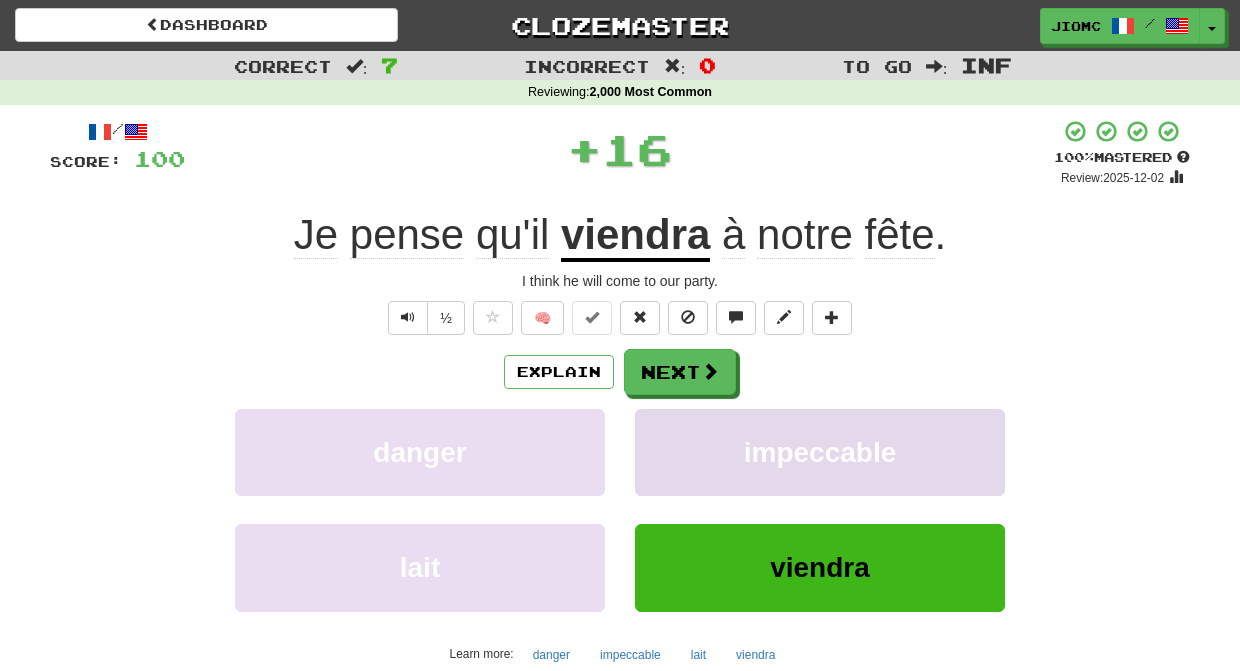 click on "impeccable" at bounding box center (820, 452) 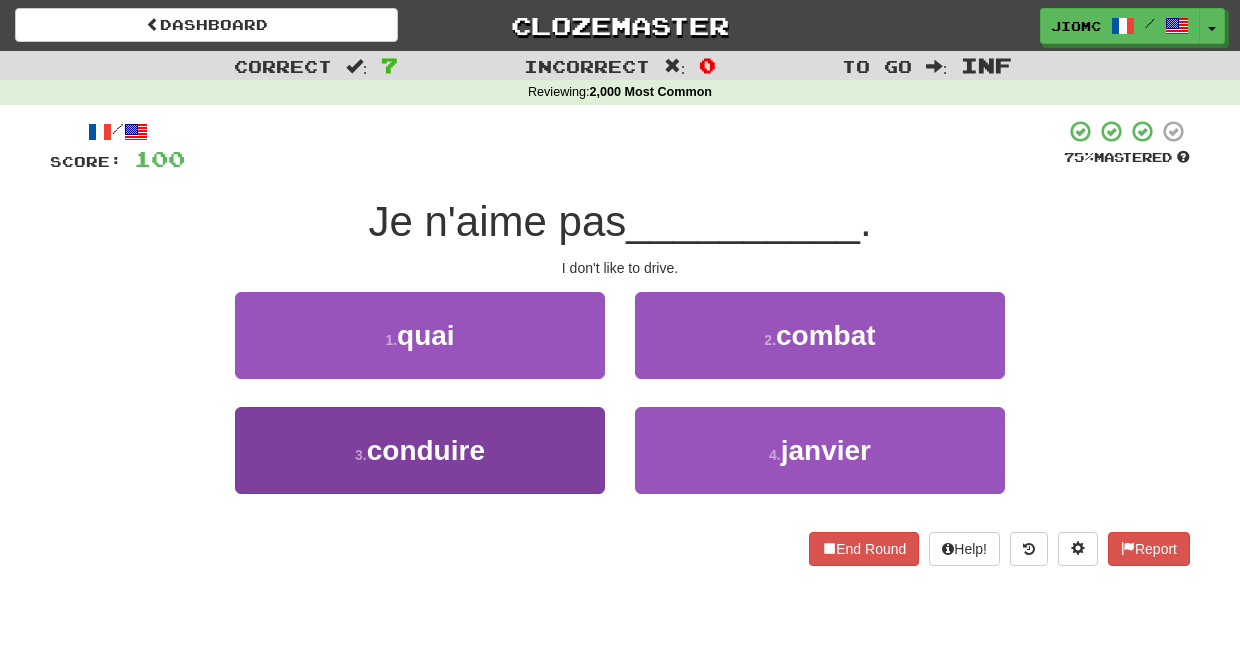 click on "3 .  conduire" at bounding box center (420, 450) 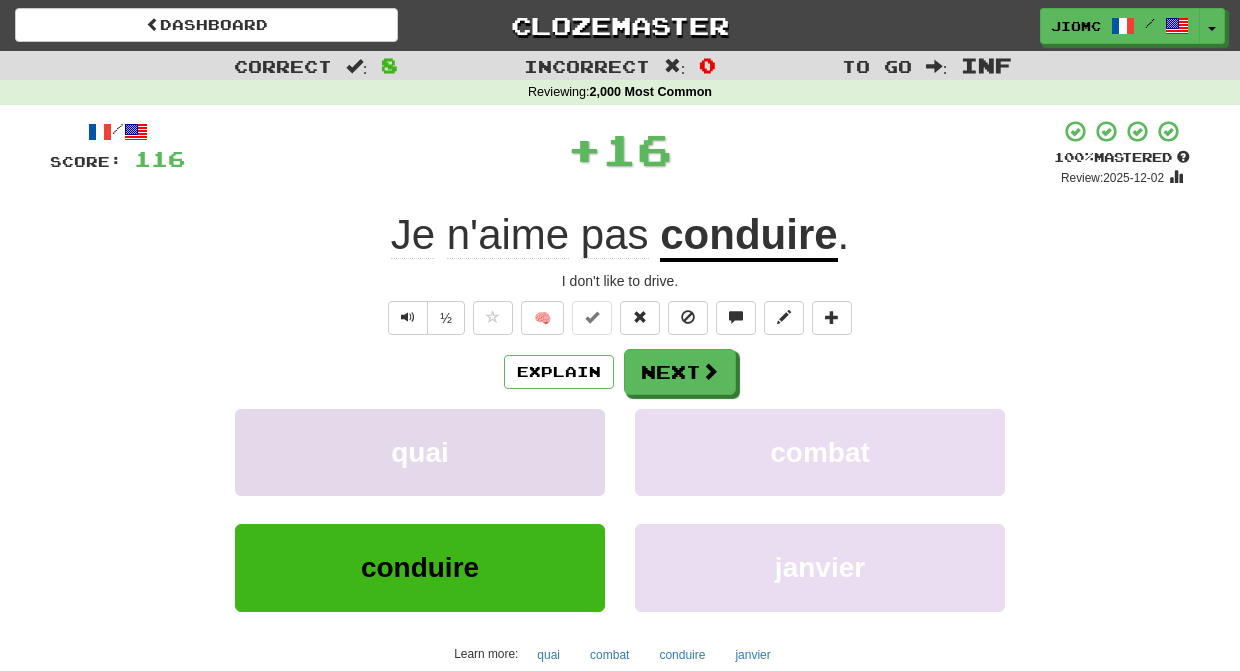 click on "quai" at bounding box center (420, 452) 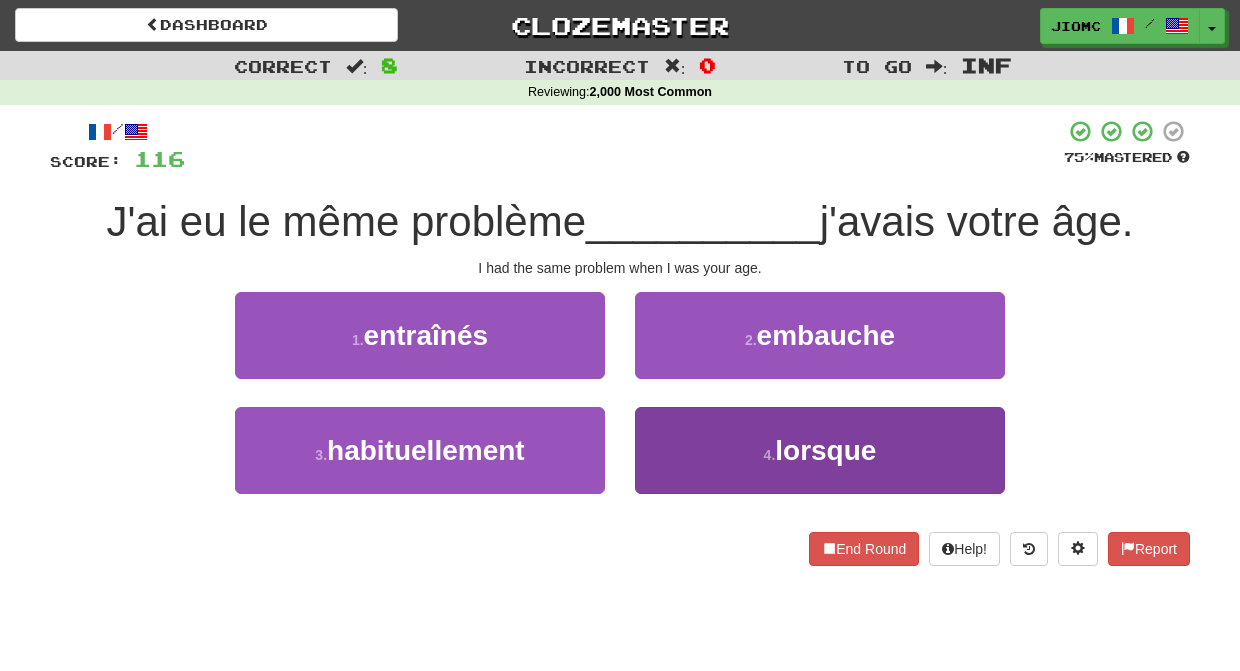 click on "4 . lorsque" at bounding box center [820, 450] 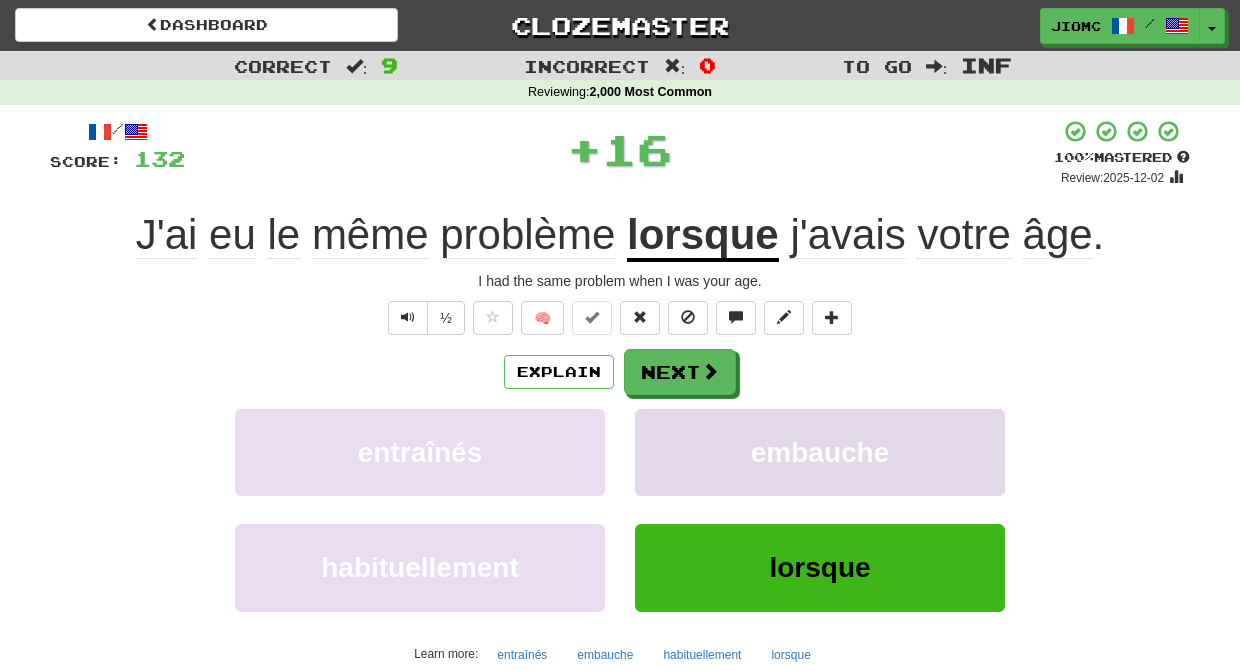click on "embauche" at bounding box center [820, 452] 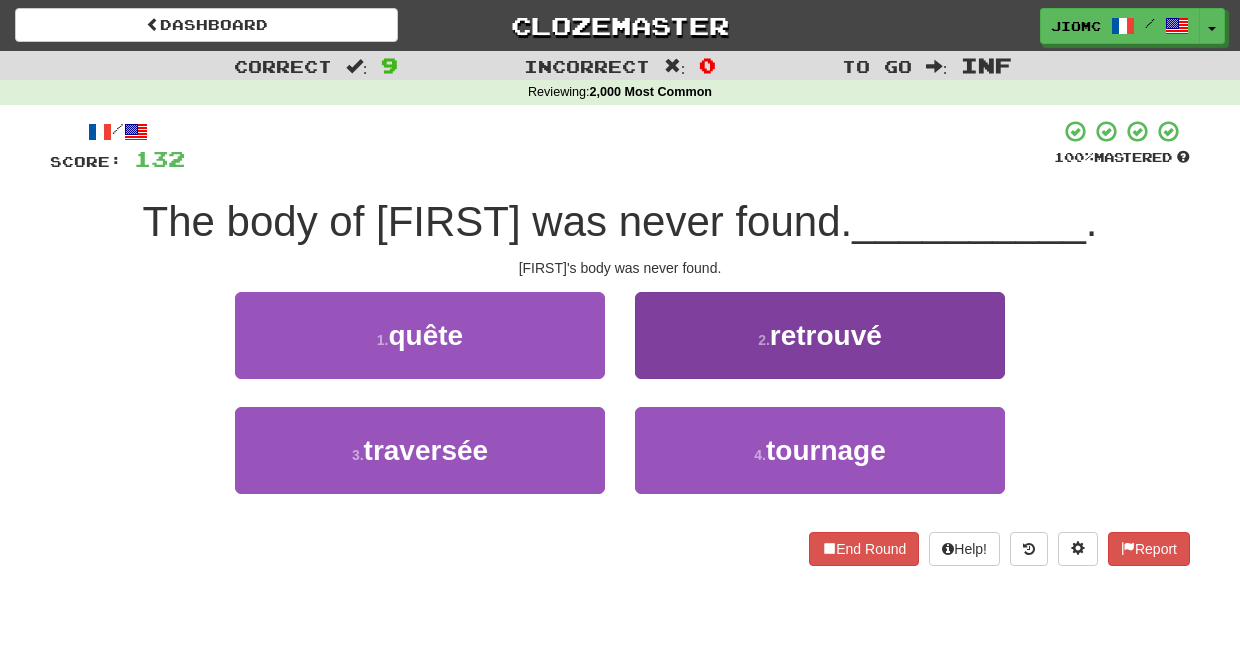 click on "2 . retrouvé" at bounding box center (820, 335) 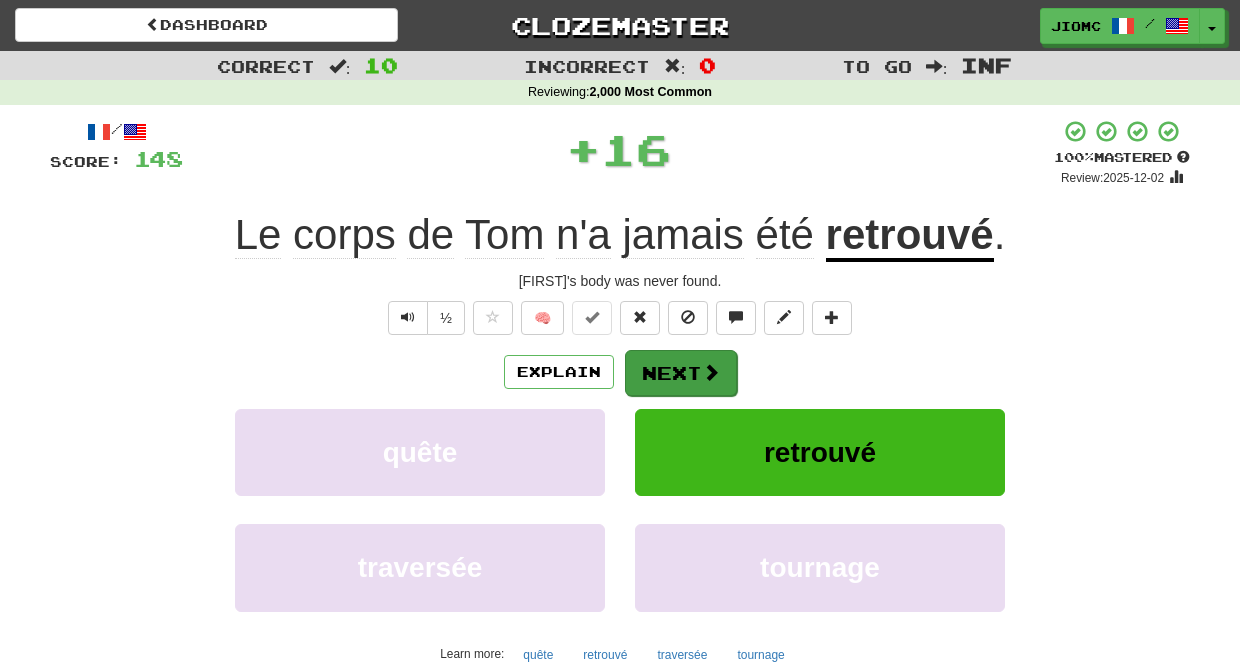 click on "Next" at bounding box center [681, 373] 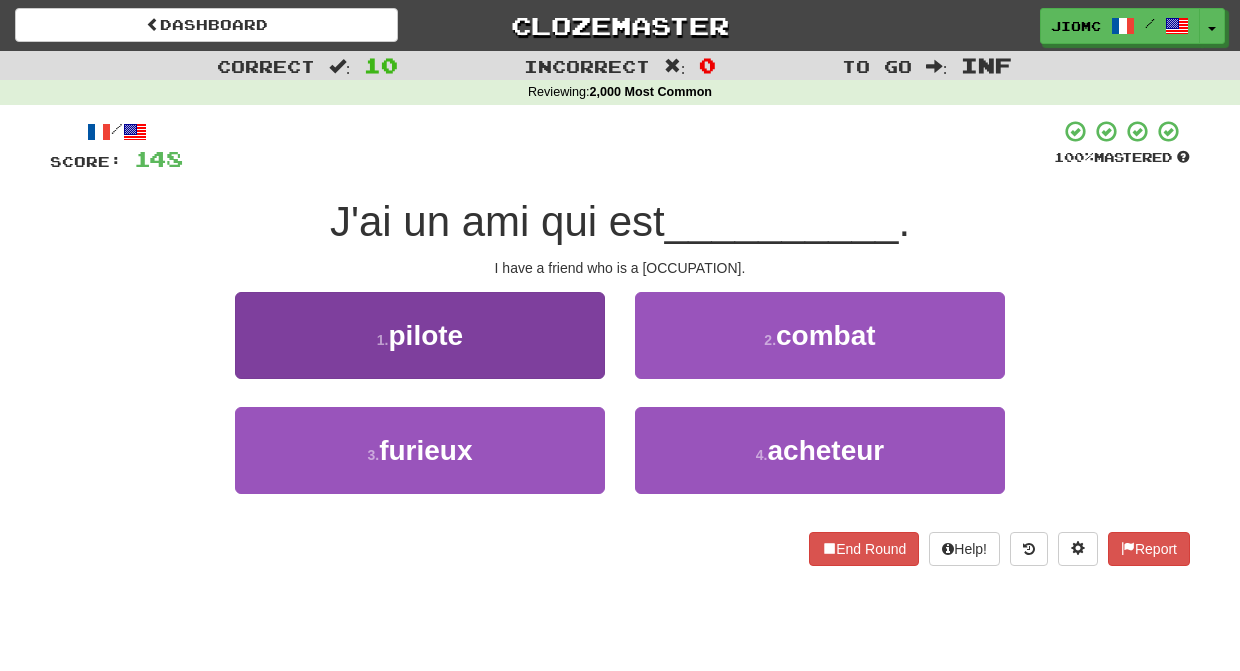 click on "1 . pilote" at bounding box center (420, 335) 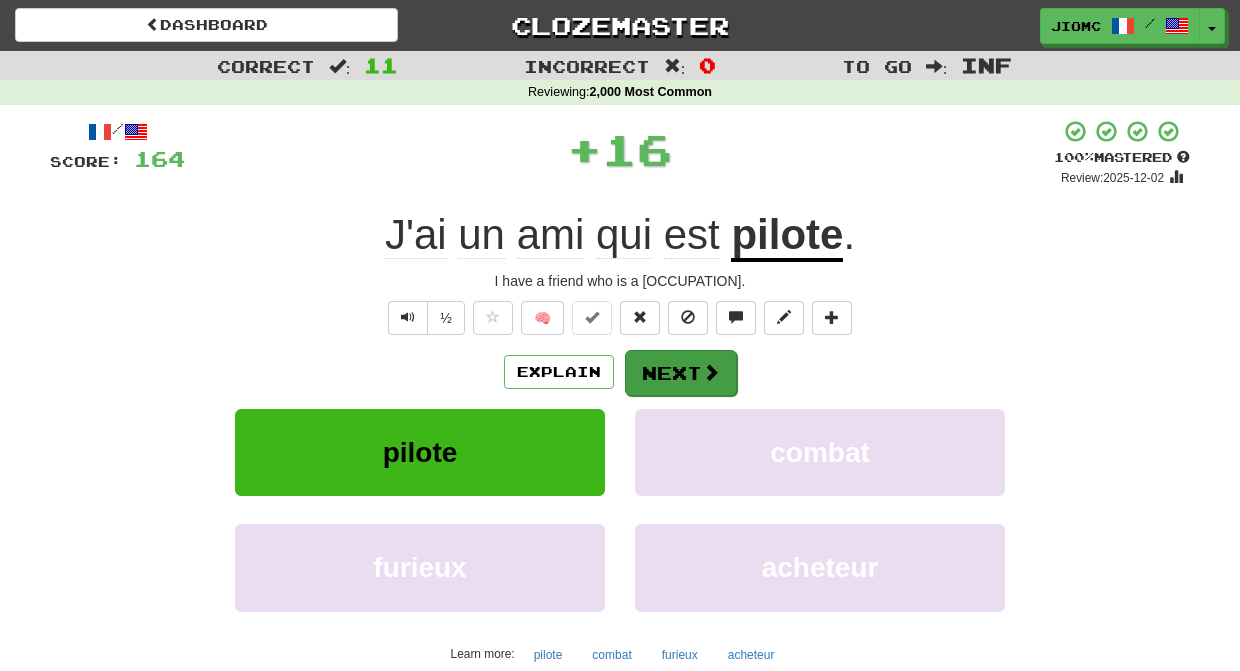 click on "Next" at bounding box center (681, 373) 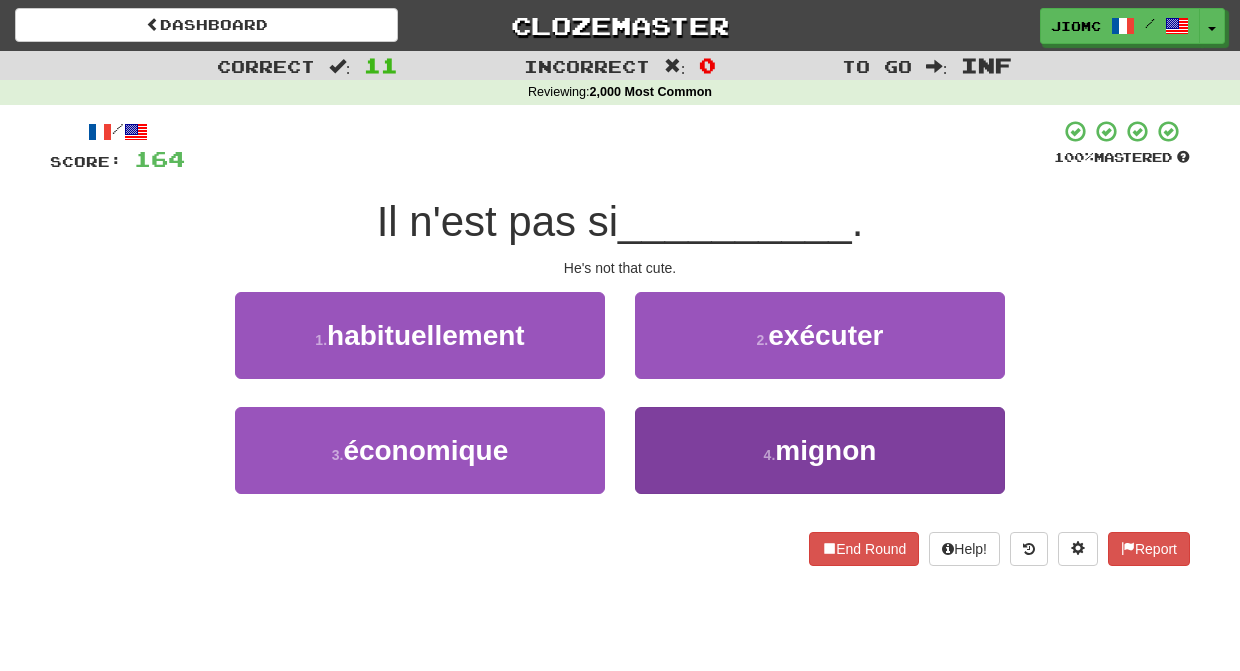 click on "4 .  mignon" at bounding box center [820, 450] 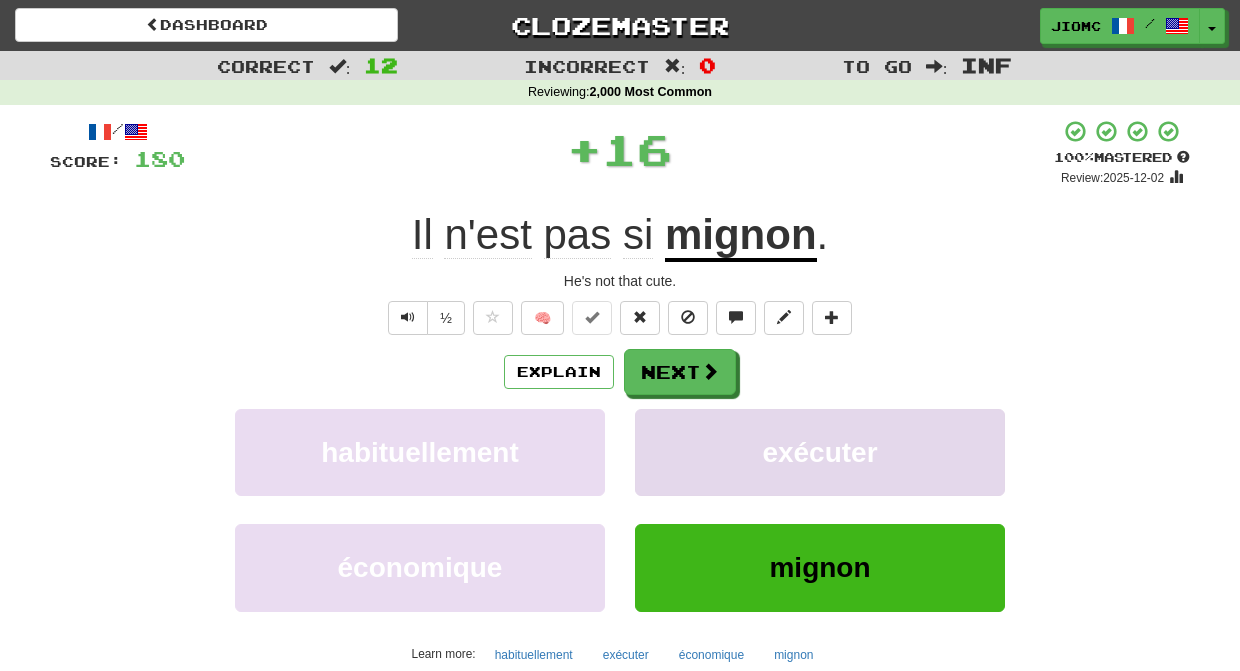 click on "exécuter" at bounding box center (820, 452) 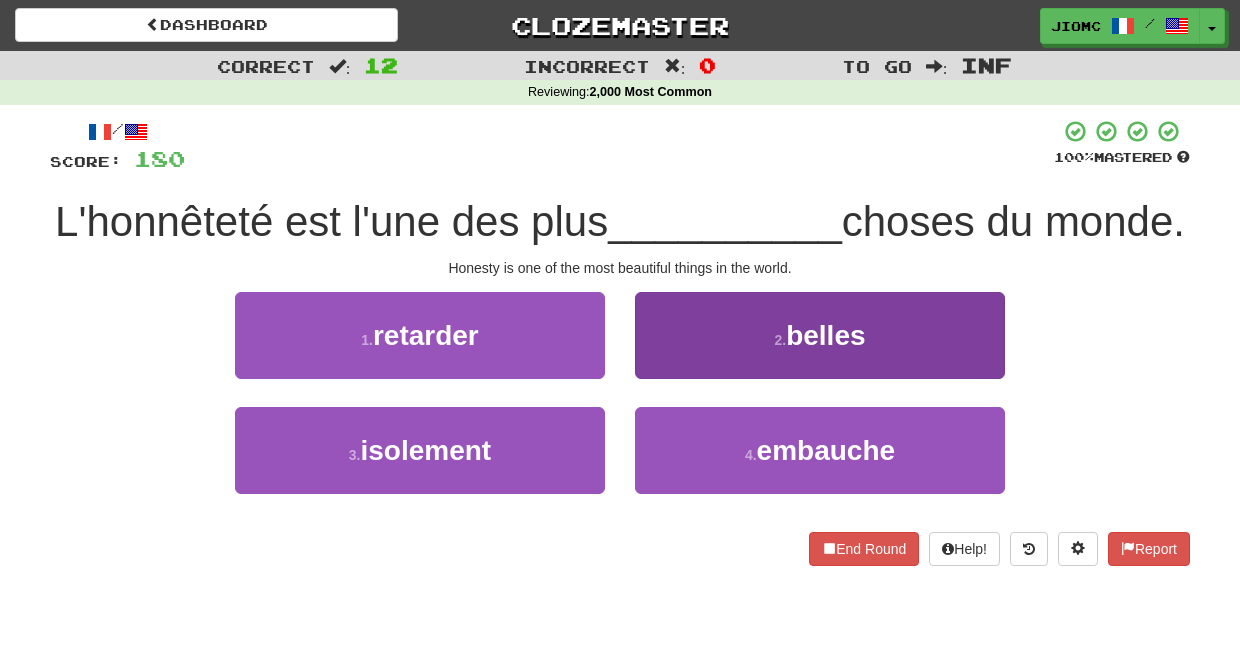 click on "2 .  belles" at bounding box center [820, 335] 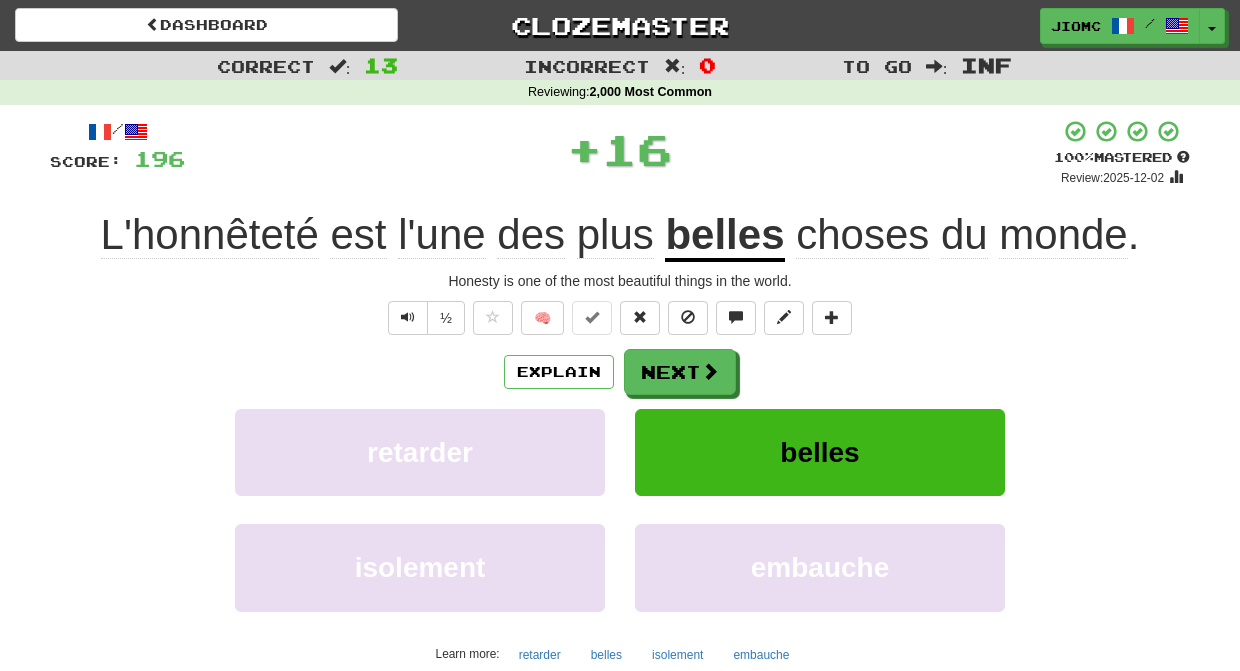 click on "belles" at bounding box center (820, 452) 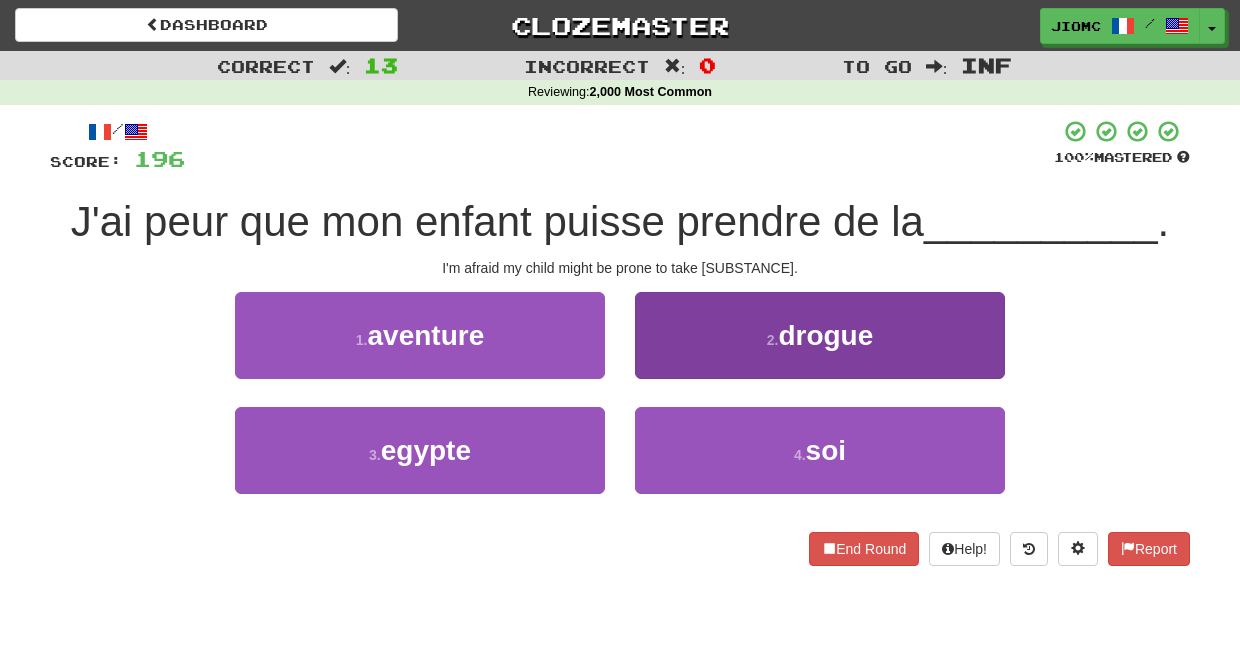 click on "2 . drogue" at bounding box center [820, 335] 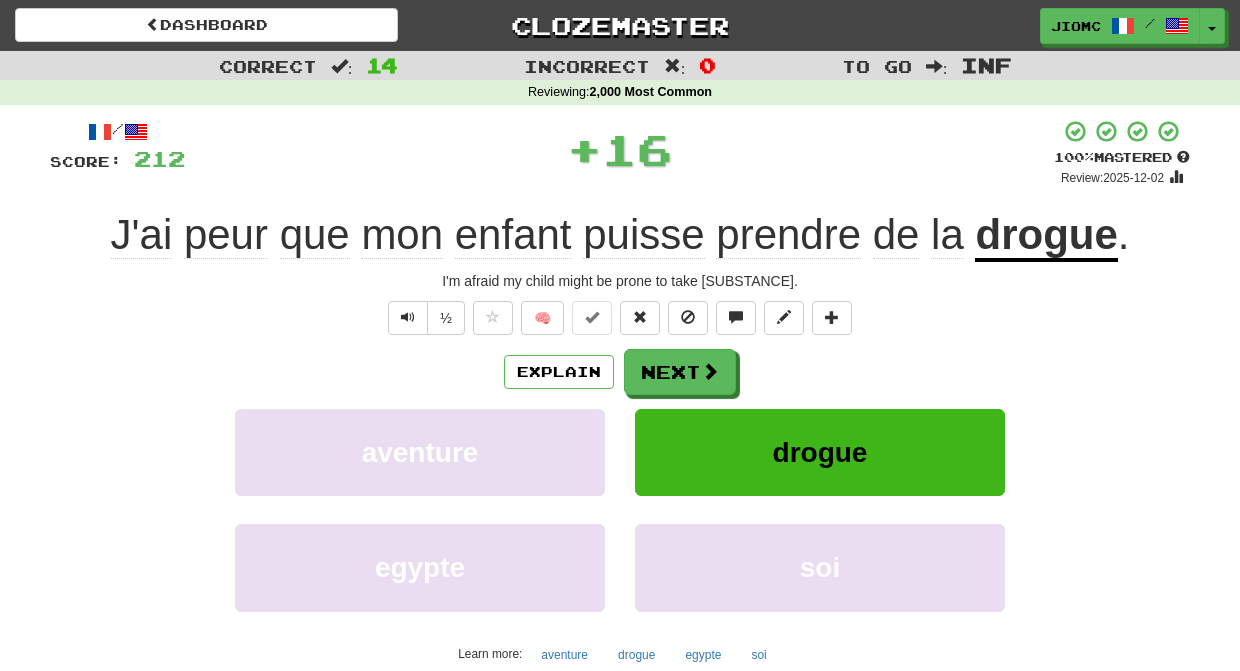 click on "Next" at bounding box center [680, 372] 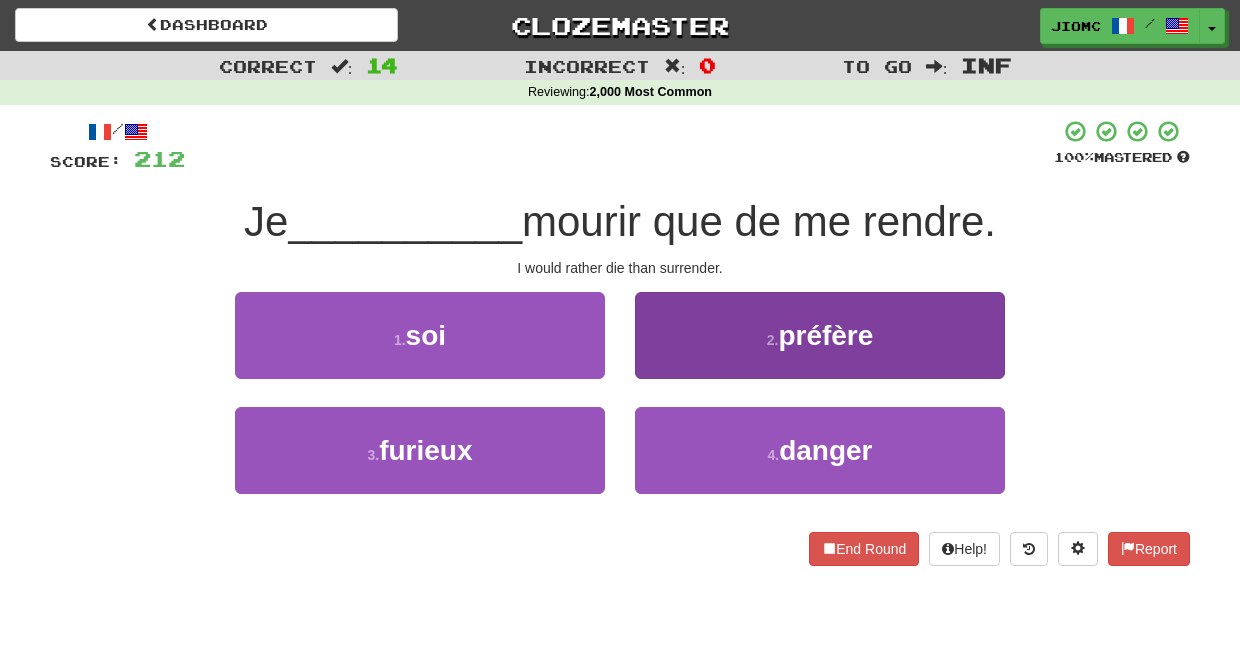 click on "2 . préfère" at bounding box center (820, 335) 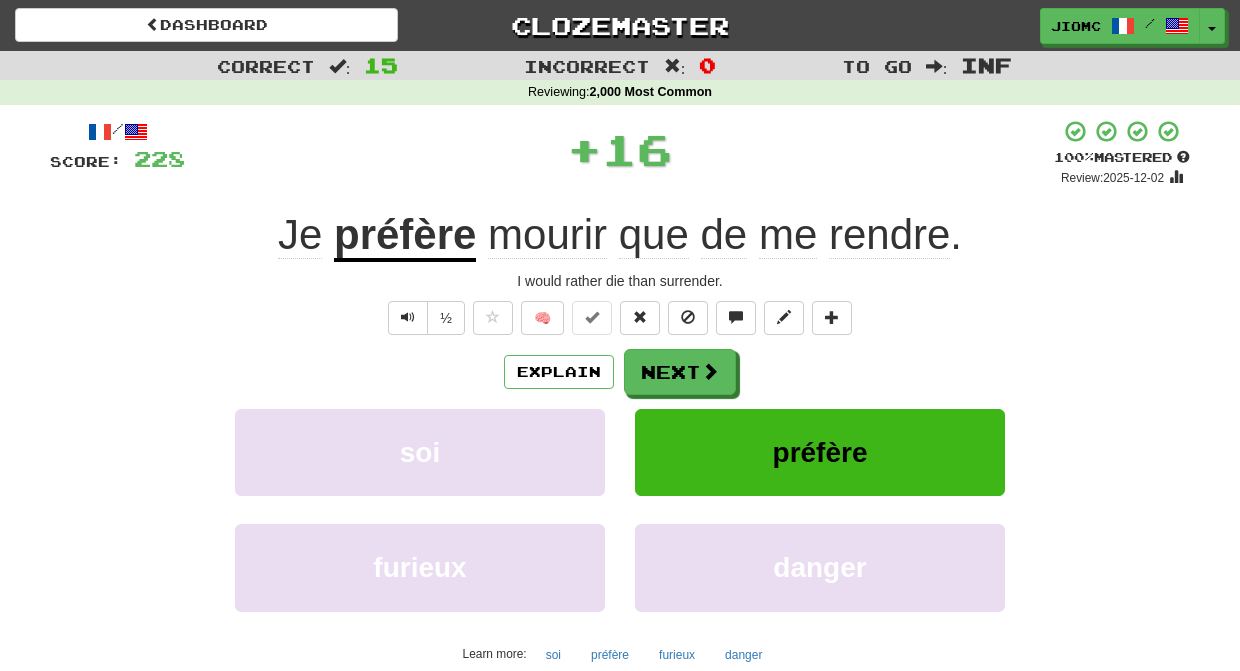 click on "Next" at bounding box center [680, 372] 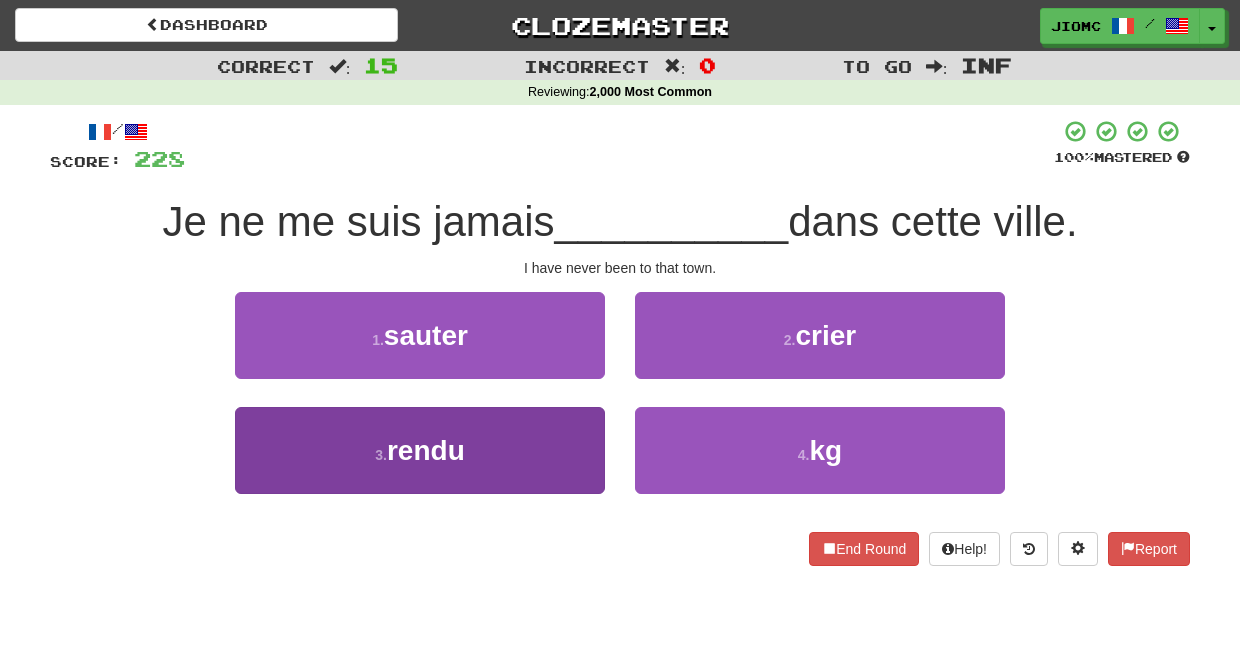 click on "3 .  rendu" at bounding box center (420, 450) 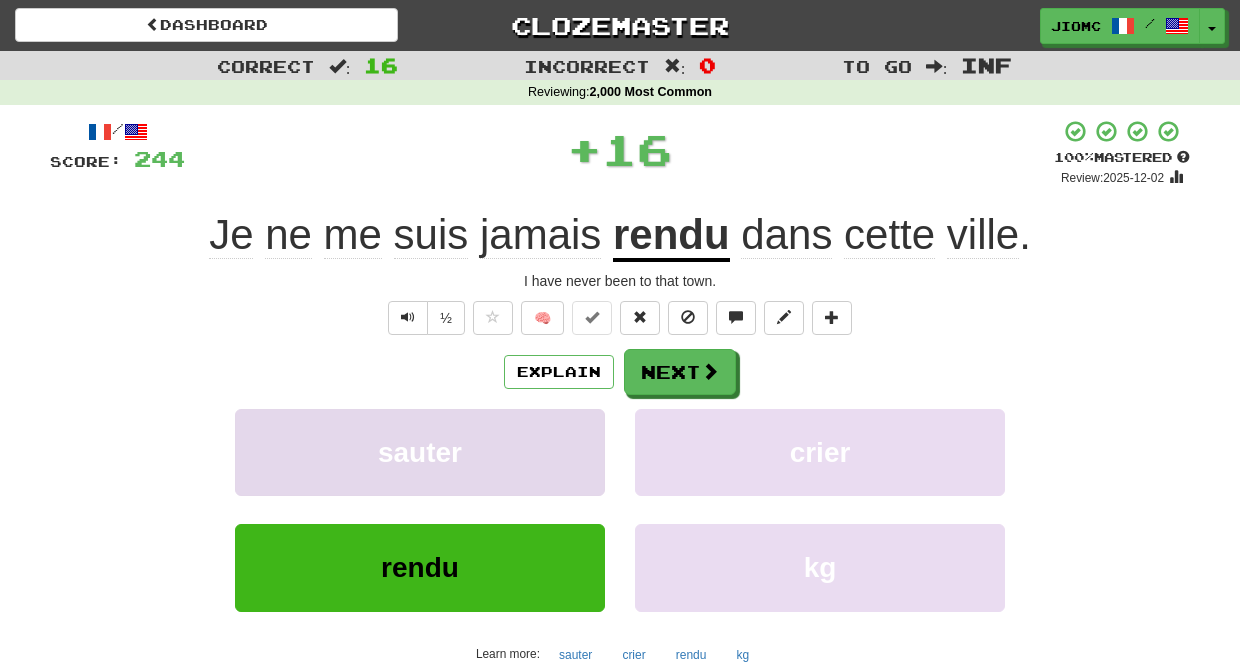 click on "sauter" at bounding box center (420, 452) 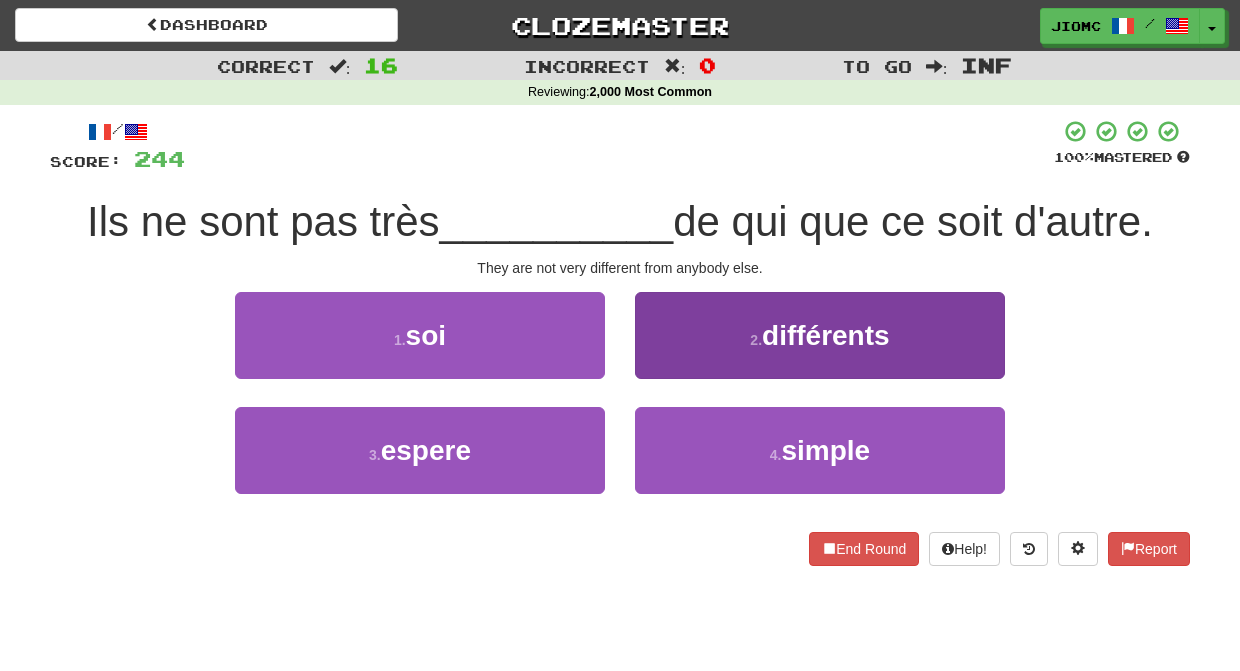 click on "2 . différents" at bounding box center [820, 335] 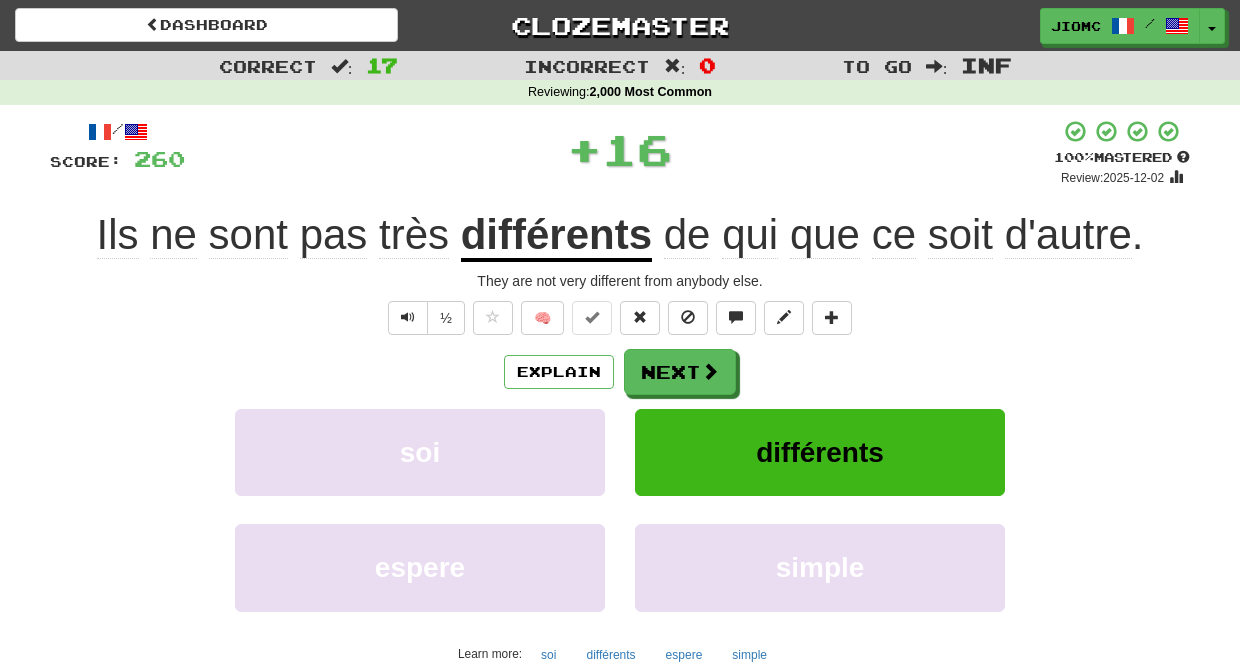 click on "Next" at bounding box center (680, 372) 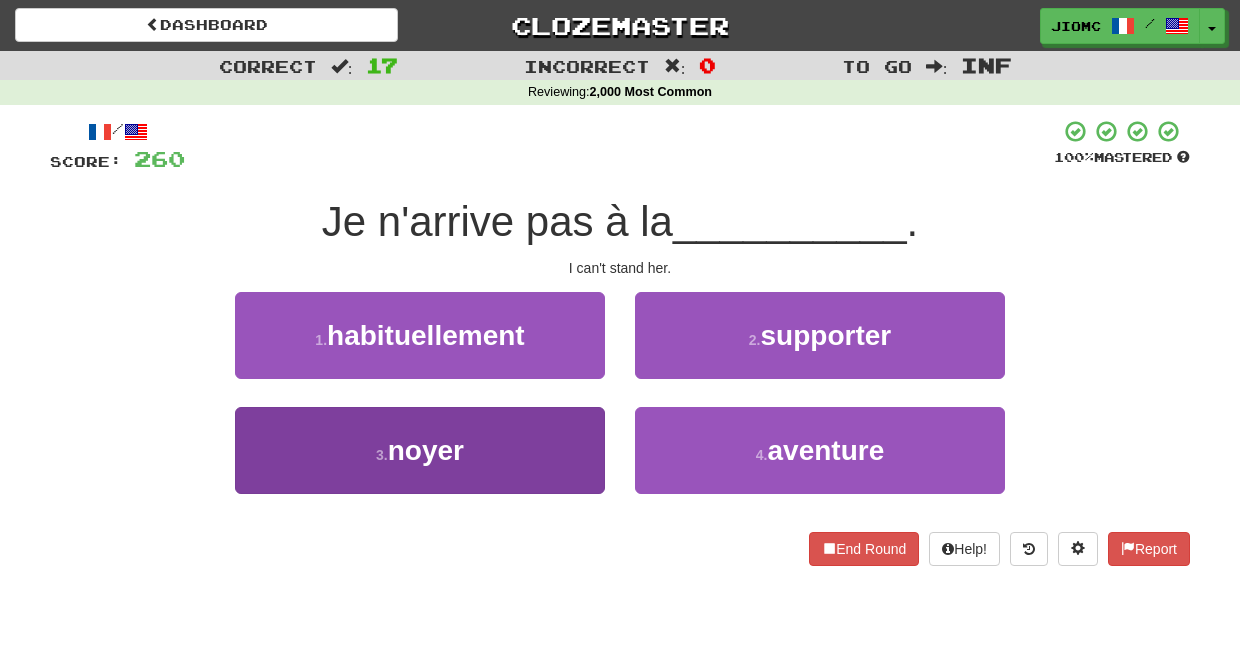 click on "3 . noyer" at bounding box center [420, 450] 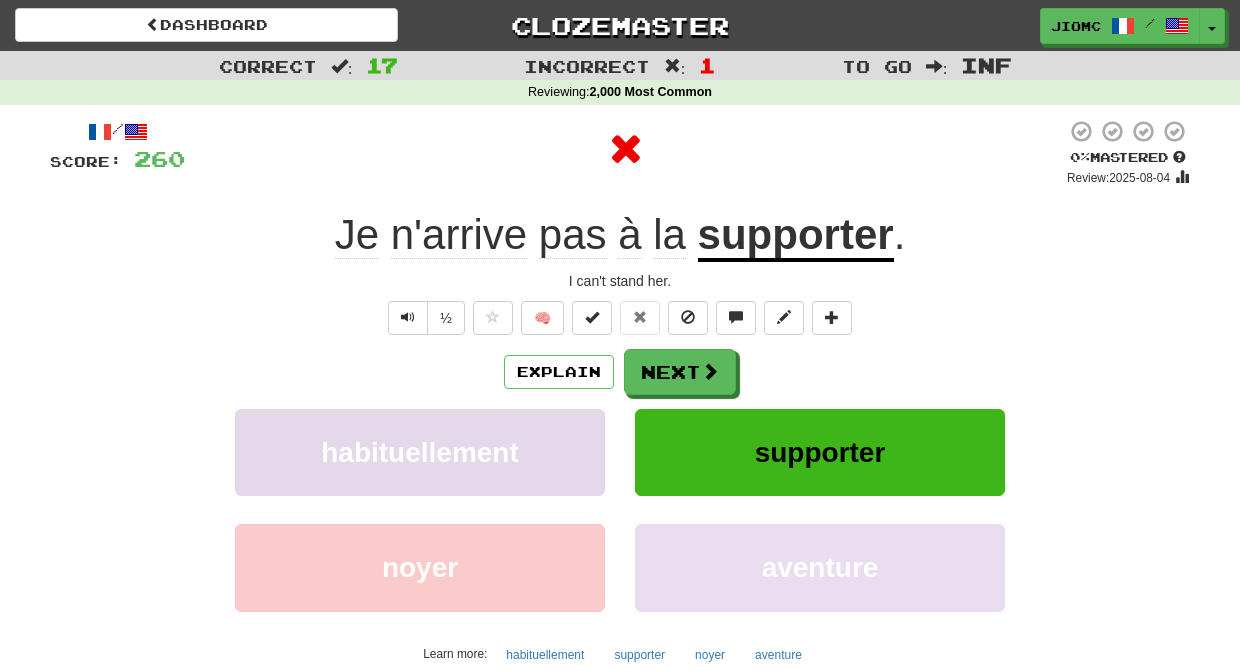 click on "habituellement" at bounding box center [420, 452] 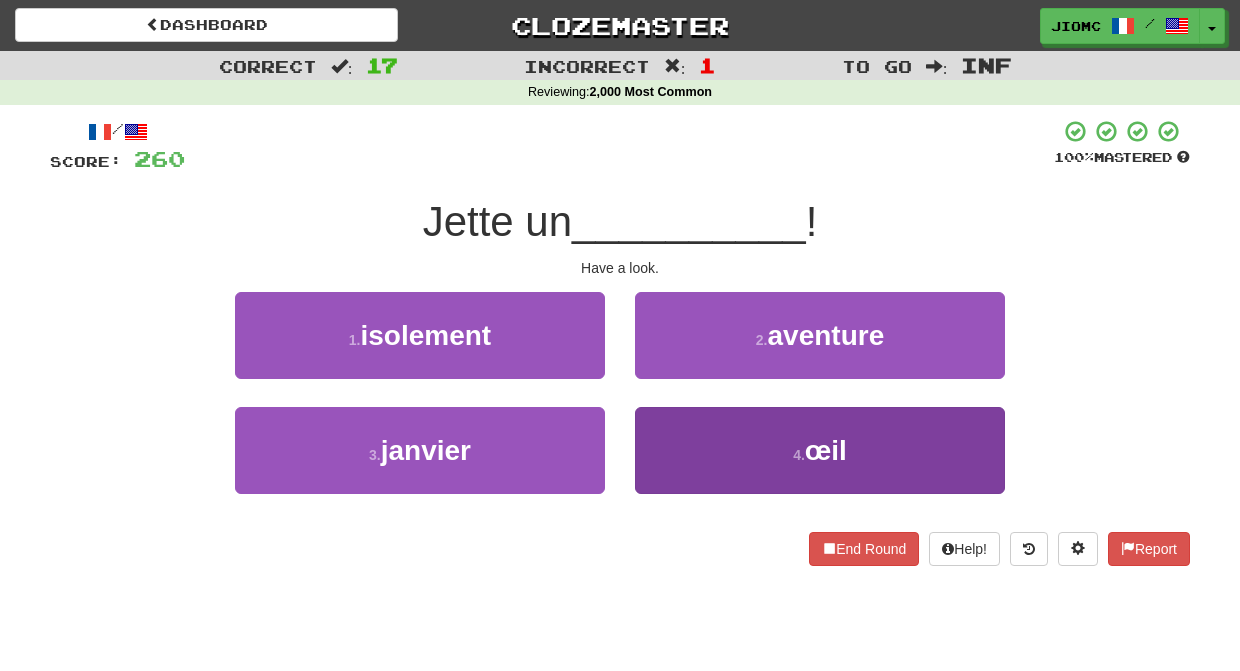 click on "4 . œil" at bounding box center (820, 450) 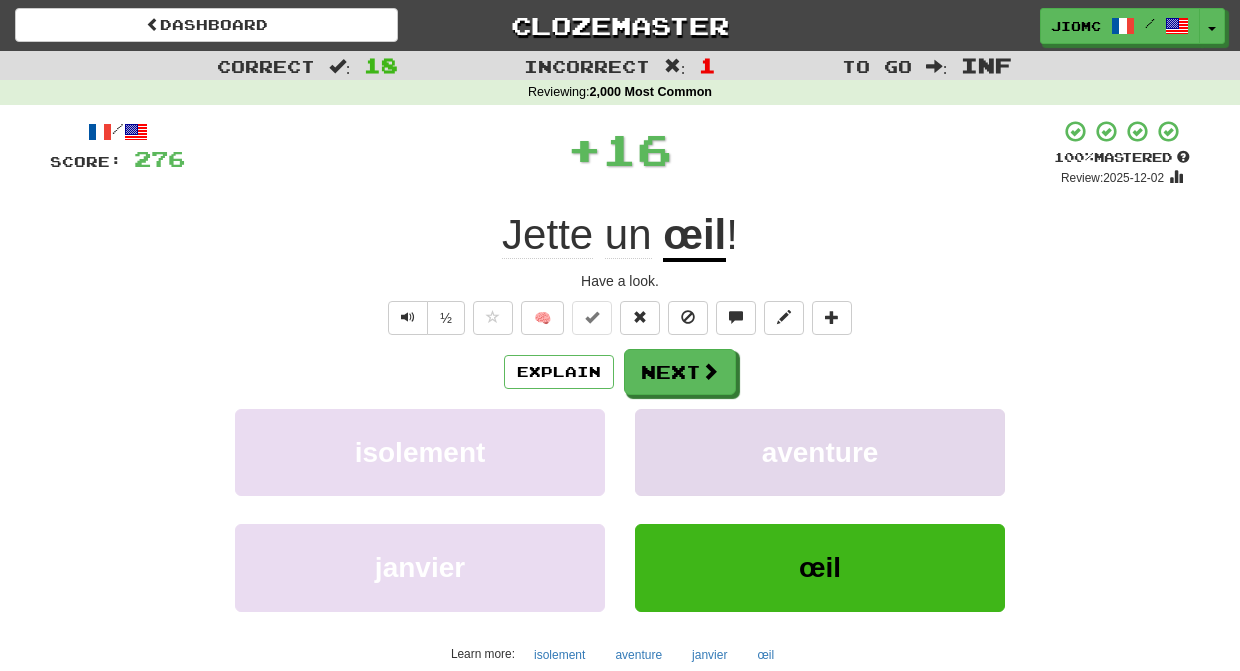 click on "aventure" at bounding box center [820, 452] 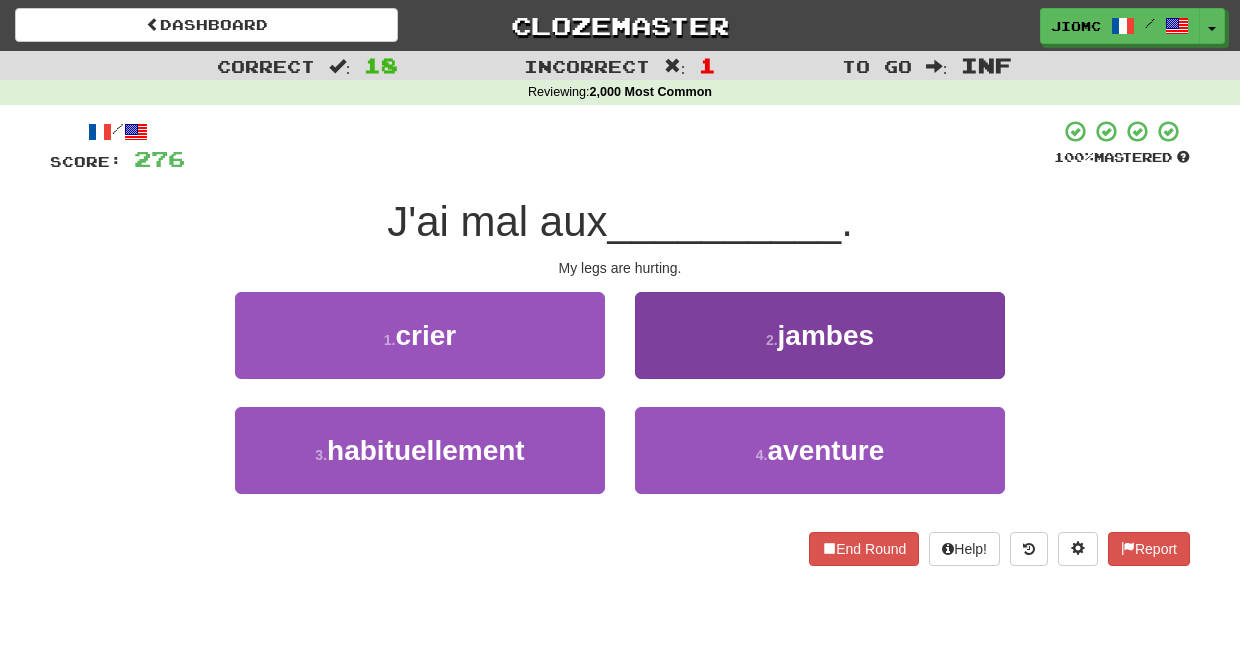click on "2 .  jambes" at bounding box center [820, 335] 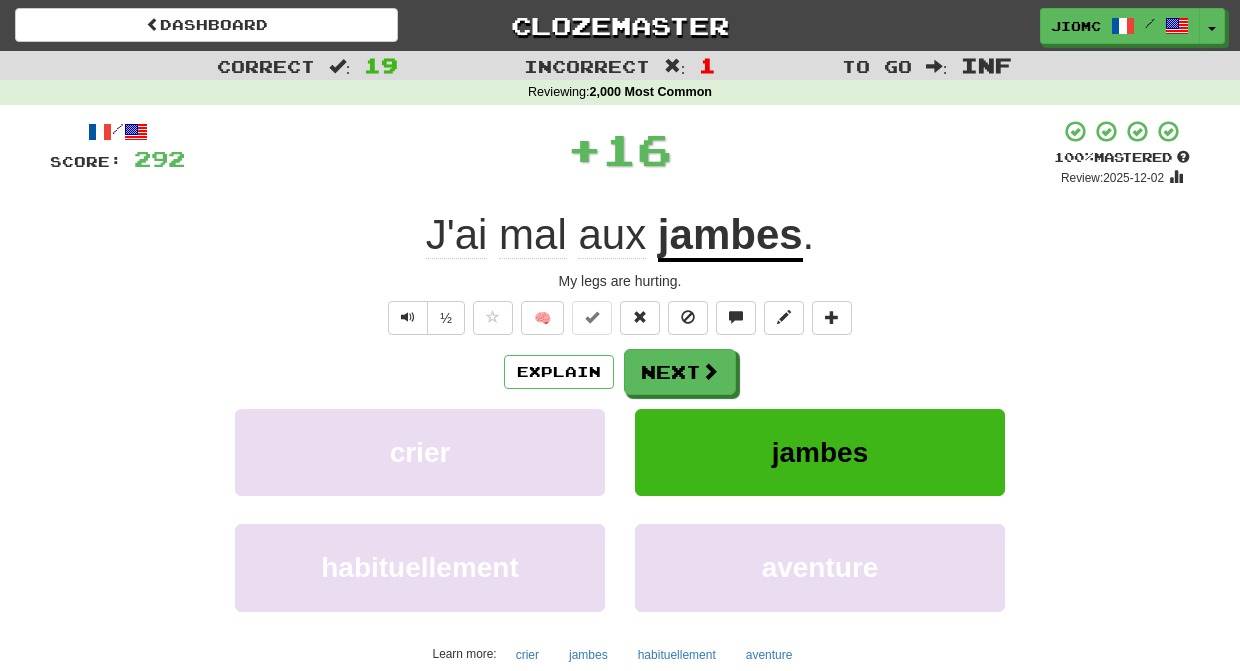 click on "Next" at bounding box center [680, 372] 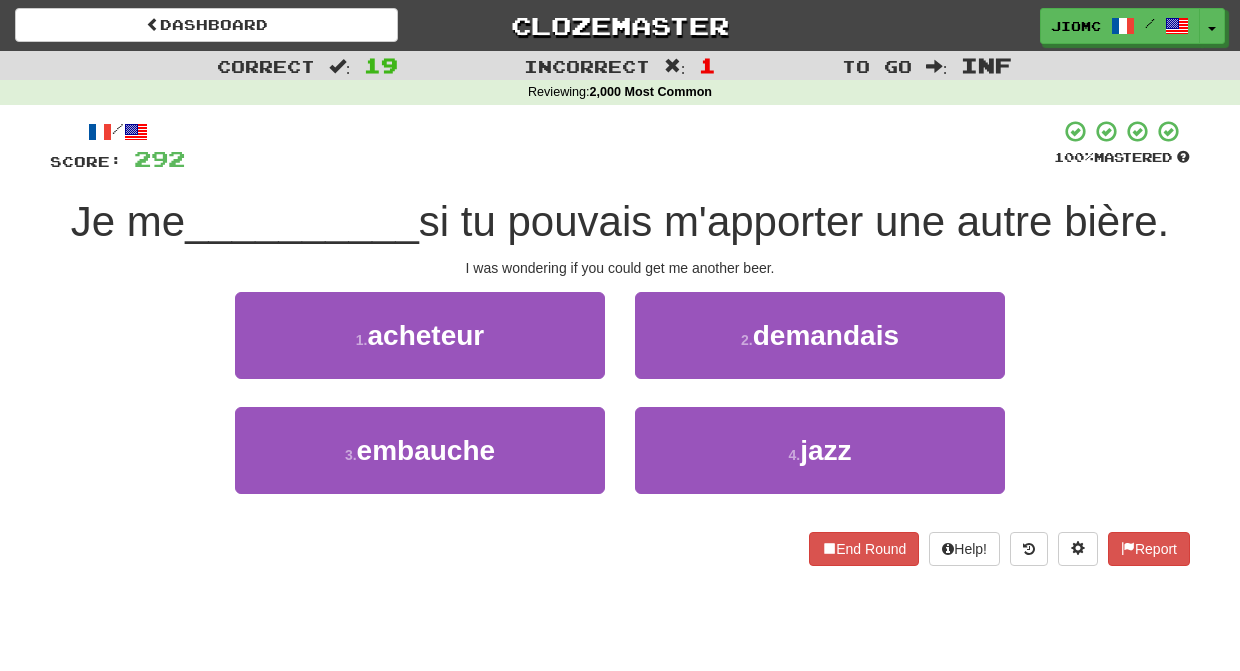 click on "2 . demandais" at bounding box center (820, 335) 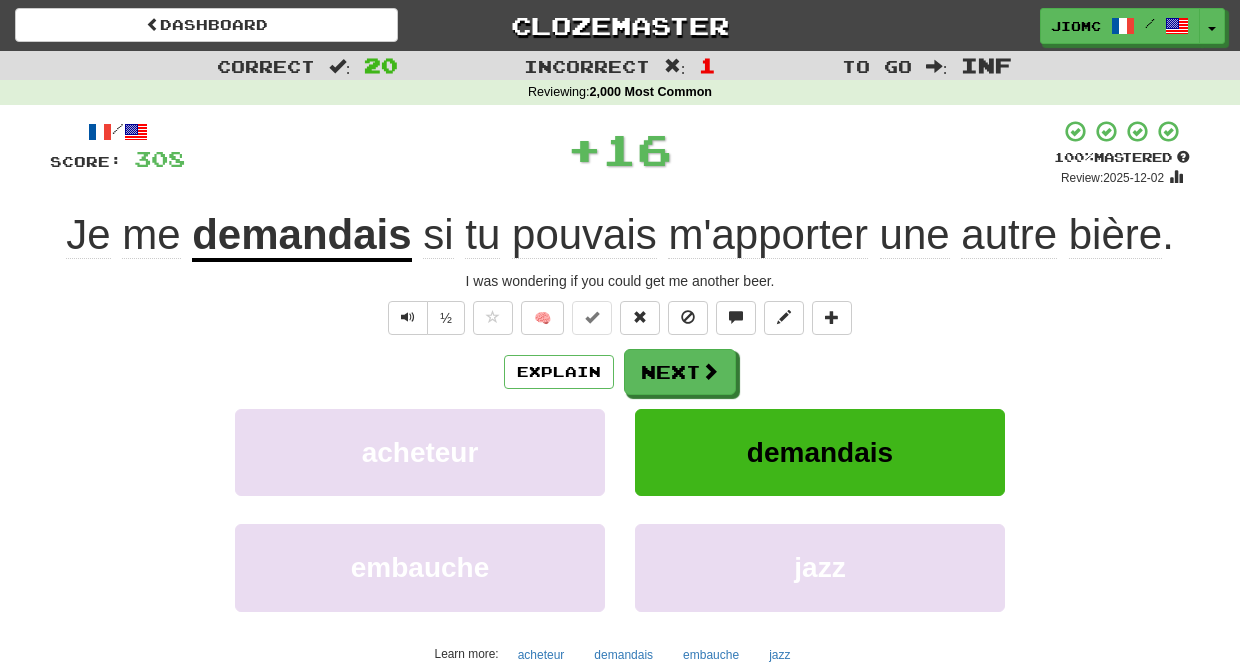 click on "Next" at bounding box center (680, 372) 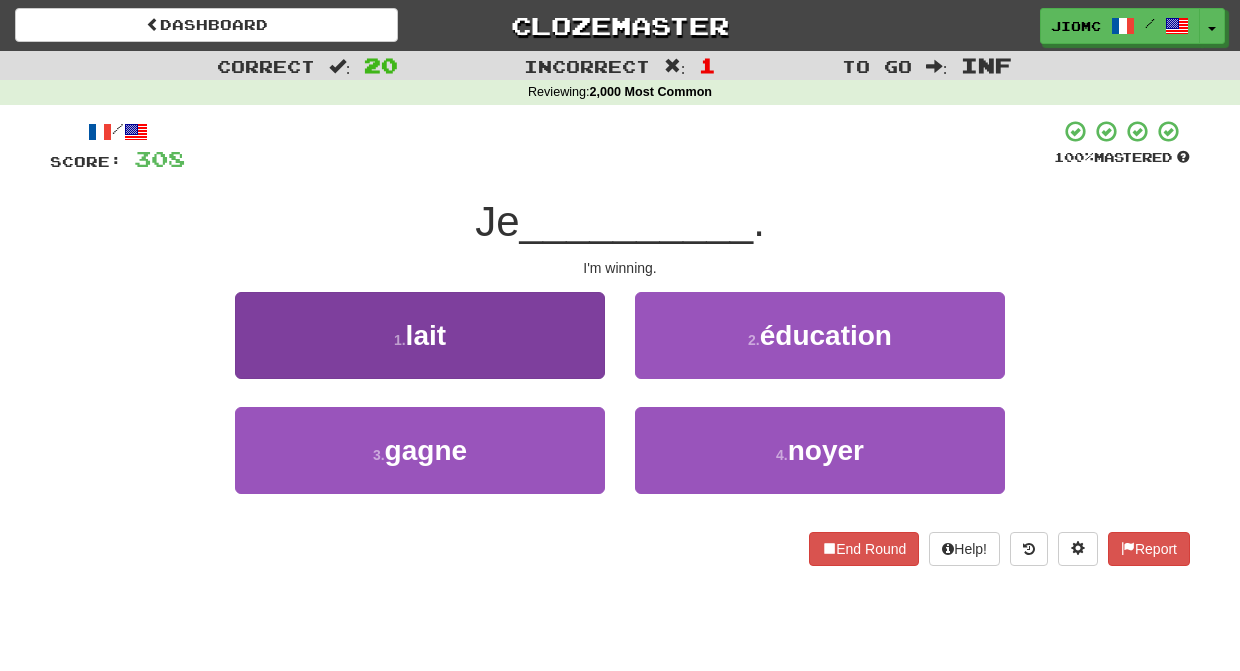 click on "3 . gagne" at bounding box center [420, 450] 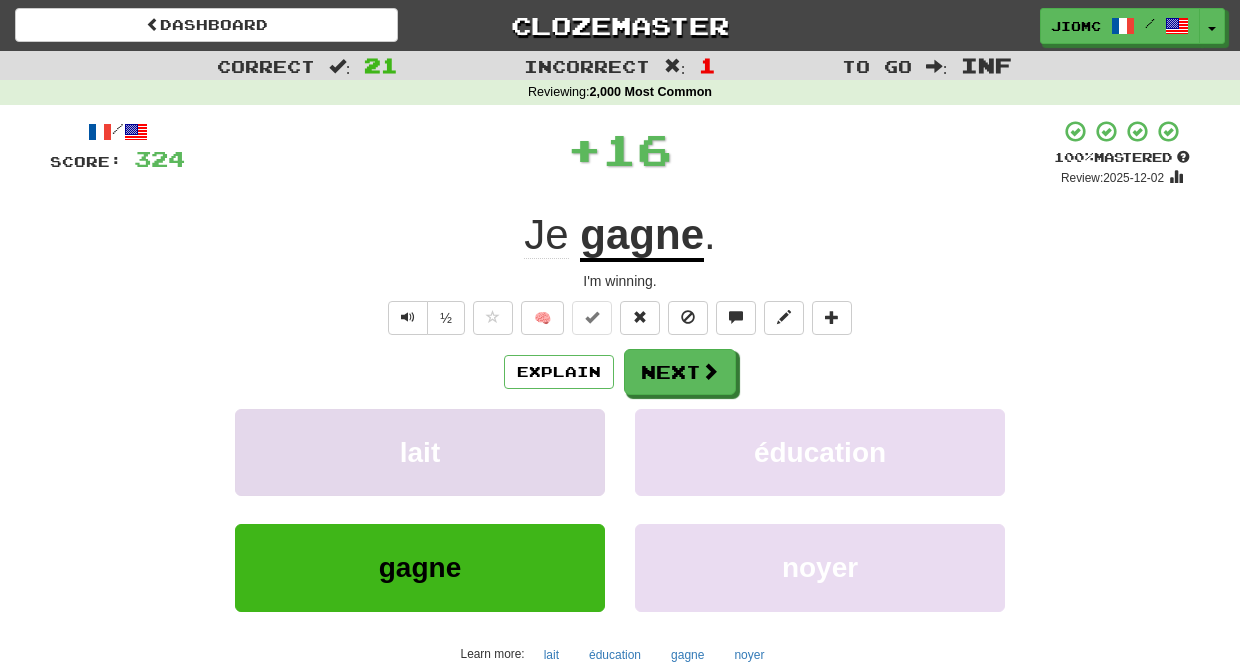 click on "lait" at bounding box center [420, 452] 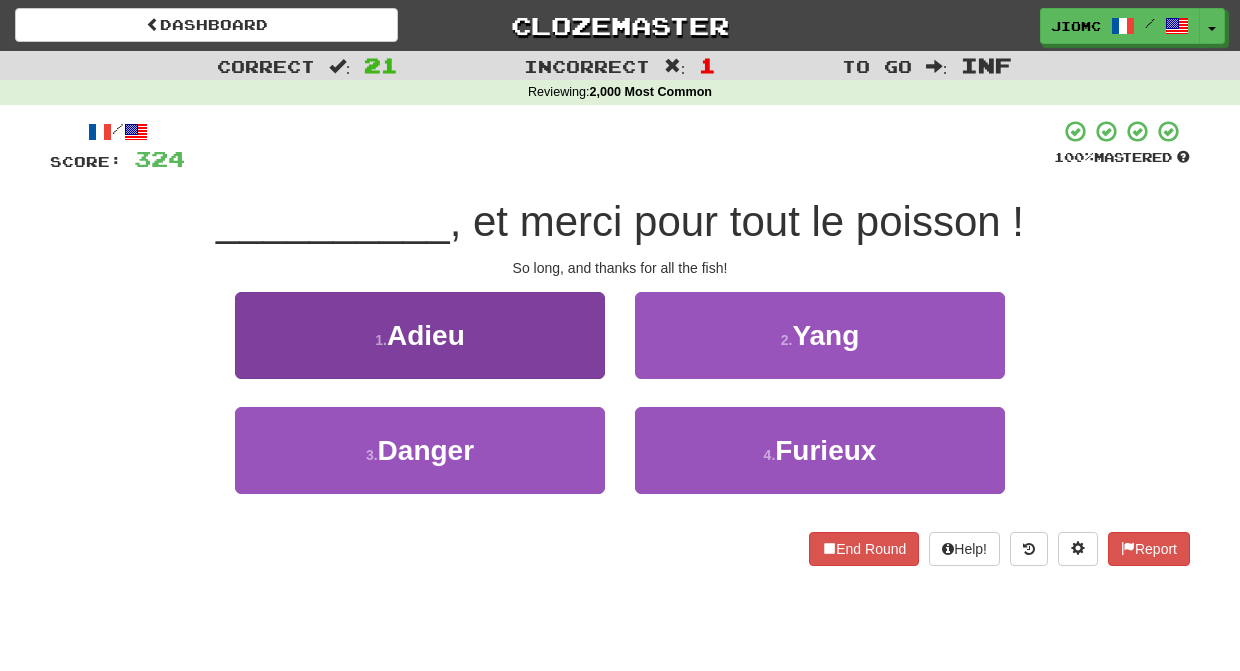 click on "1 .  Adieu" at bounding box center (420, 335) 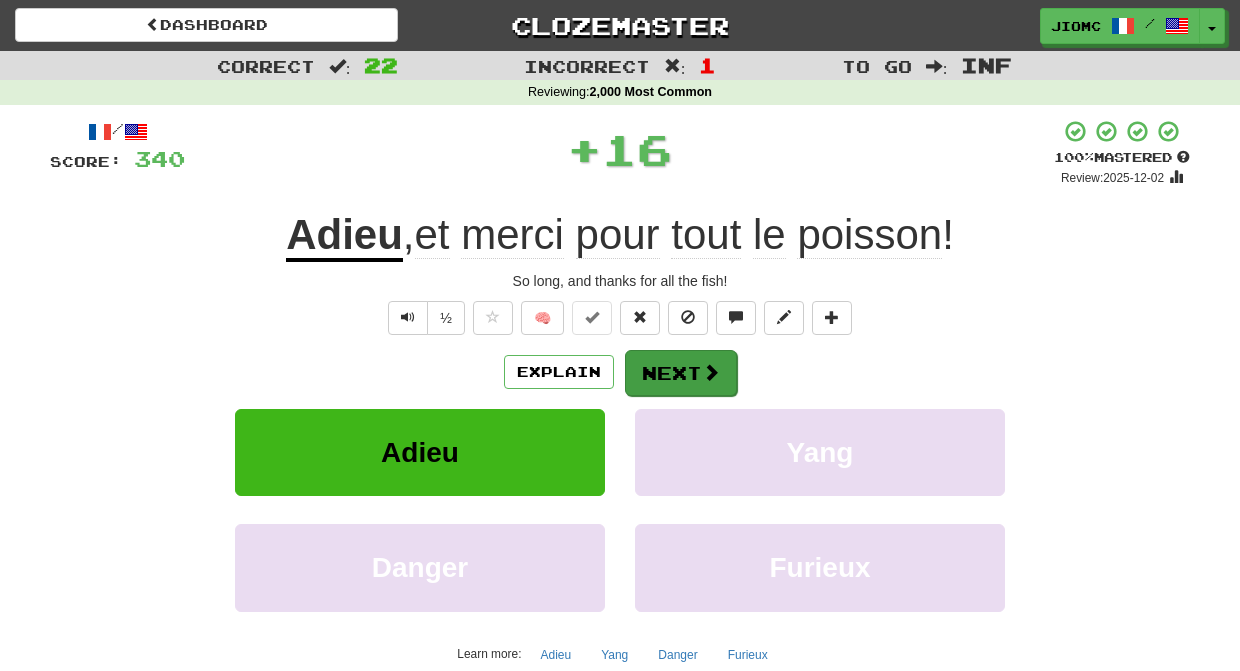 click on "Next" at bounding box center (681, 373) 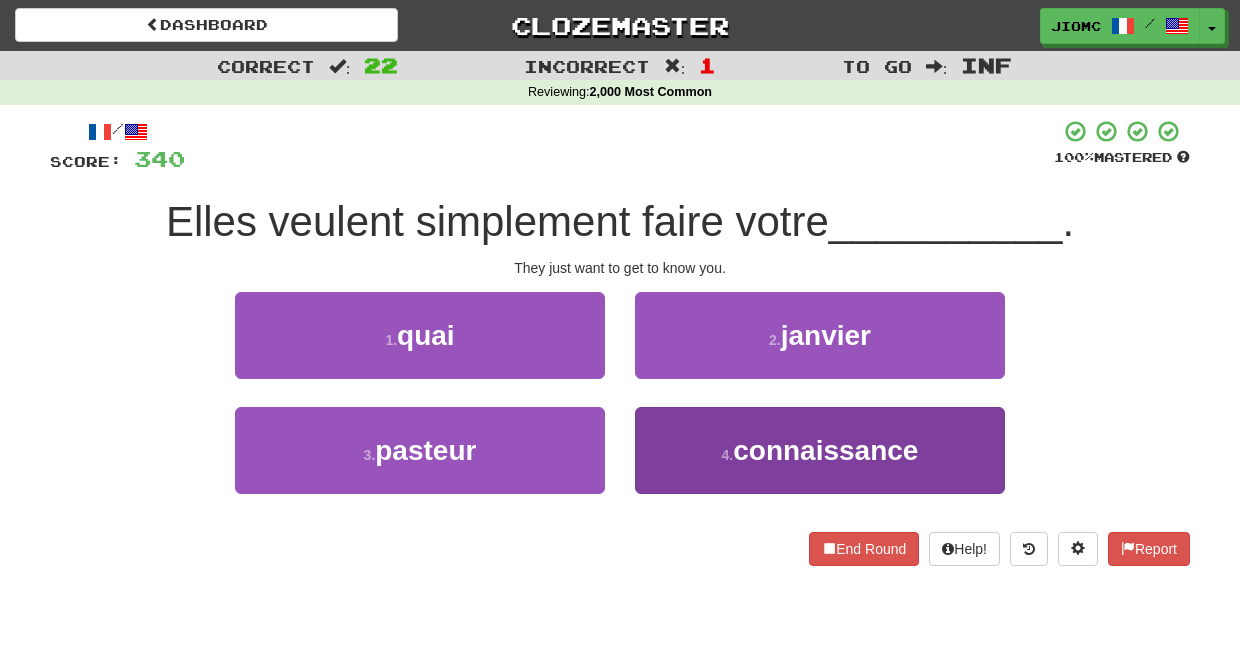 click on "4 .  connaissance" at bounding box center [820, 450] 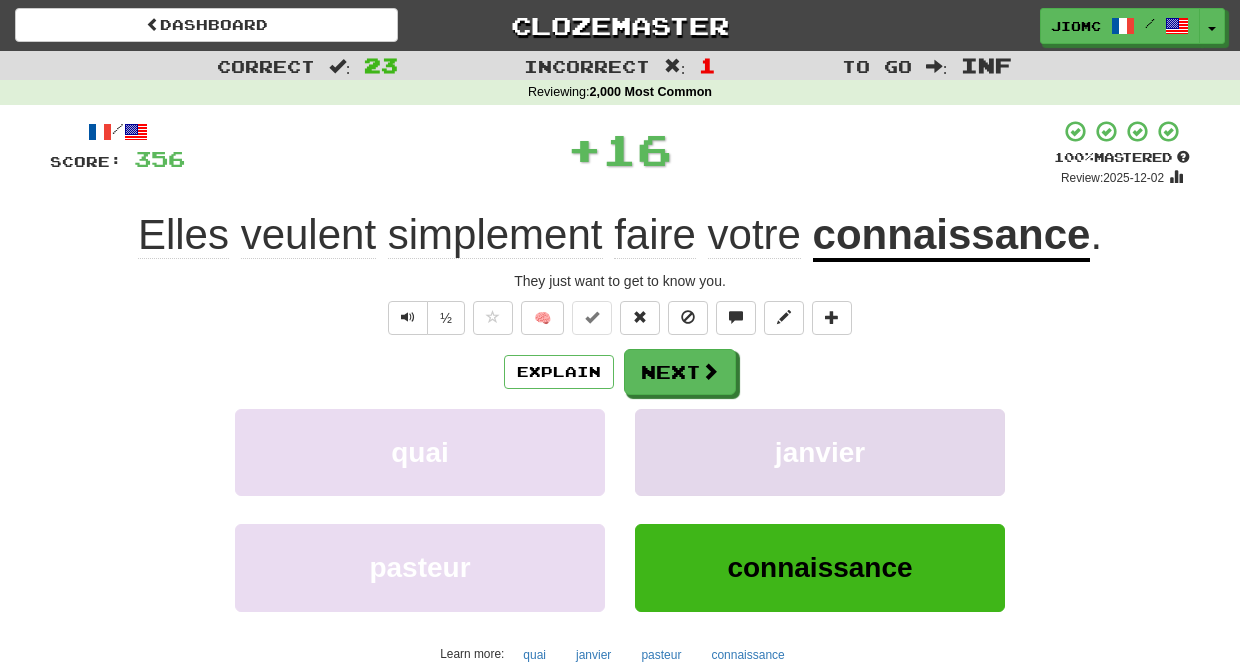 click on "janvier" at bounding box center (820, 452) 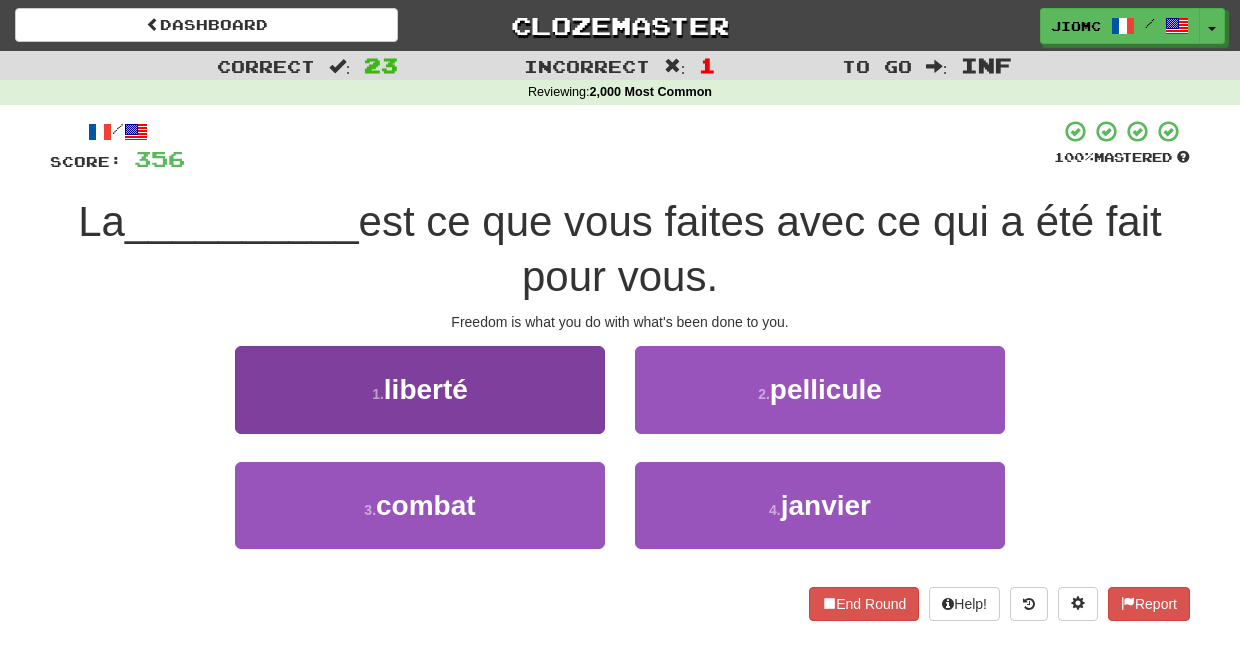 click on "1 .  liberté" at bounding box center [420, 389] 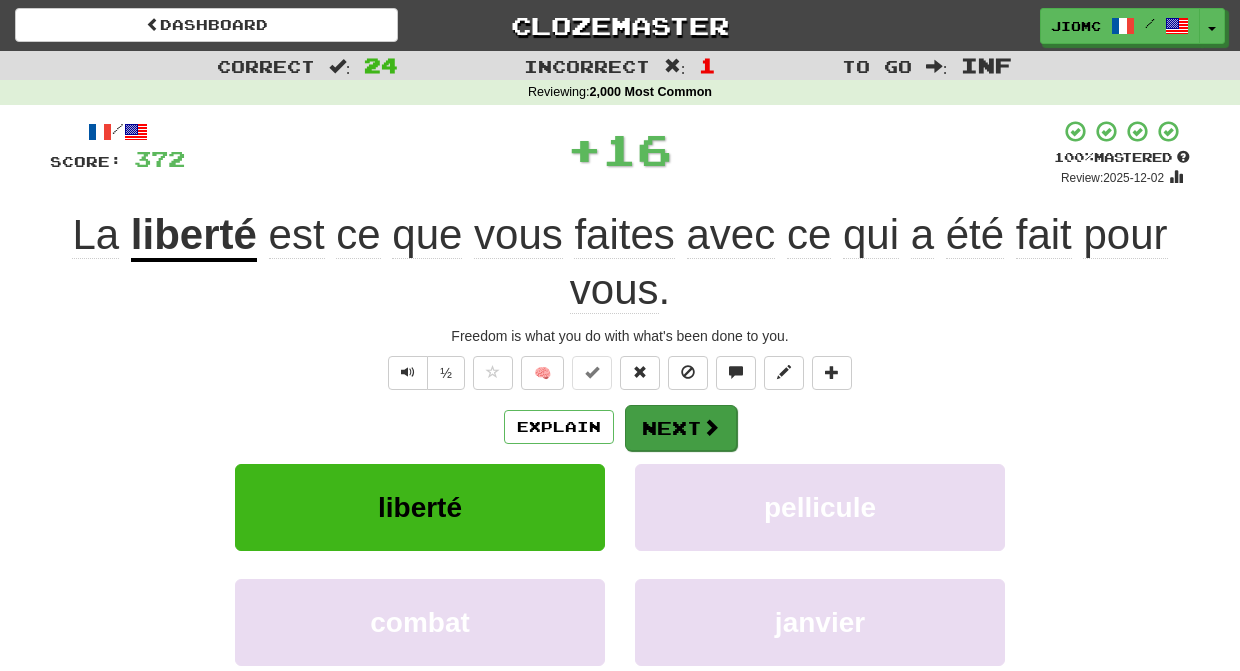 click on "Next" at bounding box center [681, 428] 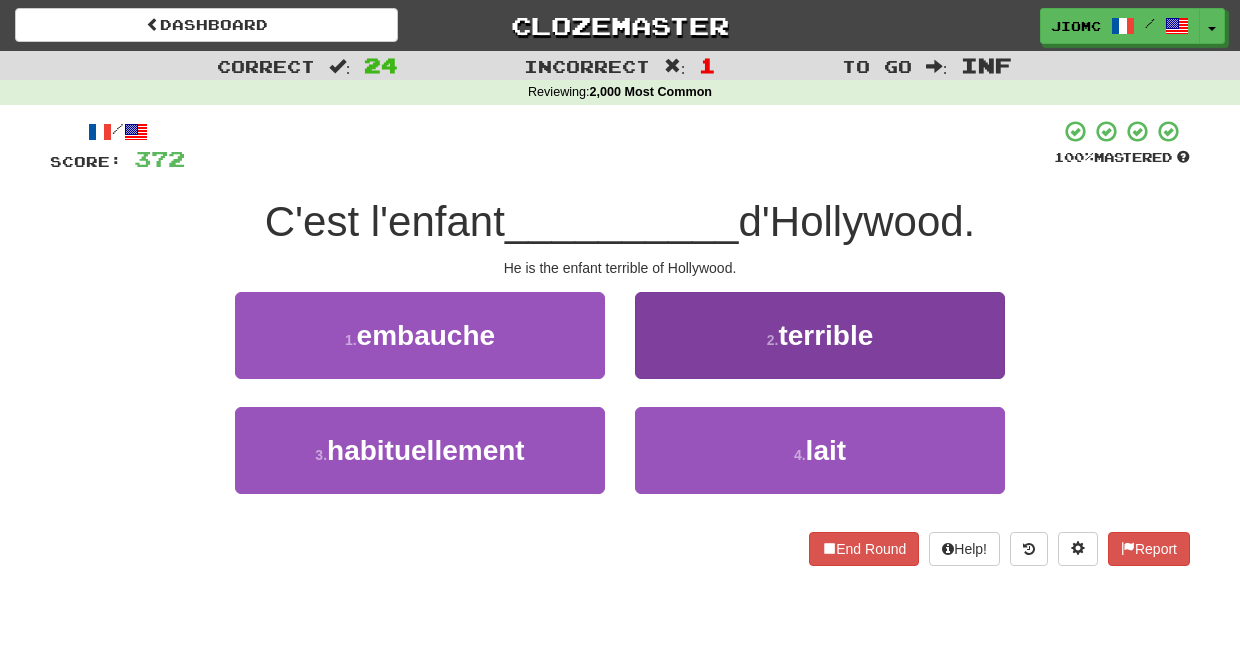 click on "2 .  terrible" at bounding box center (820, 335) 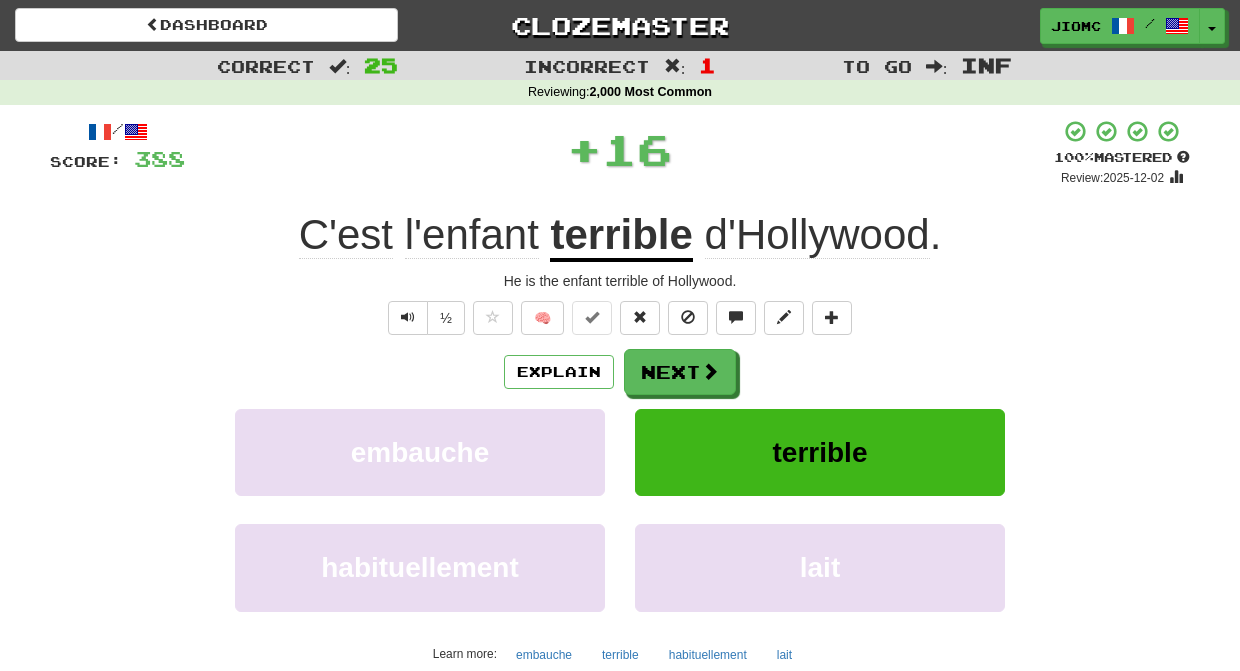 click on "Next" at bounding box center (680, 372) 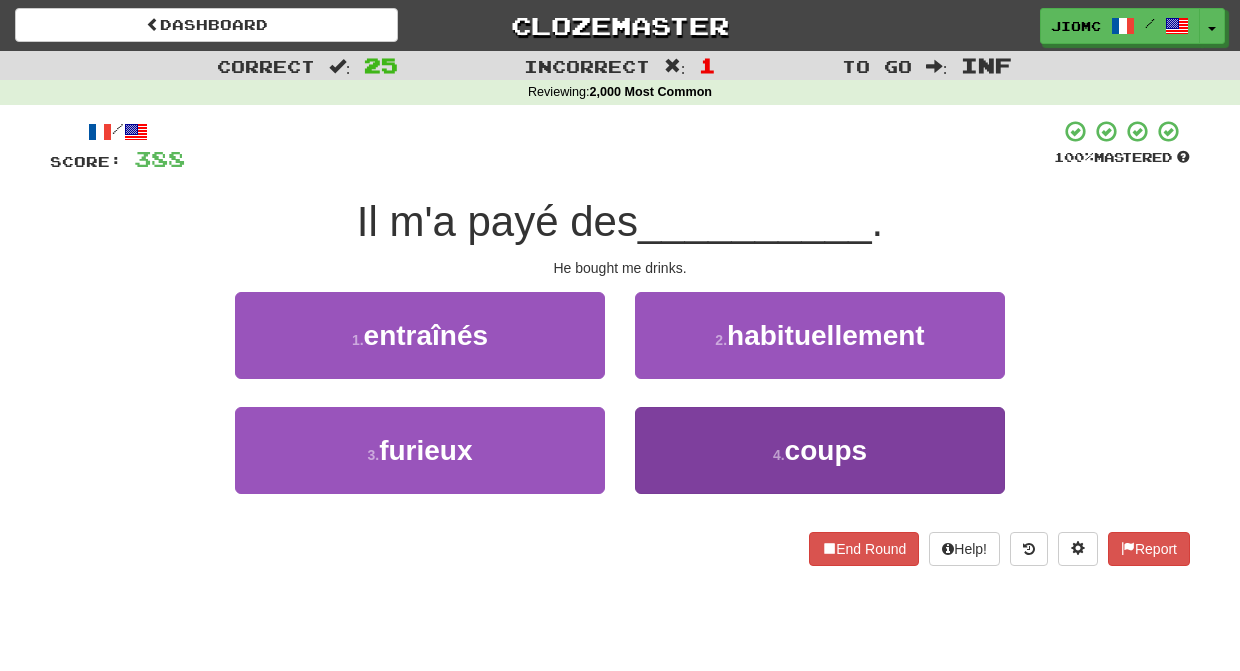 click on "4 .  coups" at bounding box center [820, 450] 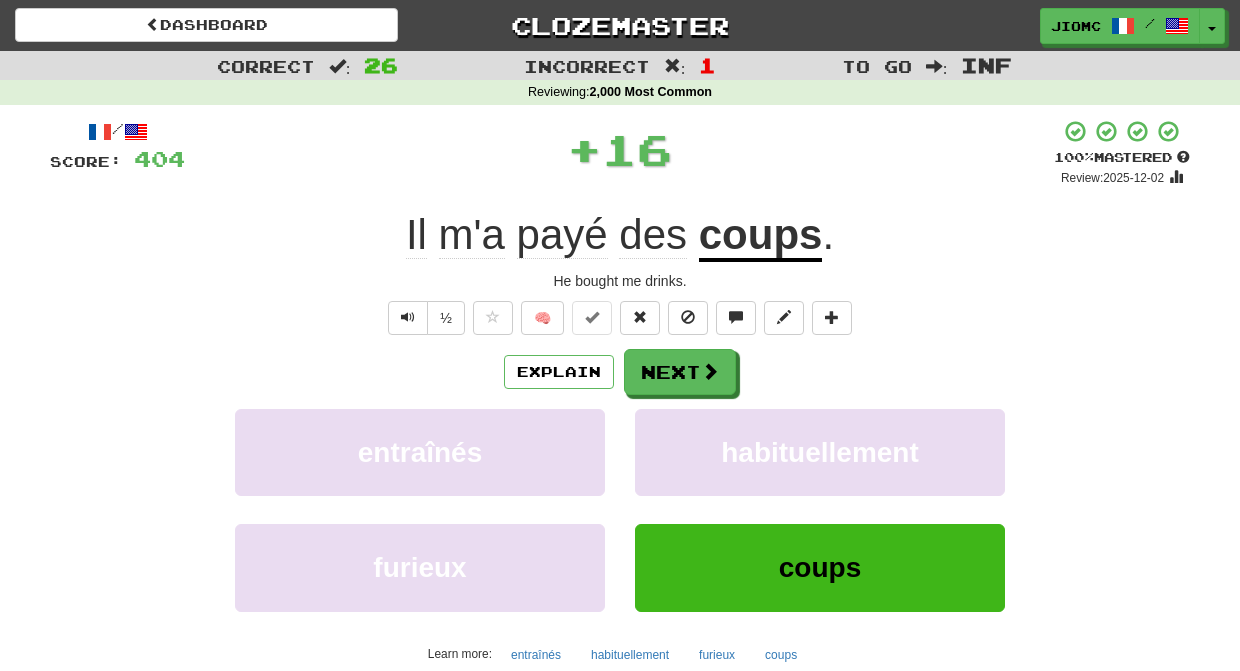click on "habituellement" at bounding box center (820, 452) 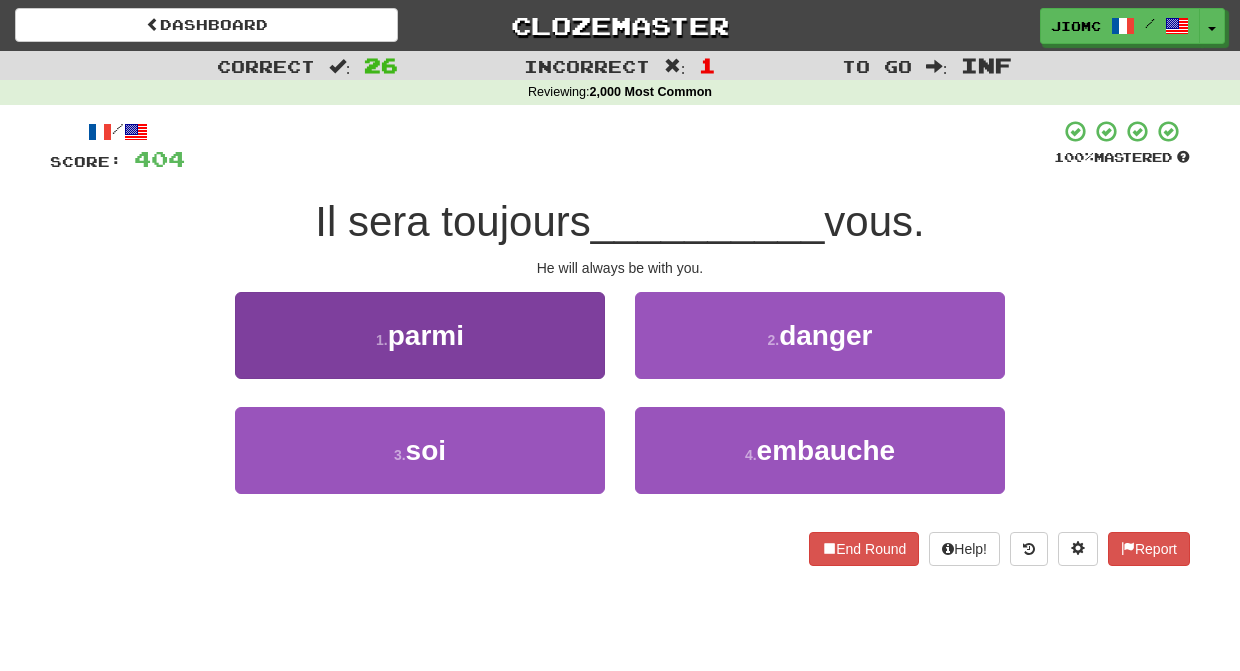 click on "1 .  parmi" at bounding box center (420, 335) 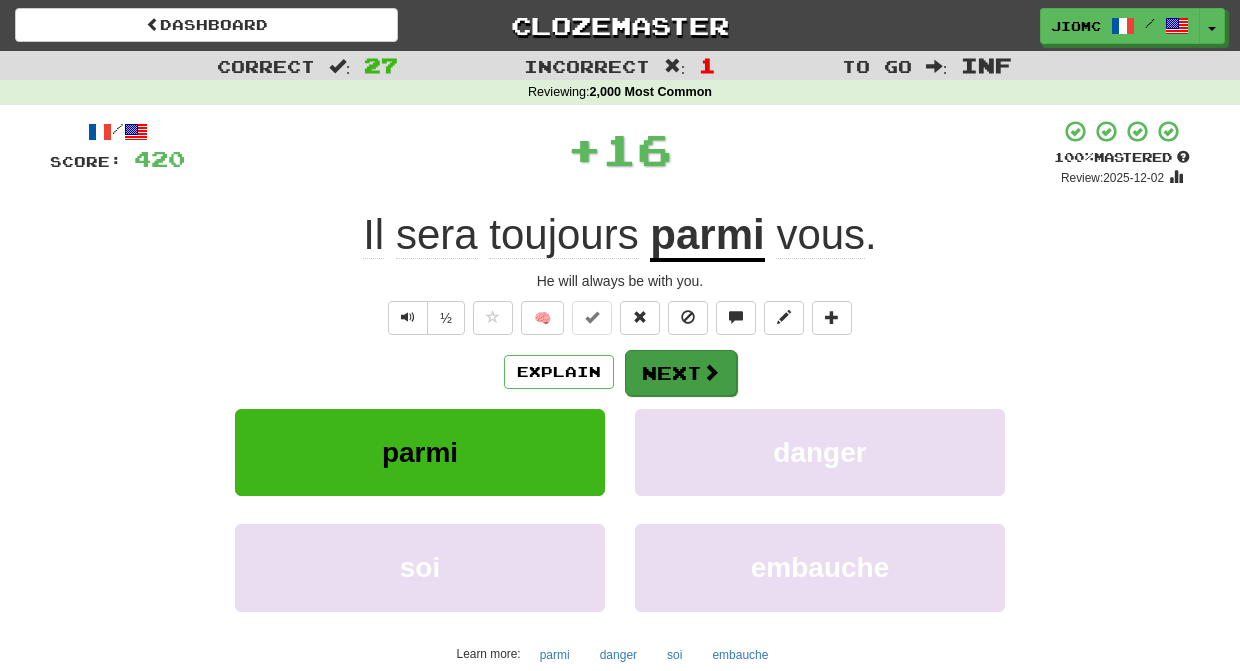 click on "Next" at bounding box center [681, 373] 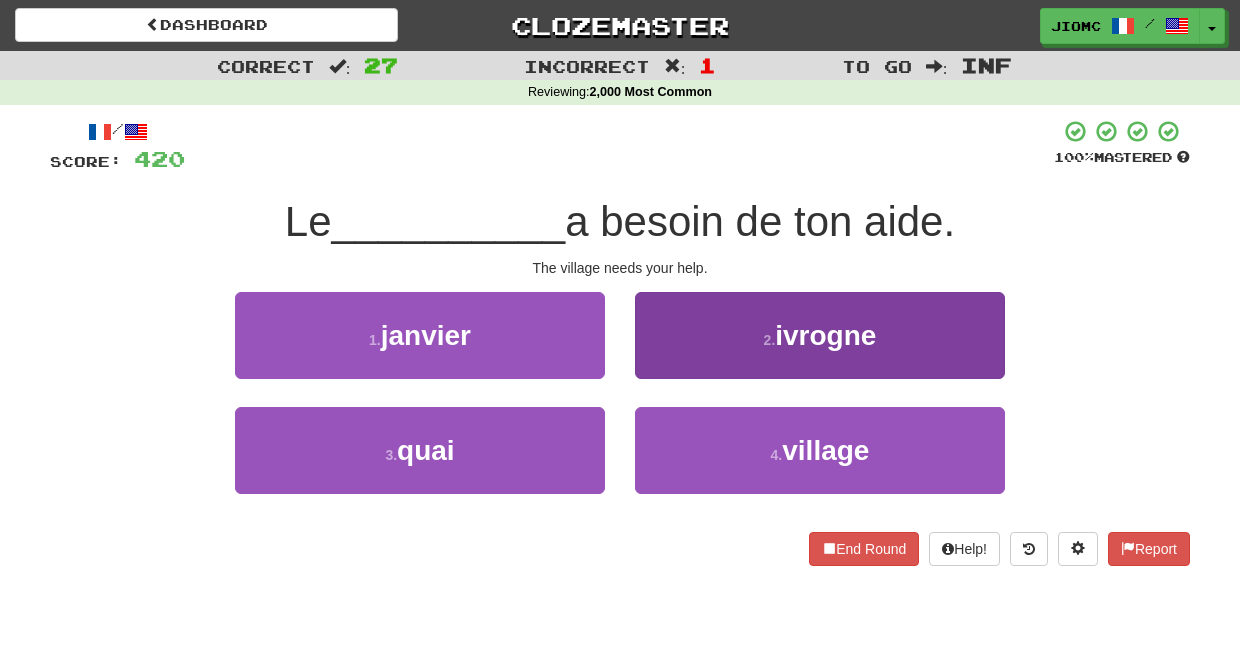 click on "4 .  village" at bounding box center (820, 450) 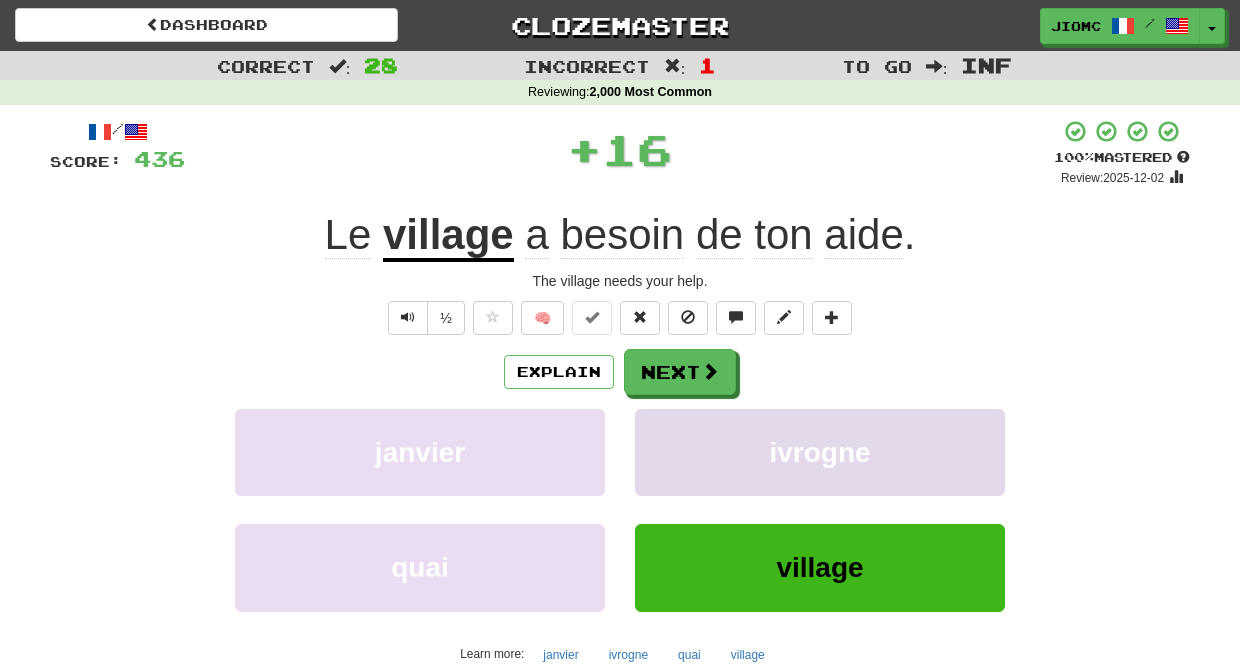 click on "ivrogne" at bounding box center (820, 452) 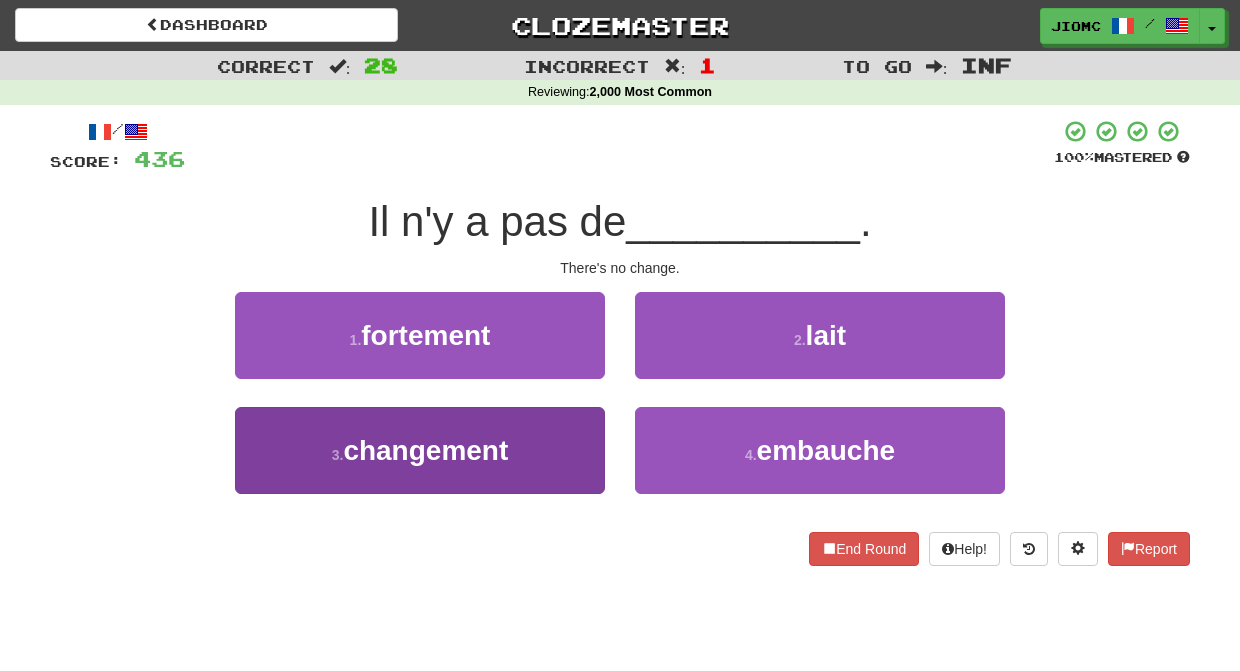 click on "3 .  changement" at bounding box center [420, 450] 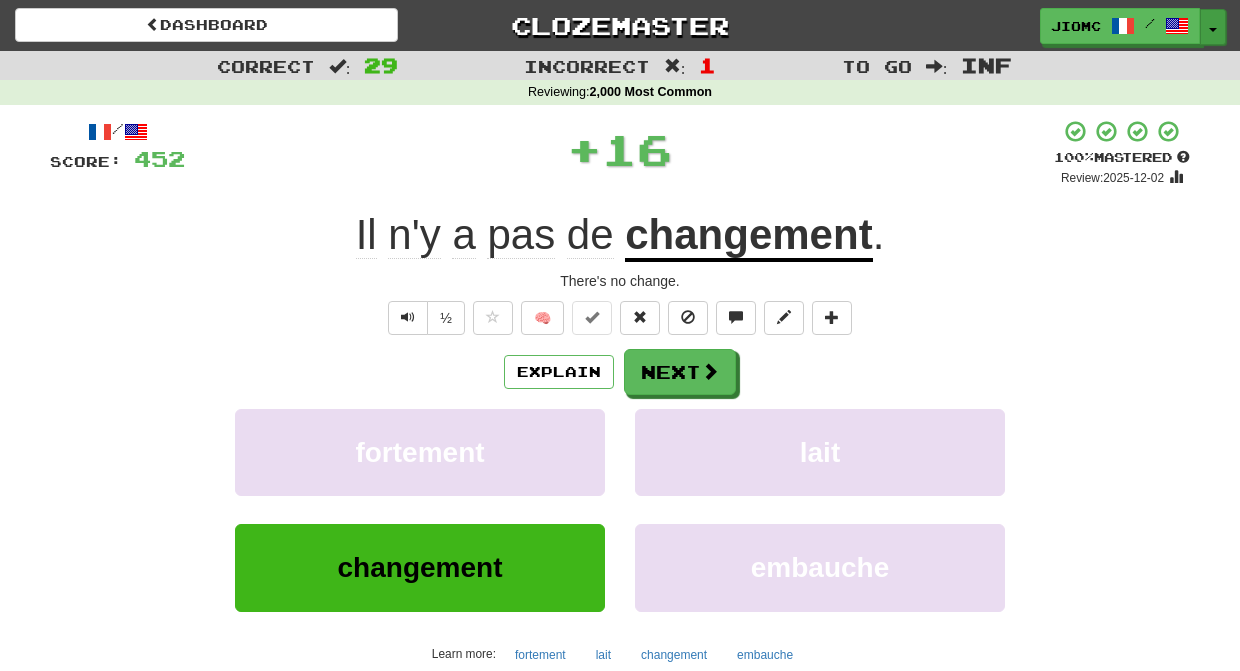 click on "Toggle Dropdown" at bounding box center [1213, 27] 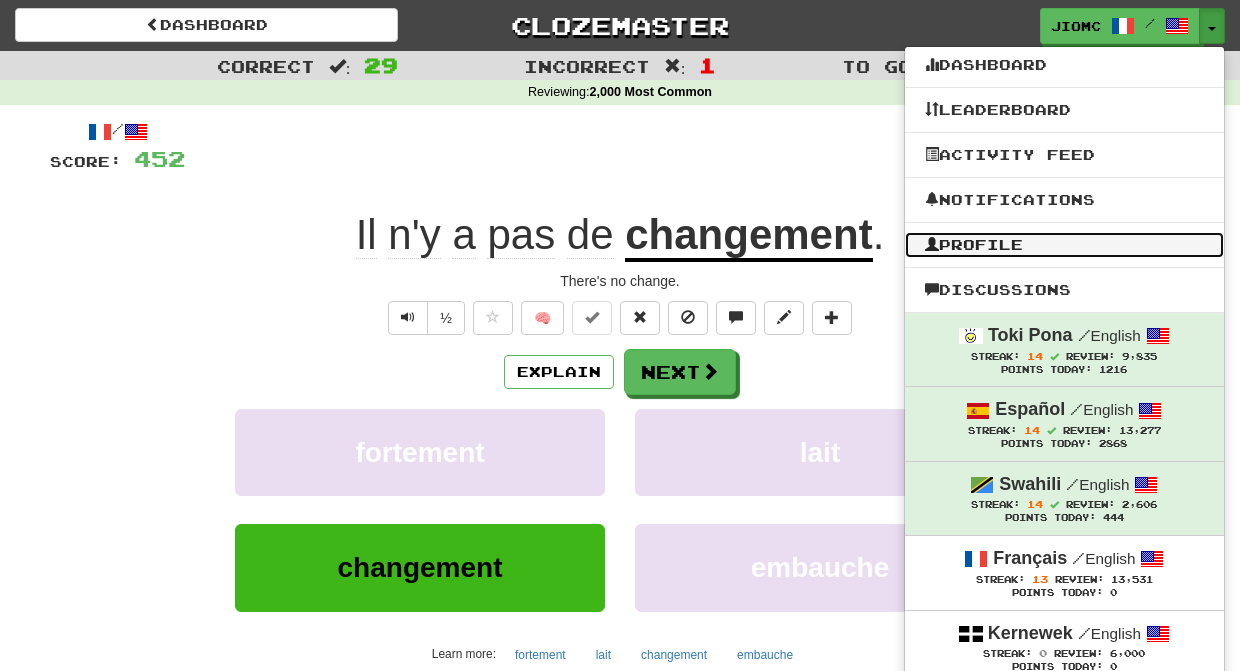 click on "Profile" at bounding box center (1064, 245) 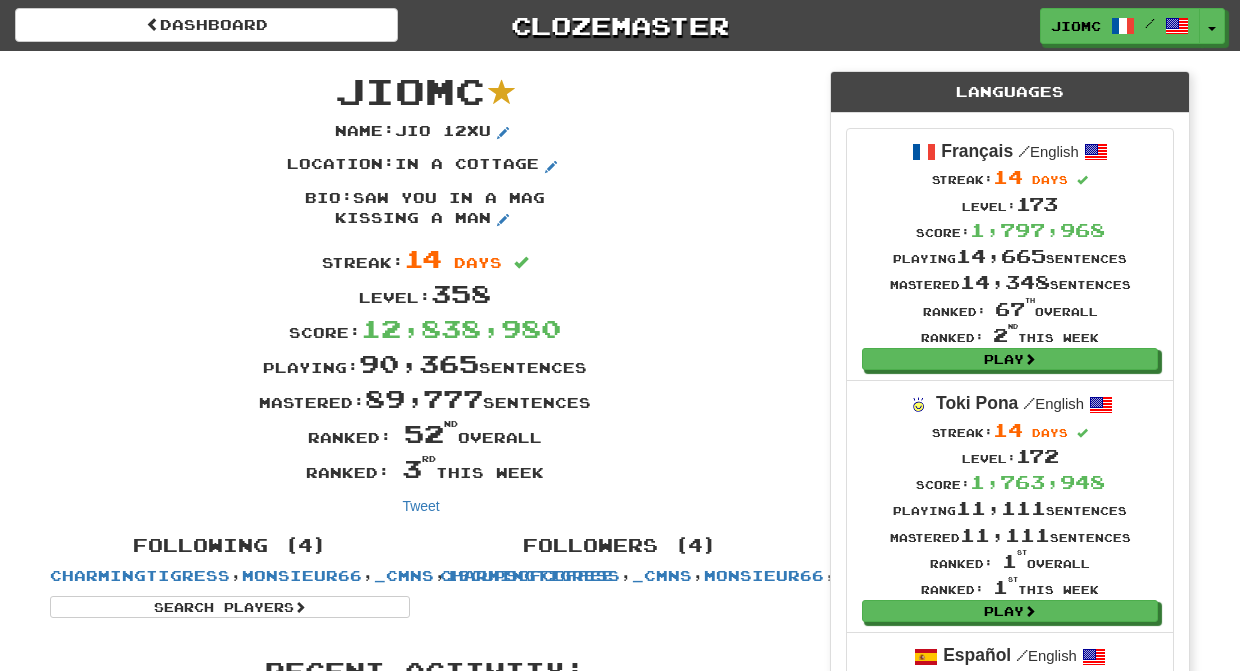 scroll, scrollTop: 0, scrollLeft: 0, axis: both 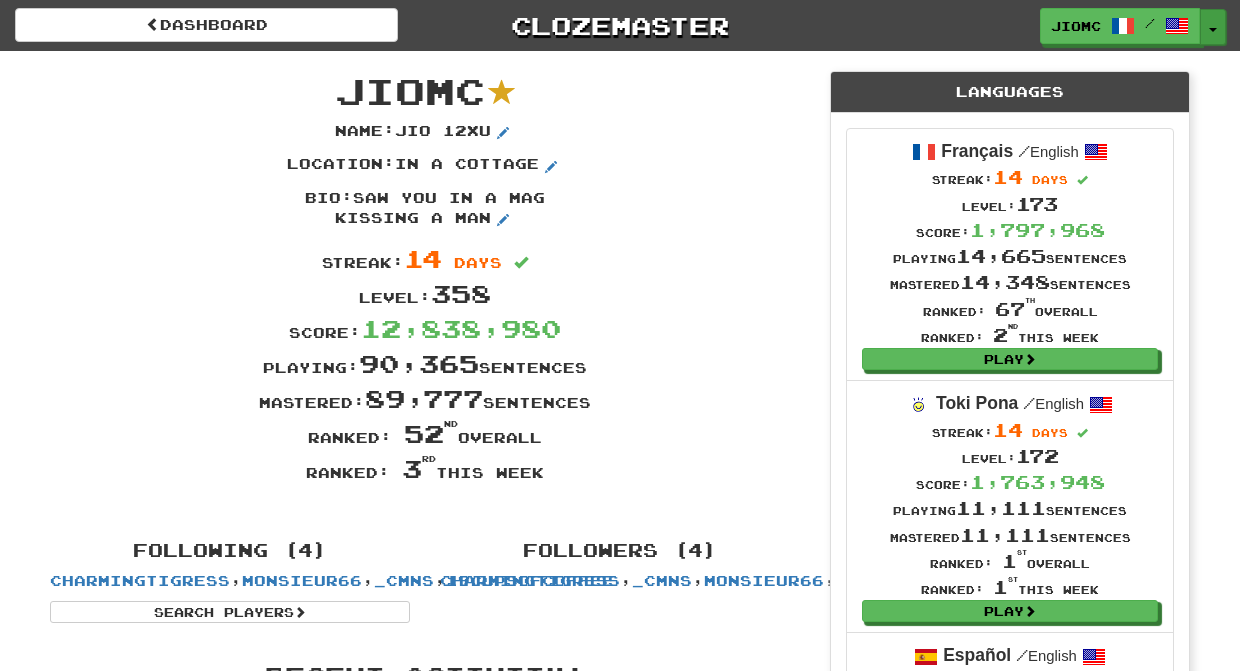 click on "Toggle Dropdown" at bounding box center (1213, 27) 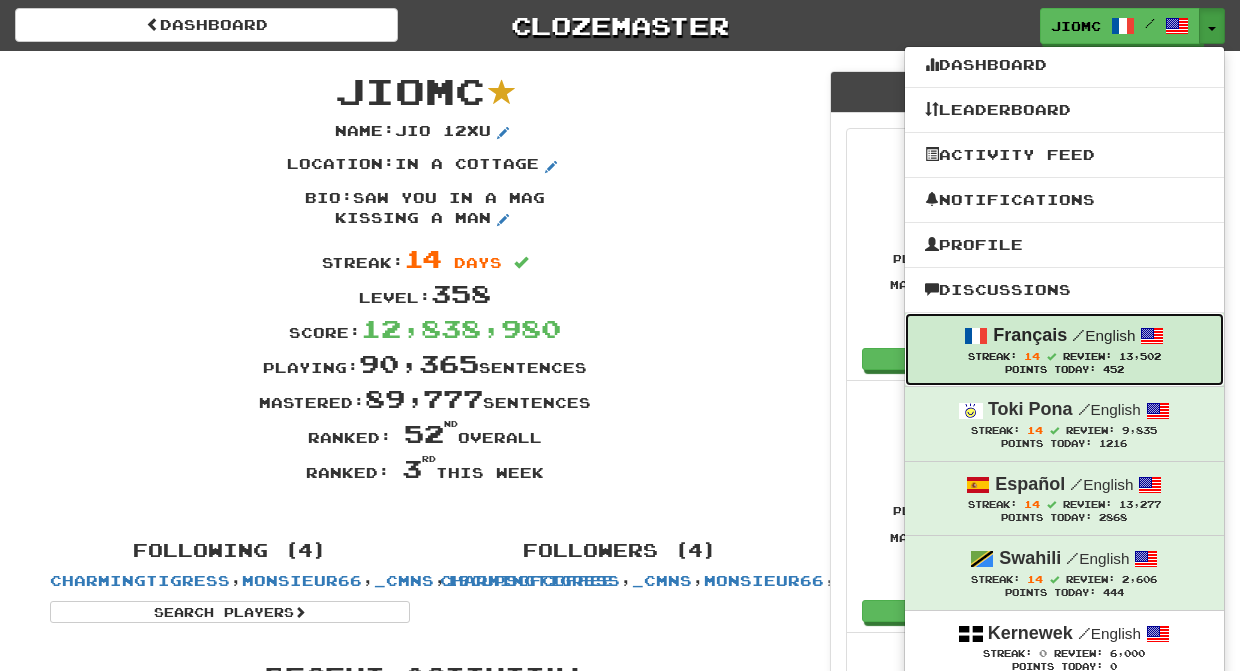 click on "Français" at bounding box center (1030, 335) 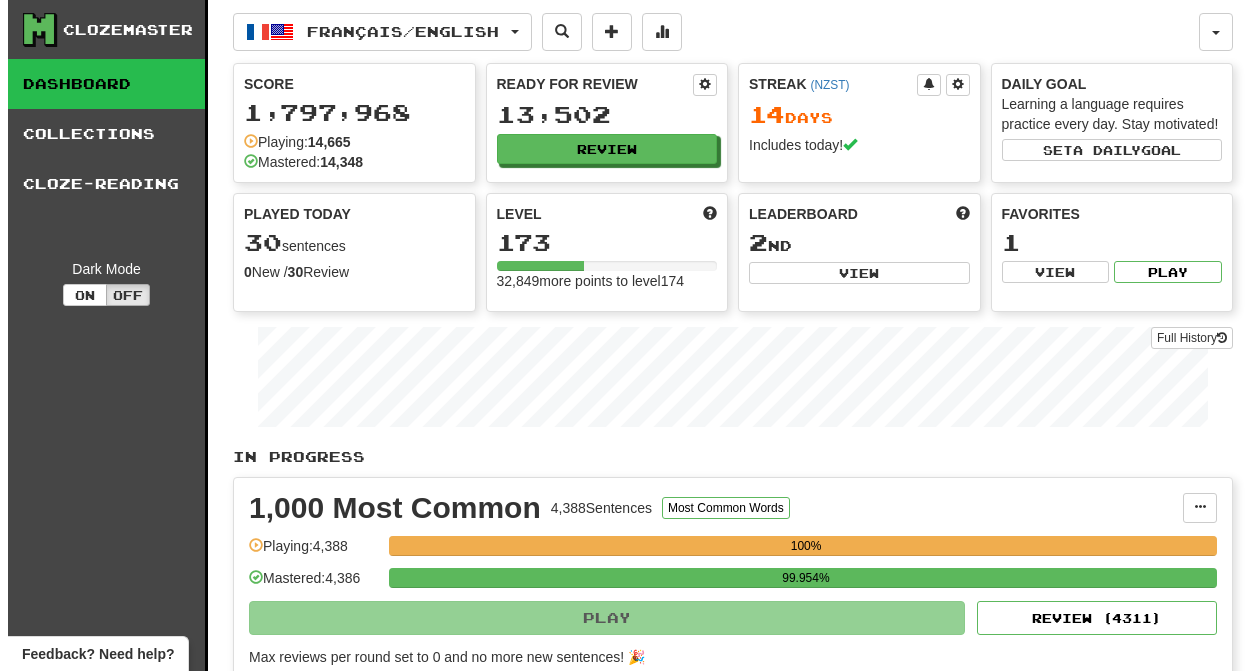 scroll, scrollTop: 0, scrollLeft: 0, axis: both 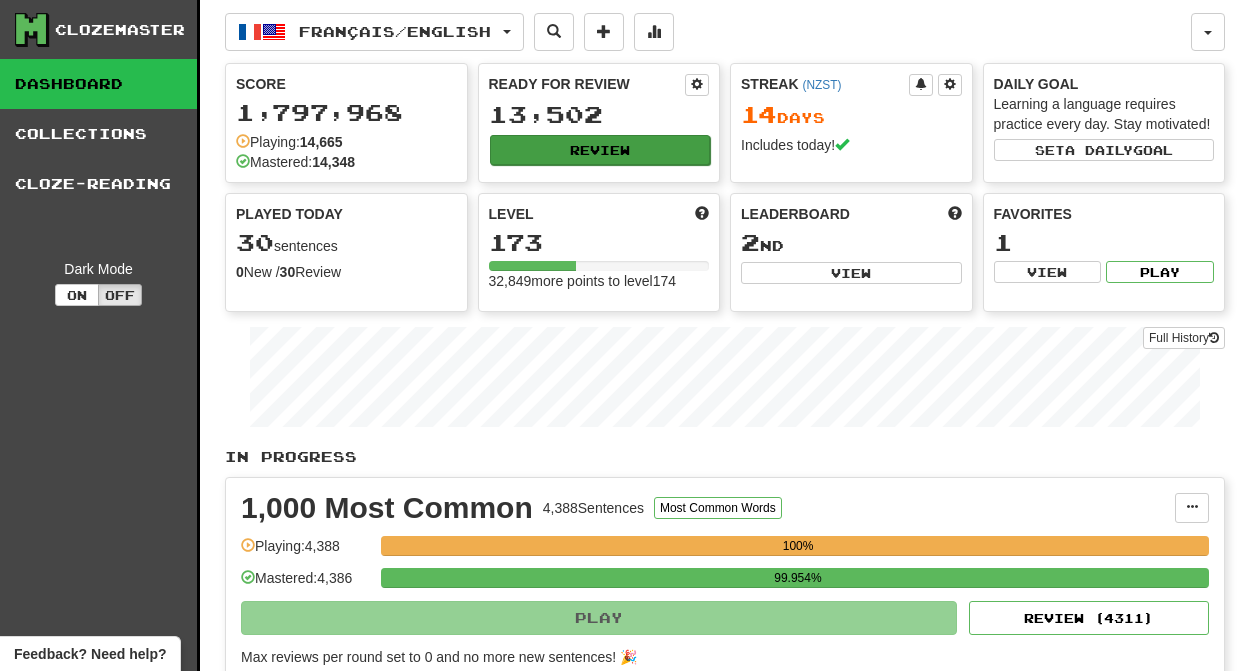click on "Review" at bounding box center (600, 150) 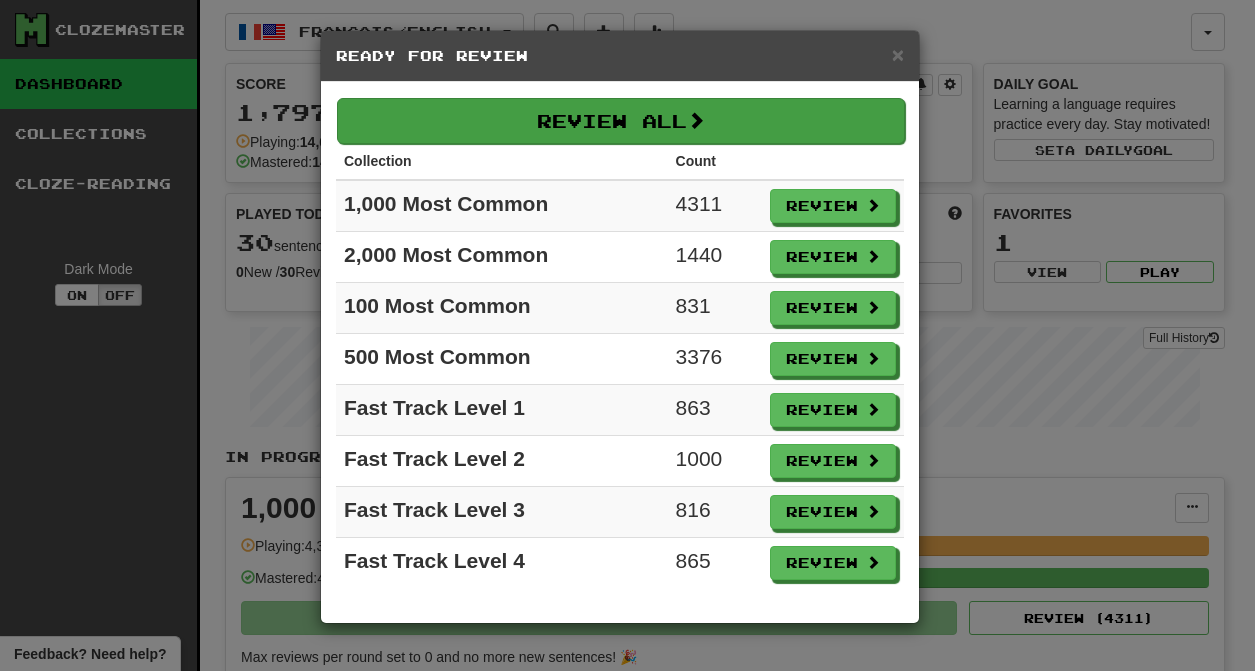 click on "Review All" at bounding box center [621, 121] 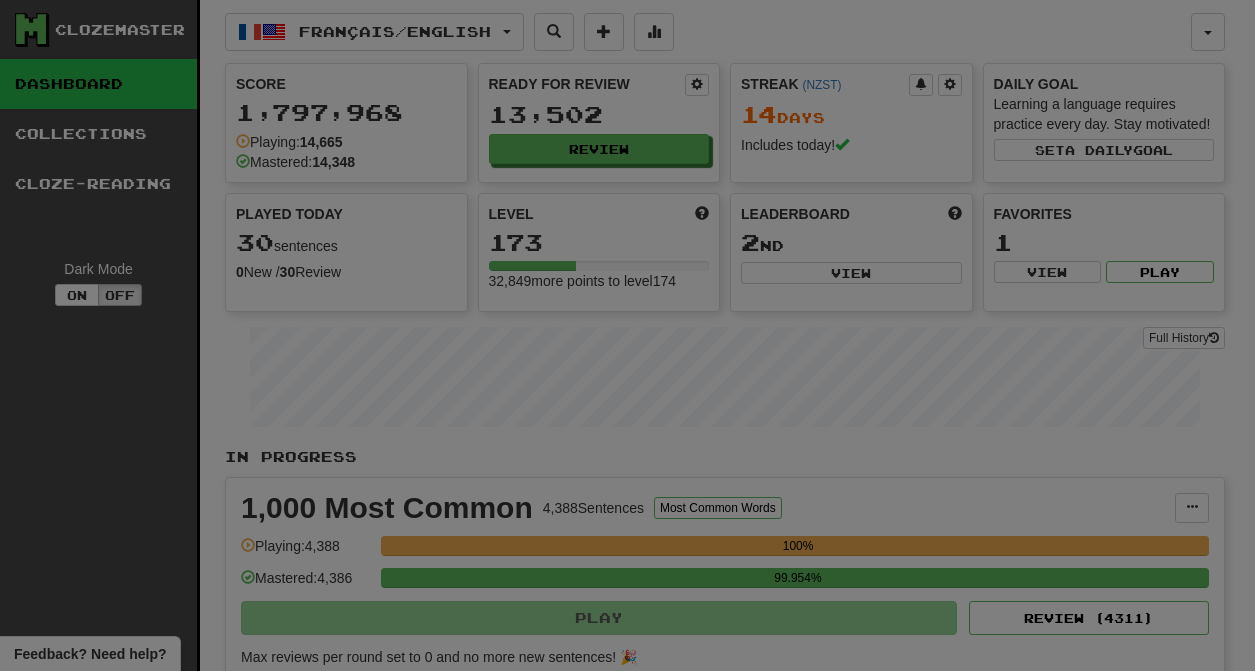 select on "********" 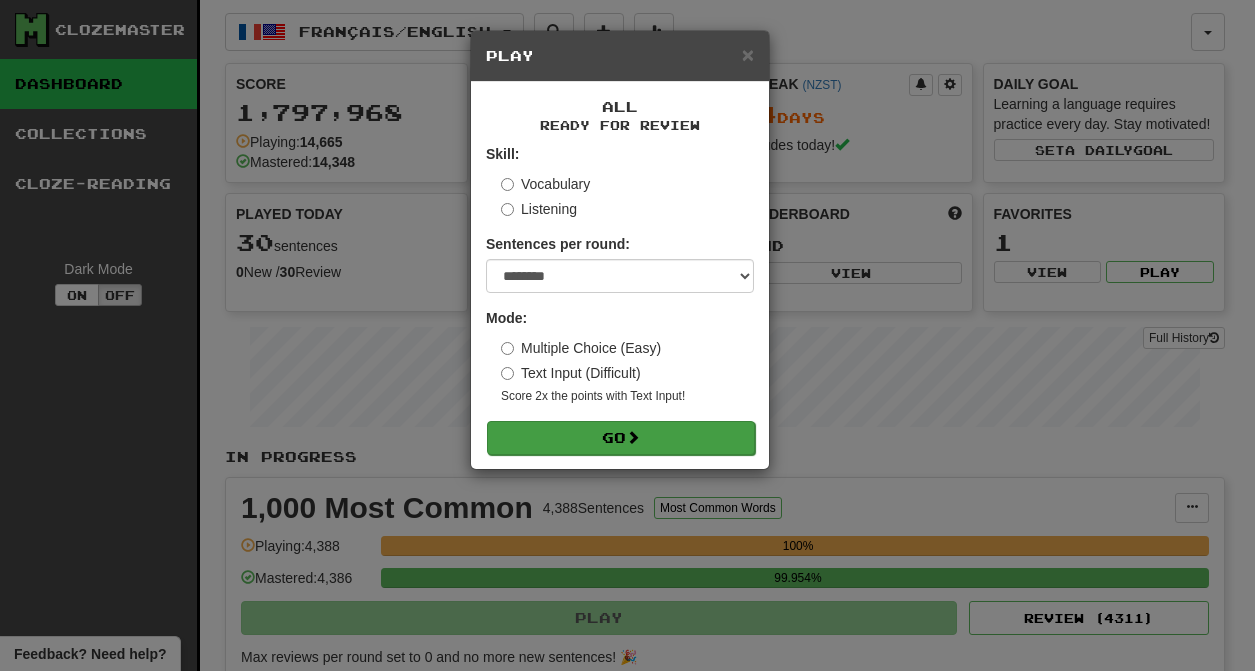 click on "Go" at bounding box center [621, 438] 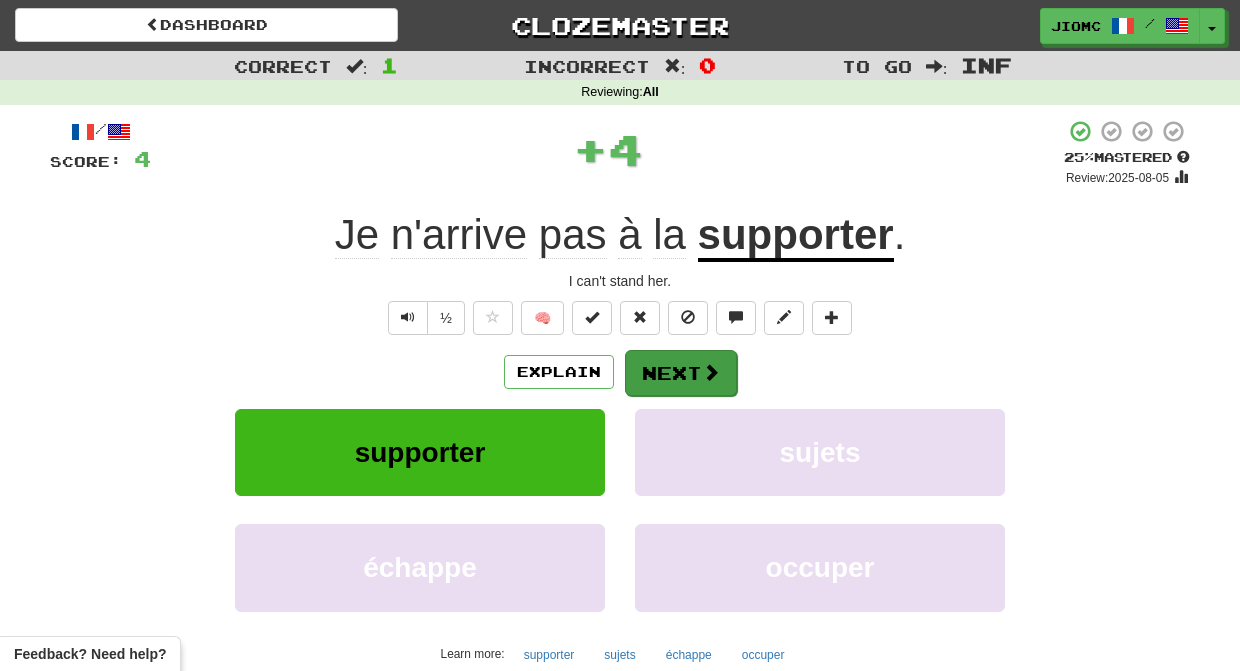 scroll, scrollTop: 0, scrollLeft: 0, axis: both 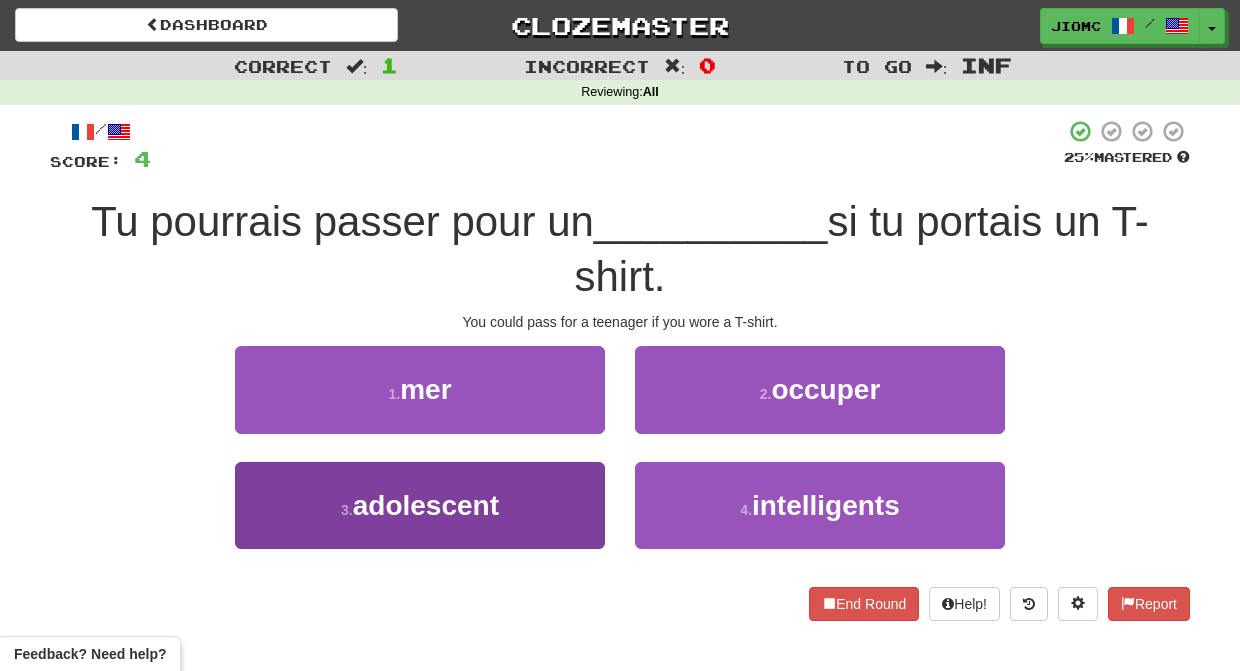 click on "3 .  adolescent" at bounding box center (420, 505) 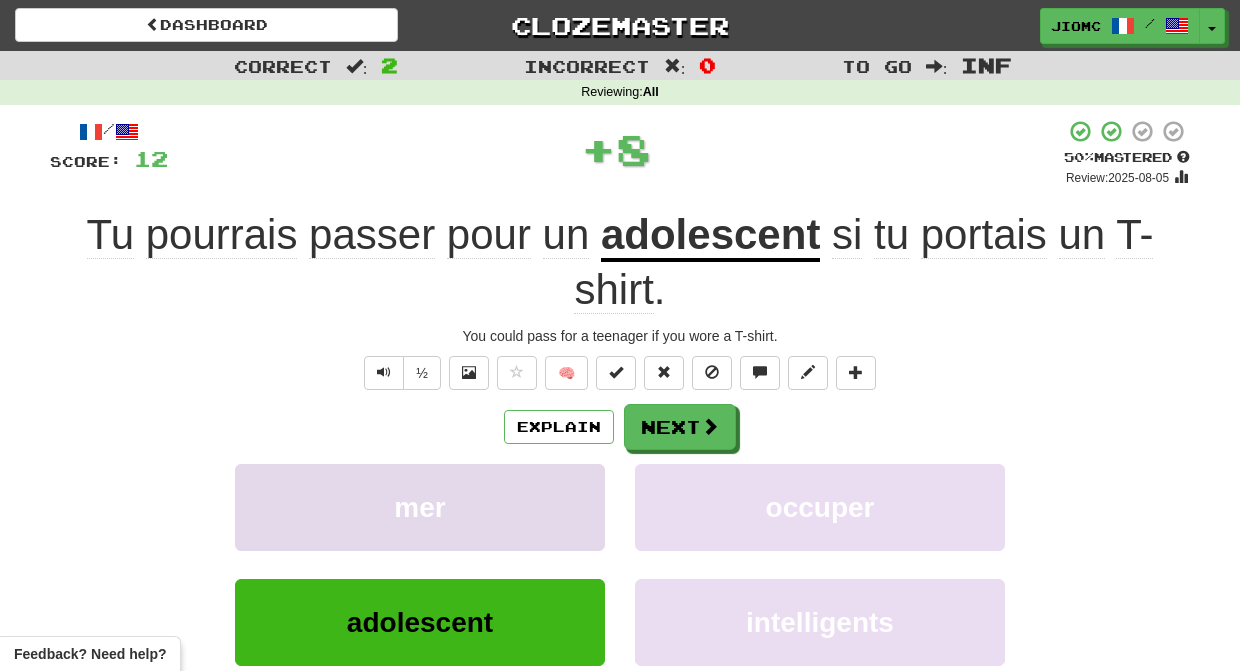 click on "mer" at bounding box center [420, 507] 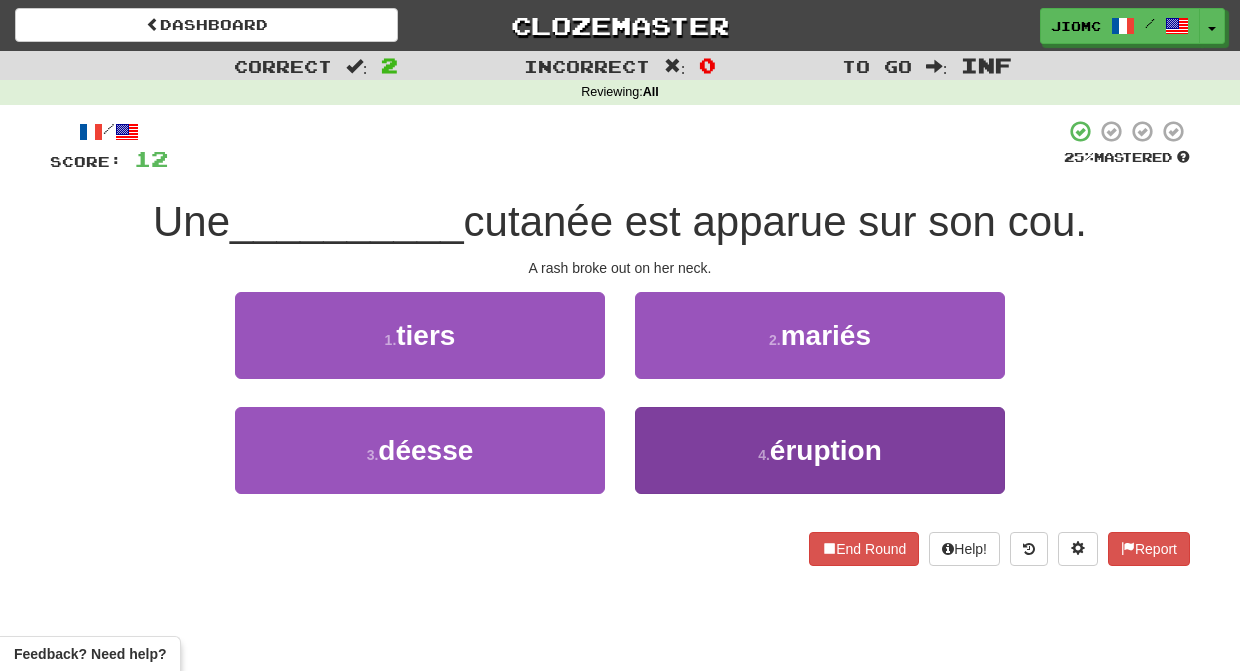 click on "4 .  éruption" at bounding box center [820, 450] 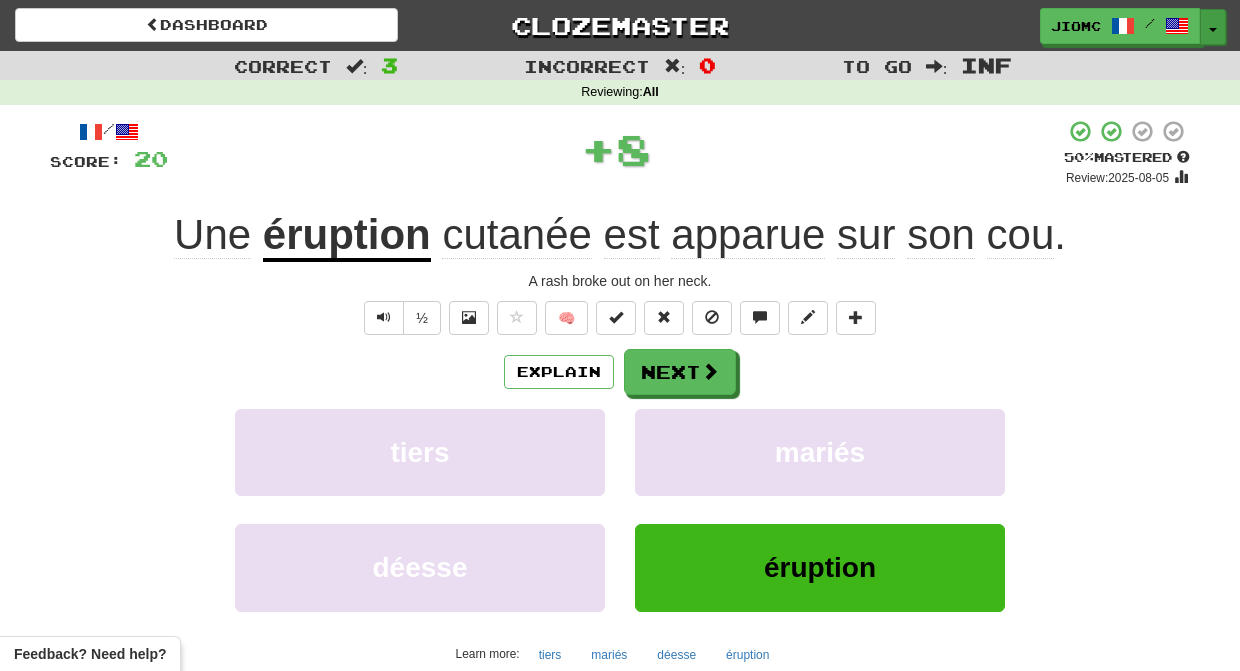 click on "Toggle Dropdown" at bounding box center (1213, 27) 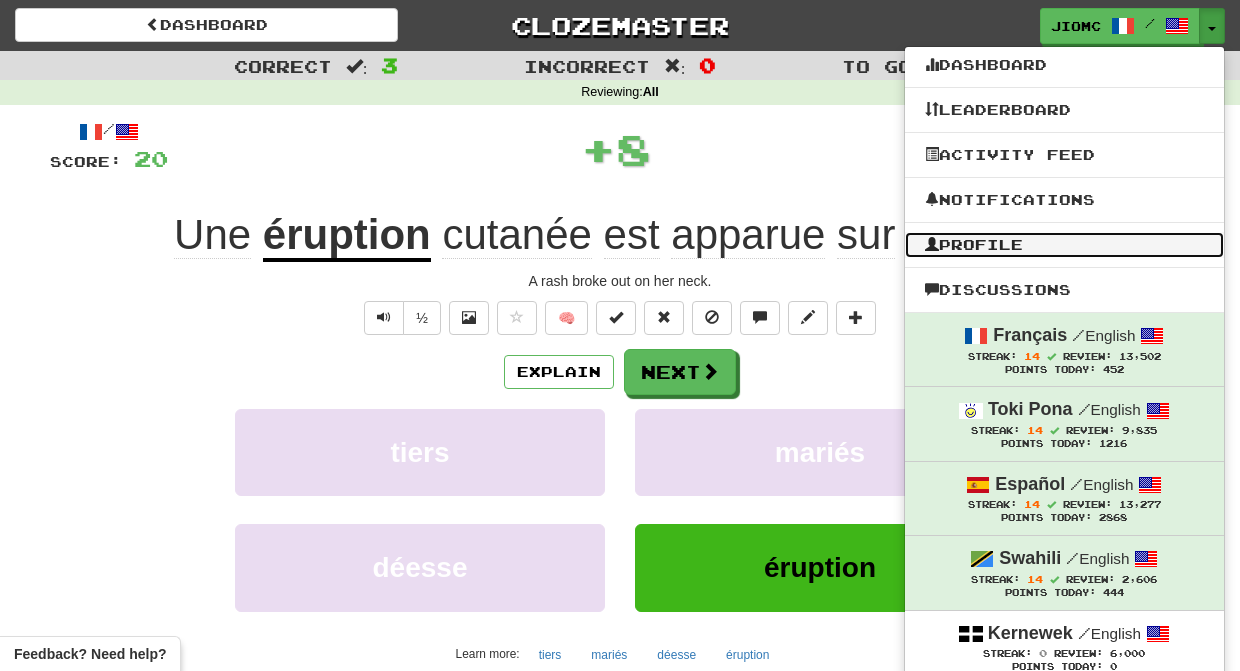 click on "Profile" at bounding box center (1064, 245) 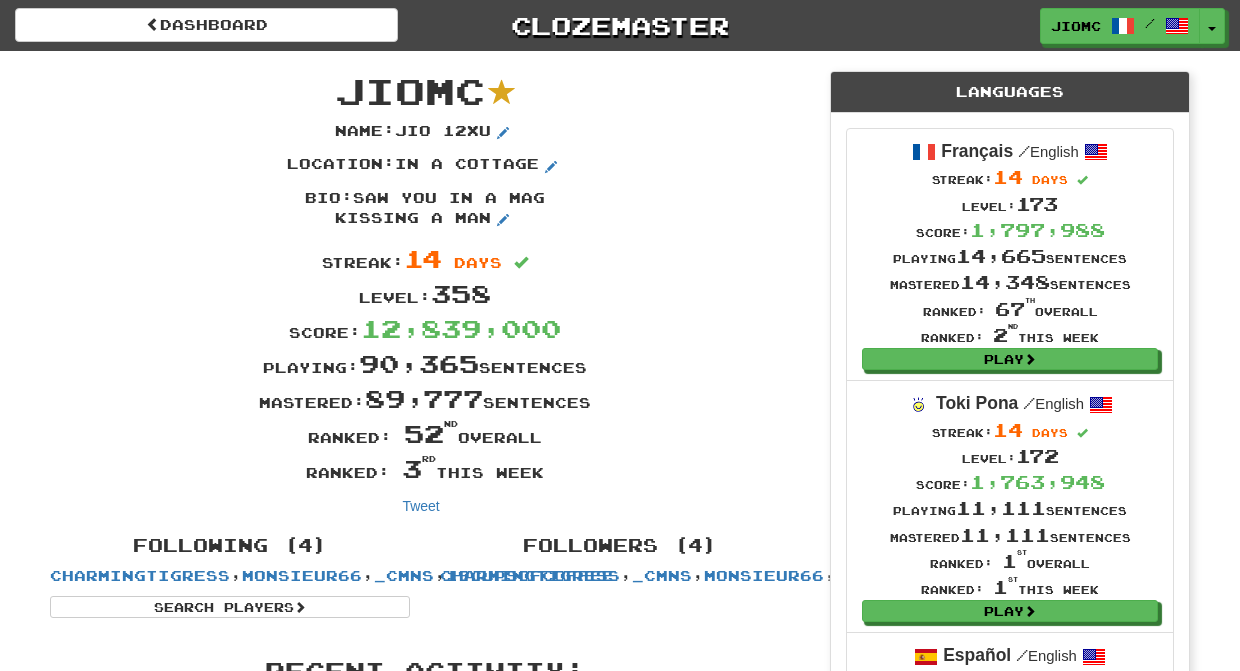scroll, scrollTop: 0, scrollLeft: 0, axis: both 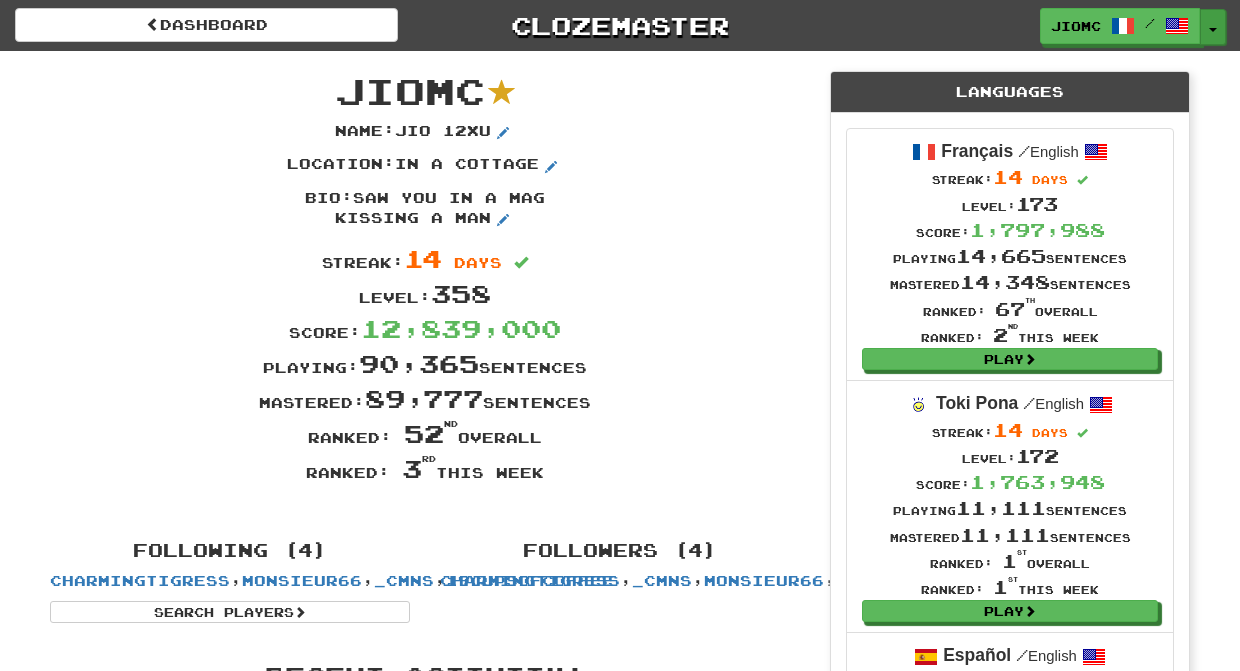 click on "Toggle Dropdown" at bounding box center [1213, 27] 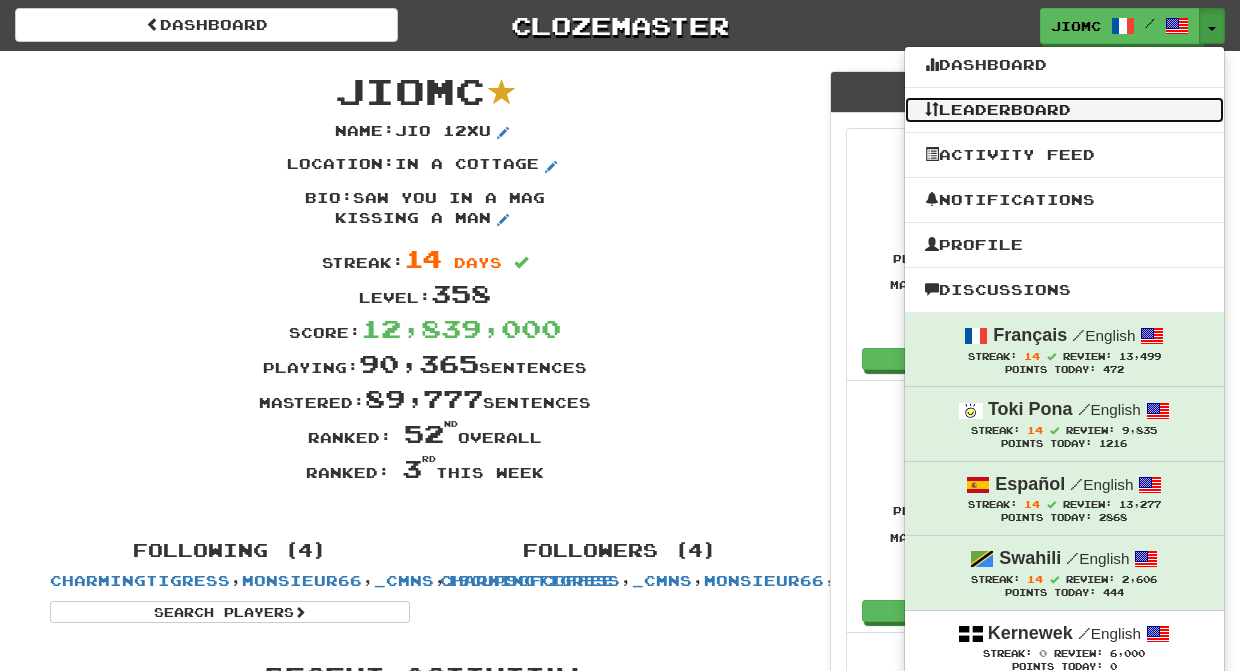 click on "Leaderboard" at bounding box center [1064, 110] 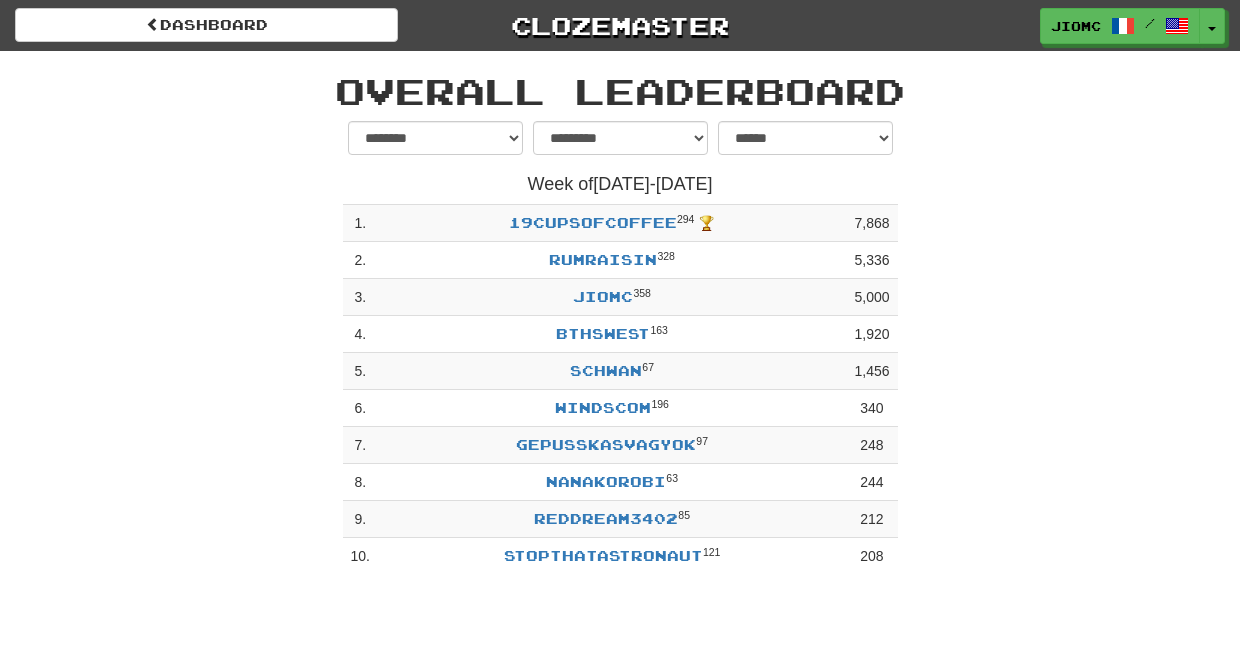 select on "**********" 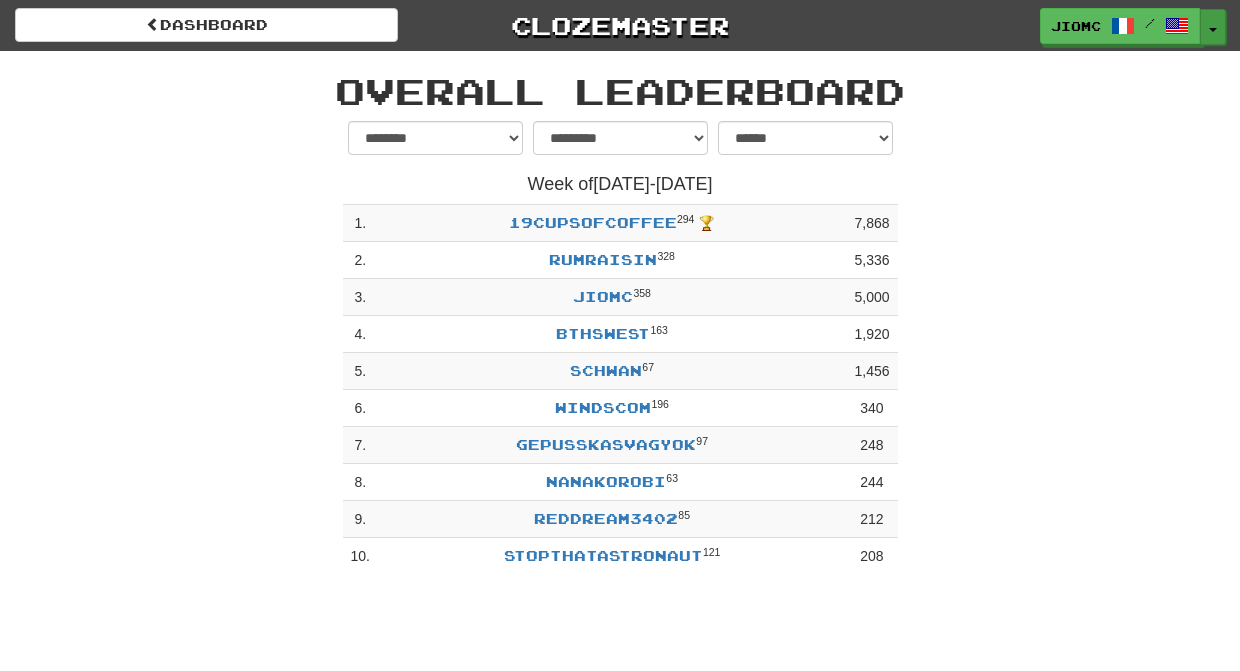 click at bounding box center (1213, 30) 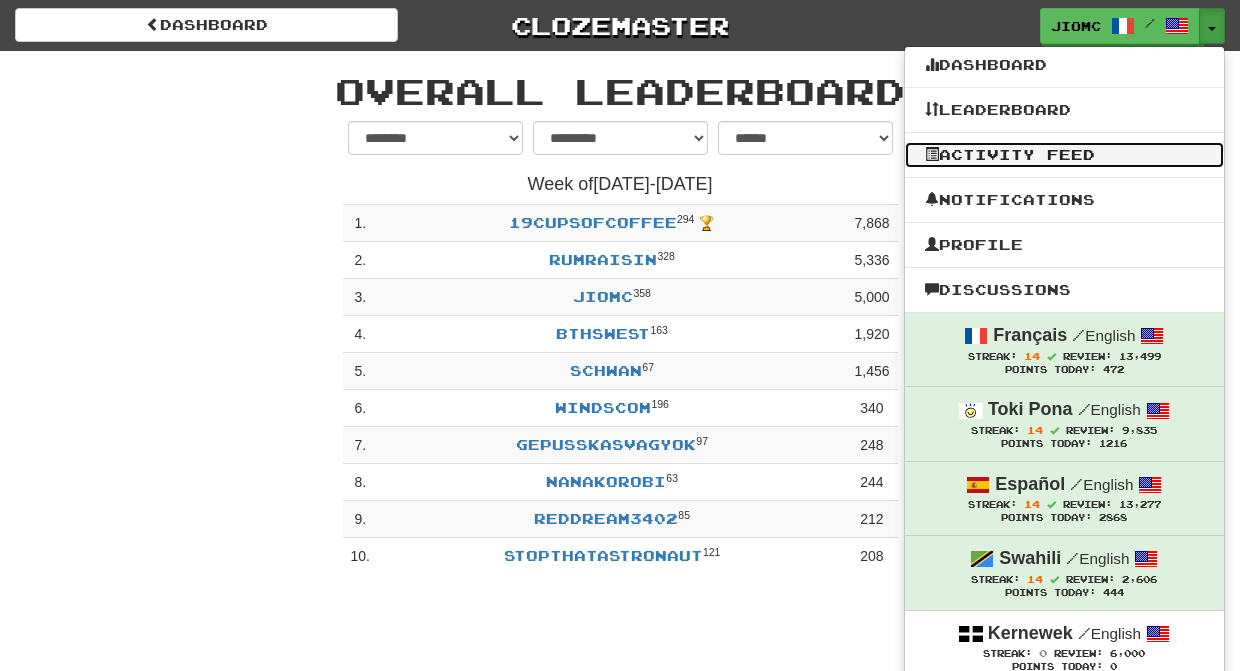 click on "Activity Feed" at bounding box center (1064, 155) 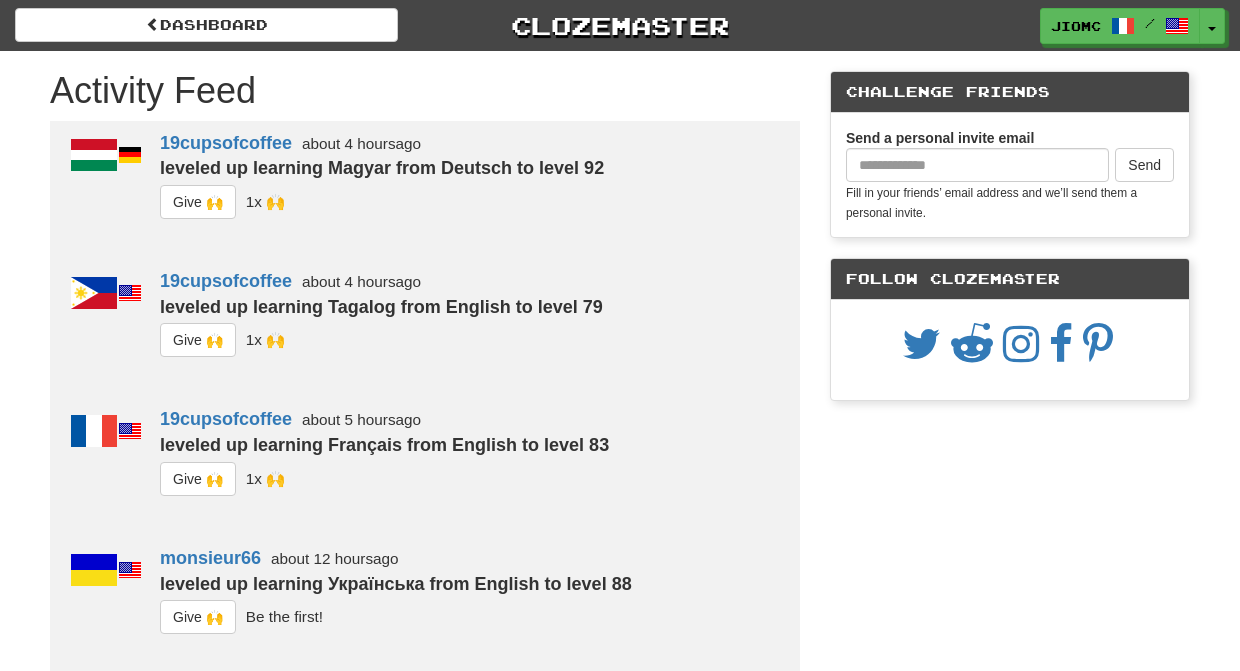 scroll, scrollTop: 0, scrollLeft: 0, axis: both 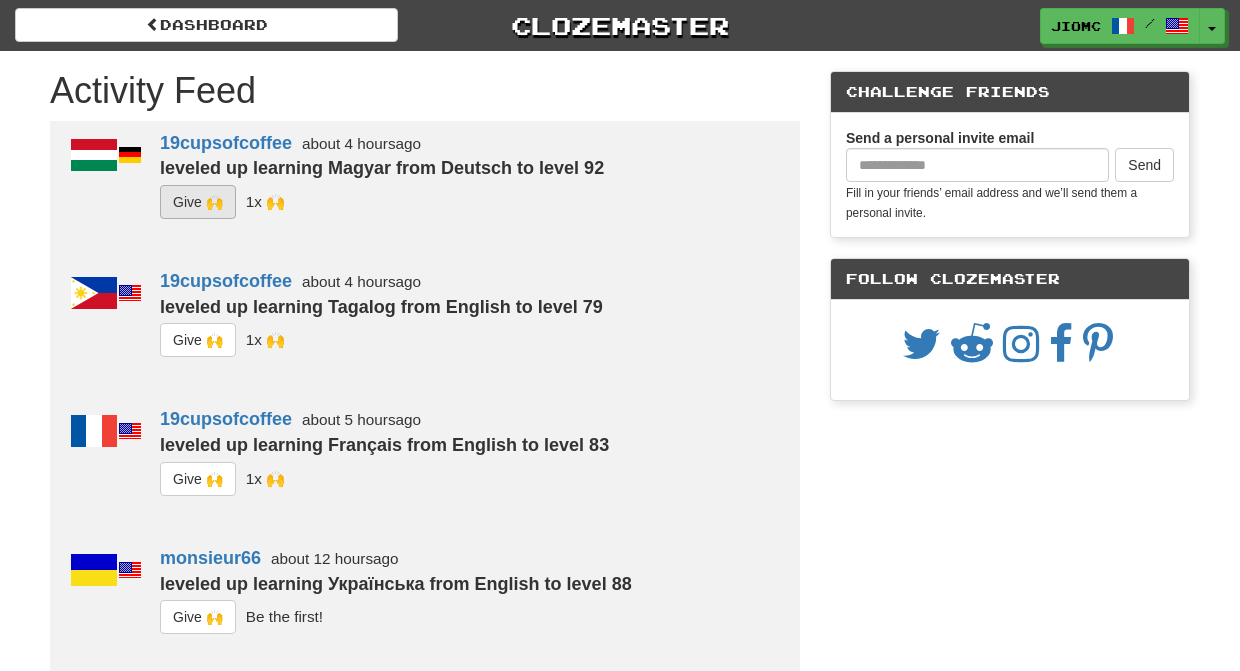 click on "G i ve 🙌" at bounding box center [198, 202] 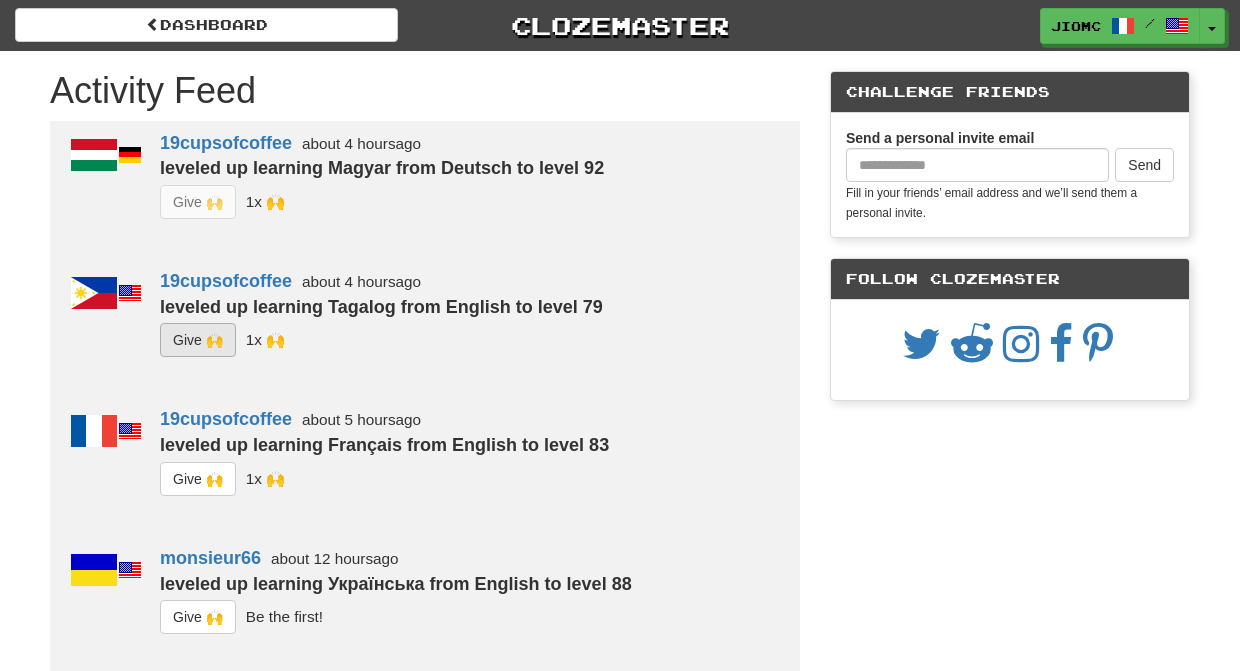 click on "G i ve 🙌" at bounding box center [198, 340] 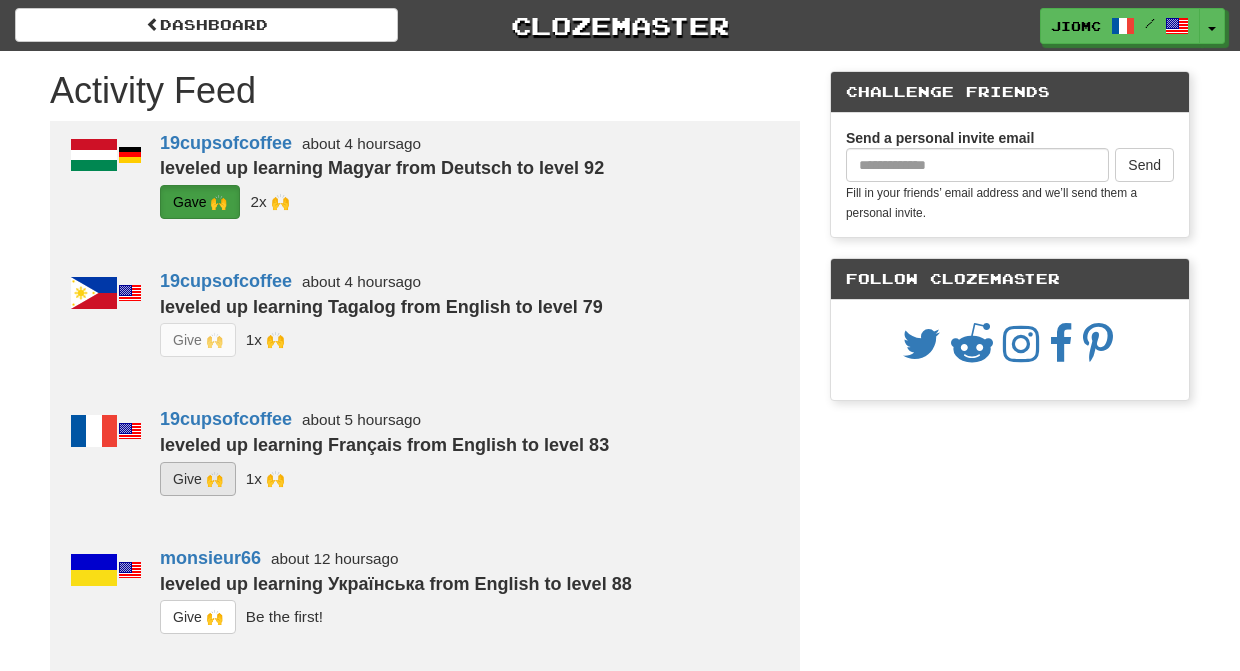 click on "G i ve 🙌" at bounding box center (198, 479) 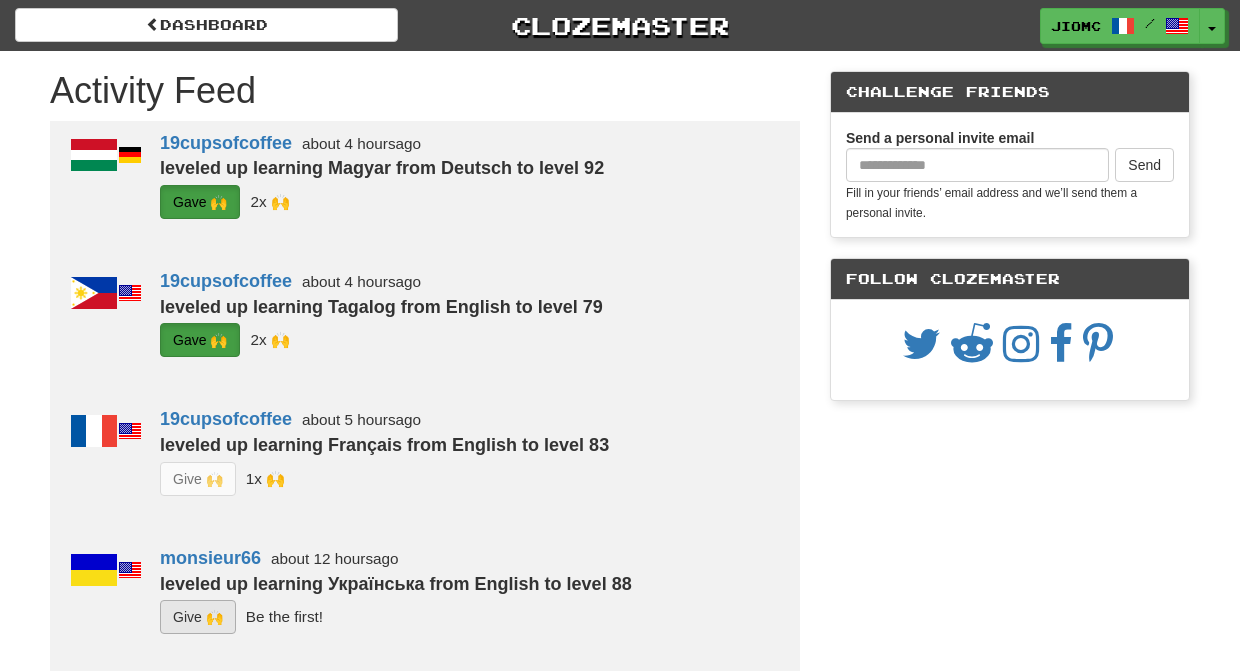 click on "G i ve 🙌" at bounding box center (198, 617) 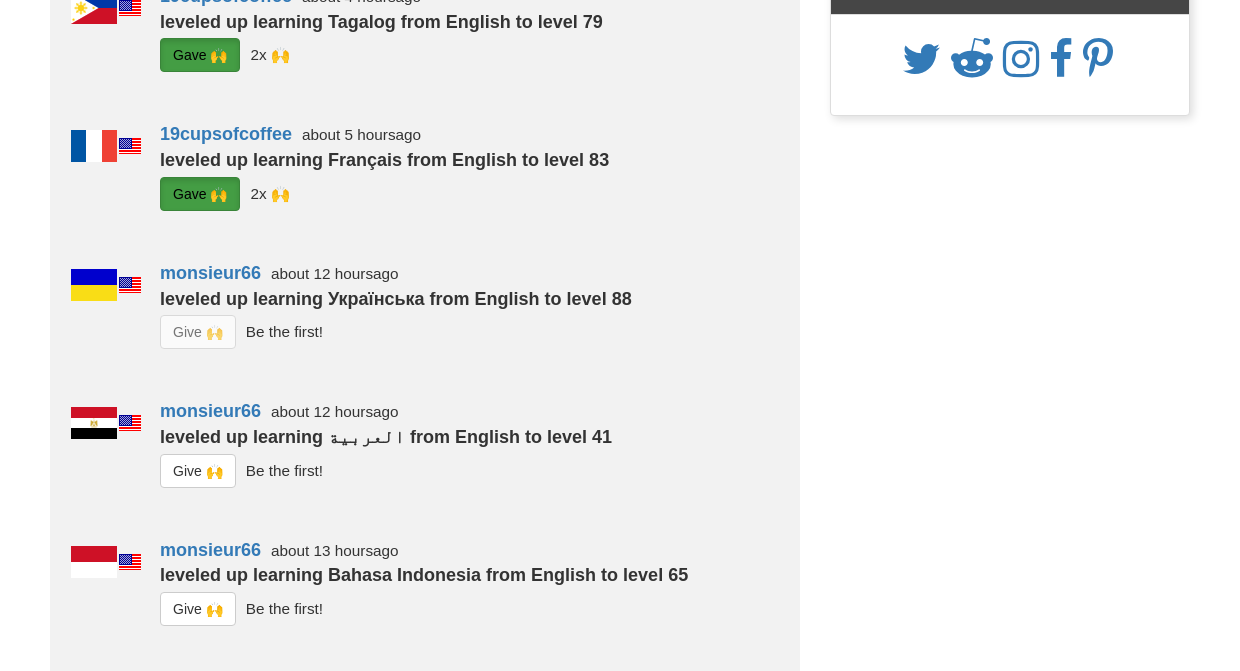 scroll, scrollTop: 288, scrollLeft: 0, axis: vertical 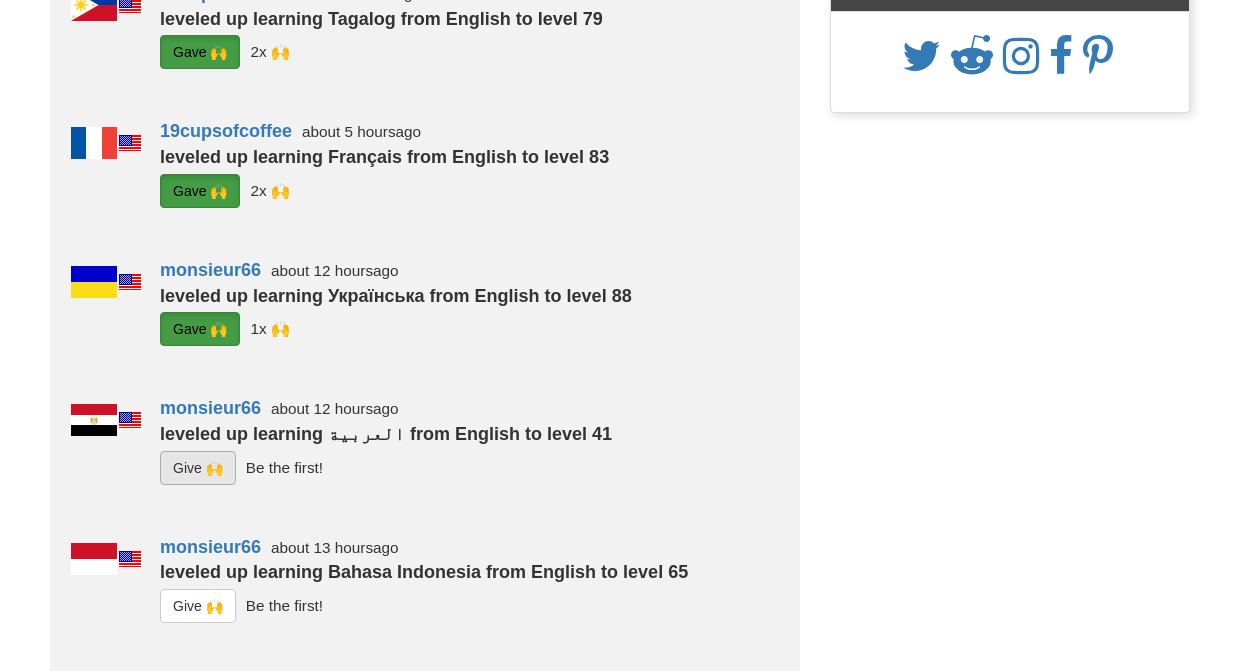 click on "G i ve 🙌" at bounding box center [198, 468] 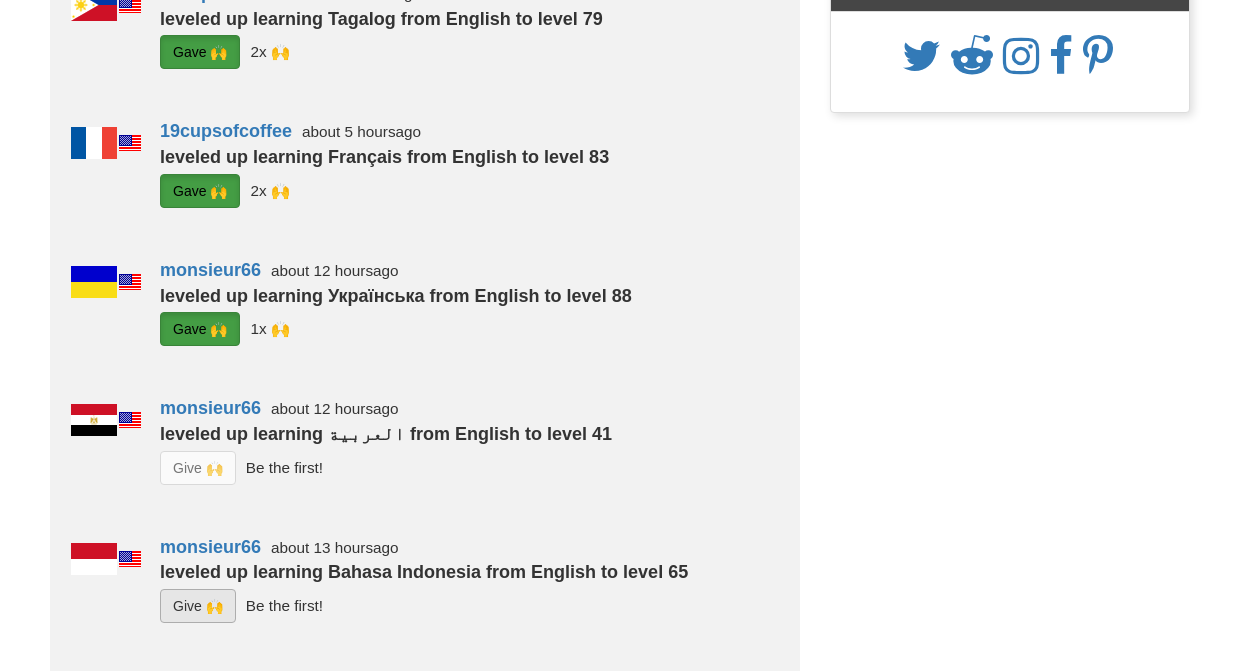click on "G i ve 🙌" at bounding box center (198, 606) 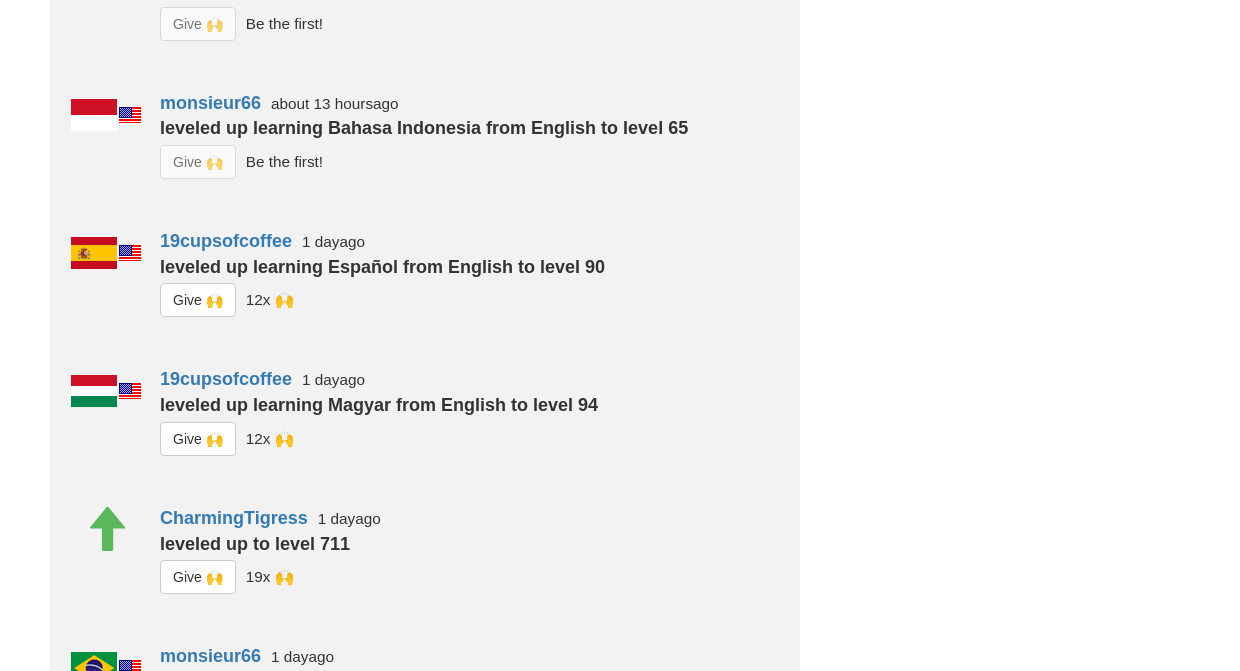 scroll, scrollTop: 848, scrollLeft: 0, axis: vertical 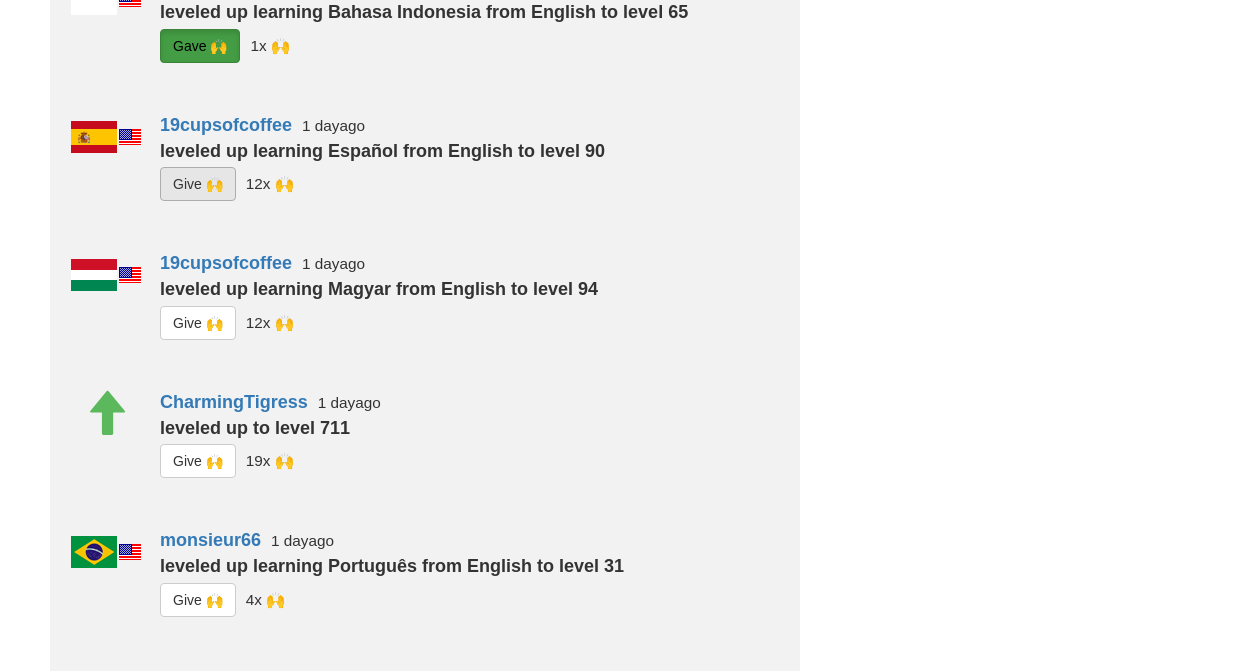 click on "G i ve 🙌" at bounding box center [198, 184] 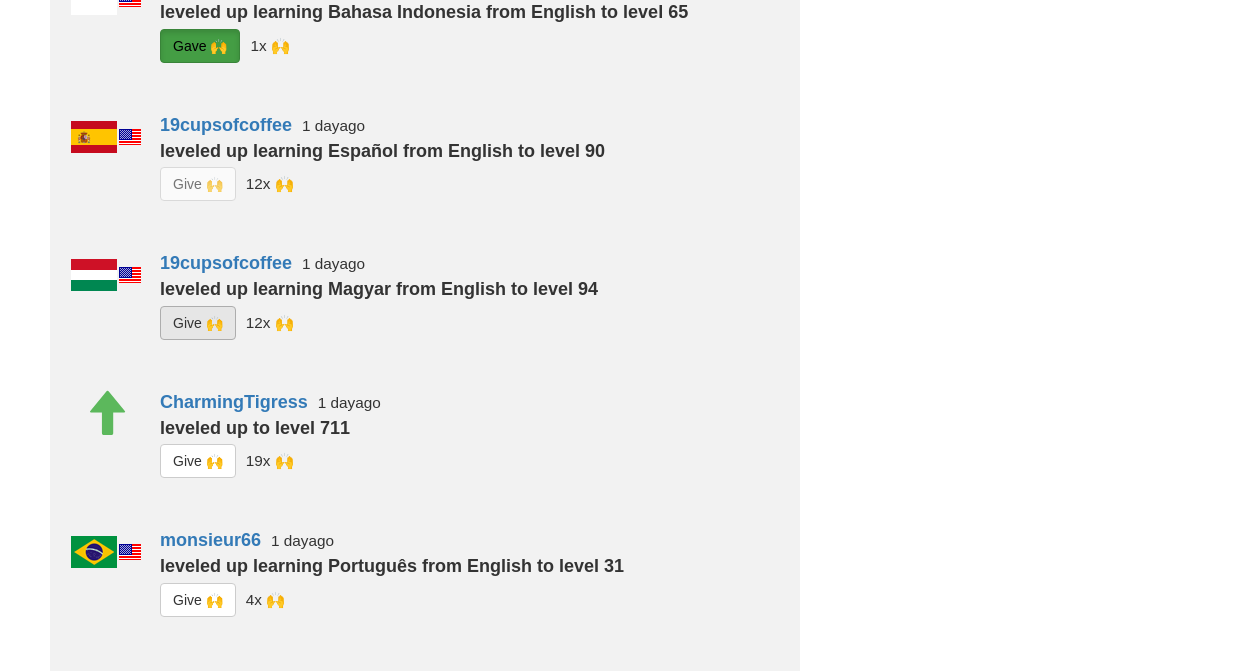 click on "G i ve 🙌" at bounding box center (198, 323) 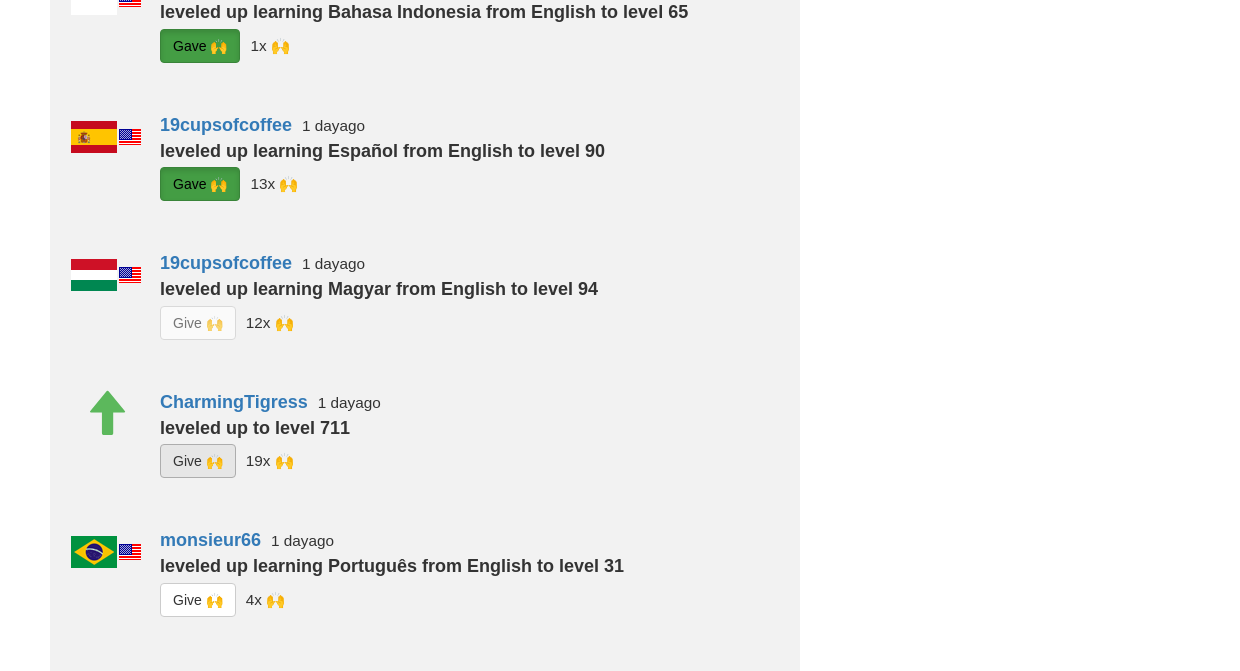 click on "G i ve 🙌" at bounding box center (198, 461) 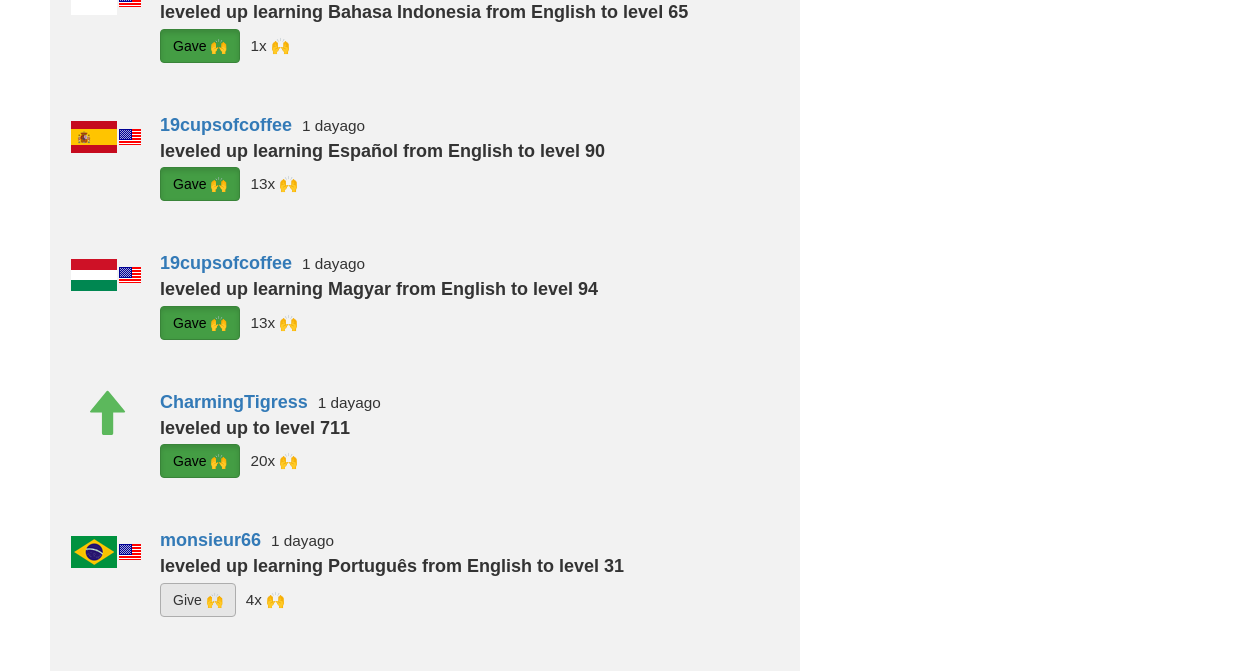 click on "G i ve 🙌" at bounding box center (198, 600) 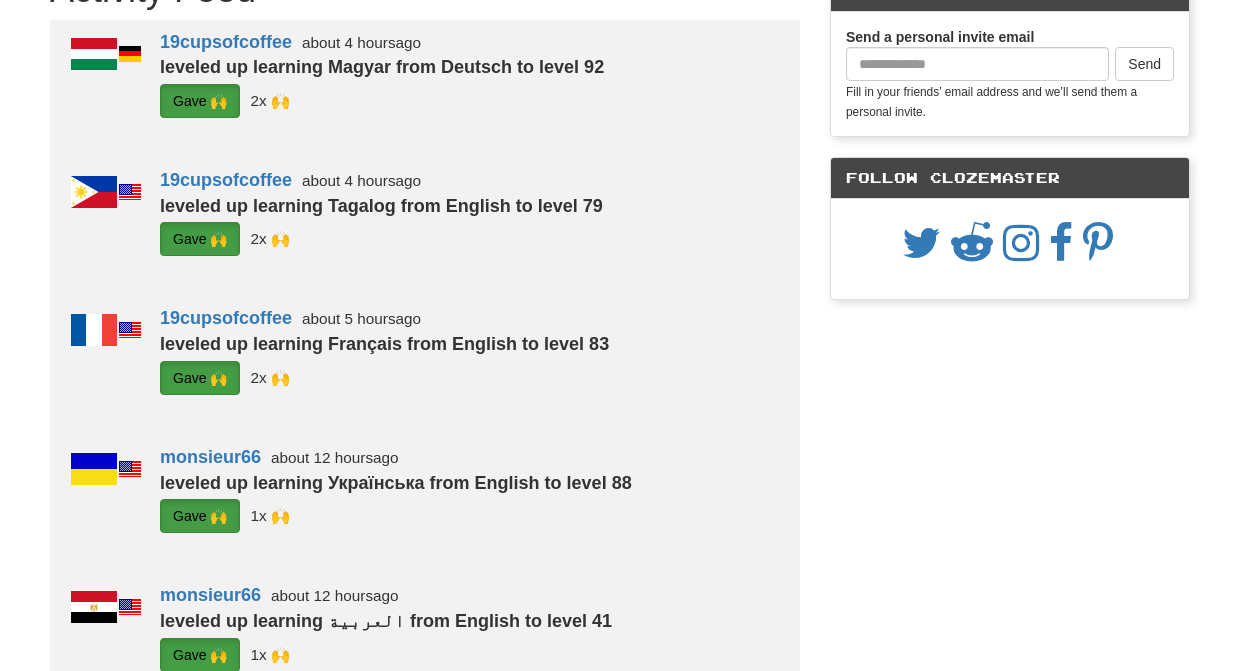 scroll, scrollTop: 0, scrollLeft: 0, axis: both 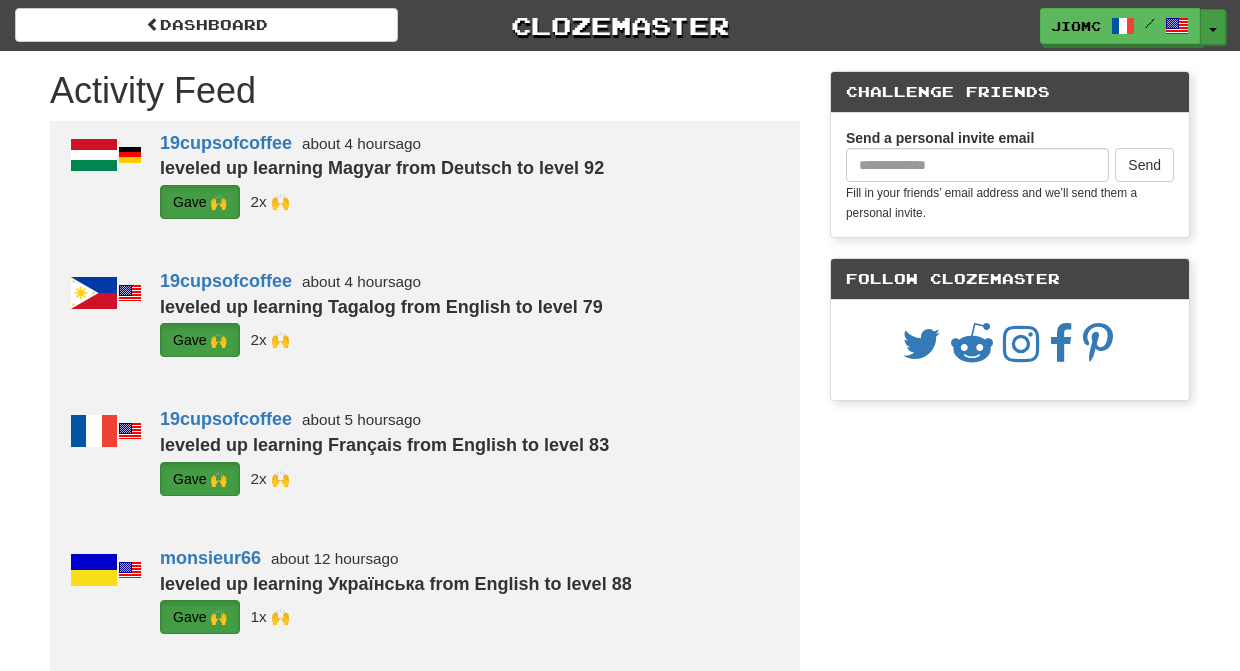 click on "Toggle Dropdown" at bounding box center (1213, 27) 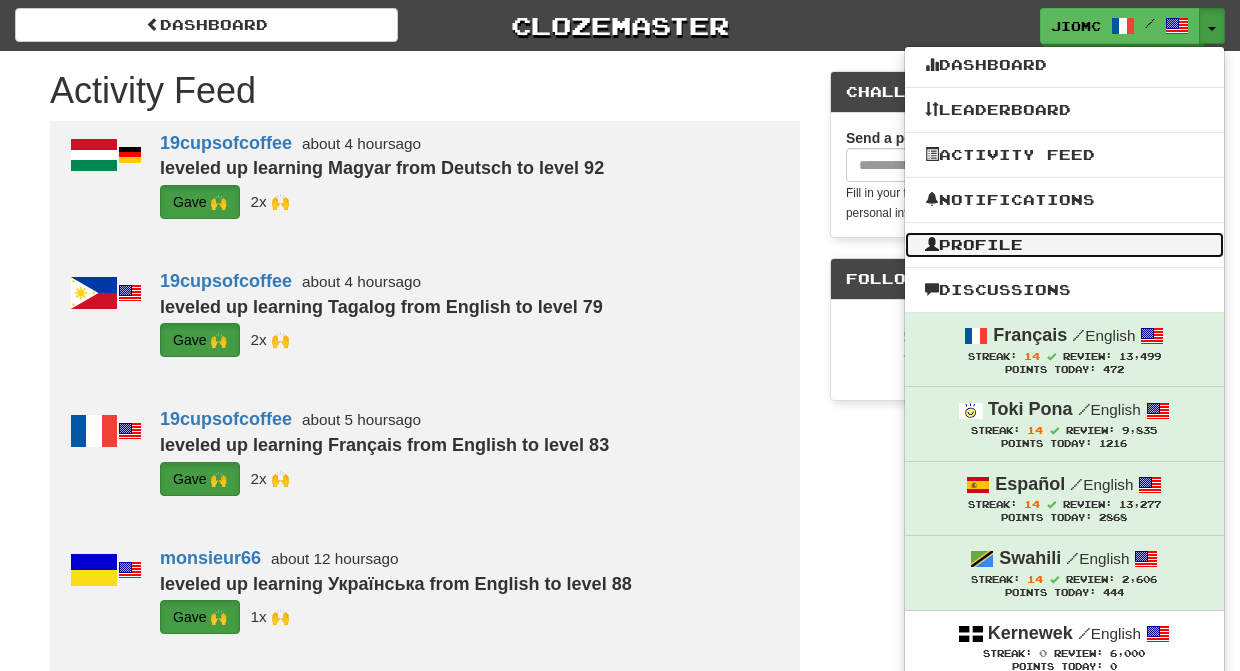click on "Profile" at bounding box center [1064, 245] 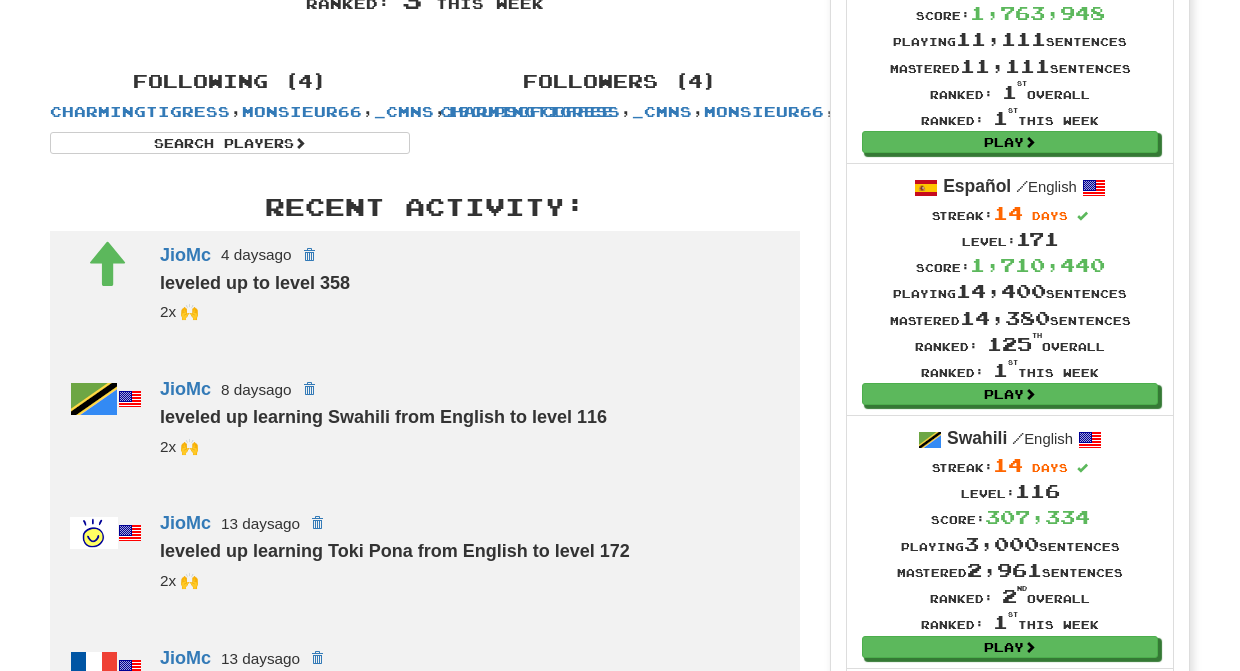 scroll, scrollTop: 0, scrollLeft: 0, axis: both 